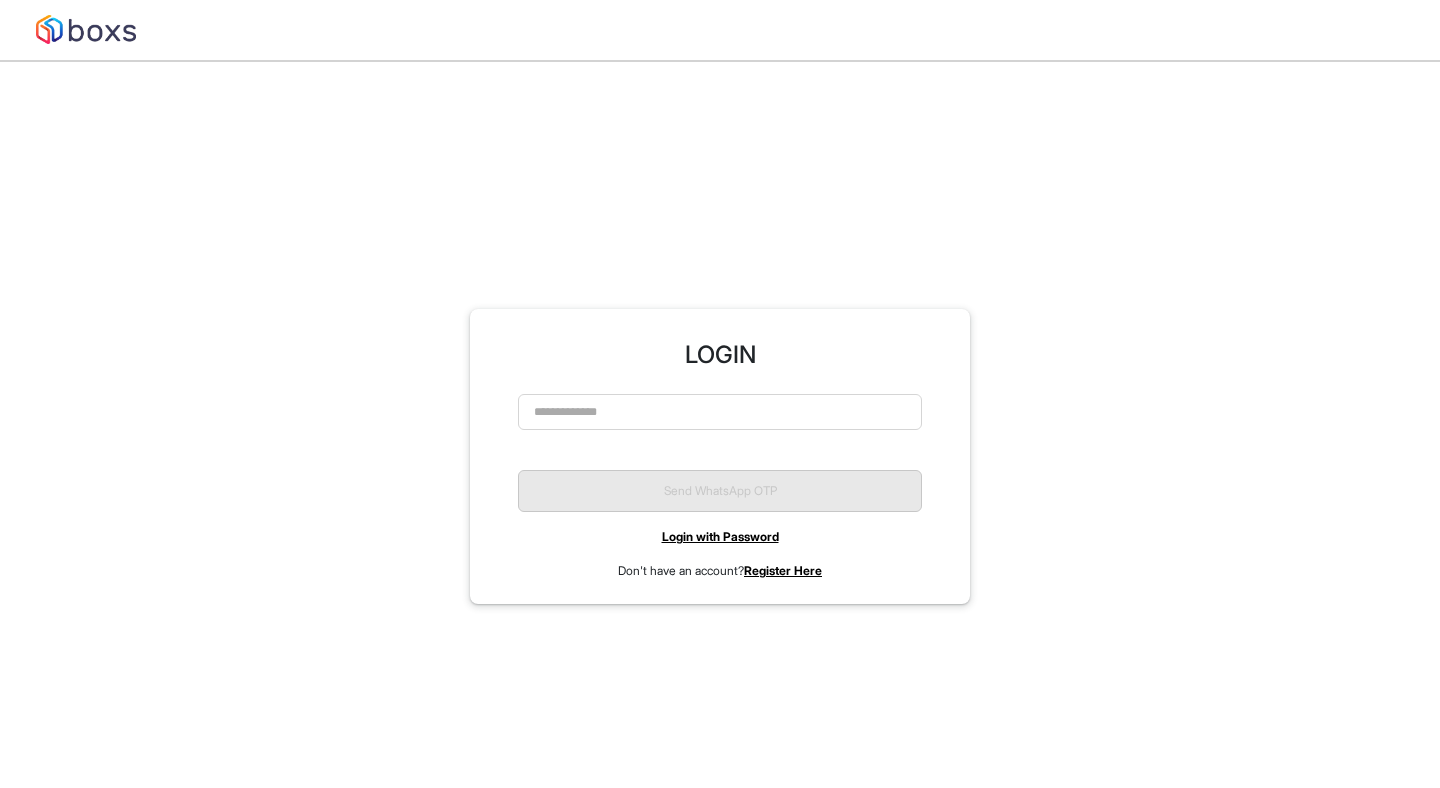scroll, scrollTop: 0, scrollLeft: 0, axis: both 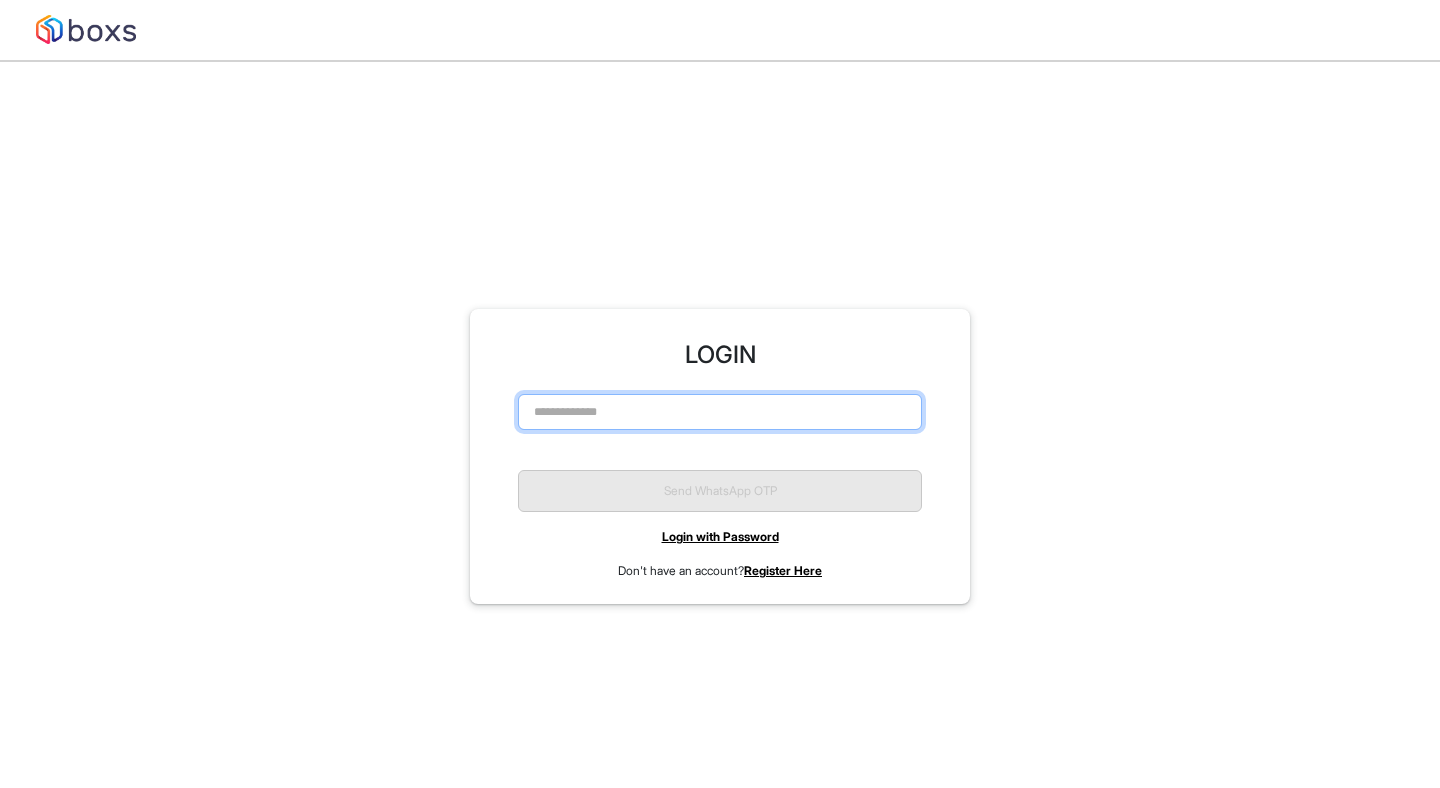 click at bounding box center (720, 412) 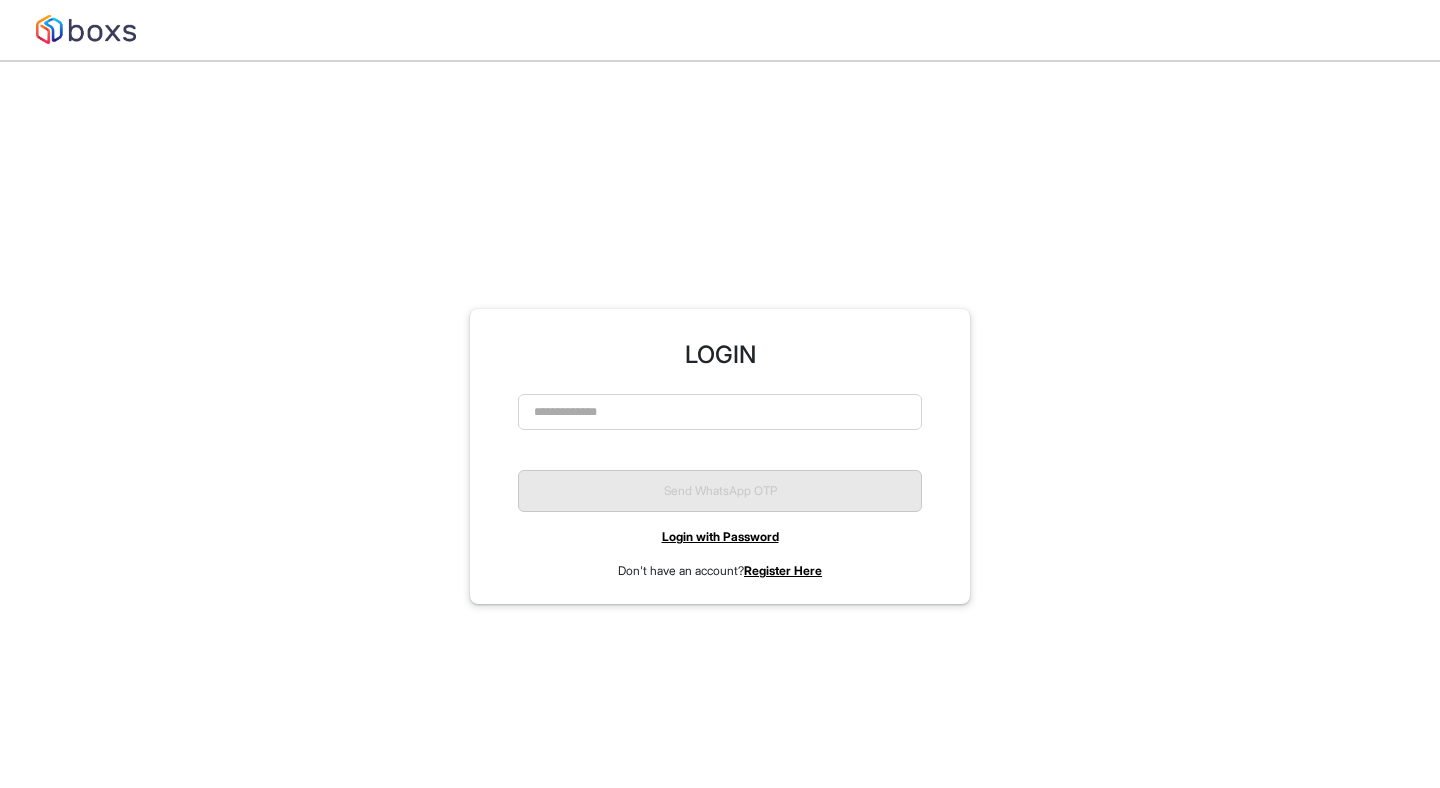 click on "Login with Password" at bounding box center (720, 536) 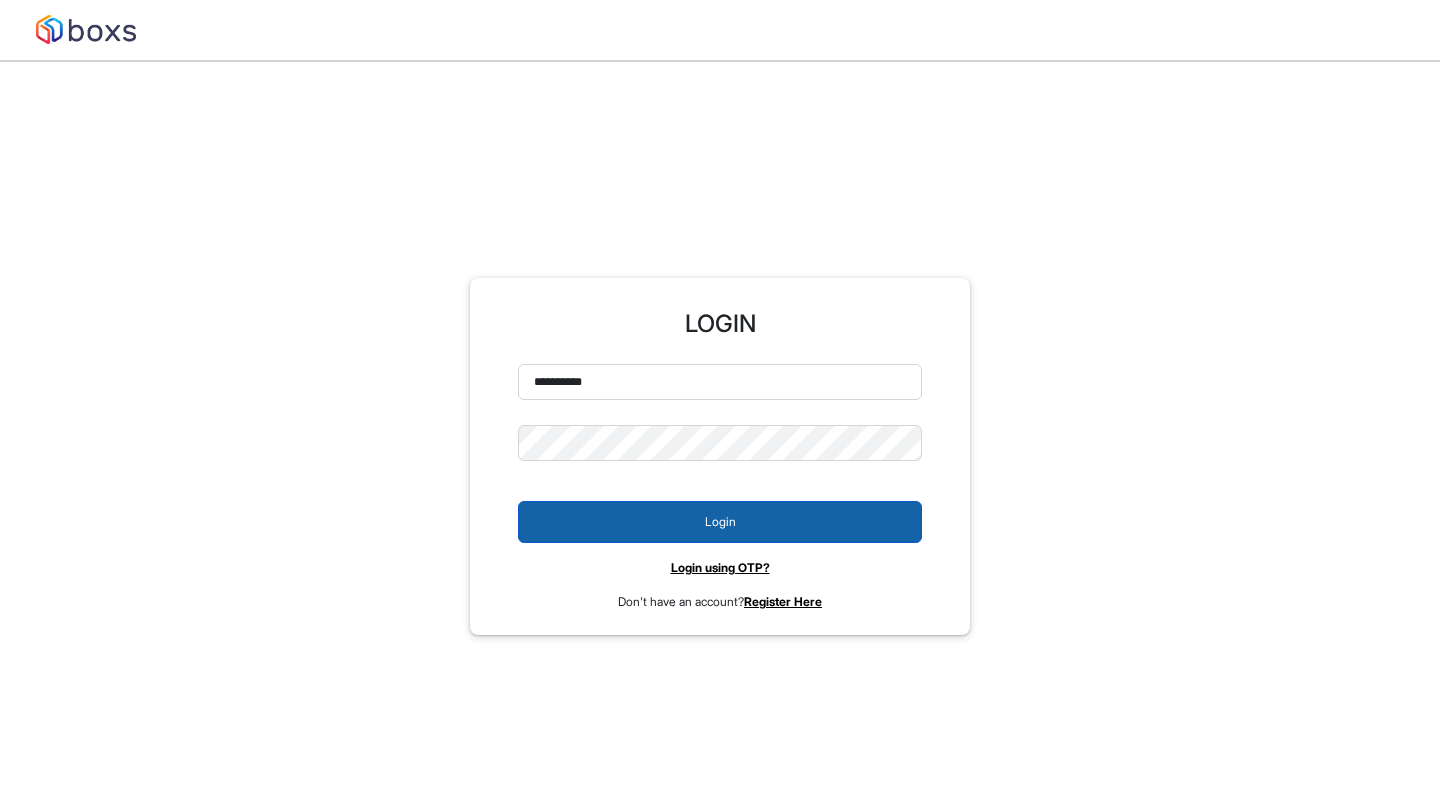click on "Login" at bounding box center (720, 522) 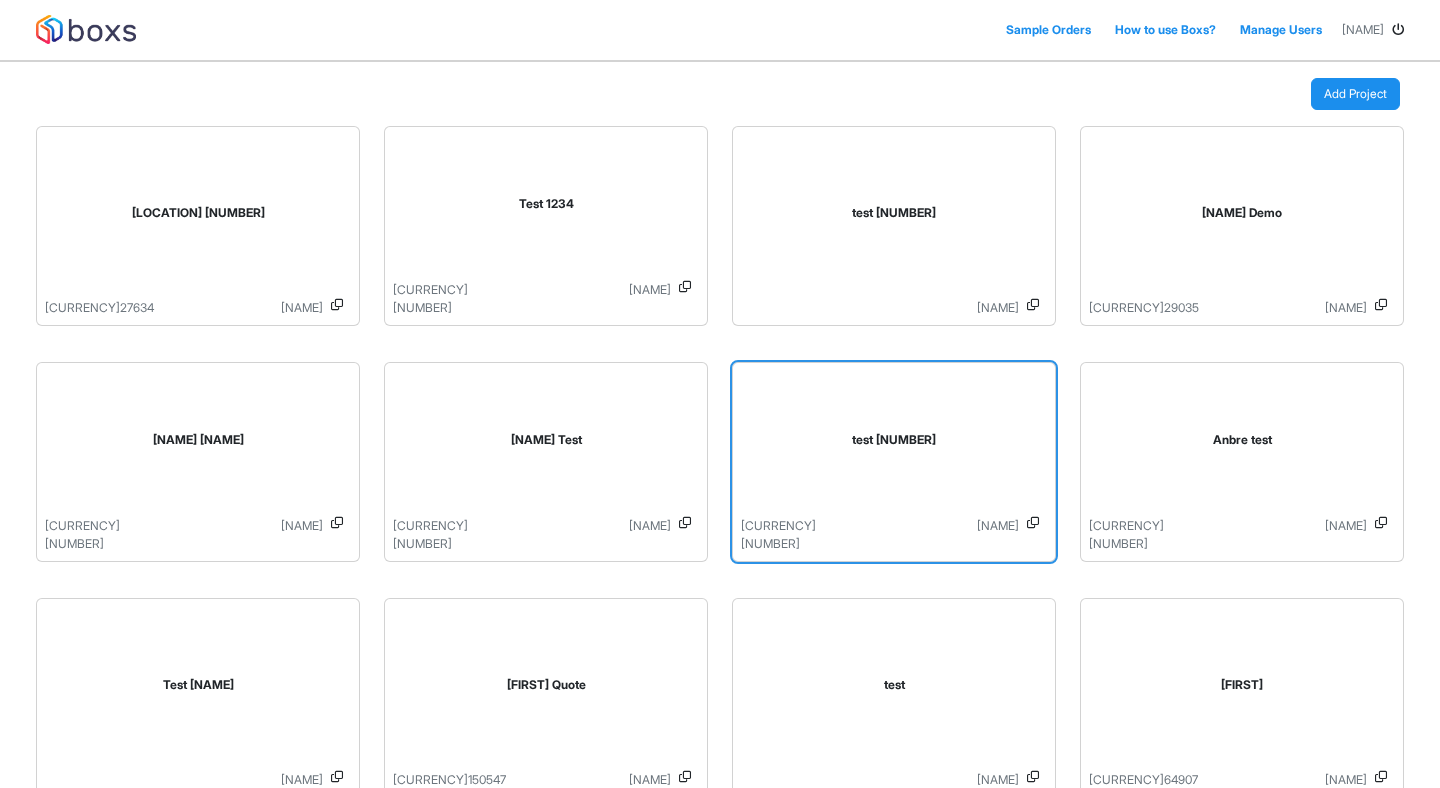 scroll, scrollTop: 1943, scrollLeft: 0, axis: vertical 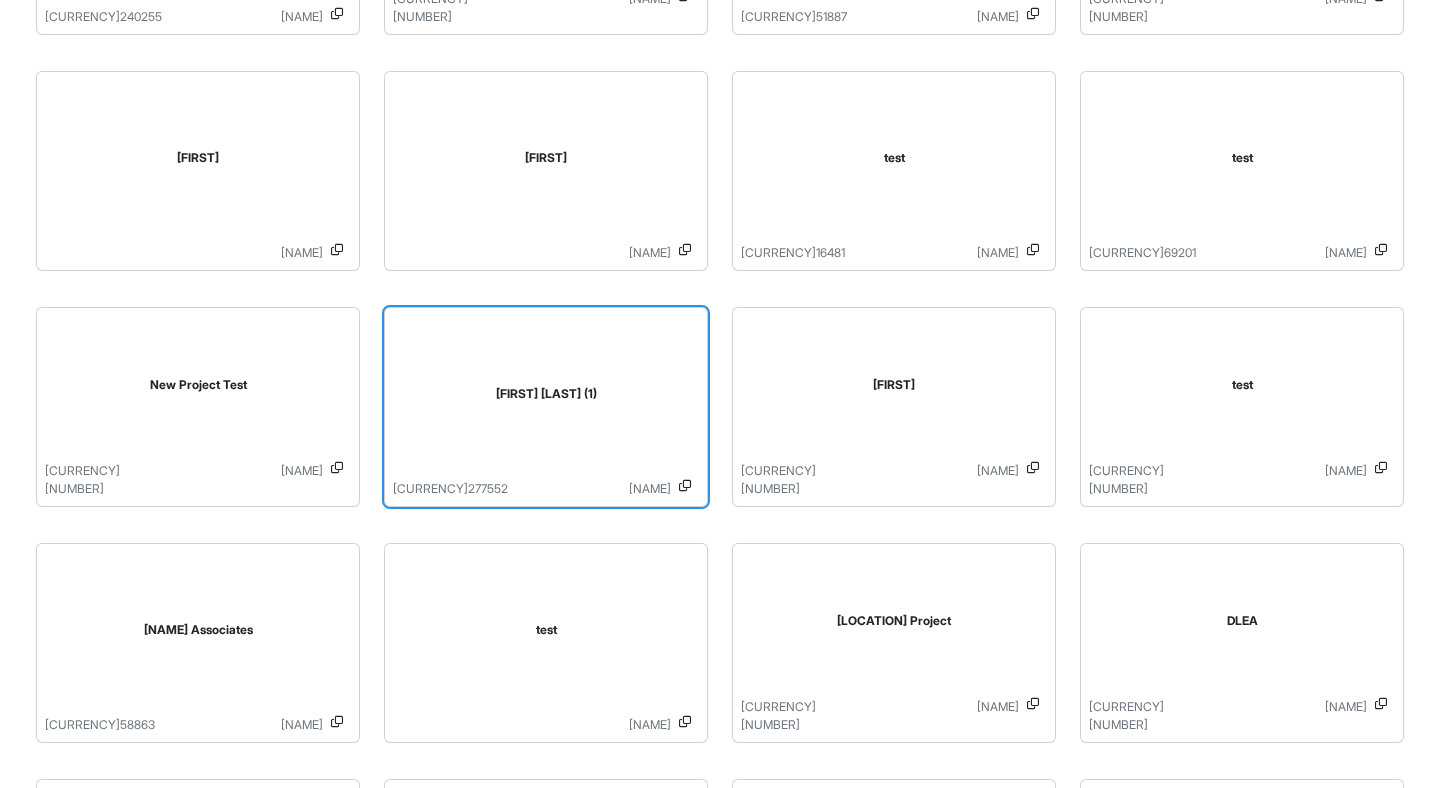 click on "[FIRST] [LAST] (1)" at bounding box center [546, 398] 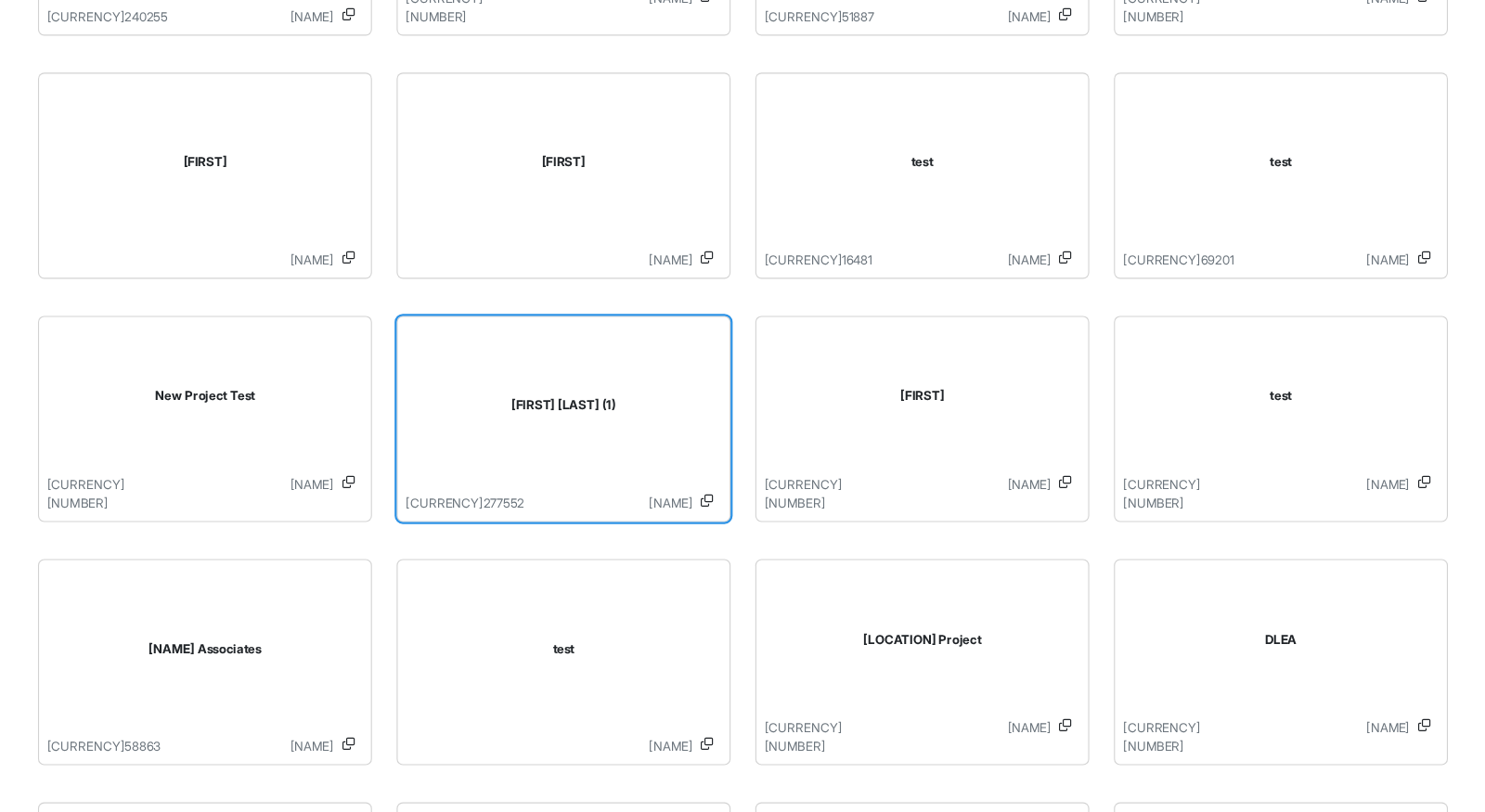 scroll, scrollTop: 0, scrollLeft: 0, axis: both 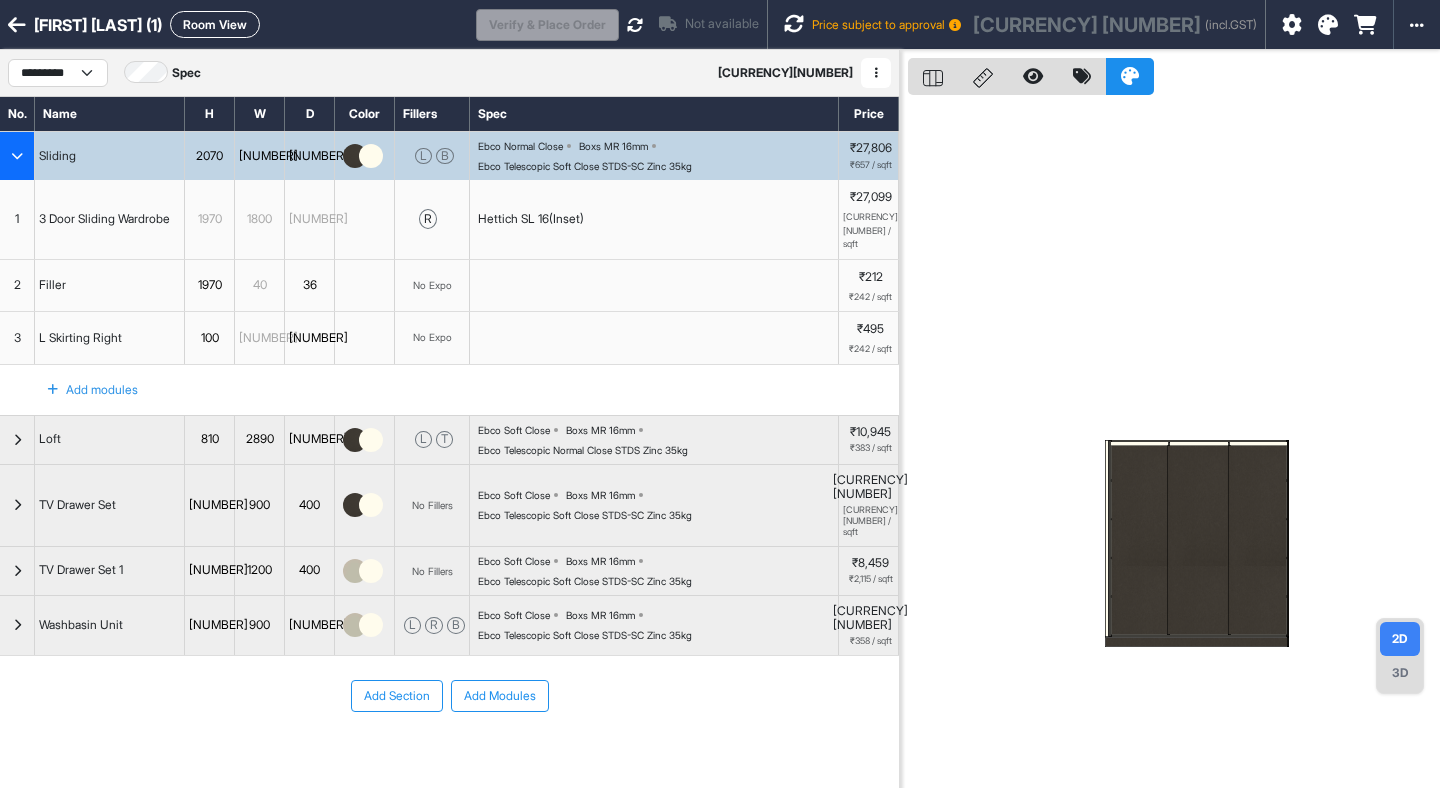click at bounding box center [17, 25] 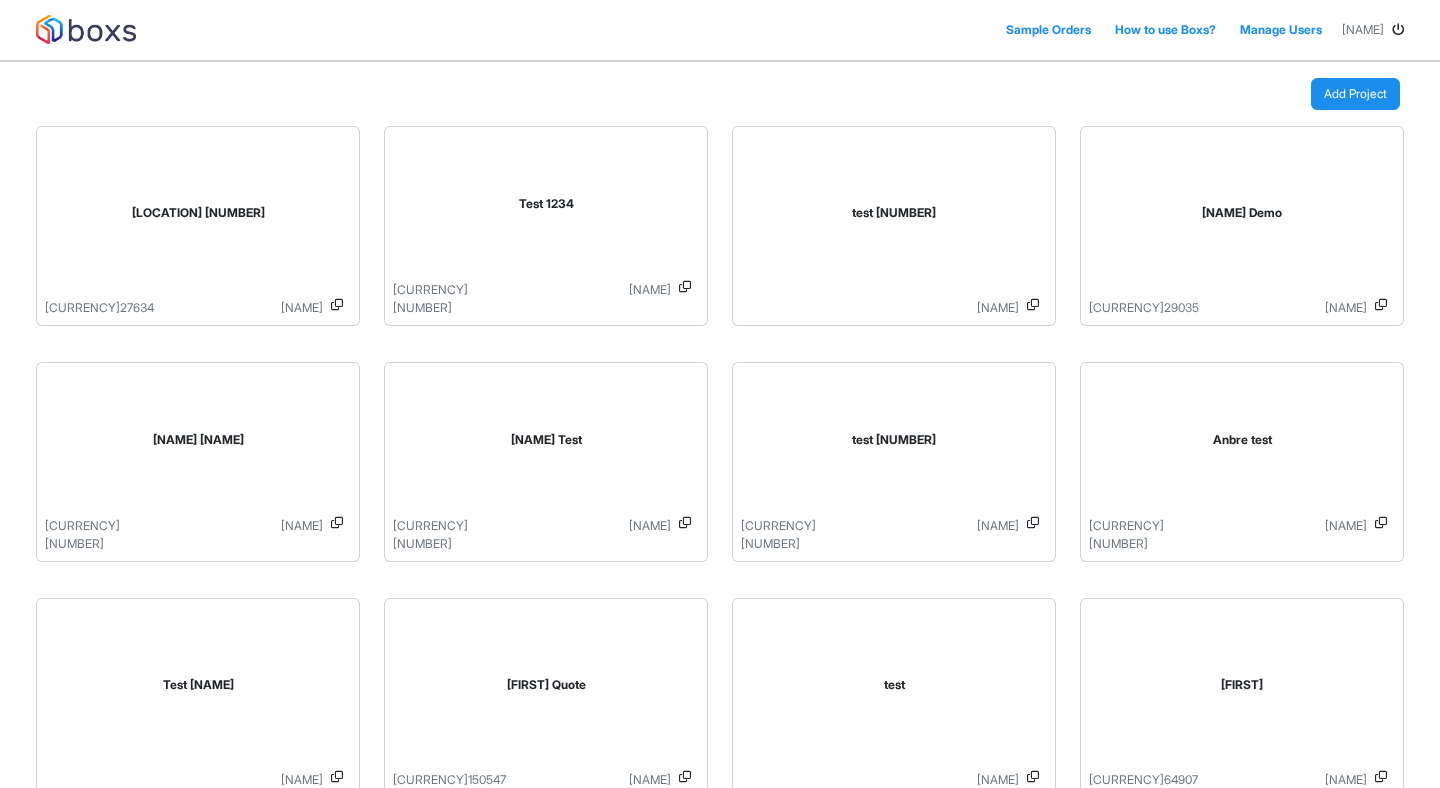 click at bounding box center (1398, 30) 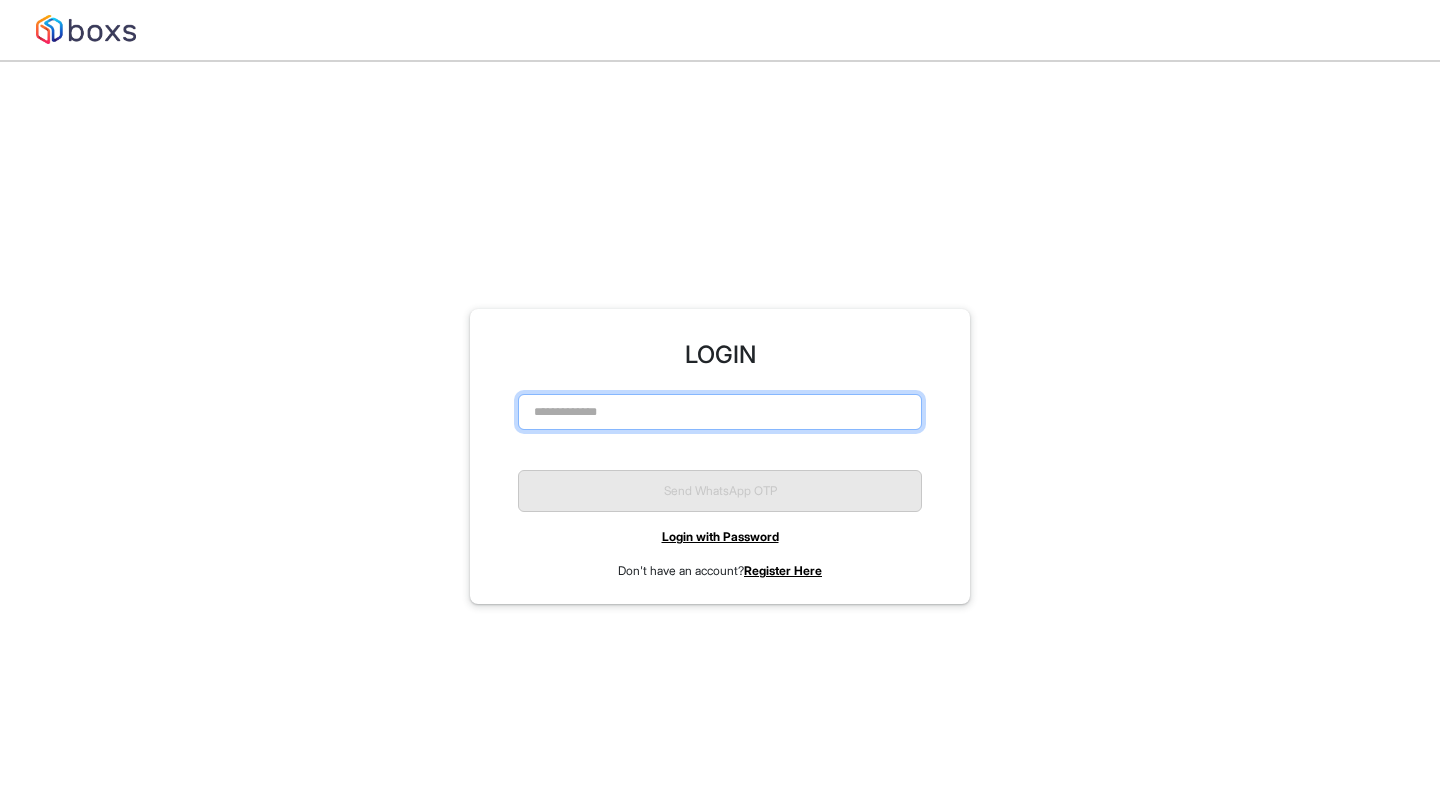 click at bounding box center (720, 412) 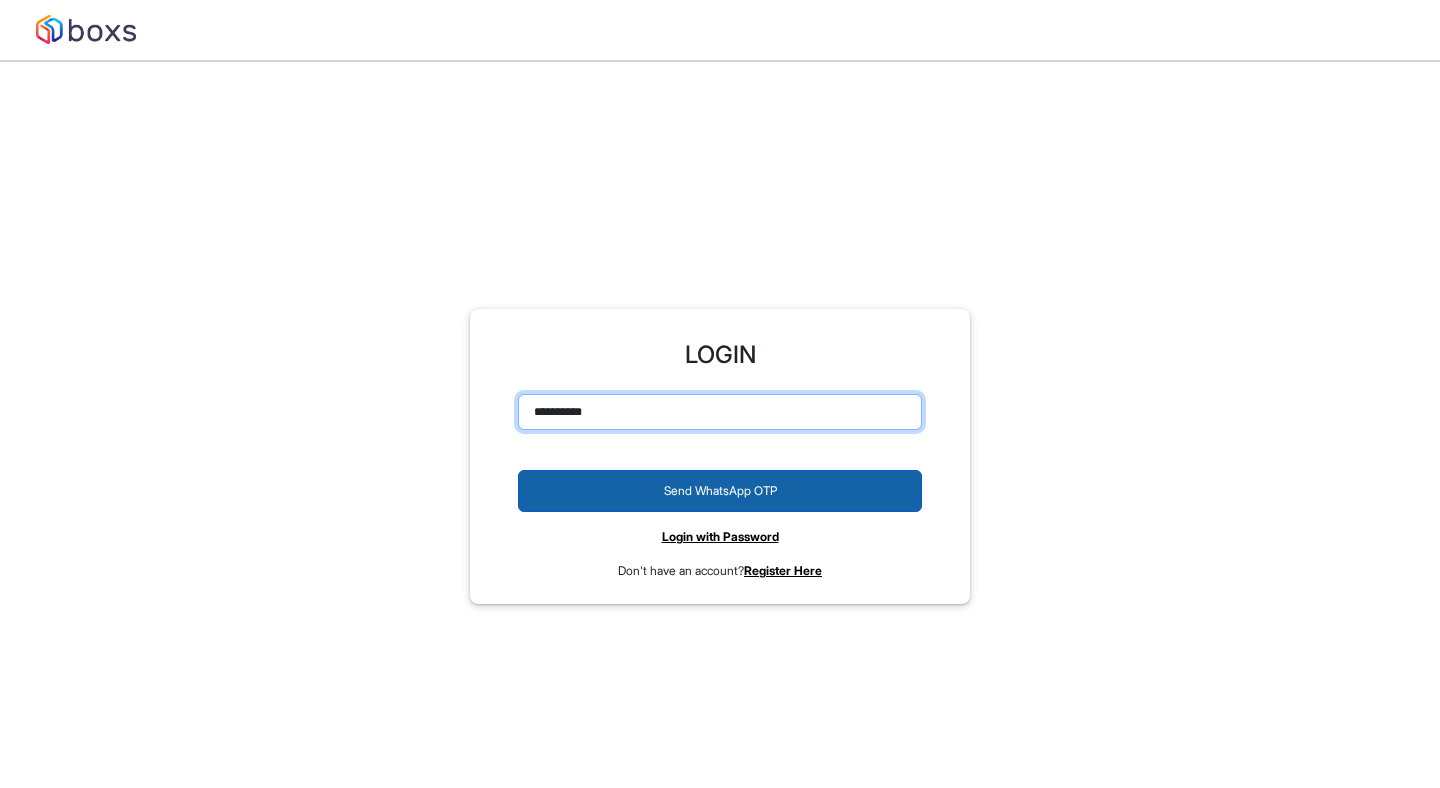 type on "**********" 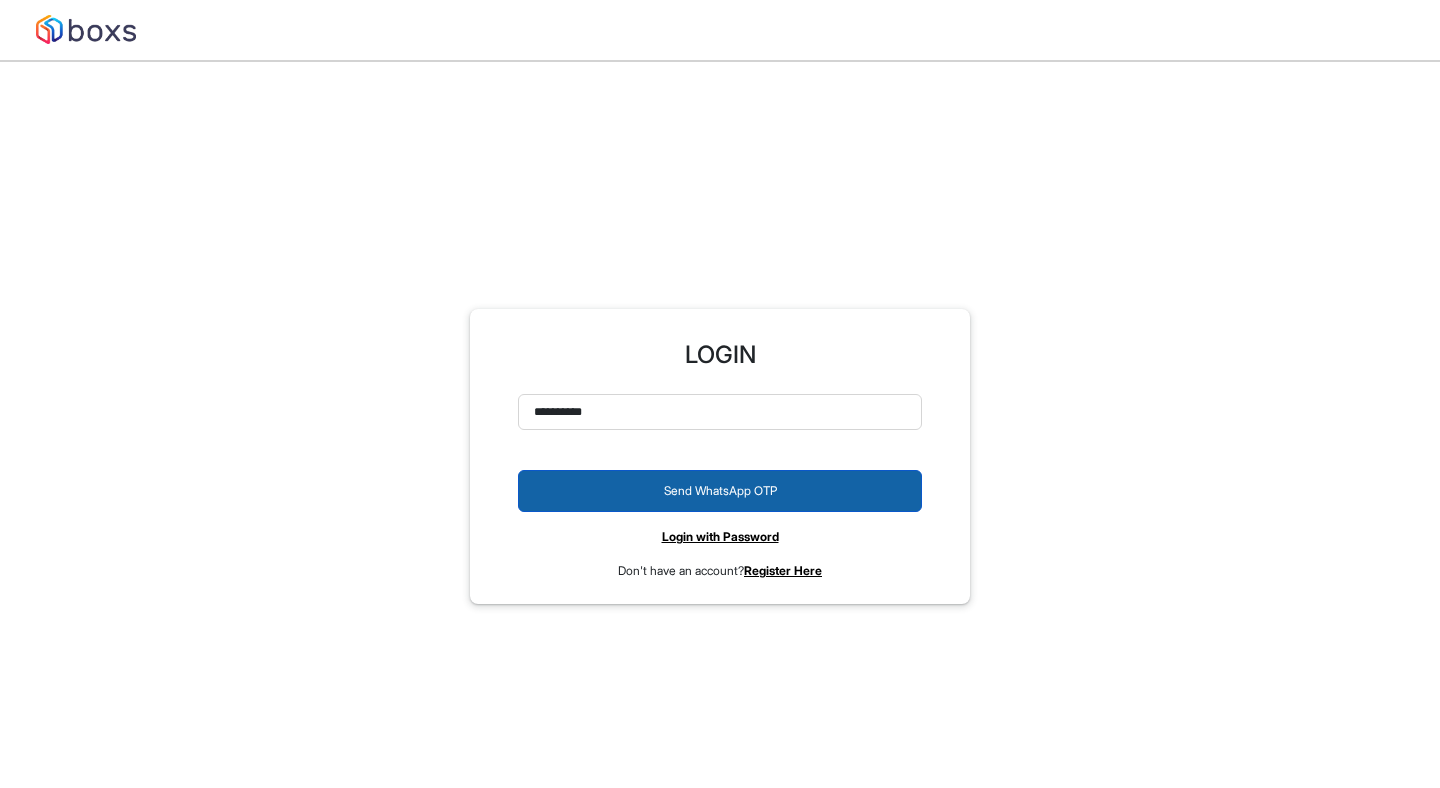click on "Send WhatsApp OTP" at bounding box center (720, 491) 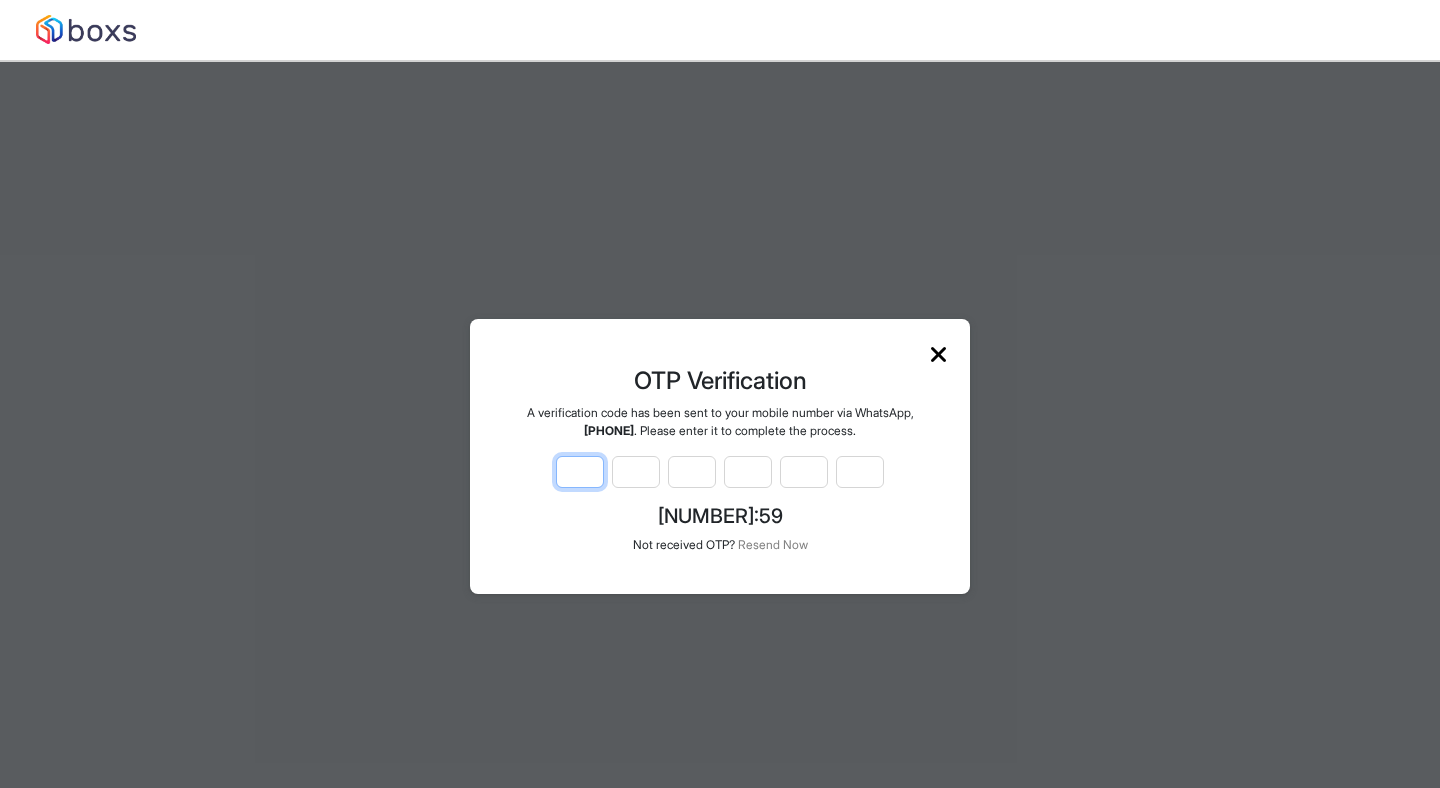 click at bounding box center (580, 472) 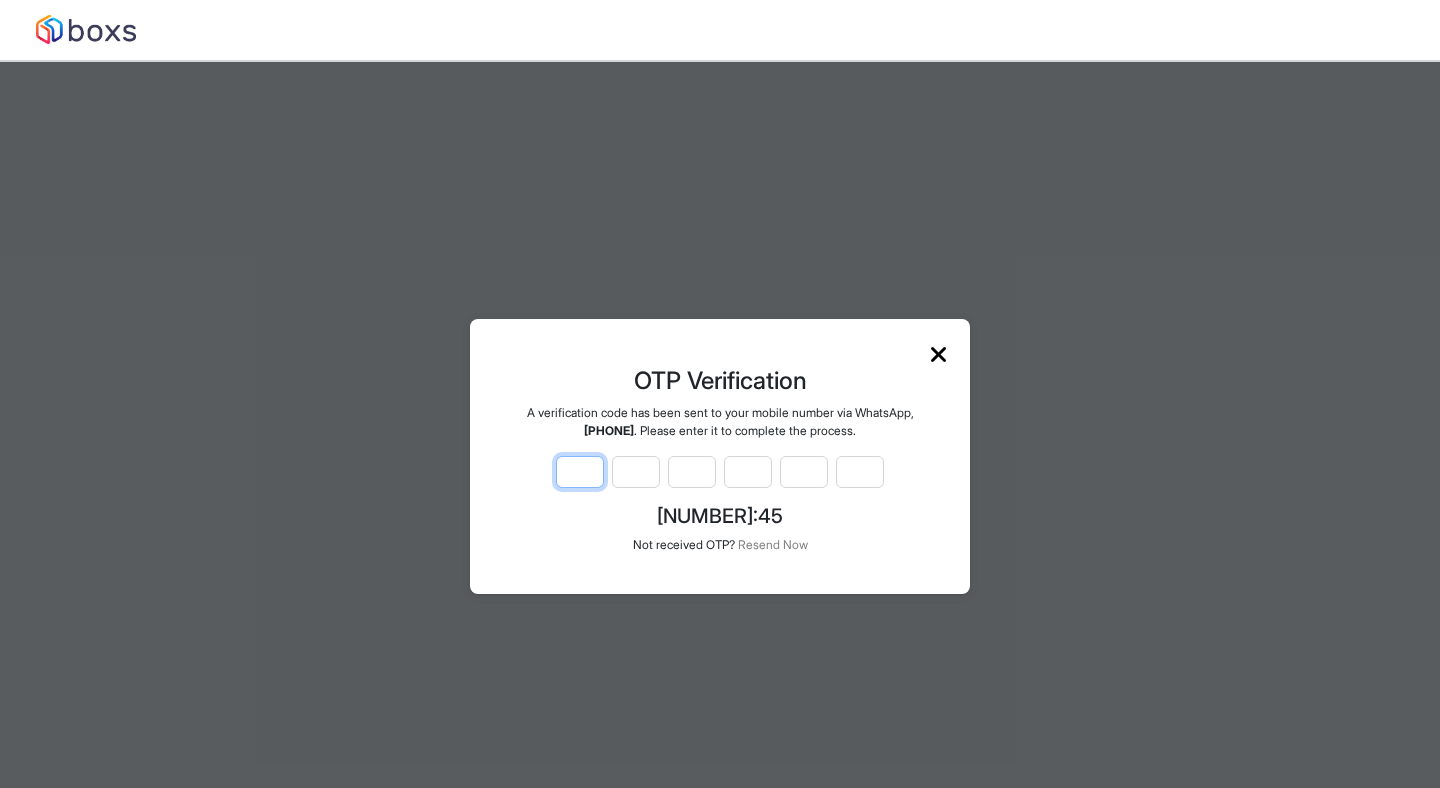 type on "*" 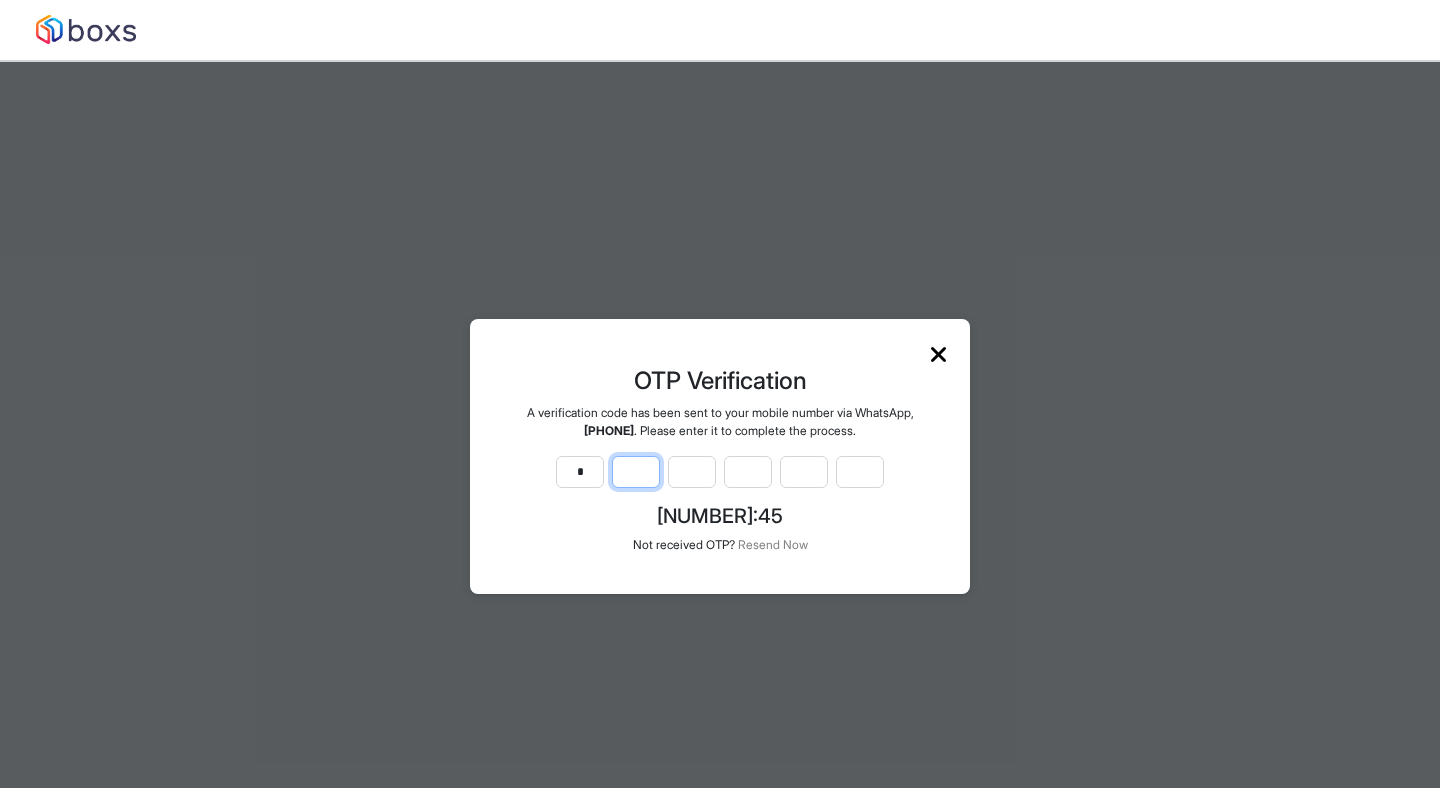 type on "*" 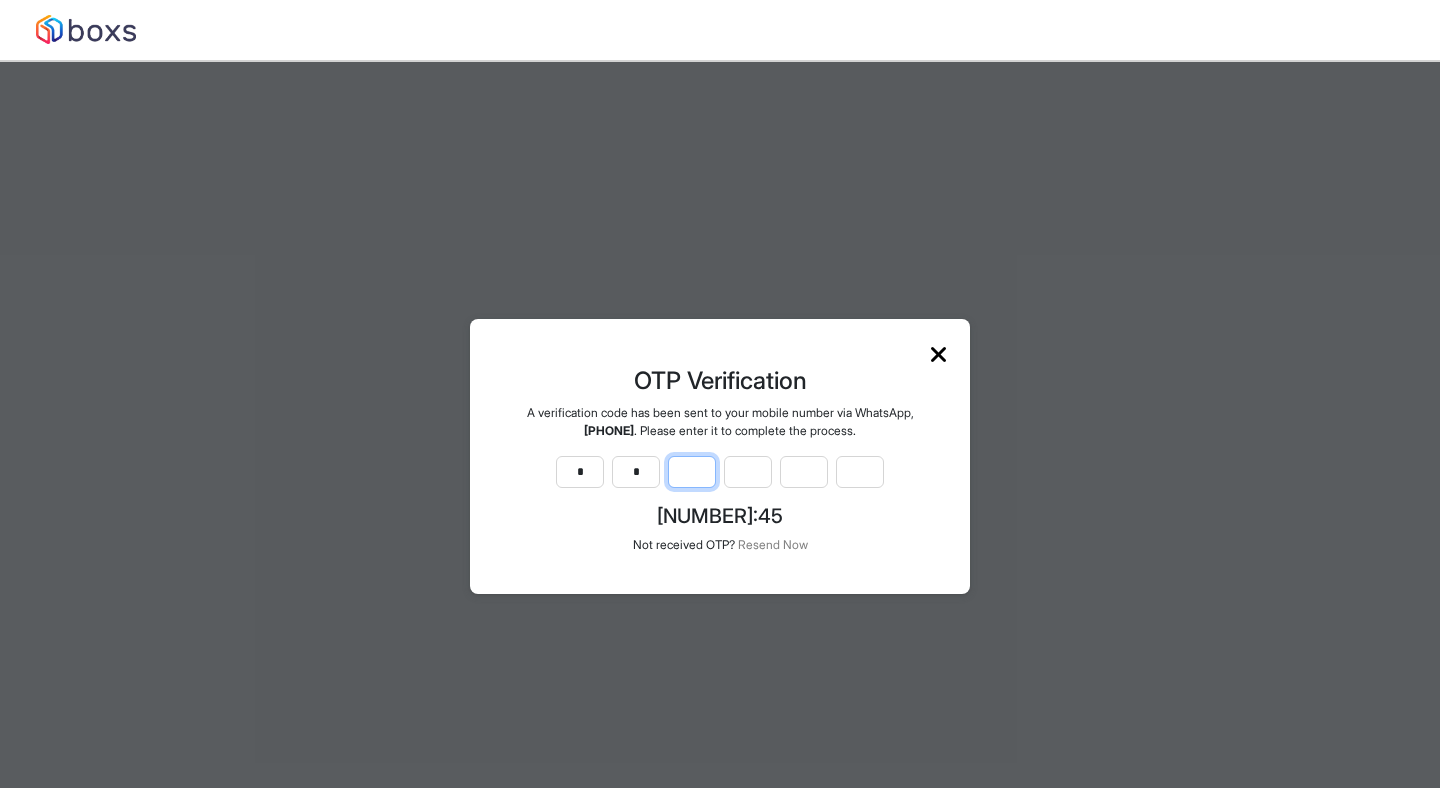 type on "*" 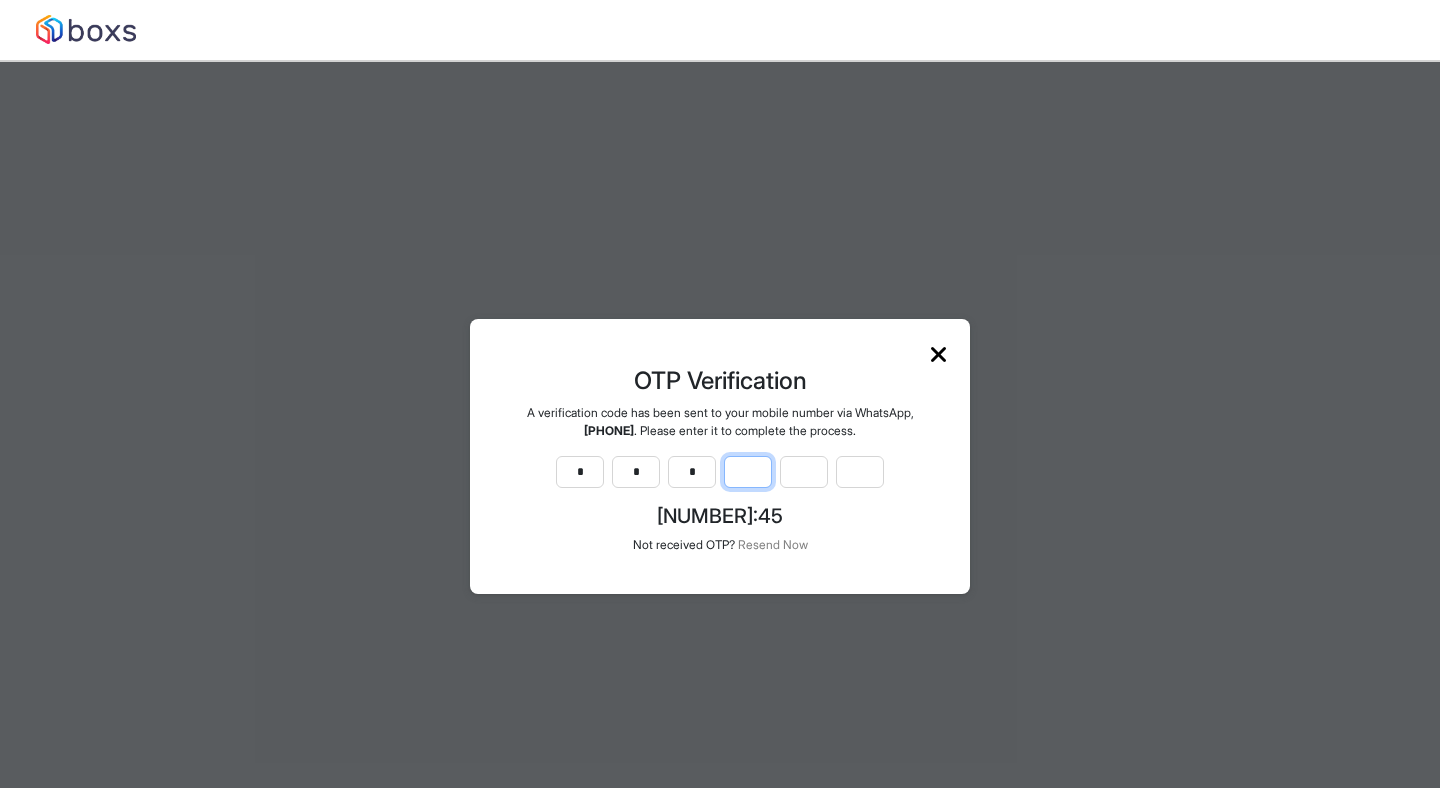 type on "*" 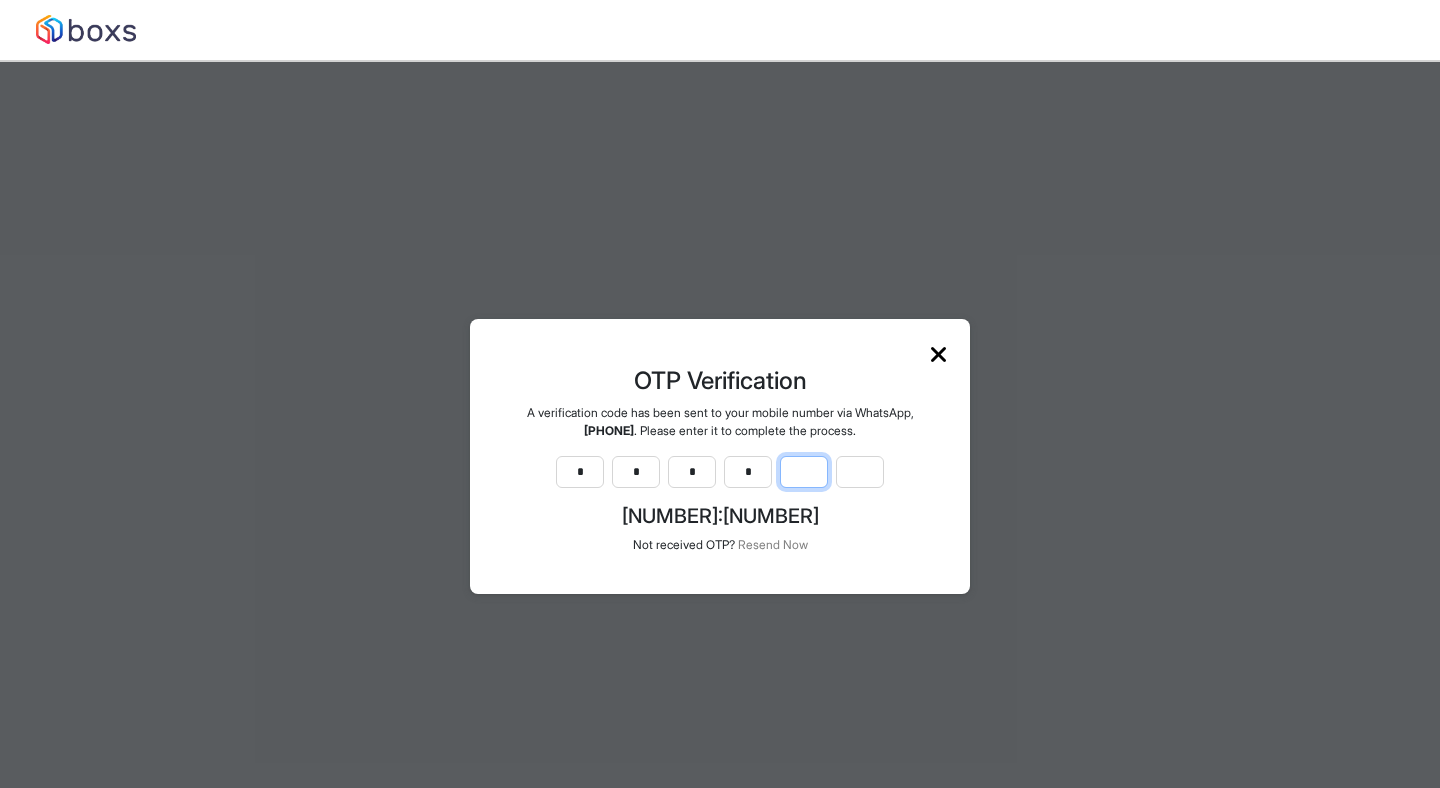type on "*" 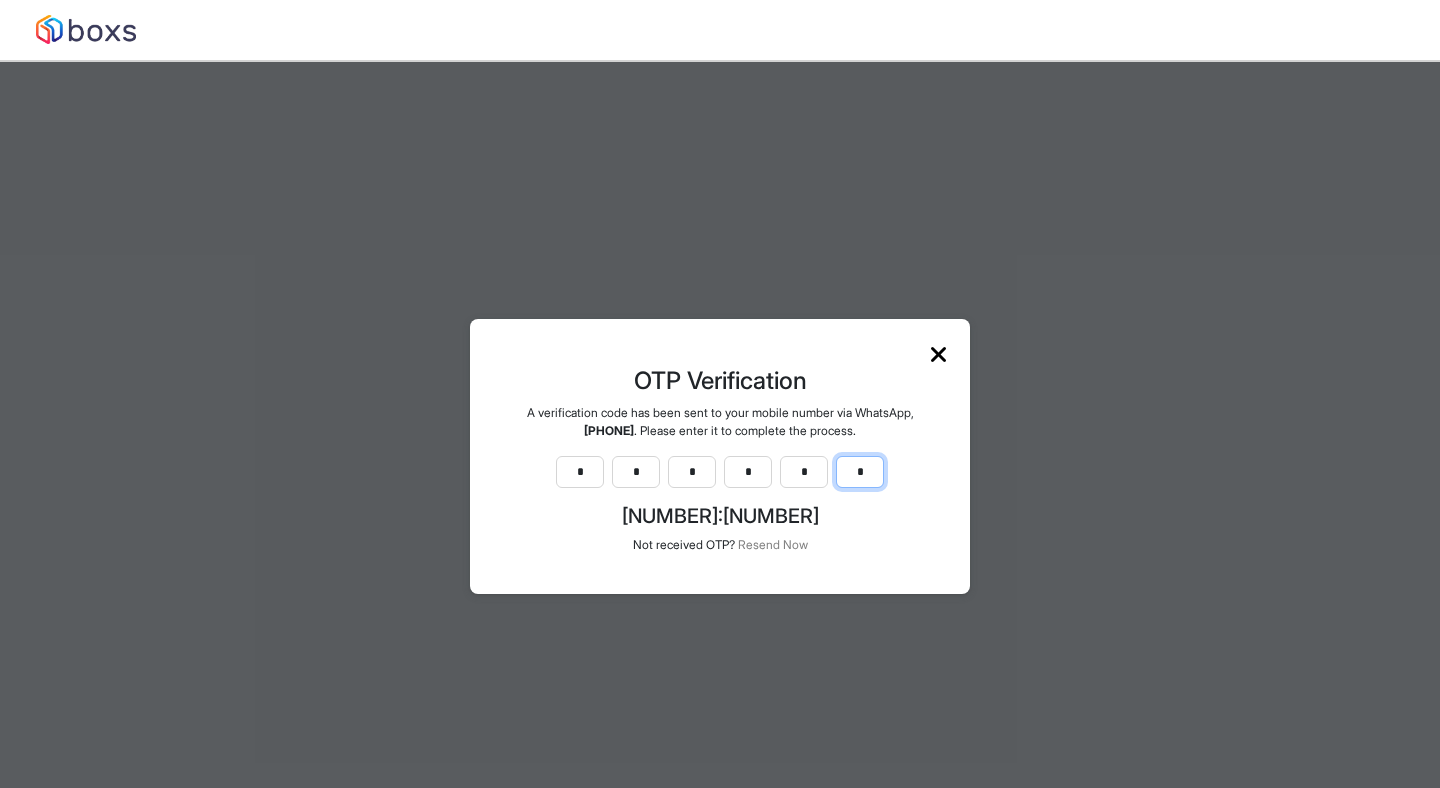 type on "*" 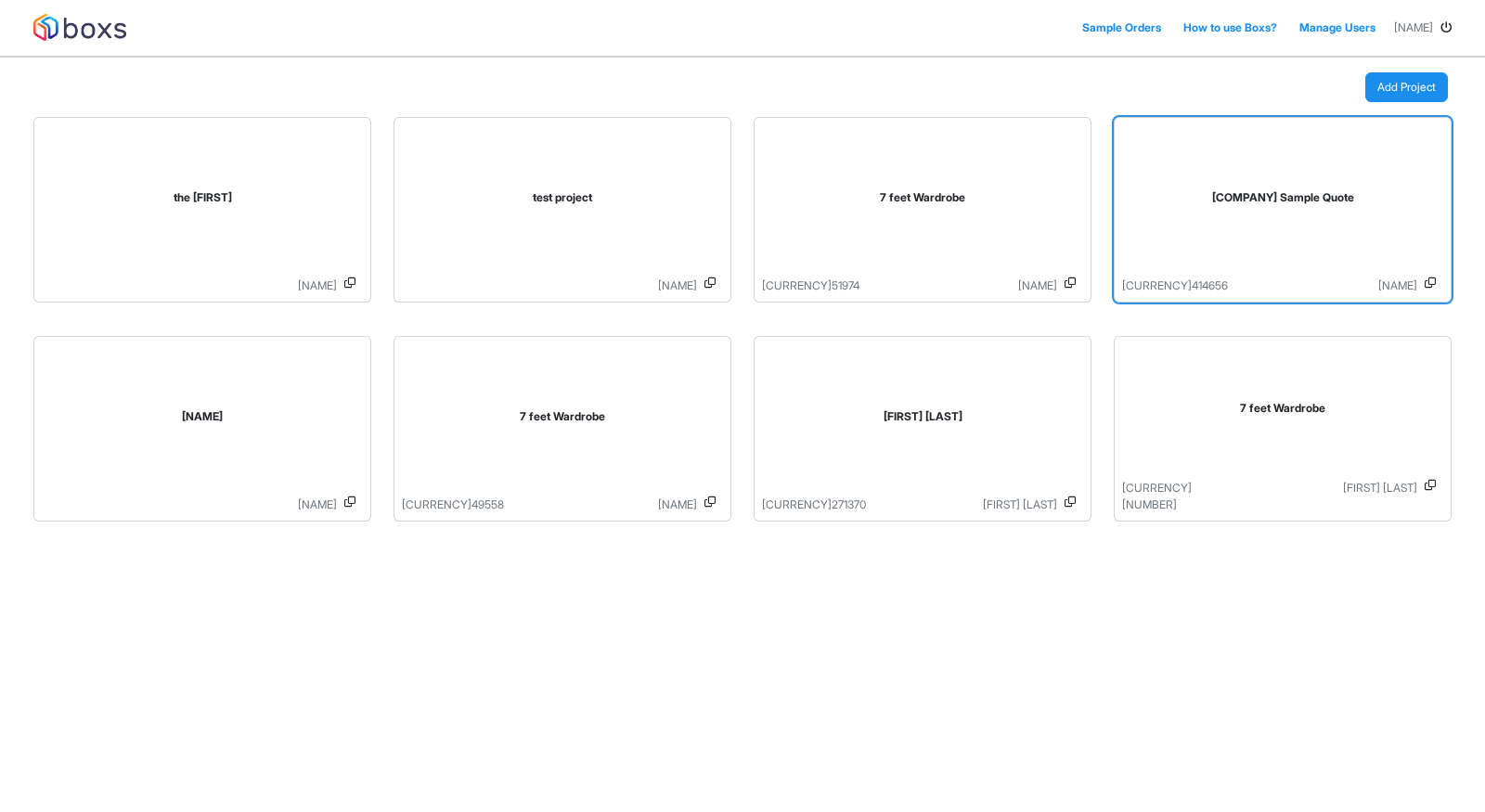 click on "JNA Sample Quote" at bounding box center (1283, 198) 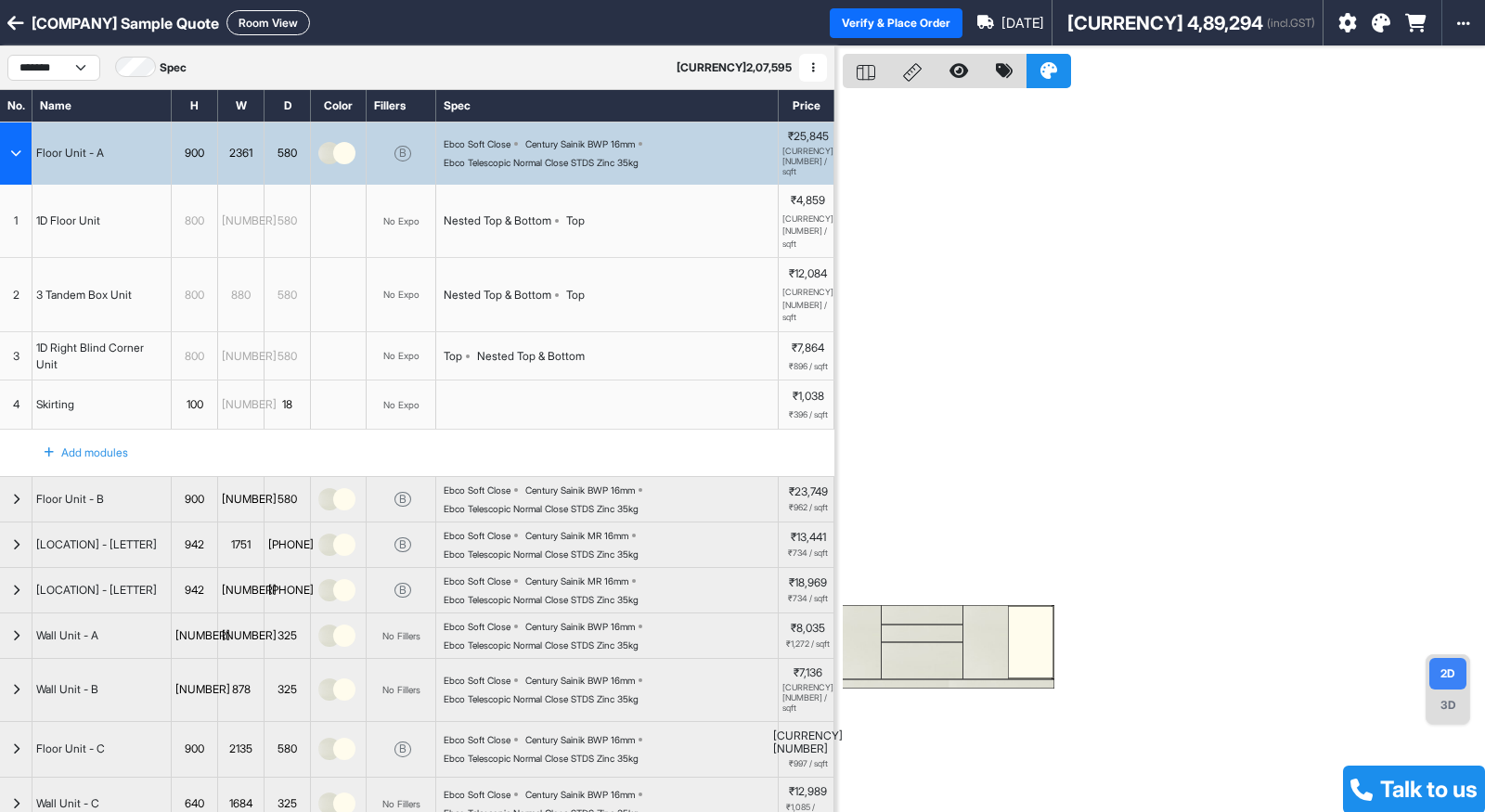 click at bounding box center (16, 153) 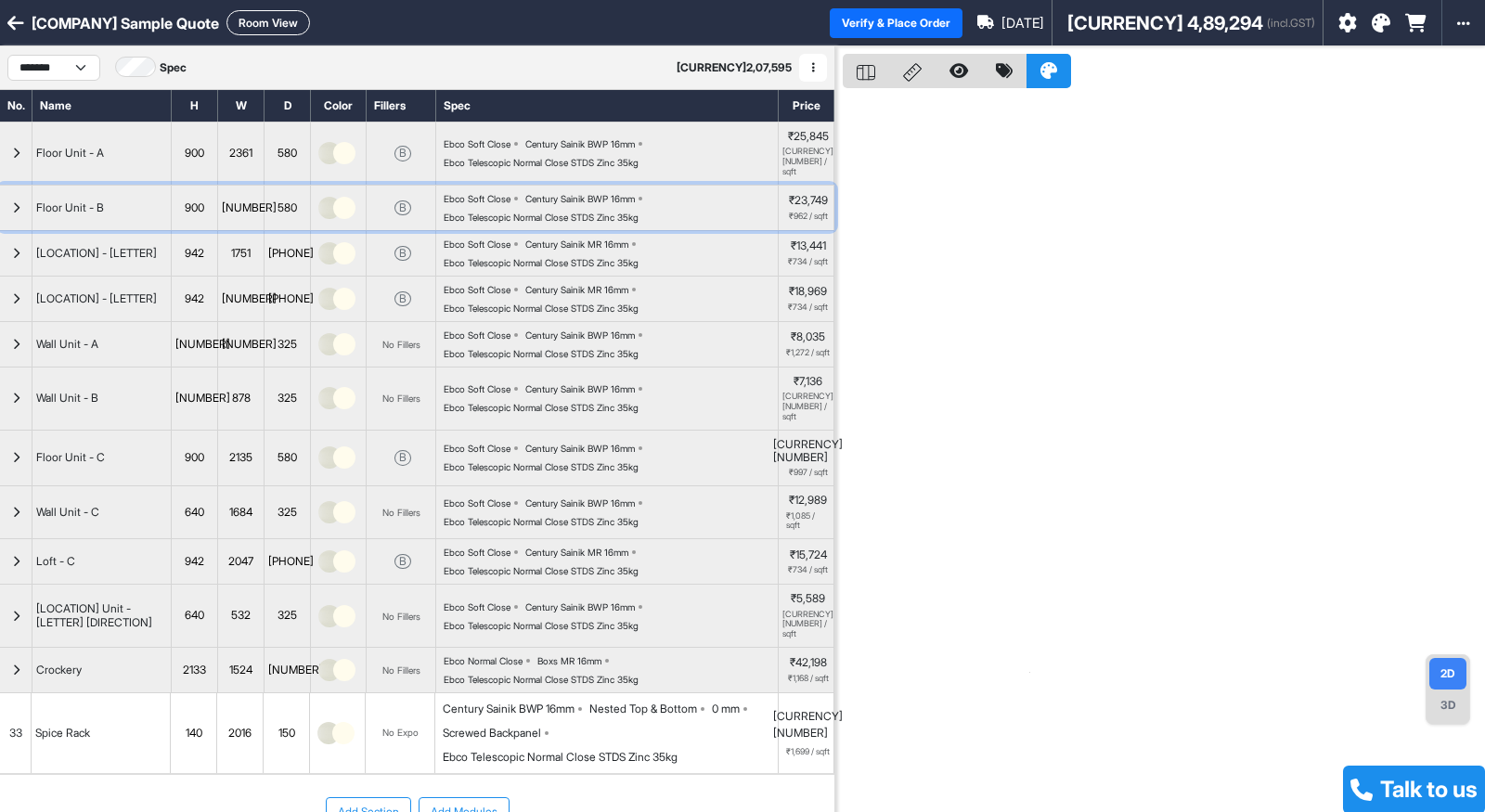 click at bounding box center (16, 153) 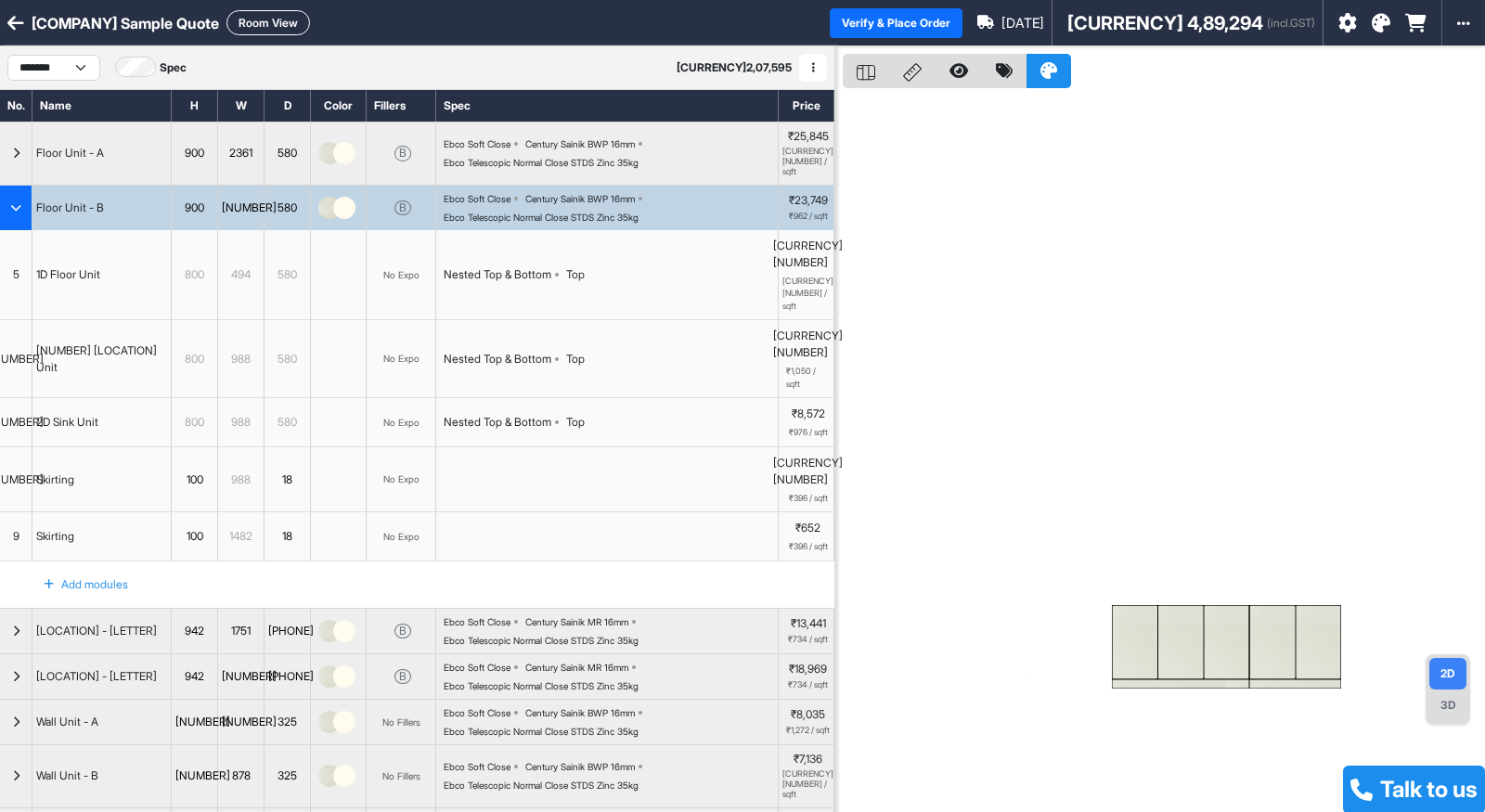 click at bounding box center [16, 208] 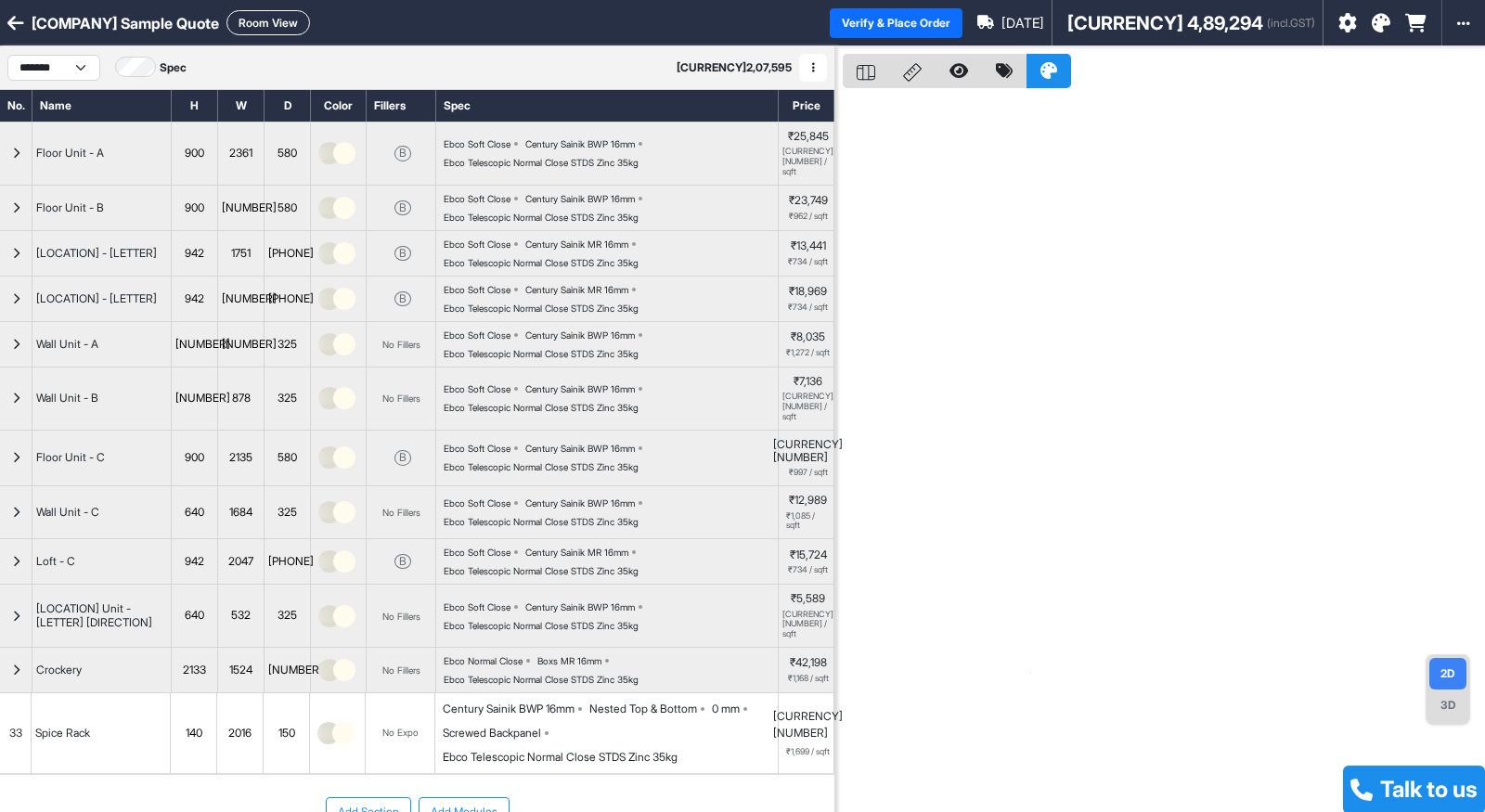 click on "Room View" at bounding box center (268, 22) 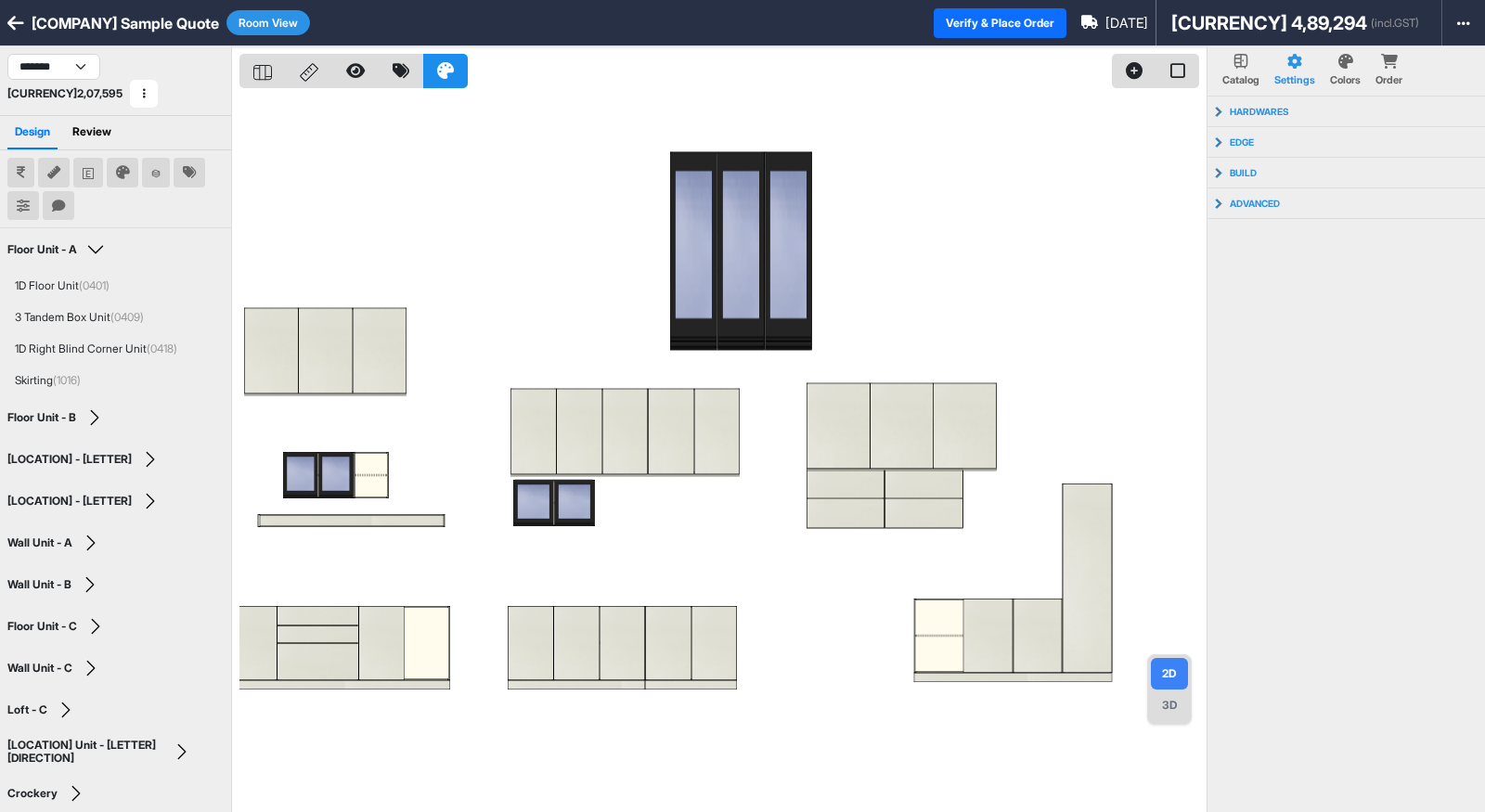 click at bounding box center (16, 23) 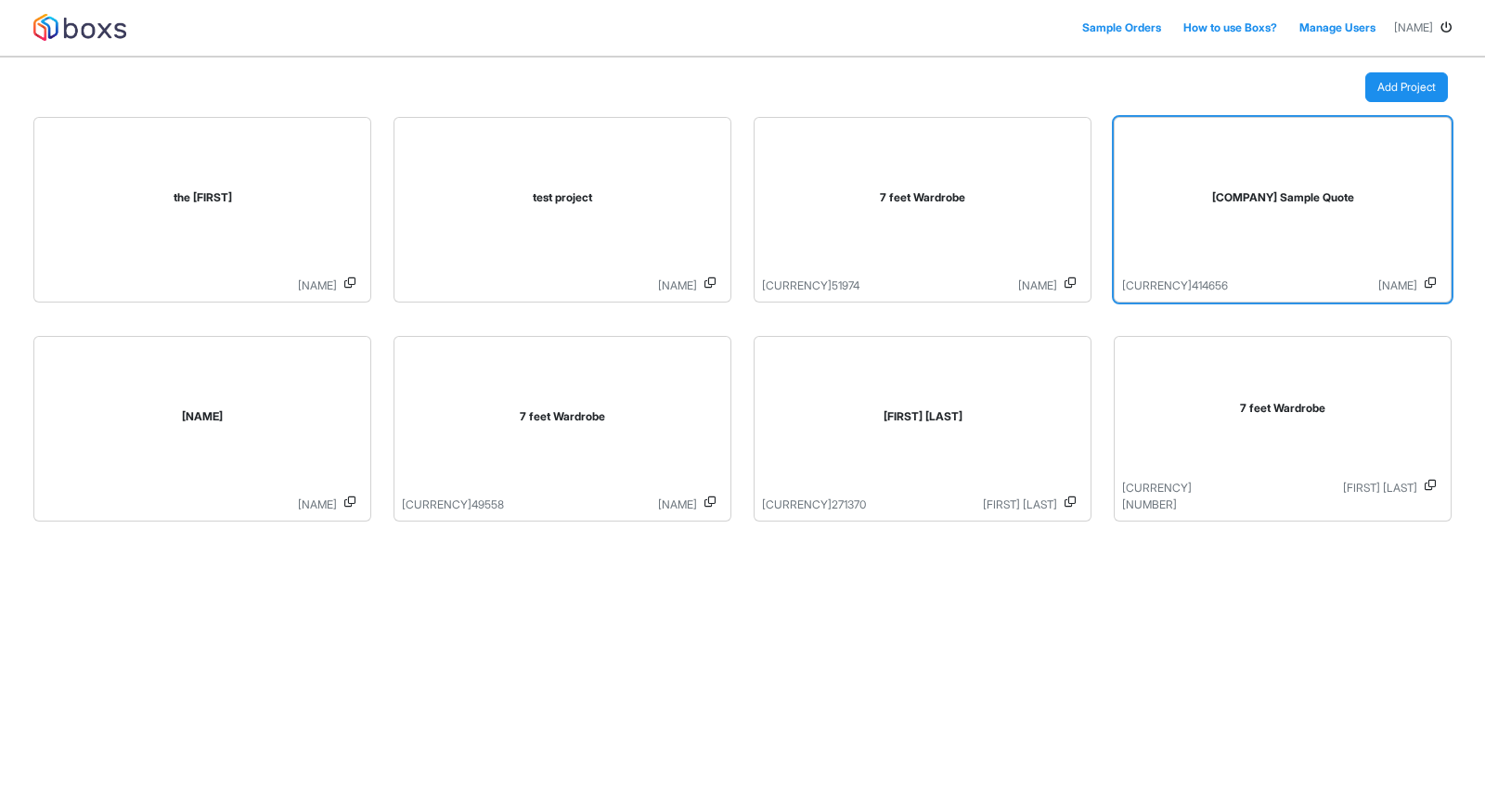 click on "JNA Sample Quote" at bounding box center (1283, 198) 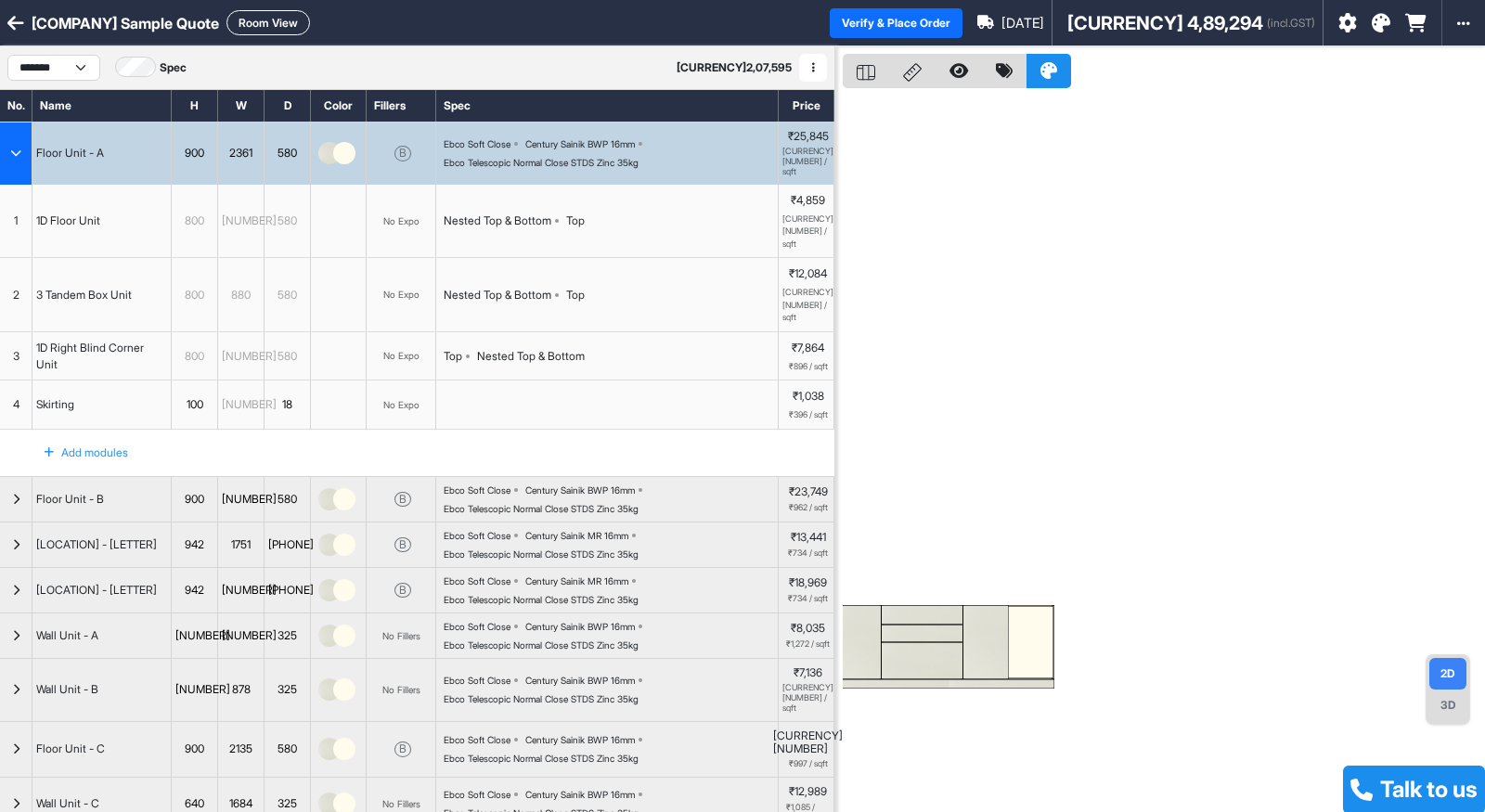 click at bounding box center [16, 153] 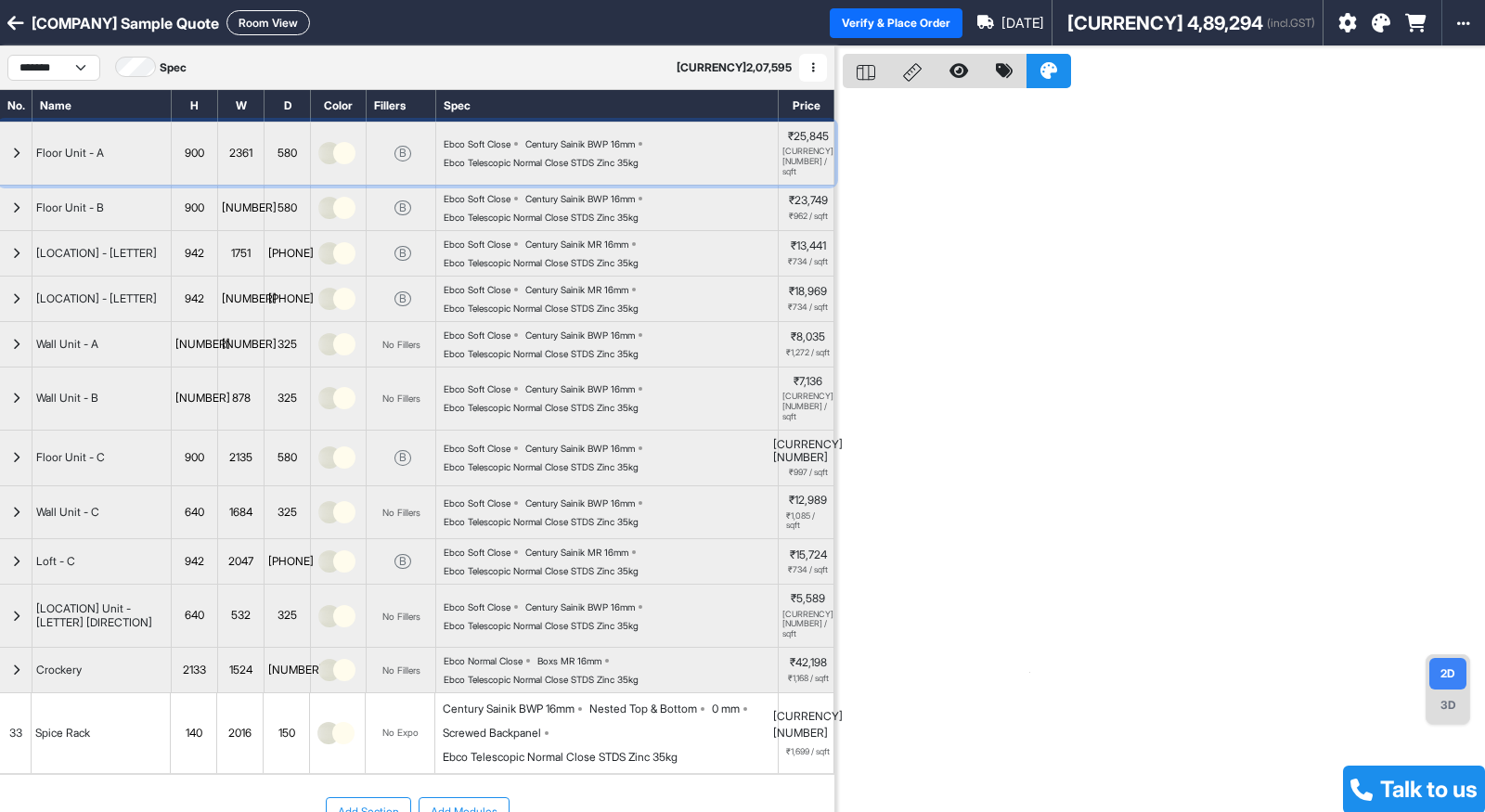 click at bounding box center [16, 153] 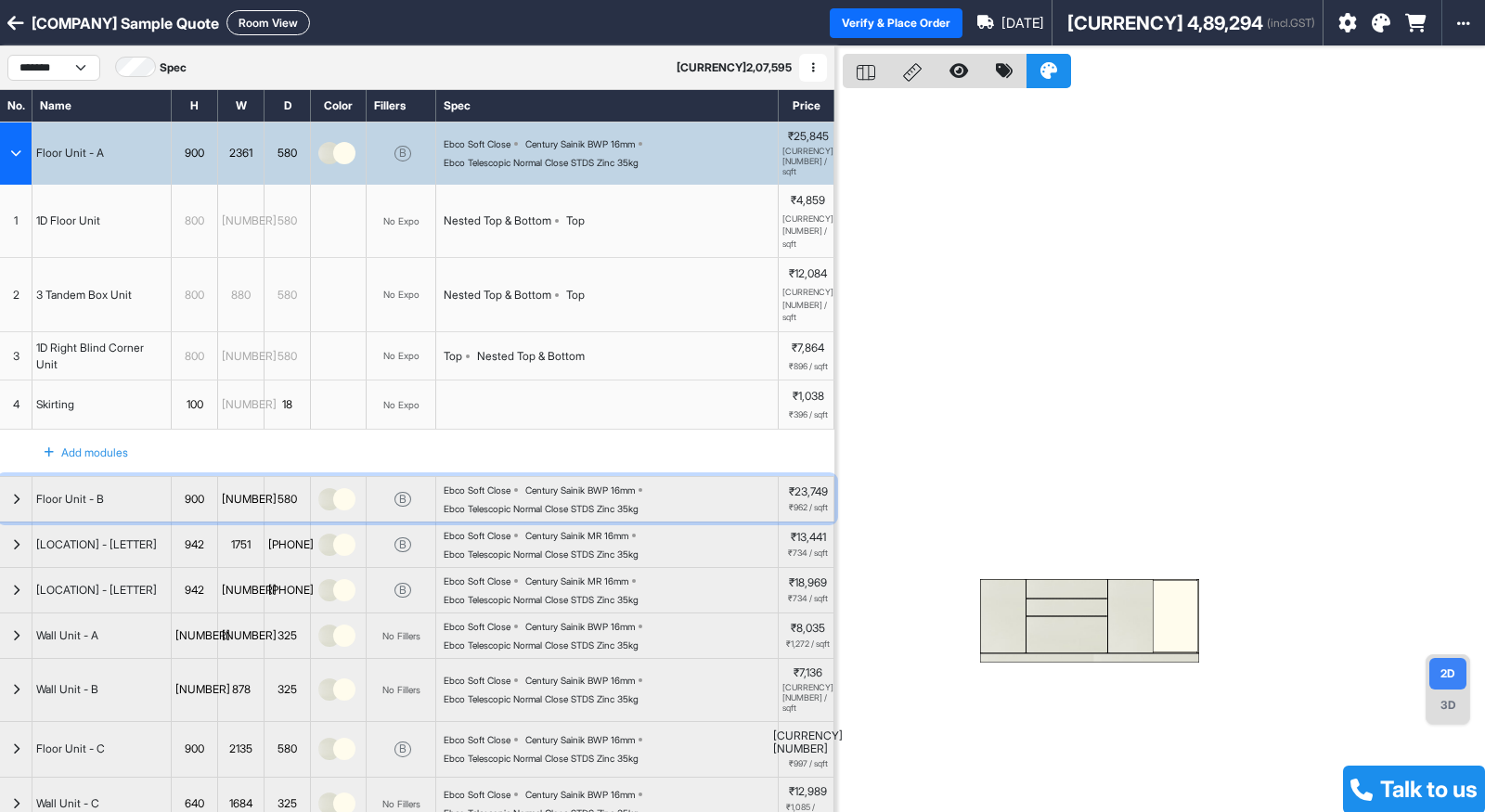 click at bounding box center [16, 499] 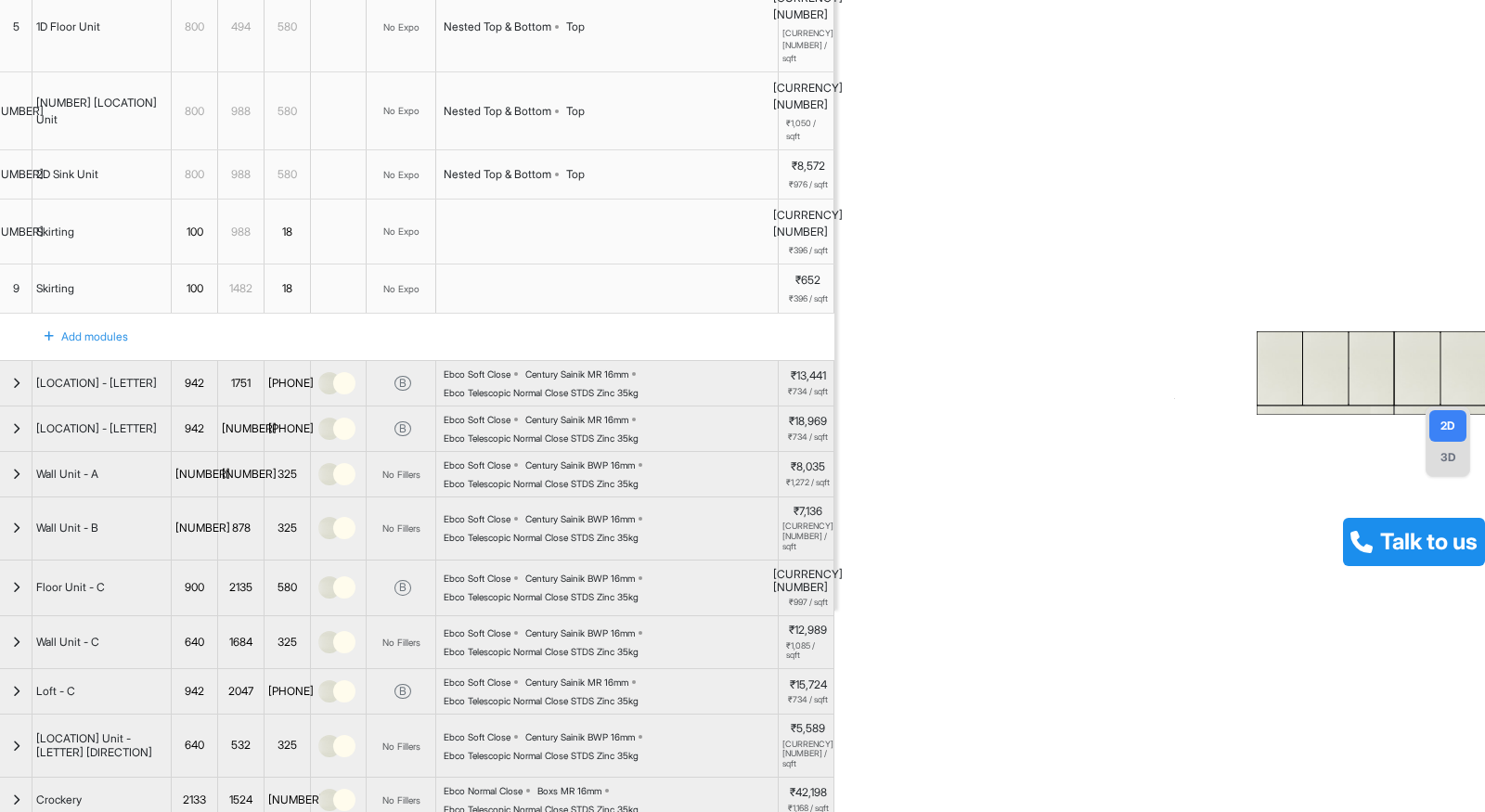 scroll, scrollTop: 0, scrollLeft: 0, axis: both 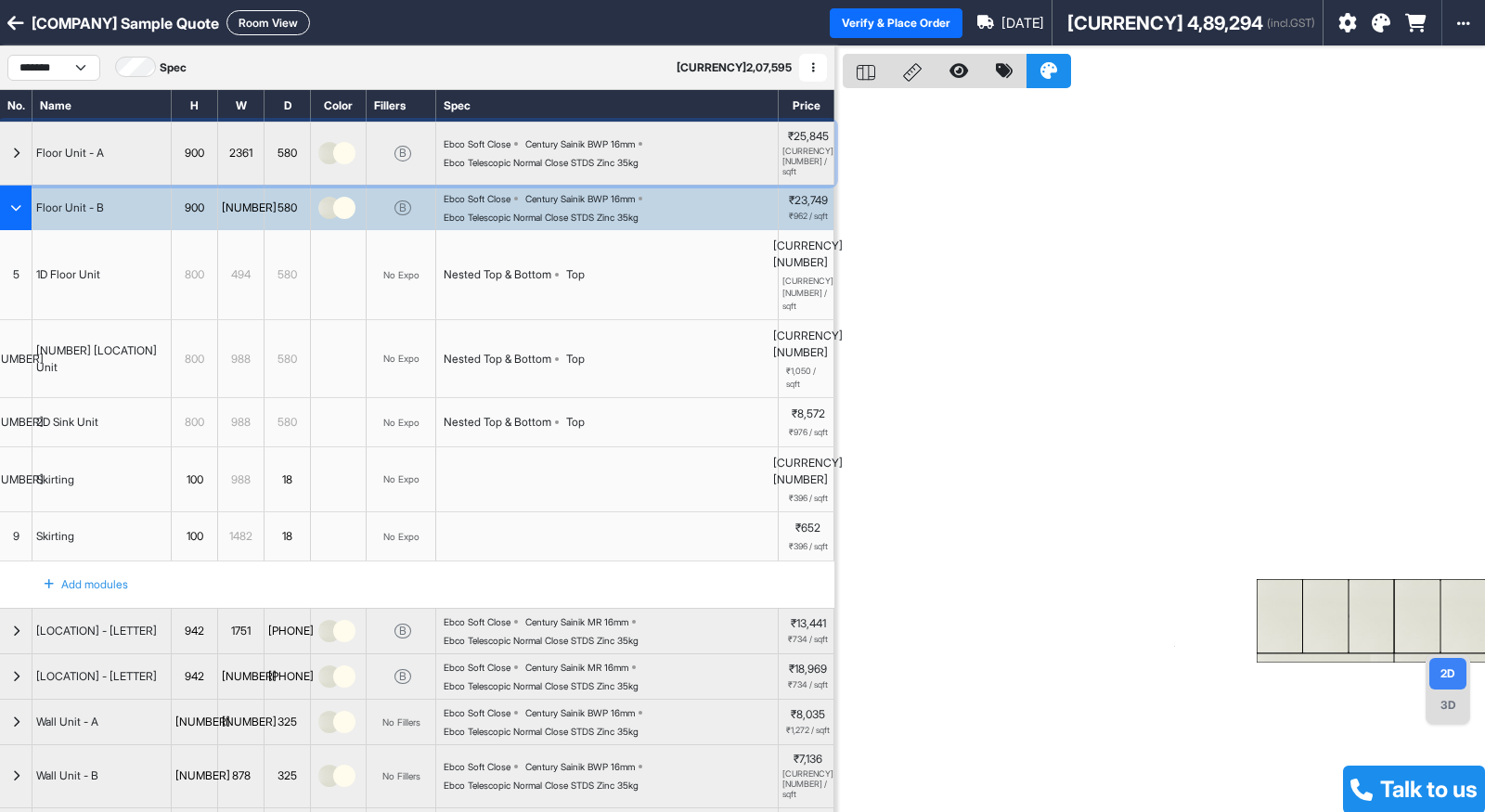 click at bounding box center (16, 153) 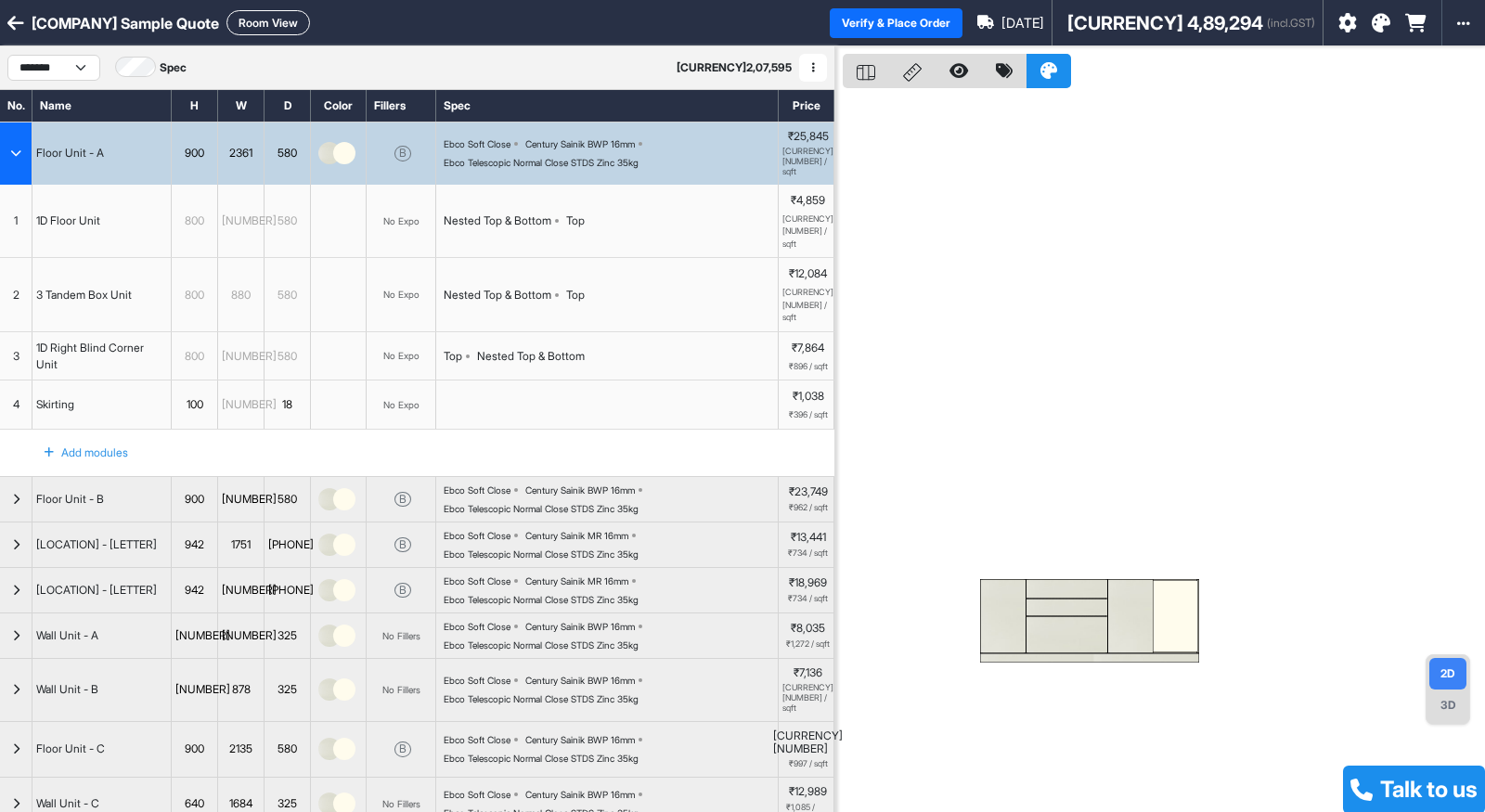 click at bounding box center [16, 153] 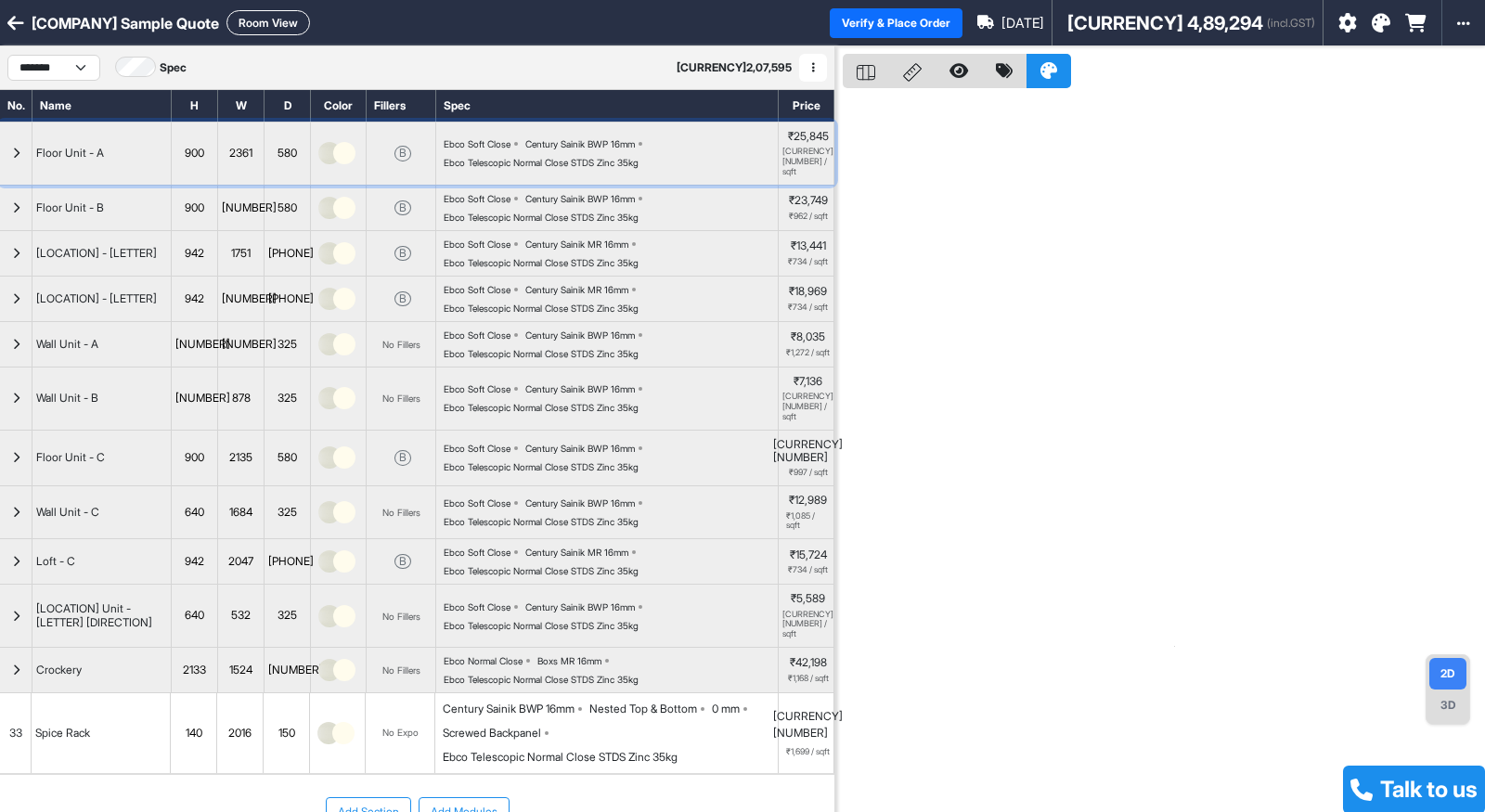 click at bounding box center [16, 153] 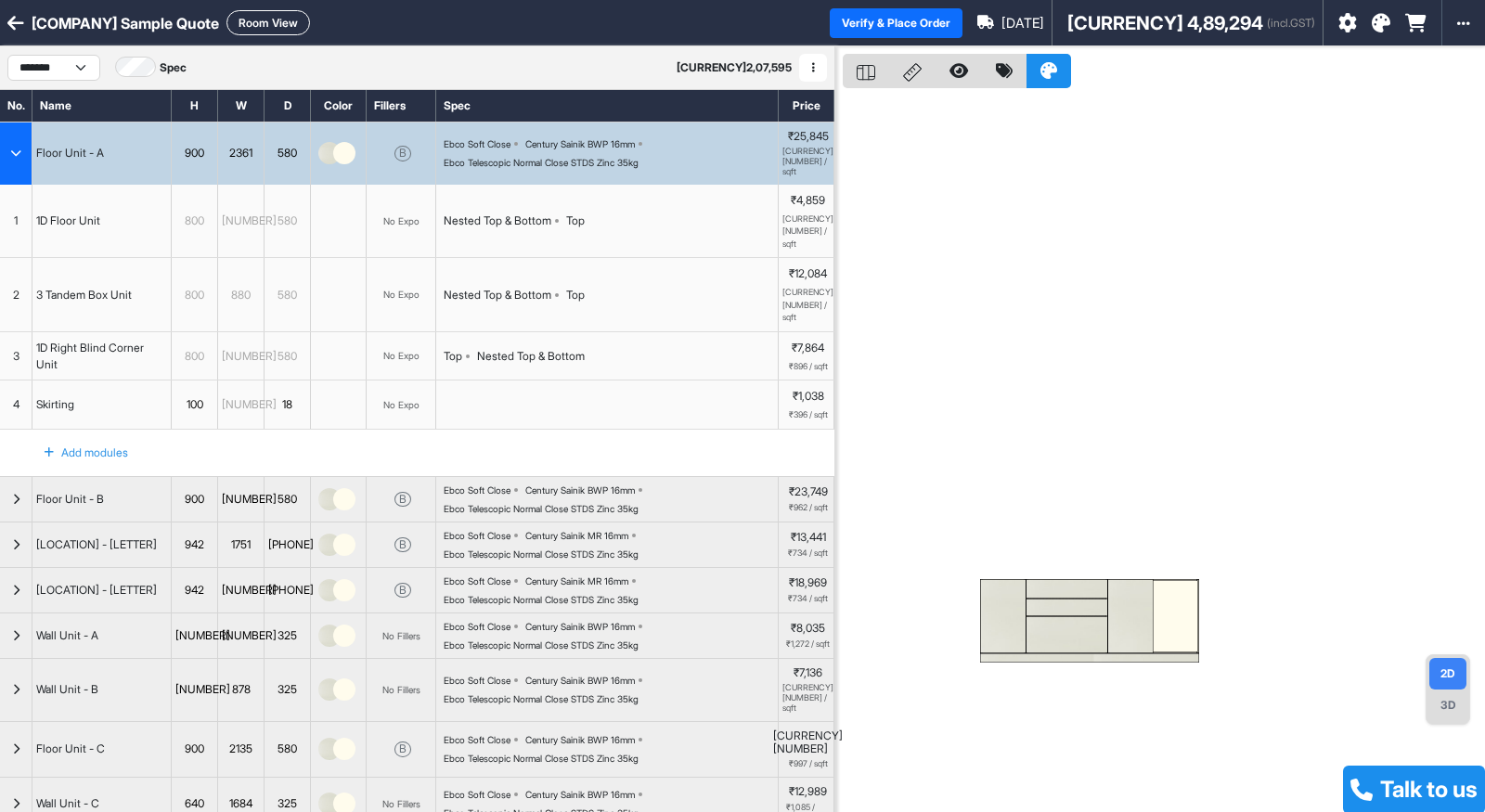 click at bounding box center [16, 153] 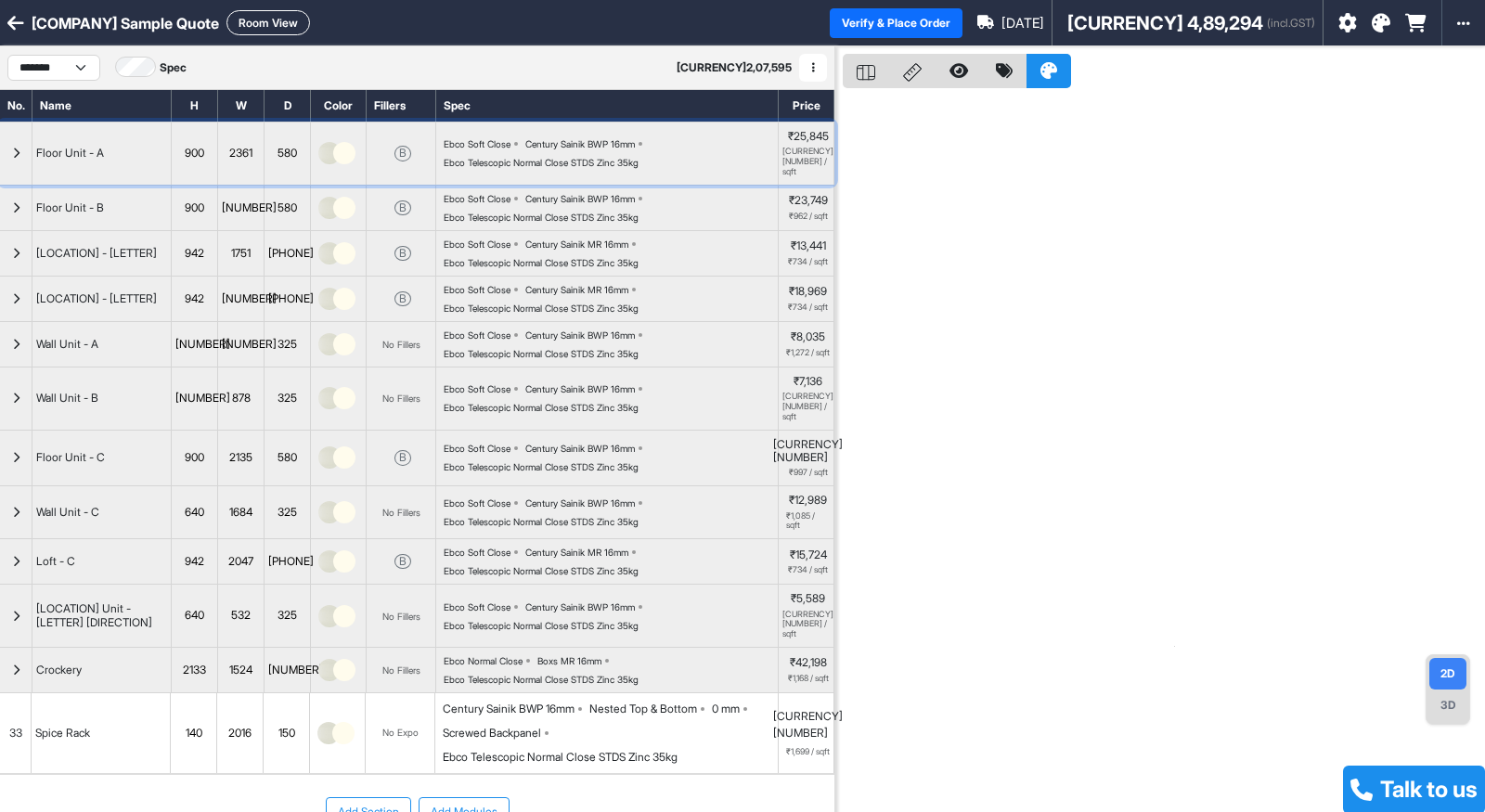 click at bounding box center (344, 153) 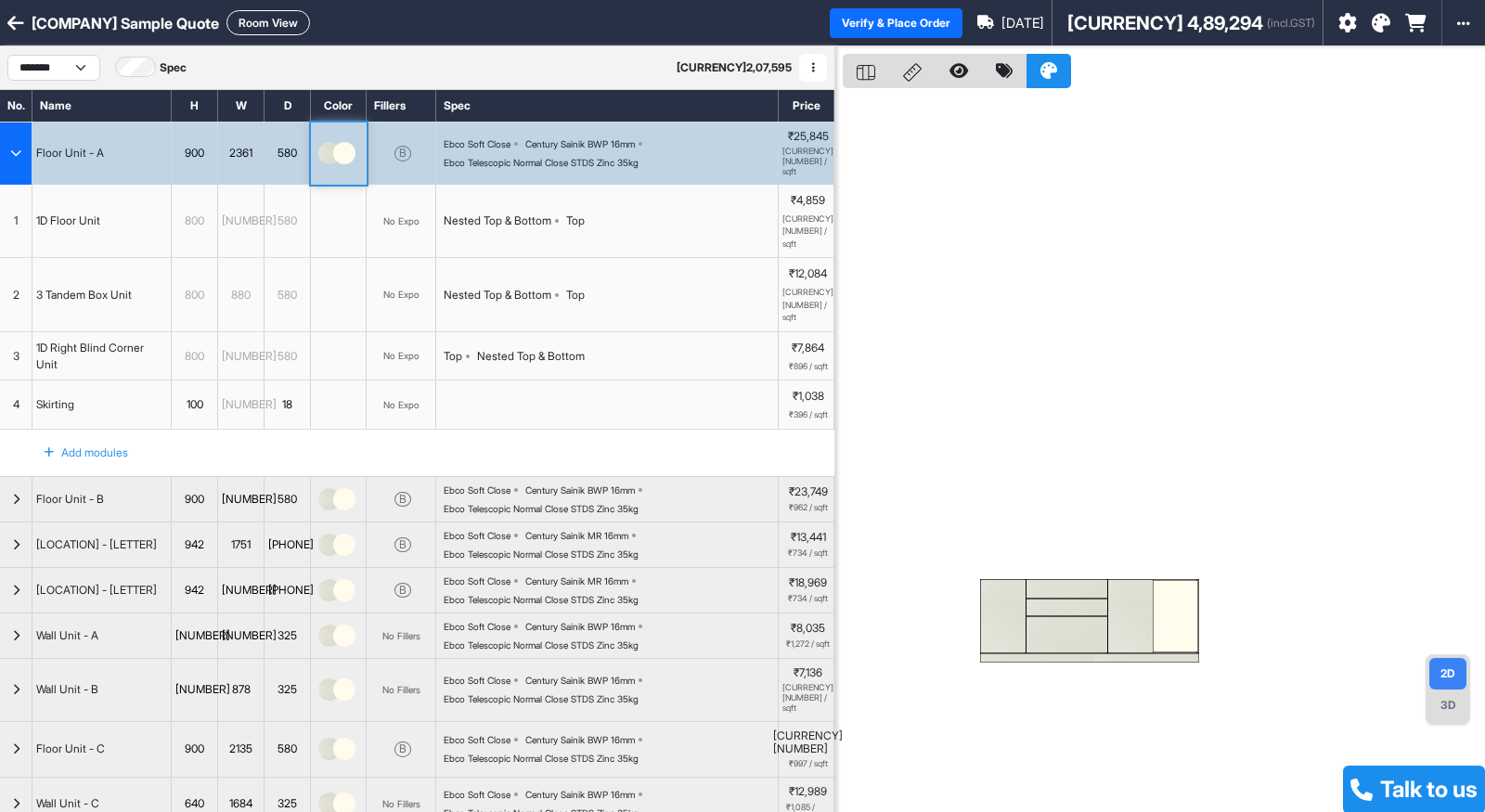 click at bounding box center [344, 153] 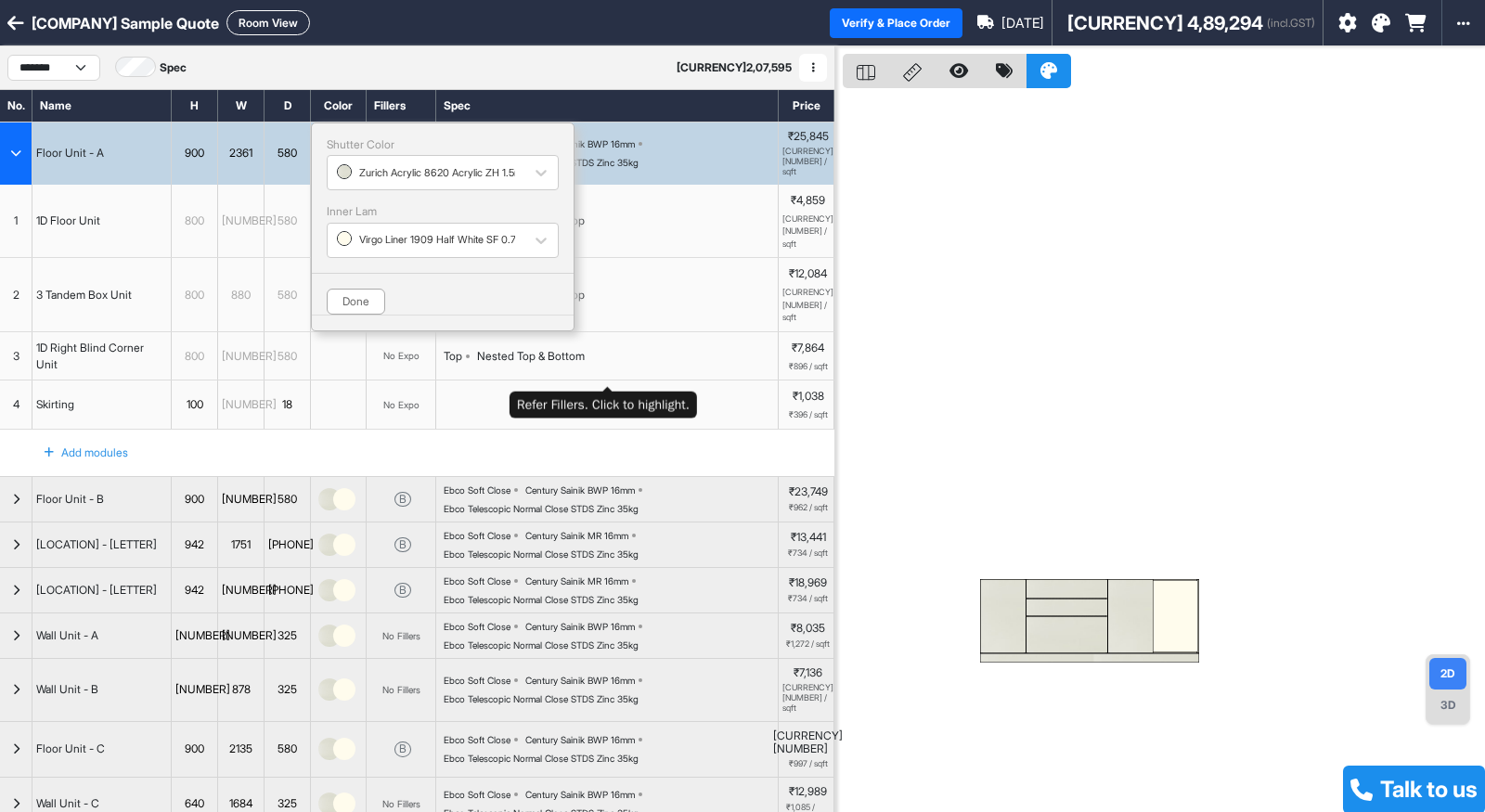 click at bounding box center [607, 405] 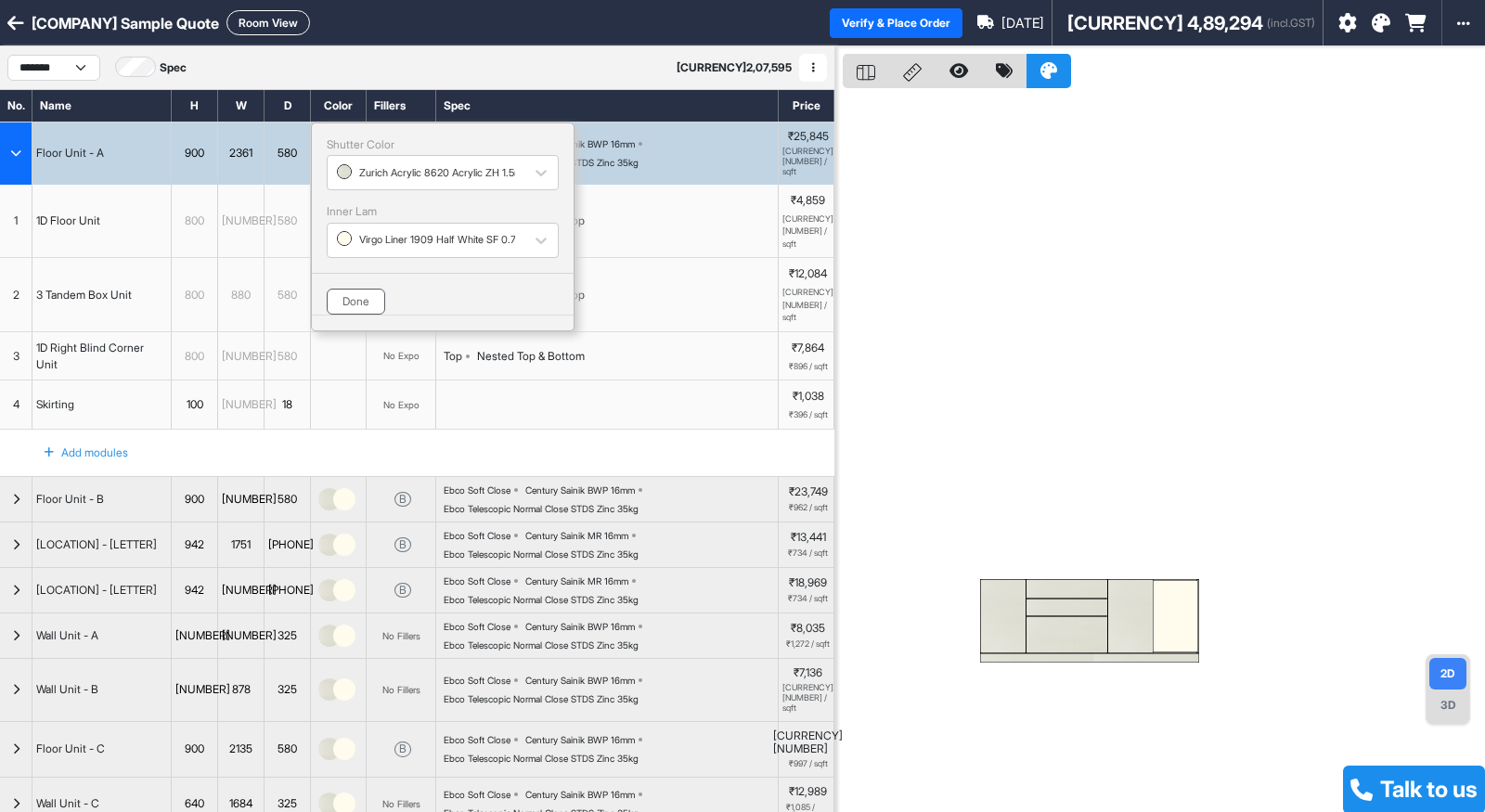 click on "Done" at bounding box center (355, 302) 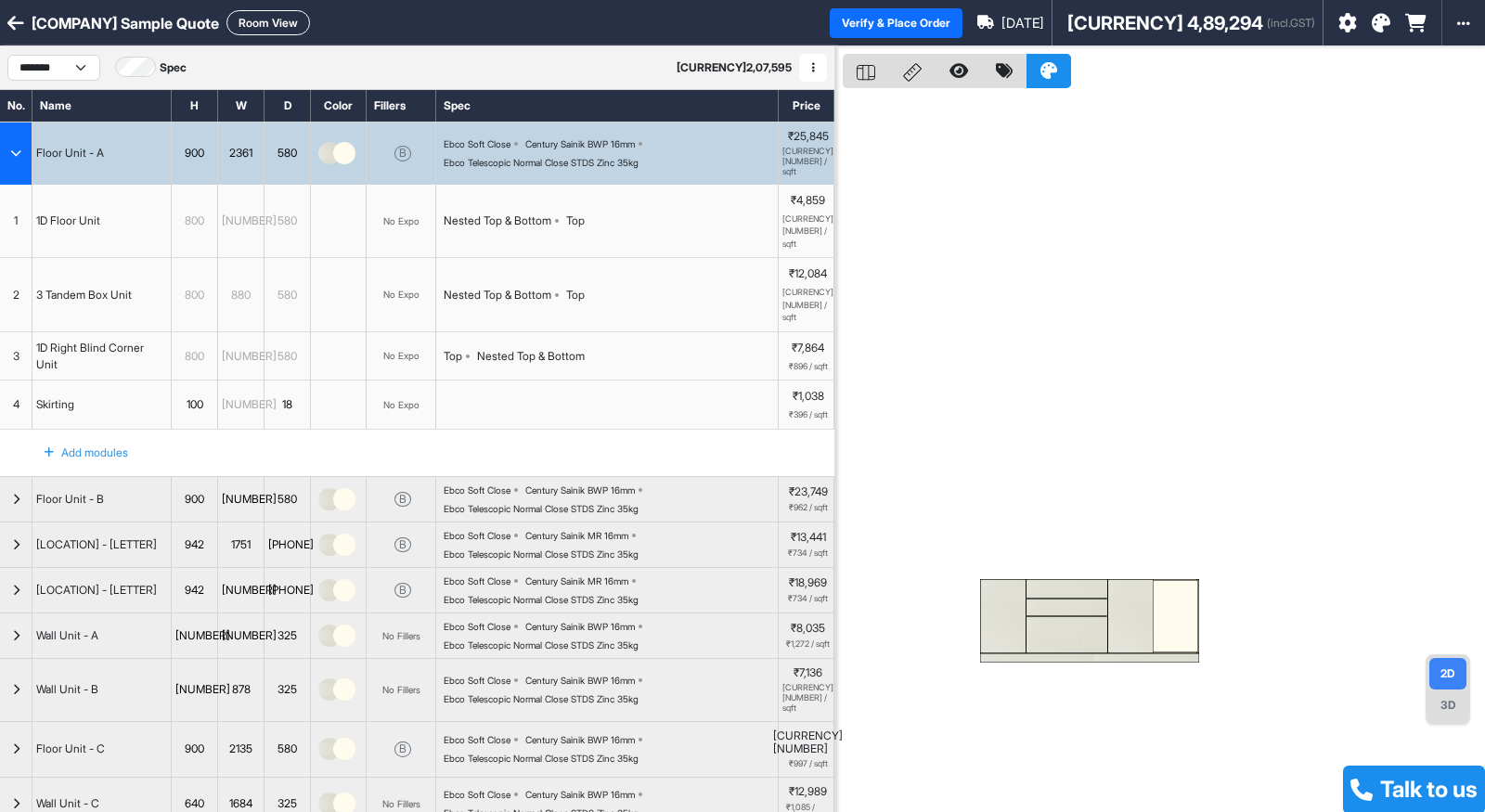click at bounding box center [16, 153] 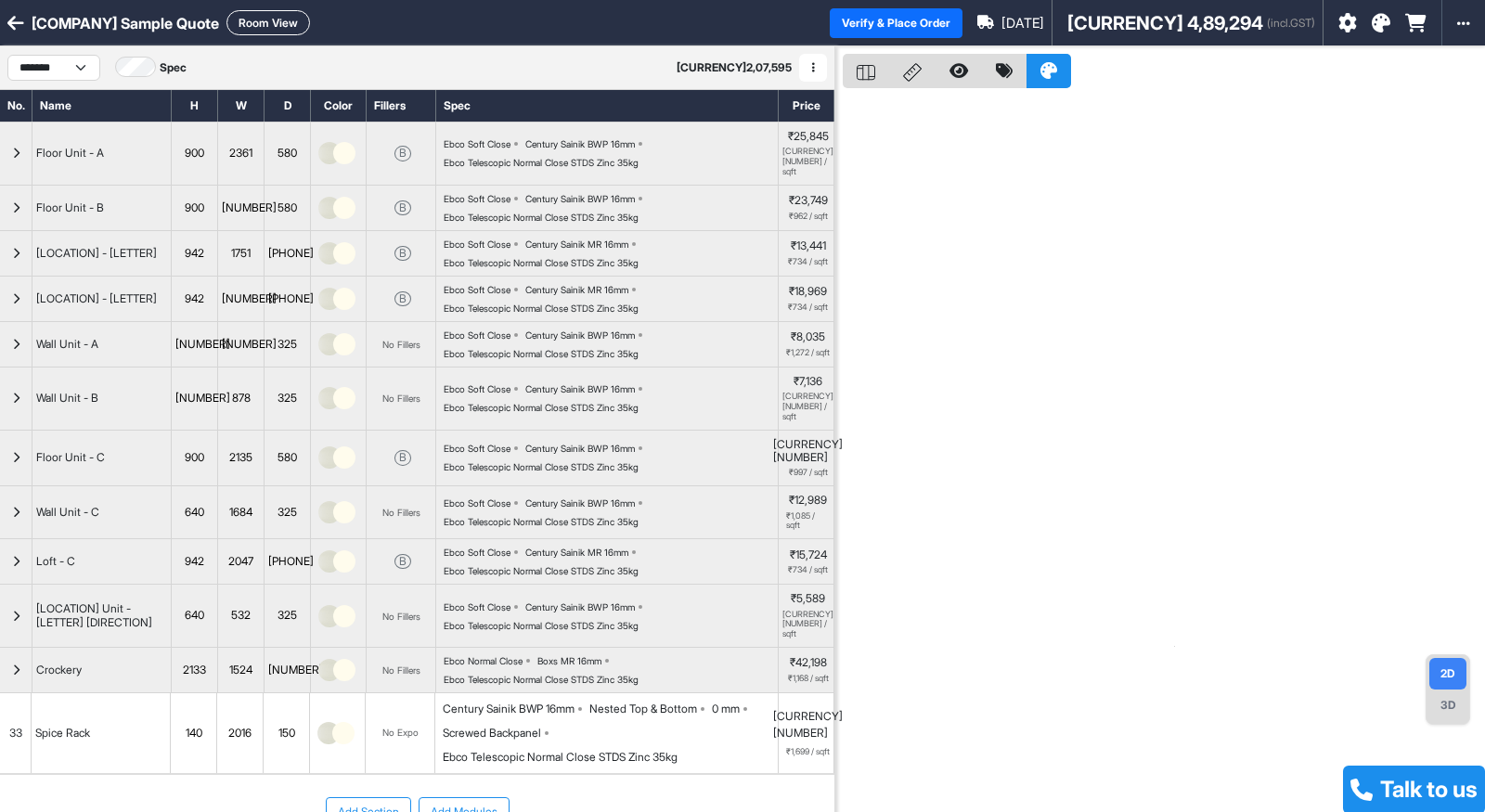 click at bounding box center (16, 23) 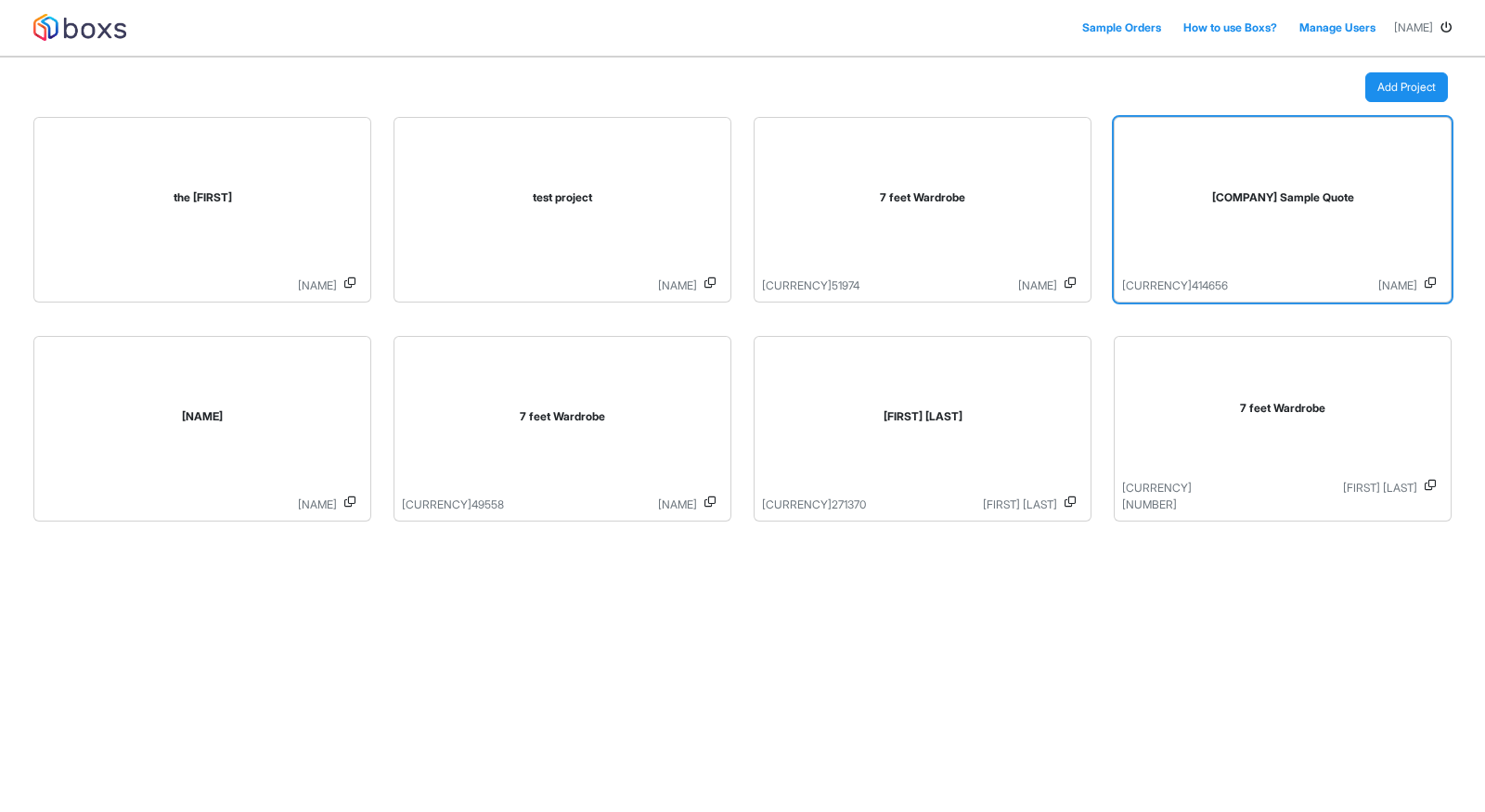 click at bounding box center (1430, 286) 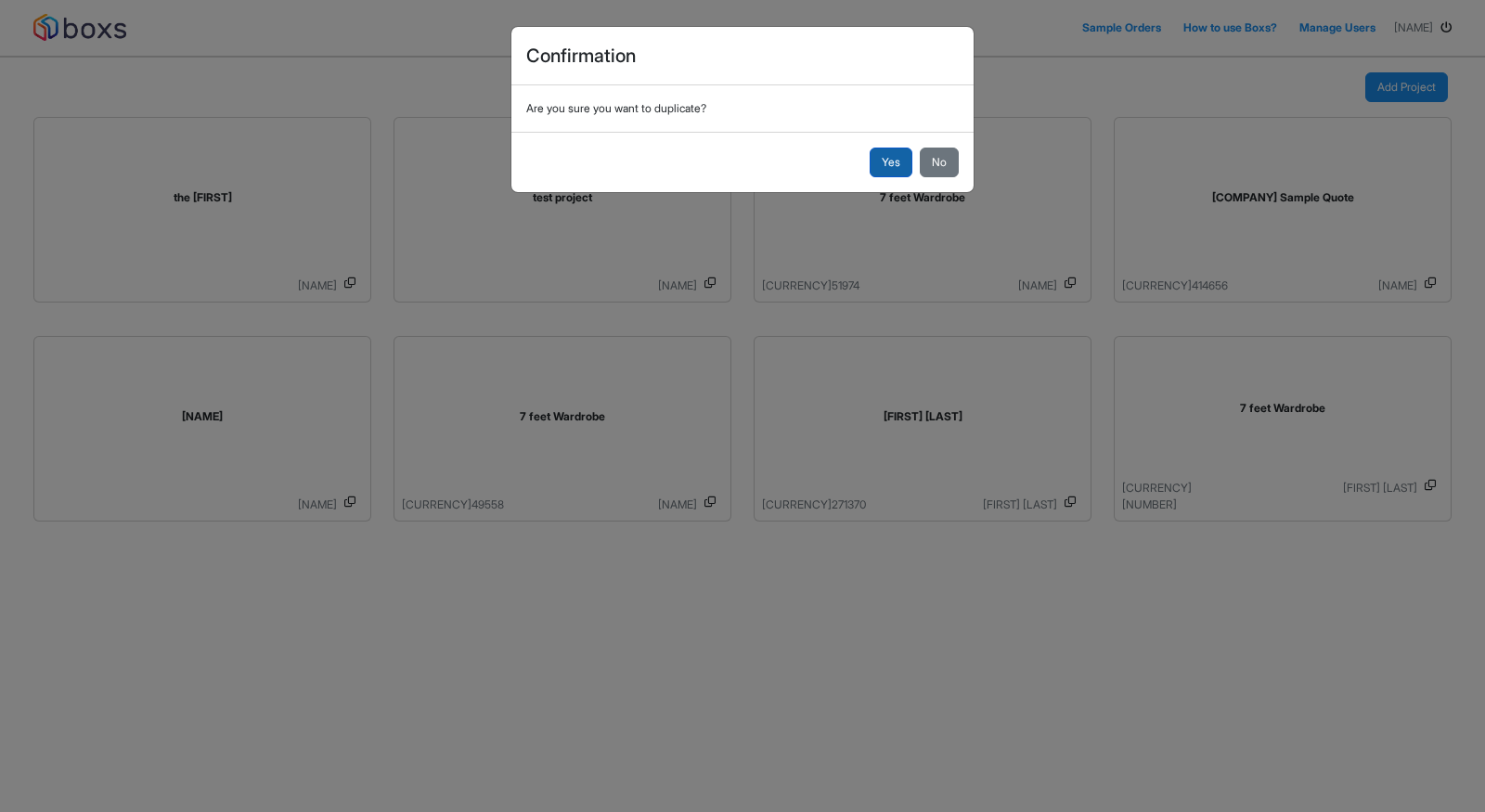 click on "Yes" at bounding box center [891, 162] 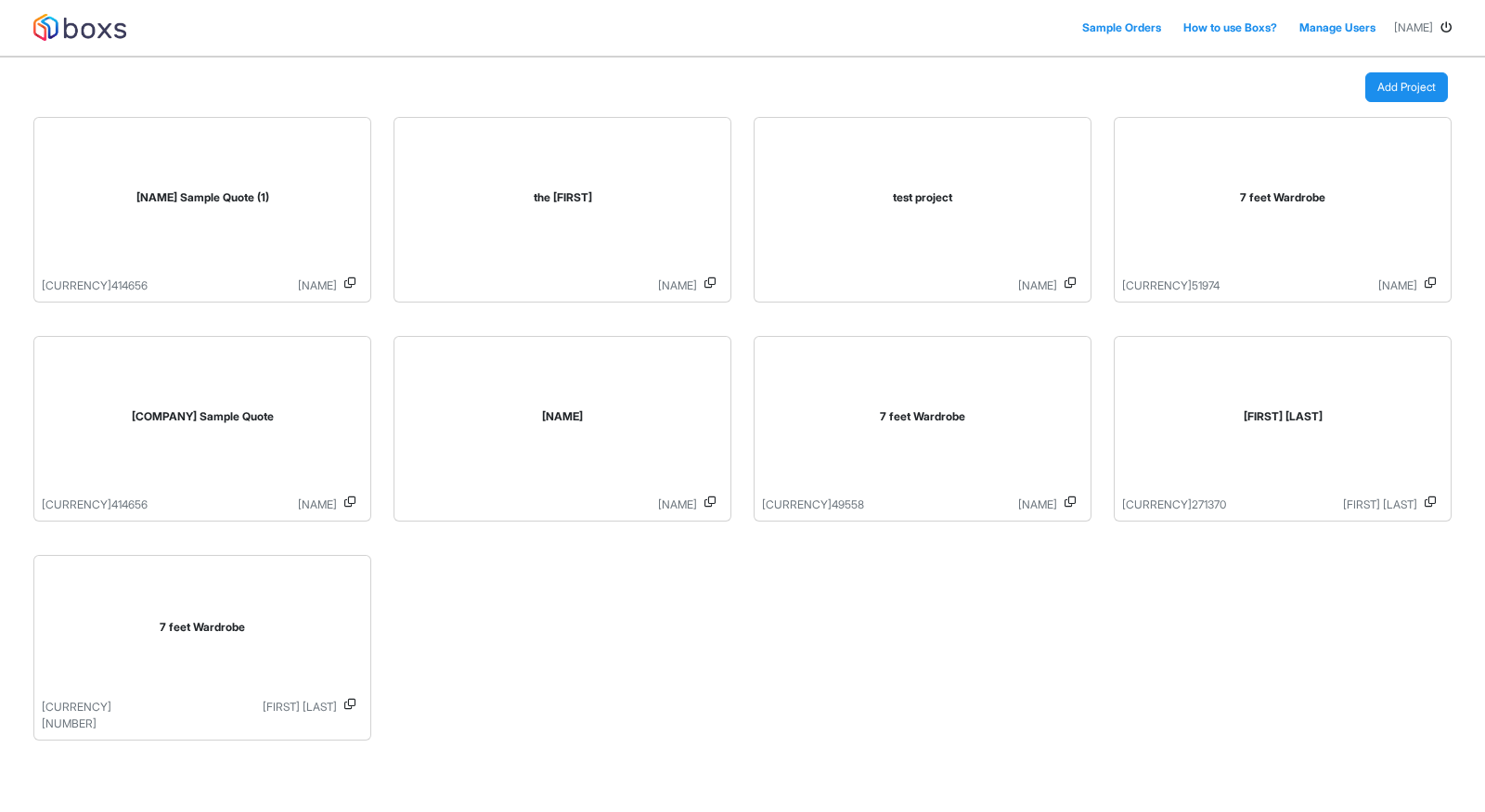 click on "••• •••••••" at bounding box center (1406, 87) 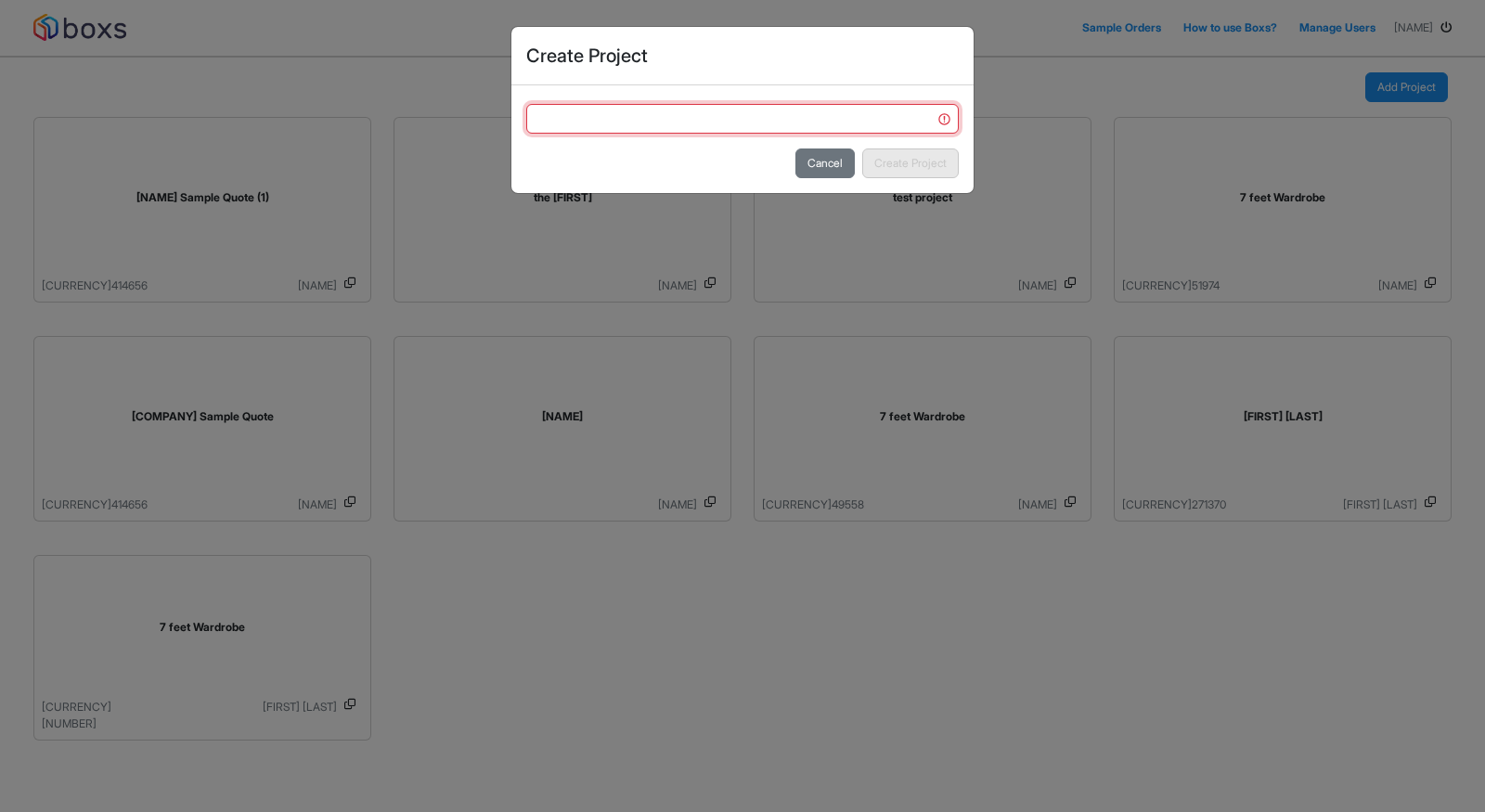 click at bounding box center (742, 119) 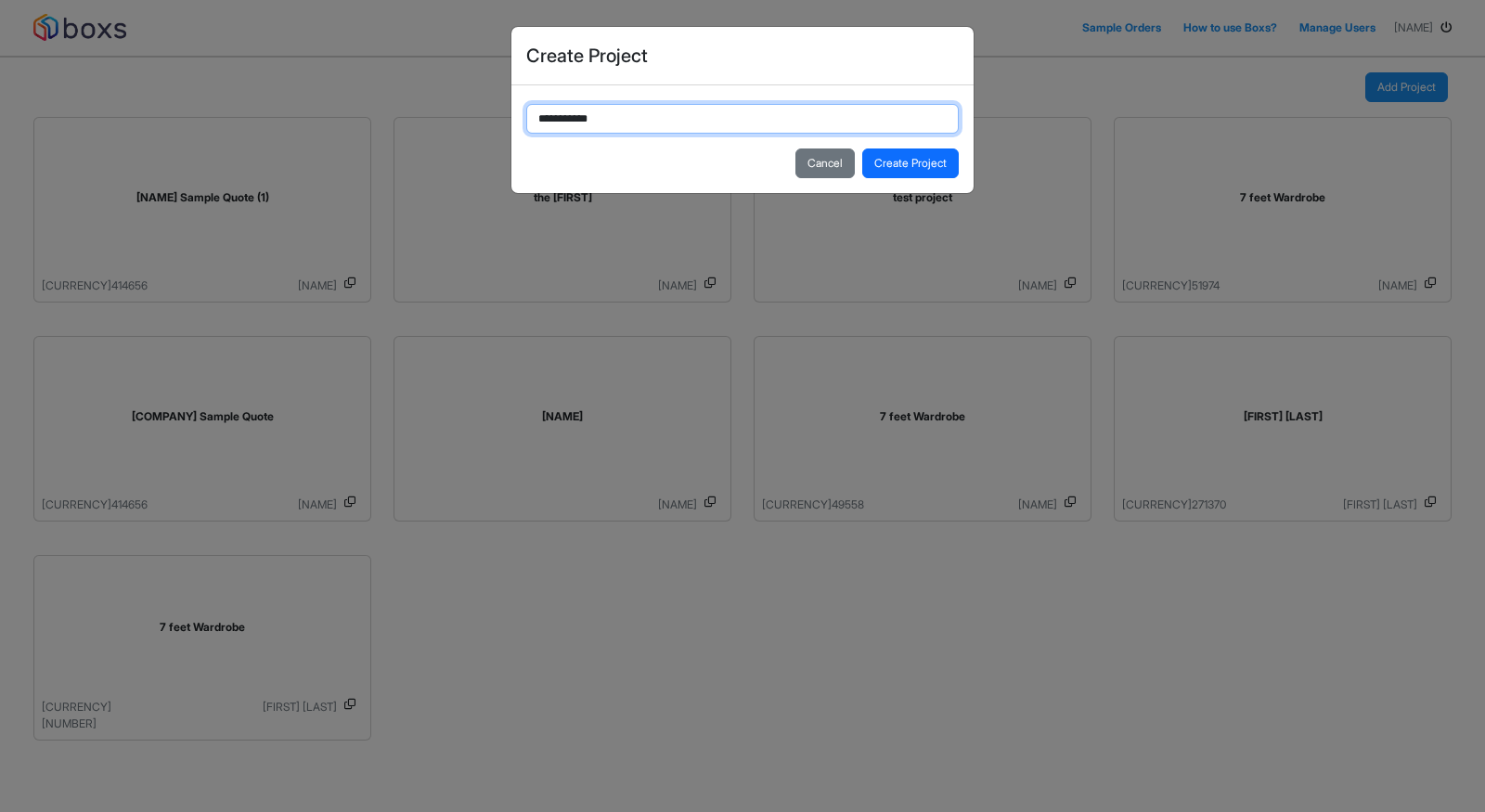 type on "**********" 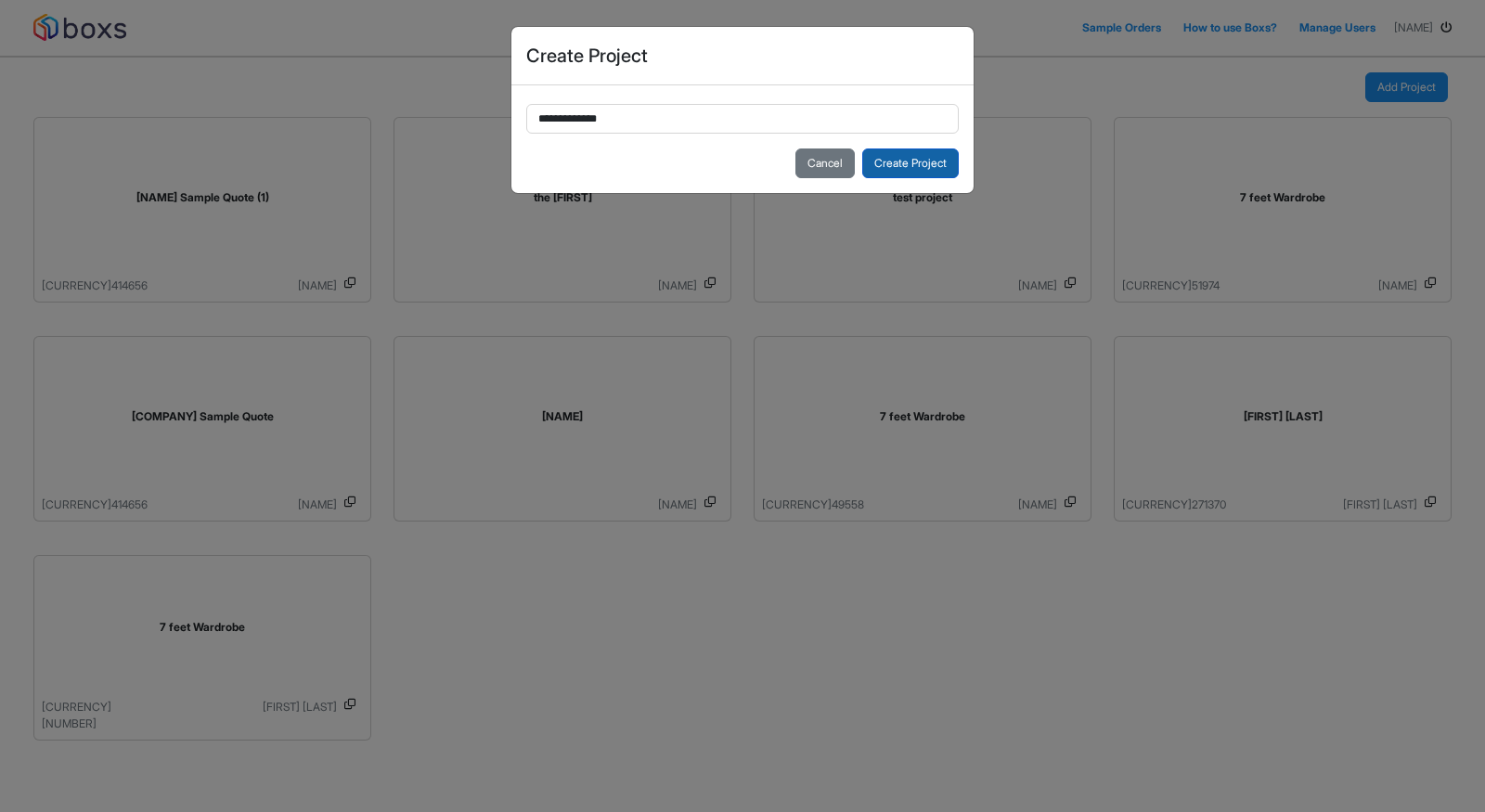 click on "Create Project" at bounding box center (910, 163) 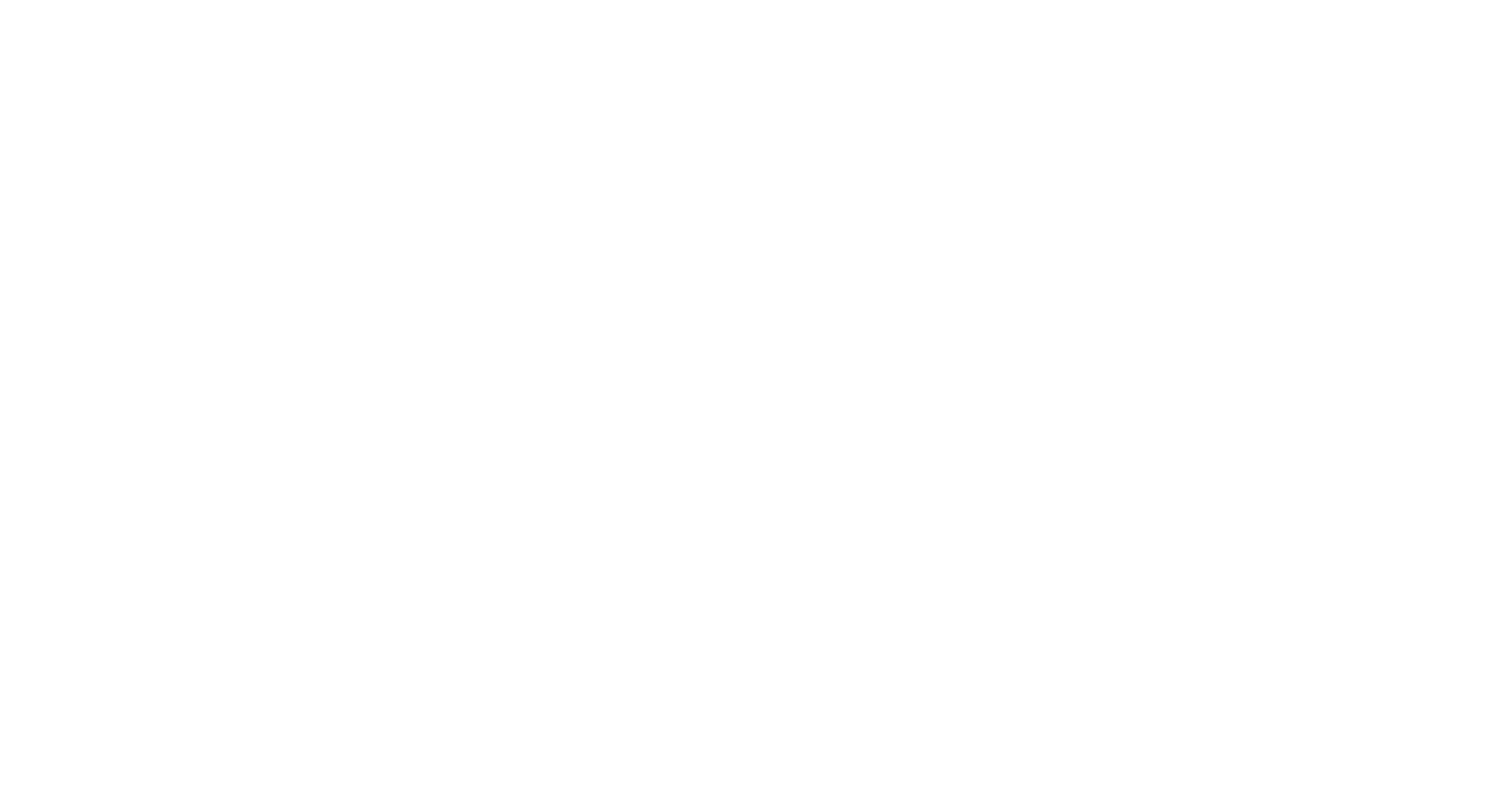 scroll, scrollTop: 0, scrollLeft: 0, axis: both 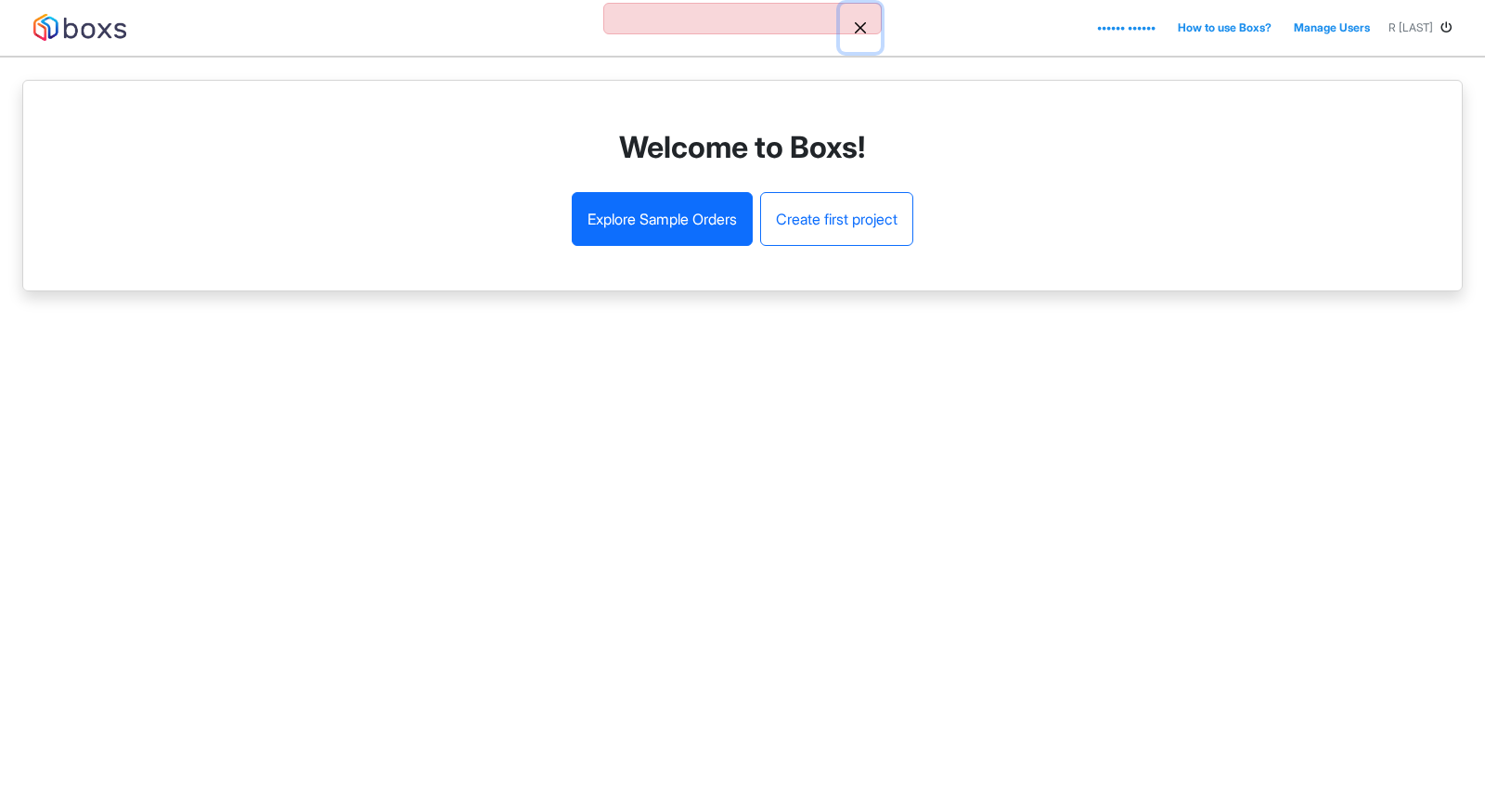 click at bounding box center [860, 28] 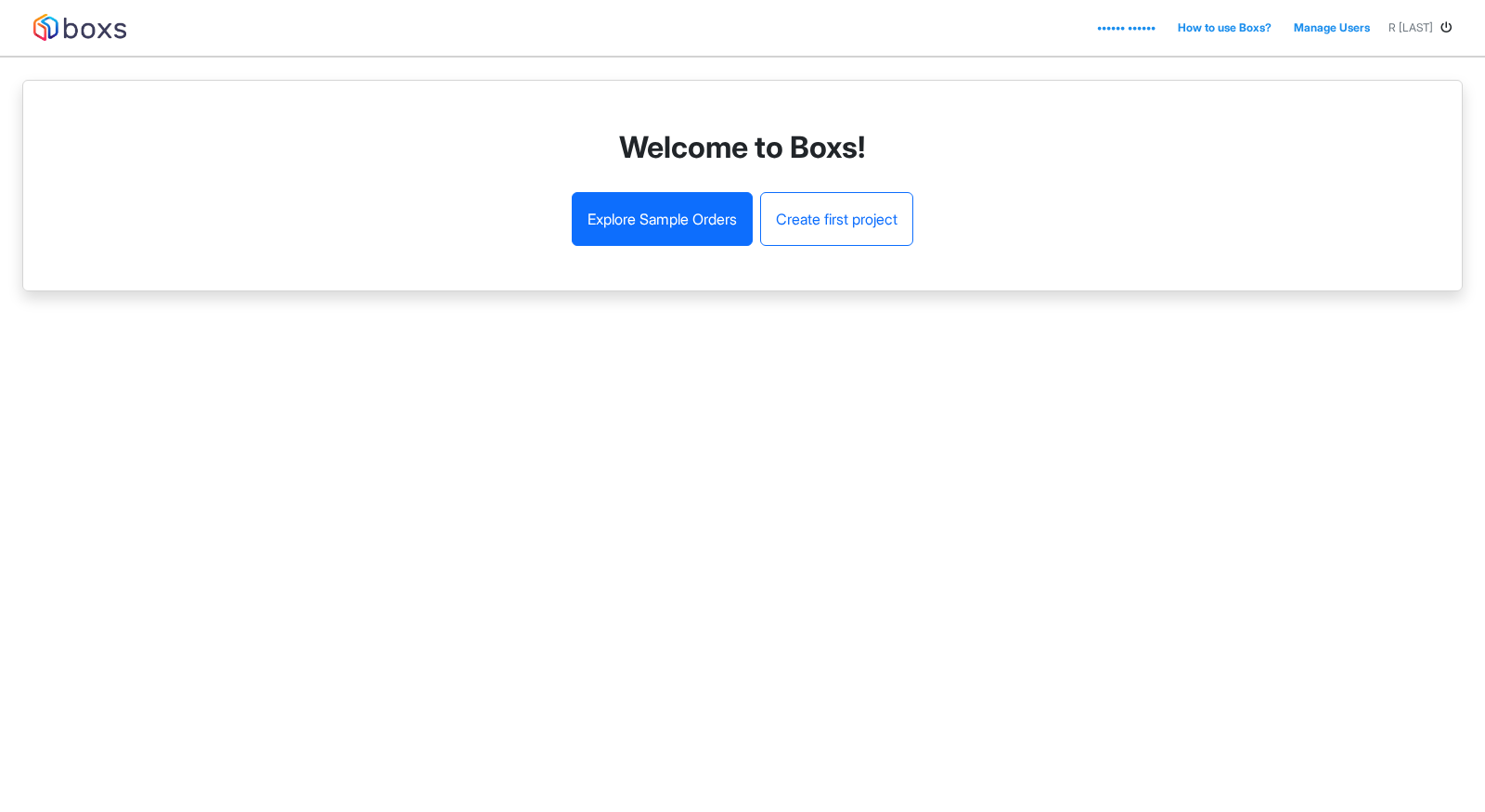 click at bounding box center (1446, 28) 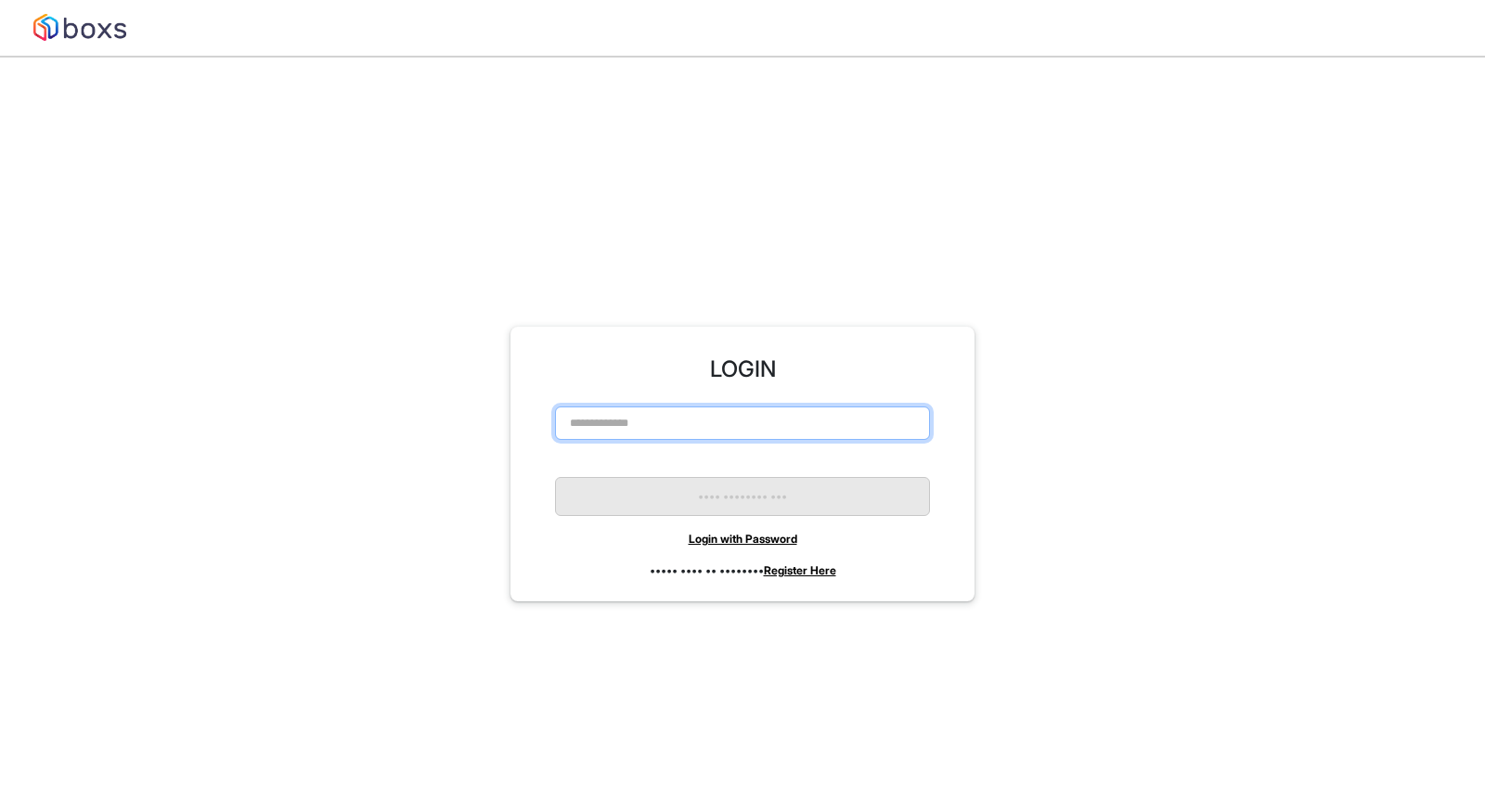 click at bounding box center [742, 423] 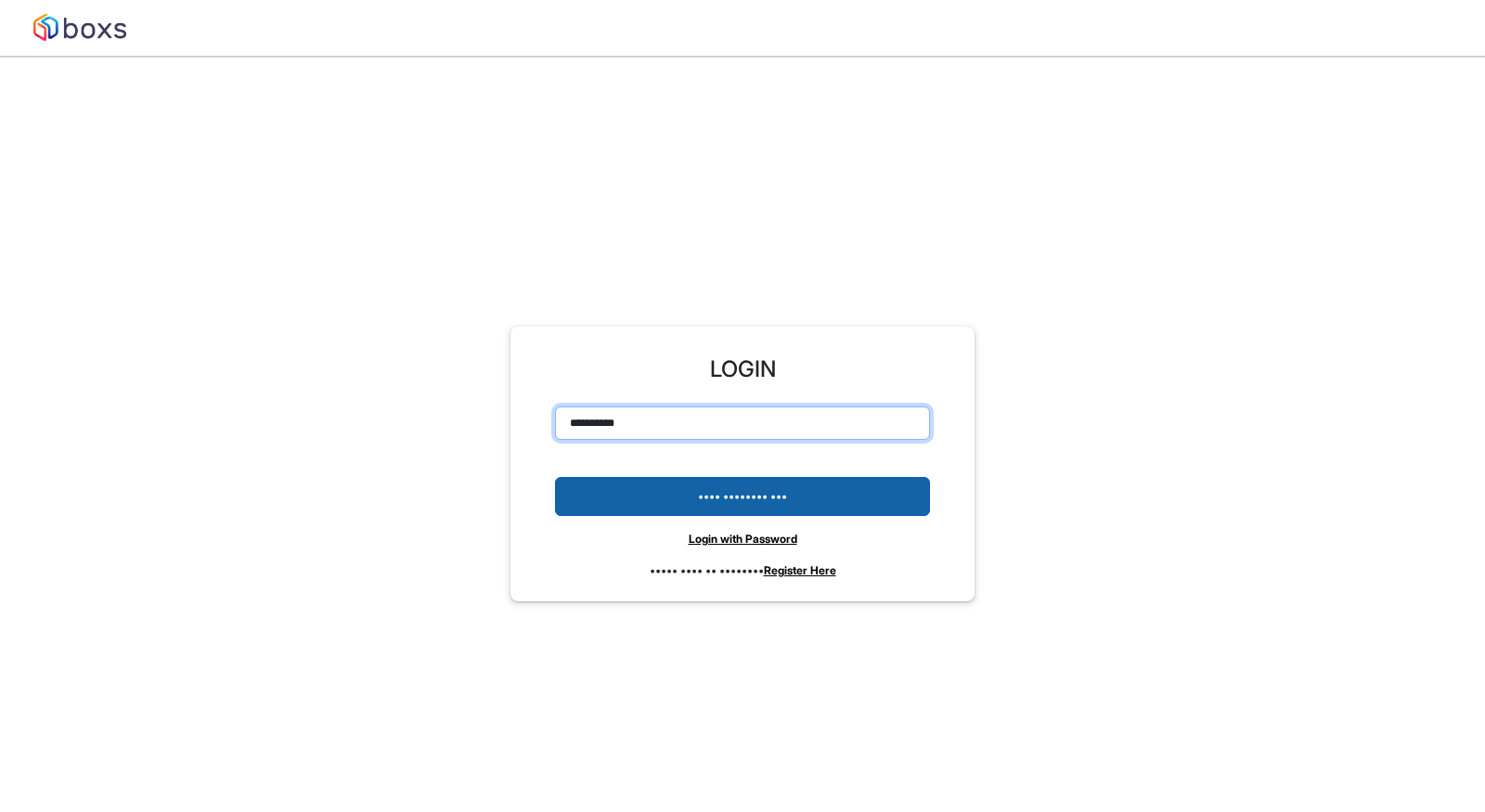 type on "**********" 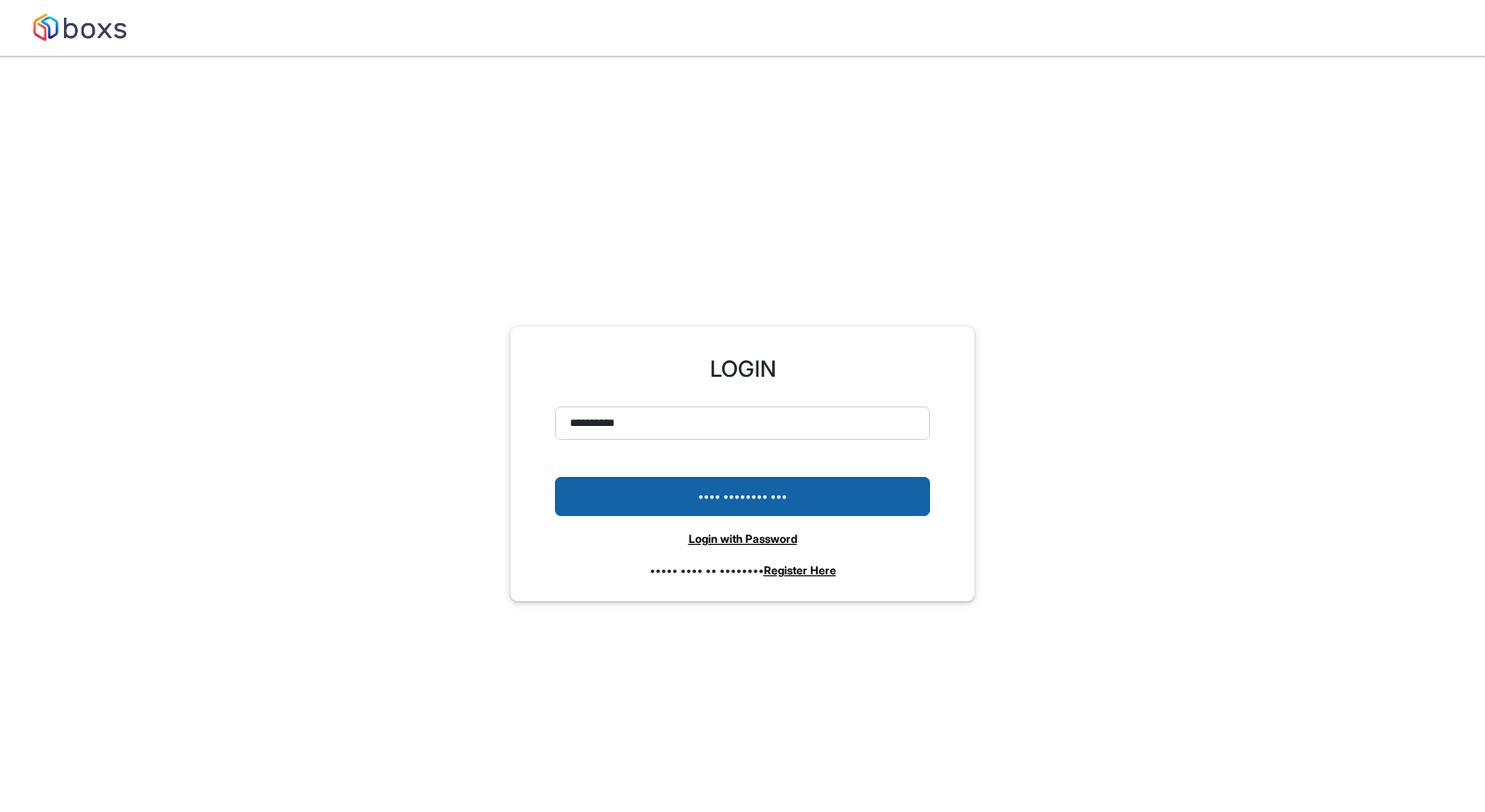 click on "•••• •••••••• •••" at bounding box center [742, 496] 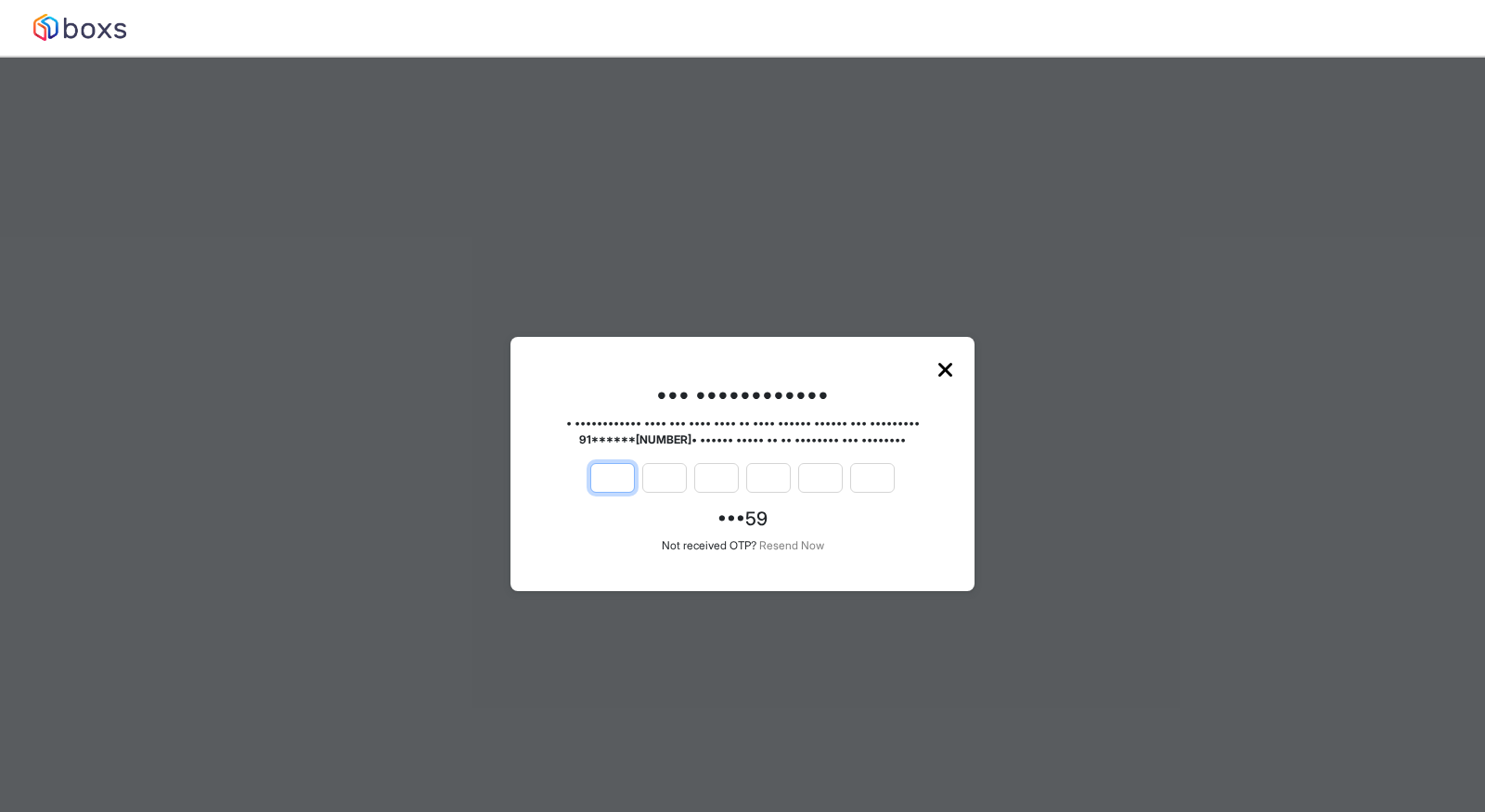 click at bounding box center (613, 478) 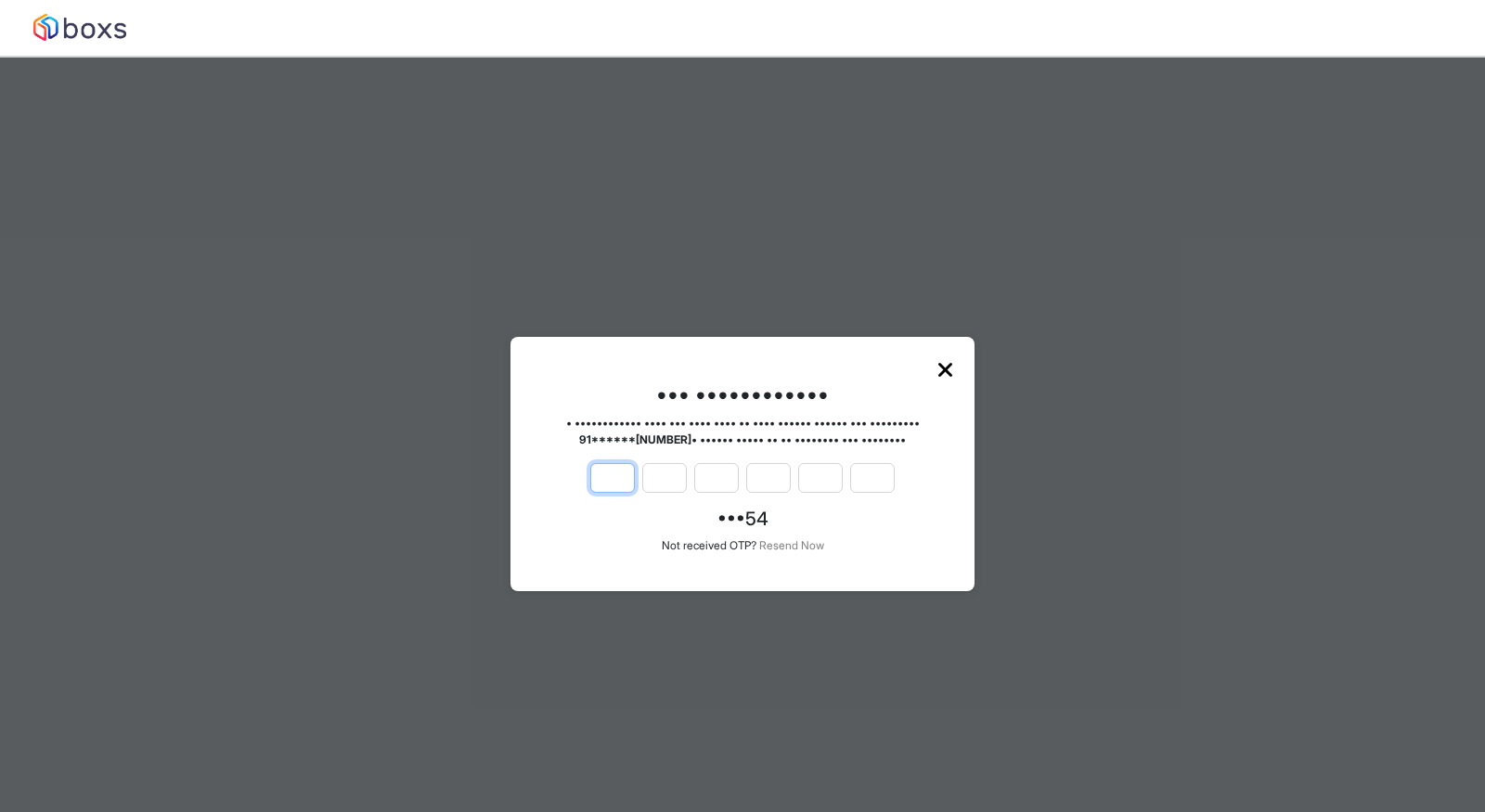 type on "*" 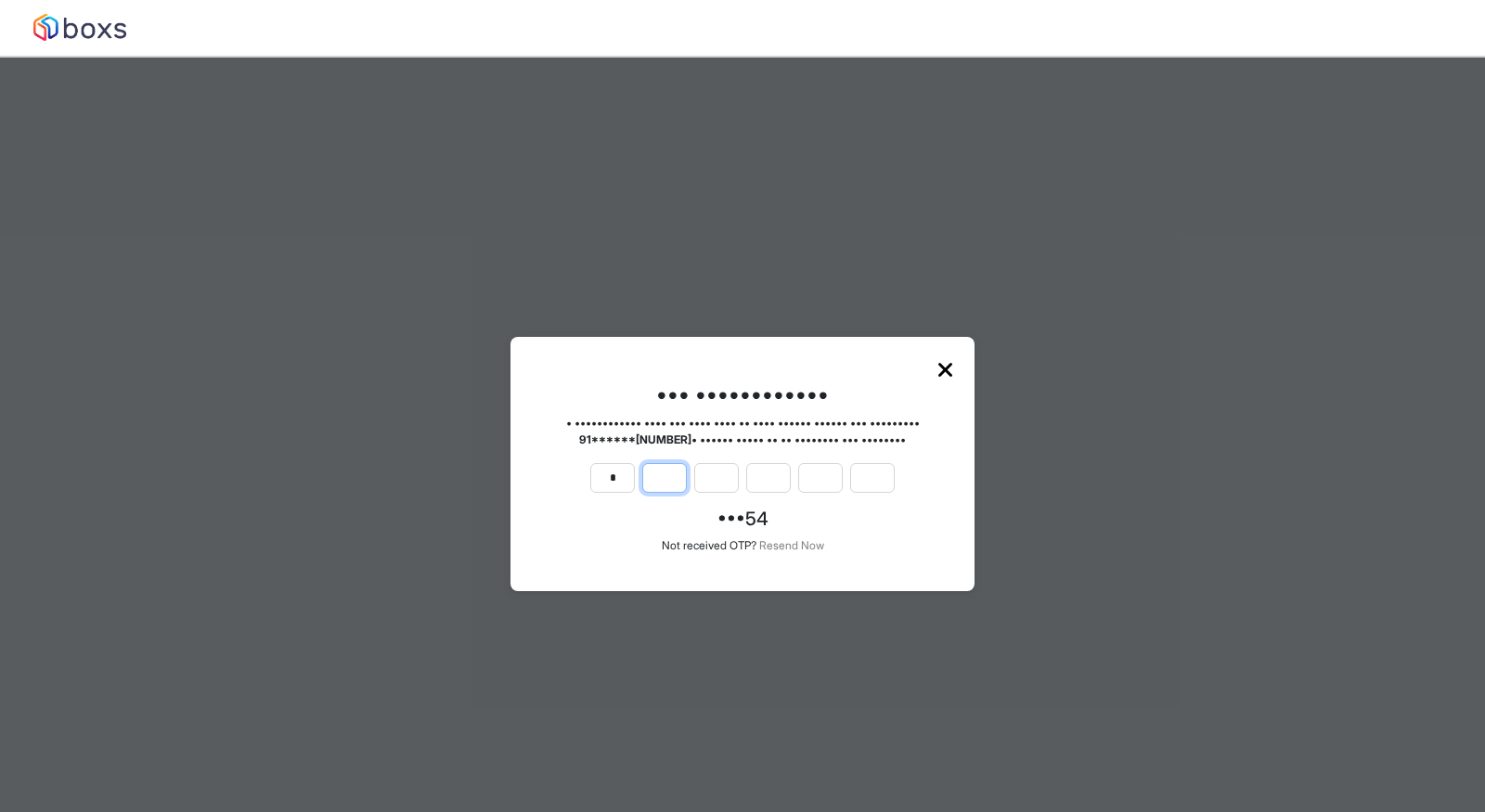 type on "*" 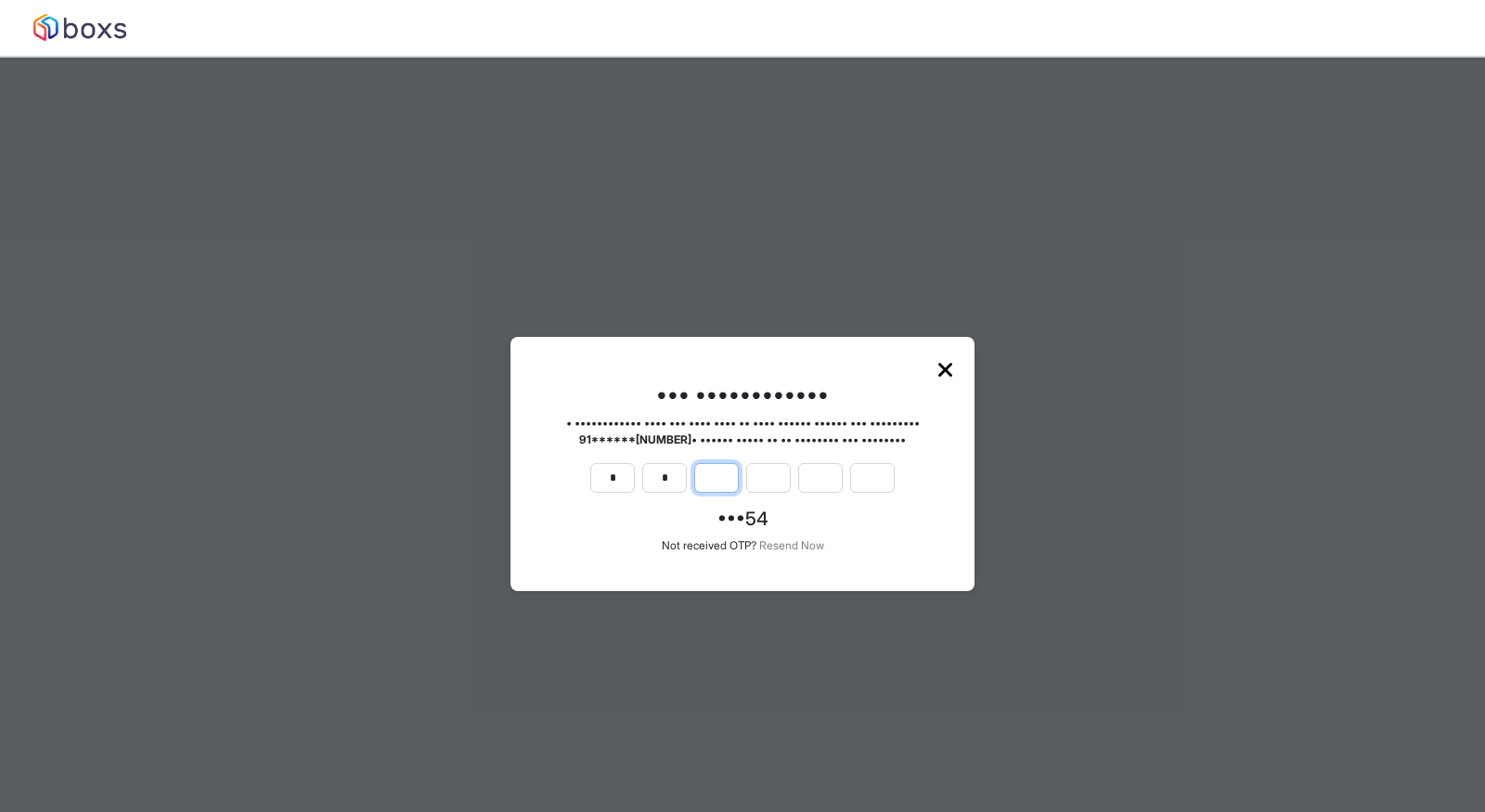 type on "*" 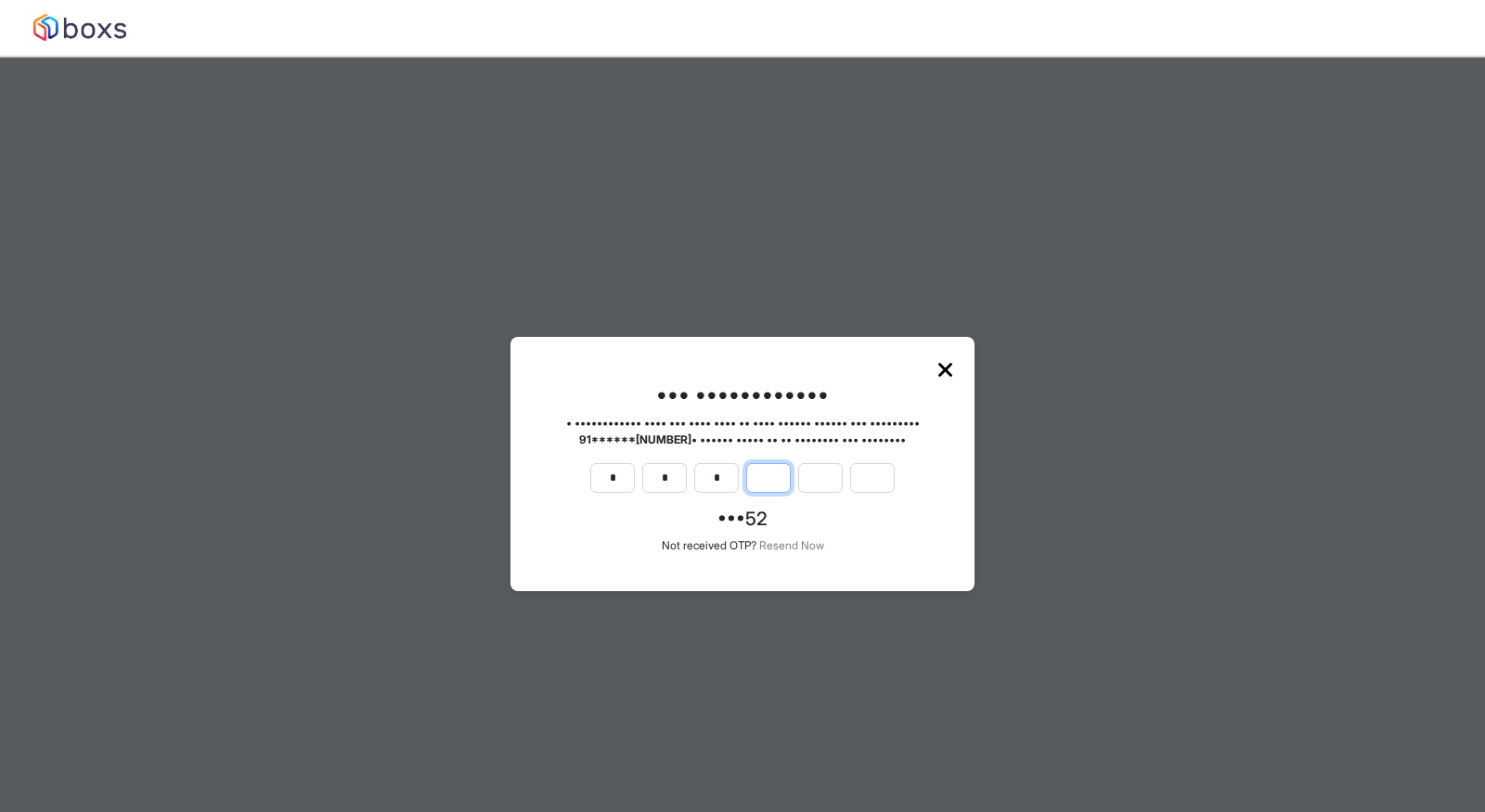 type on "*" 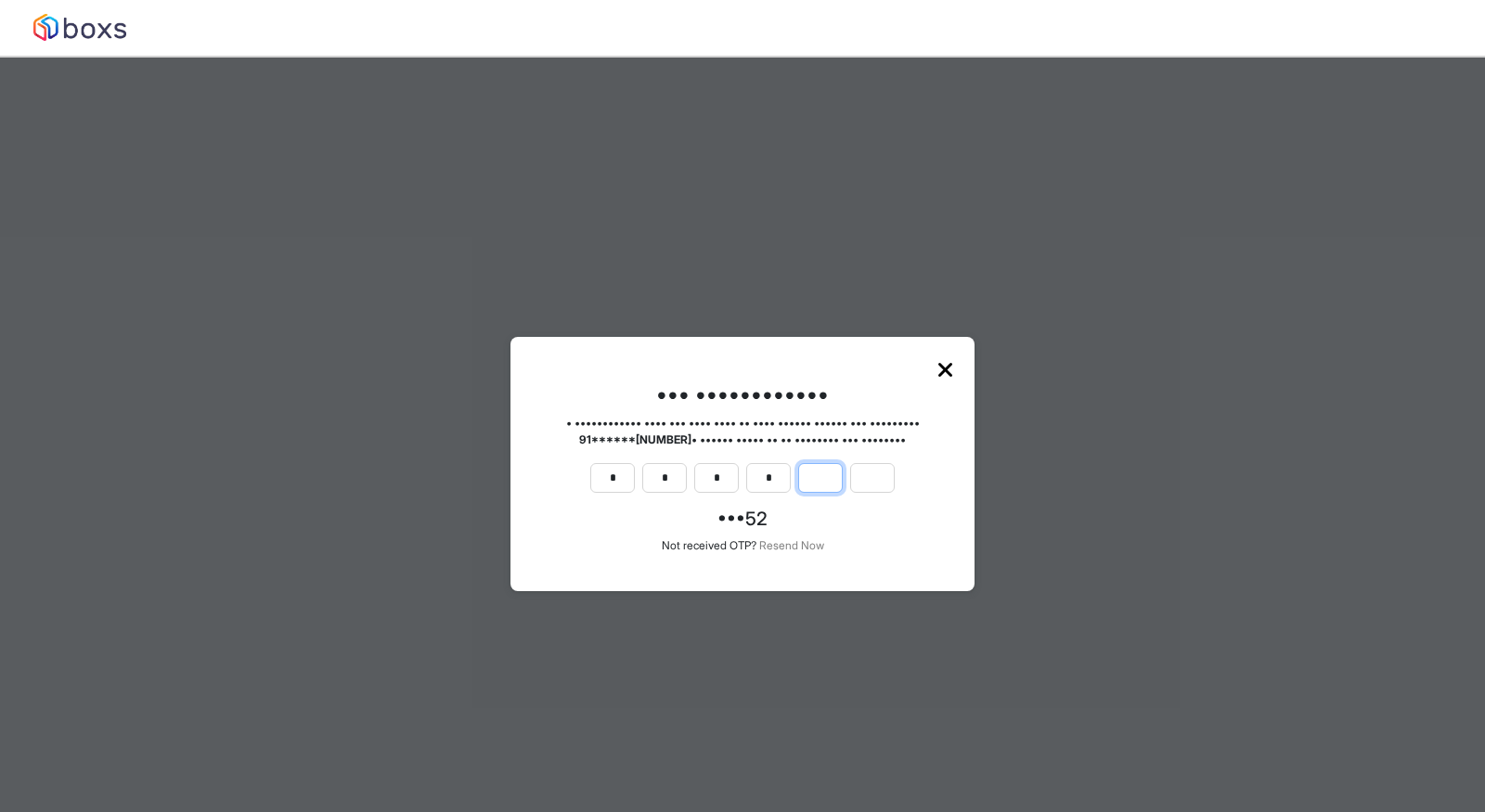 type on "*" 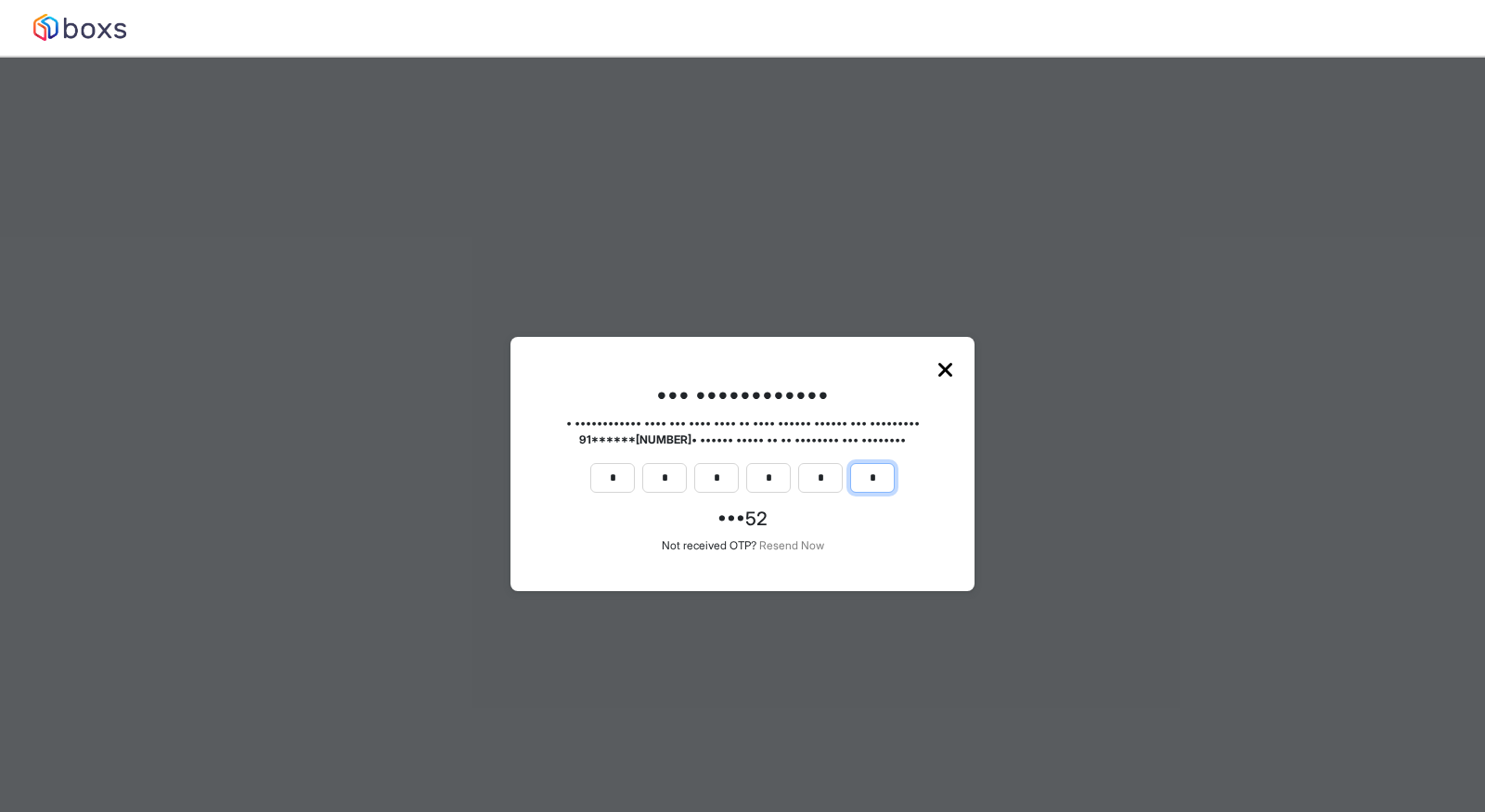 type on "*" 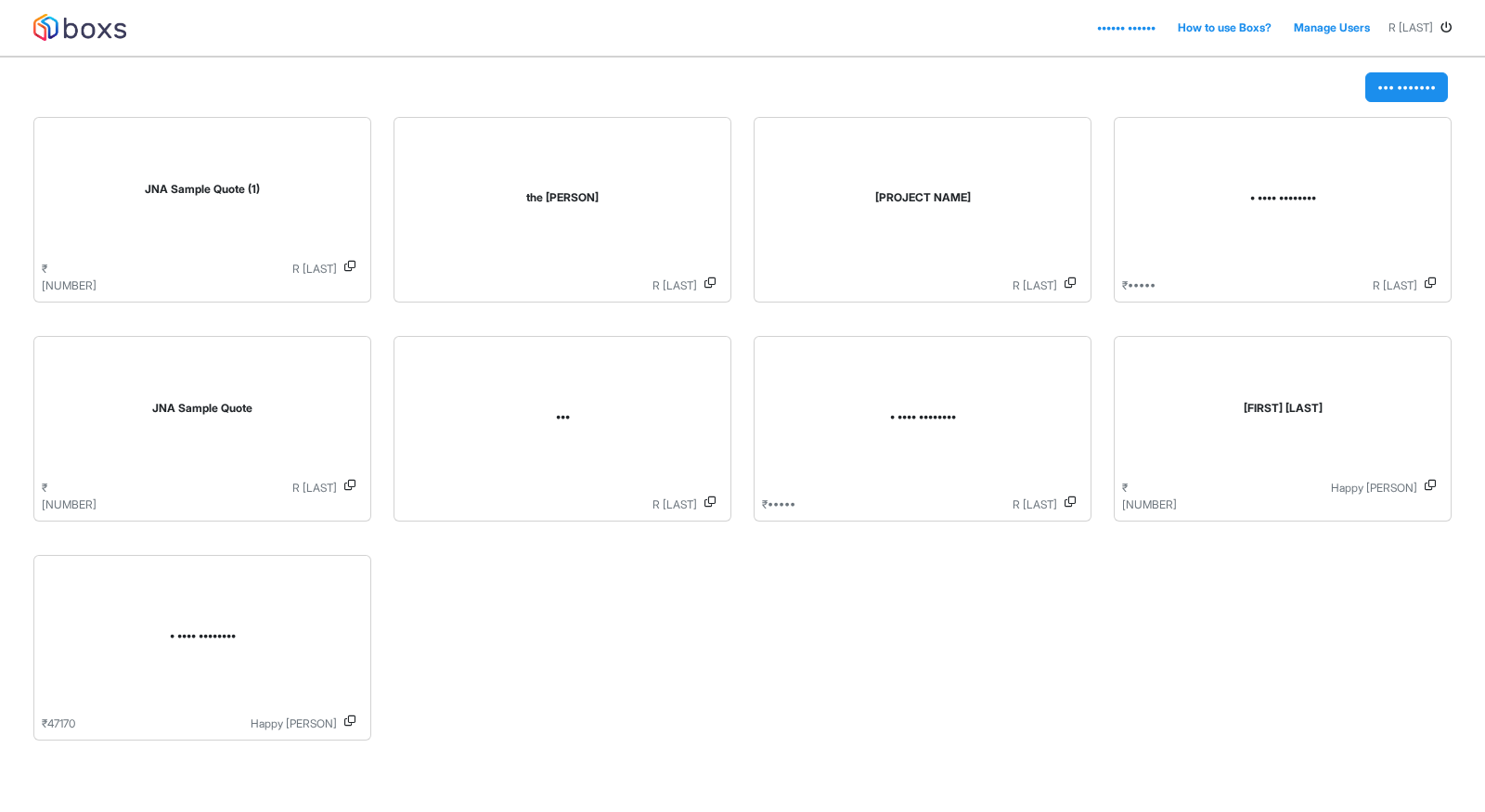 click on "••• •••••••" at bounding box center [1406, 87] 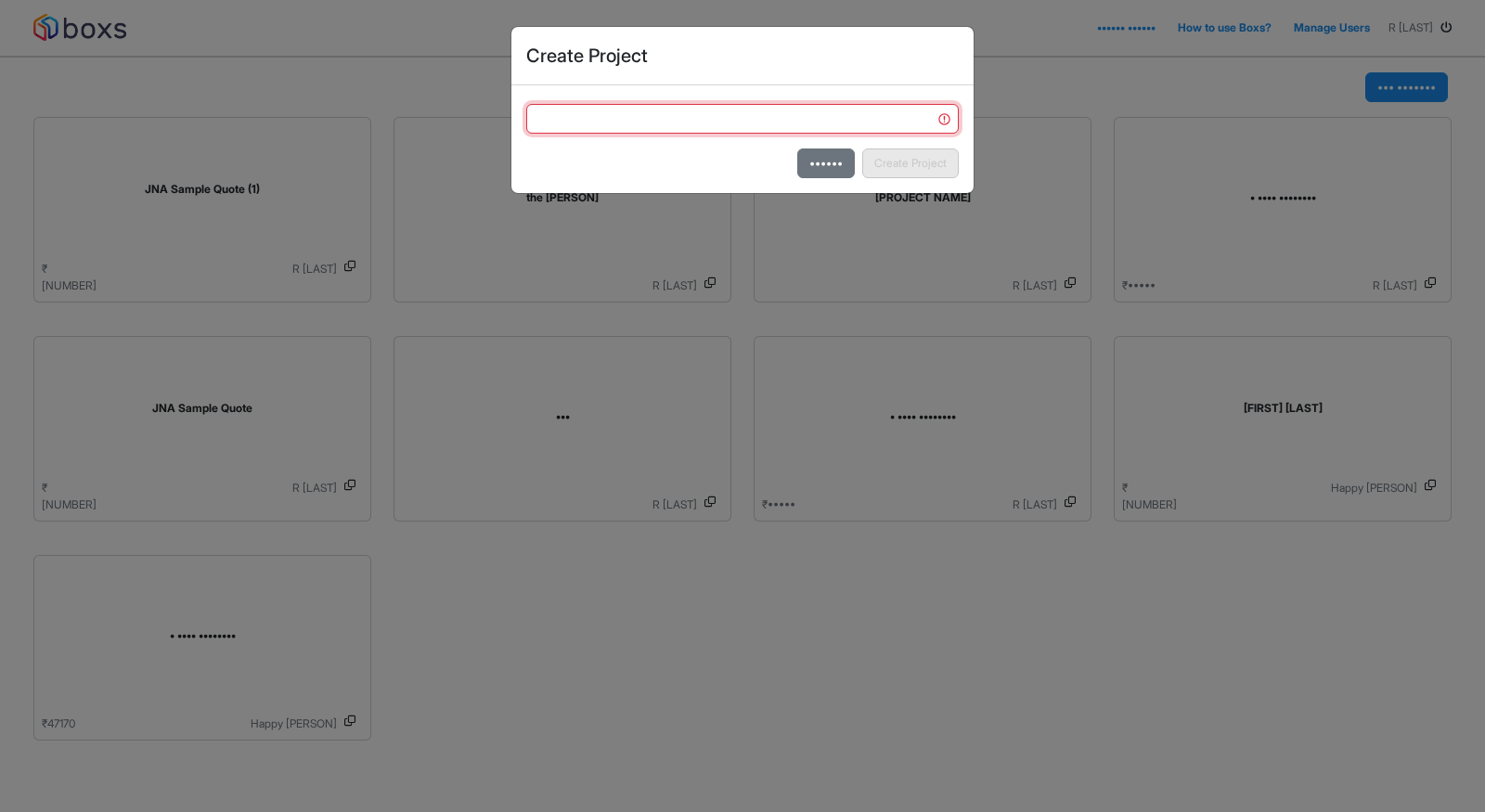 click at bounding box center (742, 119) 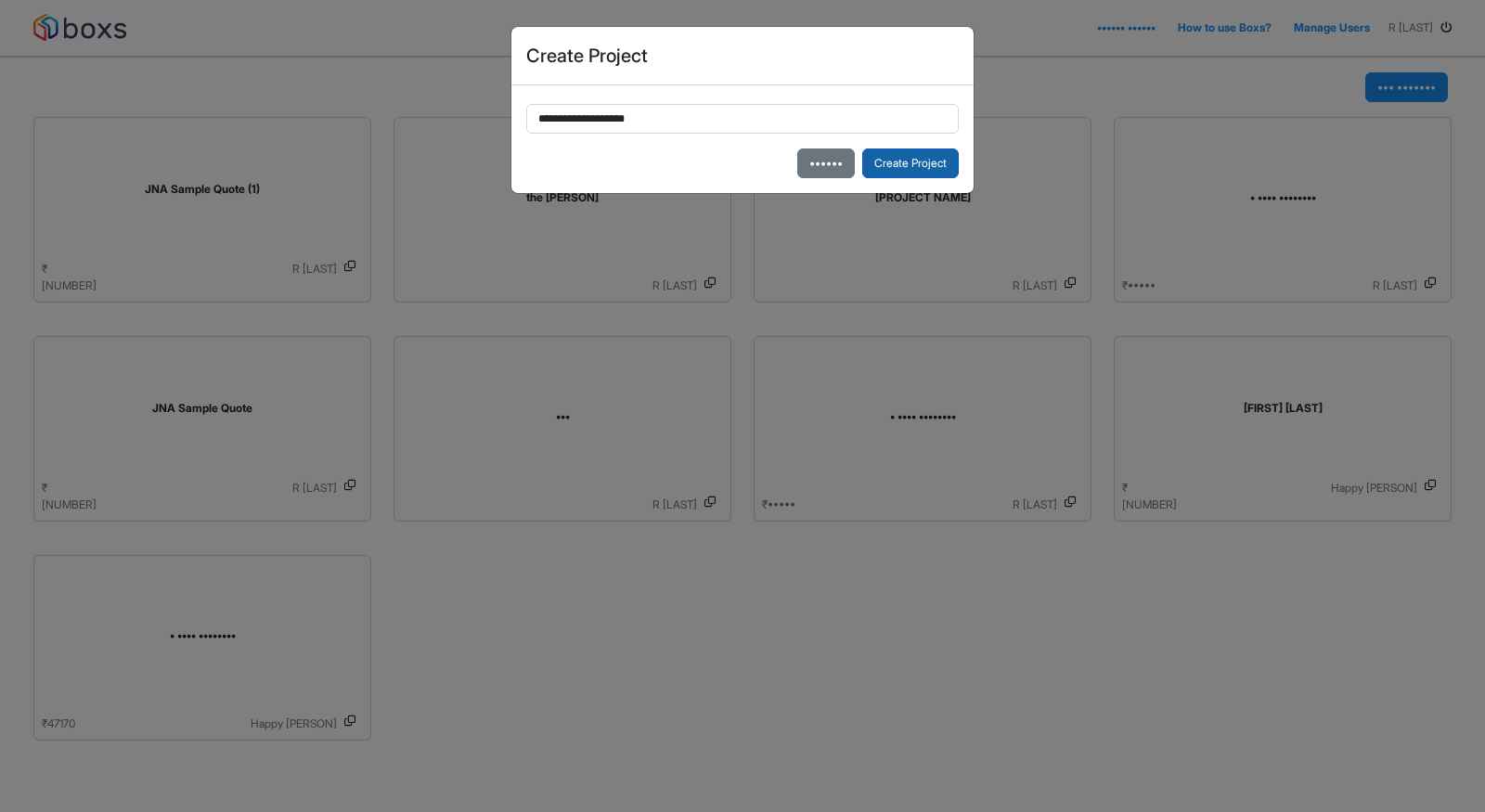 click on "Create Project" at bounding box center (910, 163) 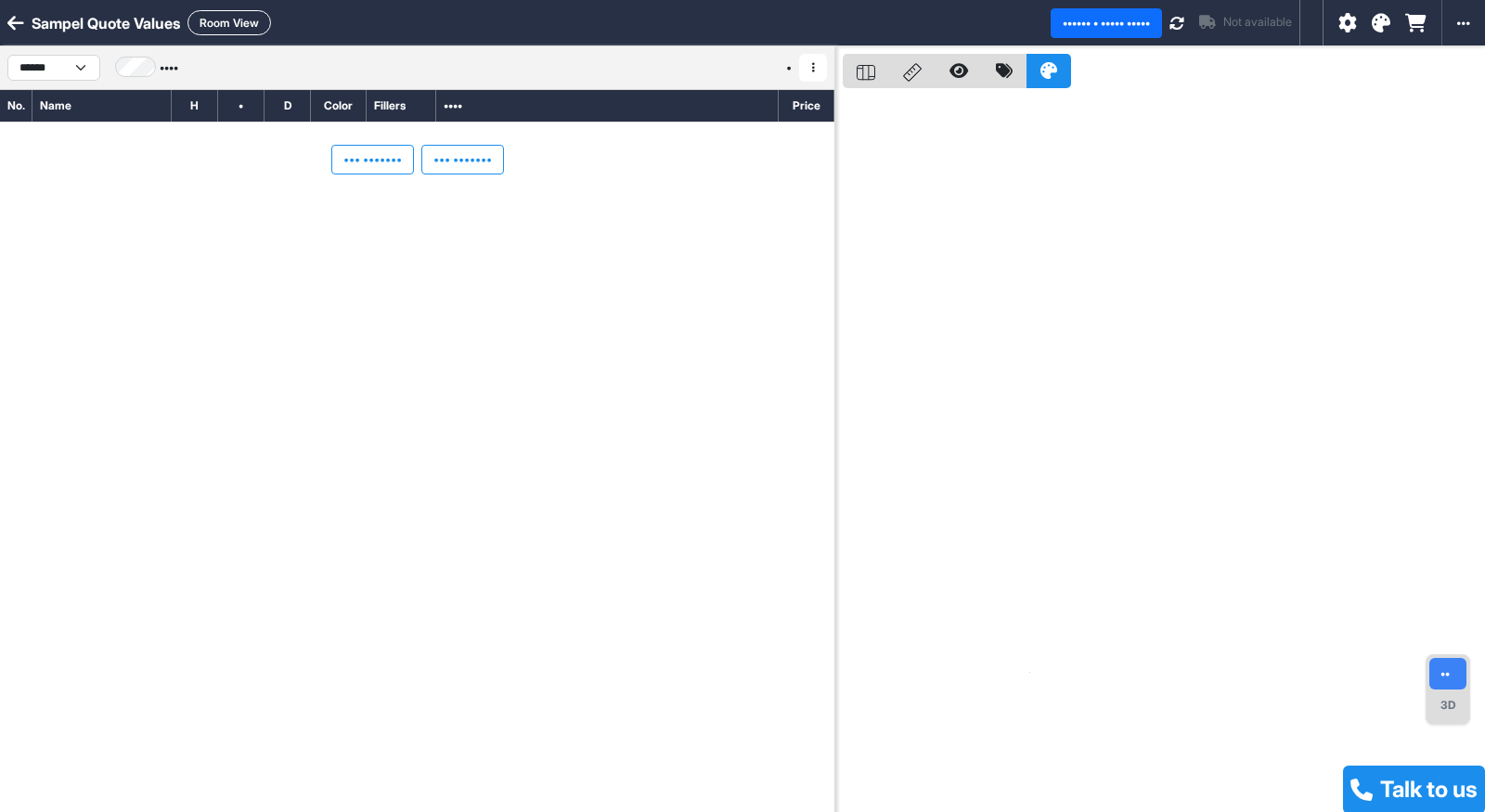click on "••• •••••••" at bounding box center [372, 160] 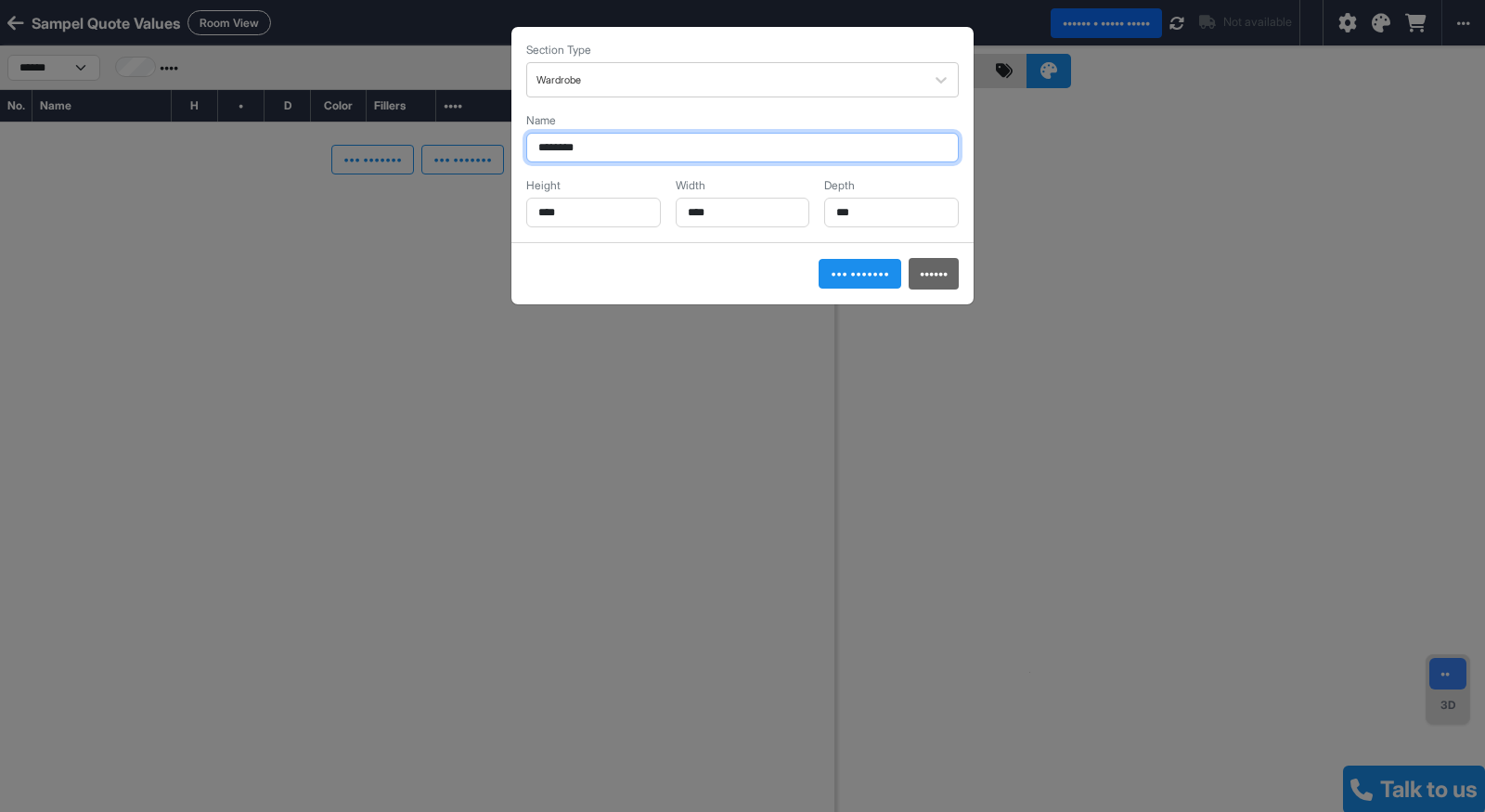 click on "********" at bounding box center (742, 148) 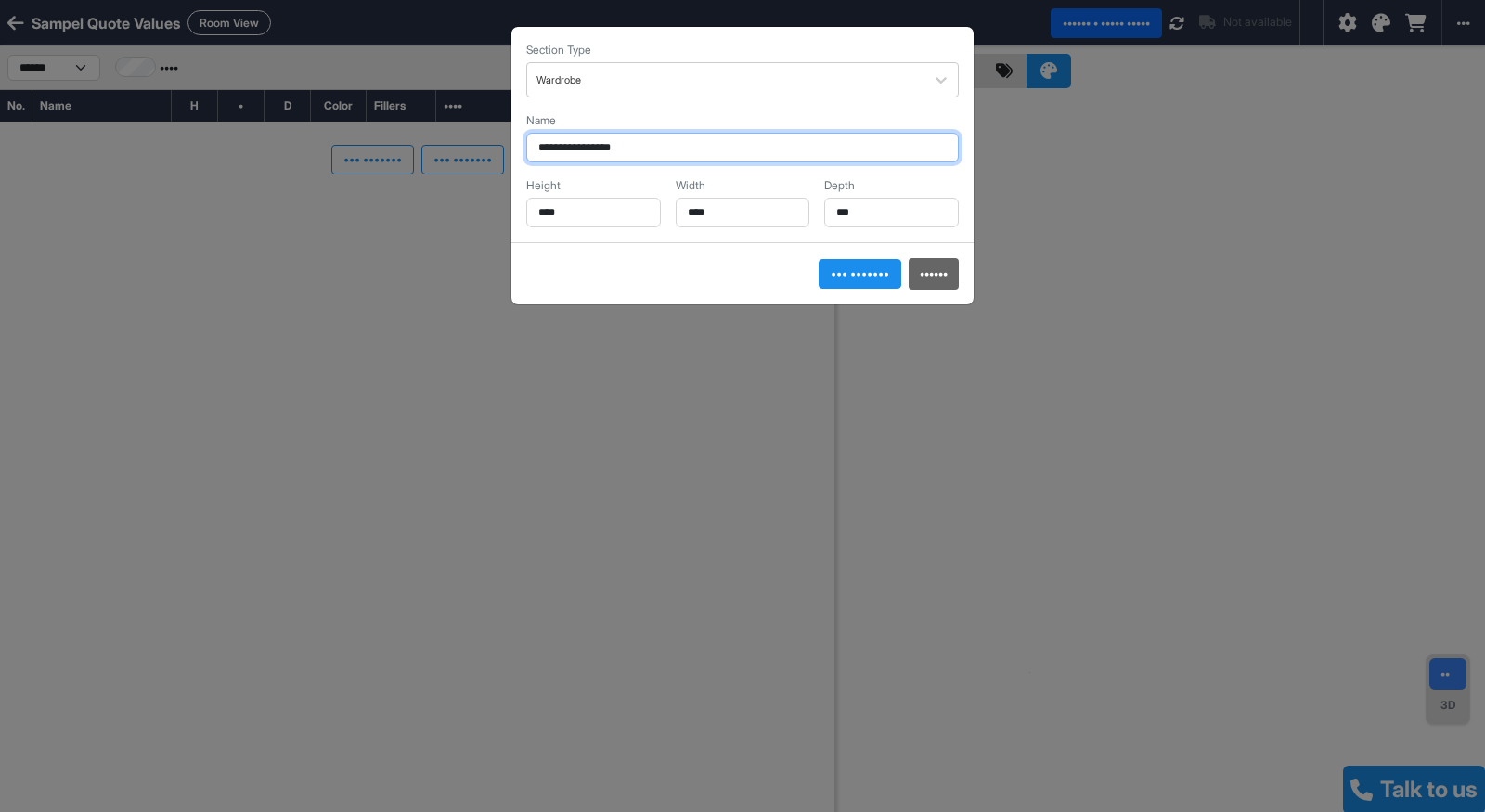 type on "**********" 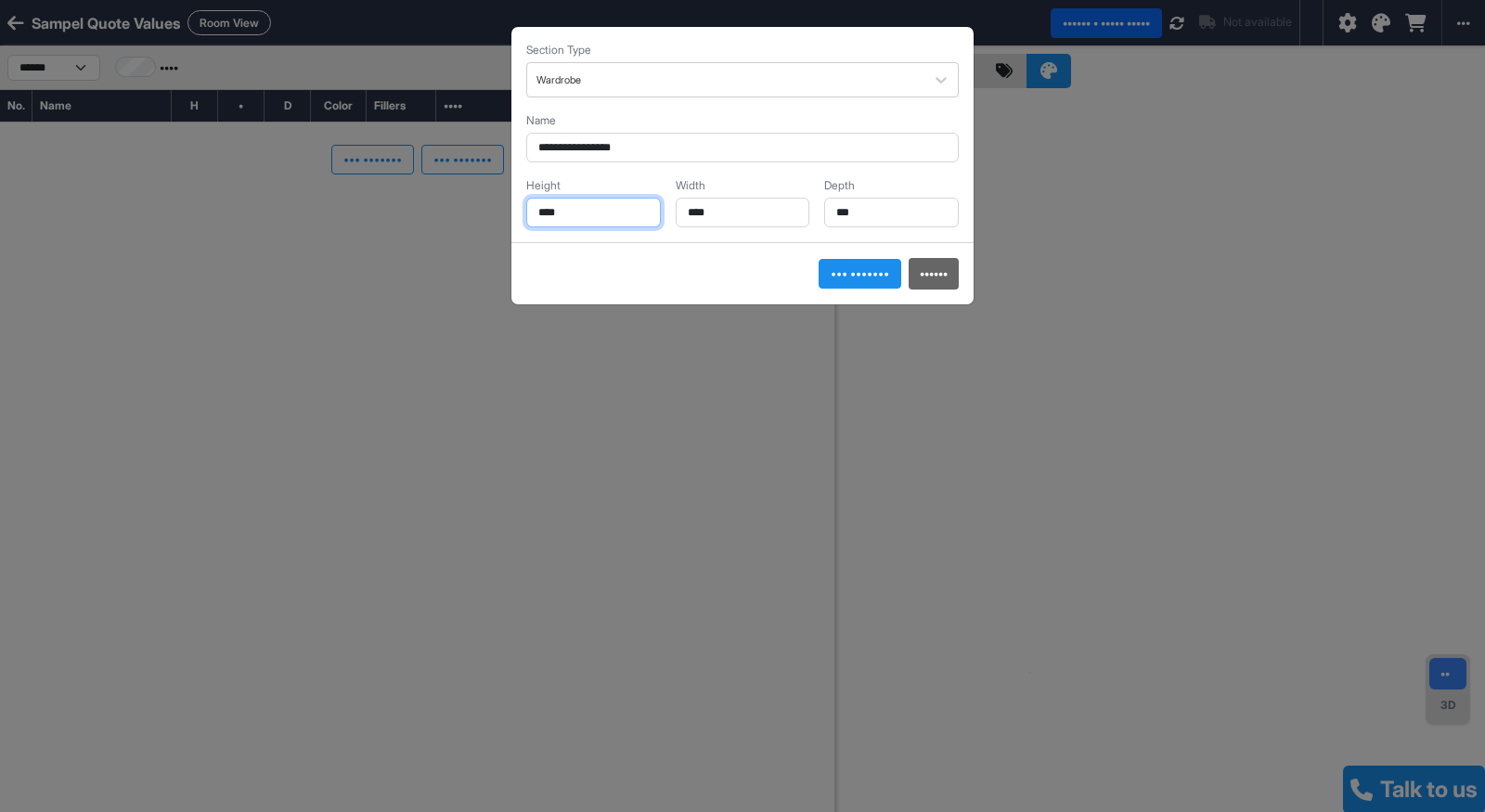 click on "••••" at bounding box center [593, 213] 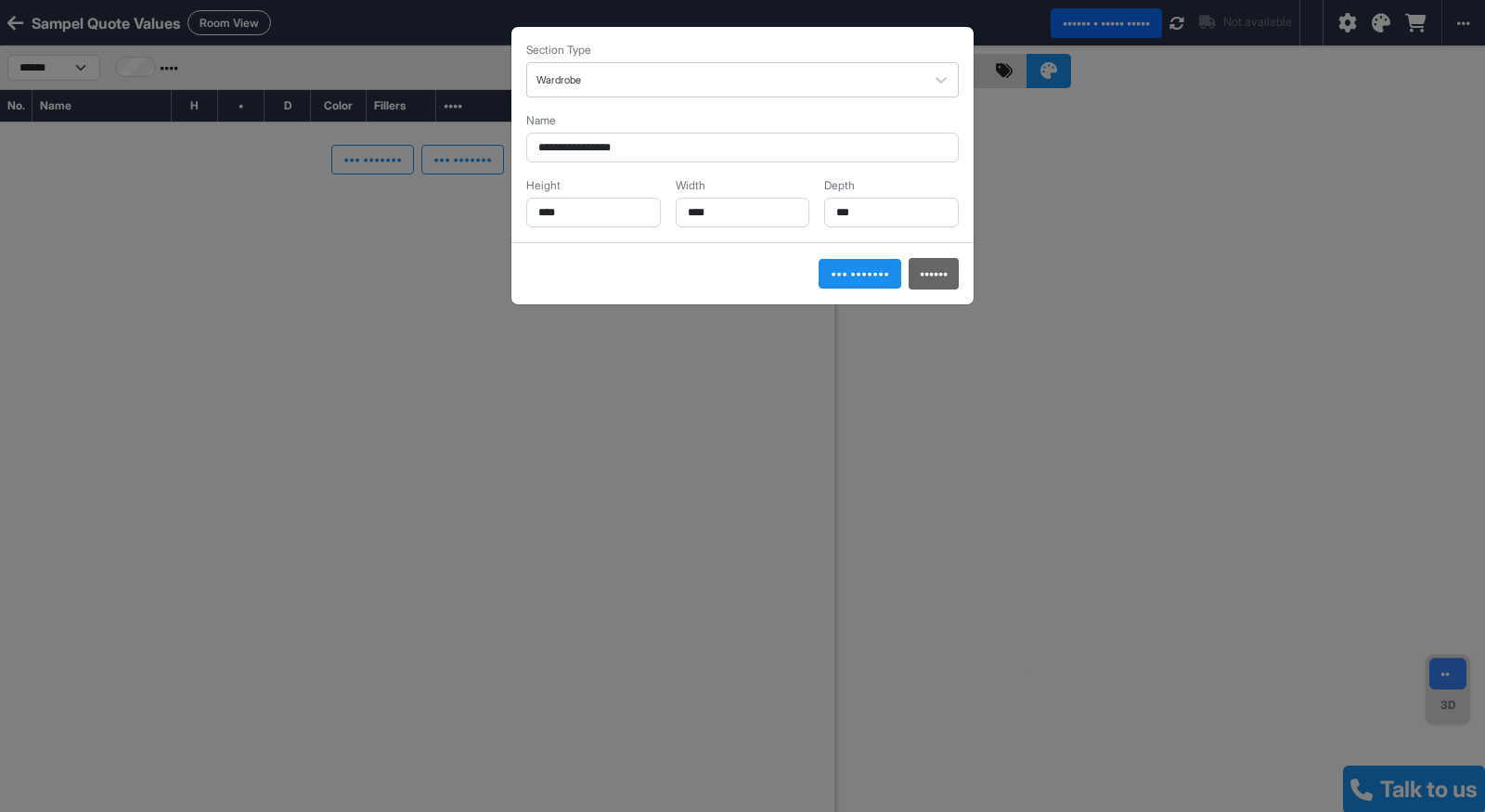 click on "**********" at bounding box center (742, 135) 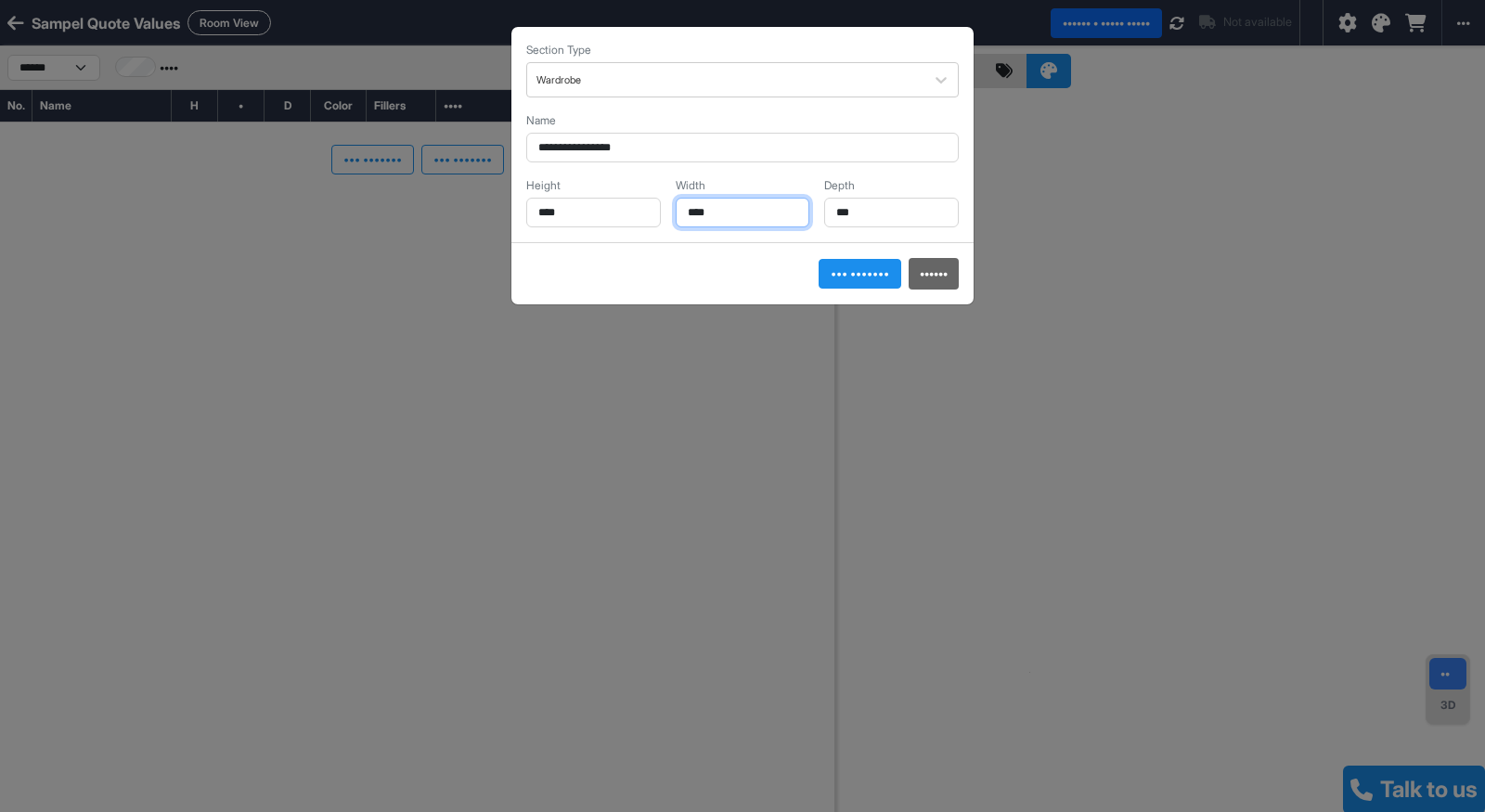 click on "••••" at bounding box center (593, 213) 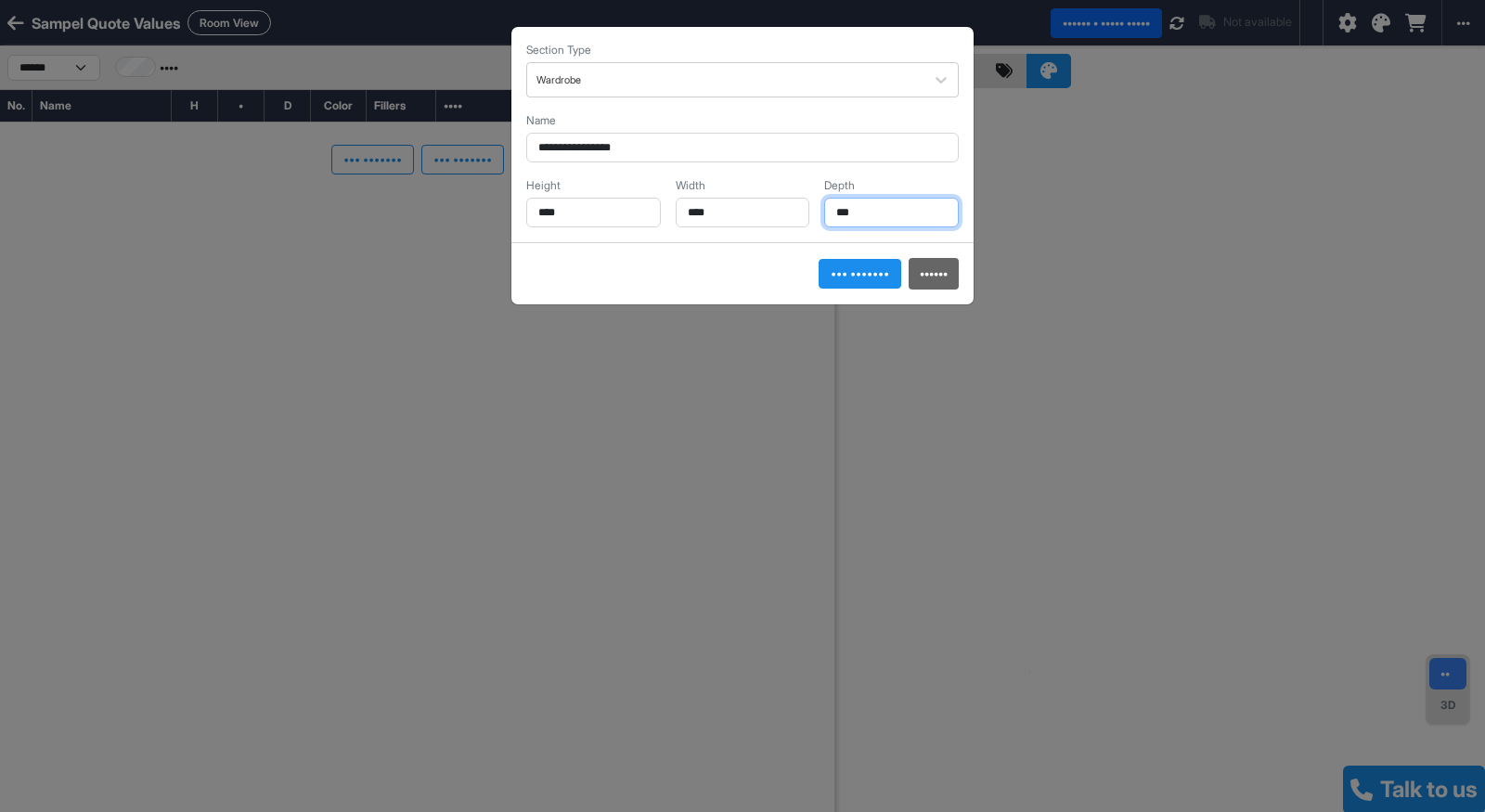 click on "•••" at bounding box center (593, 213) 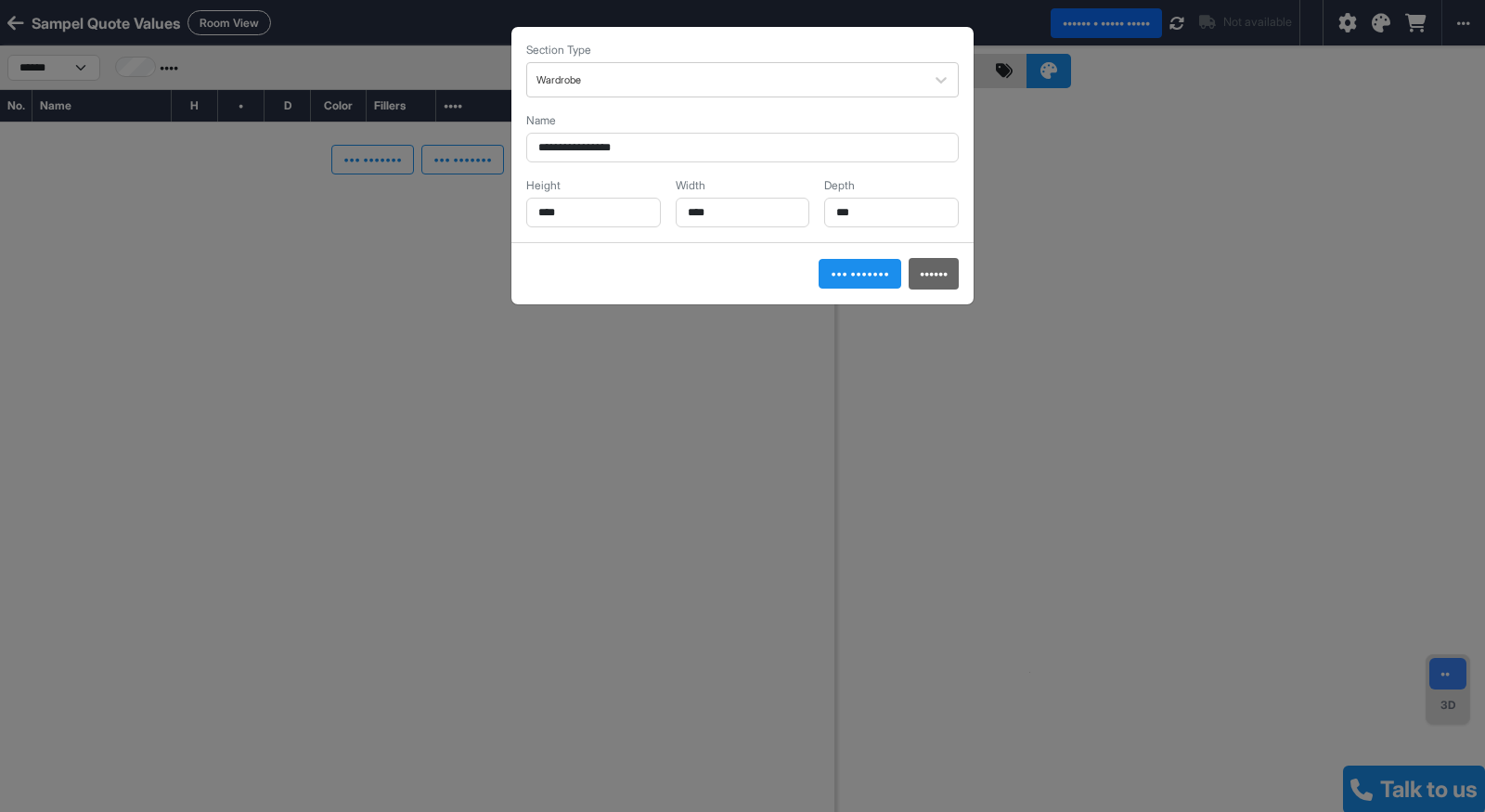 click on "••• •••••••" at bounding box center (859, 274) 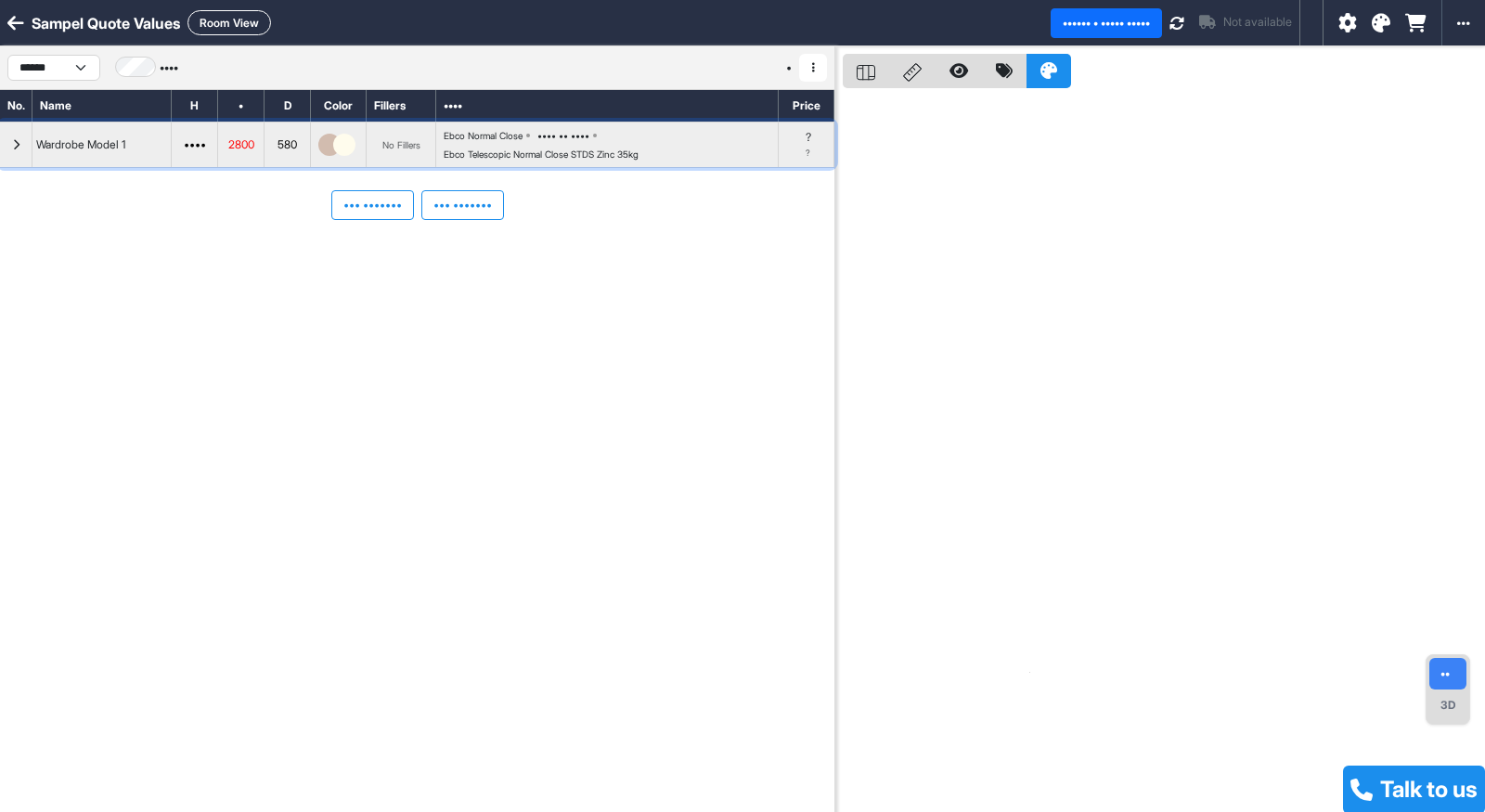 click at bounding box center (16, 145) 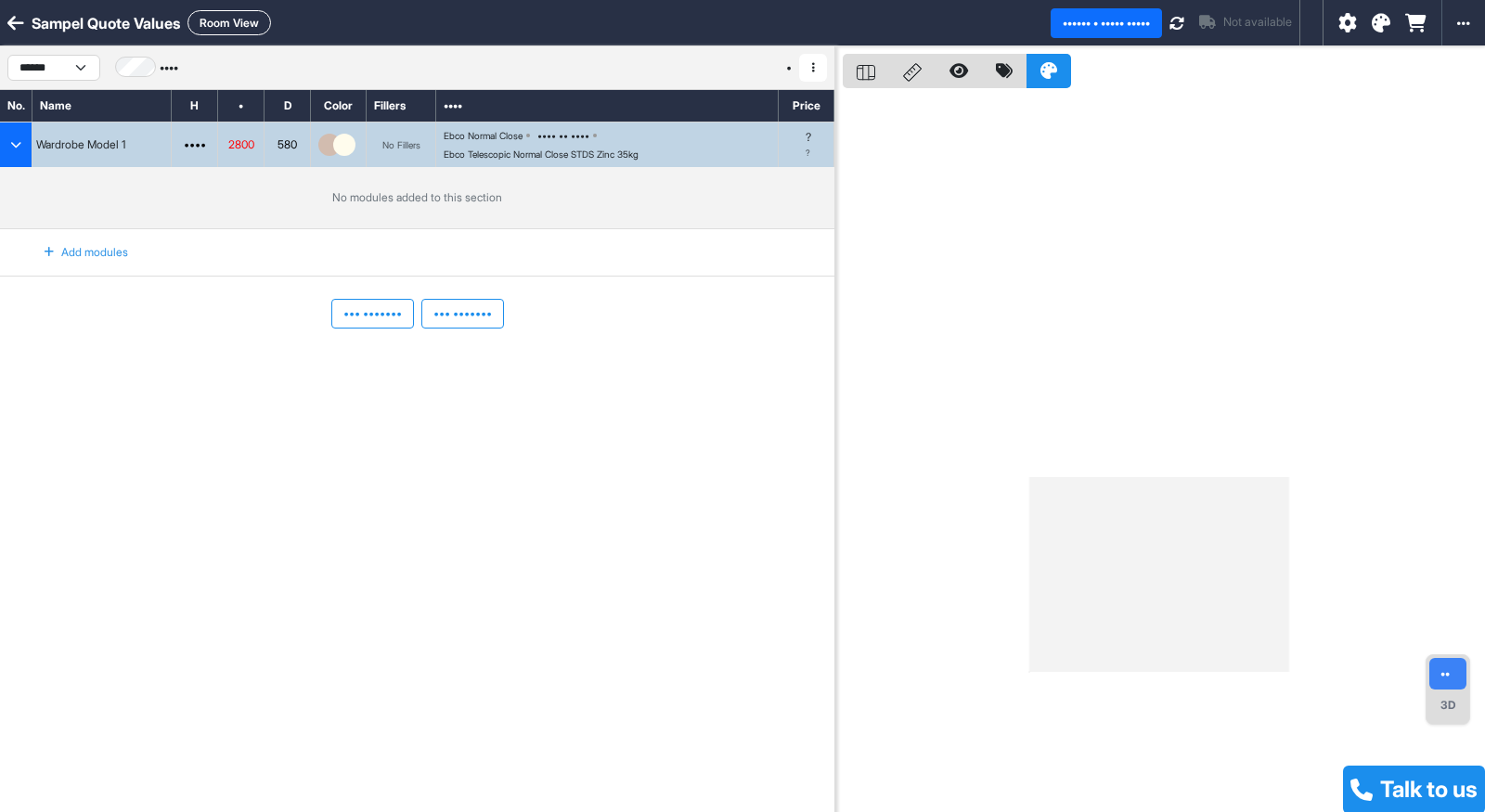 click on "Add modules" at bounding box center (75, 252) 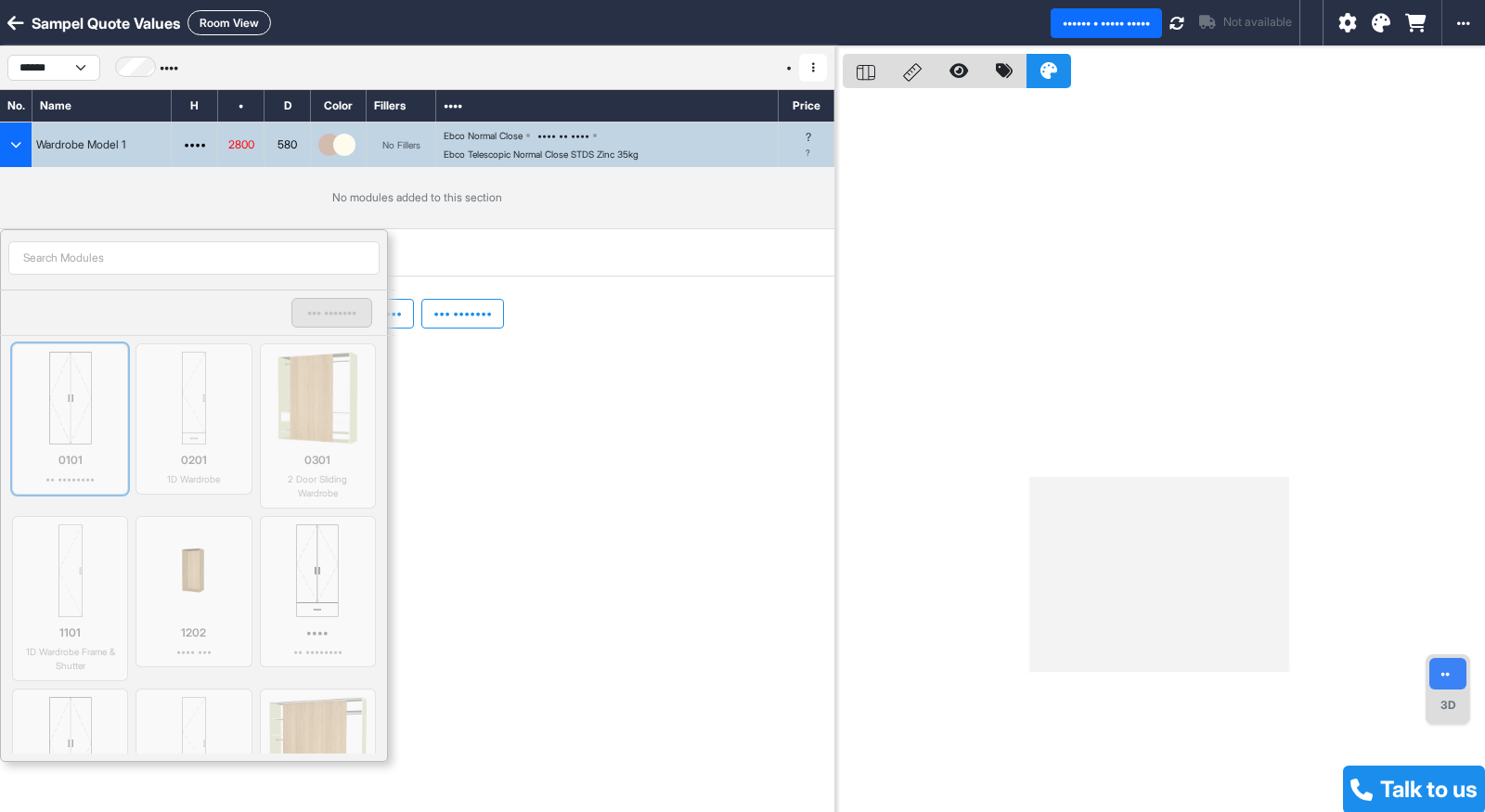 click at bounding box center (70, 398) 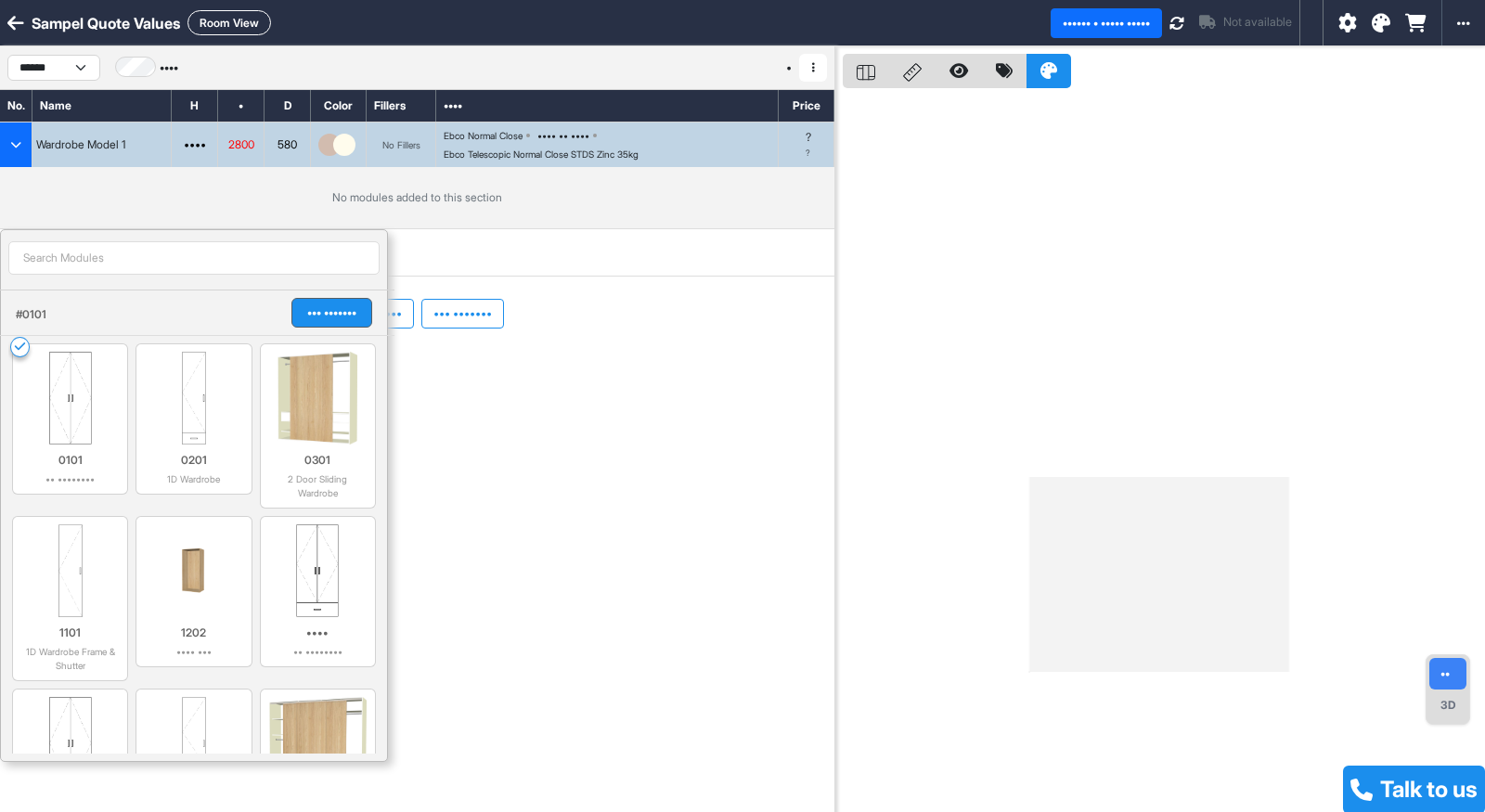 click on "••• •••••••" at bounding box center (331, 313) 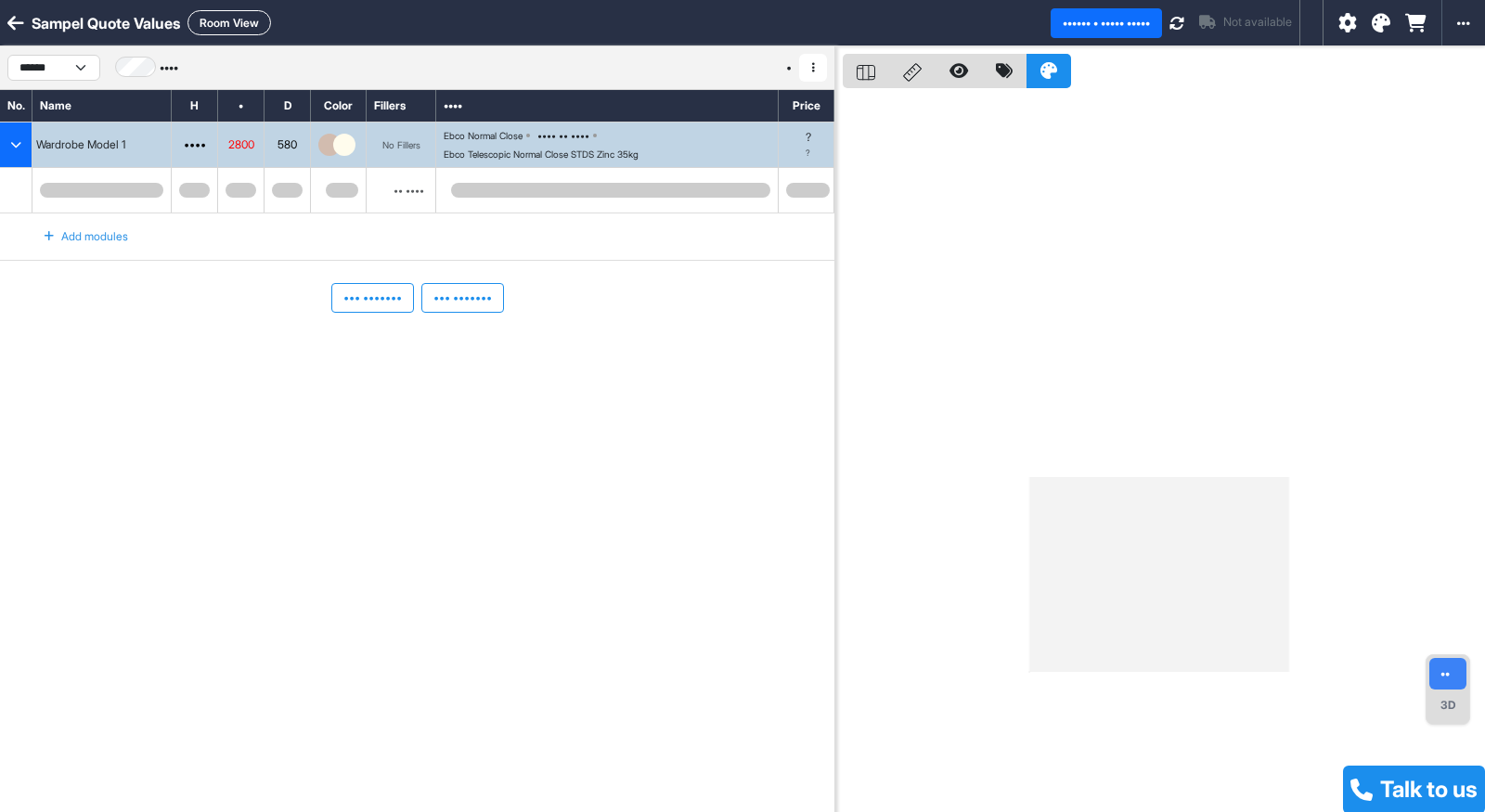 click on "Add modules" at bounding box center (75, 237) 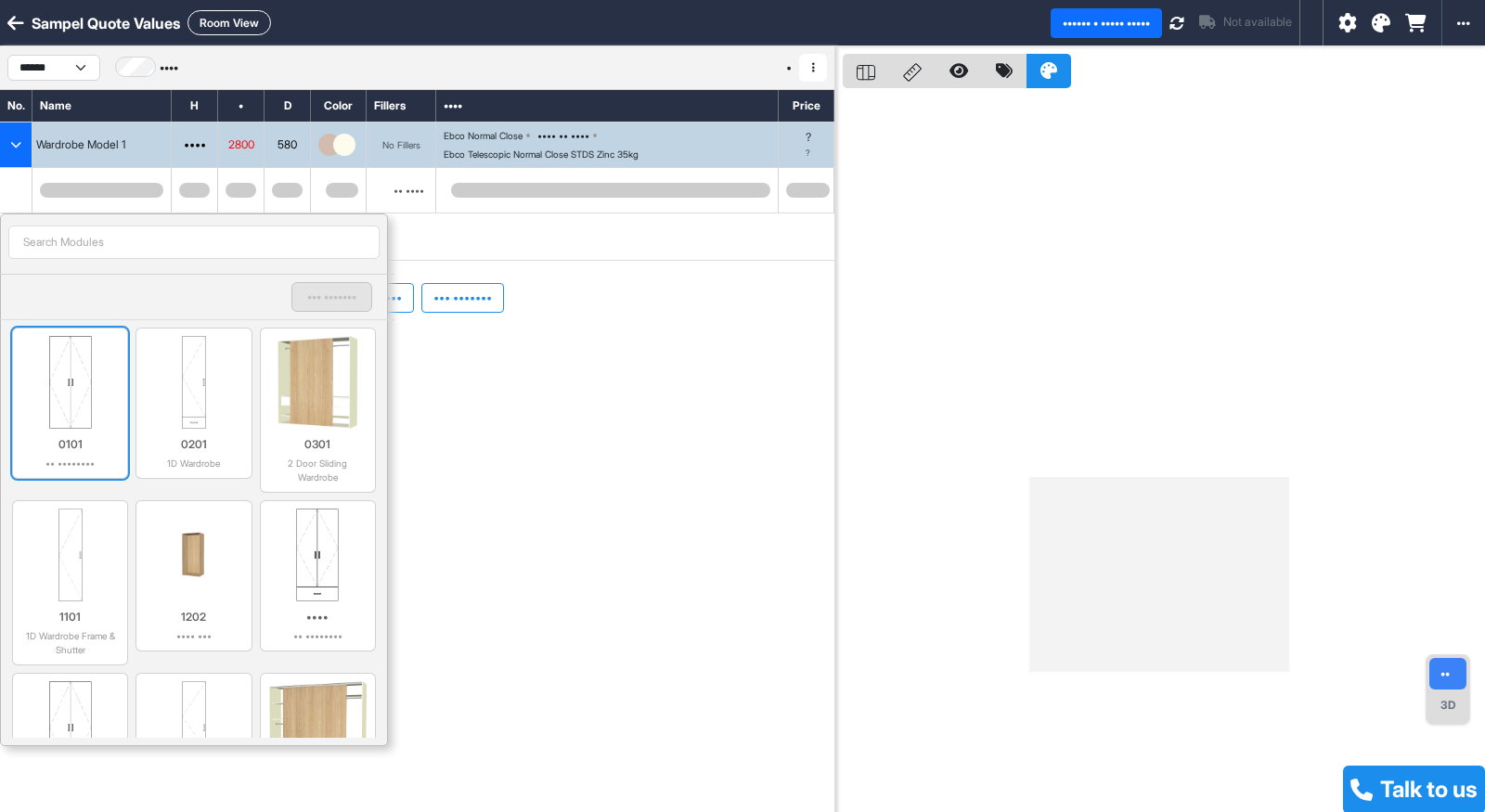 click at bounding box center [70, 382] 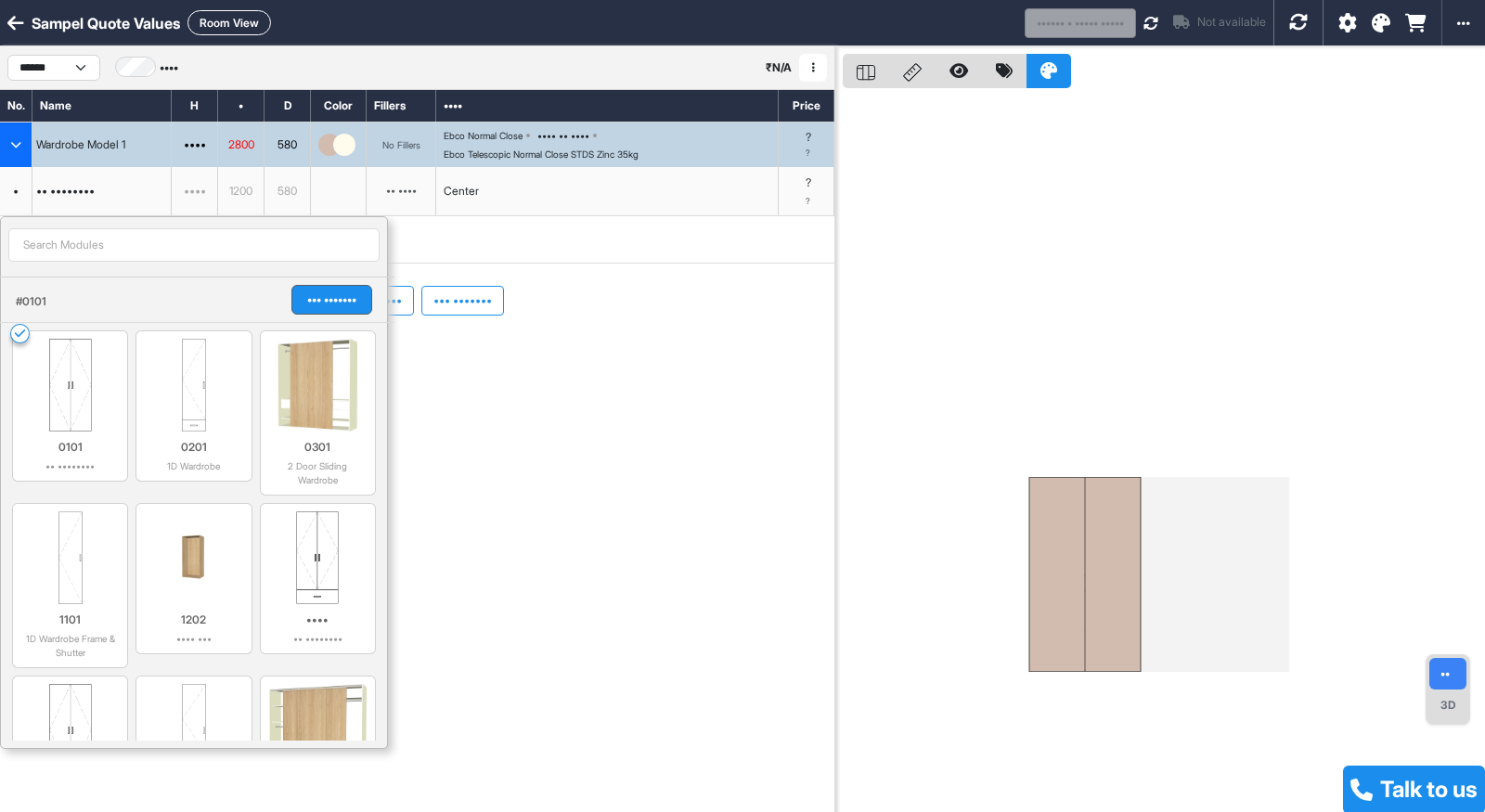 click on "••• •••••••" at bounding box center [331, 300] 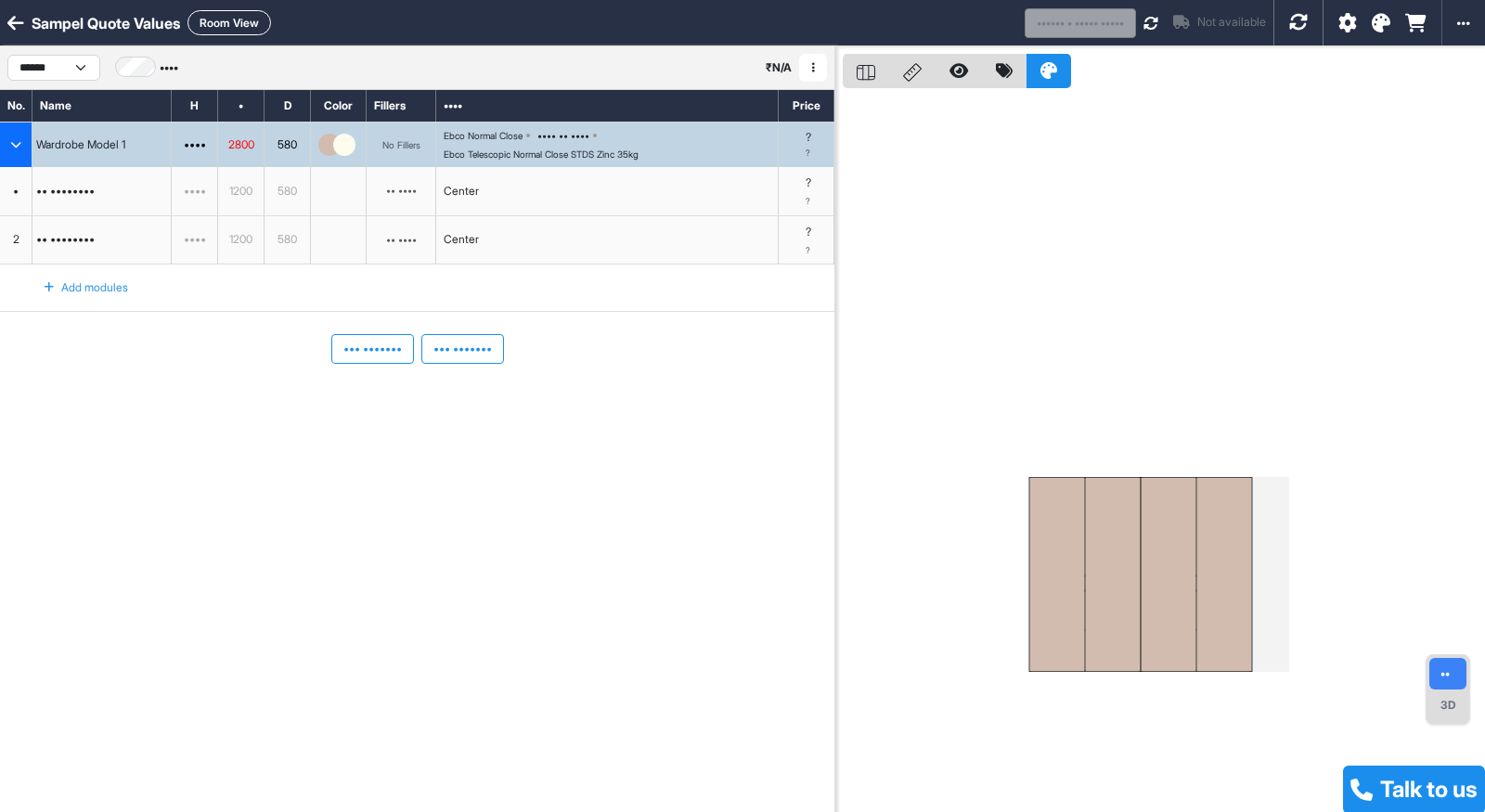 click on "••• •••••••" at bounding box center [372, 349] 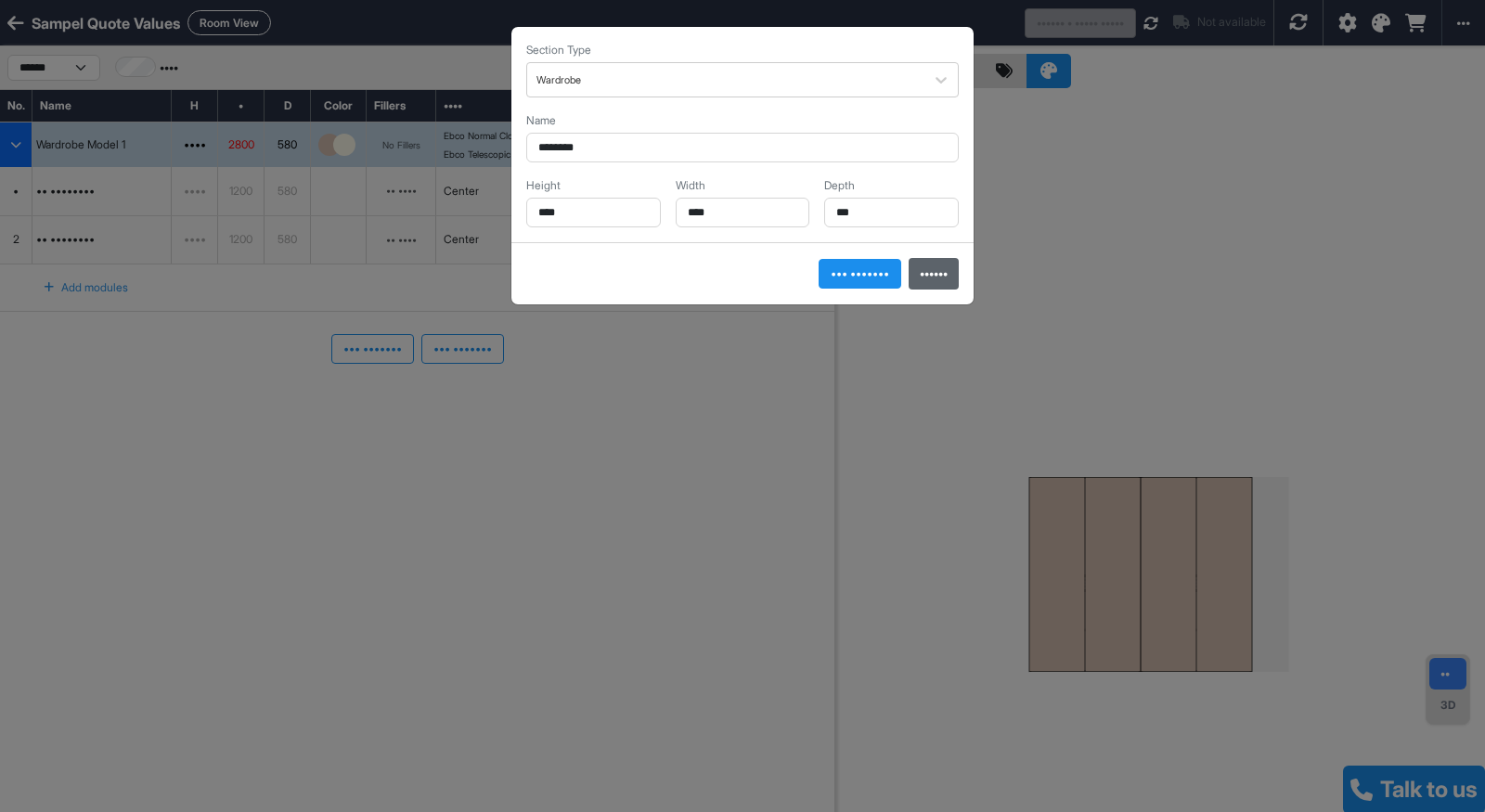 click on "••••••" at bounding box center (934, 274) 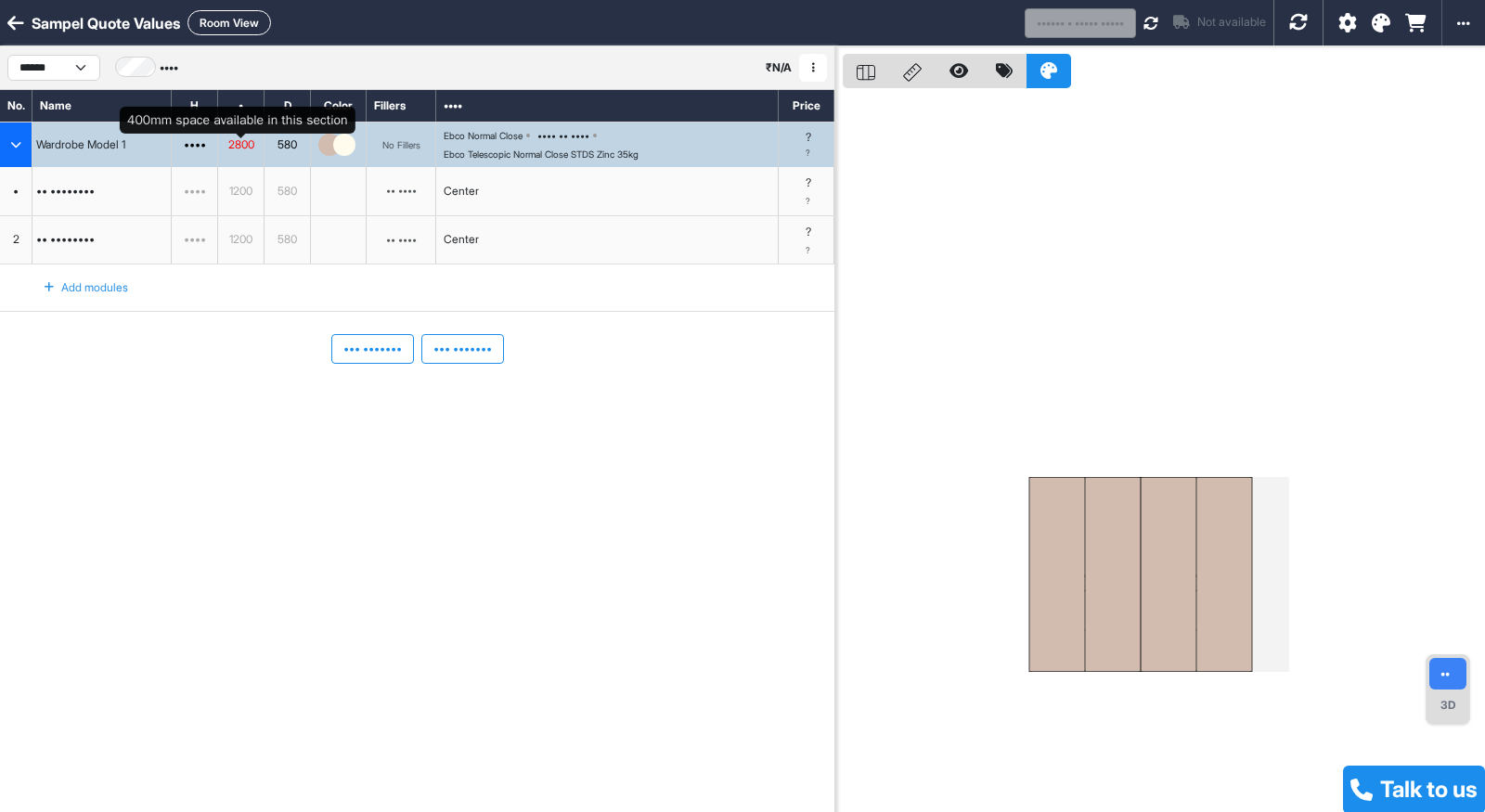 click on "2800" at bounding box center [240, 145] 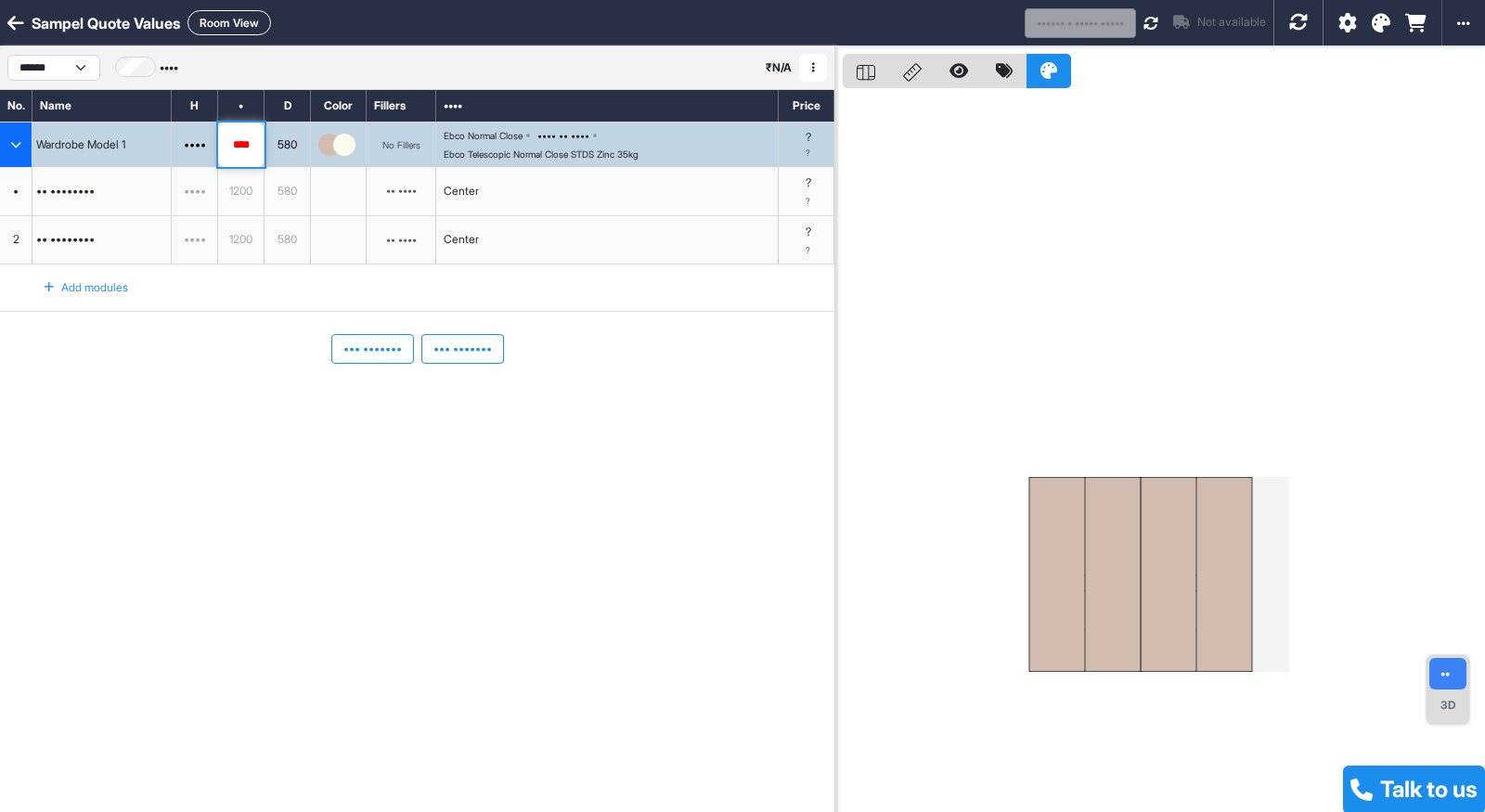 click on "••••" at bounding box center [240, 145] 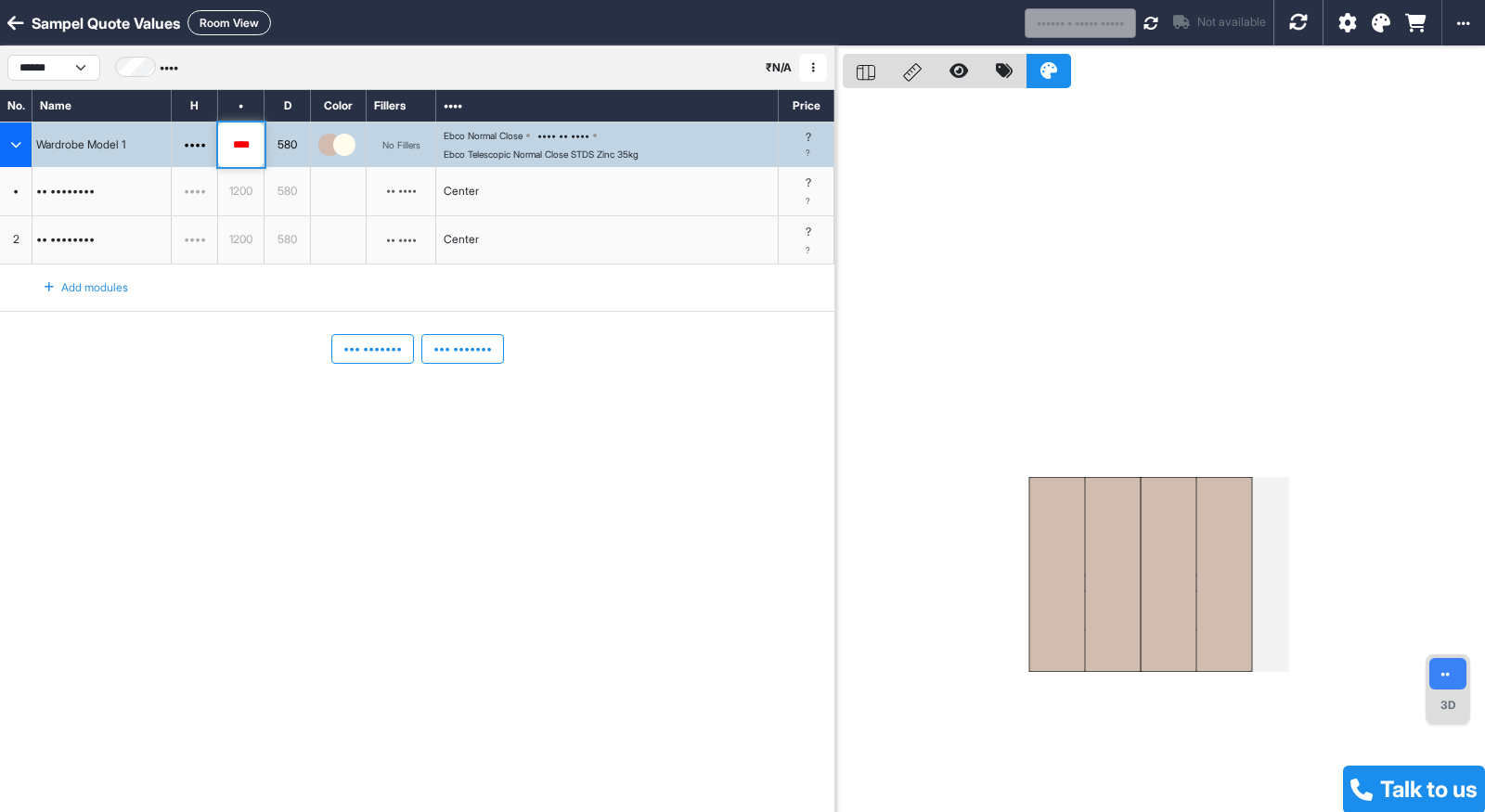 type on "••••" 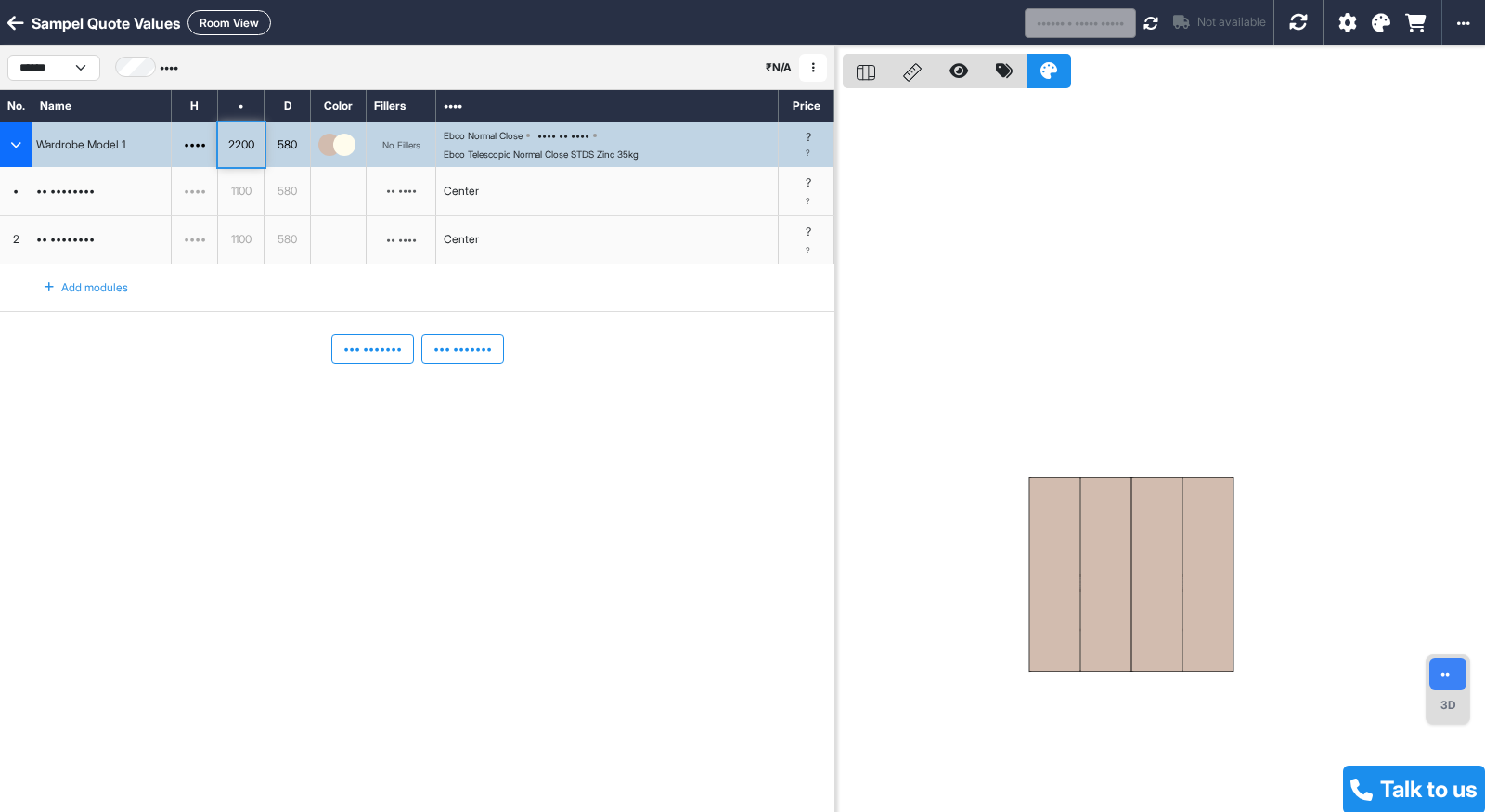 click on "••• •••••••" at bounding box center [372, 349] 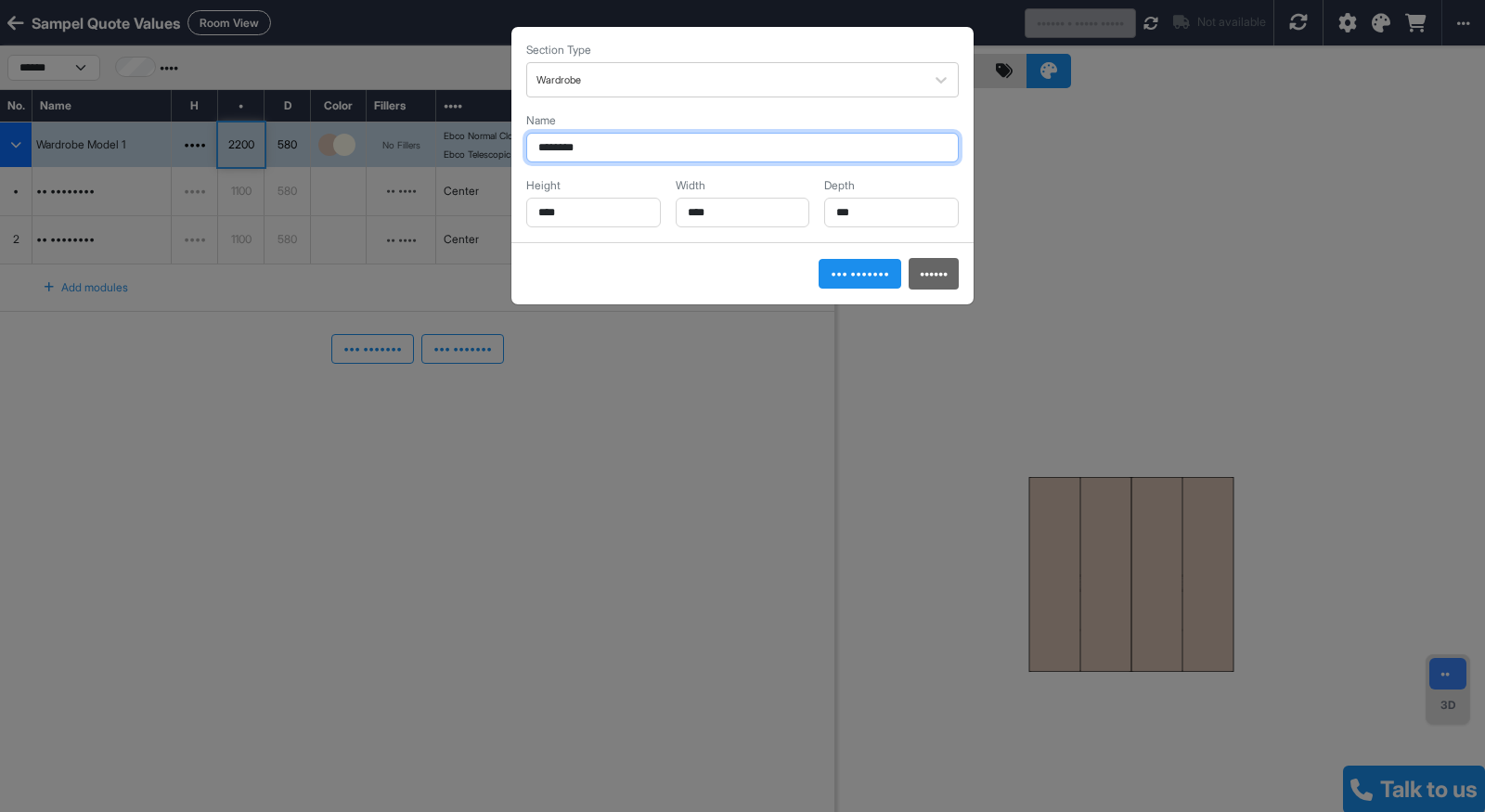 click on "********" at bounding box center (742, 148) 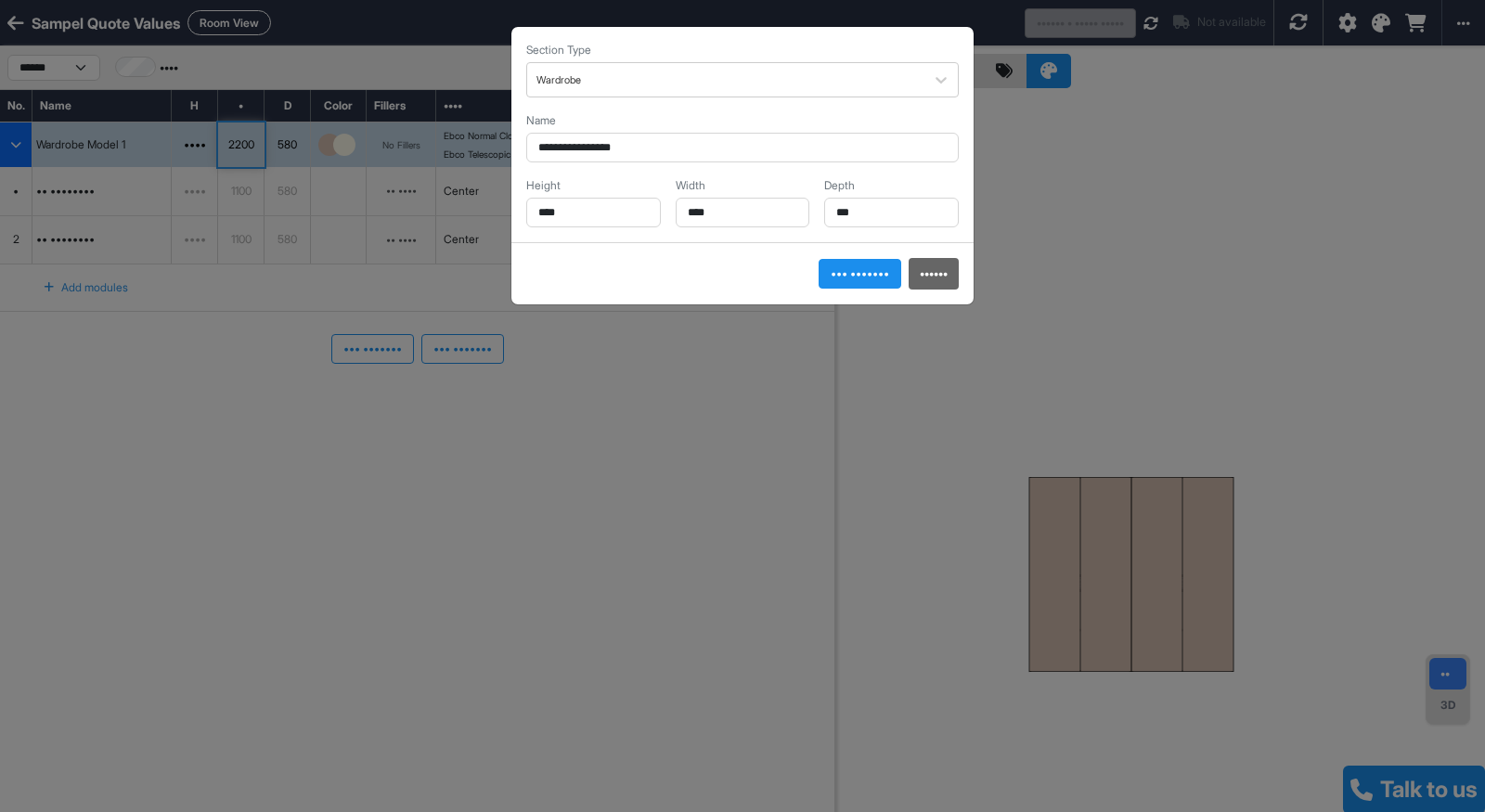 click on "••• •••••••" at bounding box center (859, 274) 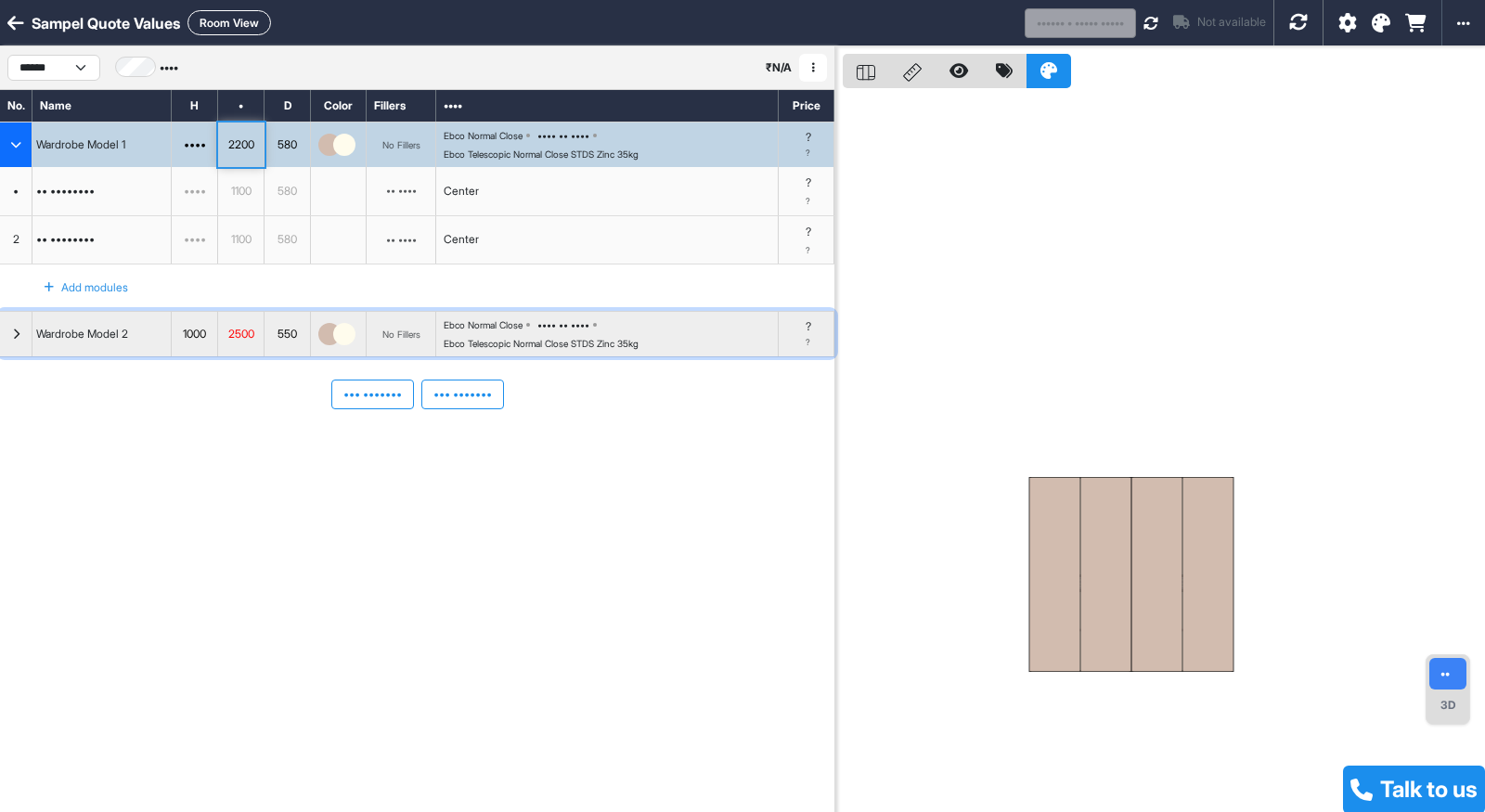 click at bounding box center (16, 334) 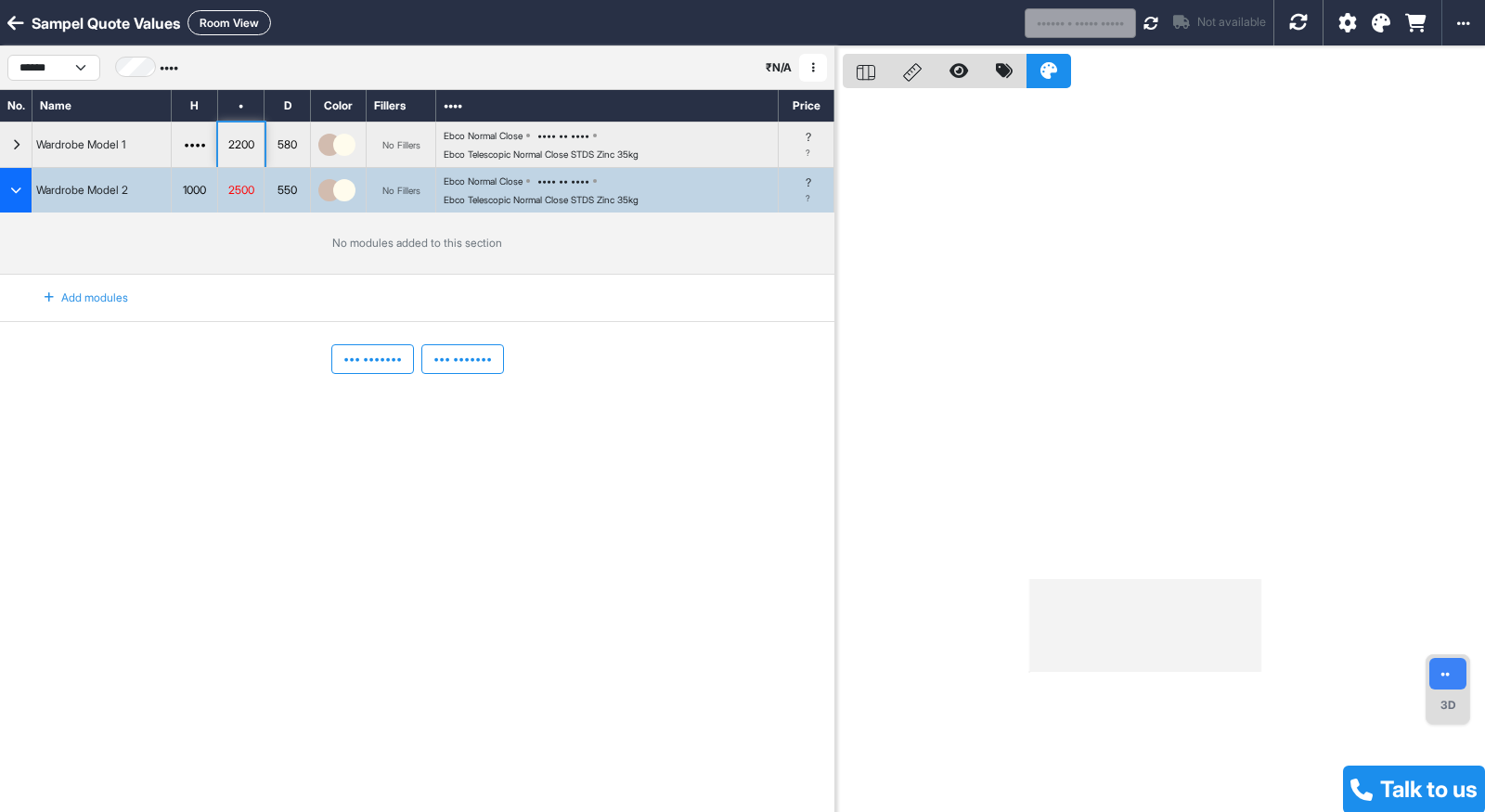 click on "2500" at bounding box center (240, 190) 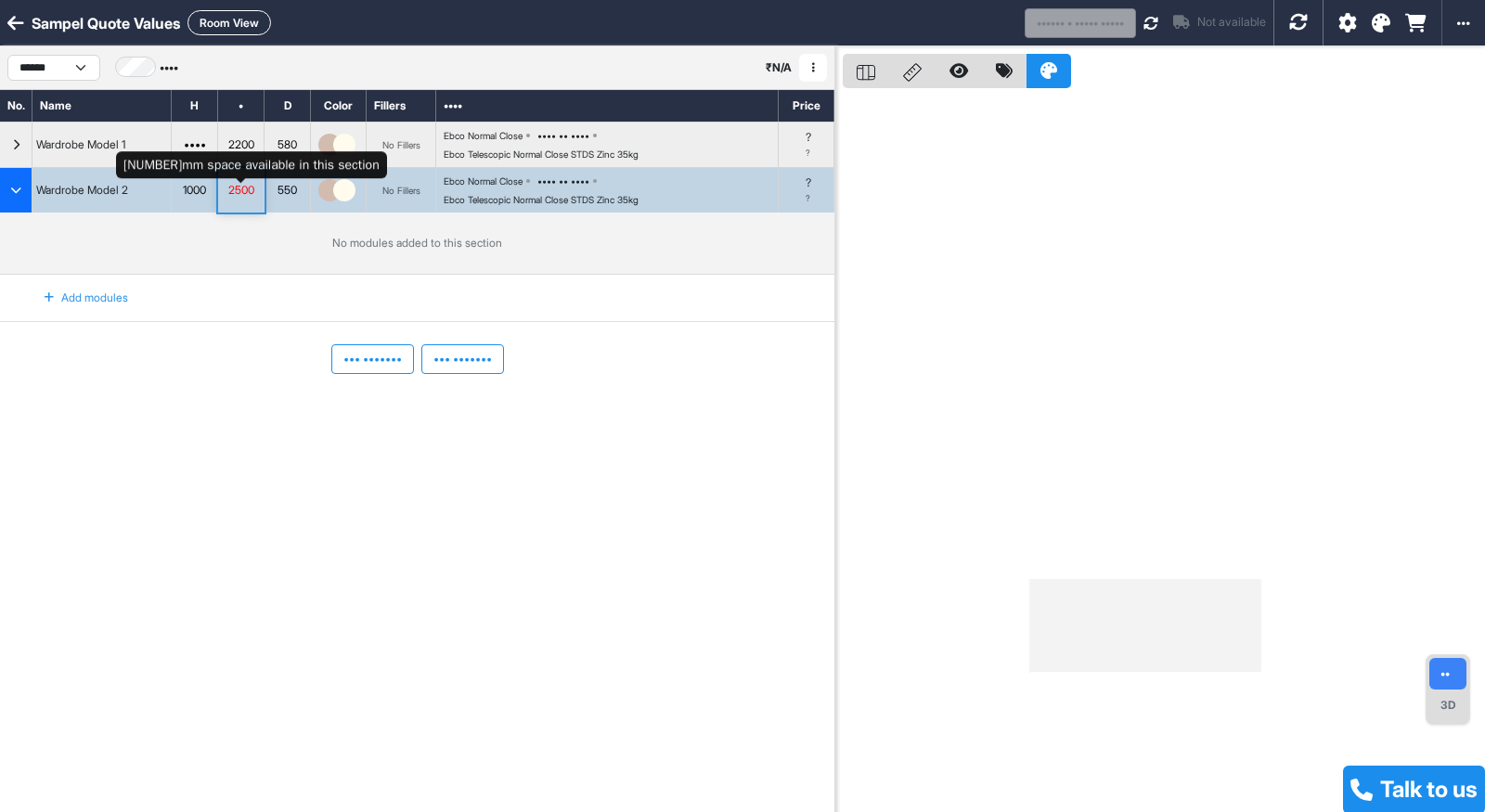 click on "2500" at bounding box center [240, 190] 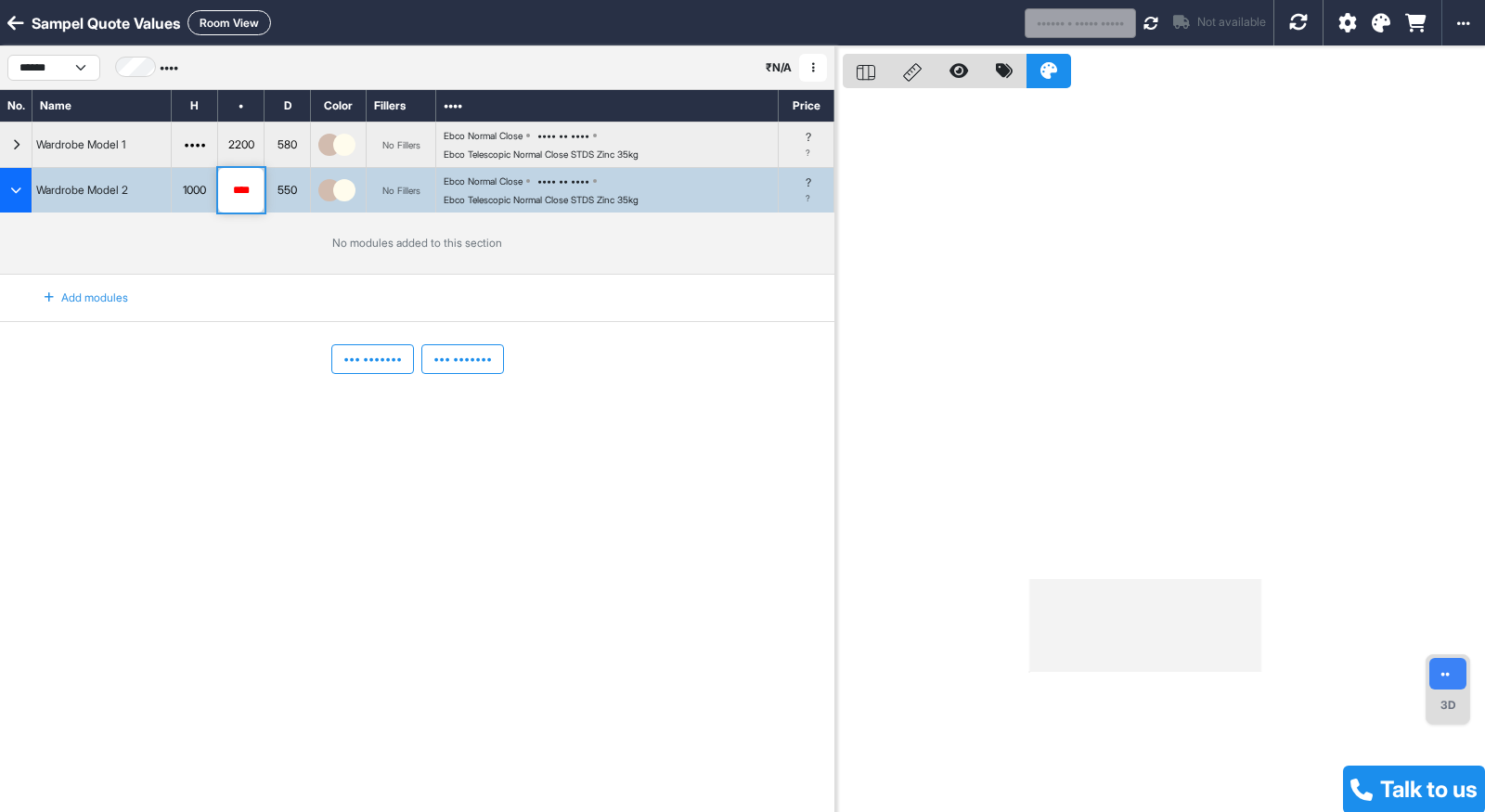 type on "••••" 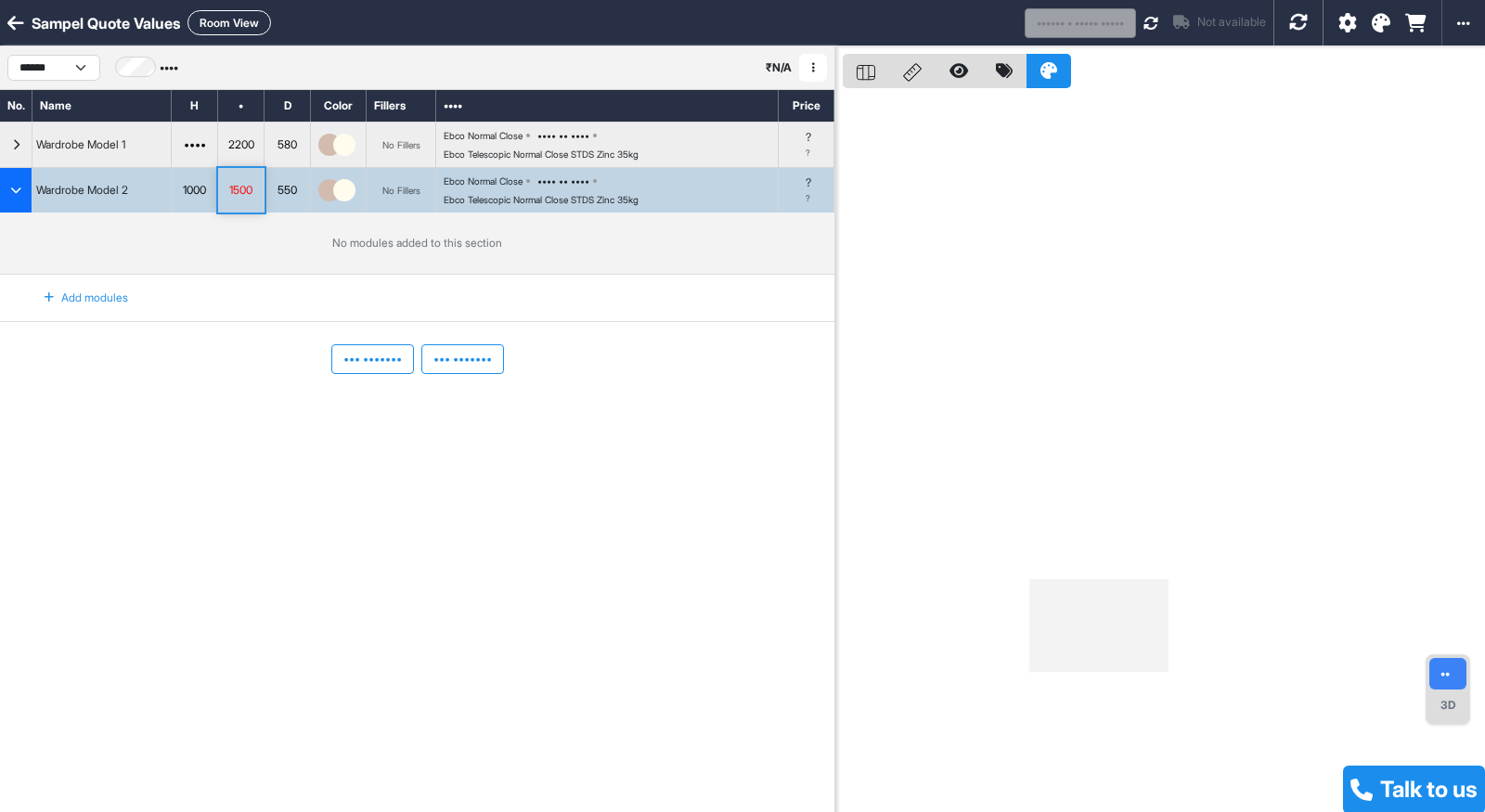 click on "Add modules" at bounding box center (85, 298) 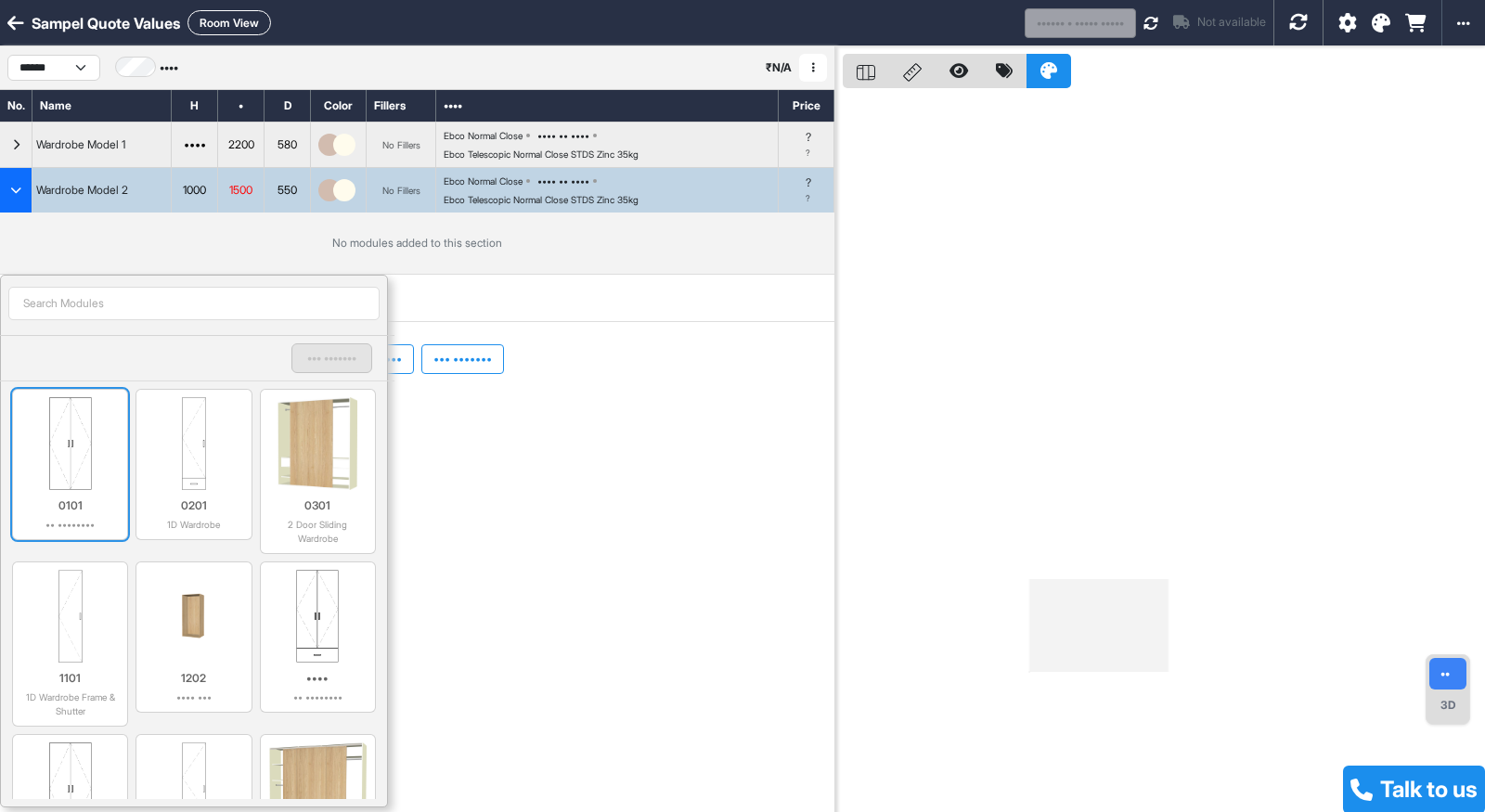 click at bounding box center [70, 444] 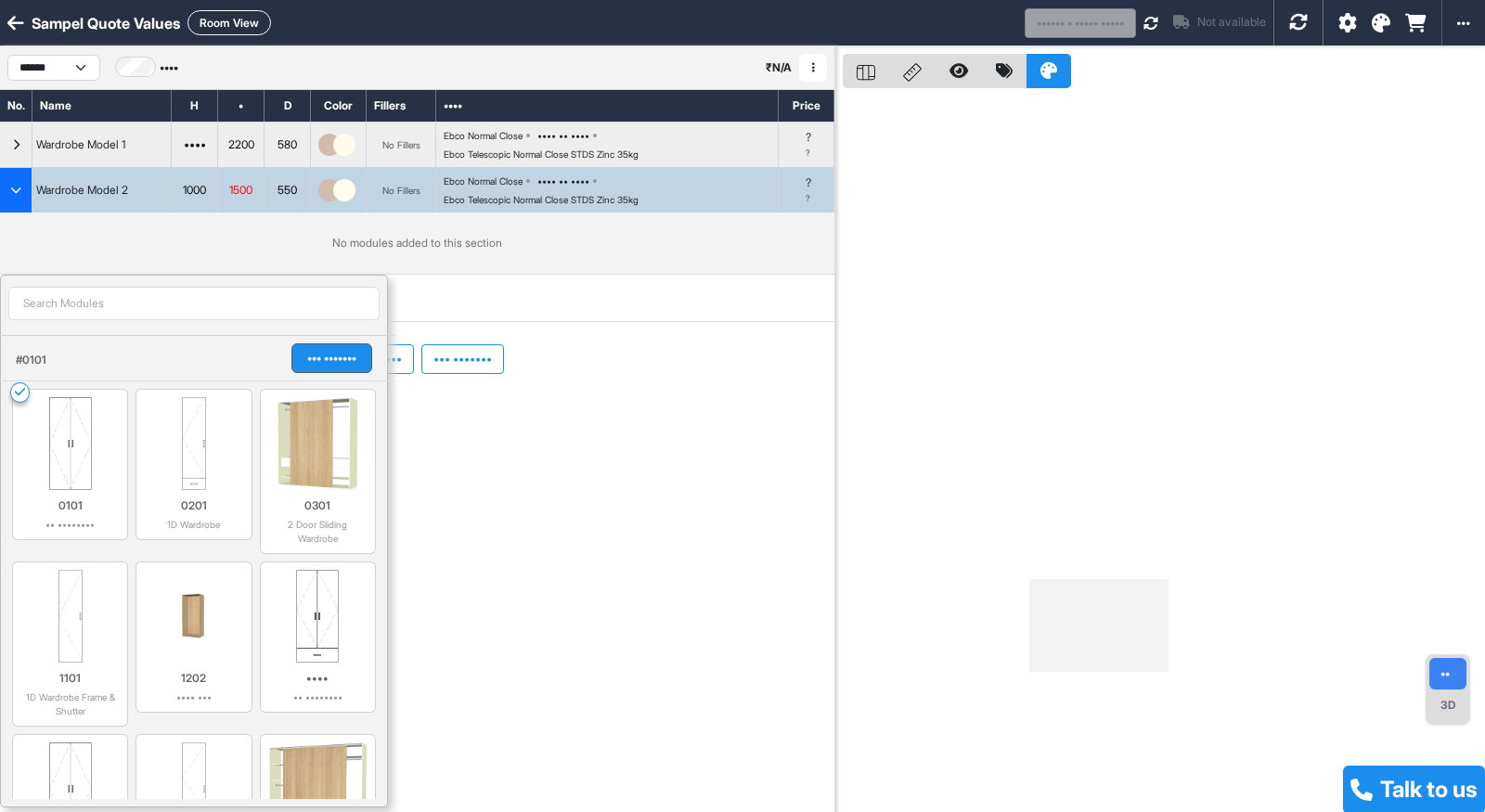 click on "••• •••••••" at bounding box center [331, 358] 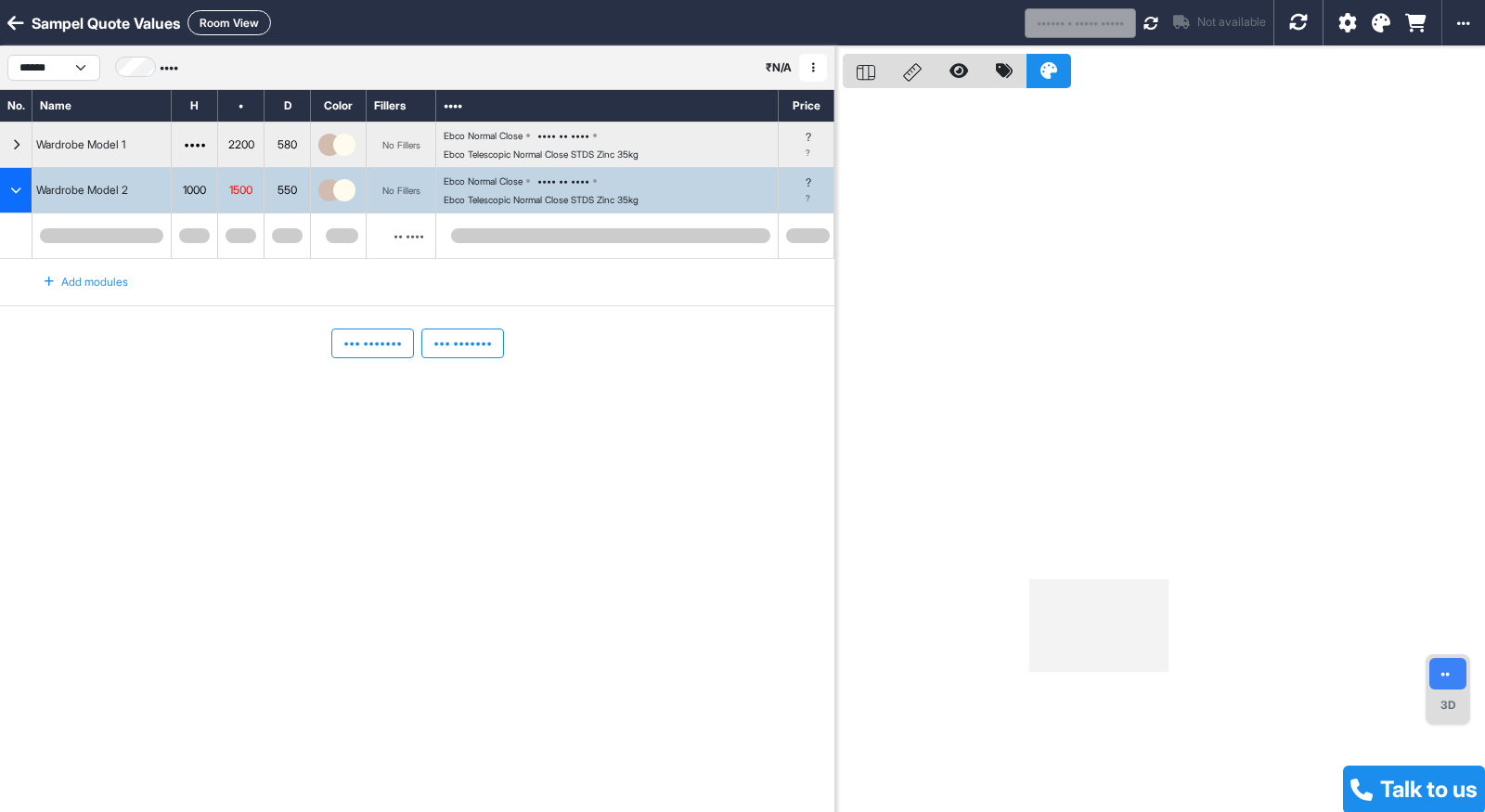 click on "Add modules" at bounding box center (75, 282) 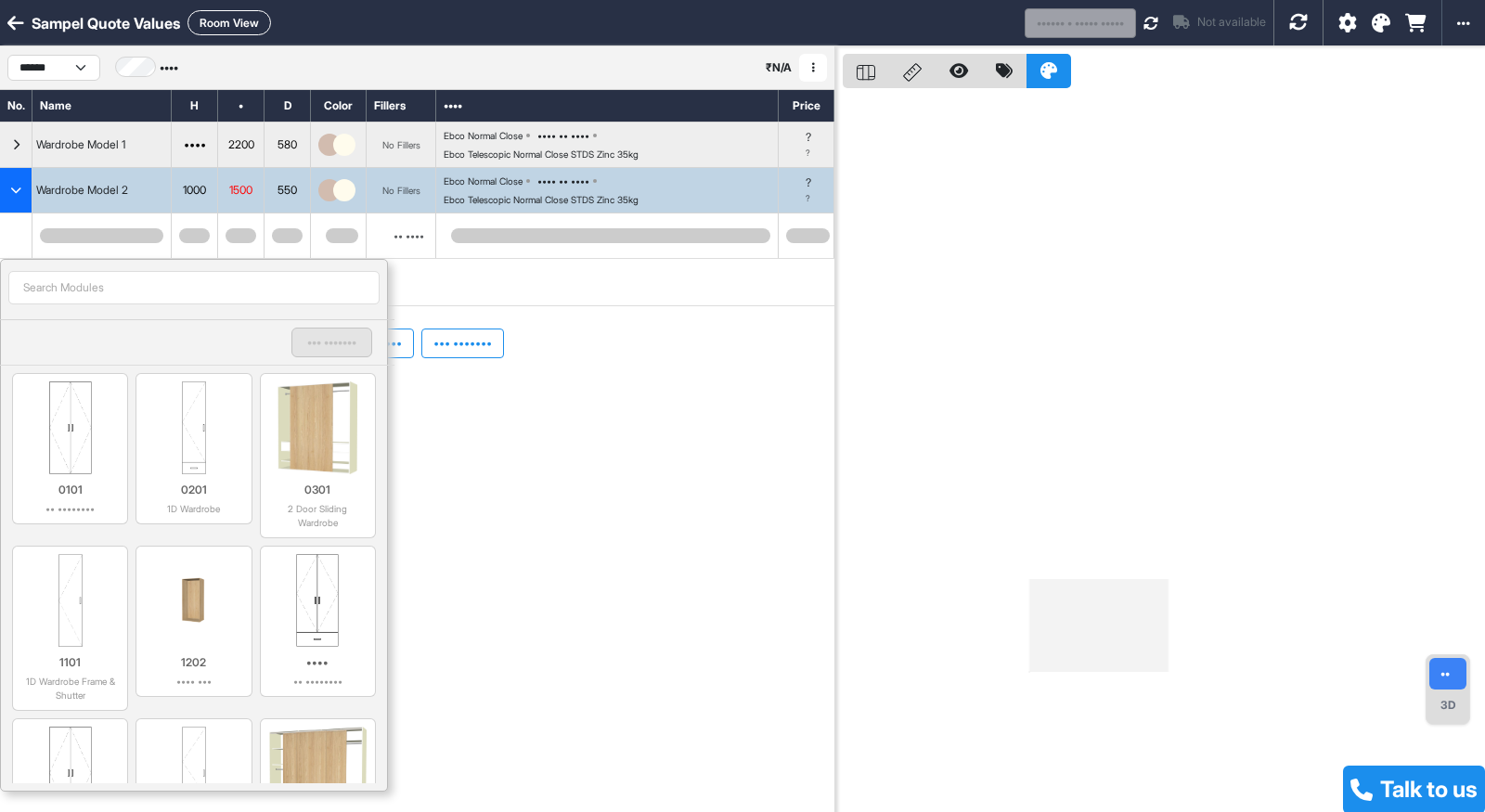 click at bounding box center [194, 288] 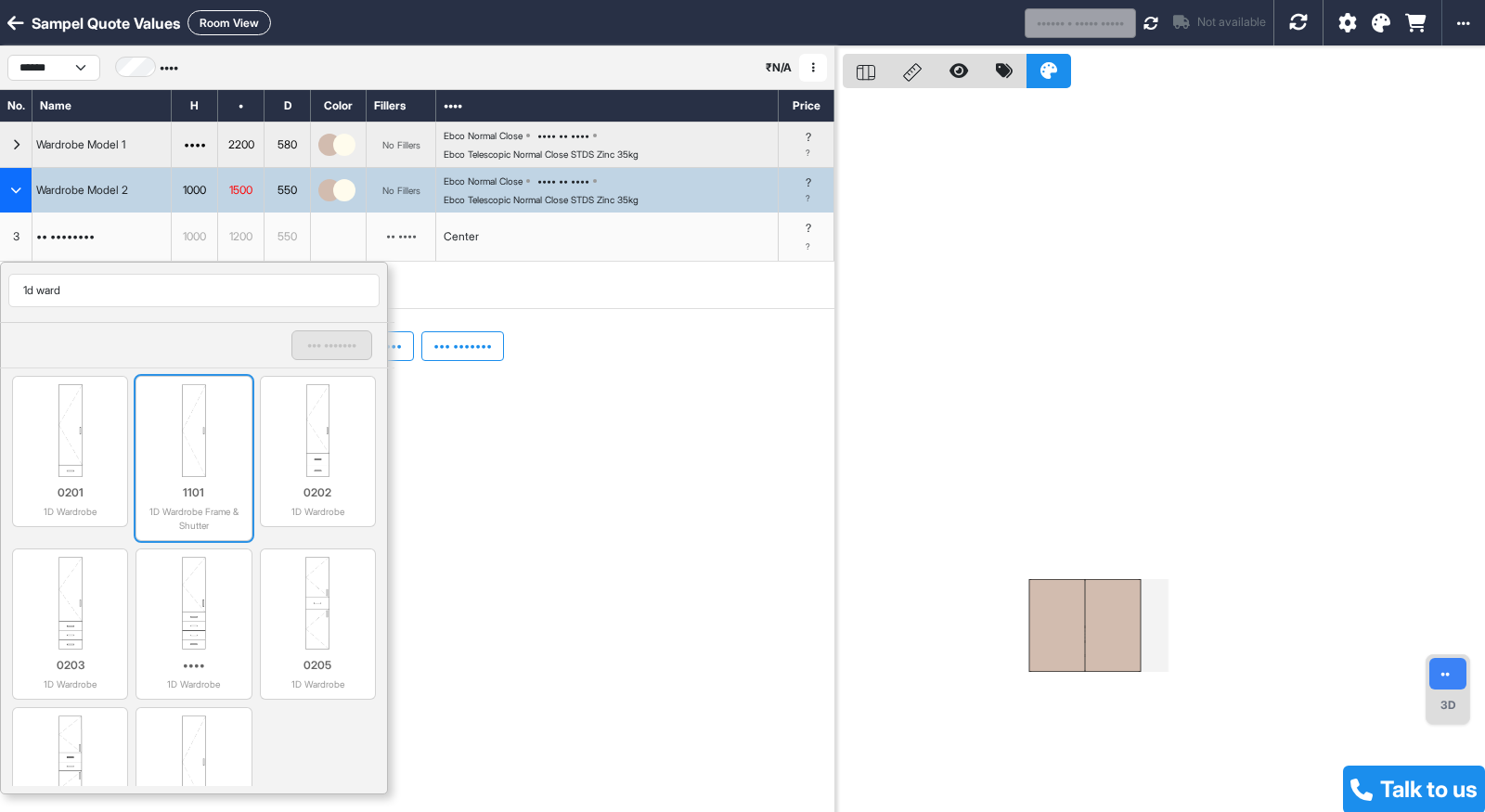 scroll, scrollTop: 70, scrollLeft: 0, axis: vertical 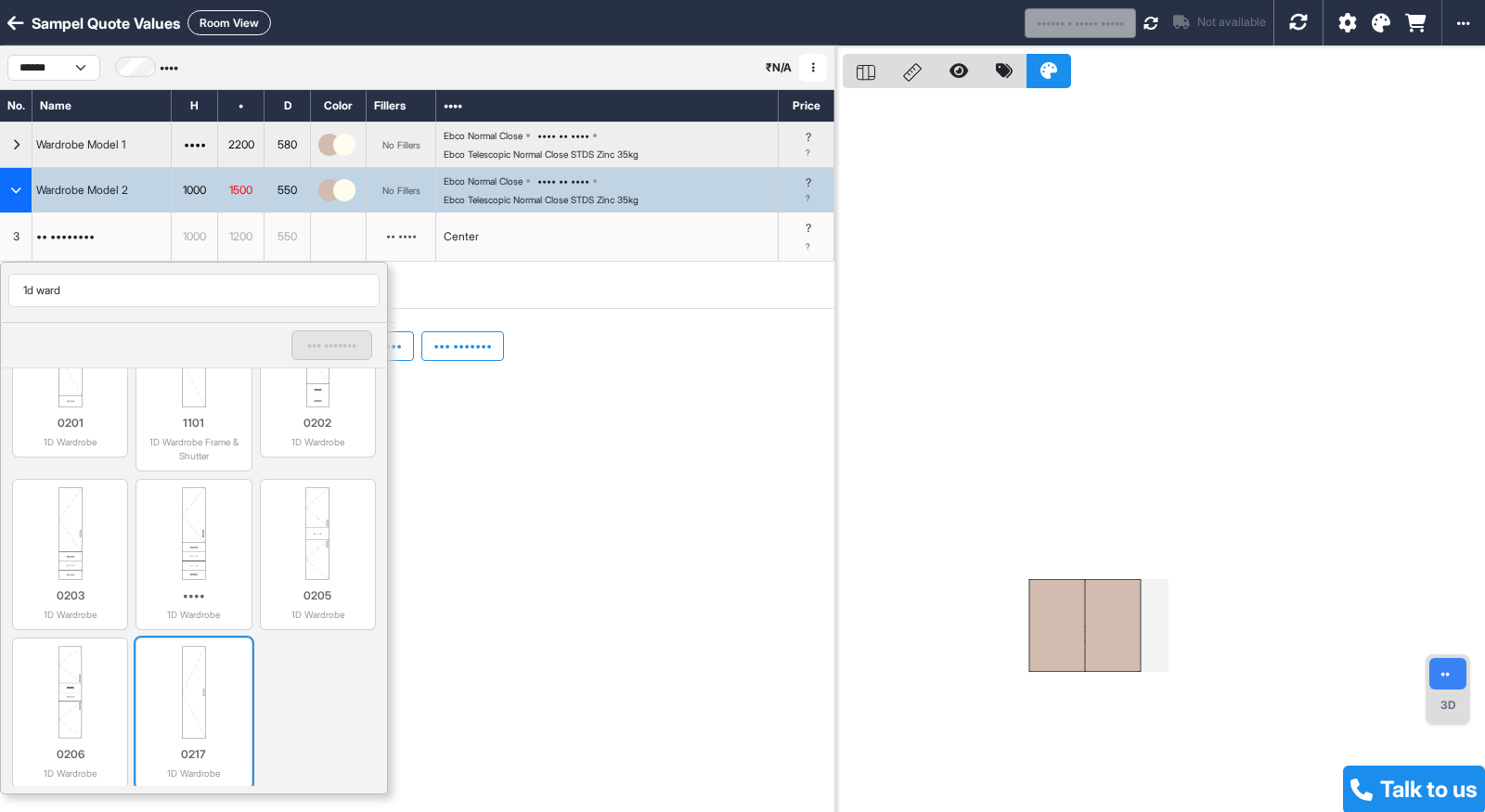 type on "1d ward" 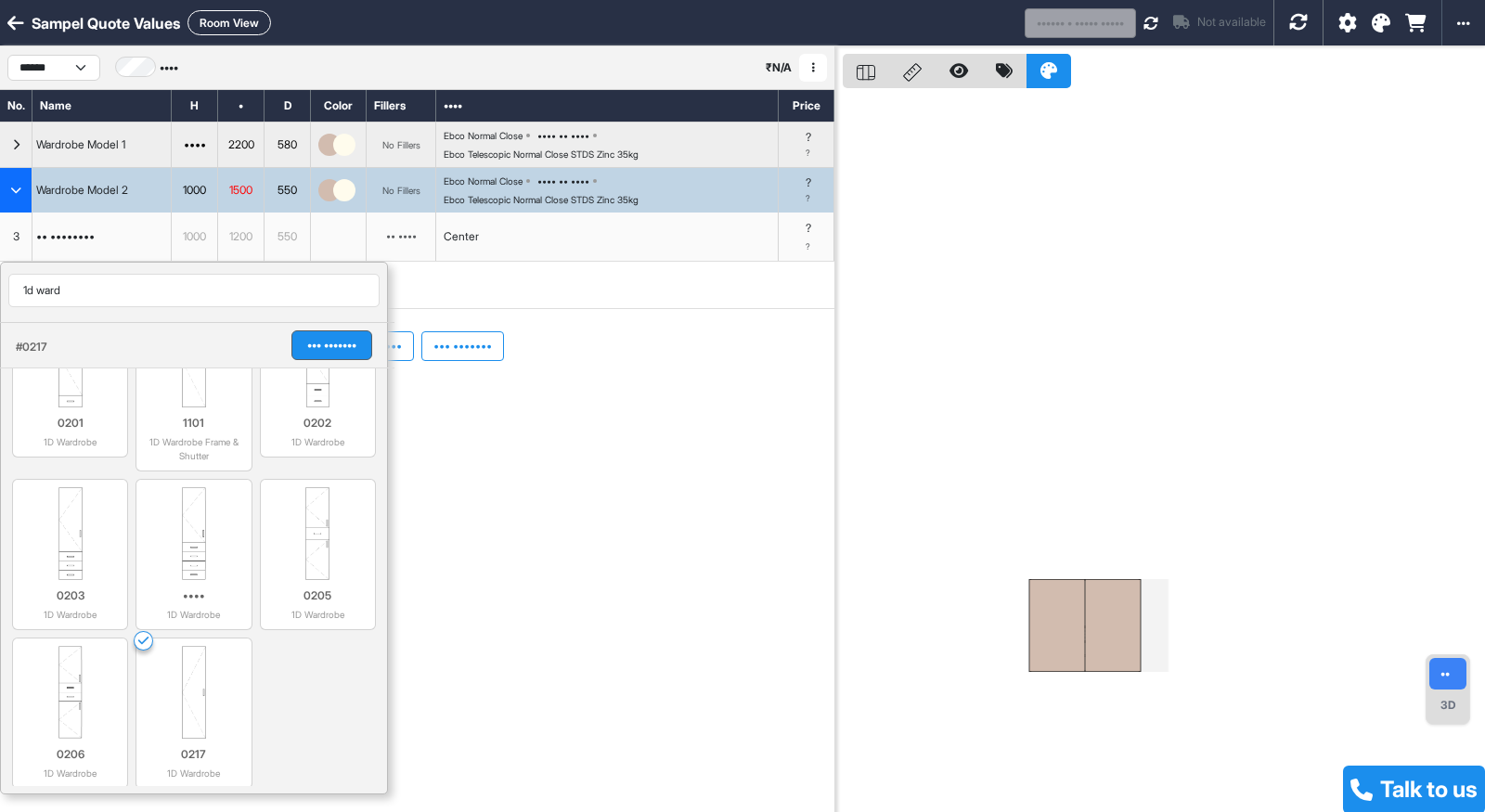 click on "••• •••••••" at bounding box center (331, 345) 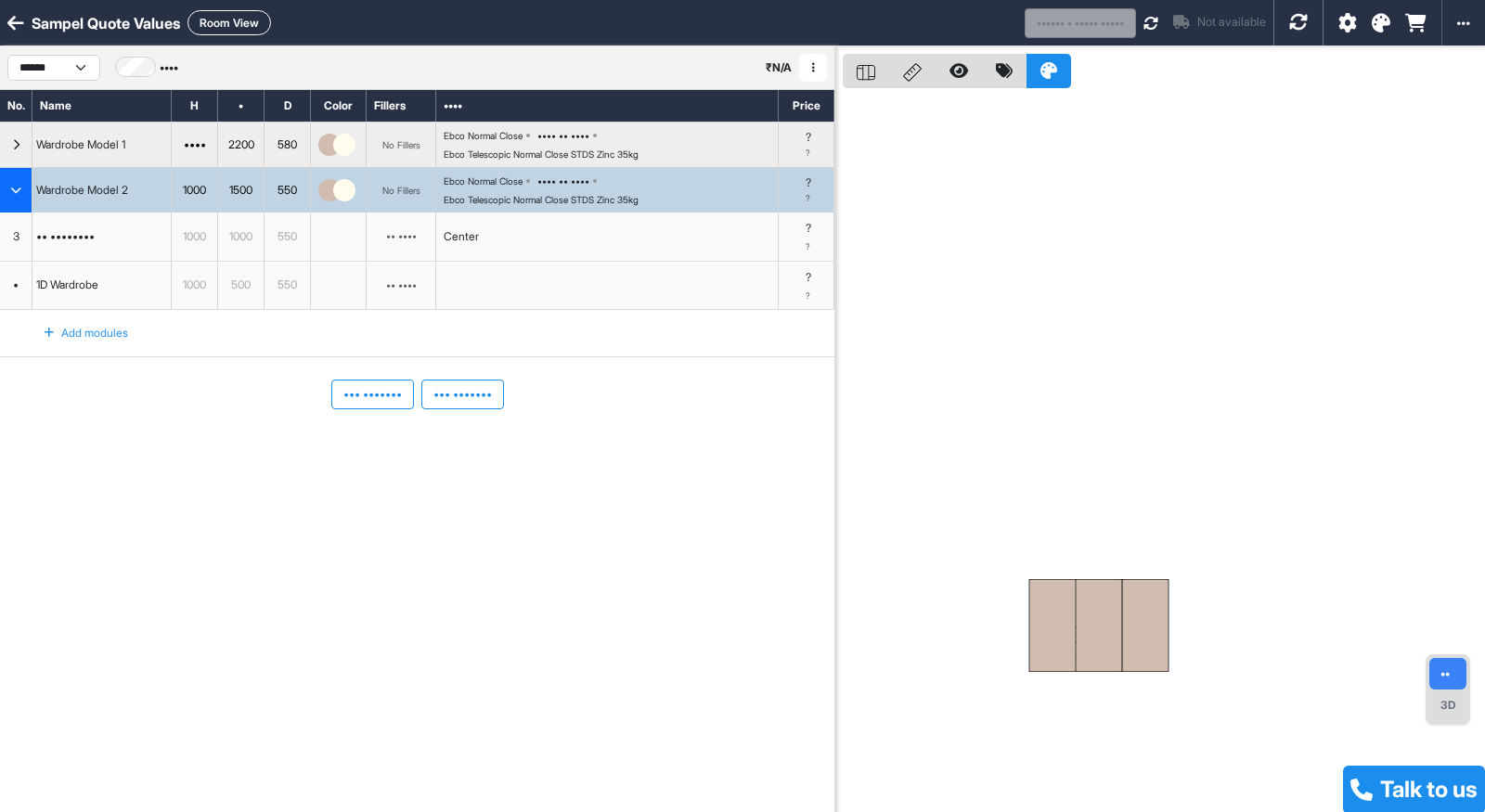 click on "1000" at bounding box center (194, 237) 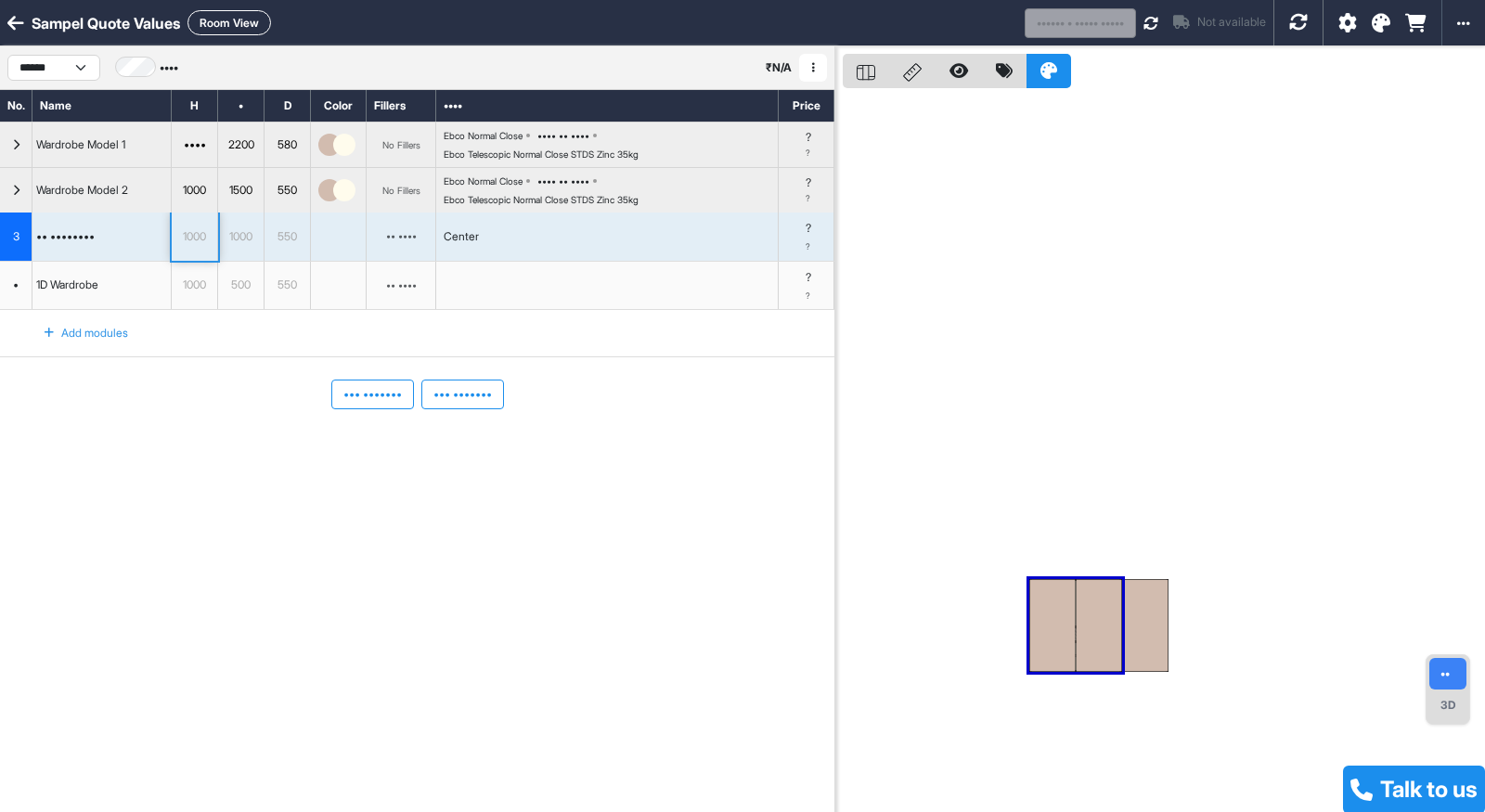 click on "1000" at bounding box center [194, 237] 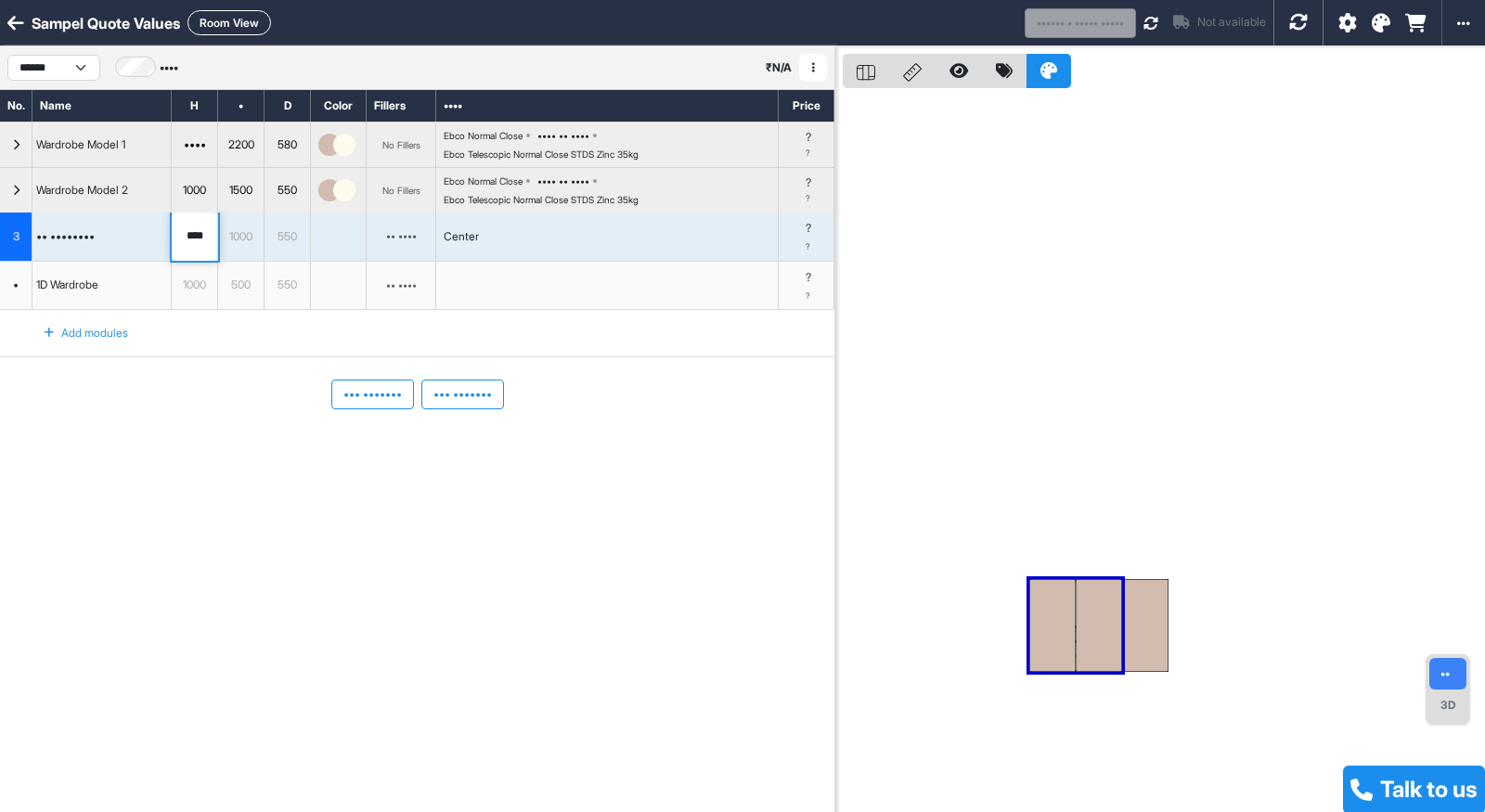 click on "1000" at bounding box center [194, 190] 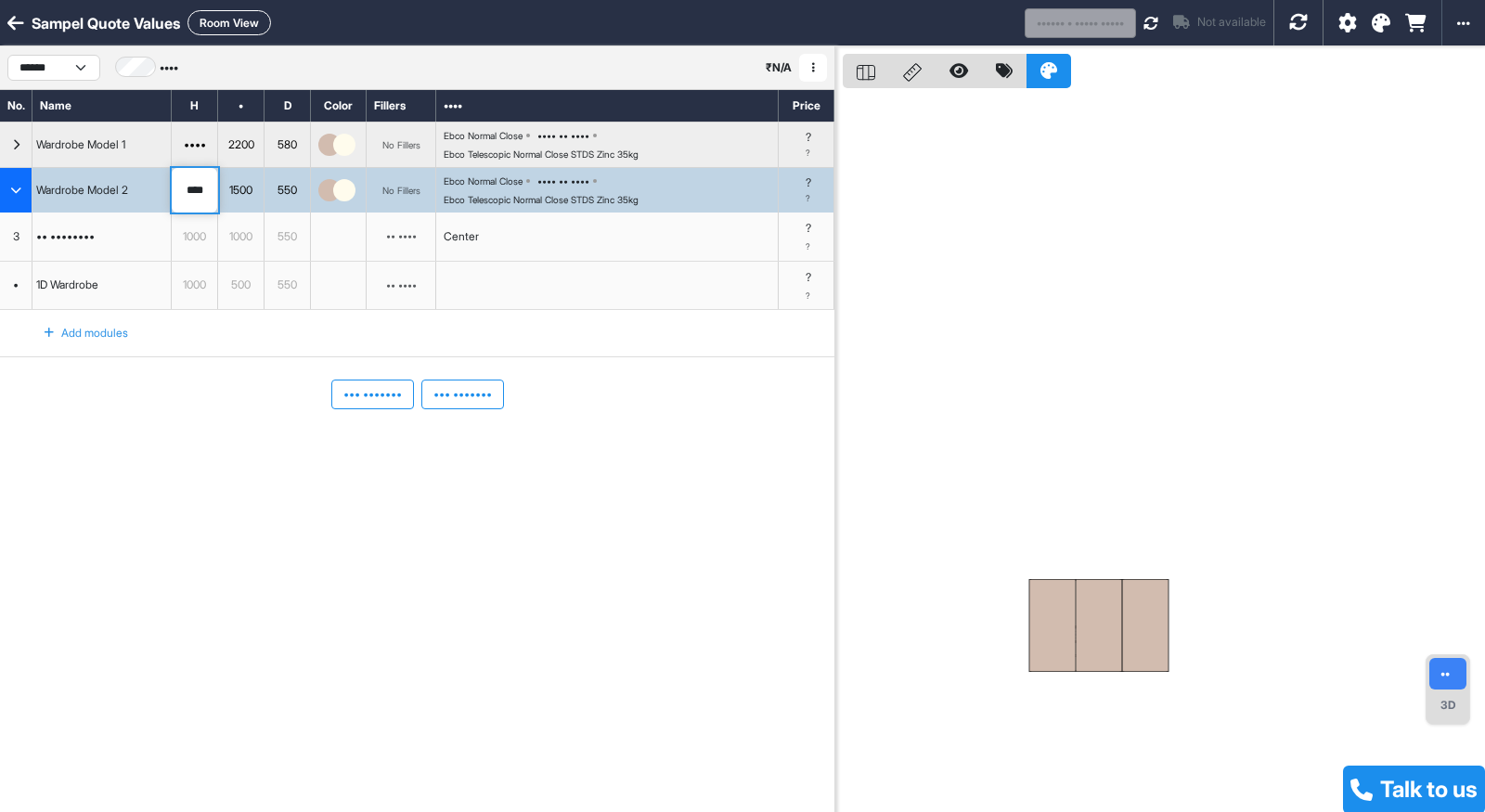click on "••••" at bounding box center (194, 190) 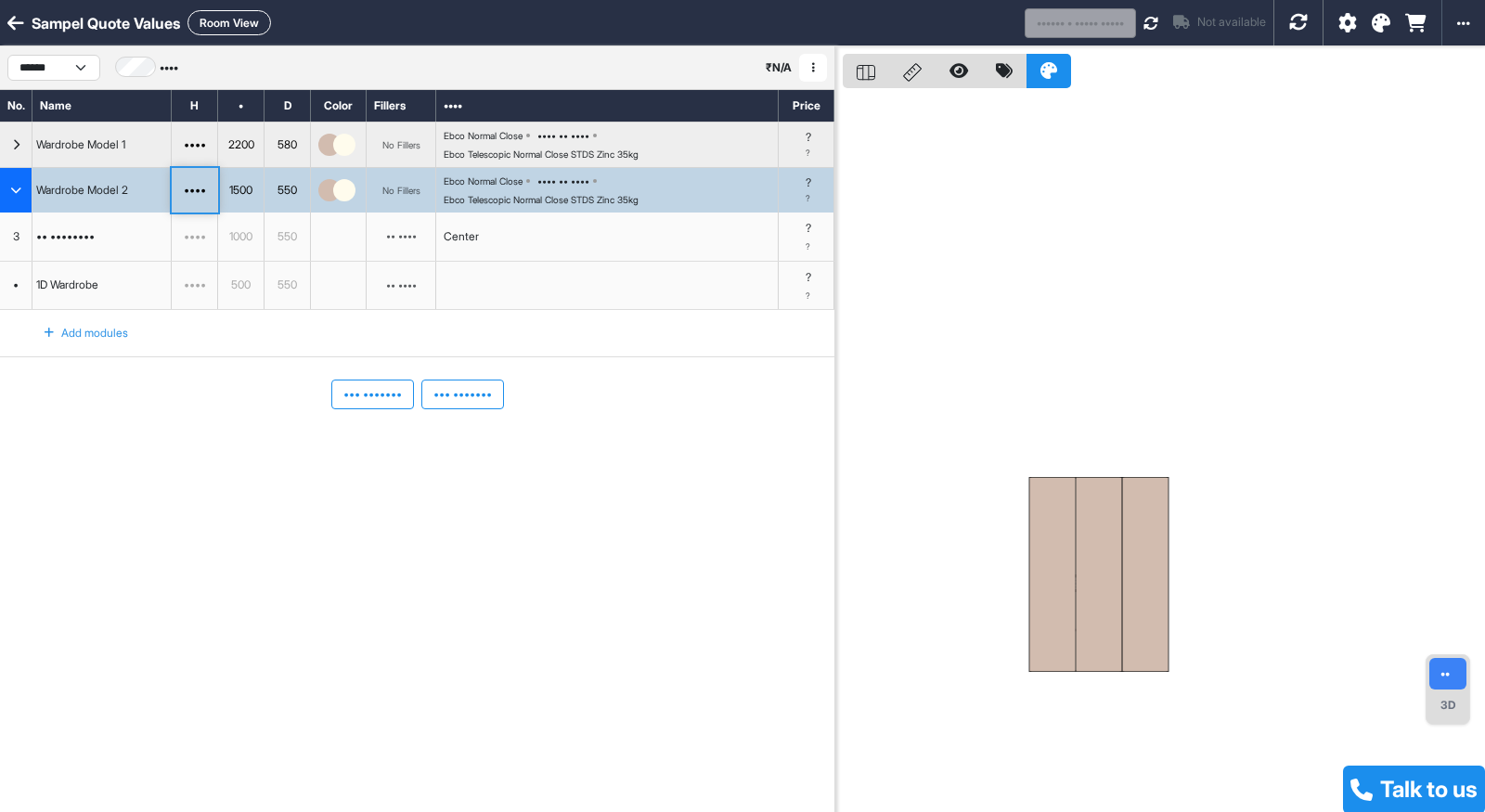 click on "Add modules" at bounding box center (75, 333) 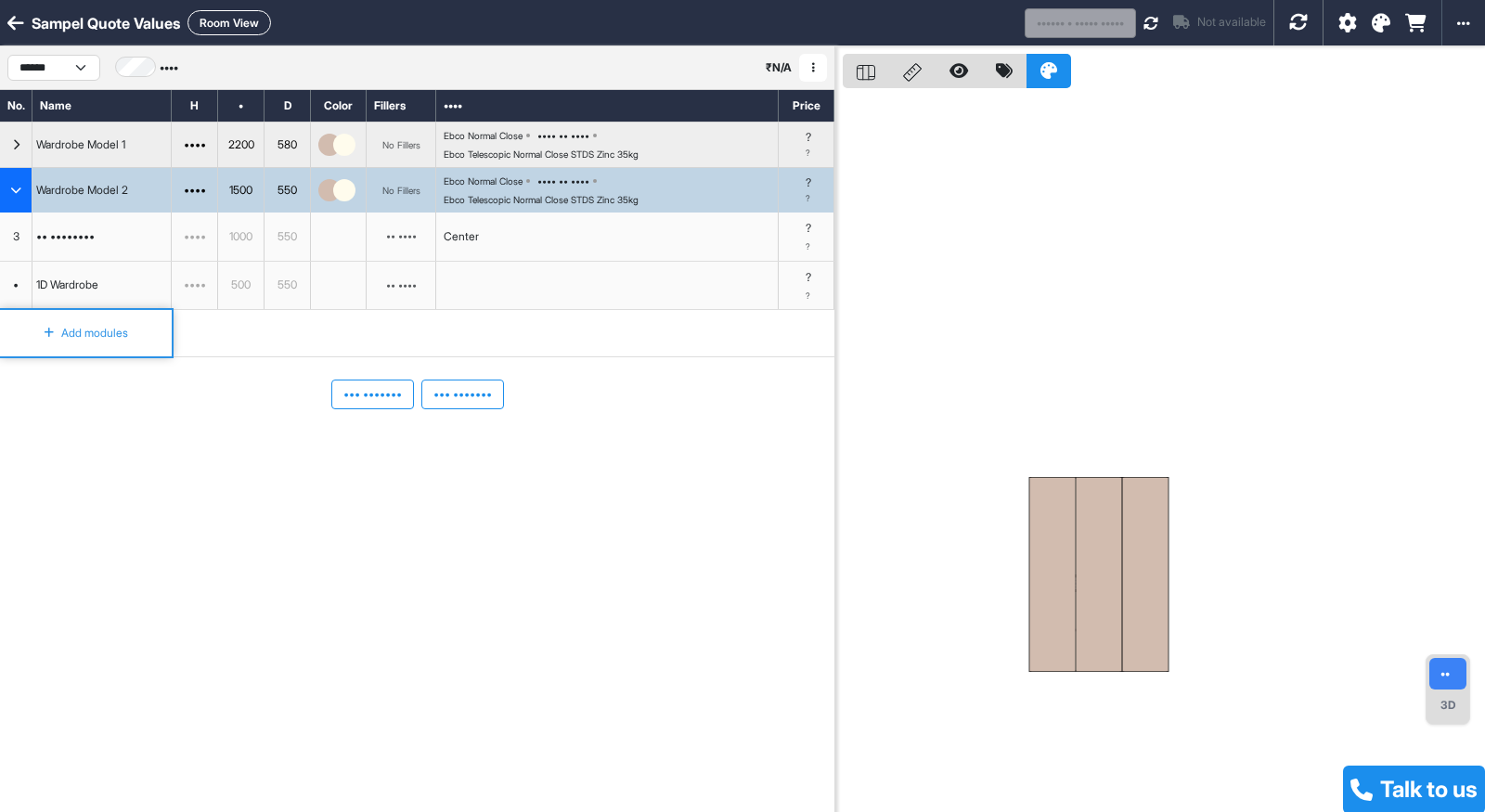 click on "••• •••••••" at bounding box center [372, 394] 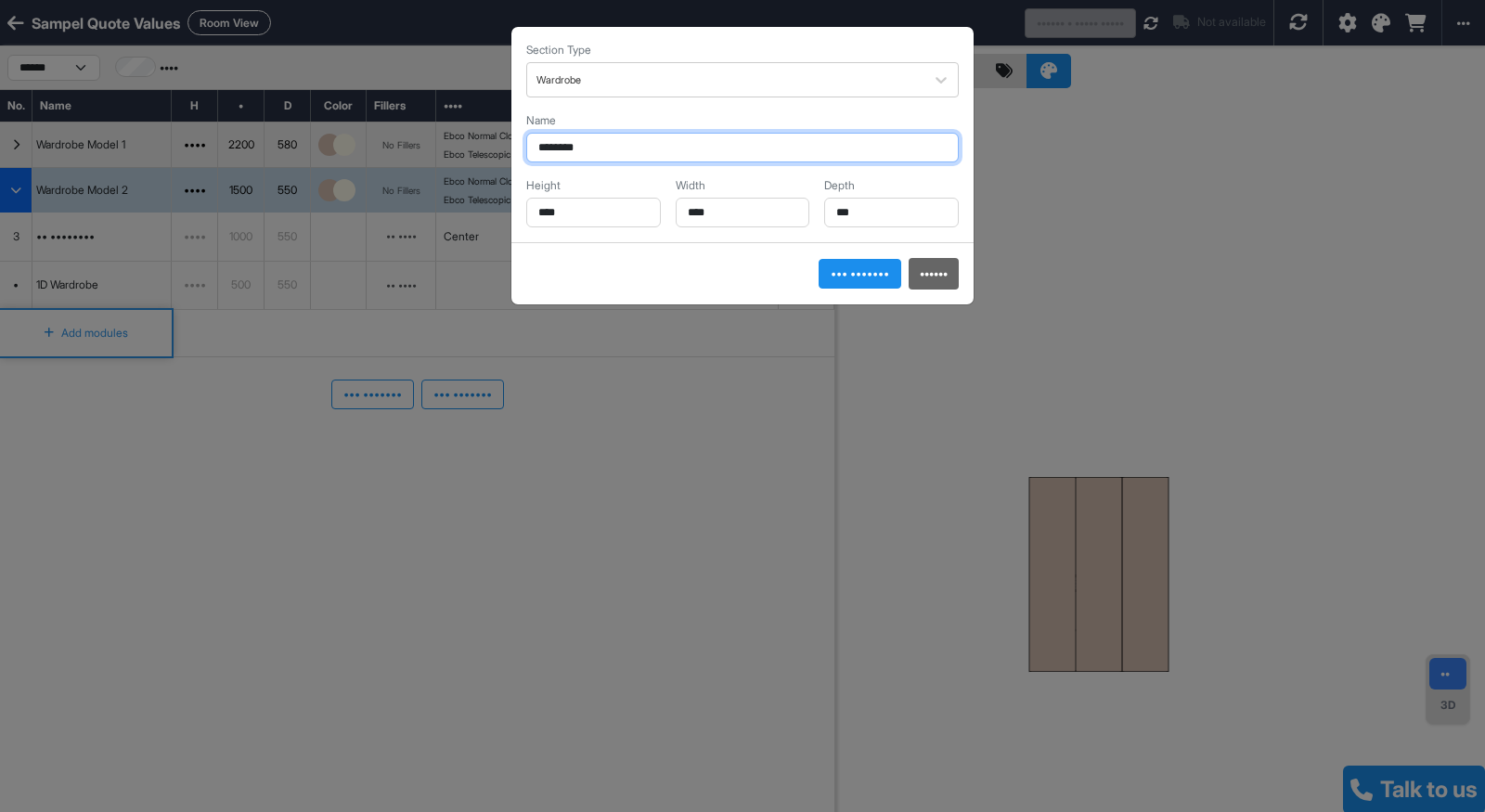 click on "********" at bounding box center [742, 148] 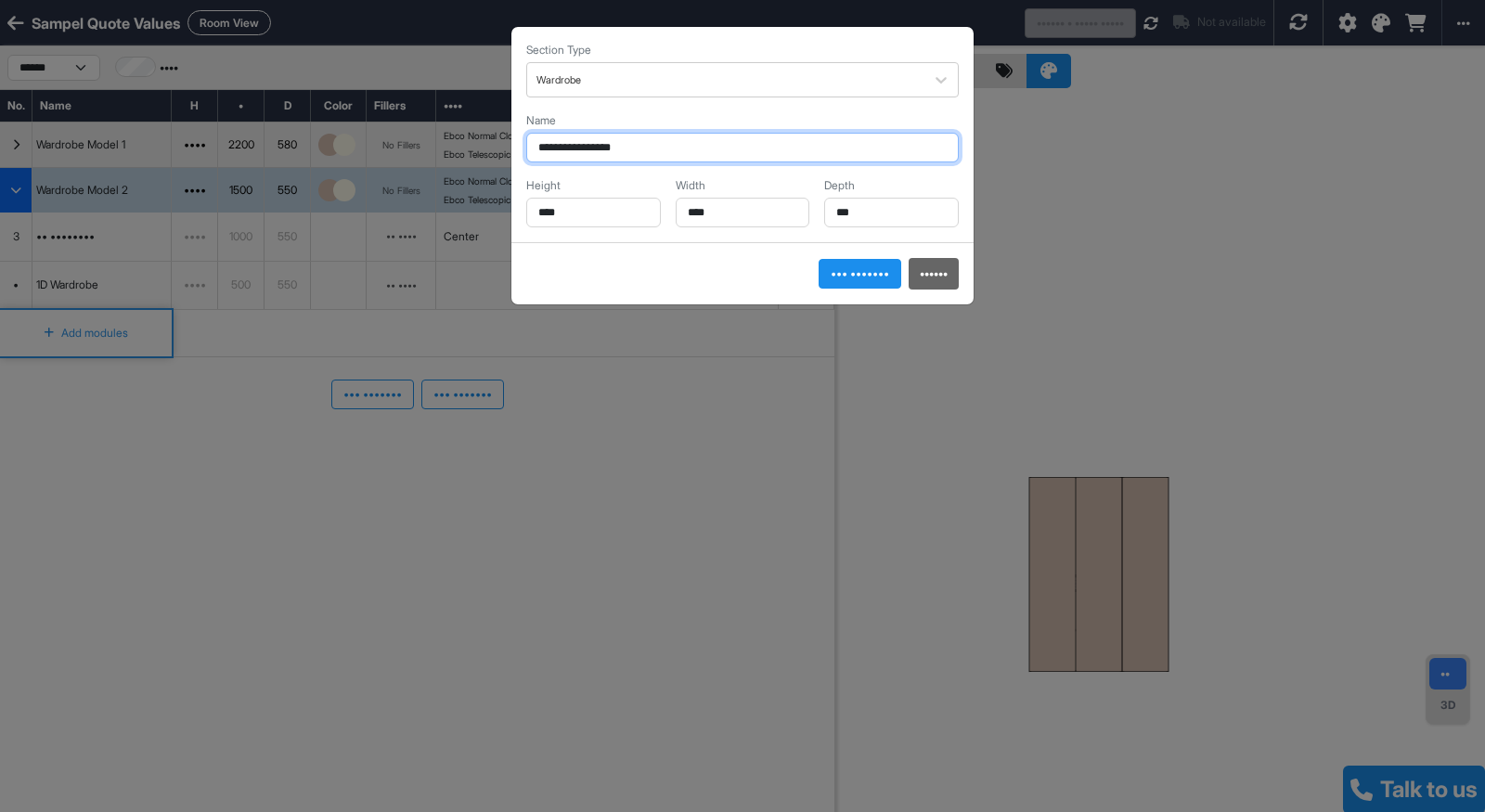 type on "**********" 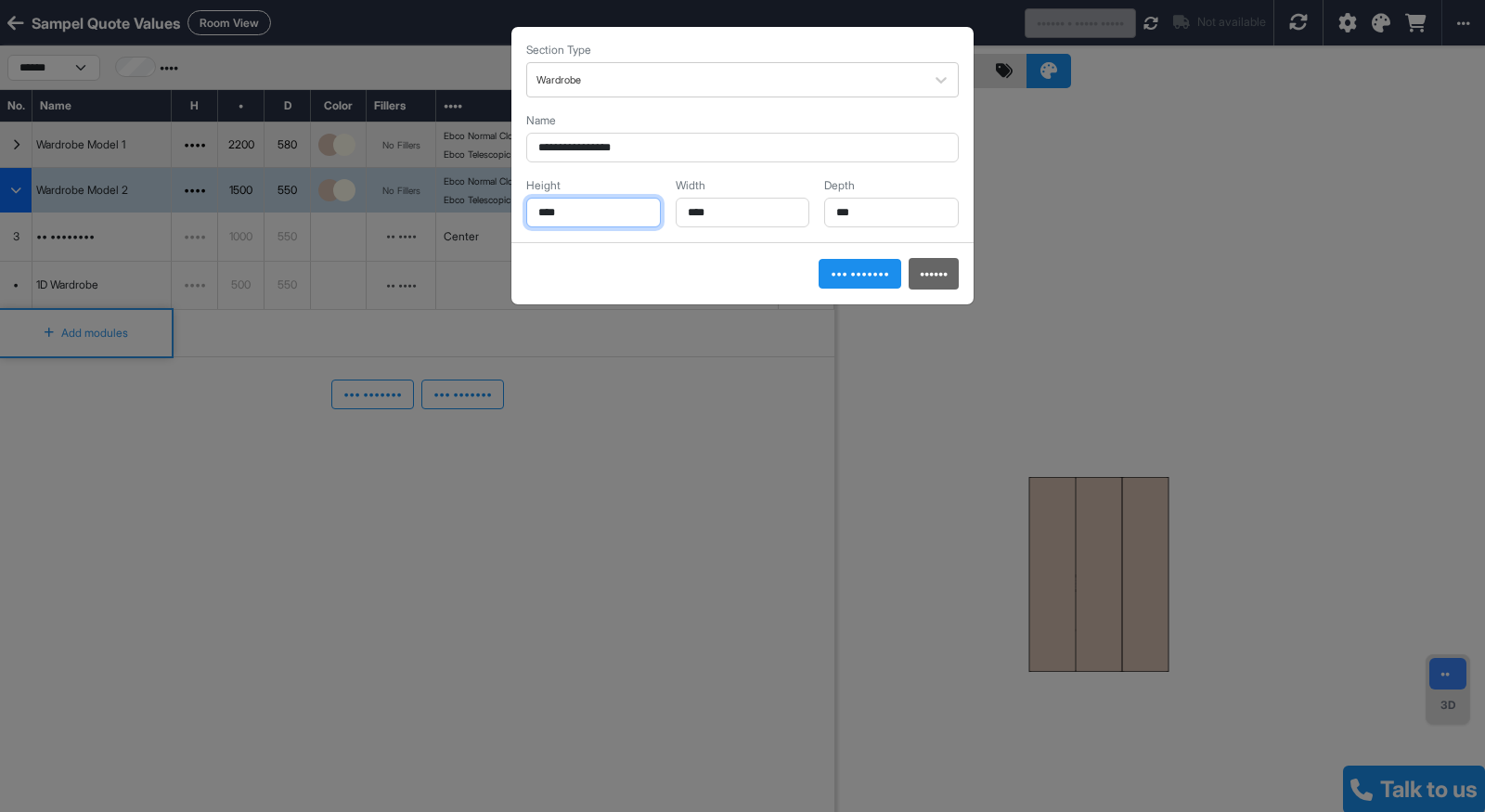 click on "••••" at bounding box center [593, 213] 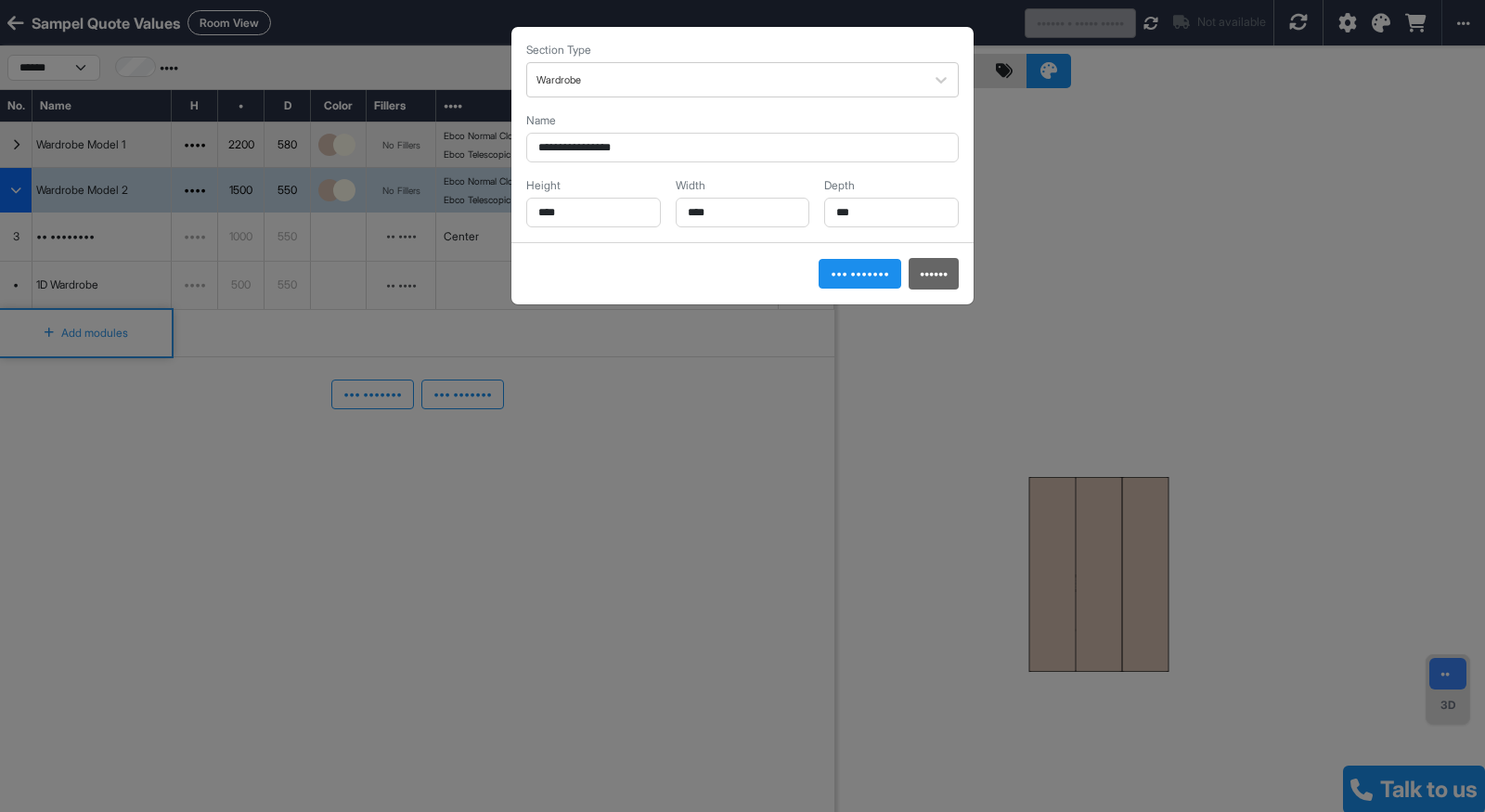 click on "Width" at bounding box center [593, 186] 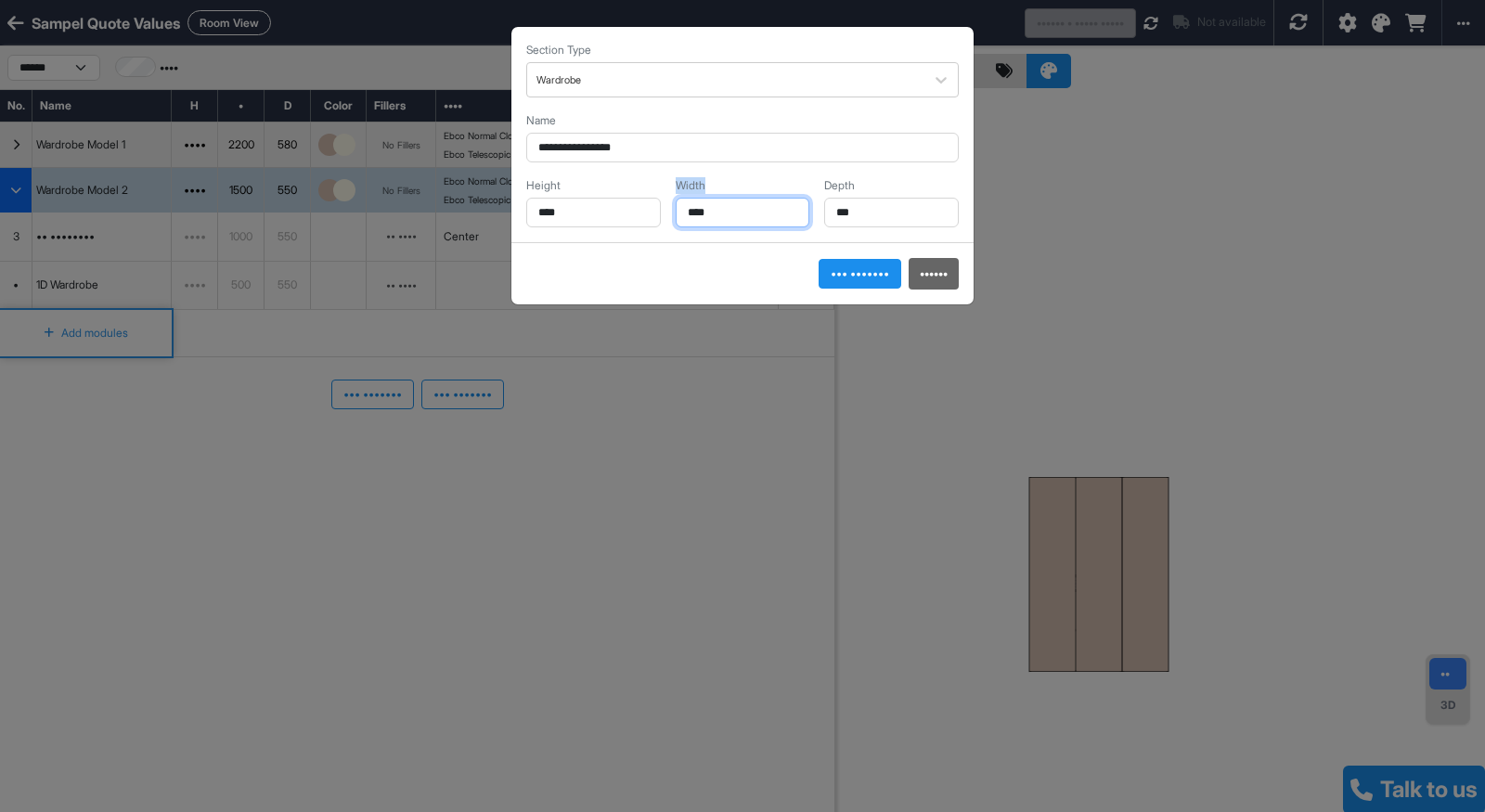 click on "••••" at bounding box center [593, 213] 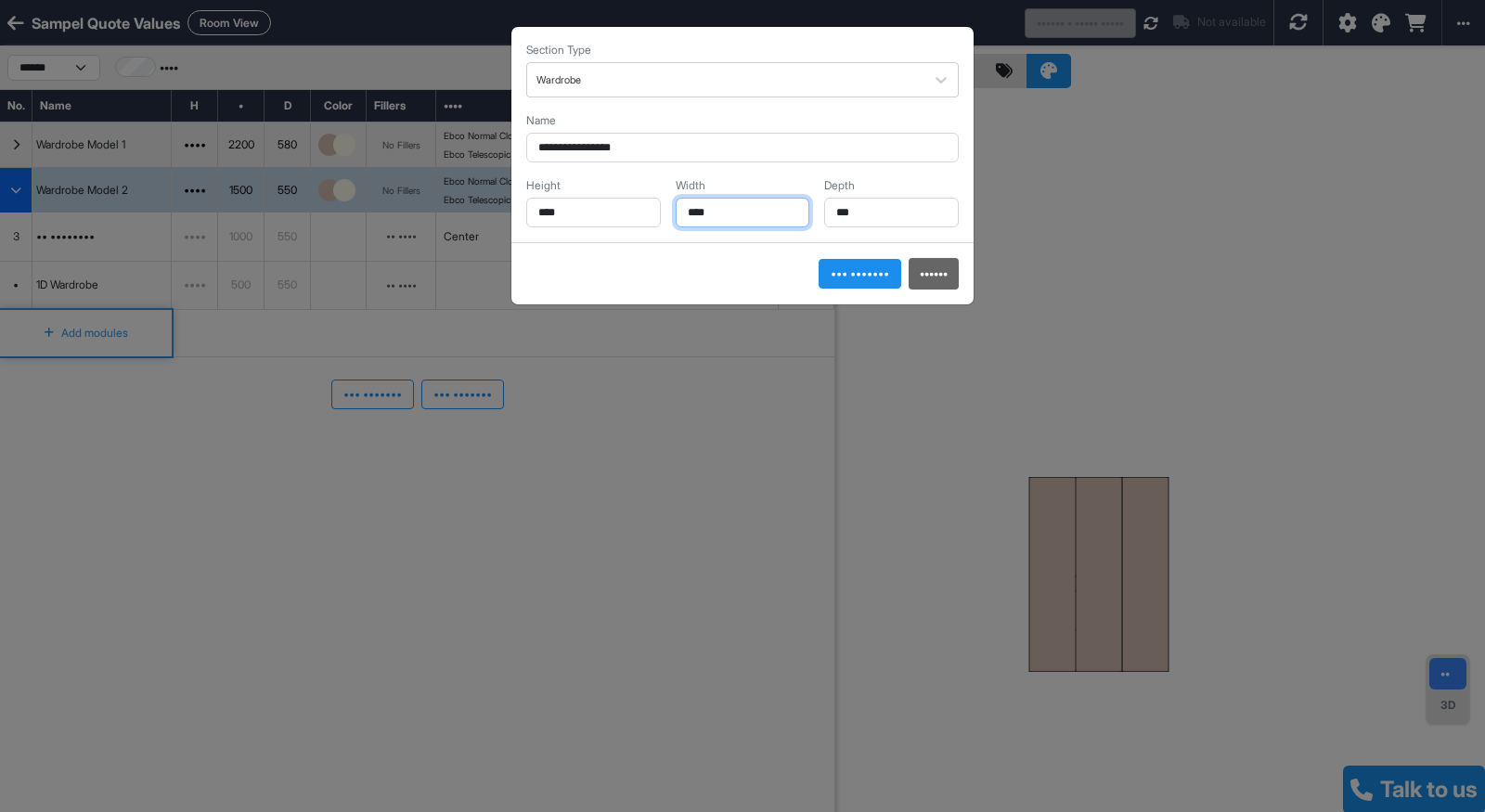 click on "••••" at bounding box center [593, 213] 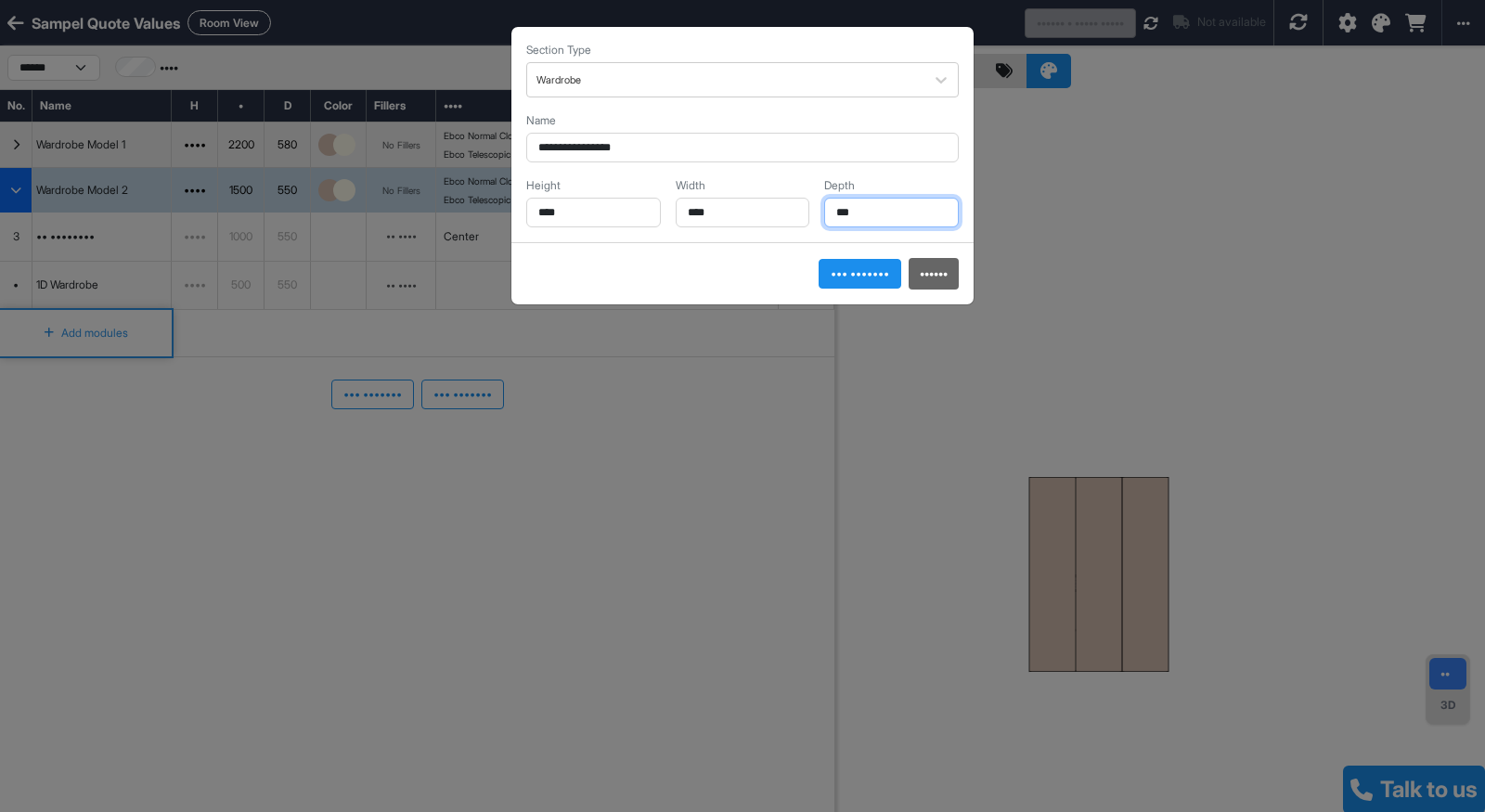 click on "•••" at bounding box center [593, 213] 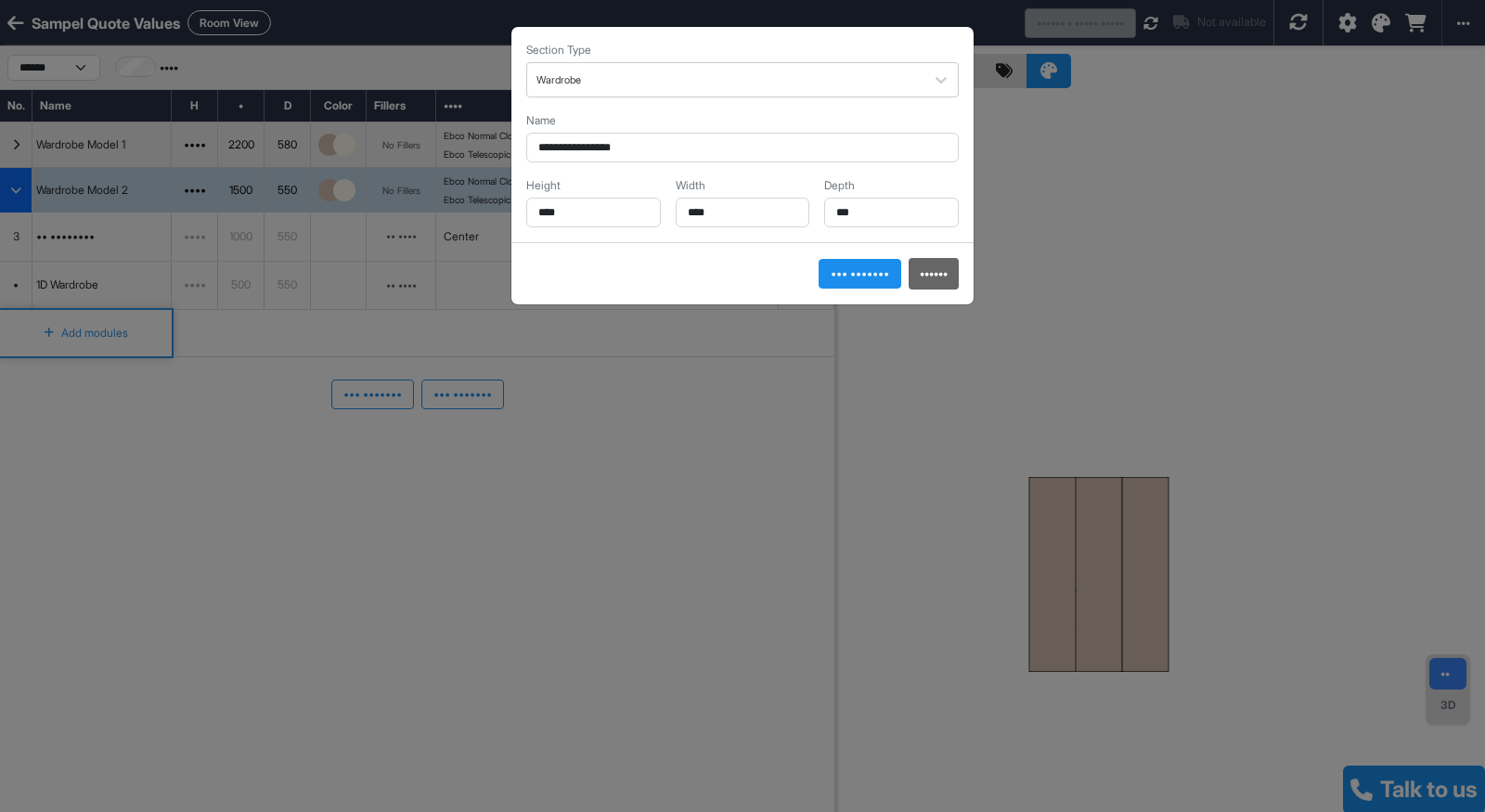 click on "••• •••••••" at bounding box center [859, 274] 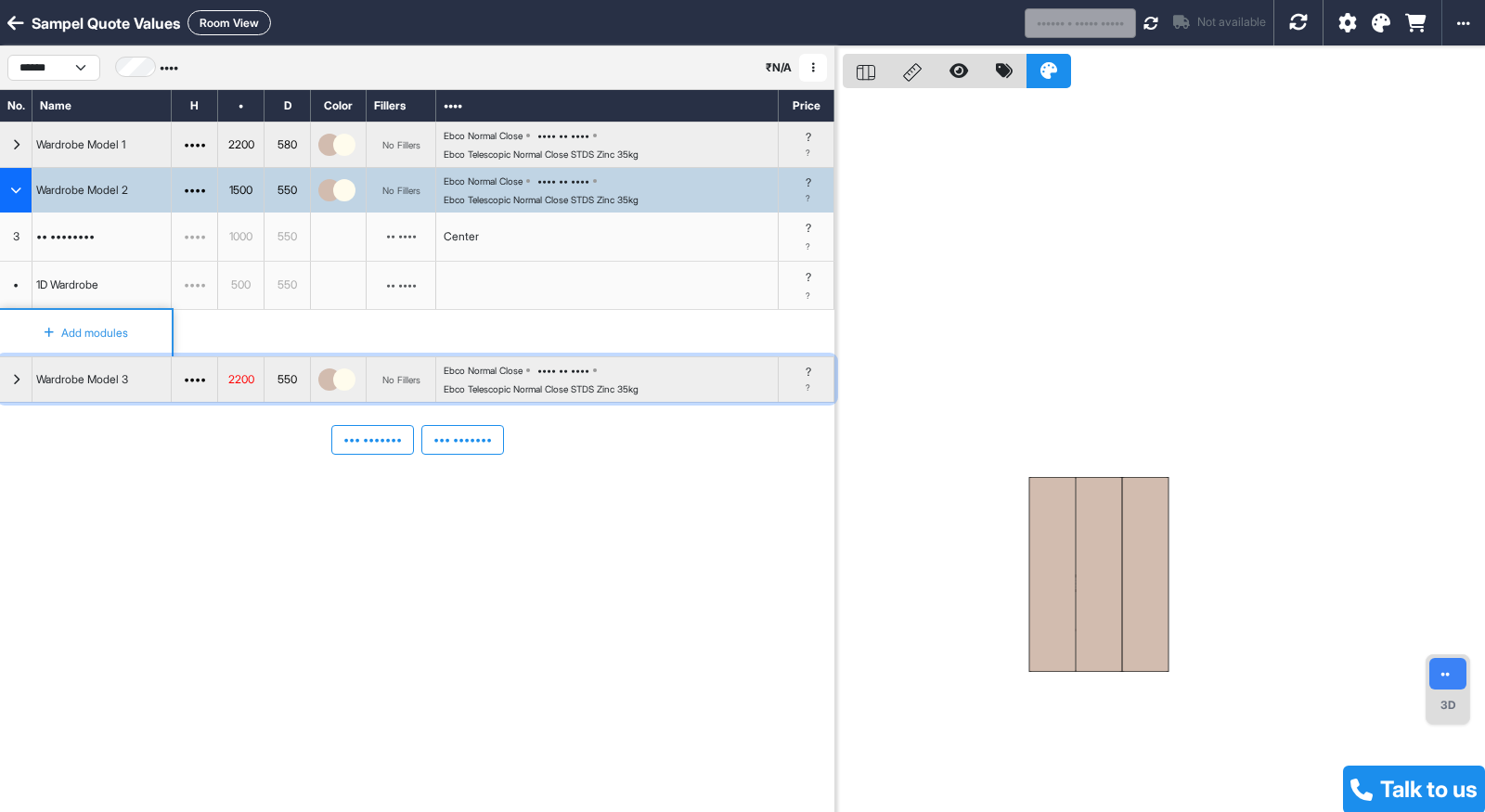 click at bounding box center (16, 145) 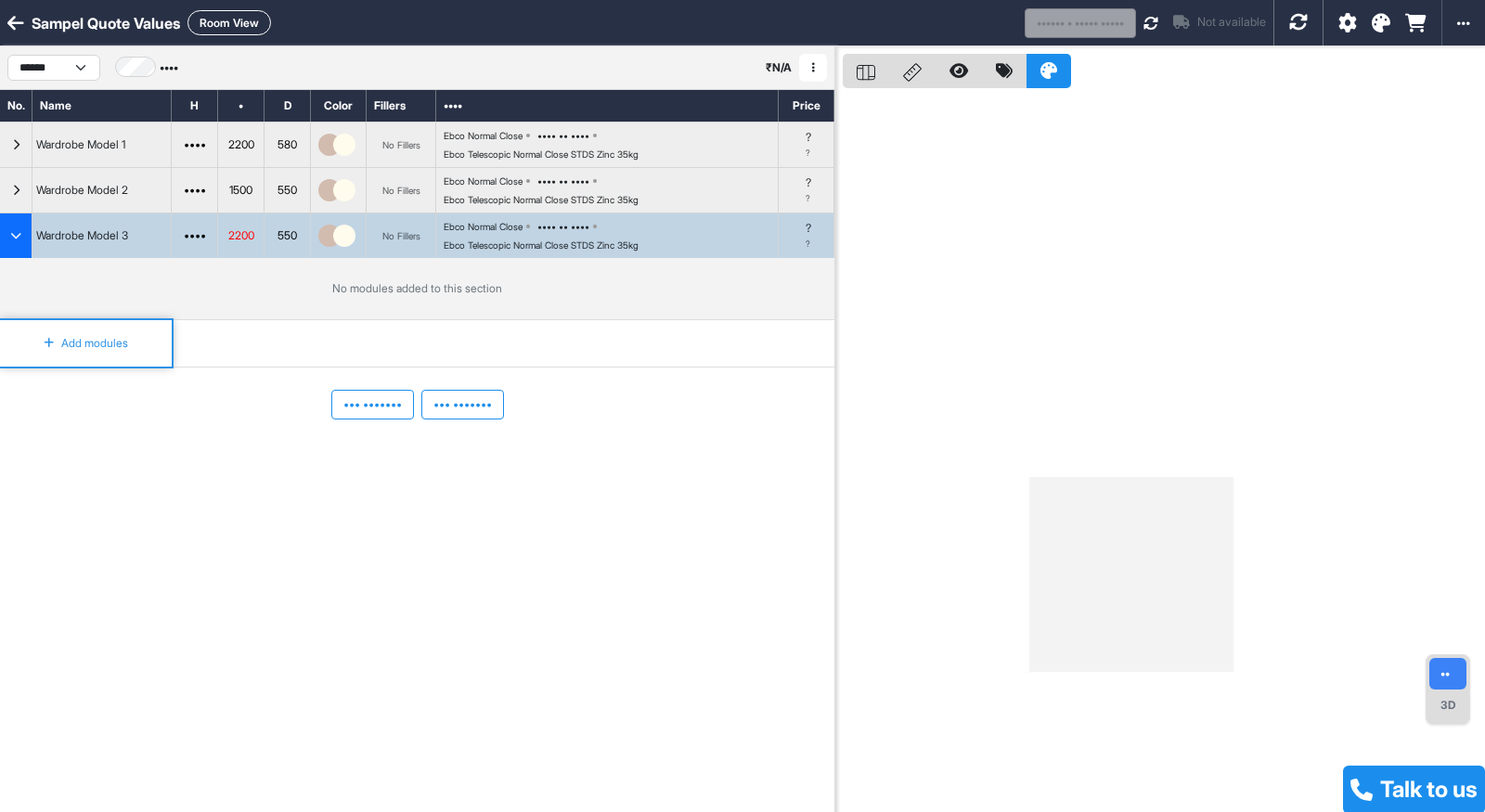 click on "Add modules" at bounding box center (85, 343) 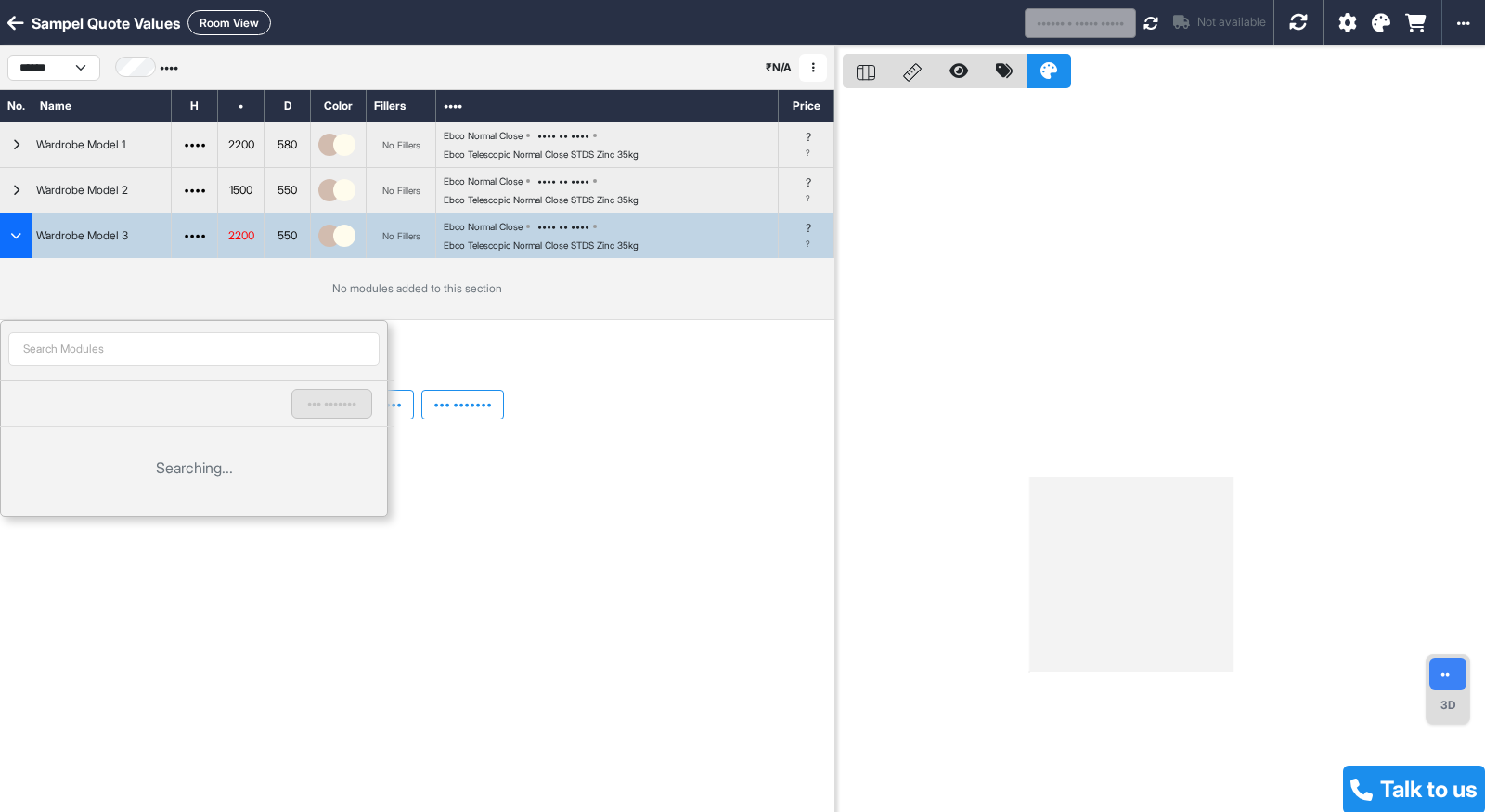 click on "Add Modules Searching..." at bounding box center (194, 419) 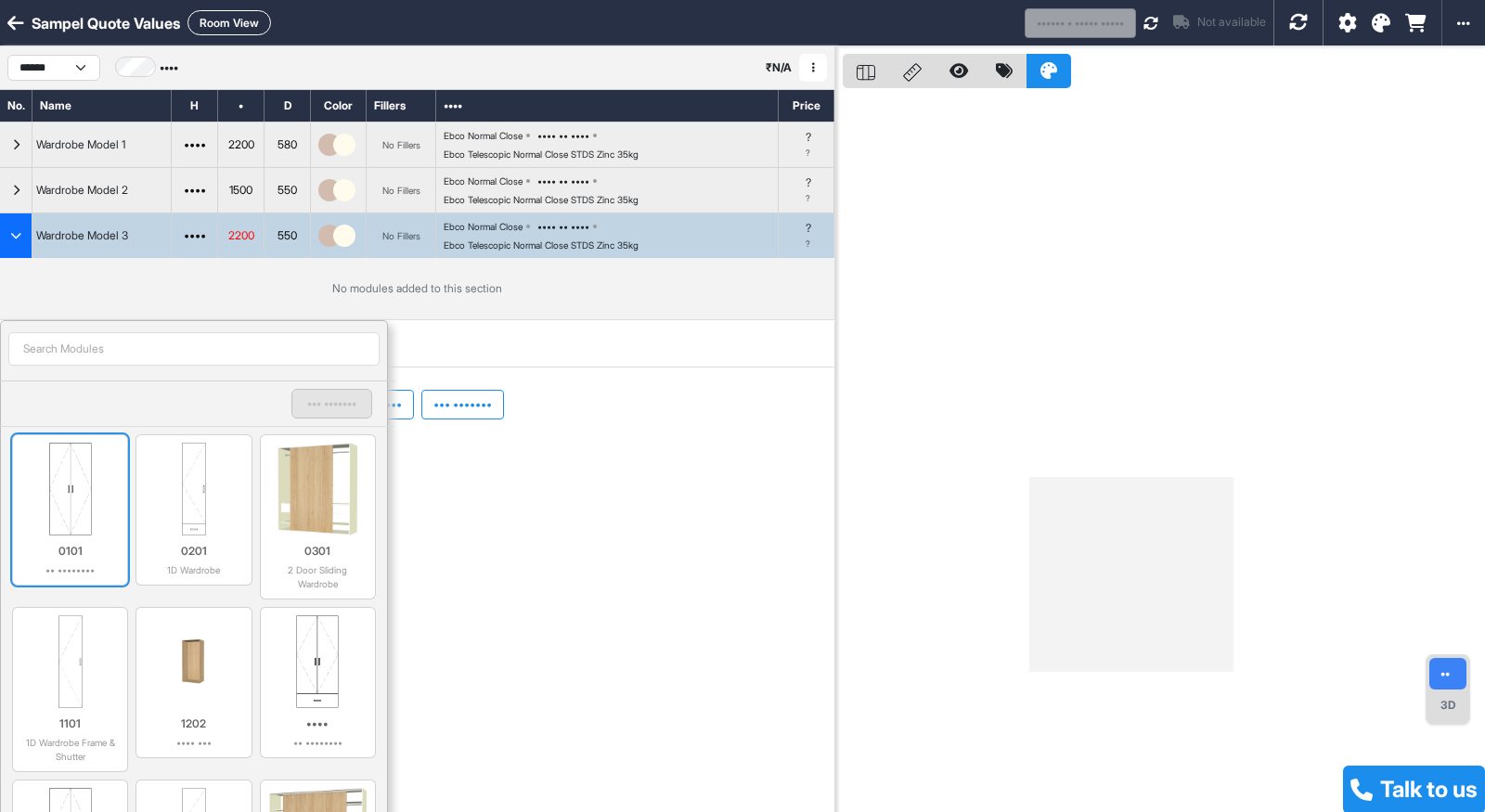 click at bounding box center (70, 489) 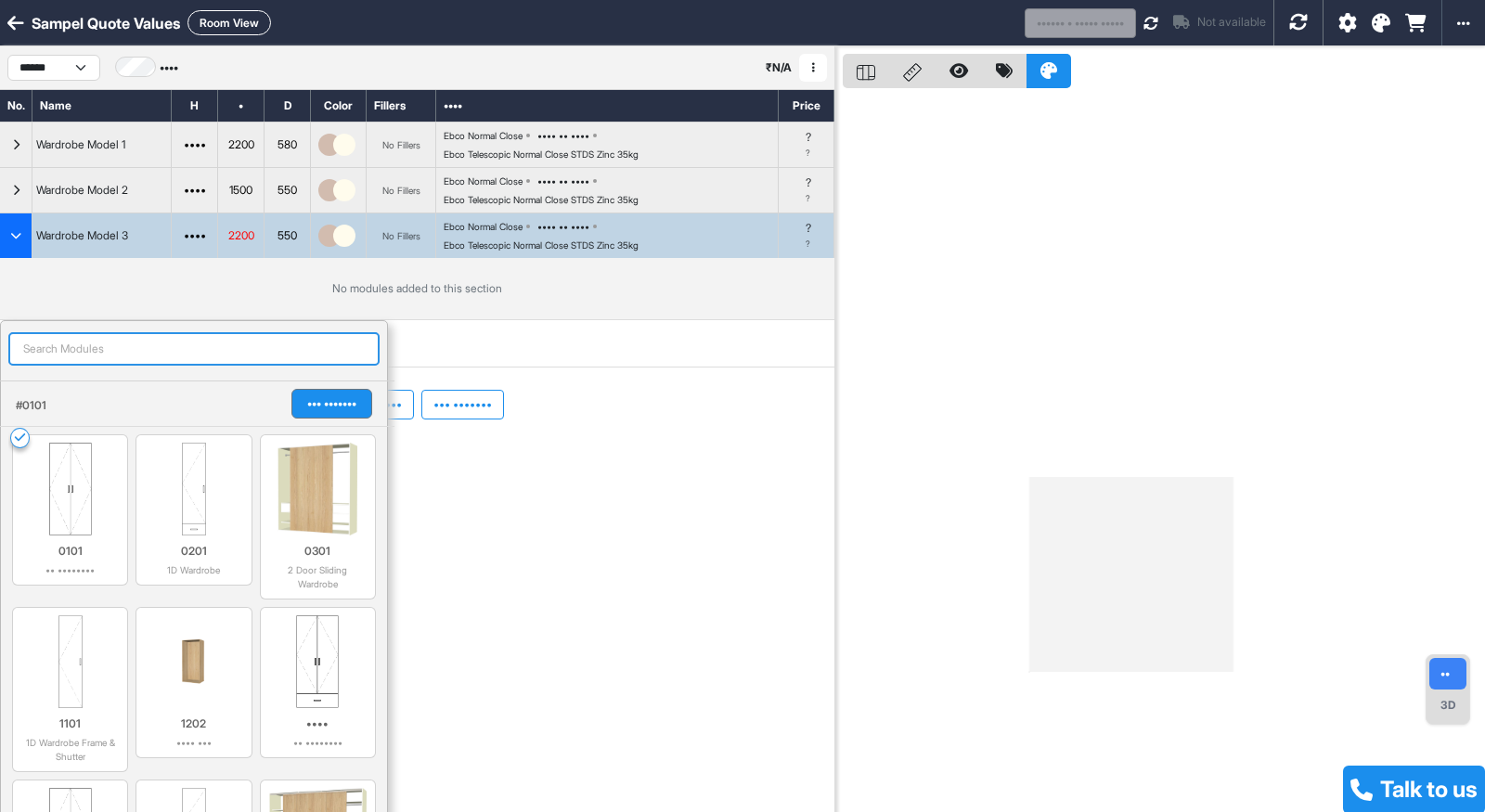 click at bounding box center (194, 349) 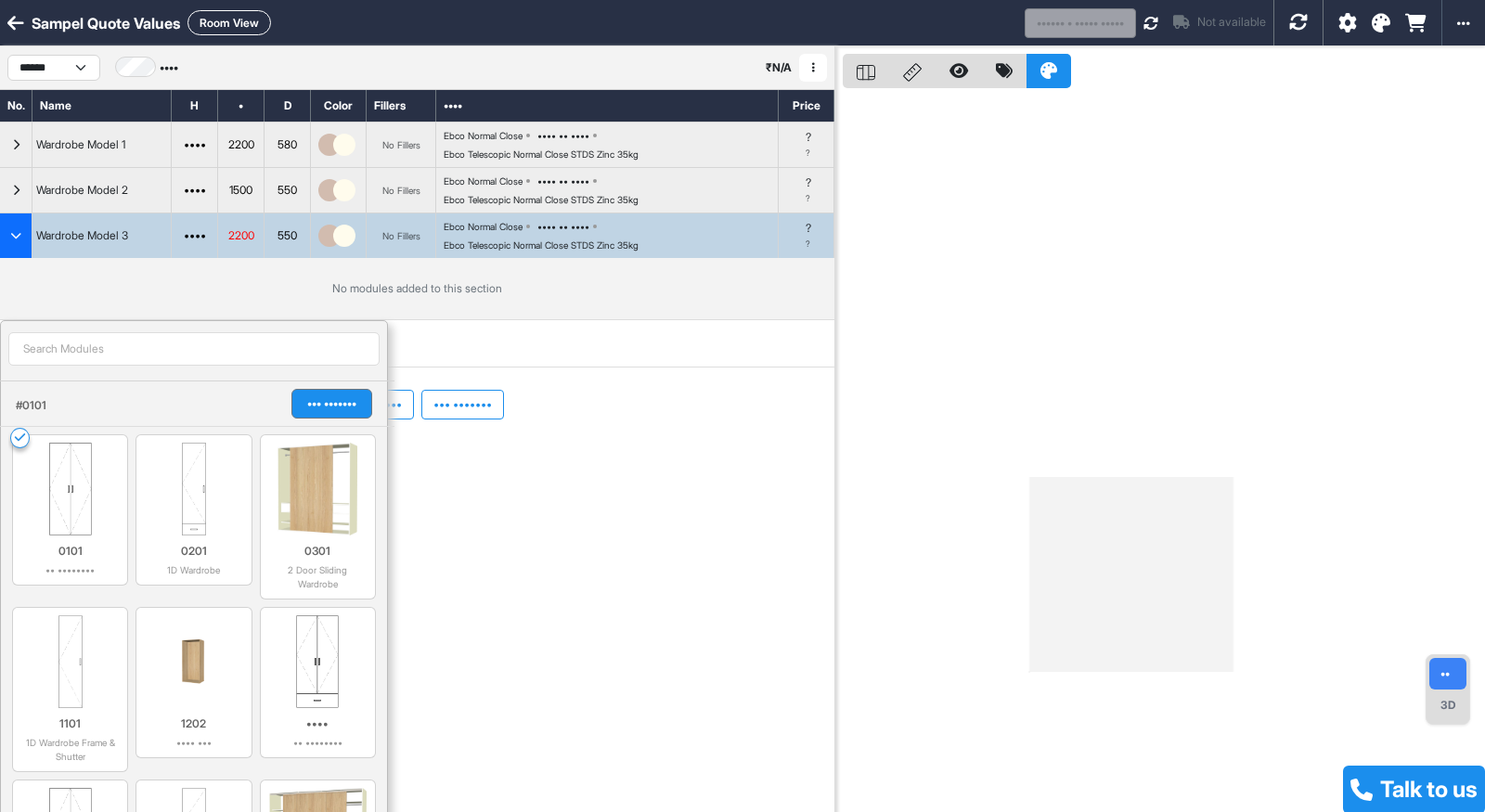 click on "••• •••••••" at bounding box center [331, 404] 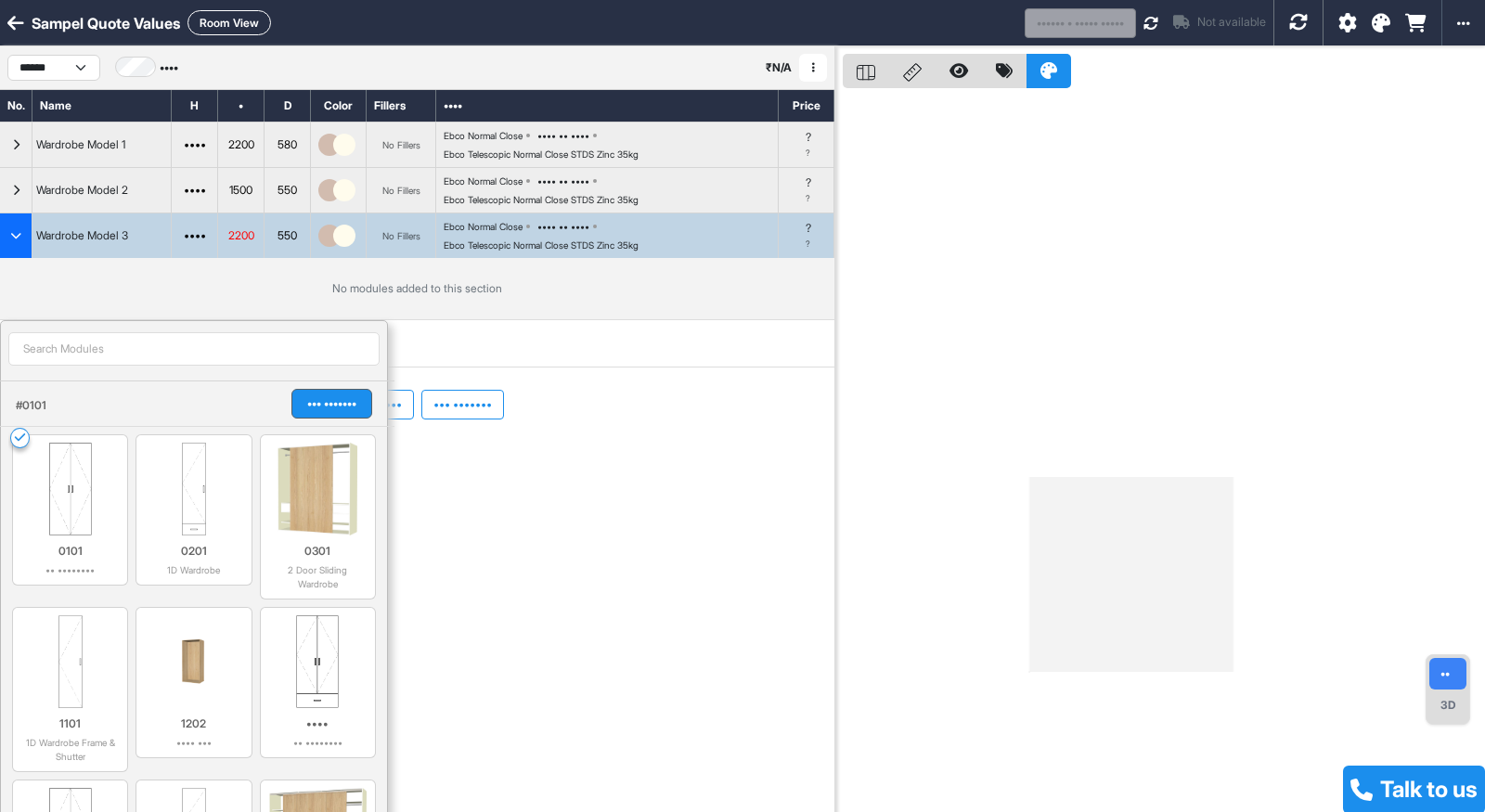 click on "••• •••••••" at bounding box center [331, 404] 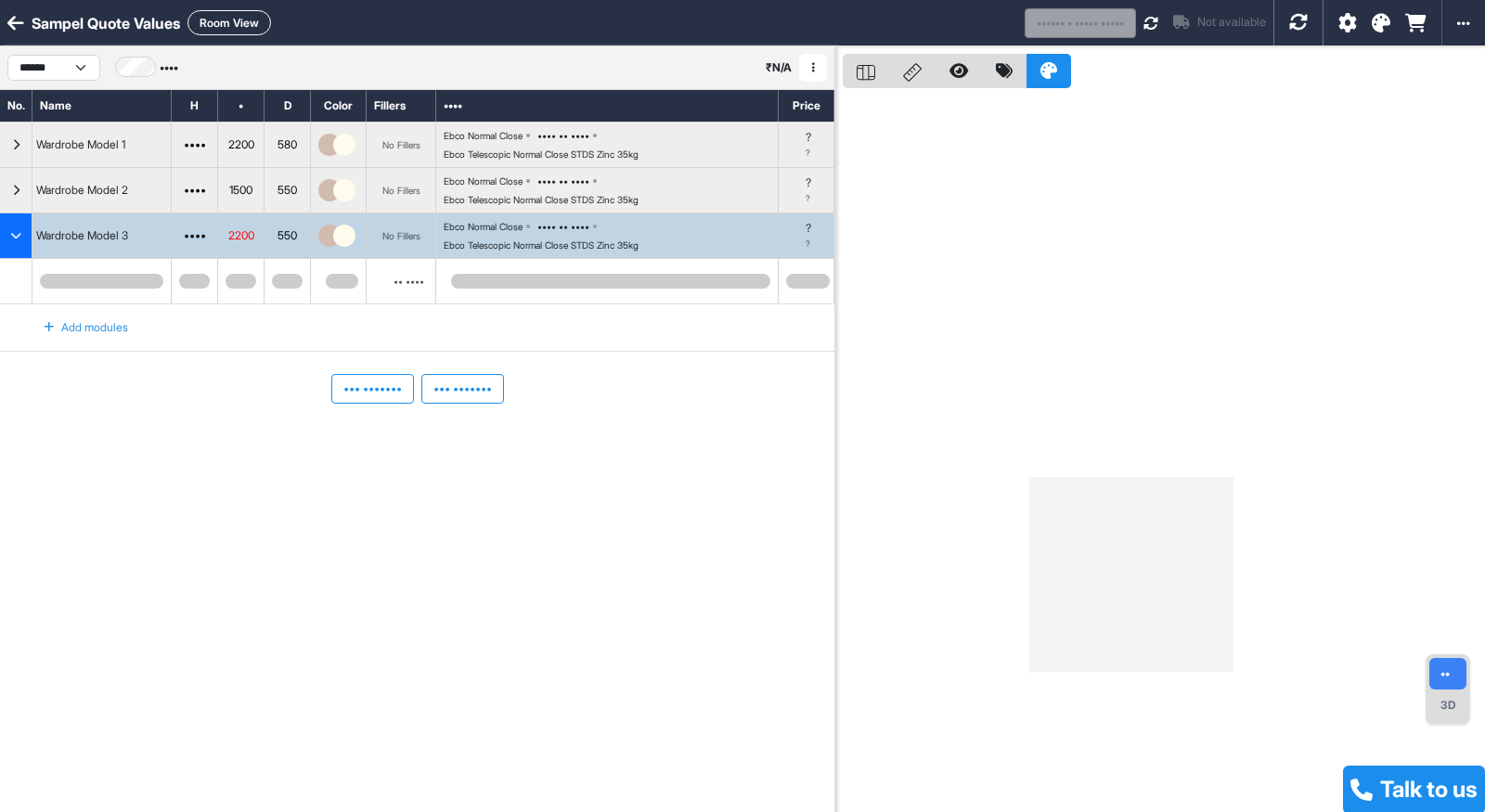 click on "Add modules" at bounding box center [75, 328] 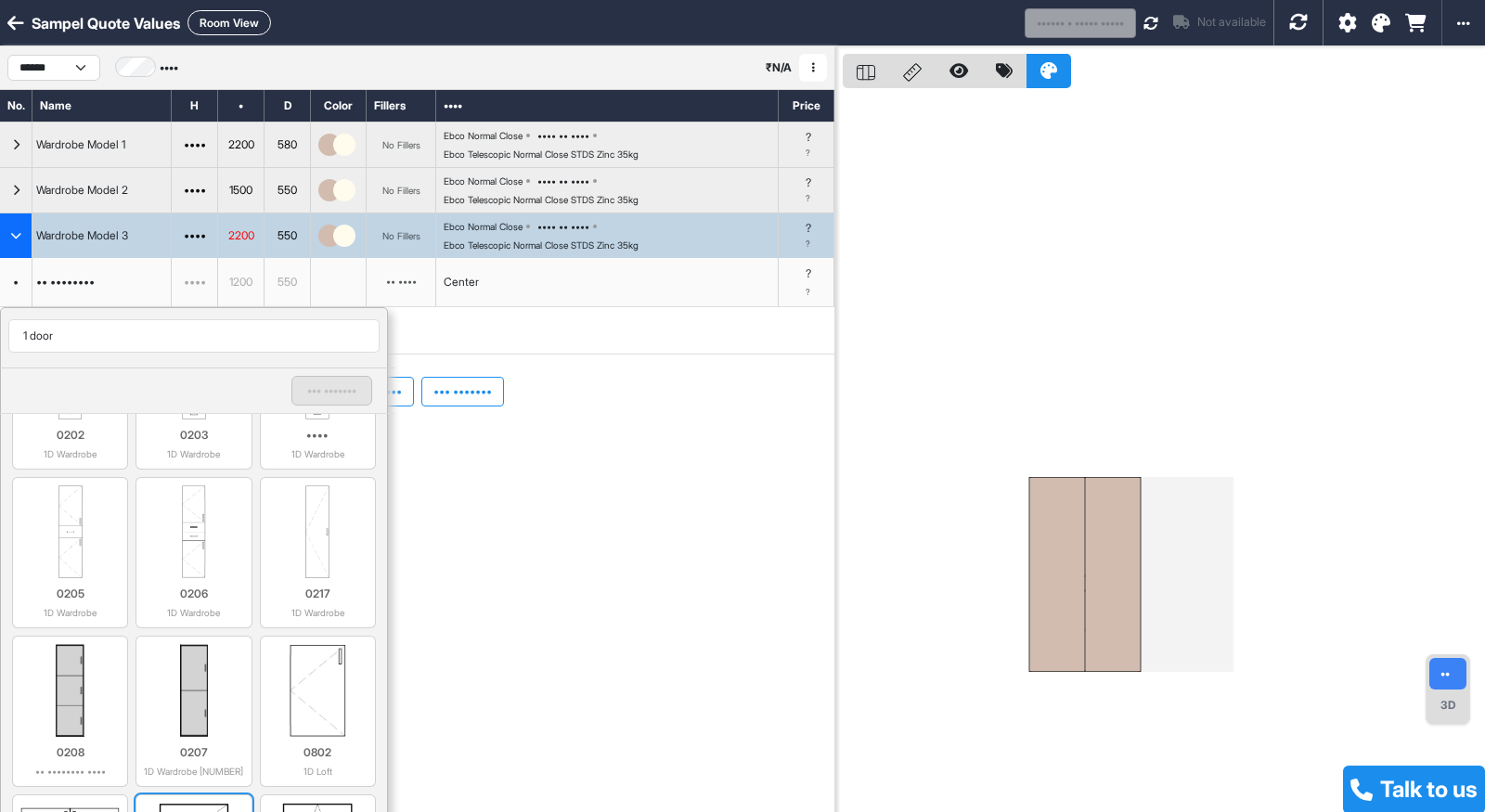 scroll, scrollTop: 265, scrollLeft: 0, axis: vertical 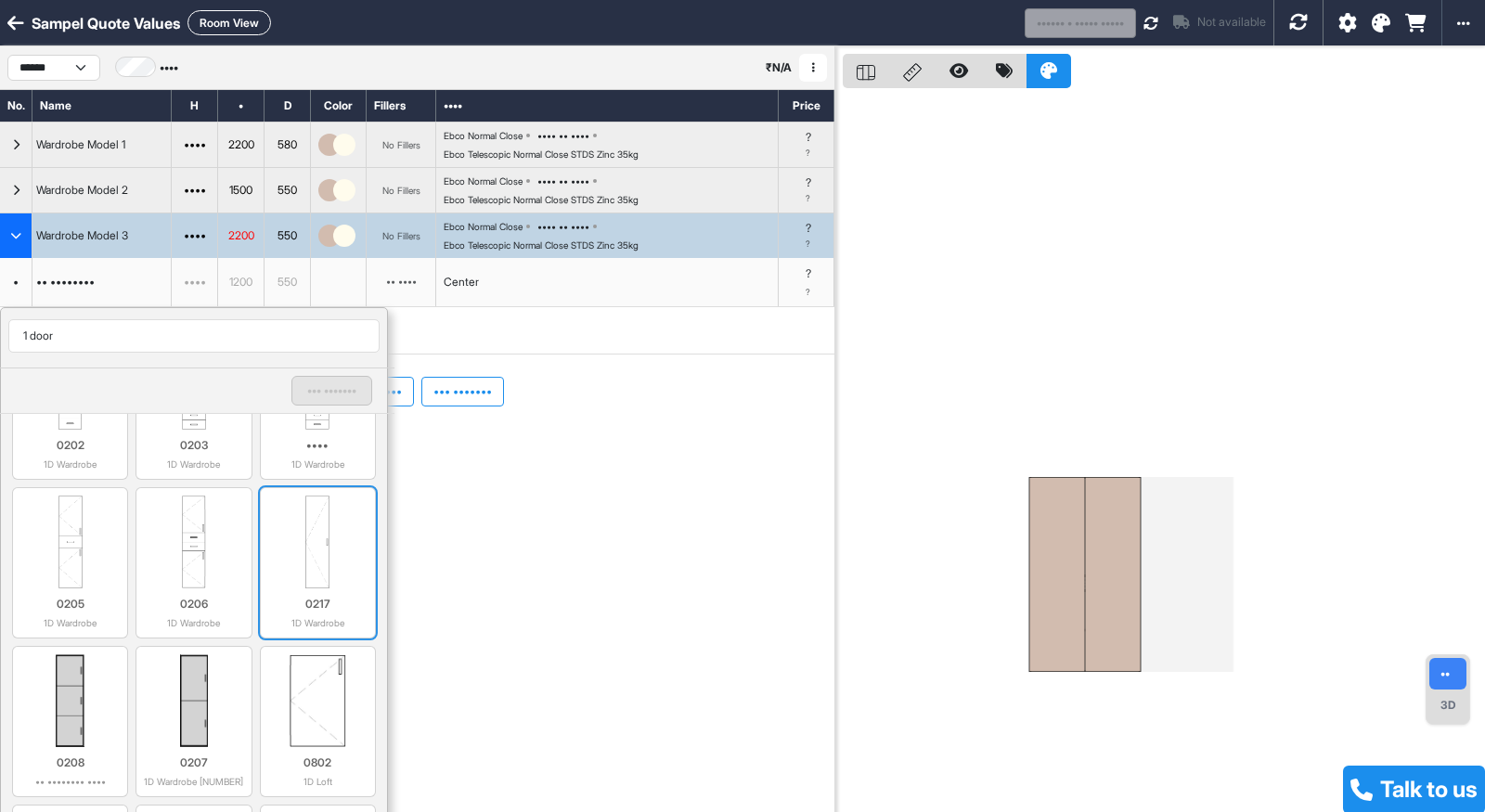 type on "1 door" 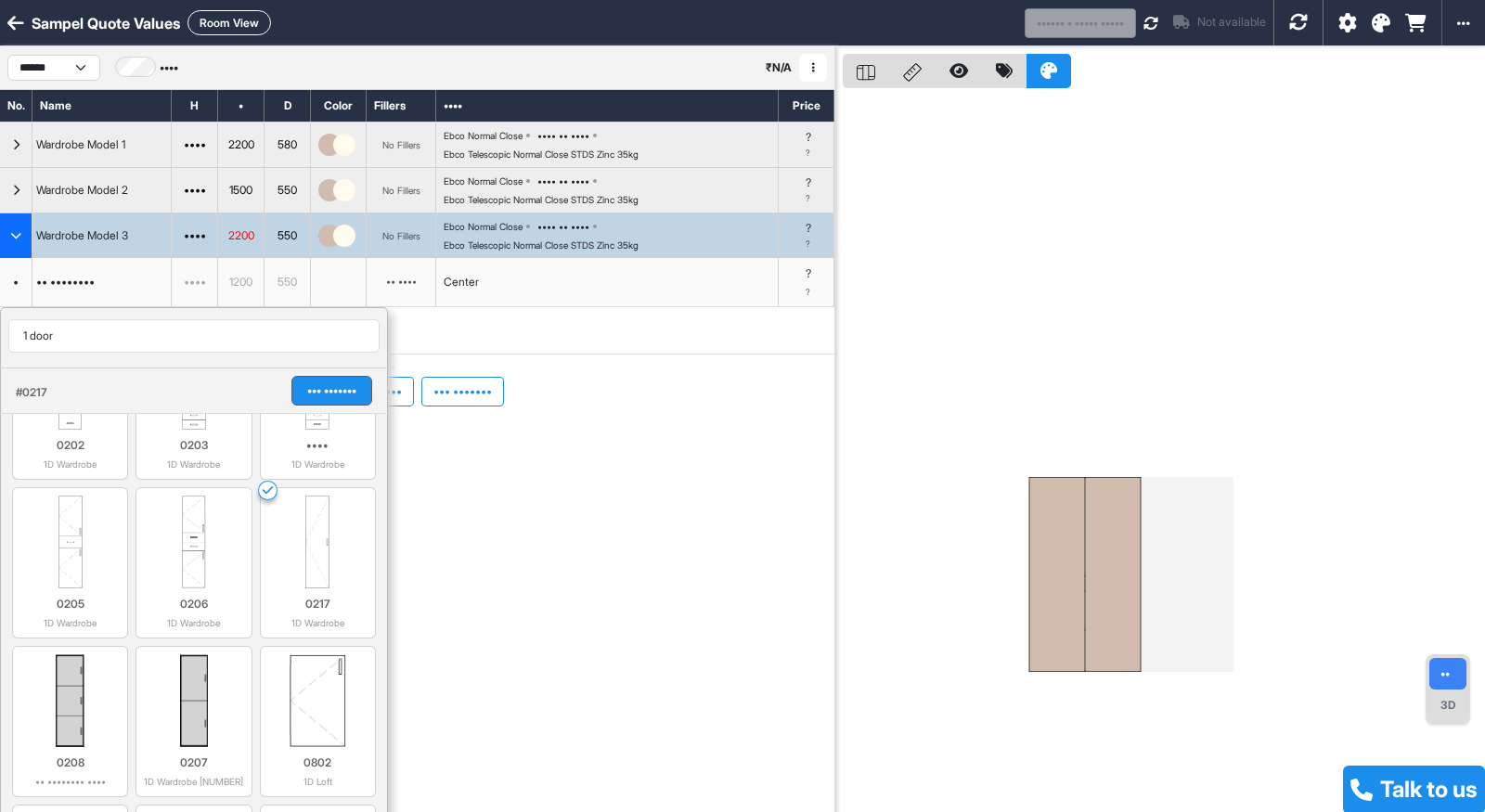 click on "••• •••••••" at bounding box center [331, 391] 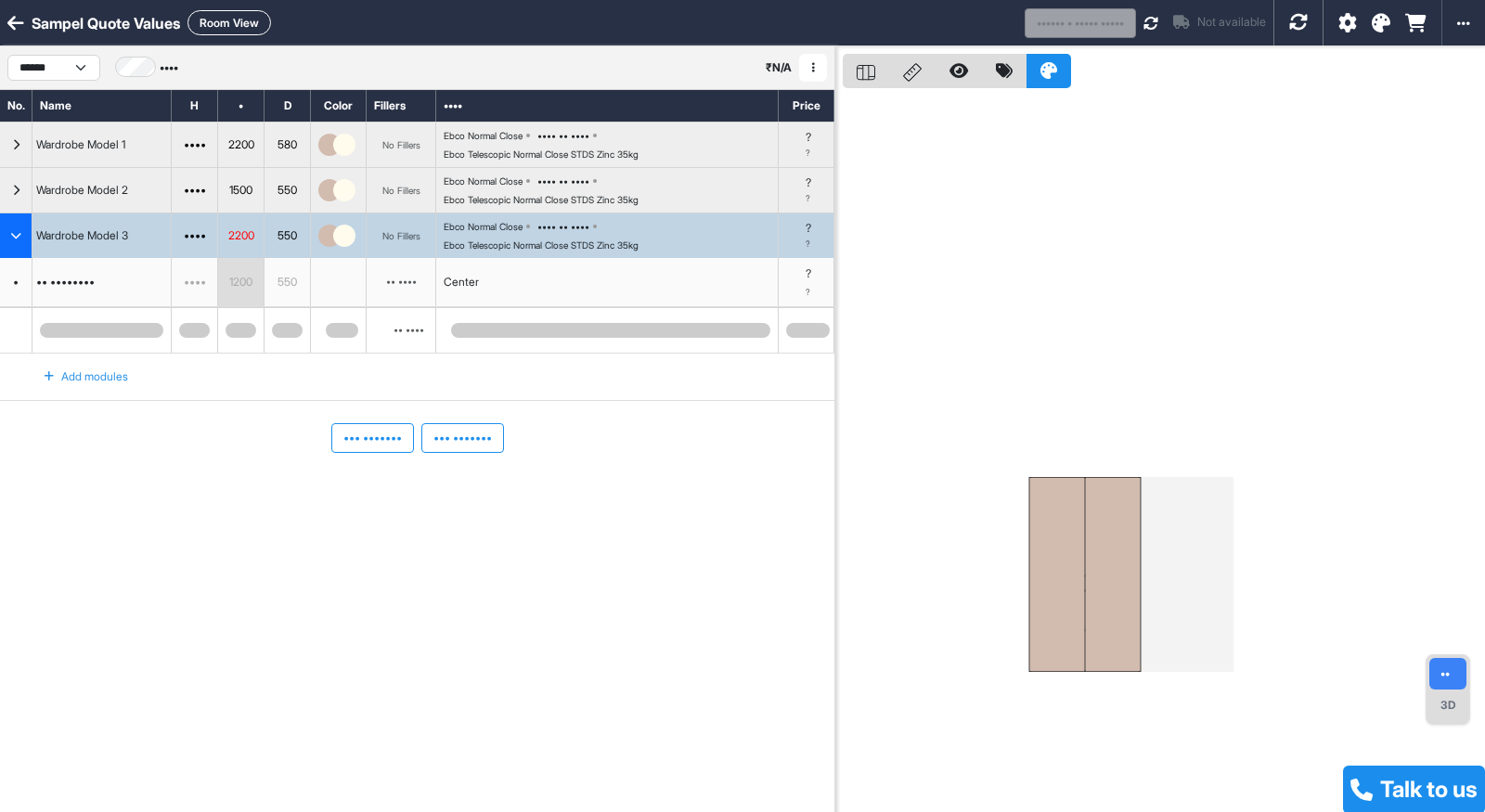 click on "Add modules" at bounding box center [75, 377] 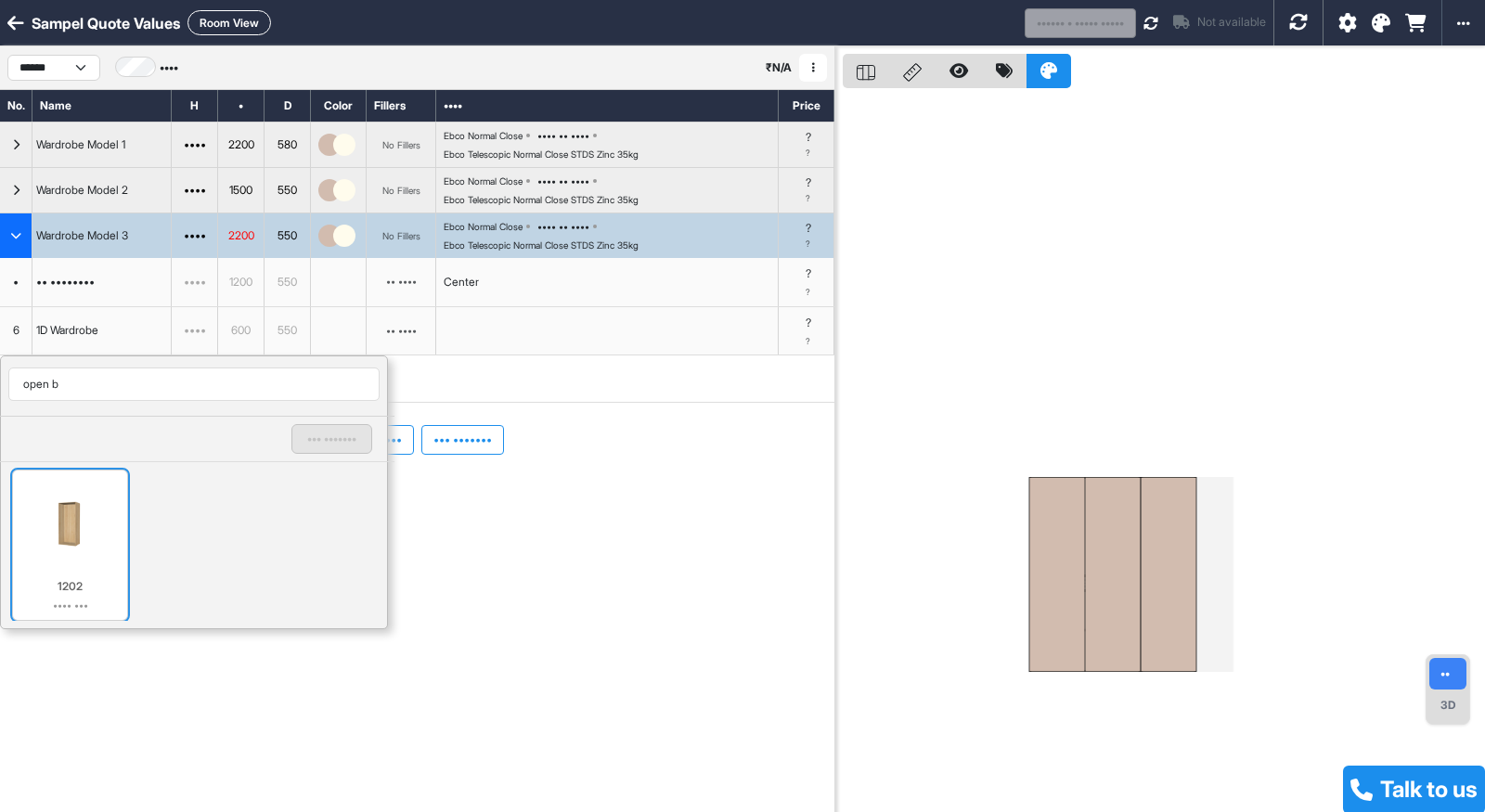 type on "open b" 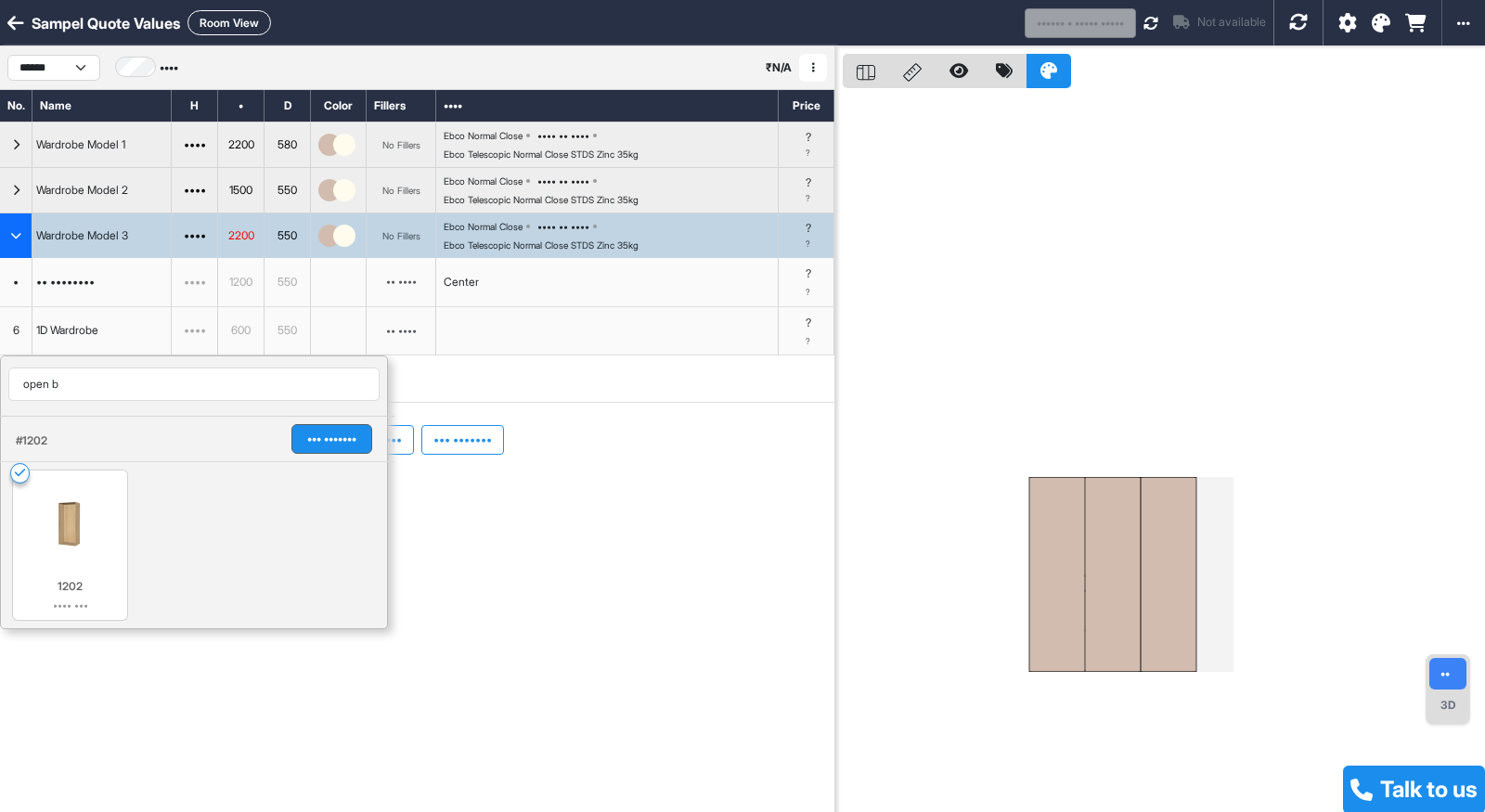 click on "••• •••••••" at bounding box center (331, 439) 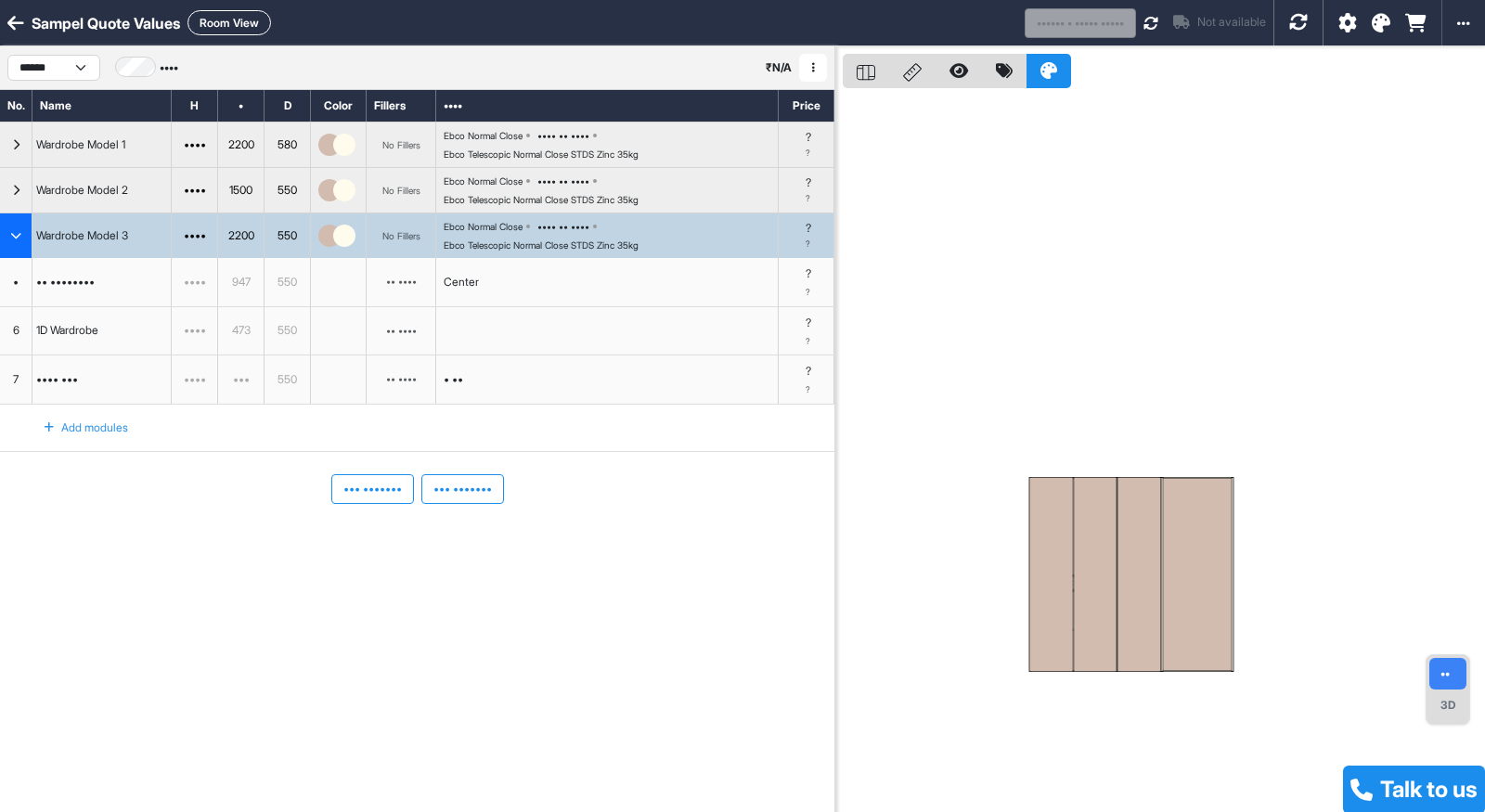 click at bounding box center (16, 236) 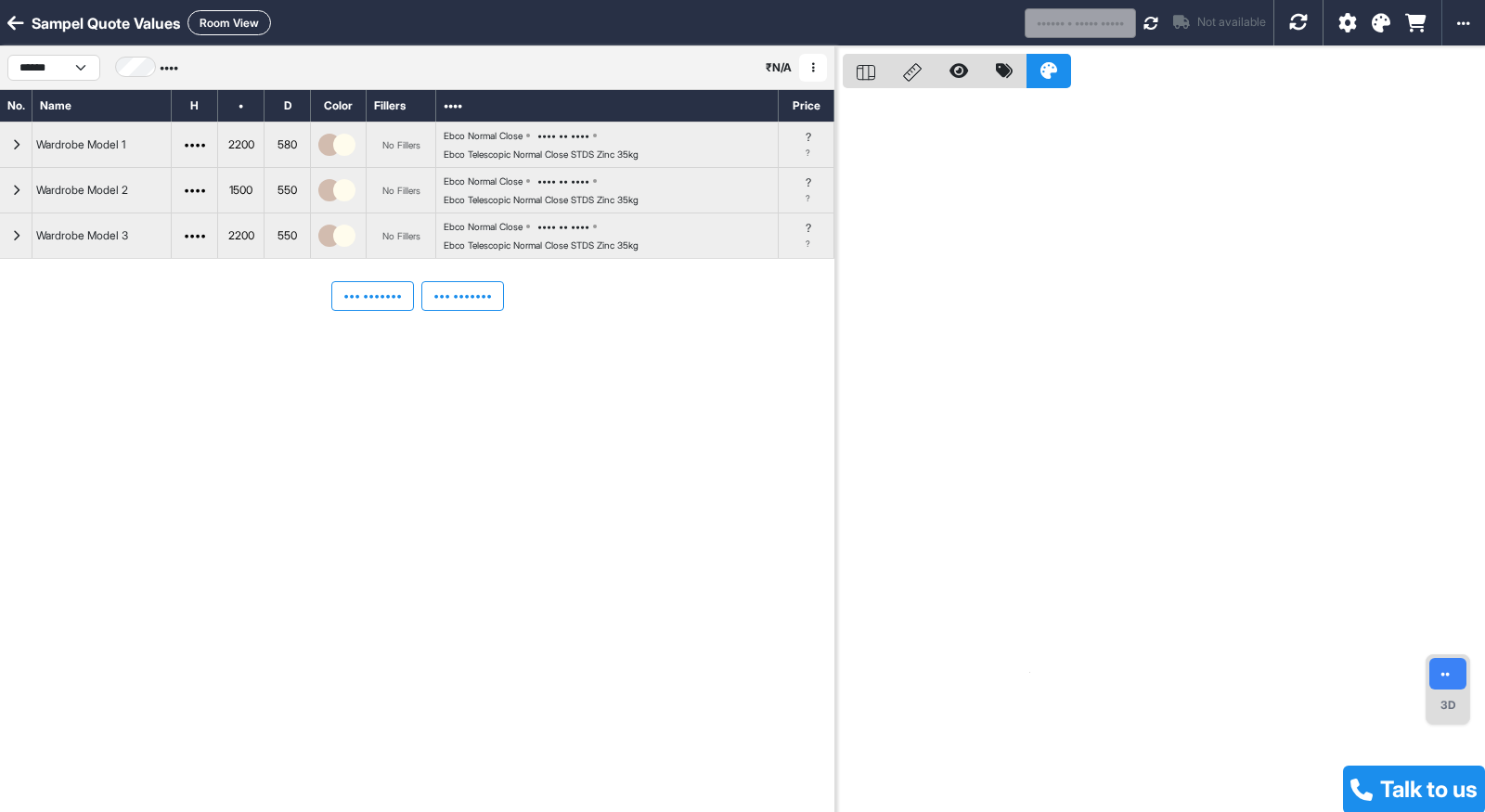 click at bounding box center [1381, 23] 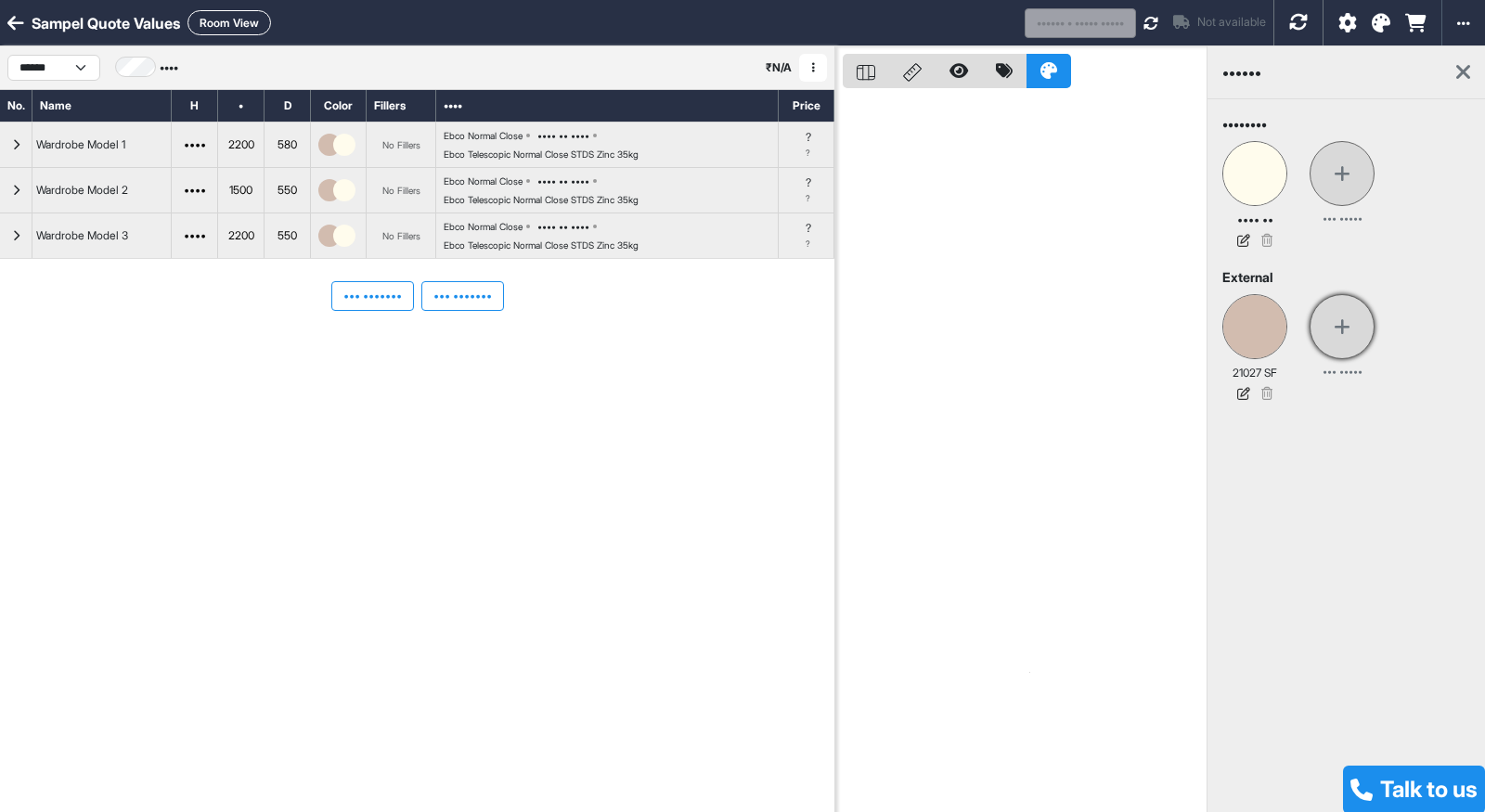 click at bounding box center (1342, 327) 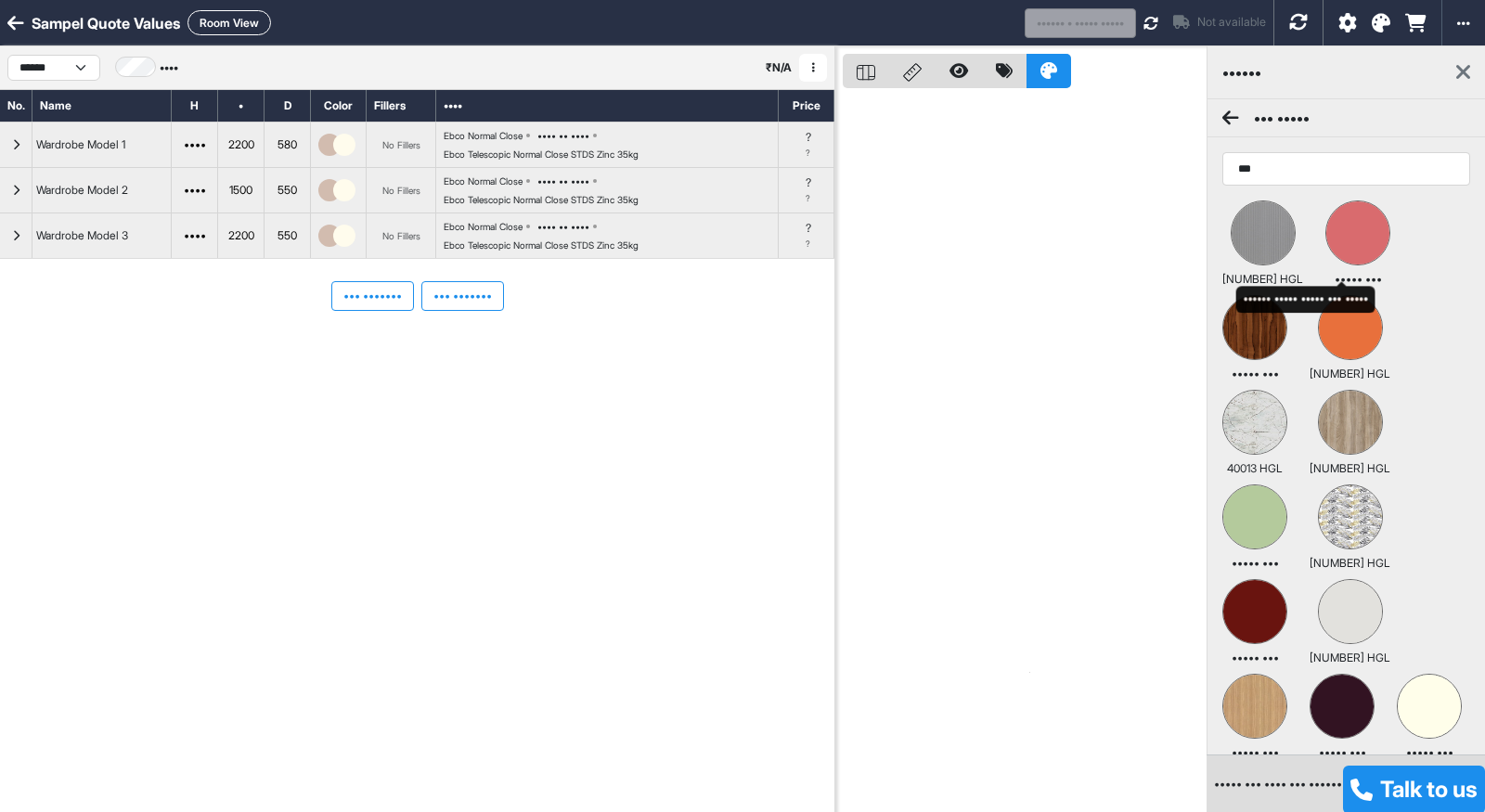 type on "•••" 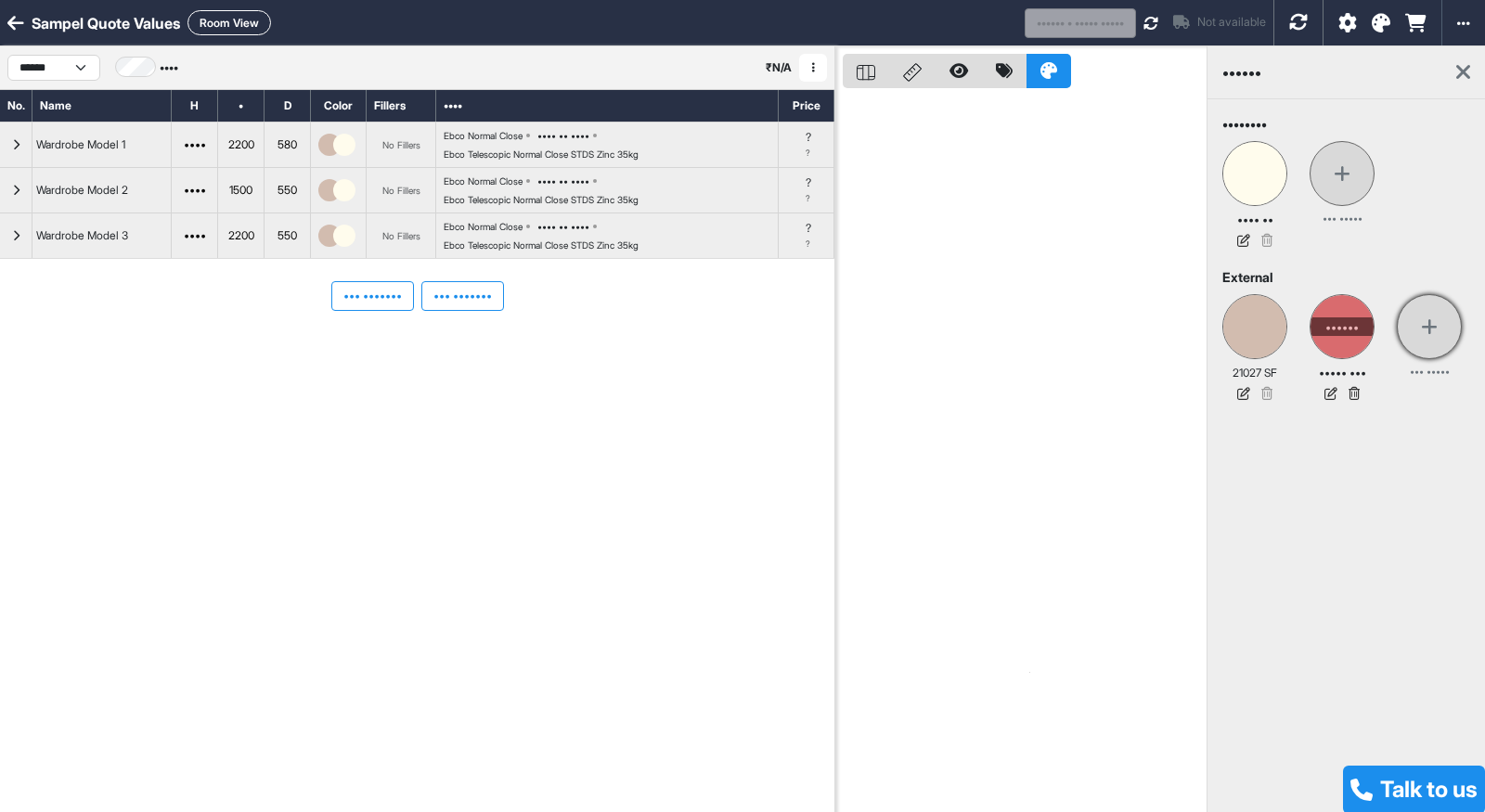 click at bounding box center (1429, 327) 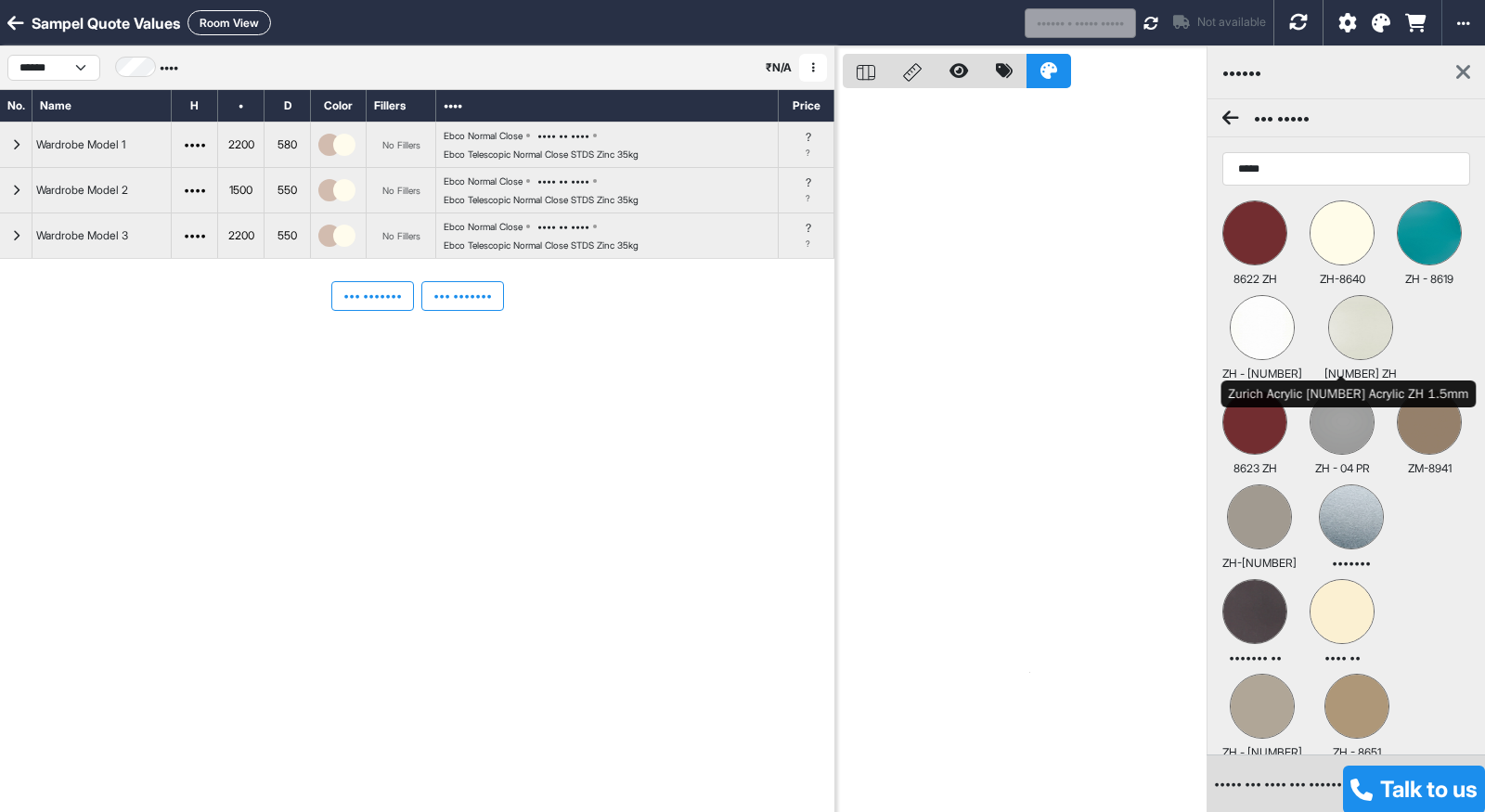 type on "•••••" 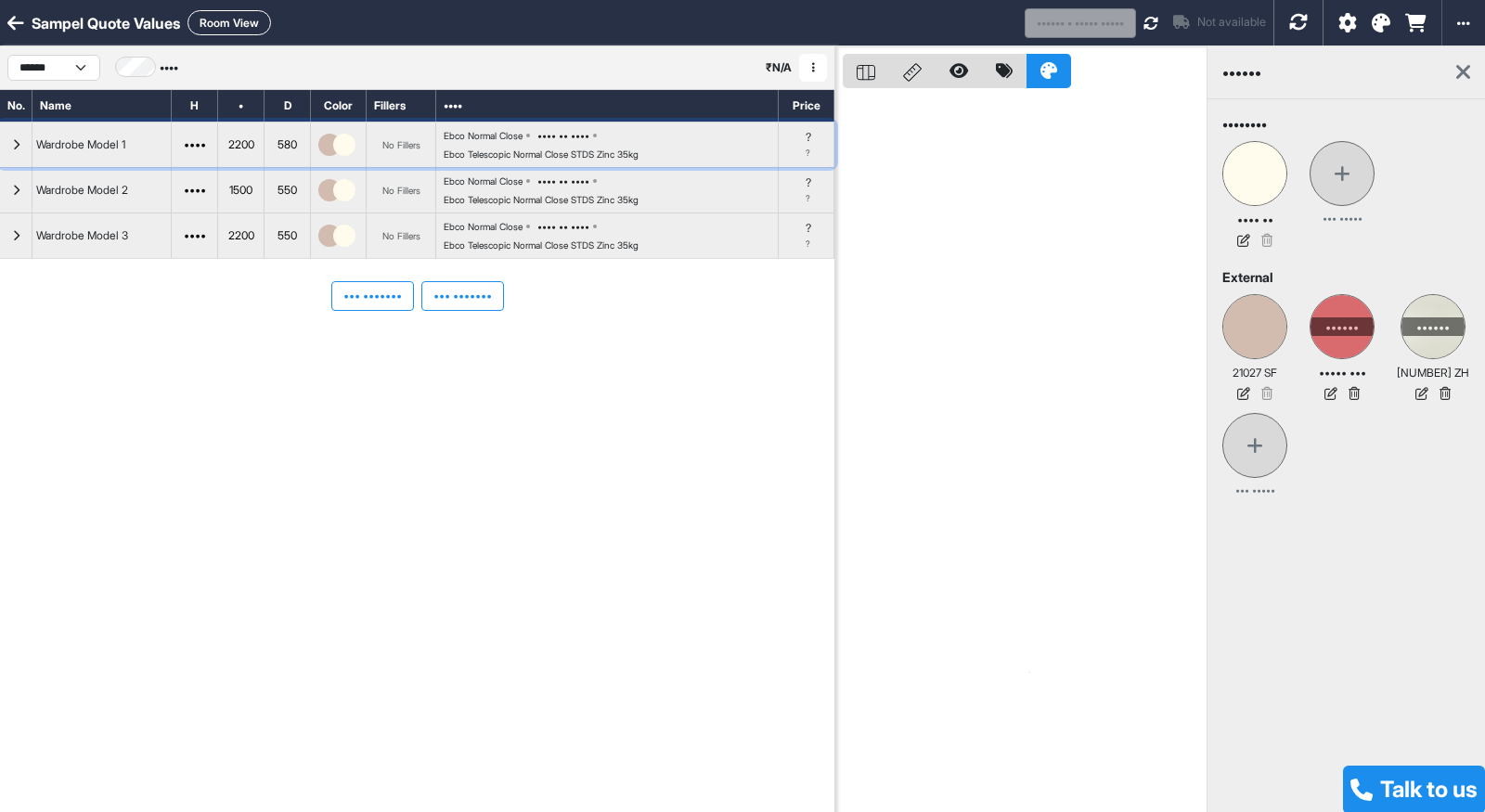 click on "Wardrobe Model 1" at bounding box center [102, 145] 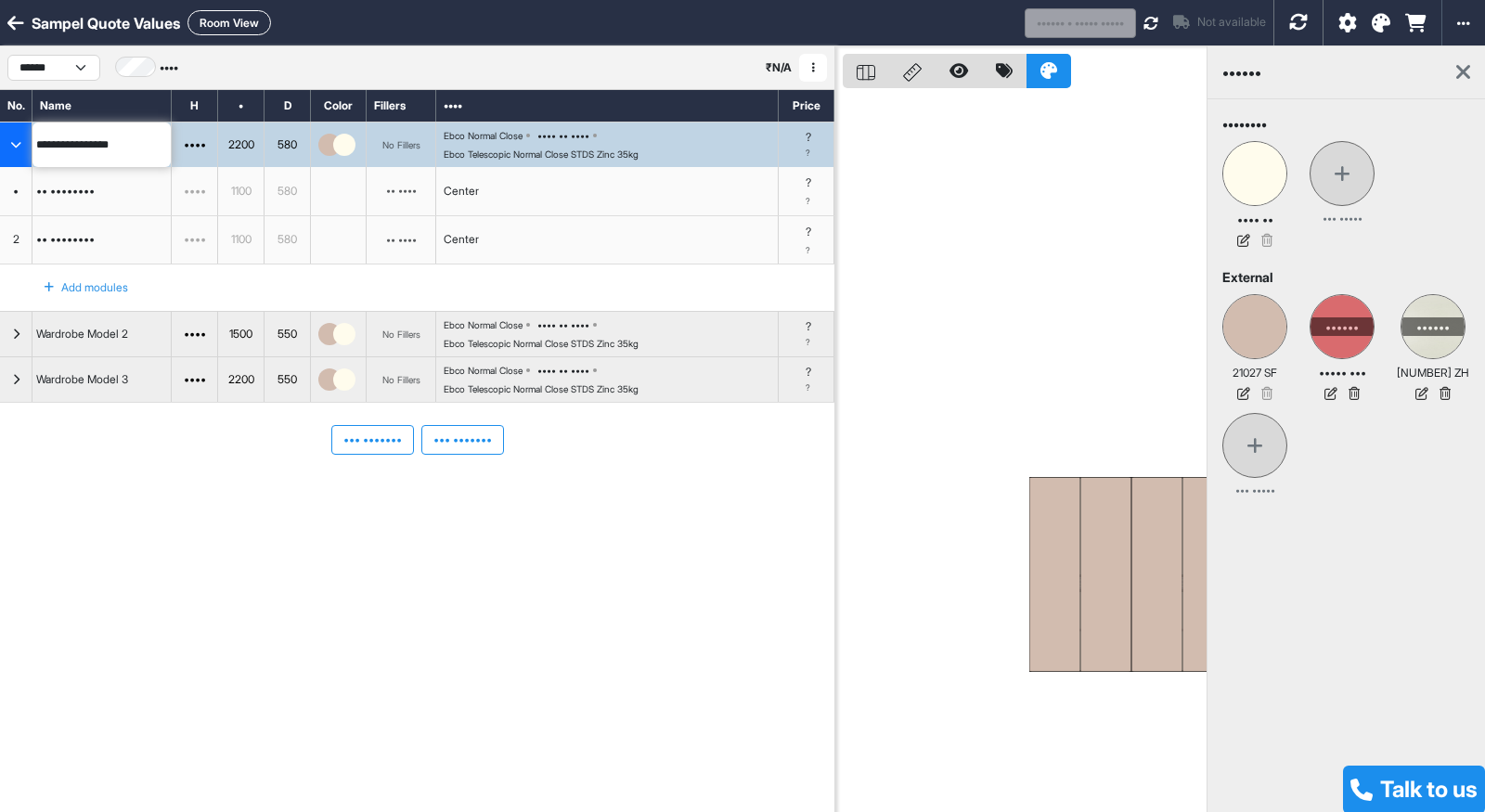 click on "**********" at bounding box center (101, 145) 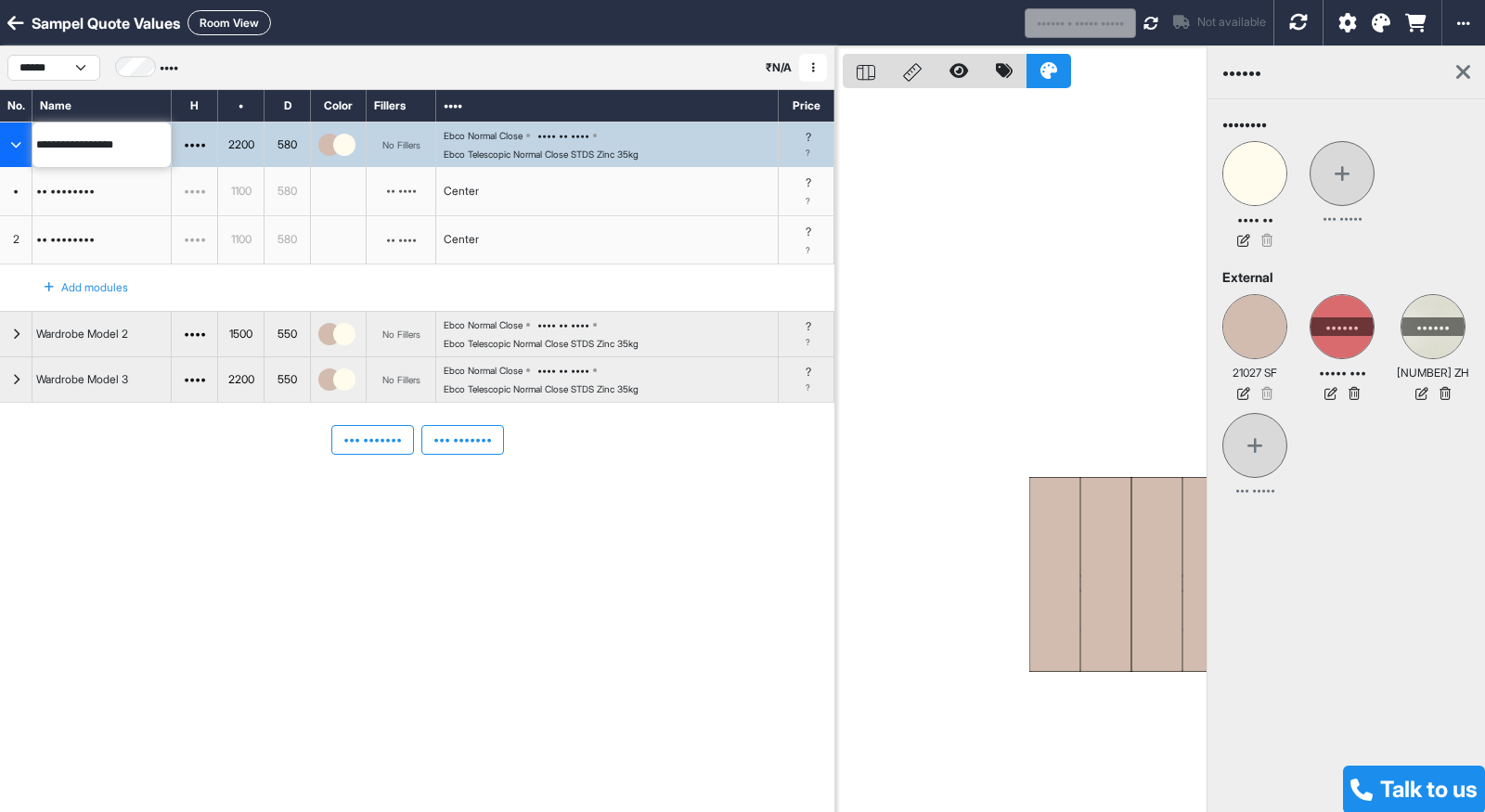 click on "•••••••••••••••• •••• •••• ••• •• ••••••• •••• •••••• ••••• •••• •• •••• •••• •••••••••• •••••• ••••• •••• •••• •••• • •" at bounding box center (417, 144) 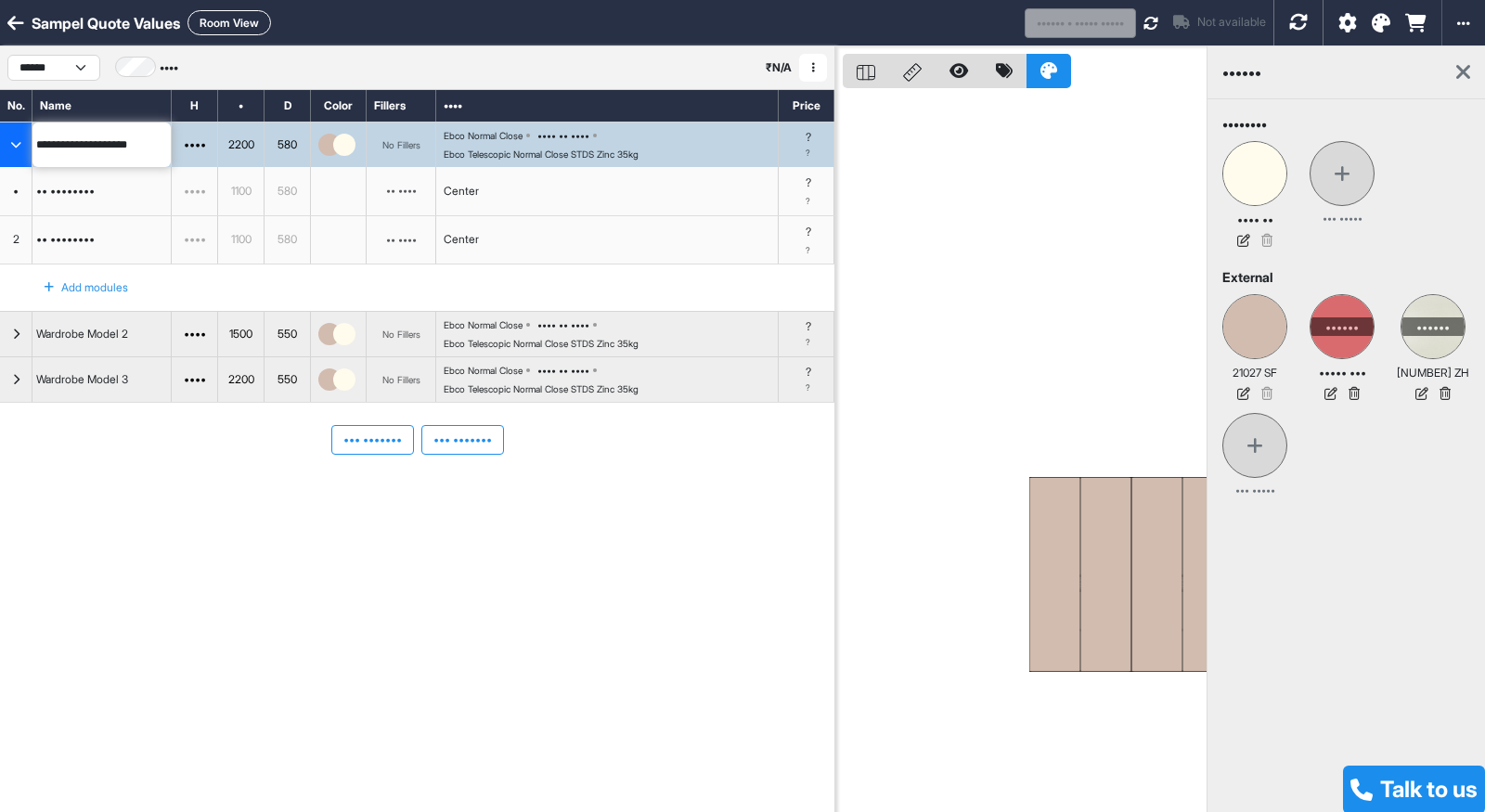 type on "**********" 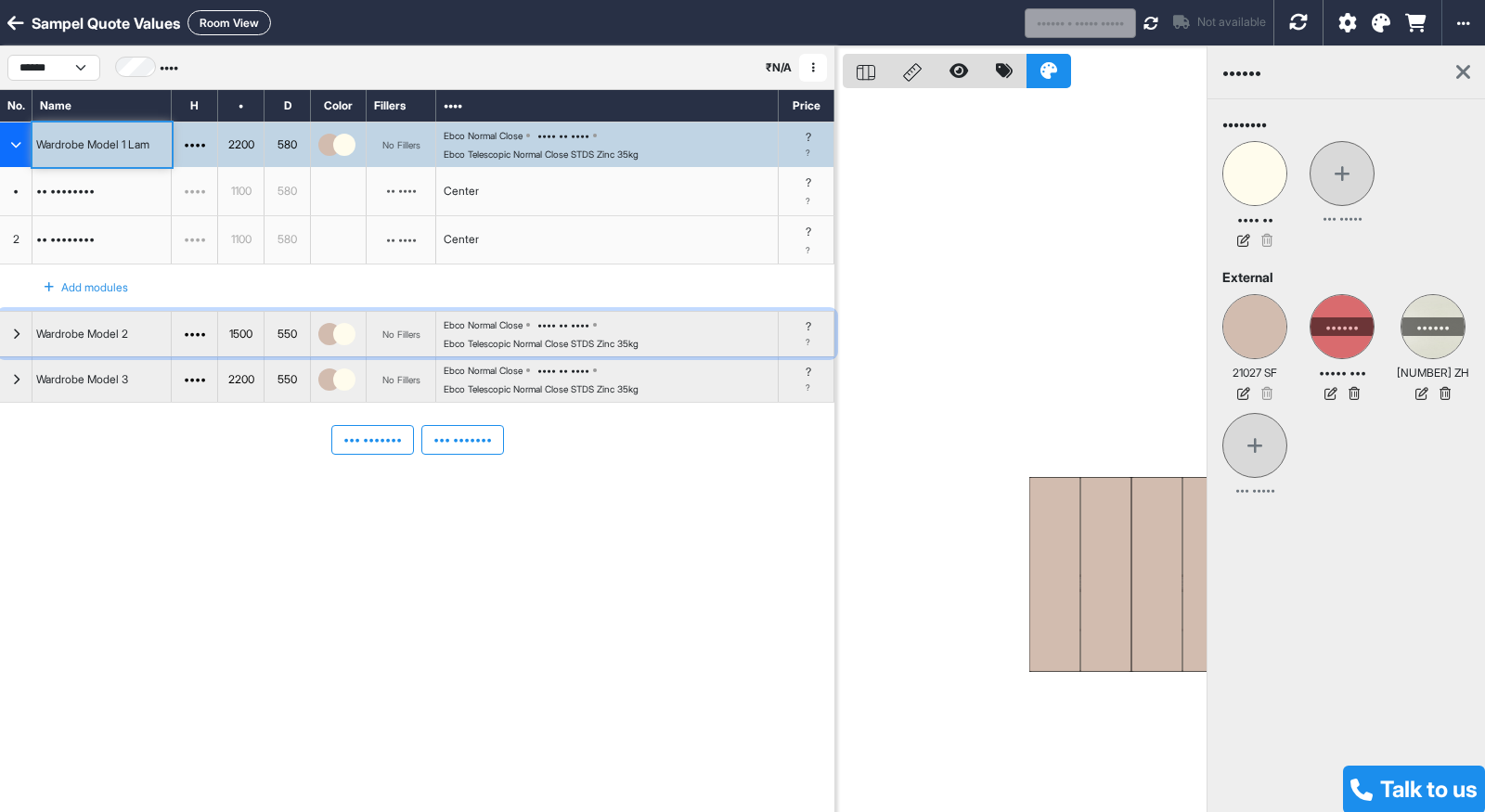 click on "Wardrobe Model 2" at bounding box center [102, 334] 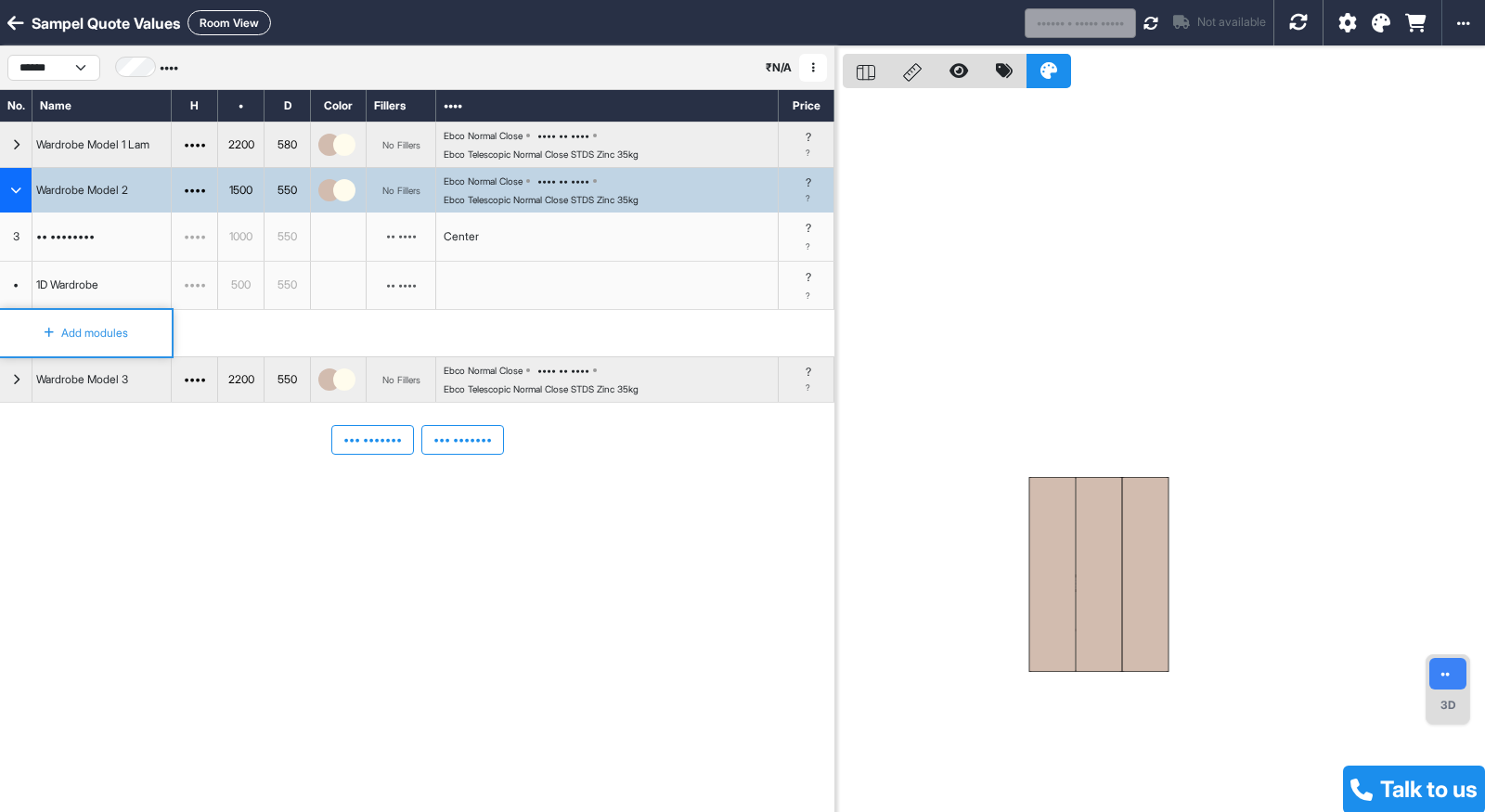 click on "Wardrobe Model 2" at bounding box center [102, 190] 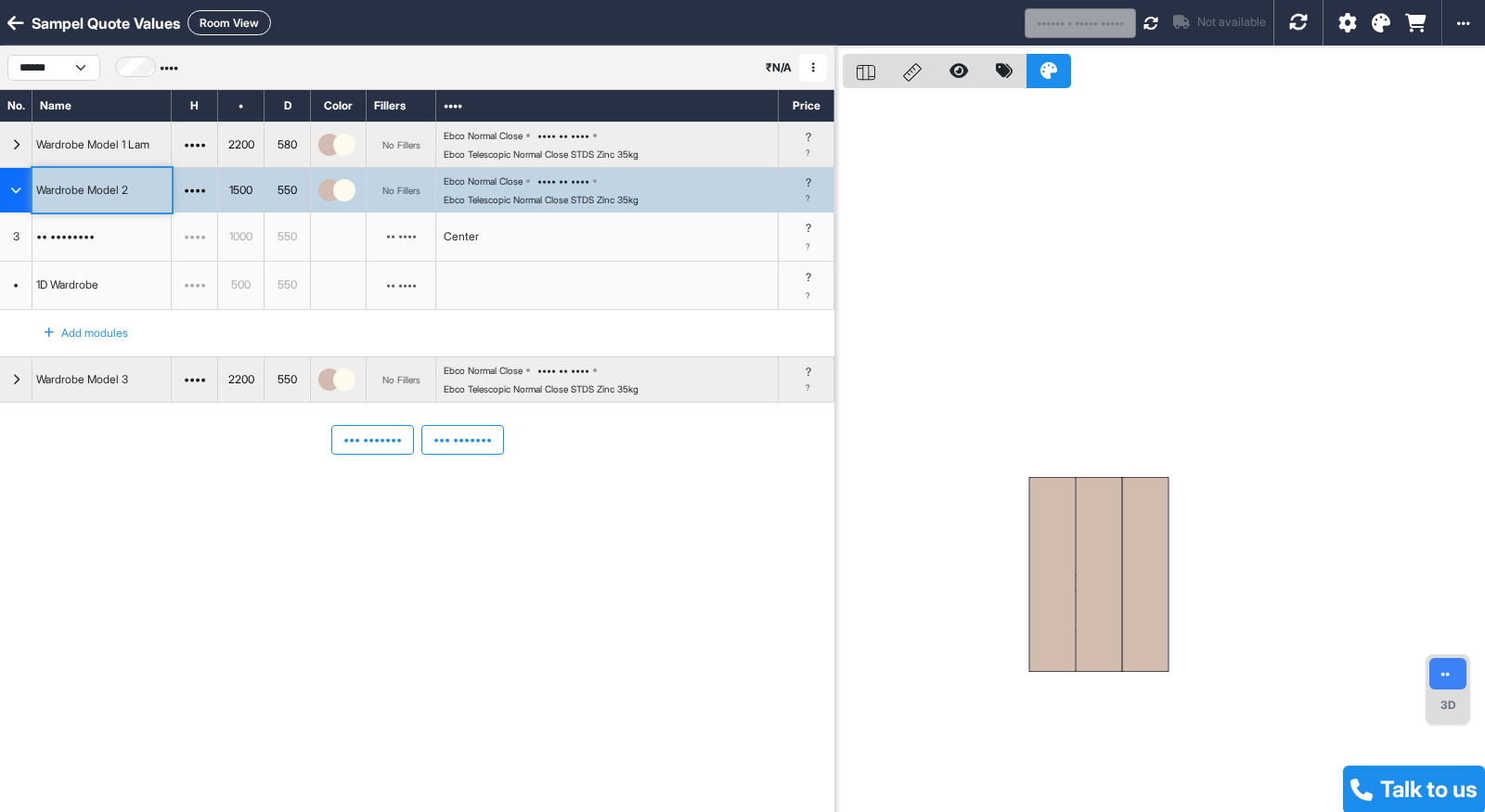 click on "Wardrobe Model 2" at bounding box center [102, 190] 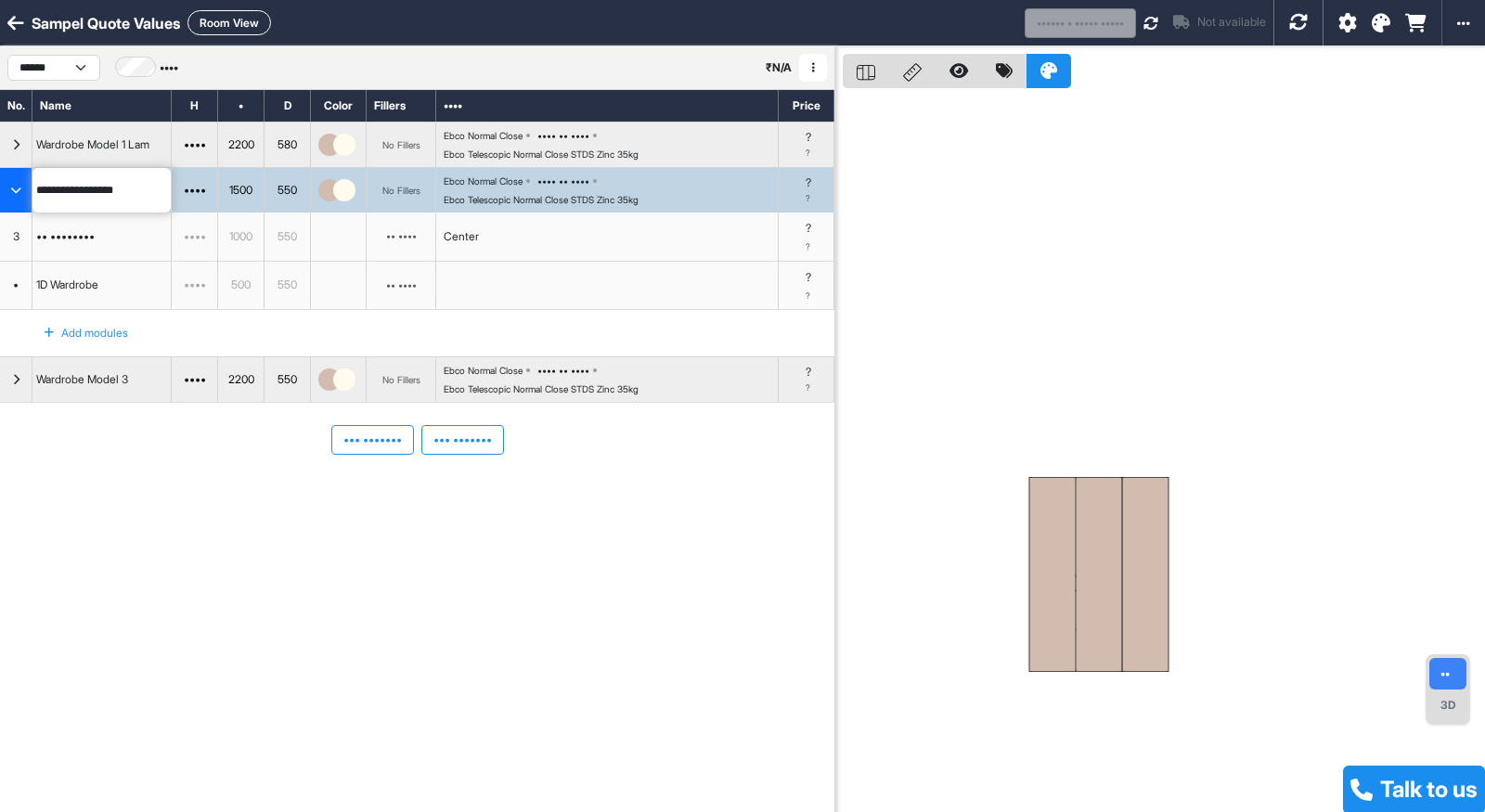 click on "**********" at bounding box center (417, 144) 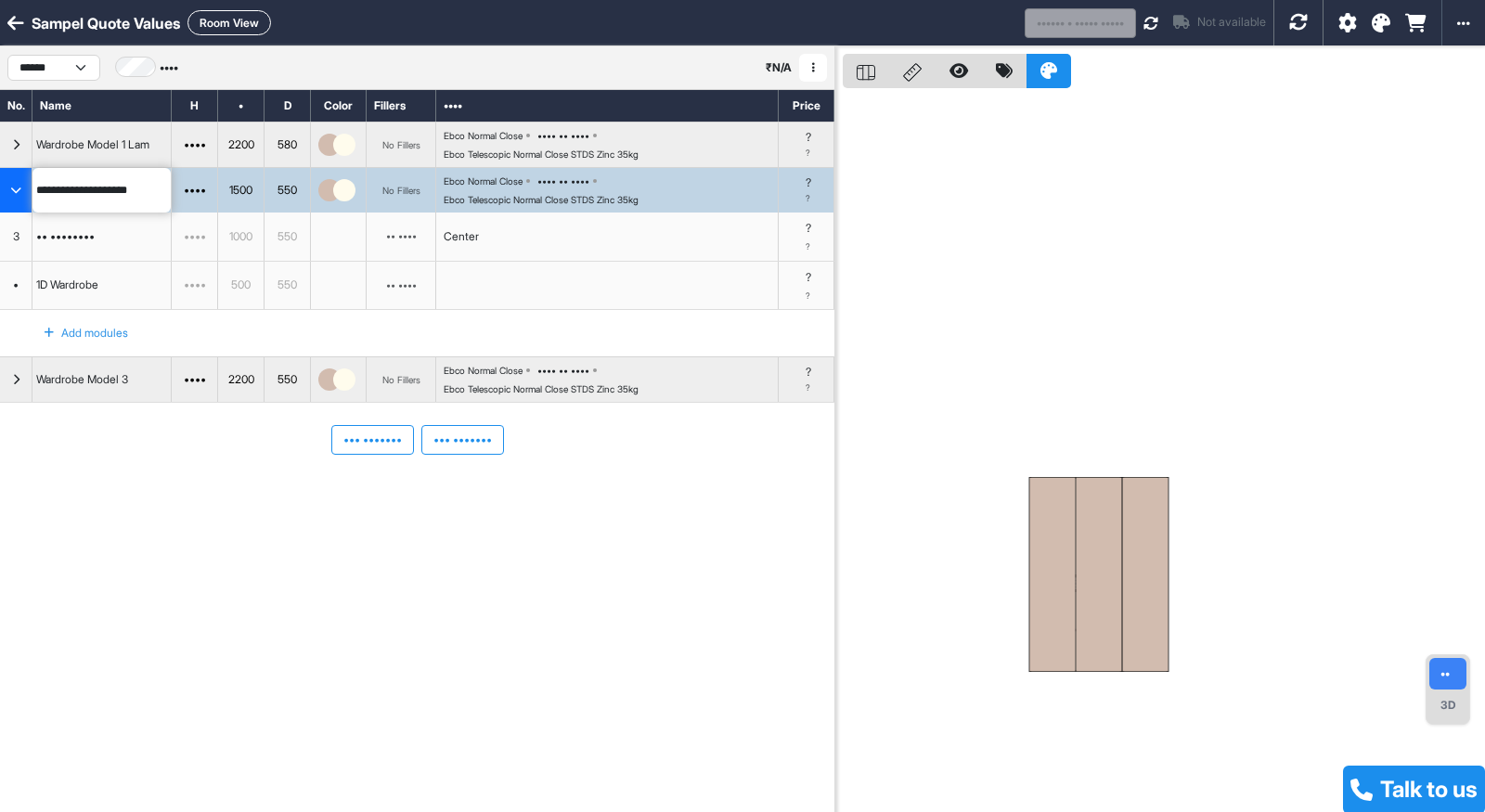 type on "**********" 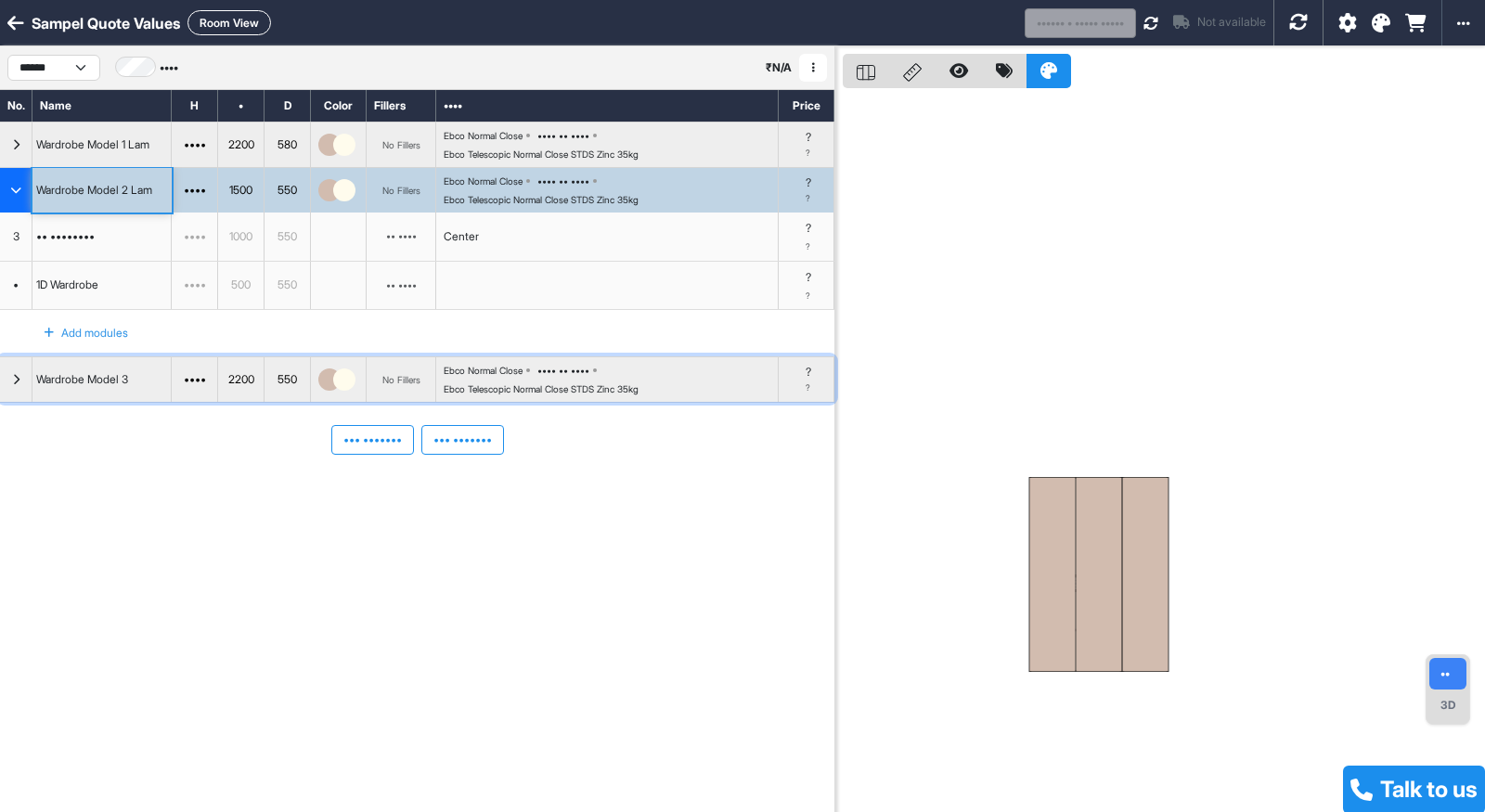 click on "Wardrobe Model 3" at bounding box center (102, 380) 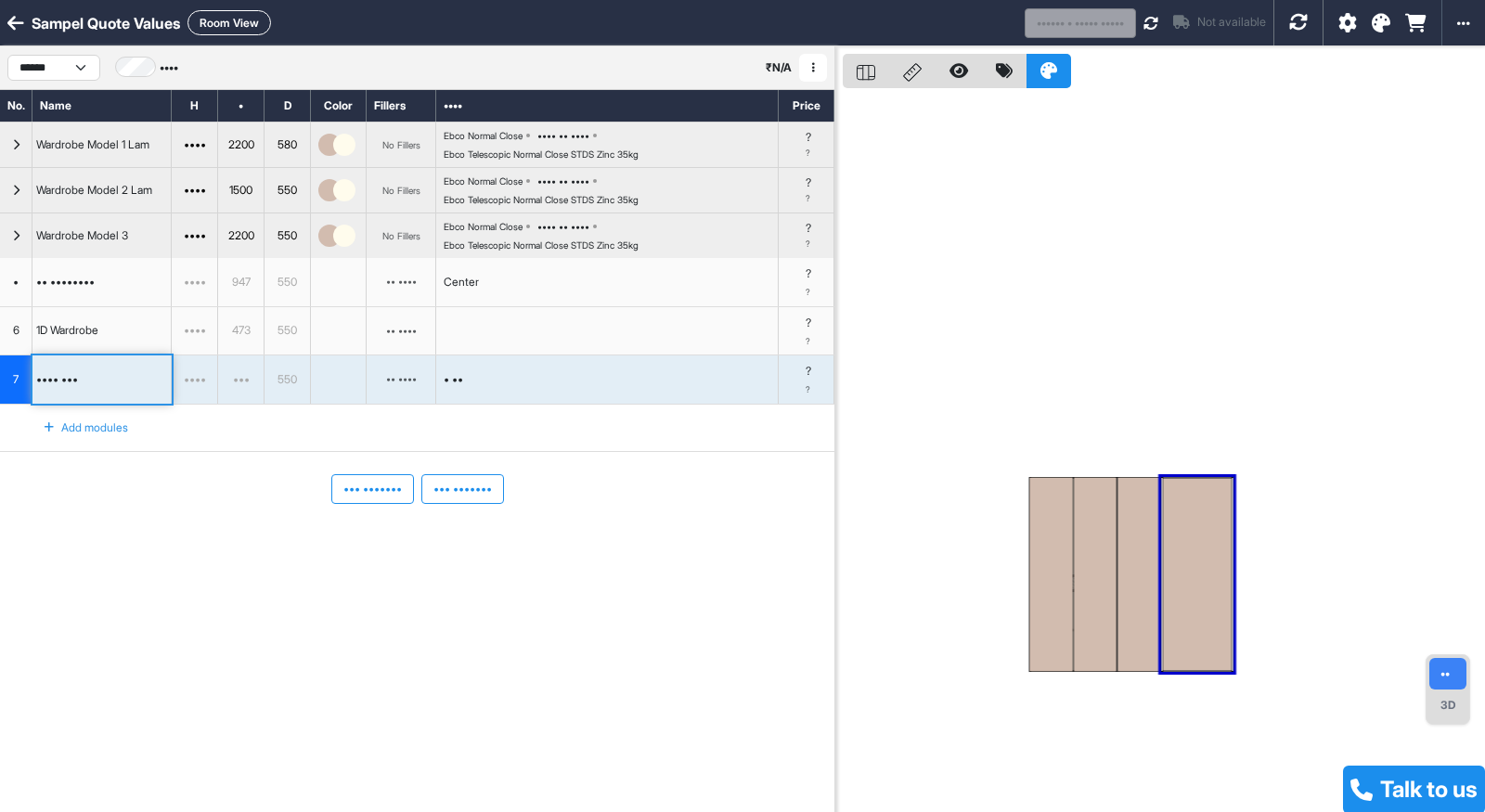 click on "Add Section Add Modules" at bounding box center (417, 545) 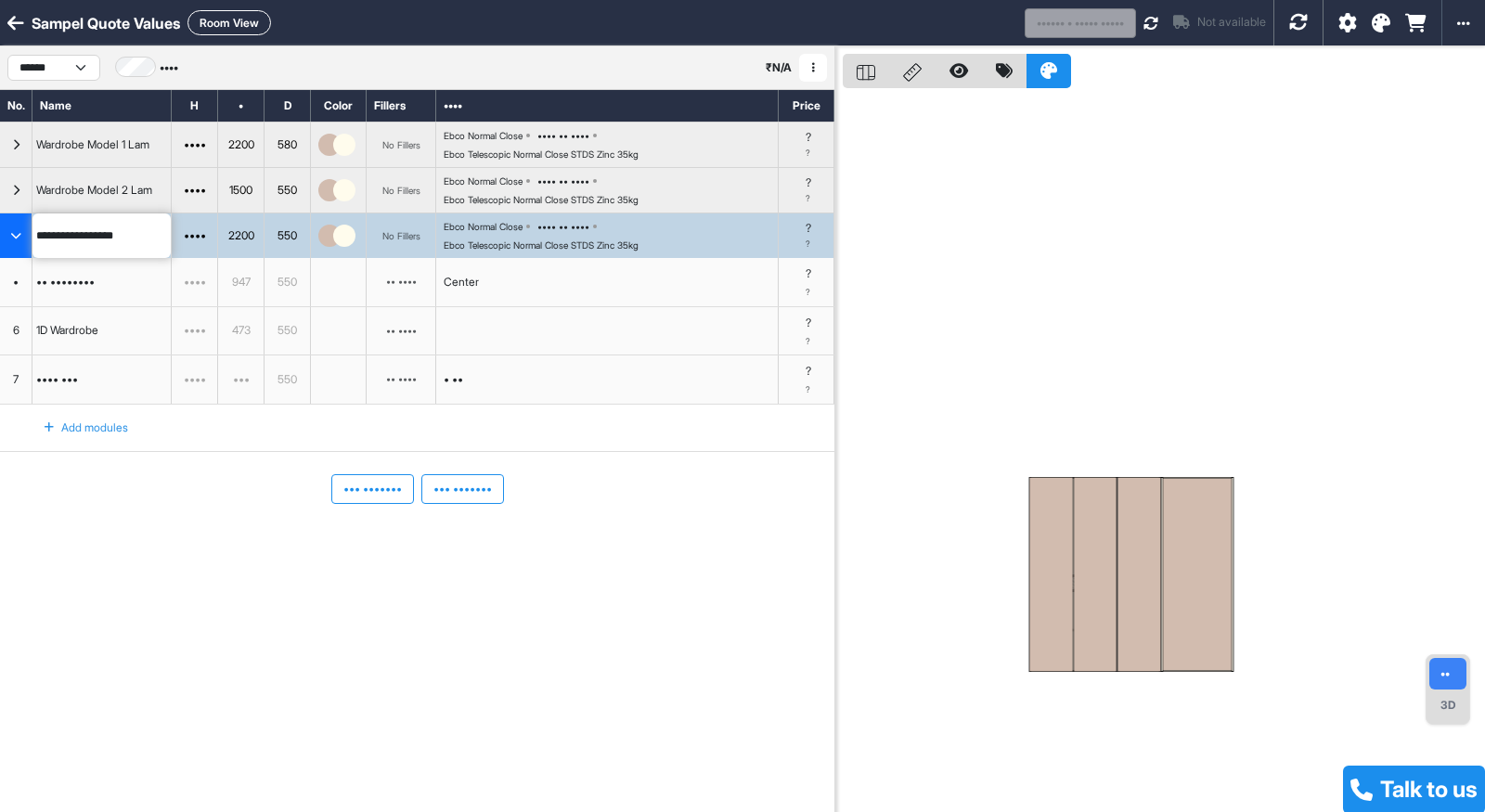 click on "**********" at bounding box center (417, 144) 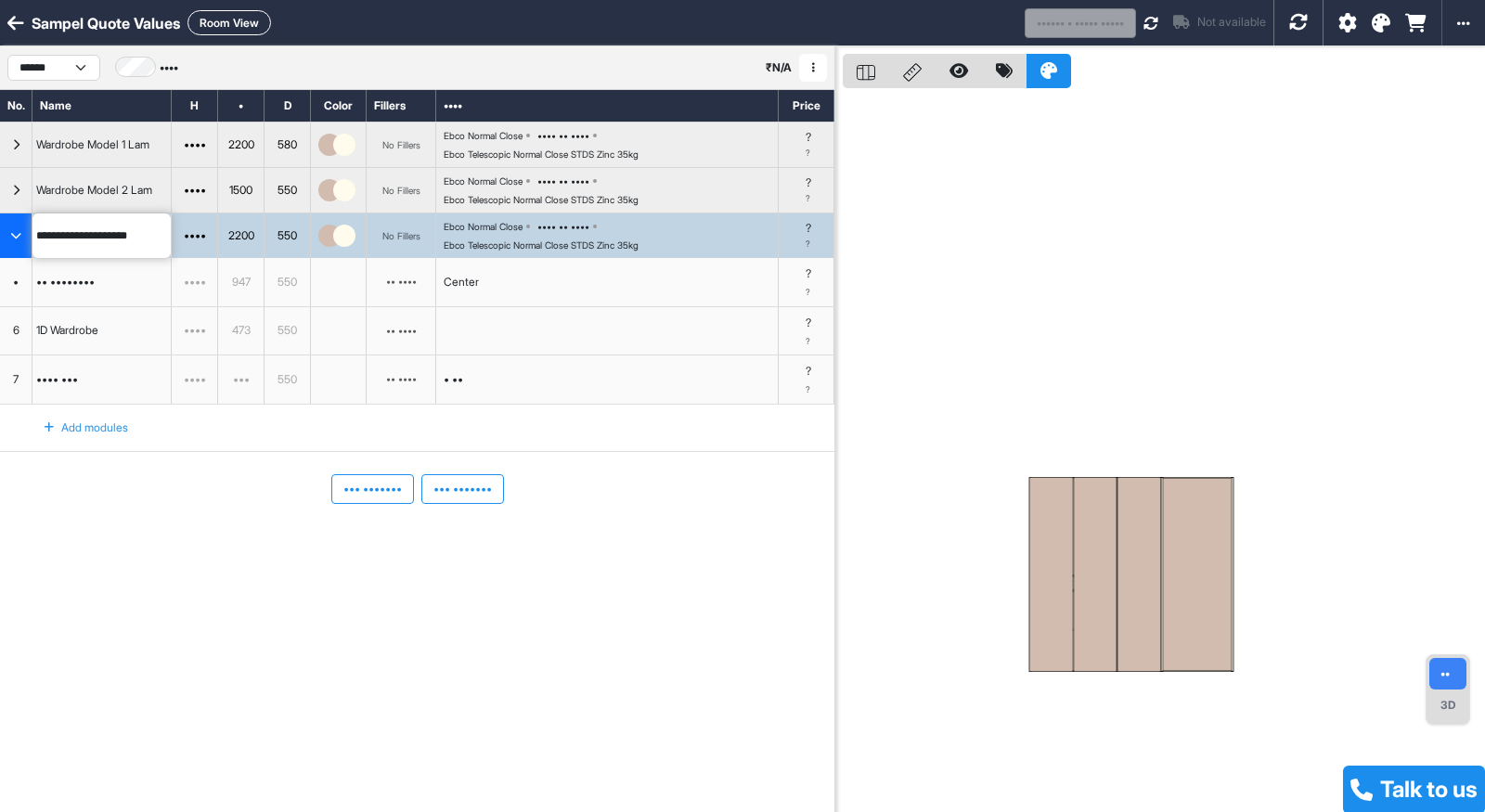 type on "**********" 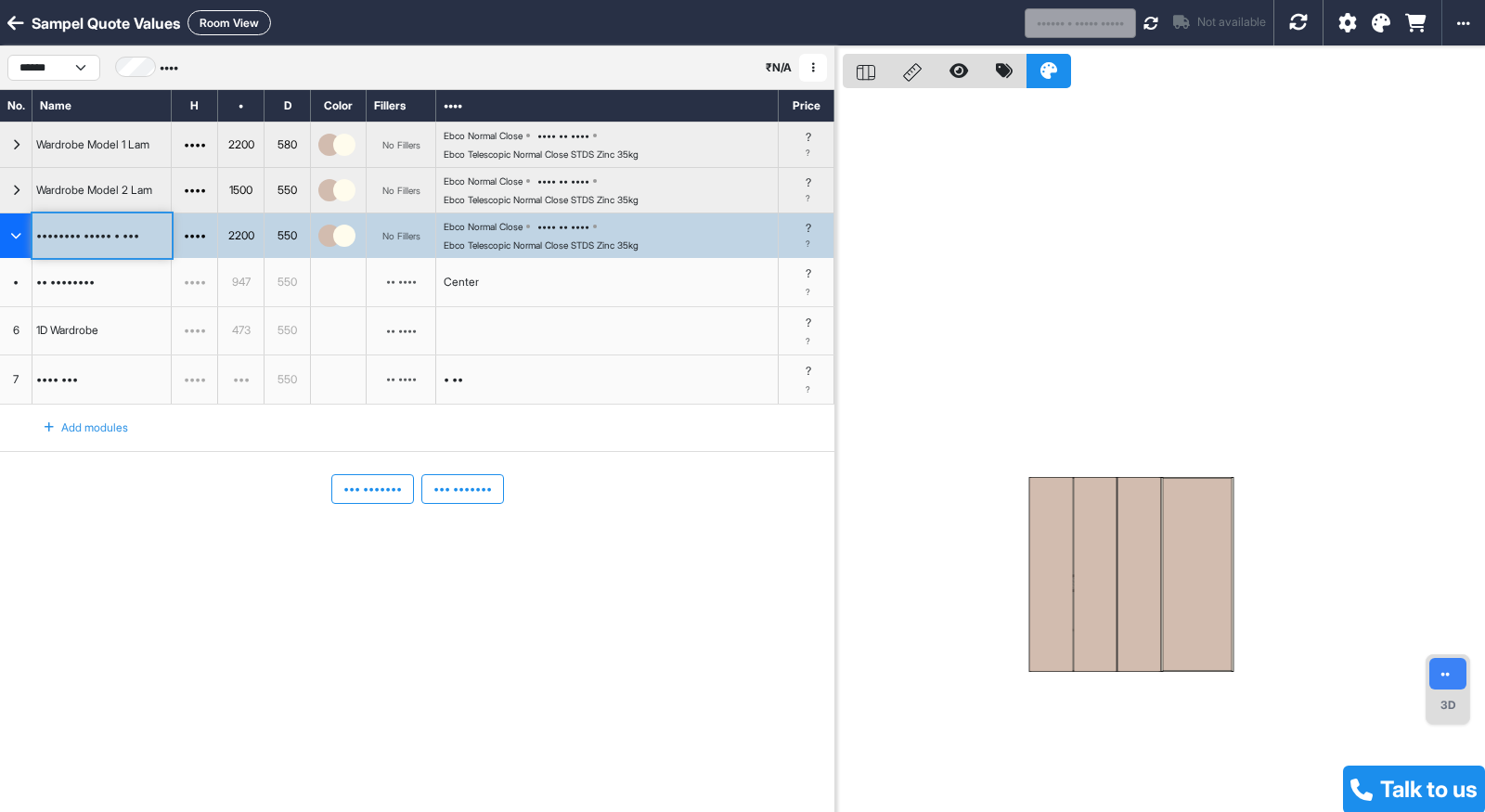 click at bounding box center (16, 236) 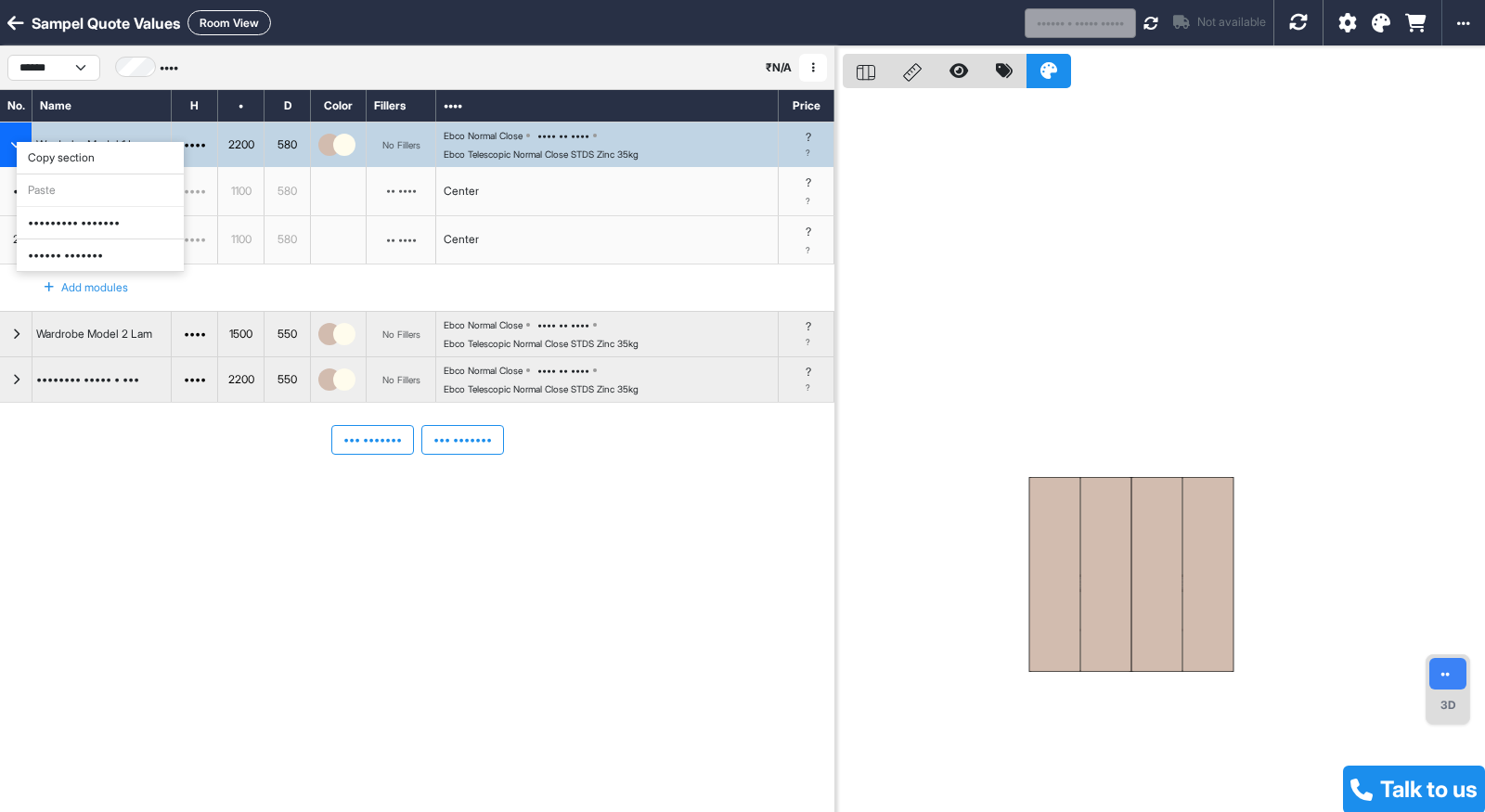 click on "••••••••• •••••••" at bounding box center [100, 223] 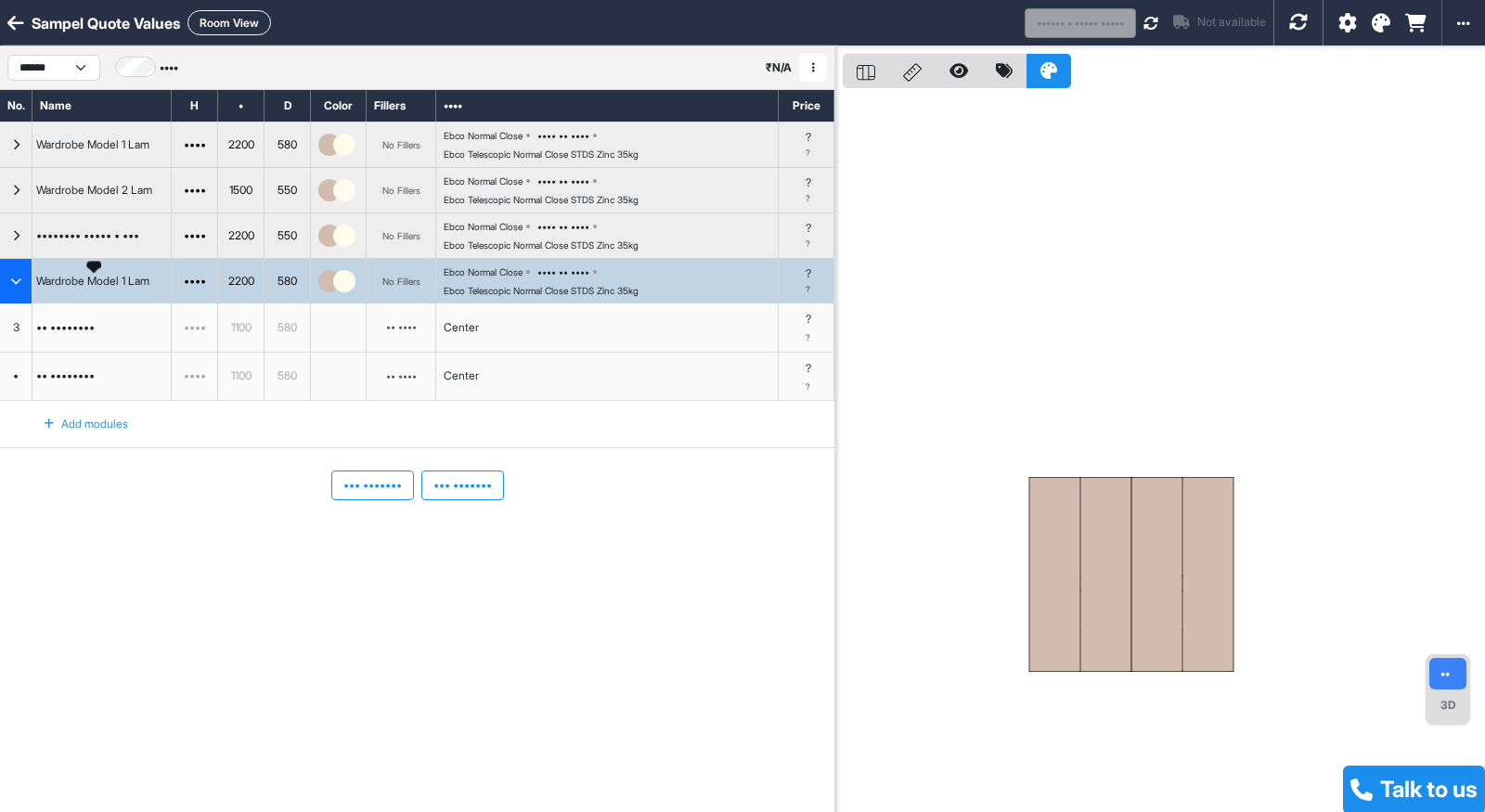 click on "Wardrobe Model 1 Lam" at bounding box center [93, 281] 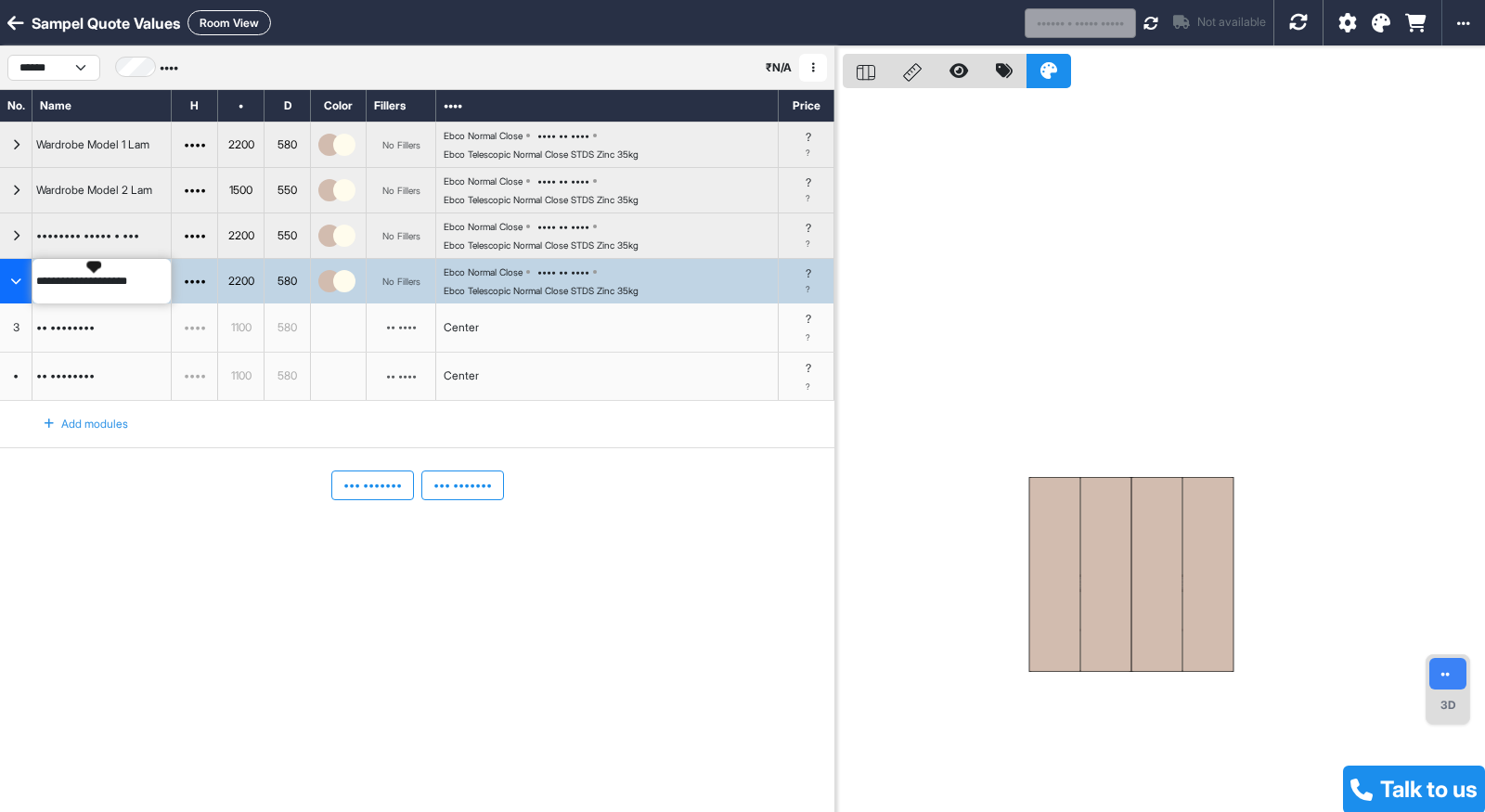 type on "**********" 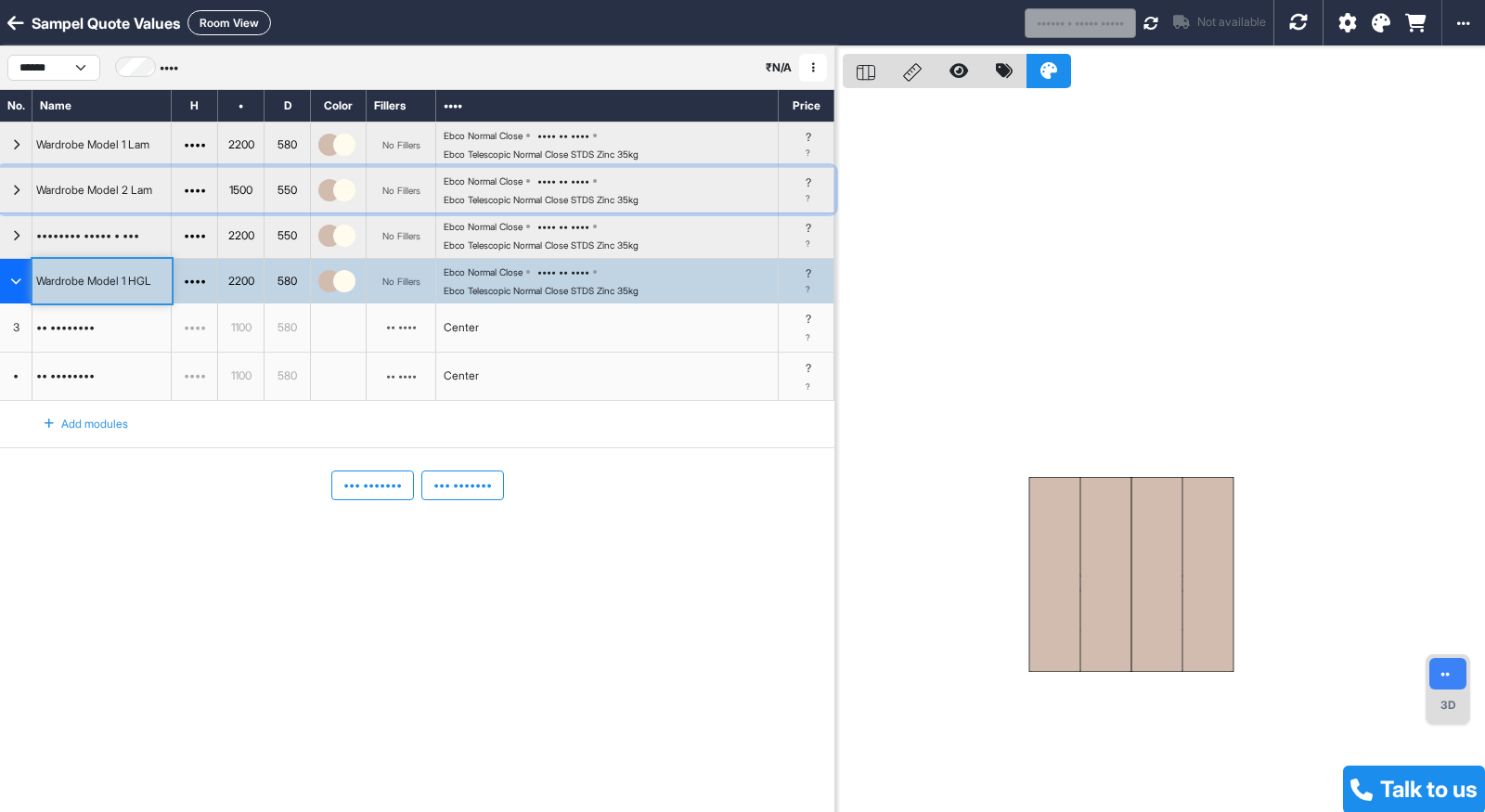 click at bounding box center (16, 145) 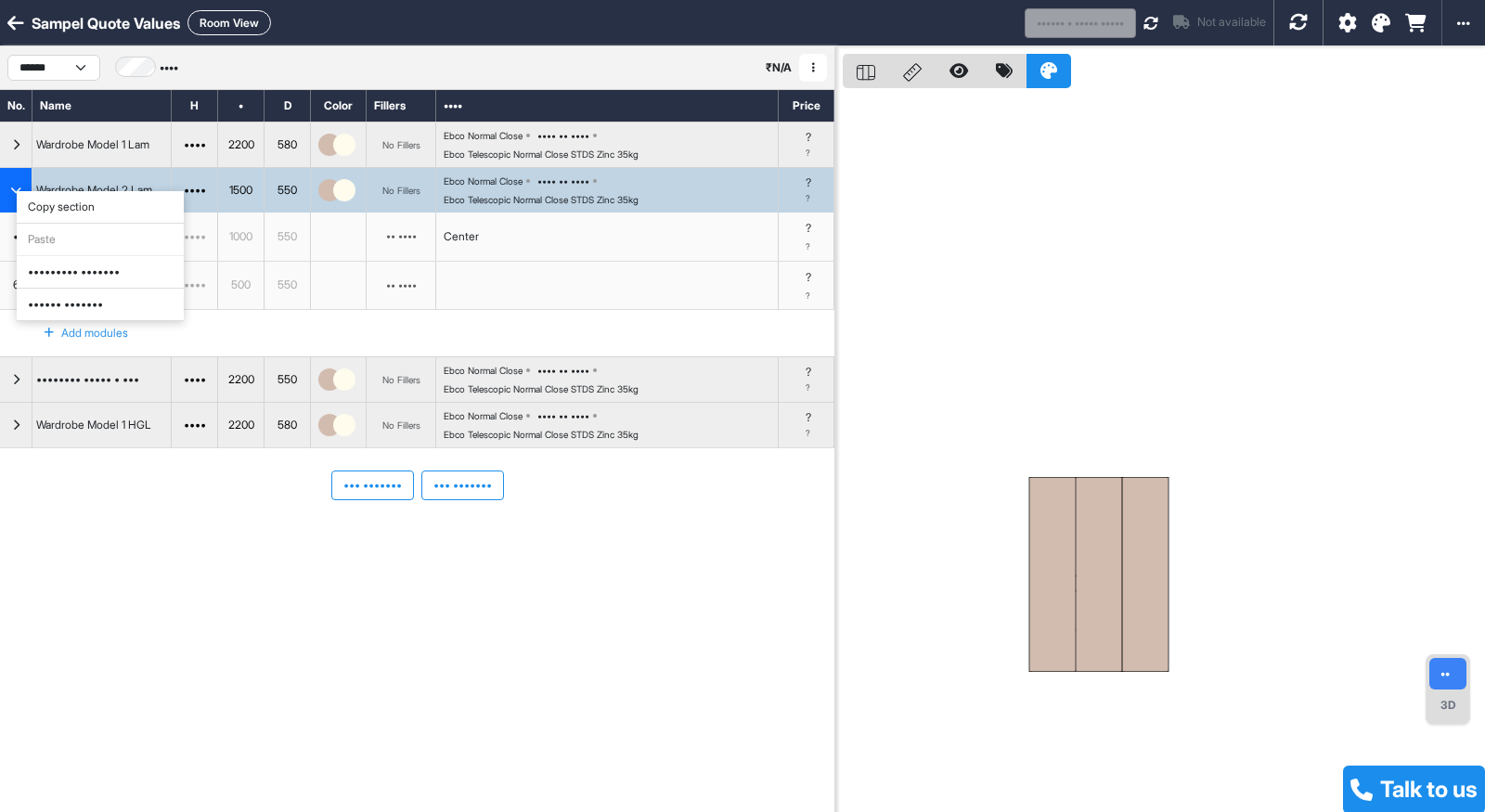 click on "••••••••• •••••••" at bounding box center [100, 272] 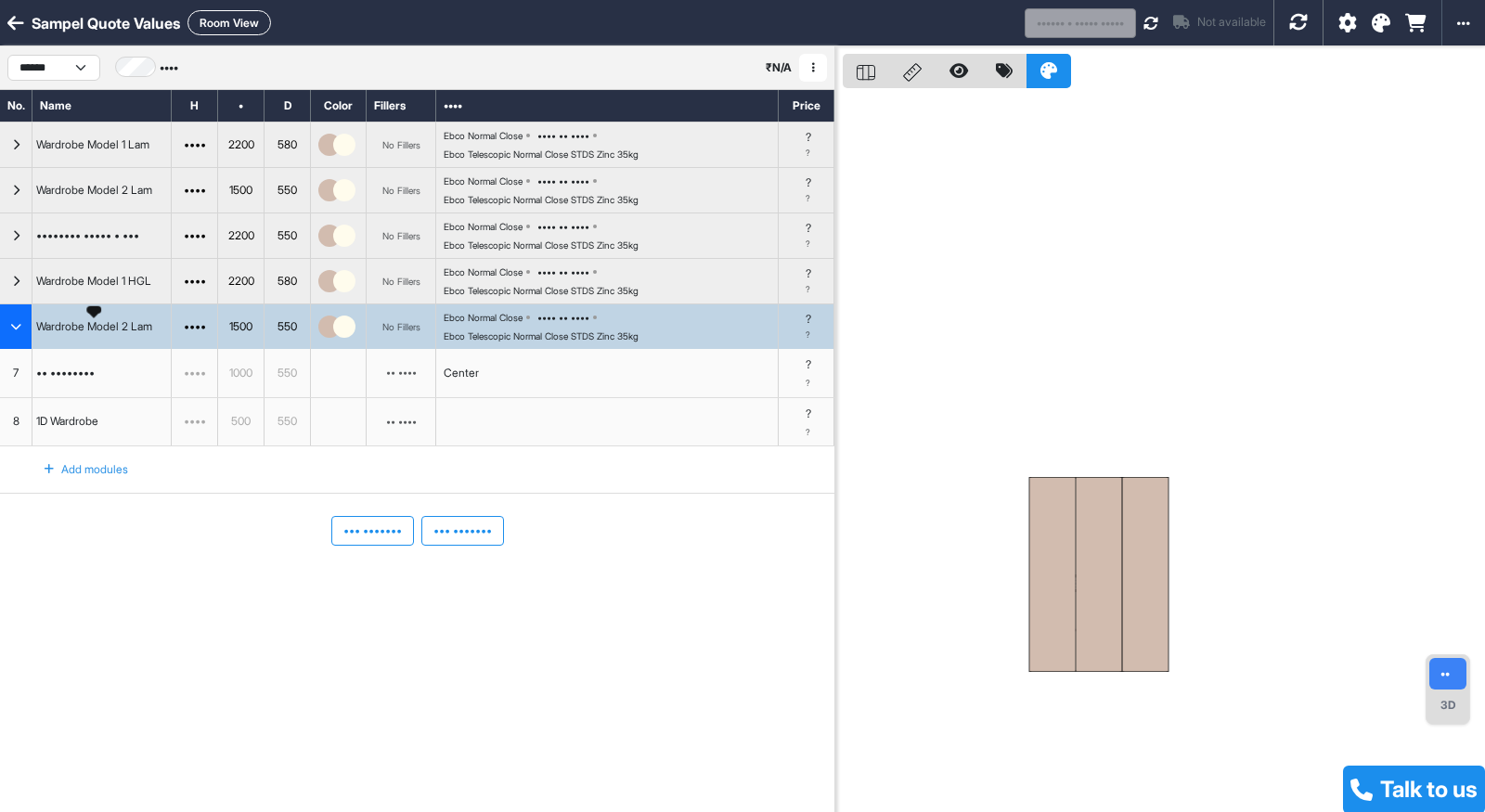 click on "Wardrobe Model 2 Lam" at bounding box center [94, 327] 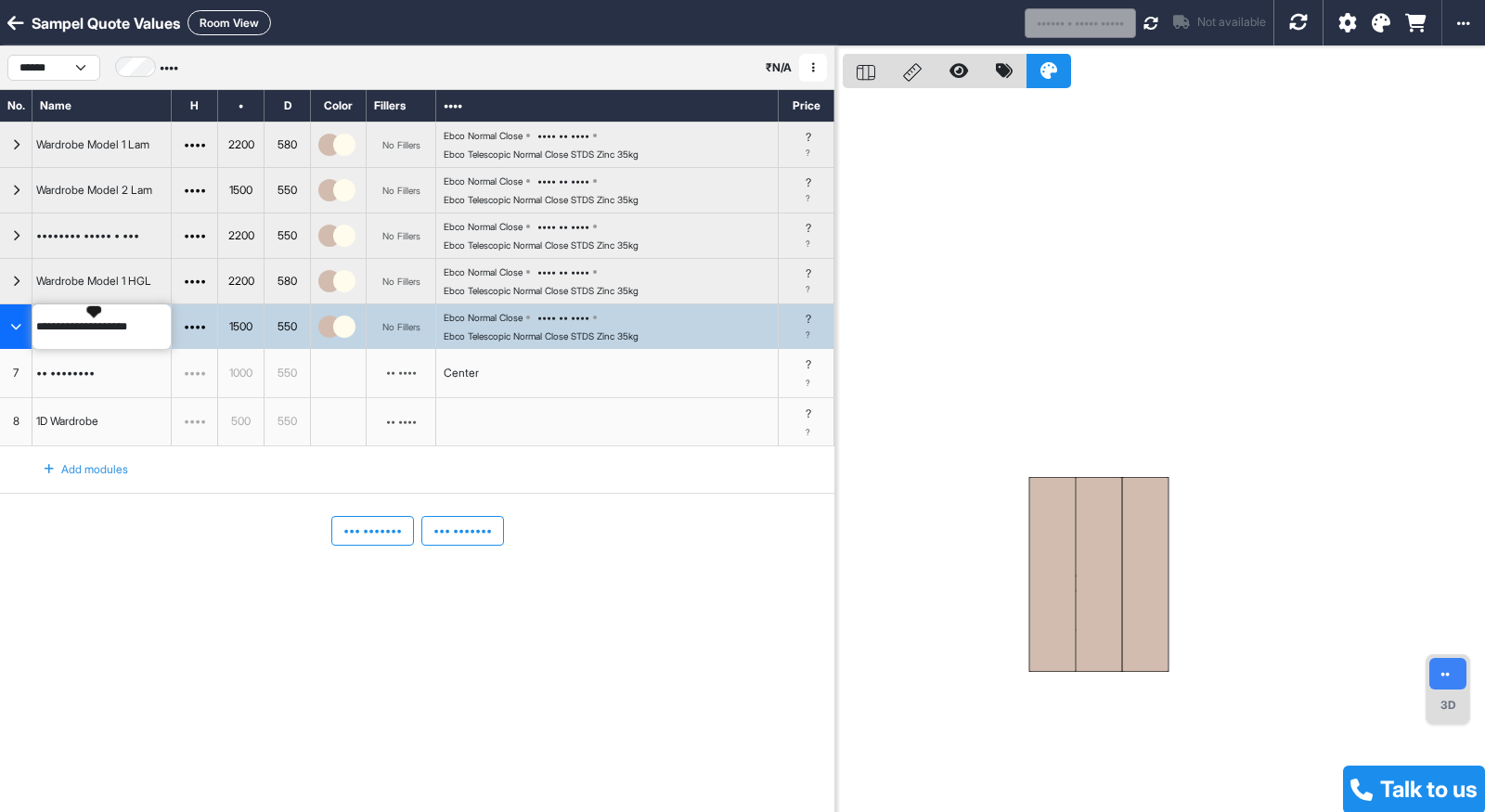 type on "**********" 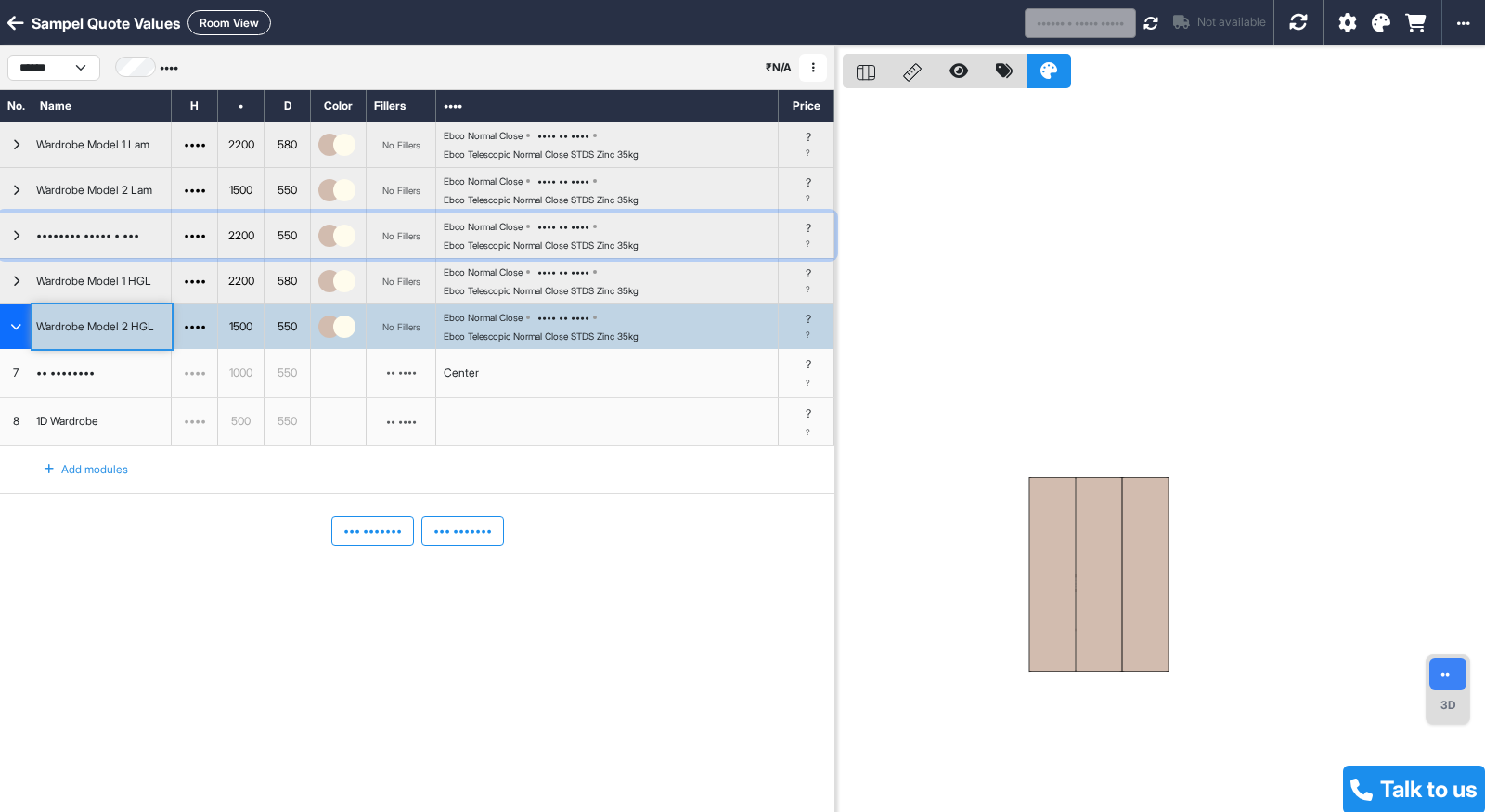 click at bounding box center [16, 145] 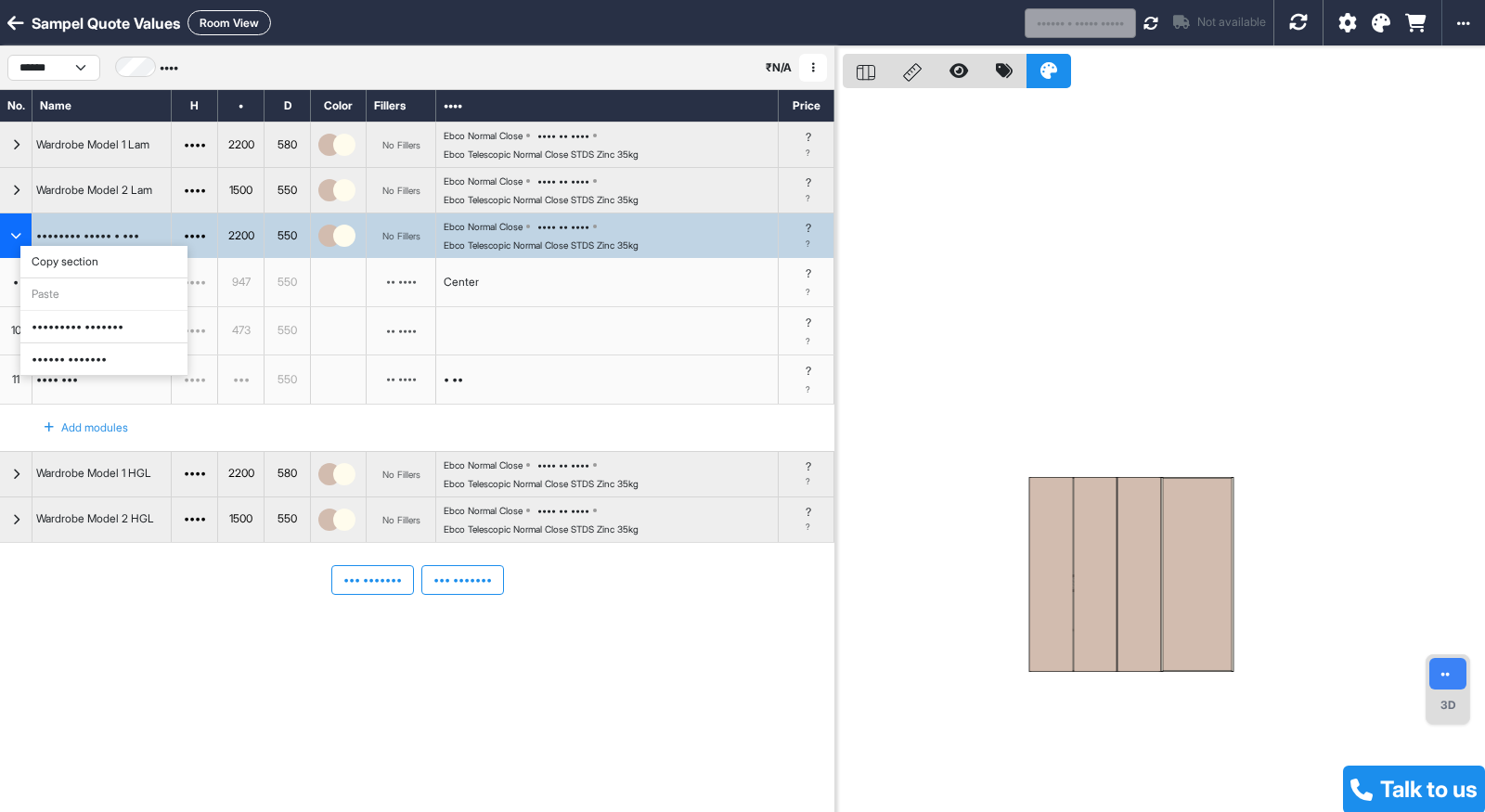 click on "••••••••• •••••••" at bounding box center [104, 327] 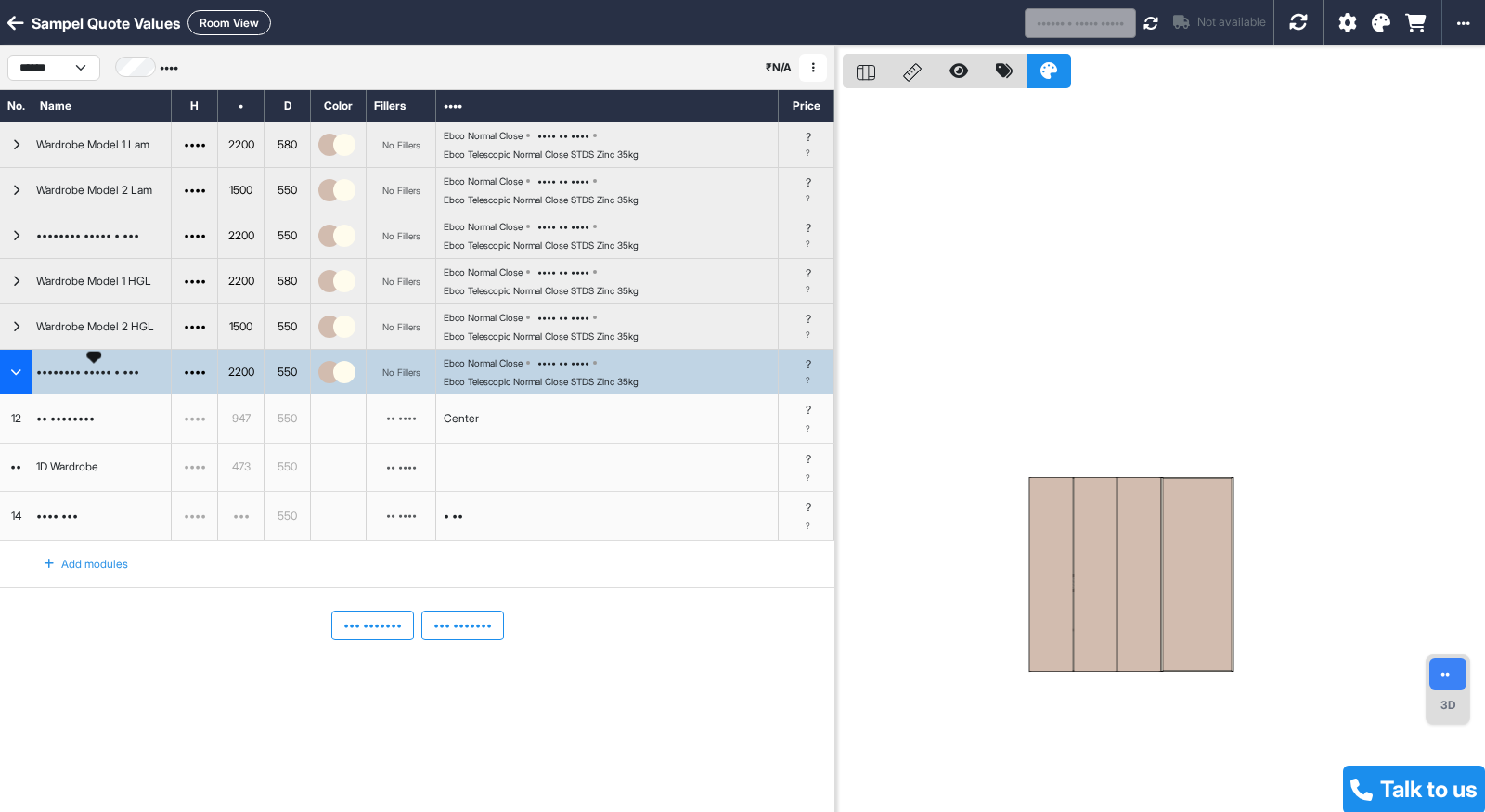click on "•••••••• ••••• • •••" at bounding box center (87, 372) 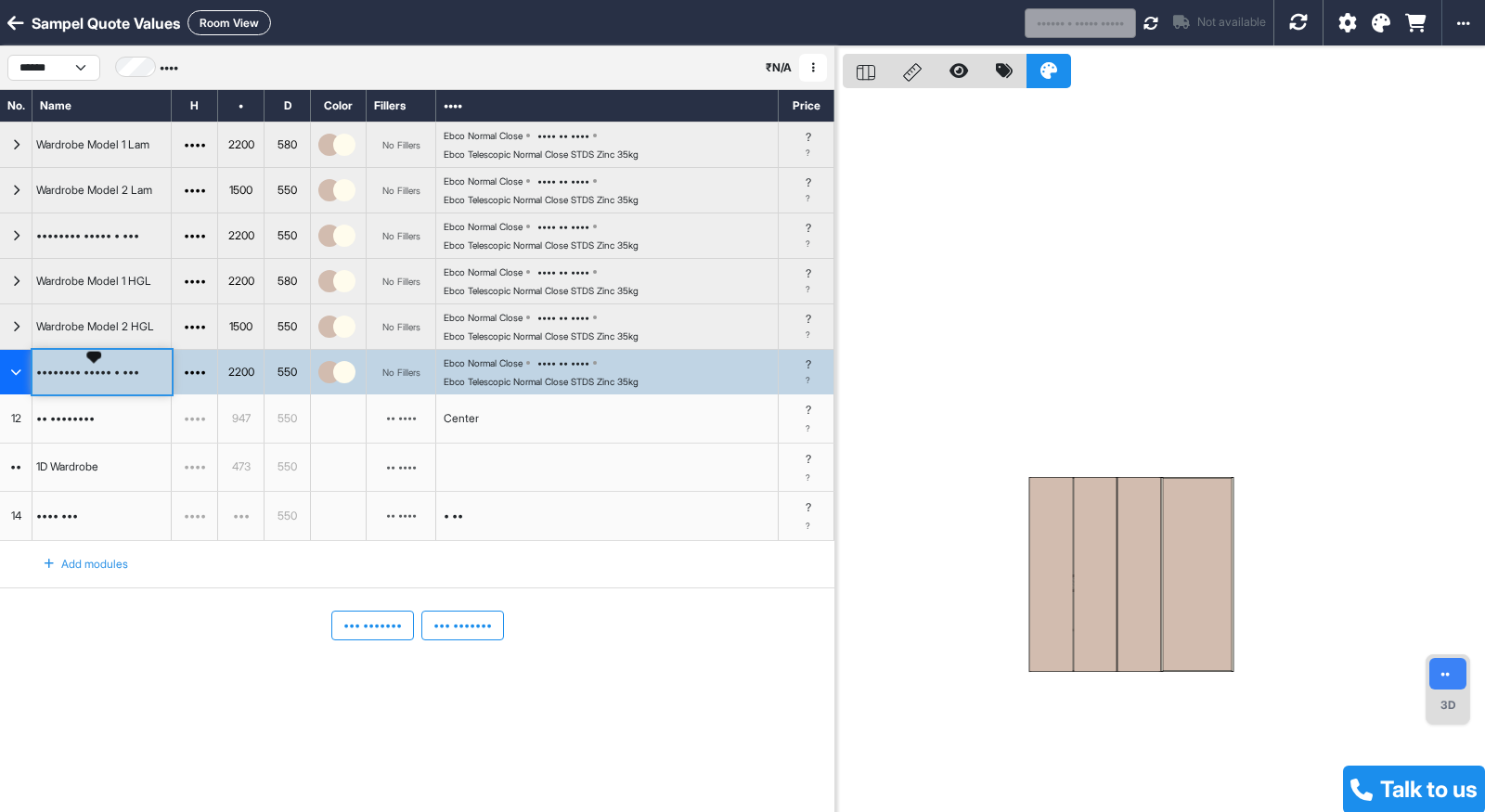 click on "•••••••• ••••• • •••" at bounding box center [87, 372] 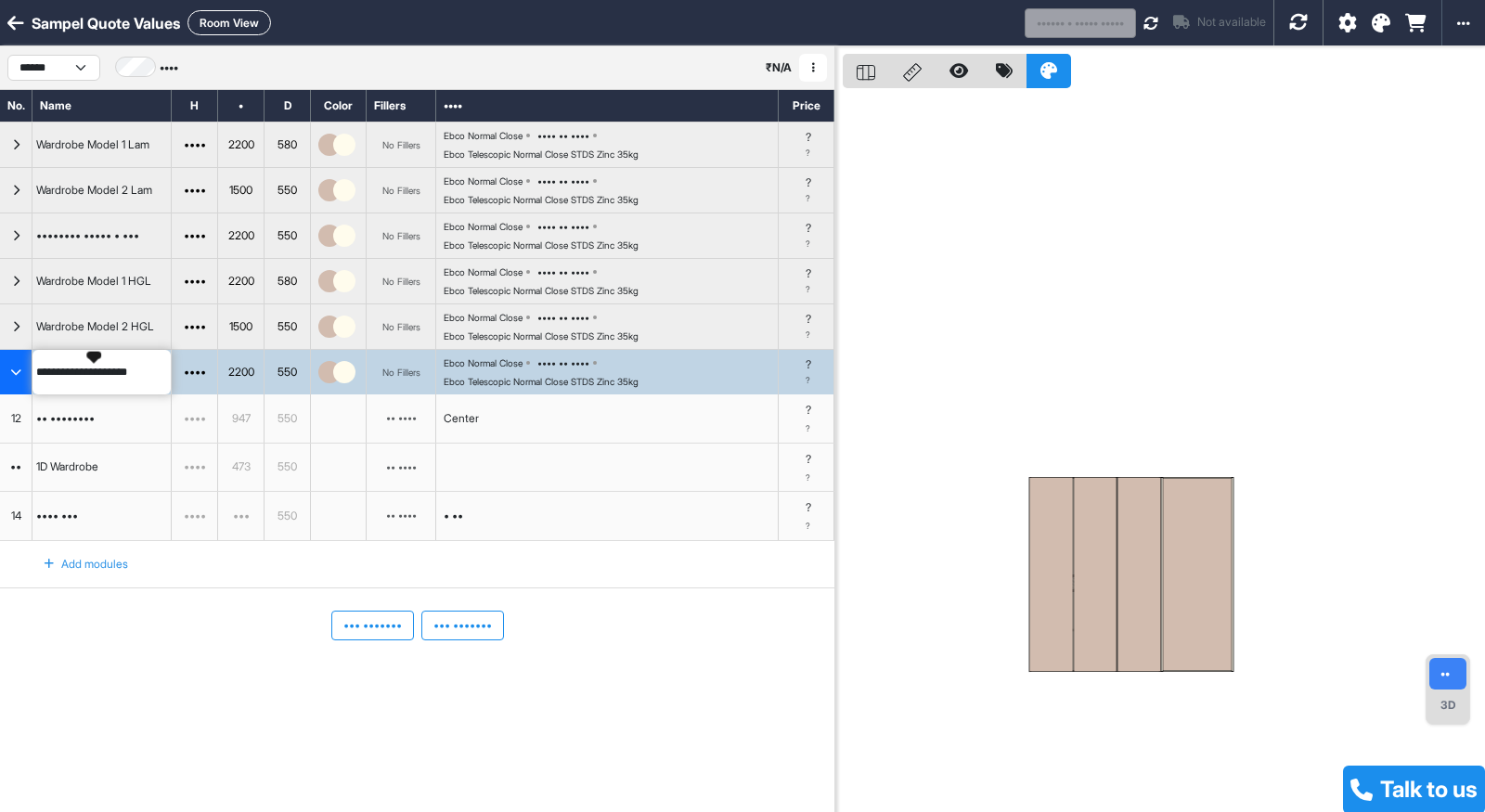 type on "**********" 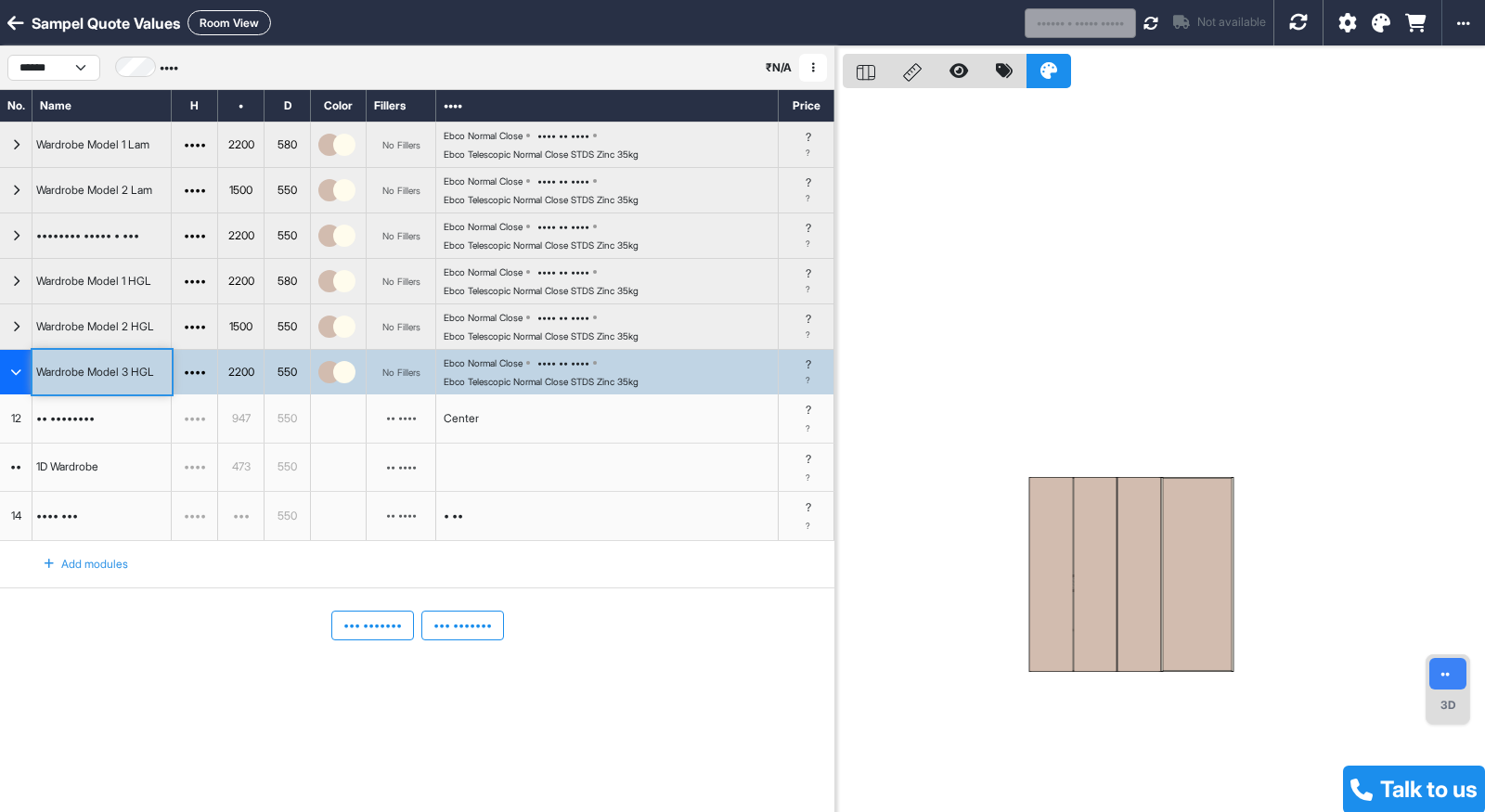 click at bounding box center [16, 372] 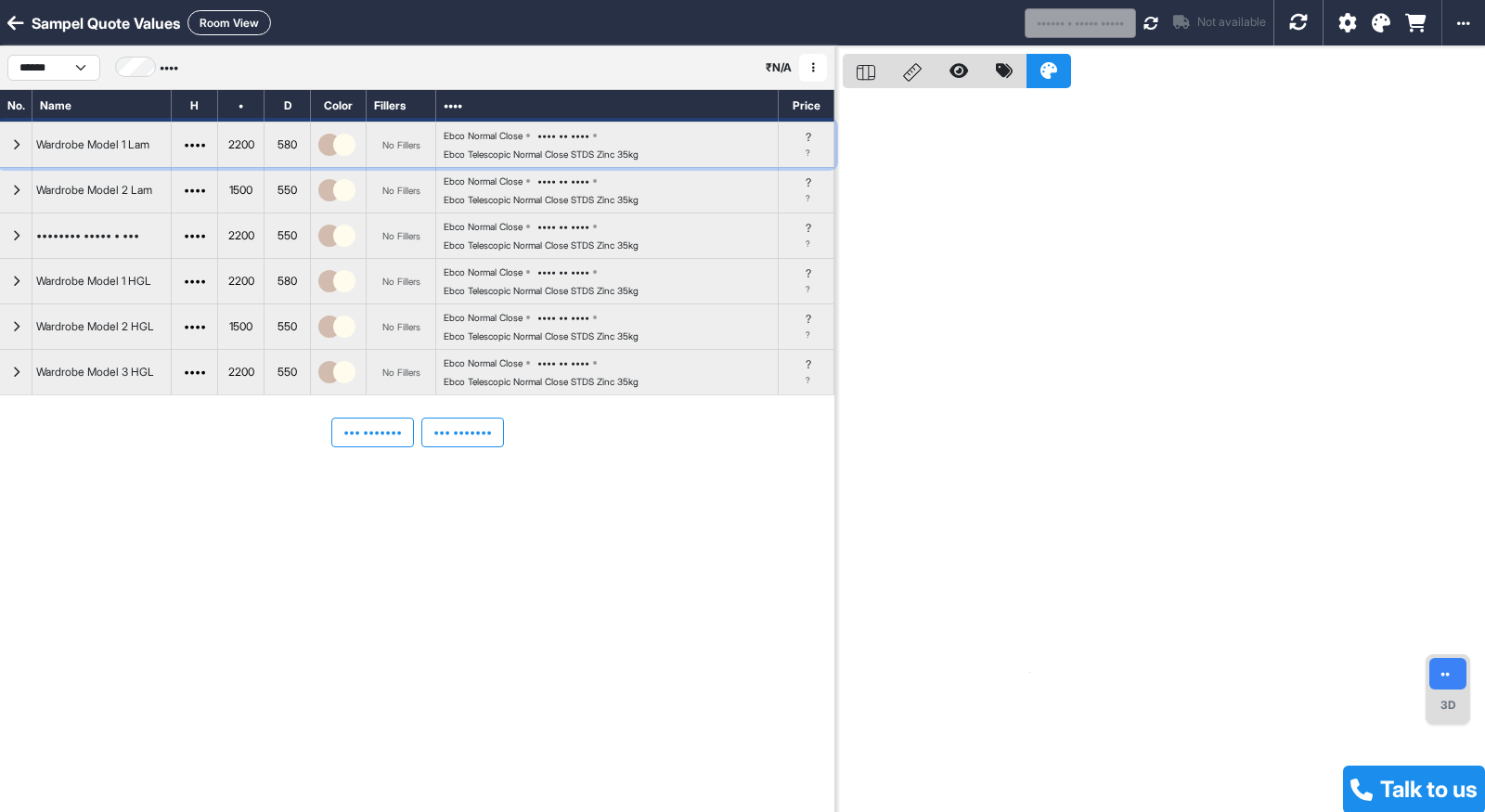 click at bounding box center (16, 145) 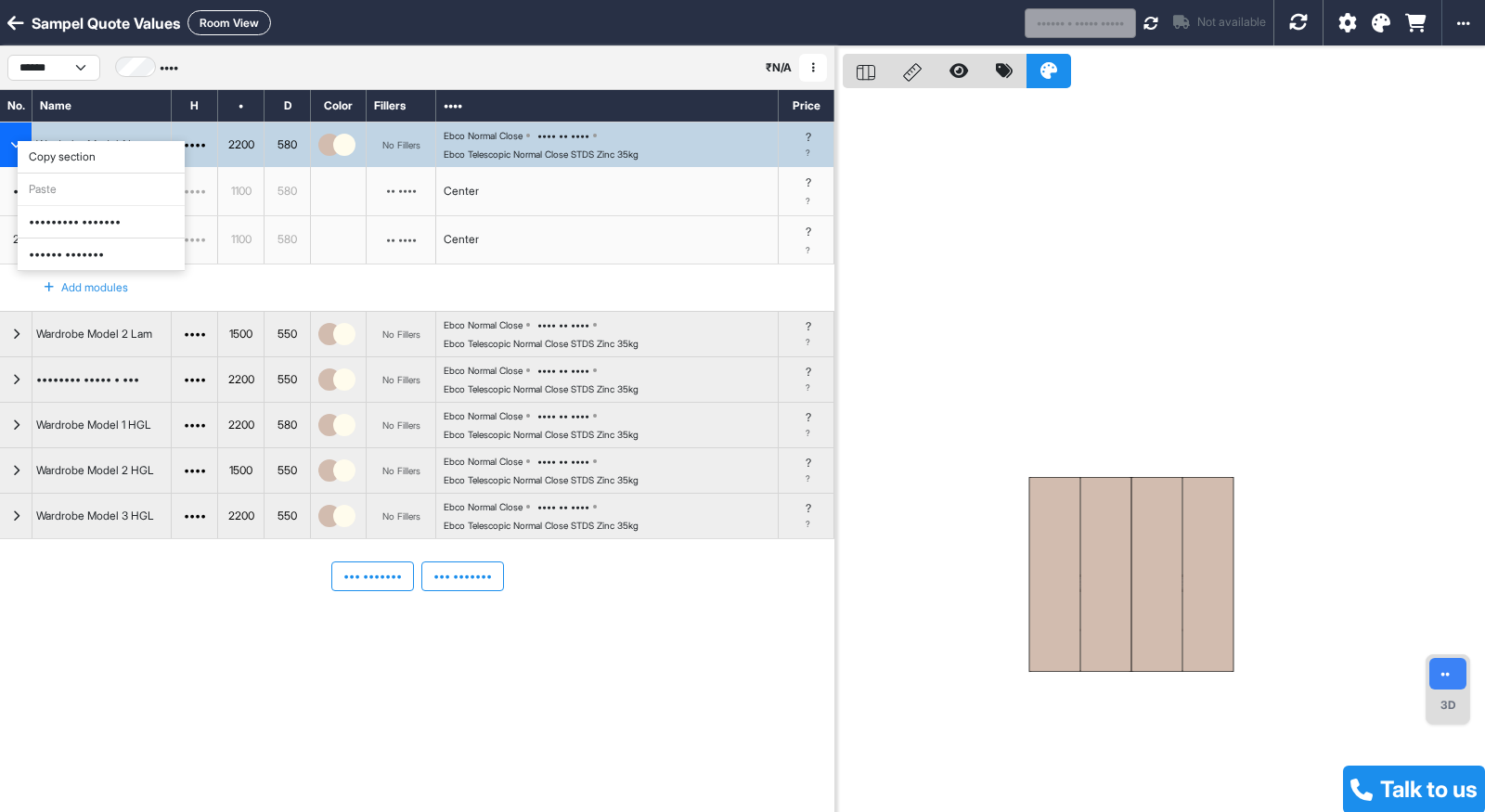 click on "••••••••• •••••••" at bounding box center [101, 222] 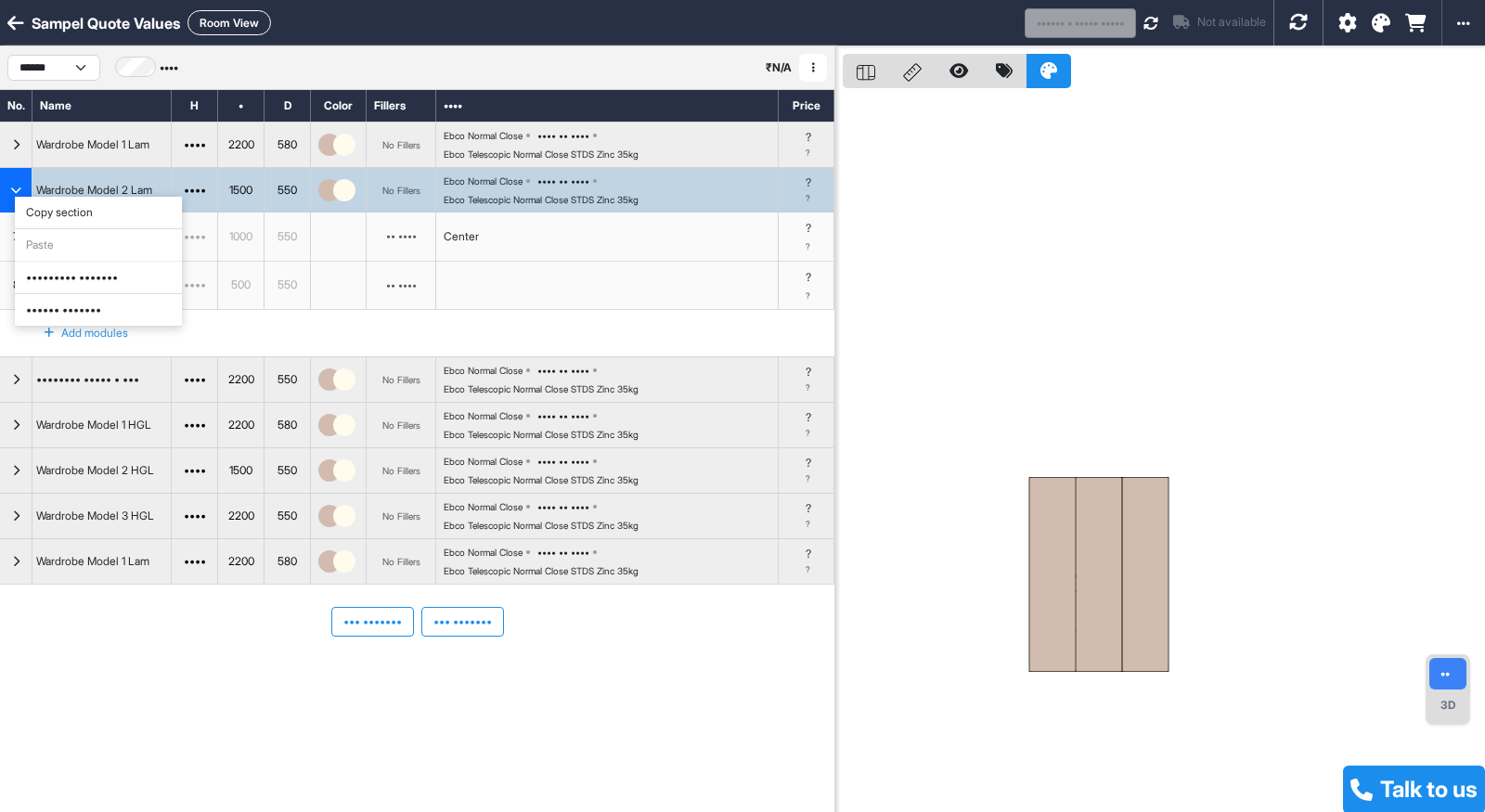 click on "••••••••• •••••••" at bounding box center (98, 277) 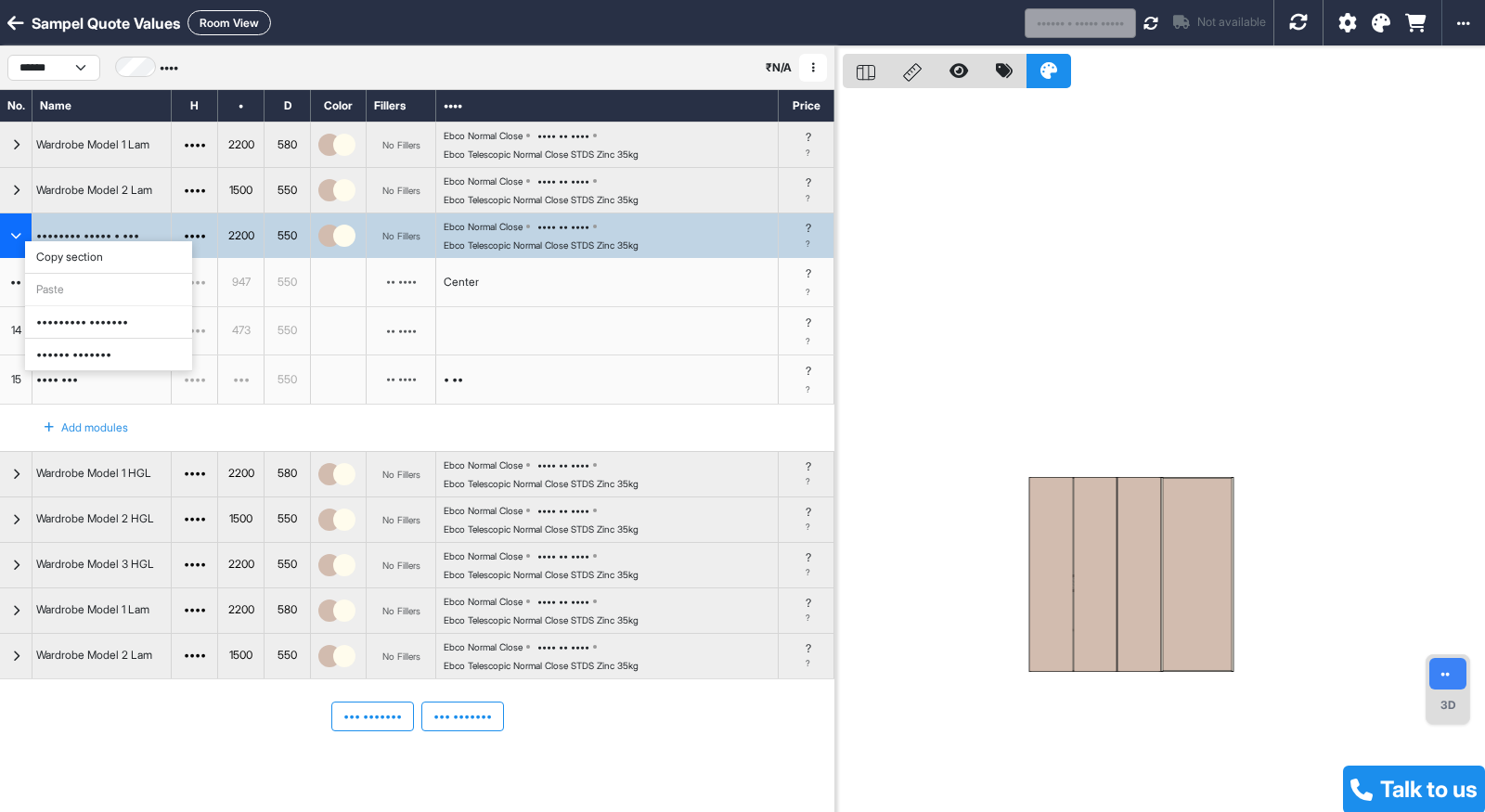 click on "••••••••• •••••••" at bounding box center (109, 322) 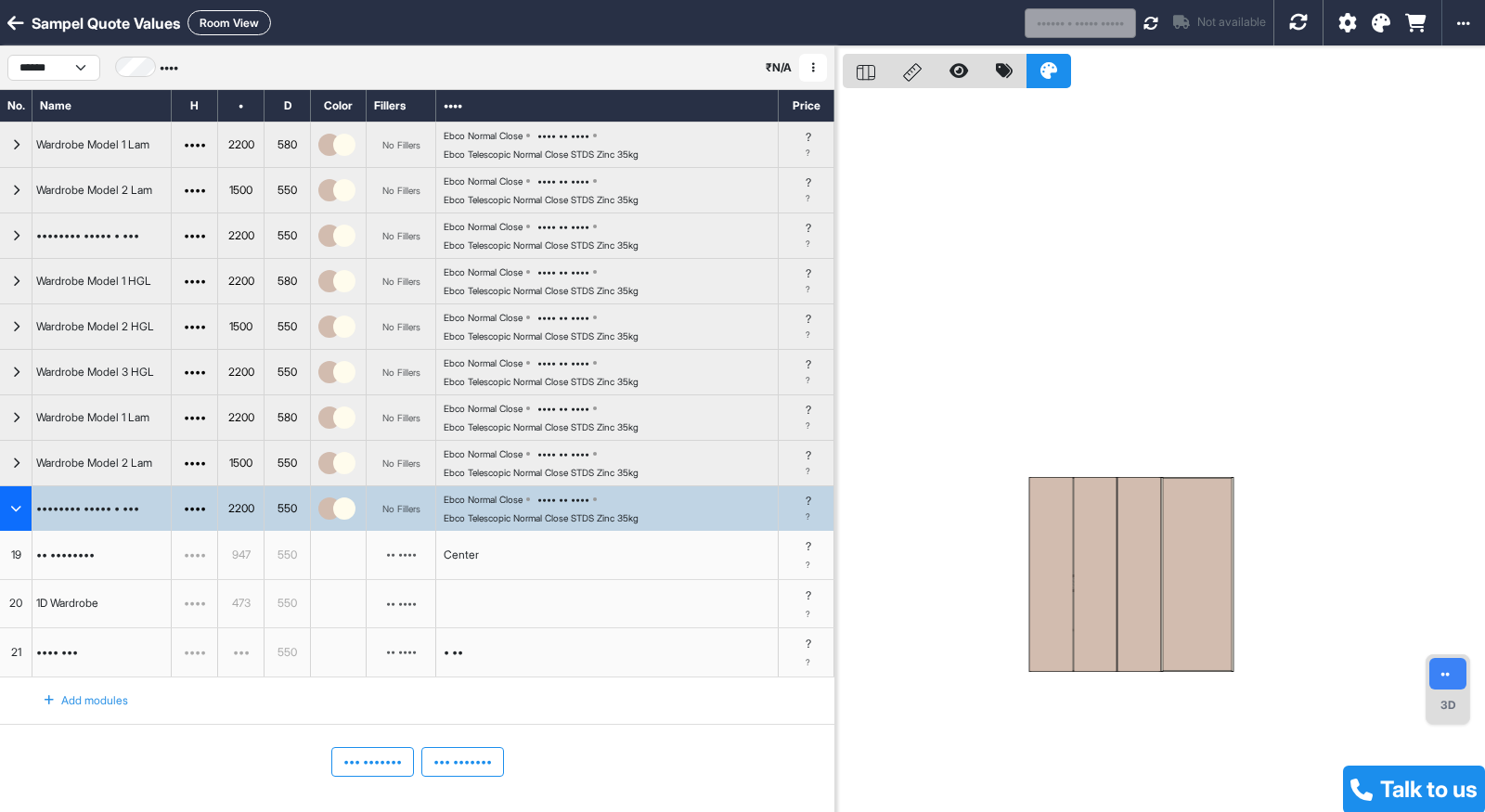 click on "•••••••• ••••• • •••" at bounding box center [102, 509] 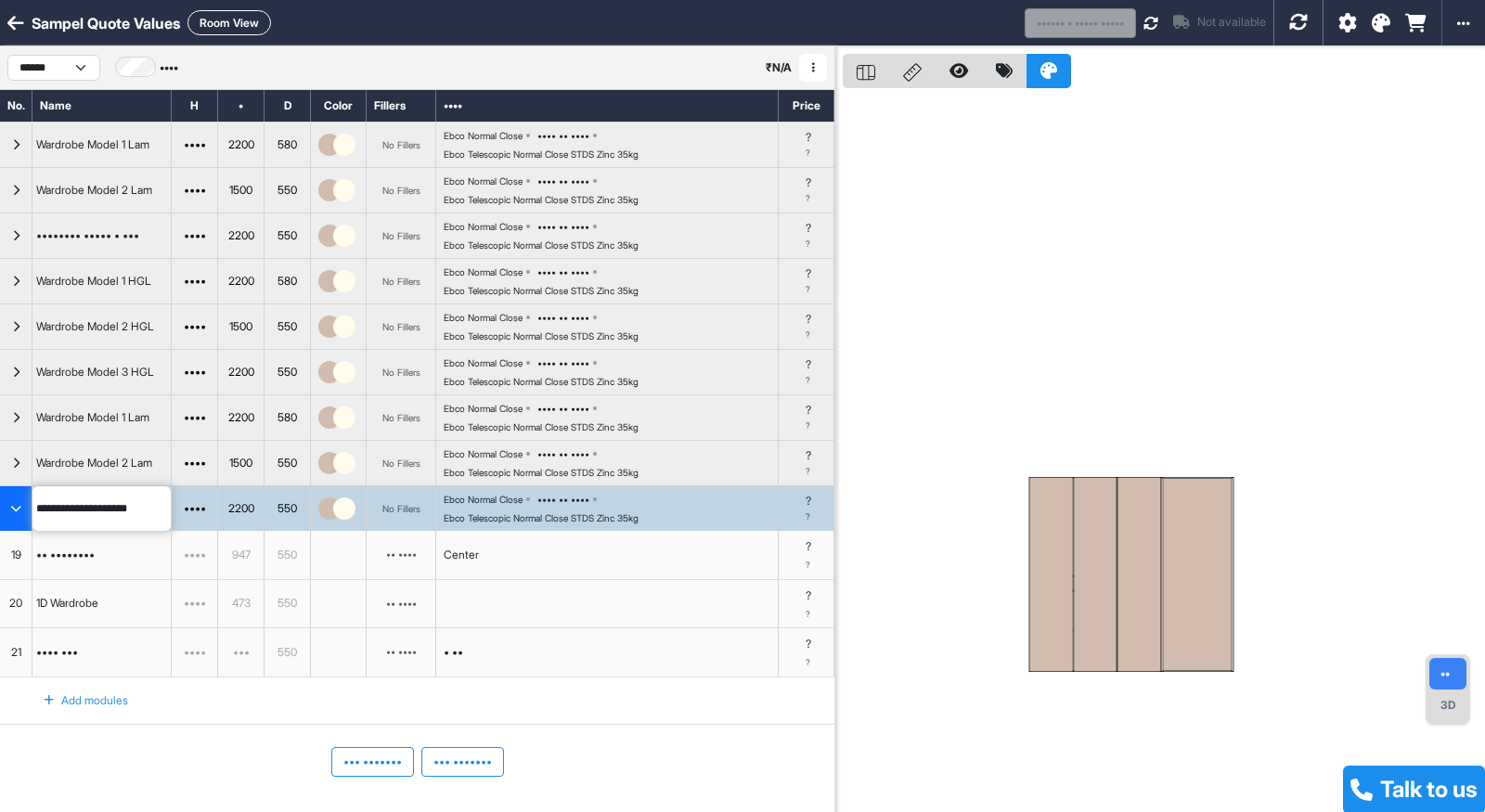 type on "**********" 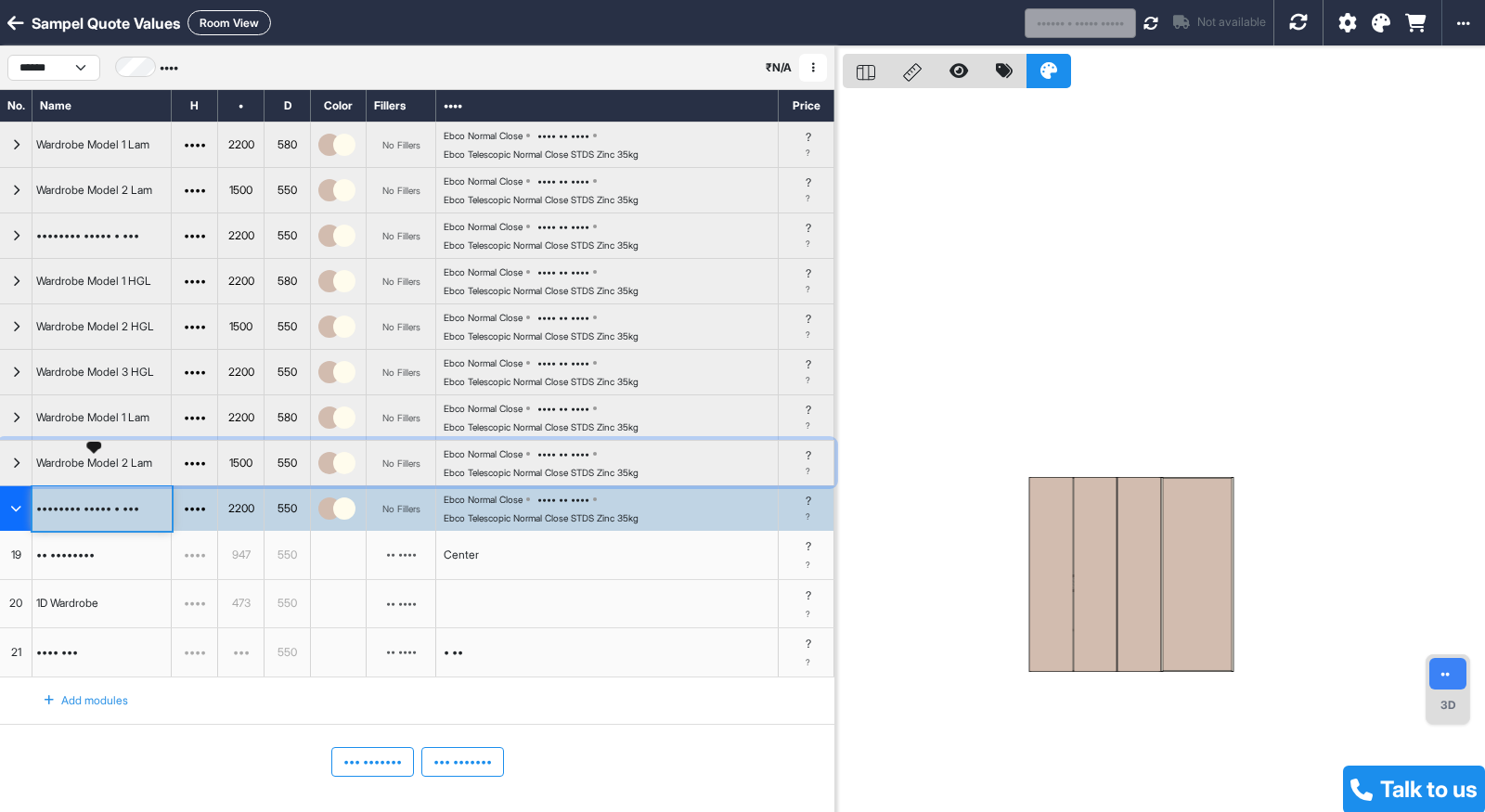 click on "Wardrobe Model 2 Lam" at bounding box center (94, 463) 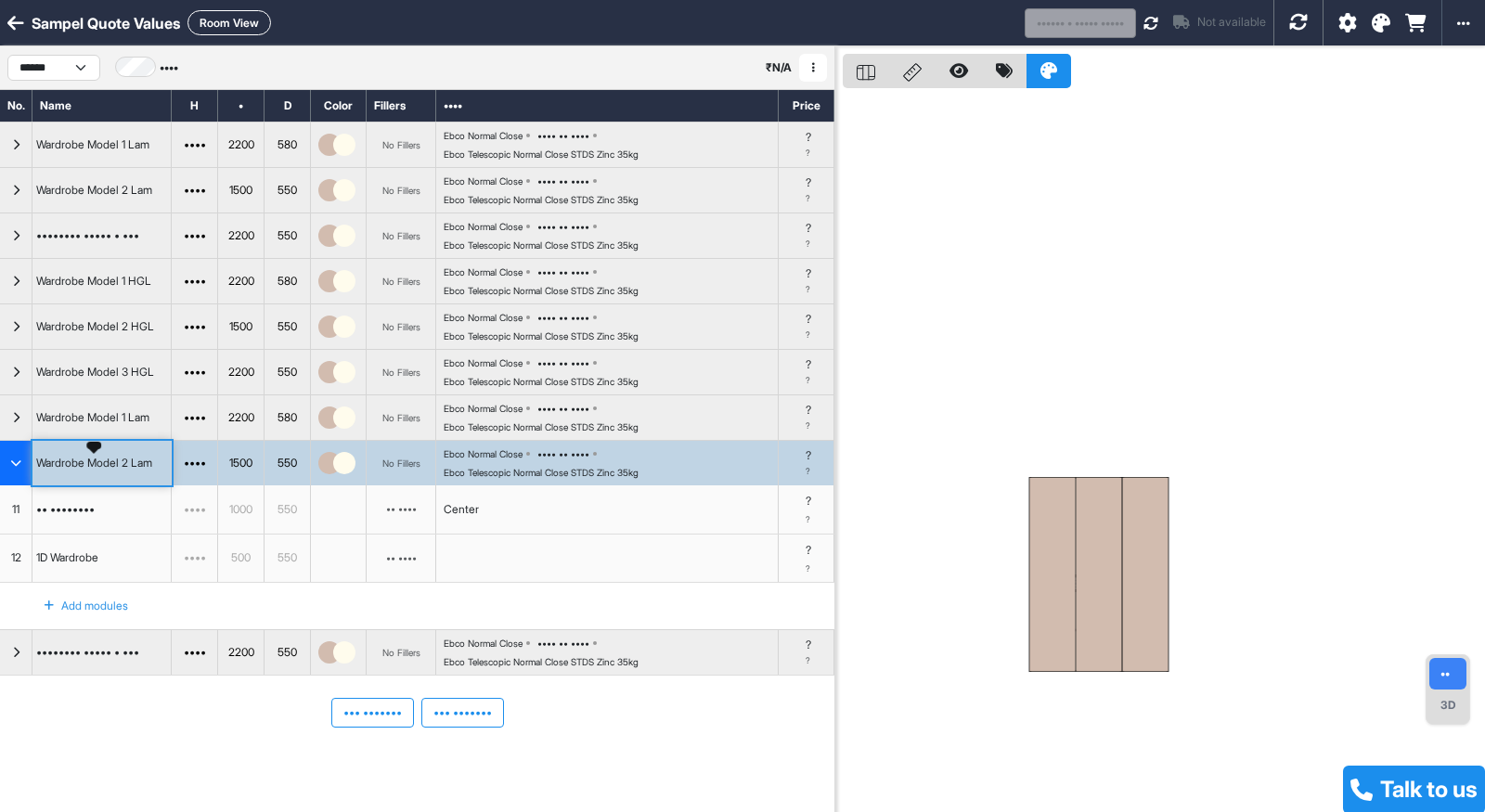 click on "Wardrobe Model 2 Lam" at bounding box center (94, 463) 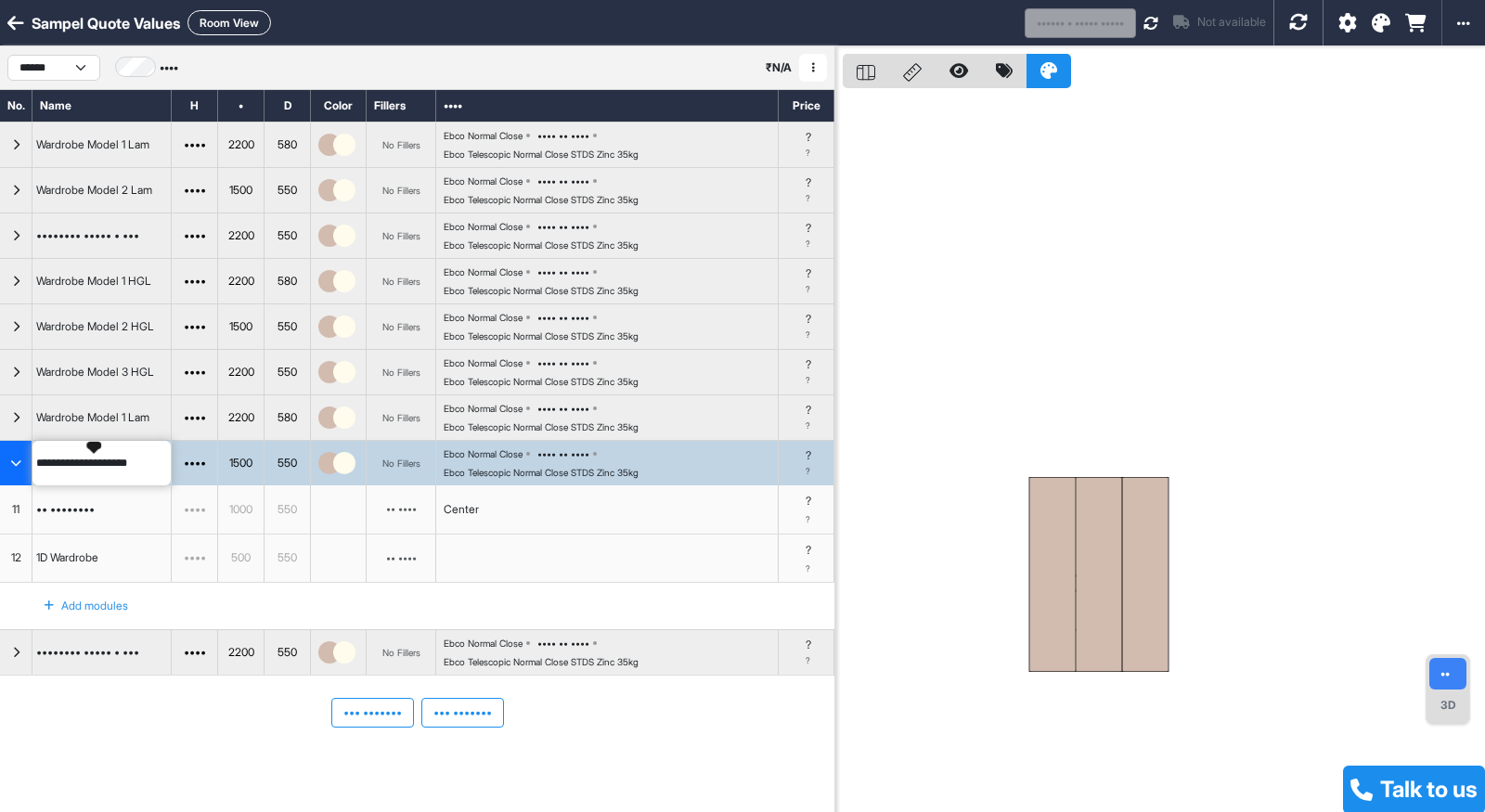 click on "**********" at bounding box center [101, 463] 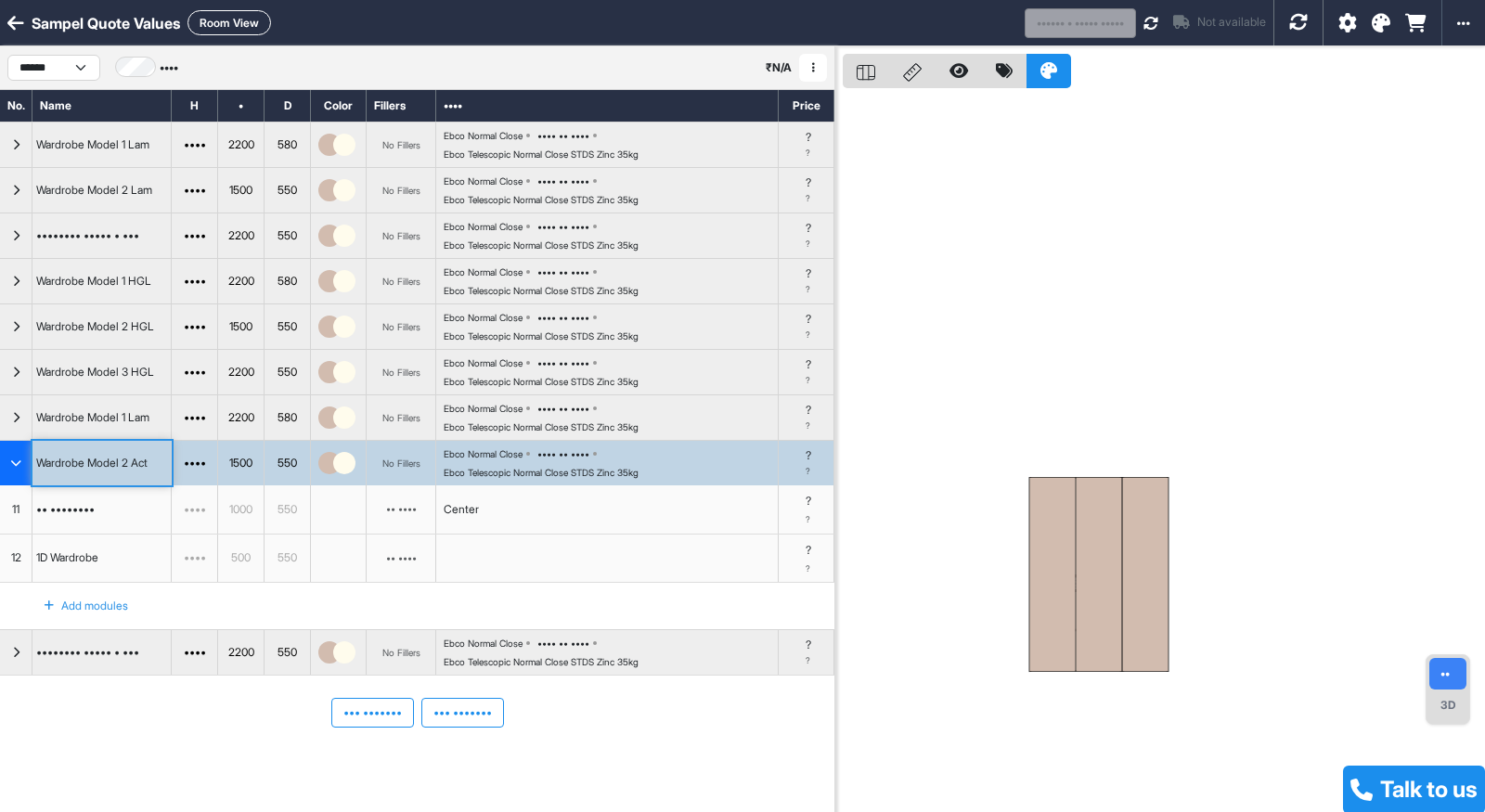 click on "Wardrobe Model 2 Act" at bounding box center (102, 463) 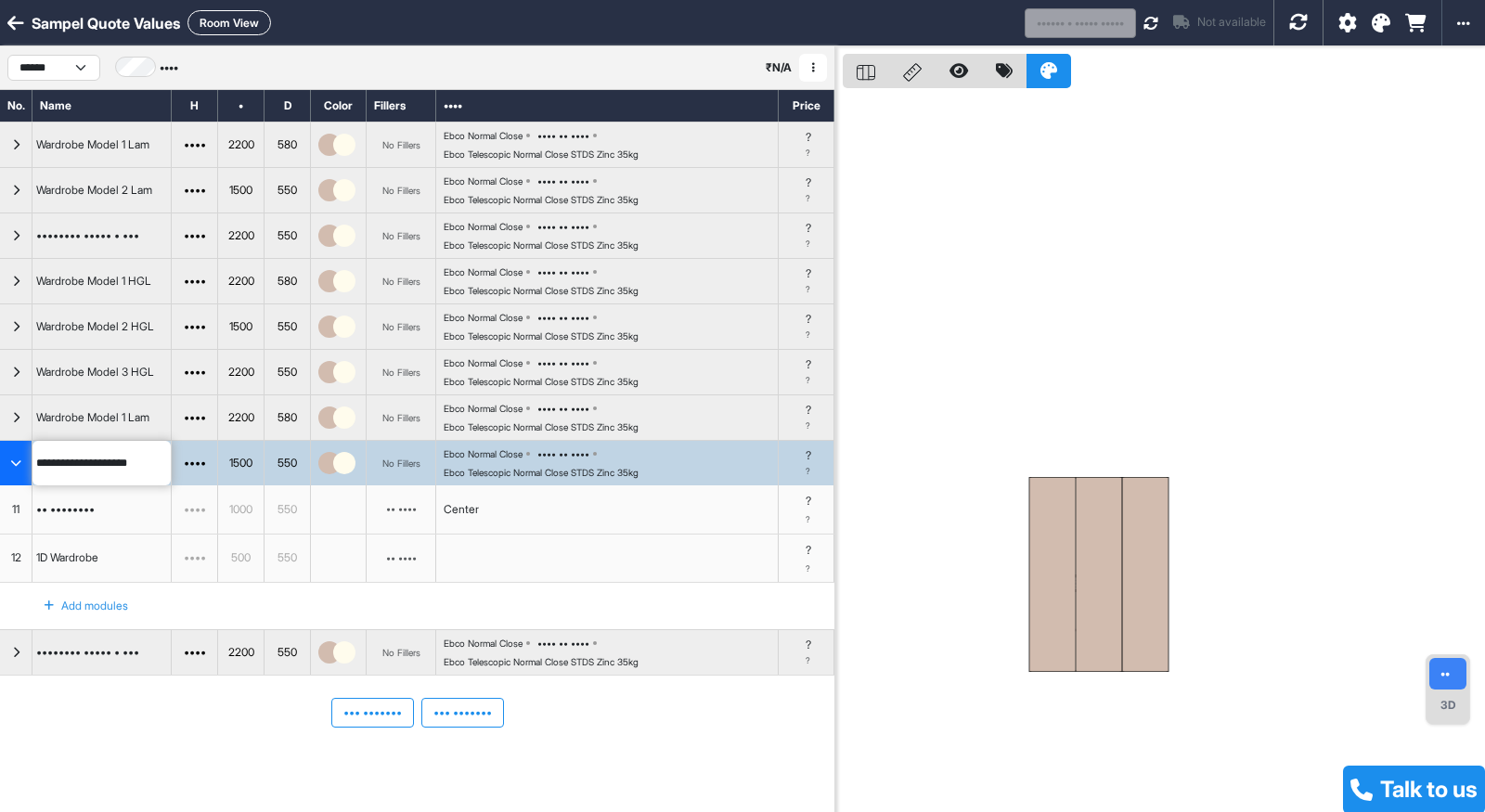 type on "**********" 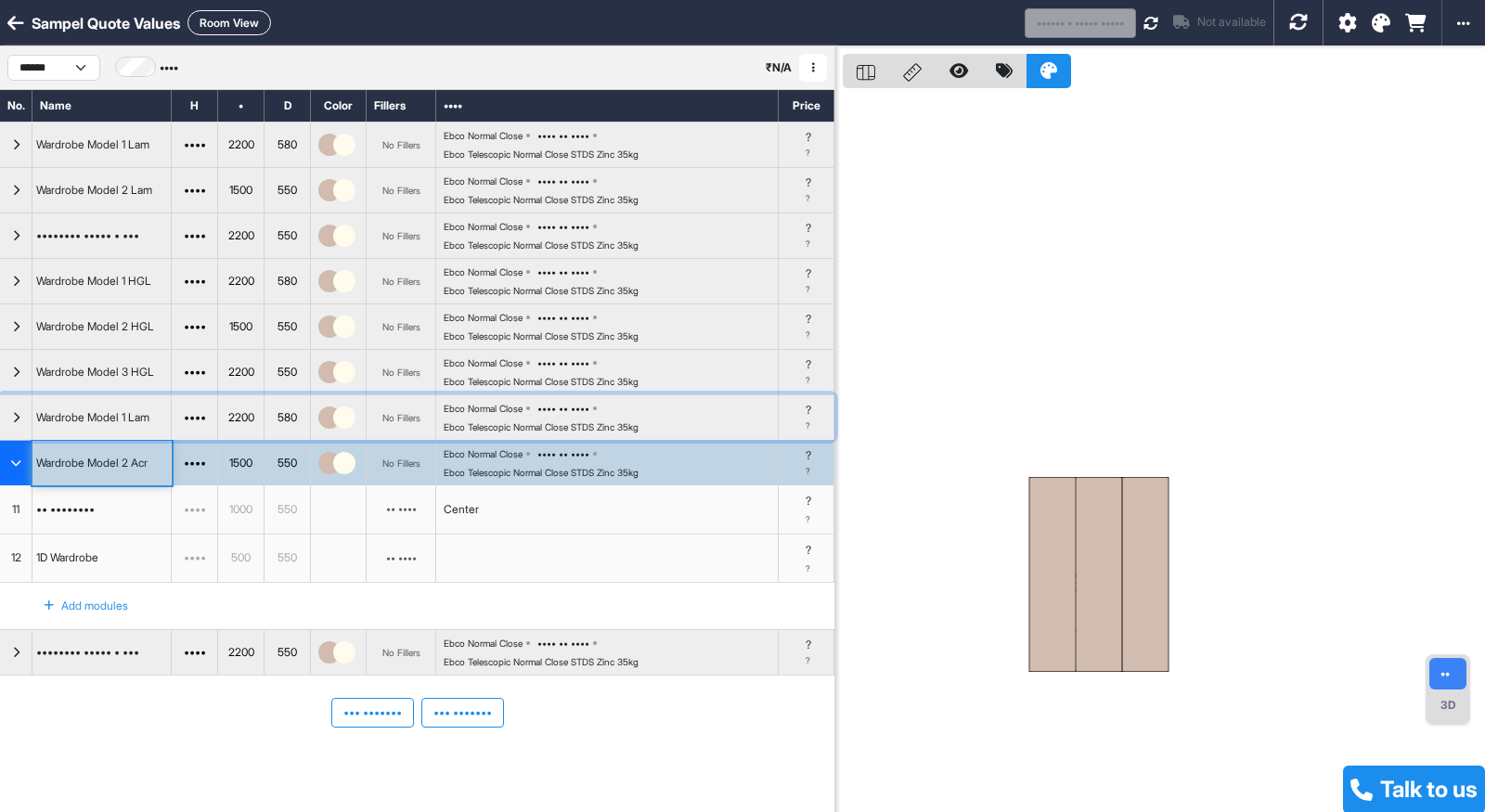 click on "Wardrobe Model 1 Lam" at bounding box center [93, 418] 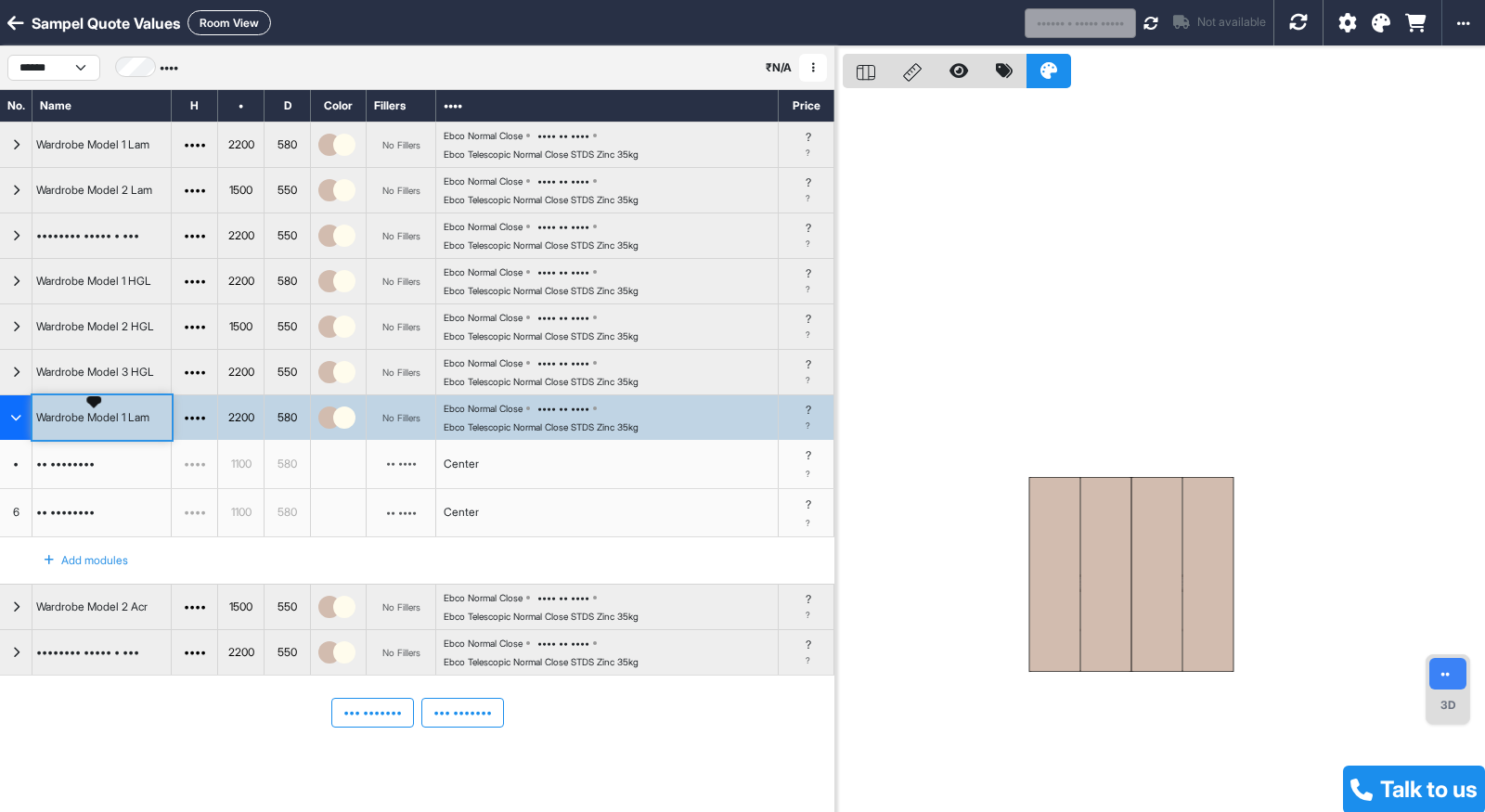 click on "Wardrobe Model 1 Lam" at bounding box center [93, 418] 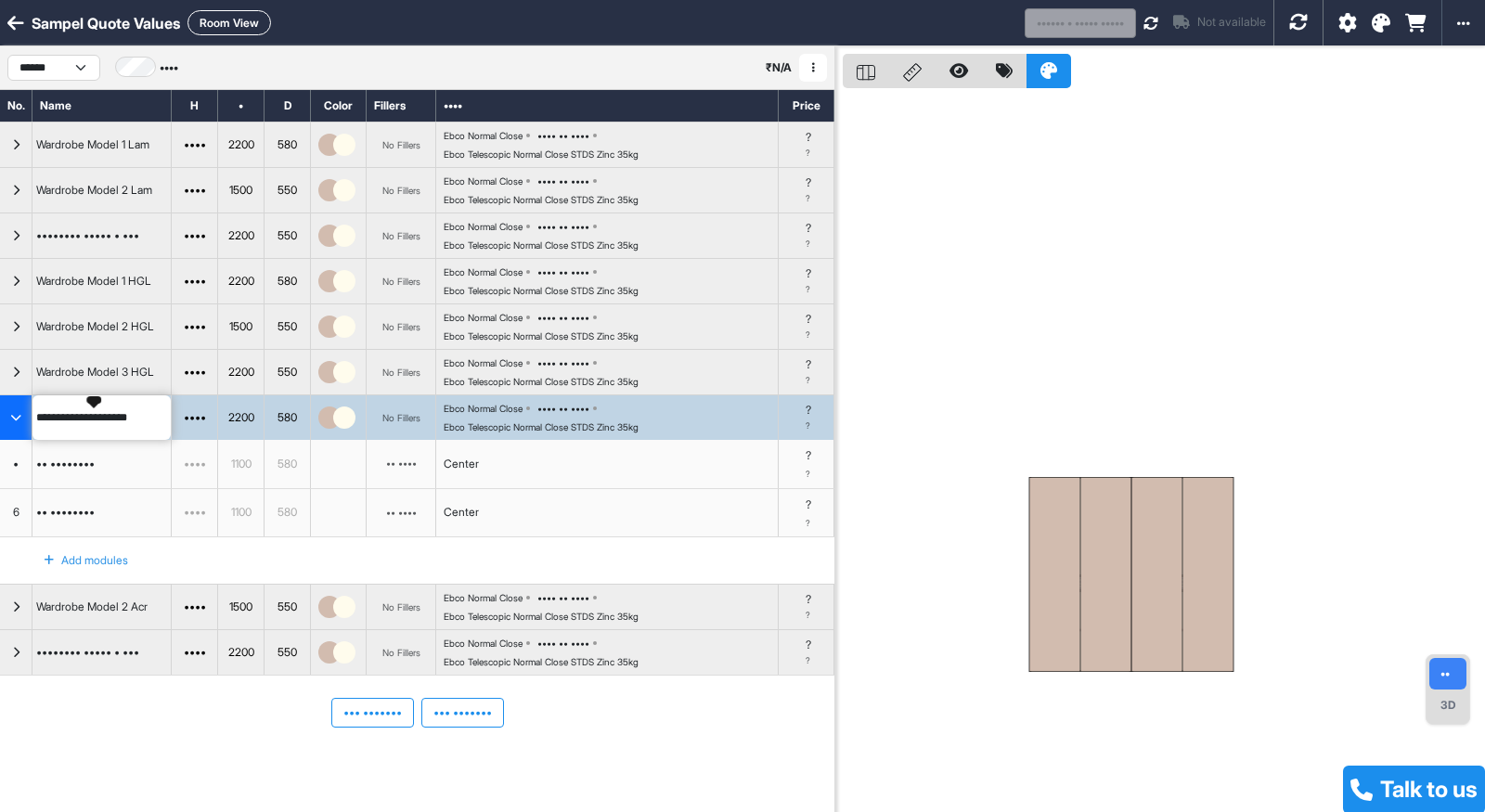 type on "**********" 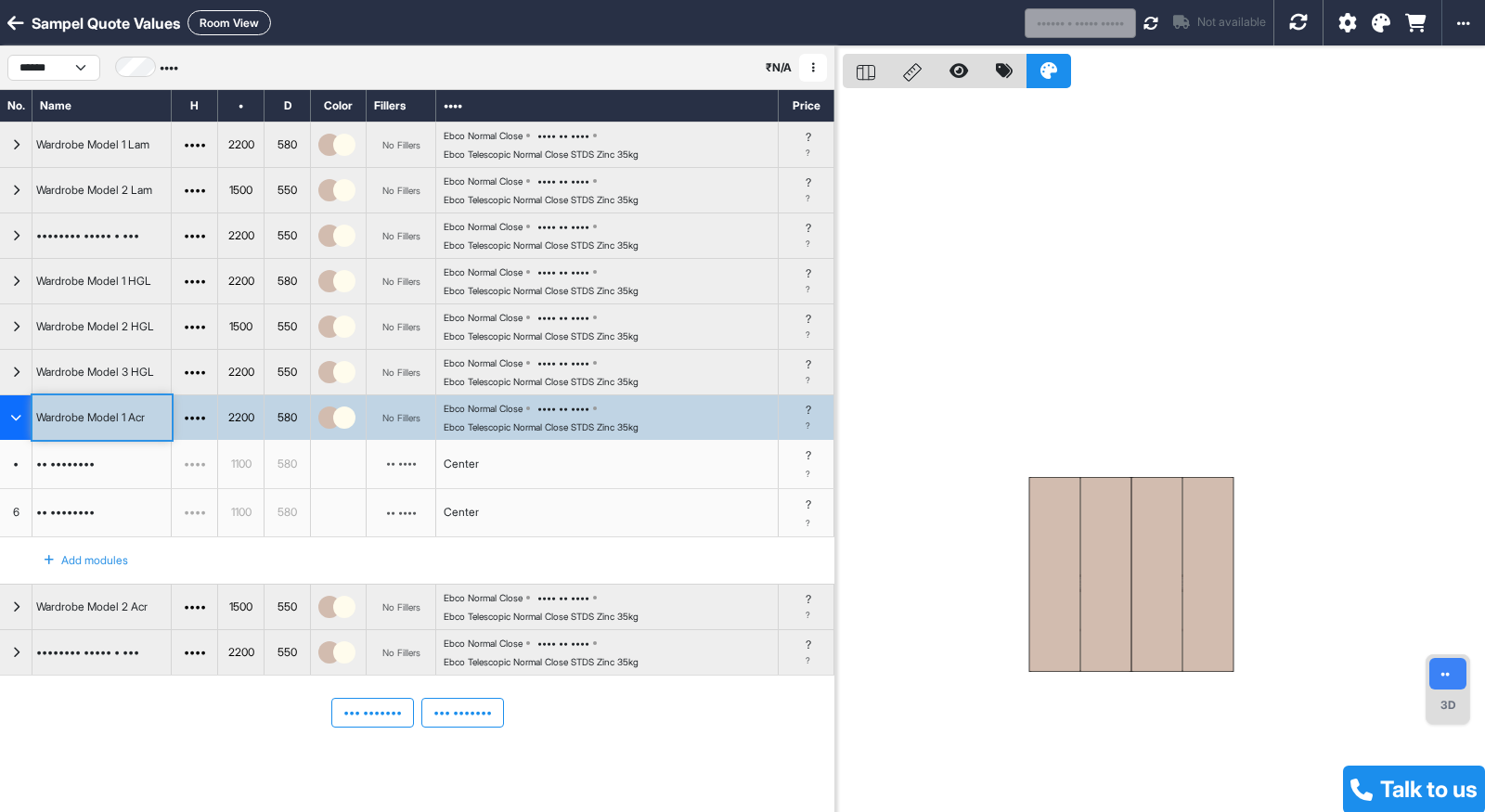 click at bounding box center [16, 418] 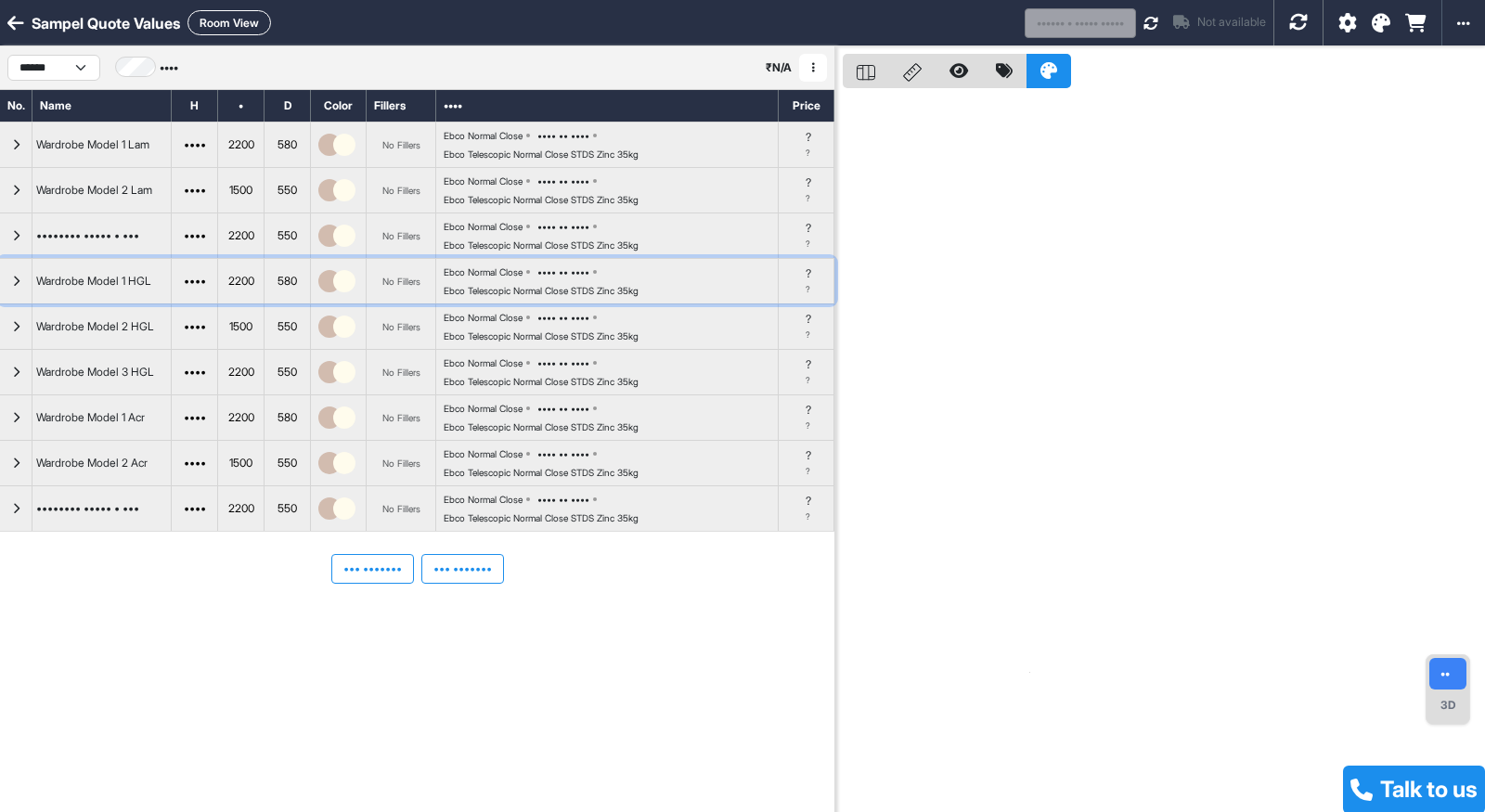 click at bounding box center [344, 281] 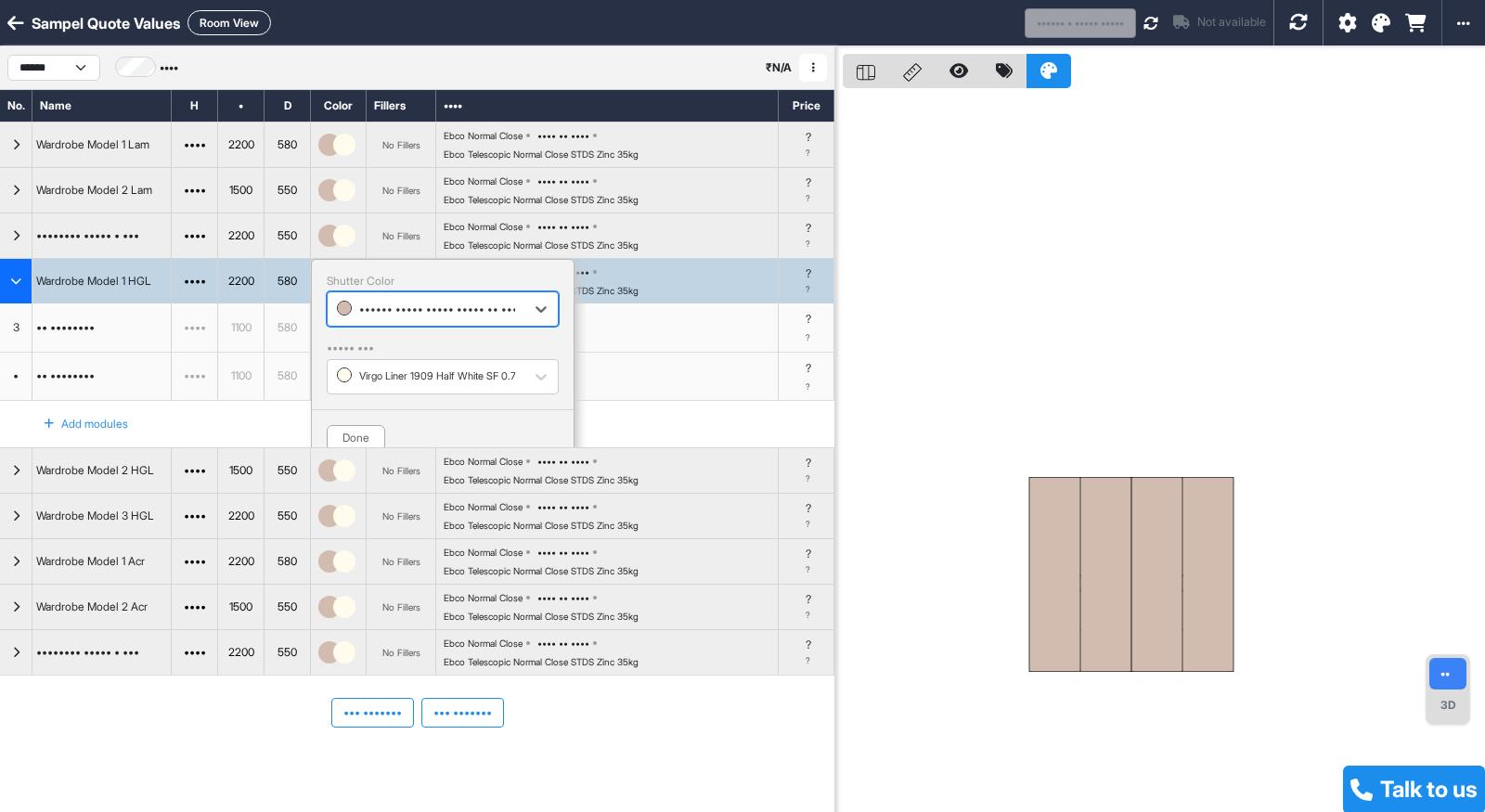 click at bounding box center (426, 309) 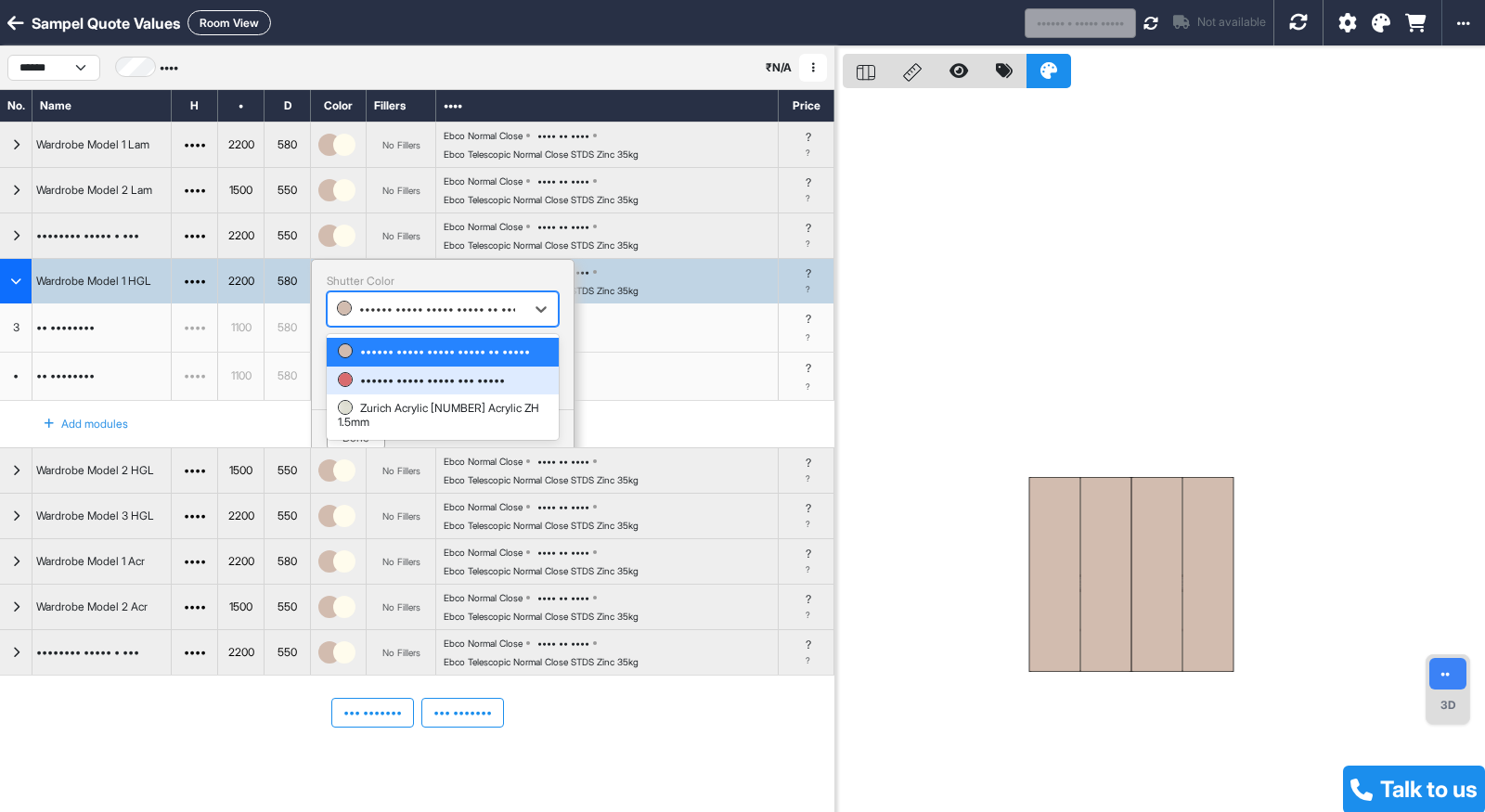 click on "•••••• ••••• ••••• ••• •••••" at bounding box center [443, 380] 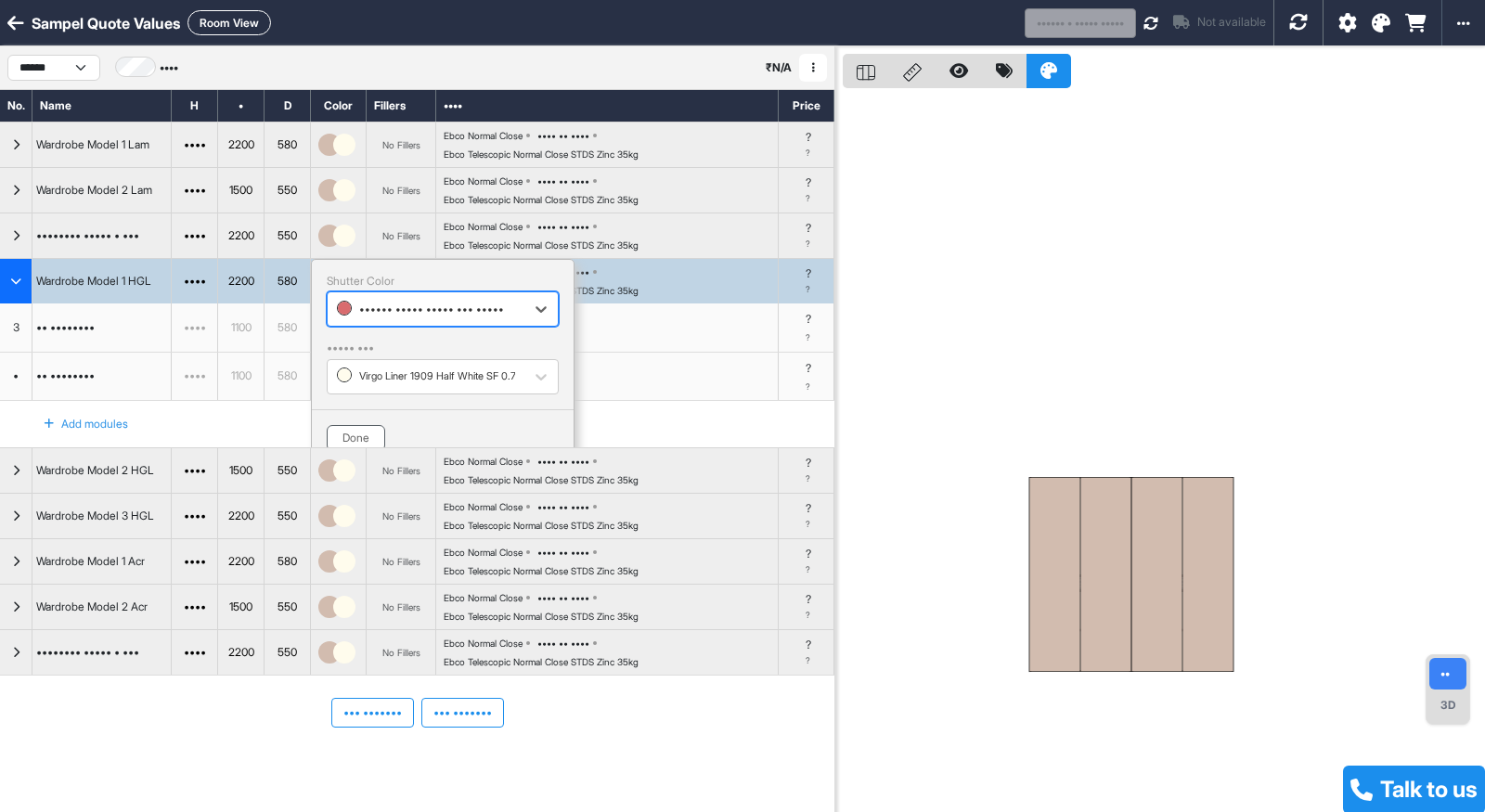 click on "Done" at bounding box center [355, 438] 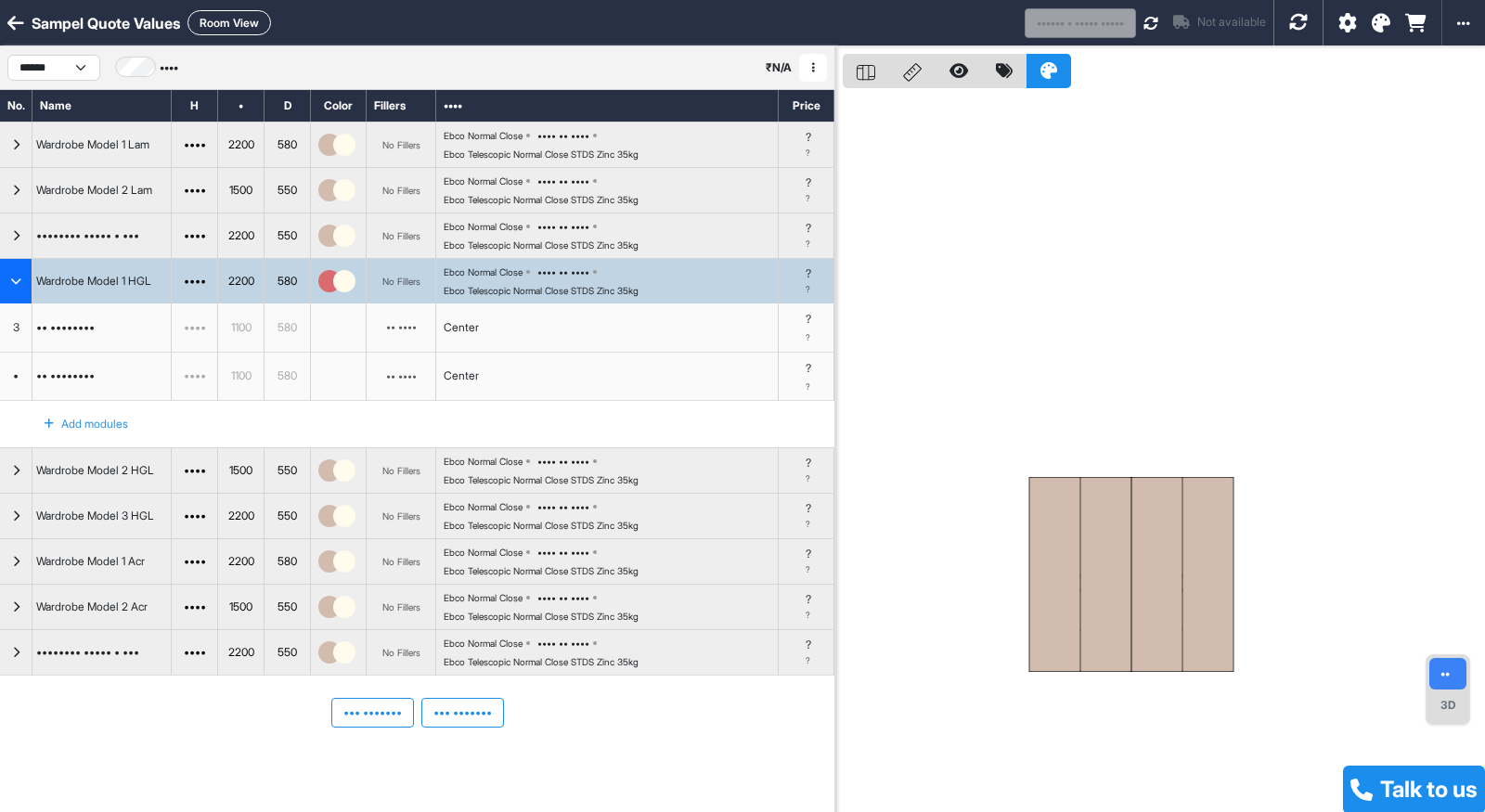 click at bounding box center (339, 281) 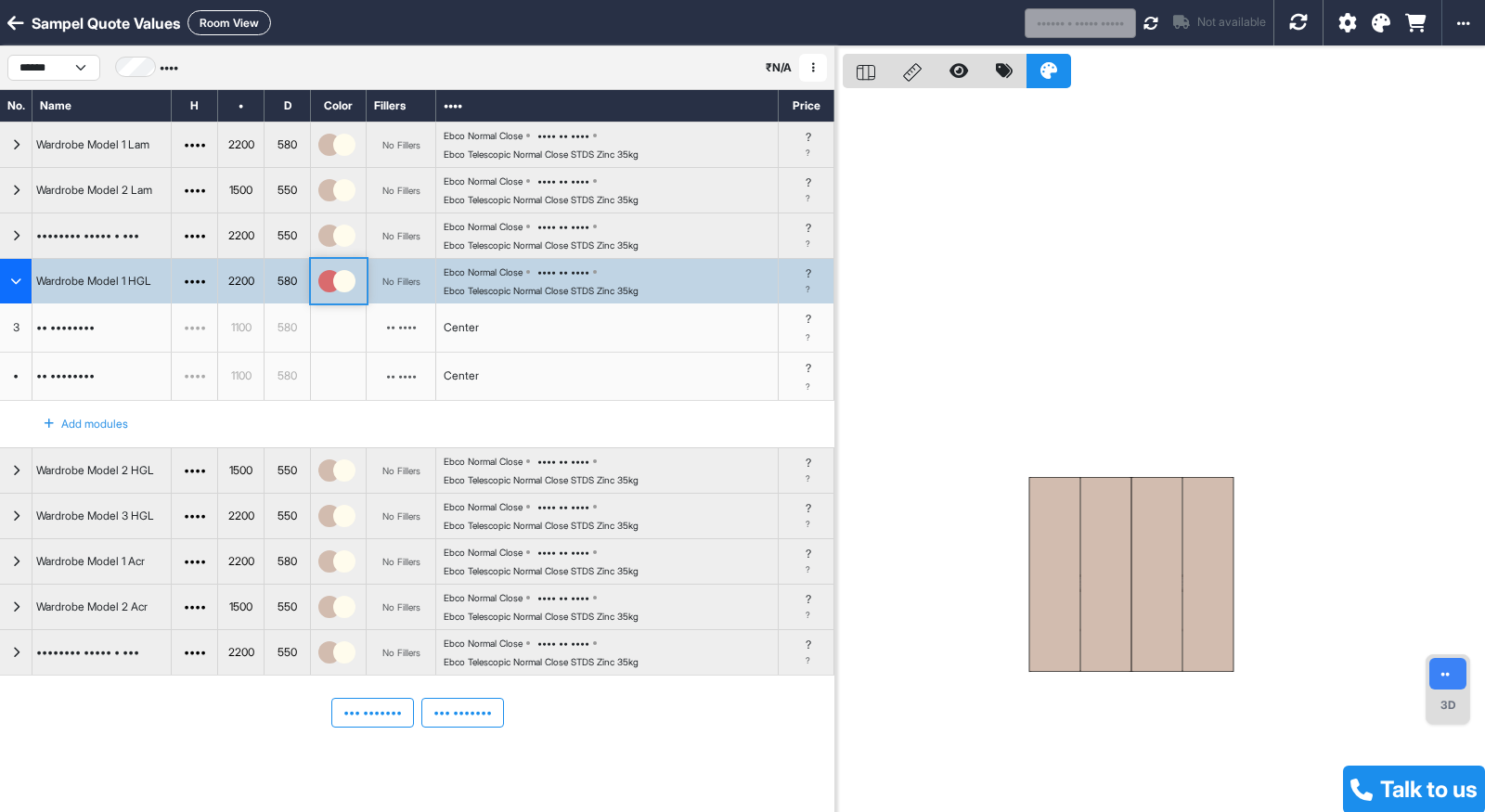 type 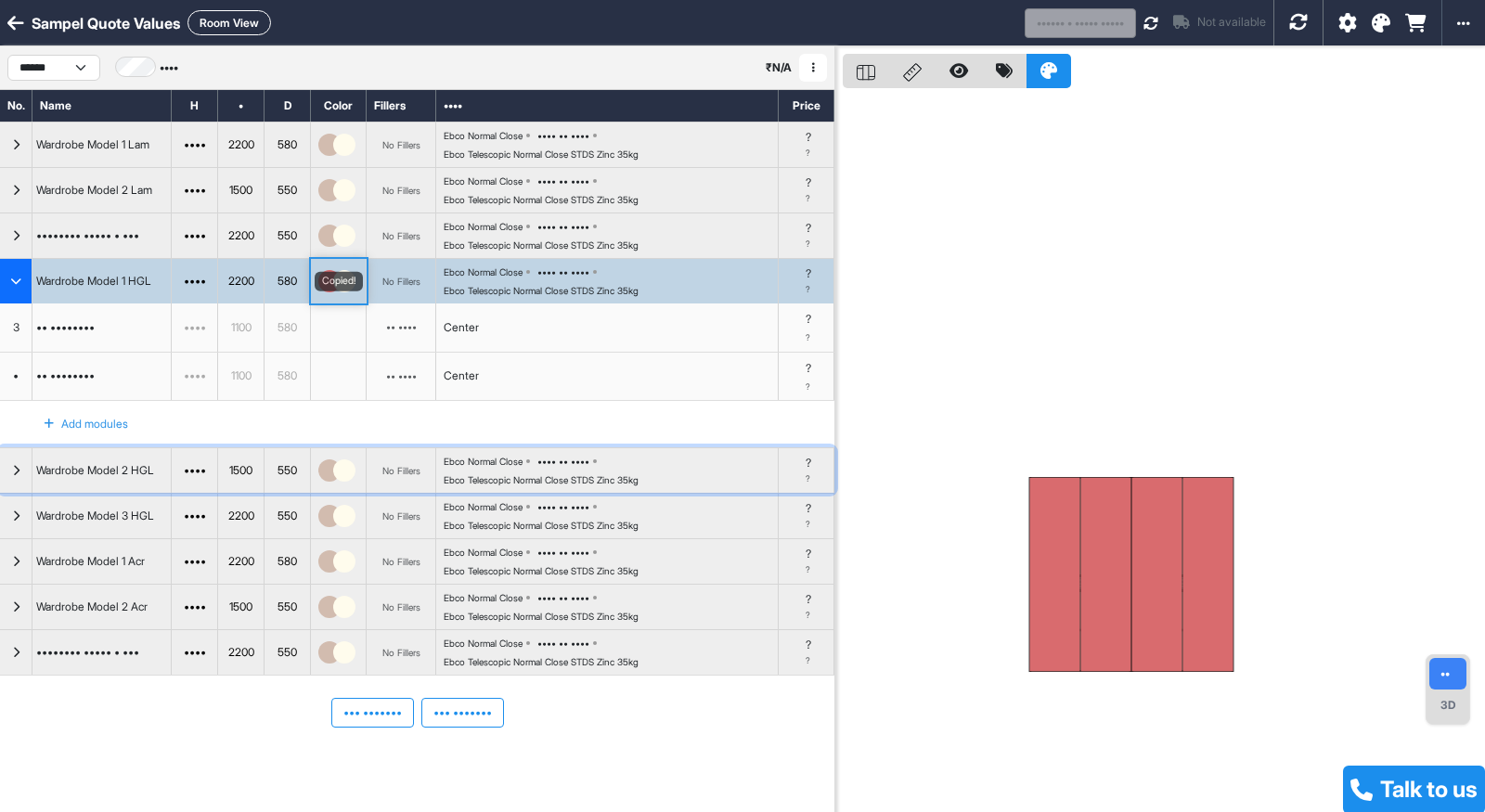 click at bounding box center [339, 470] 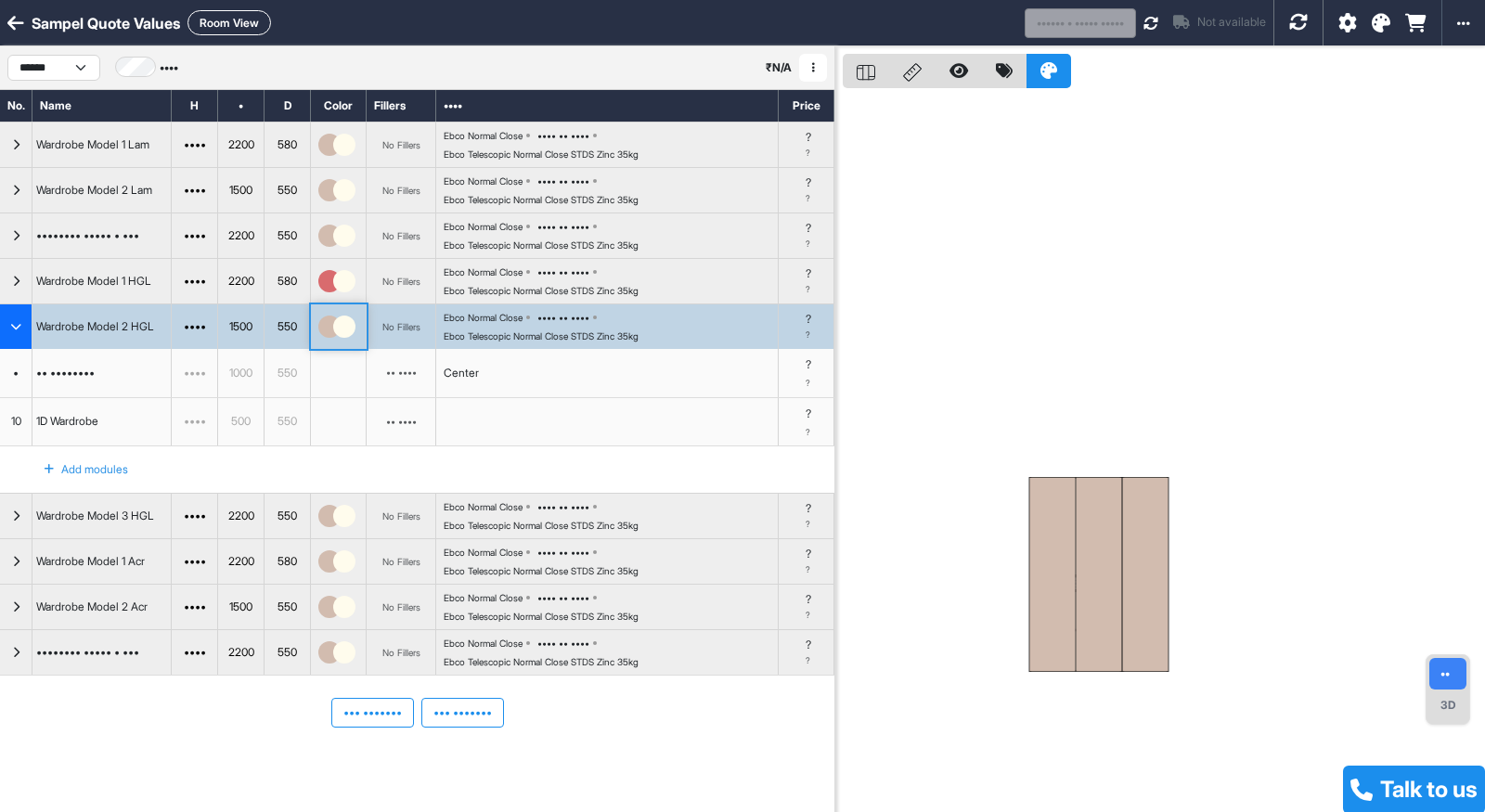 type 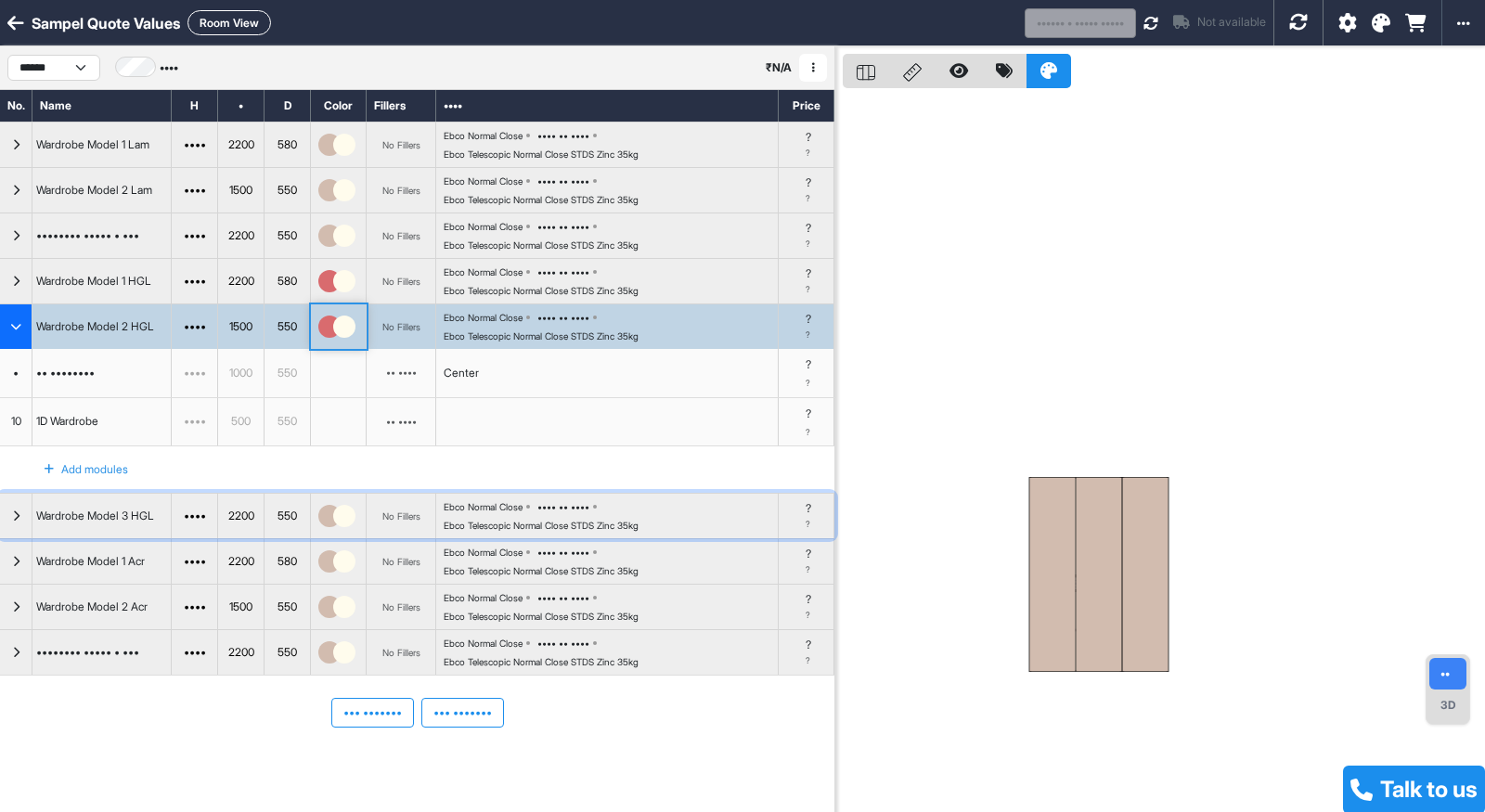 click at bounding box center [339, 516] 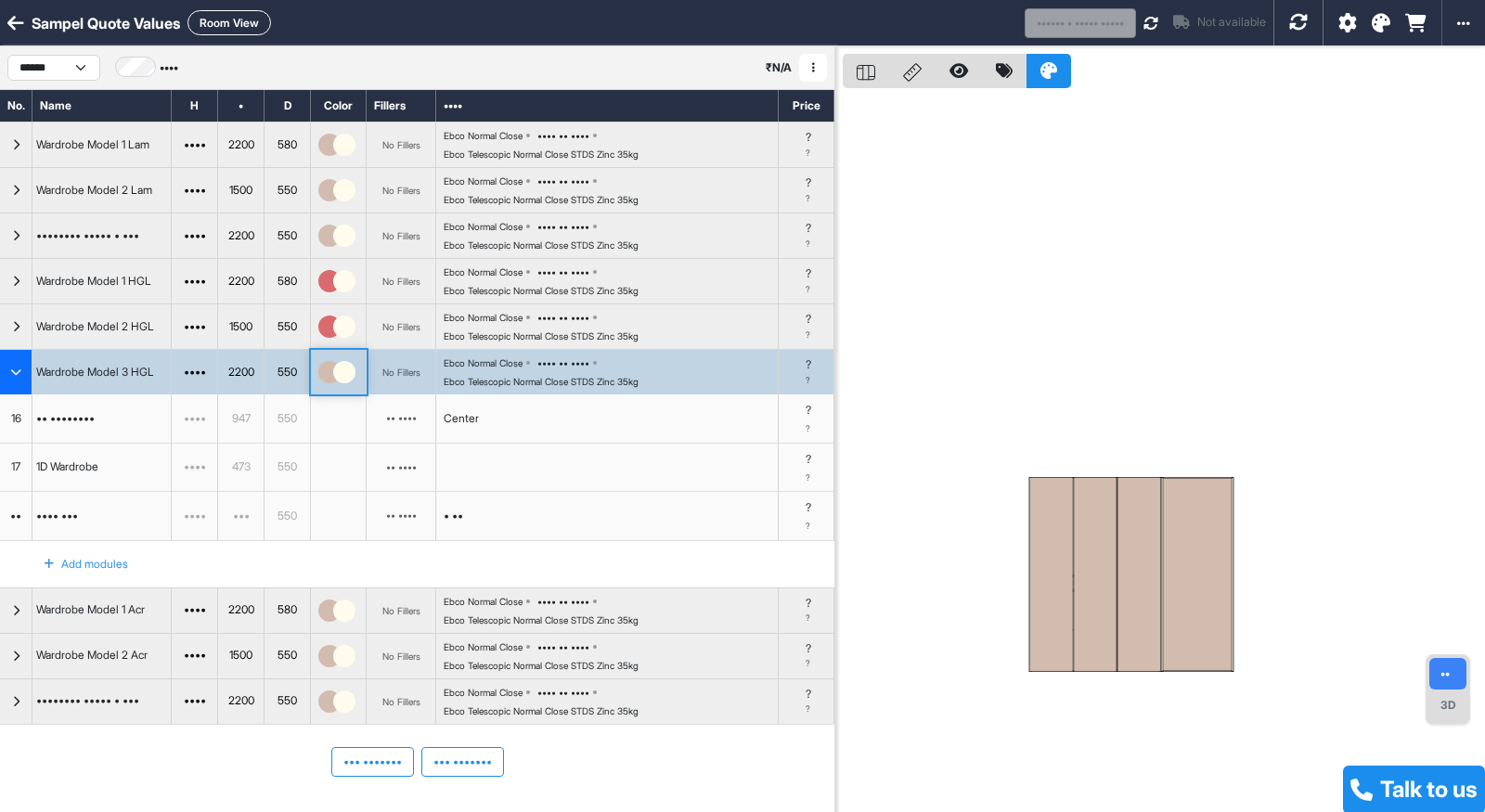 type 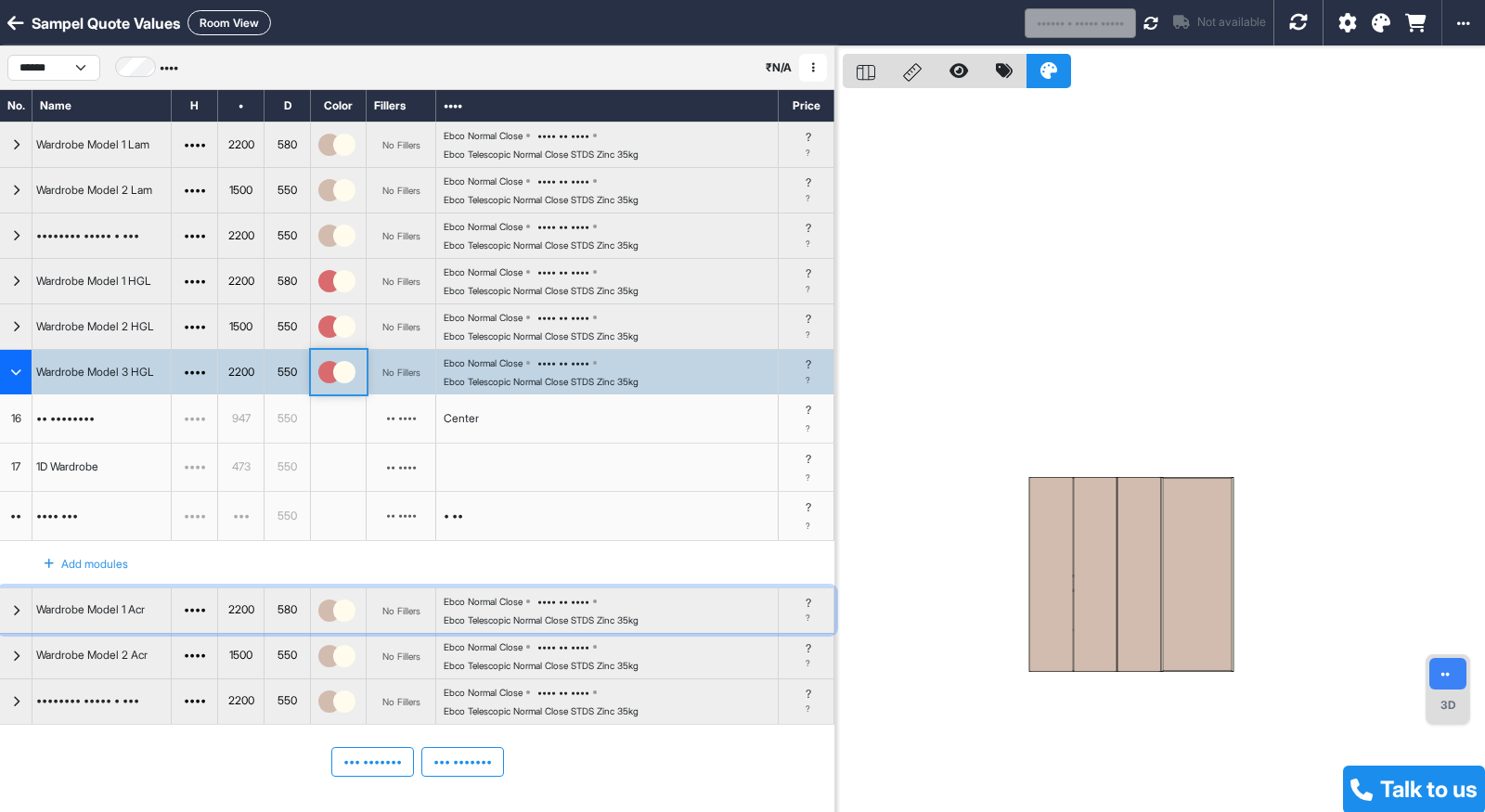 click at bounding box center (339, 611) 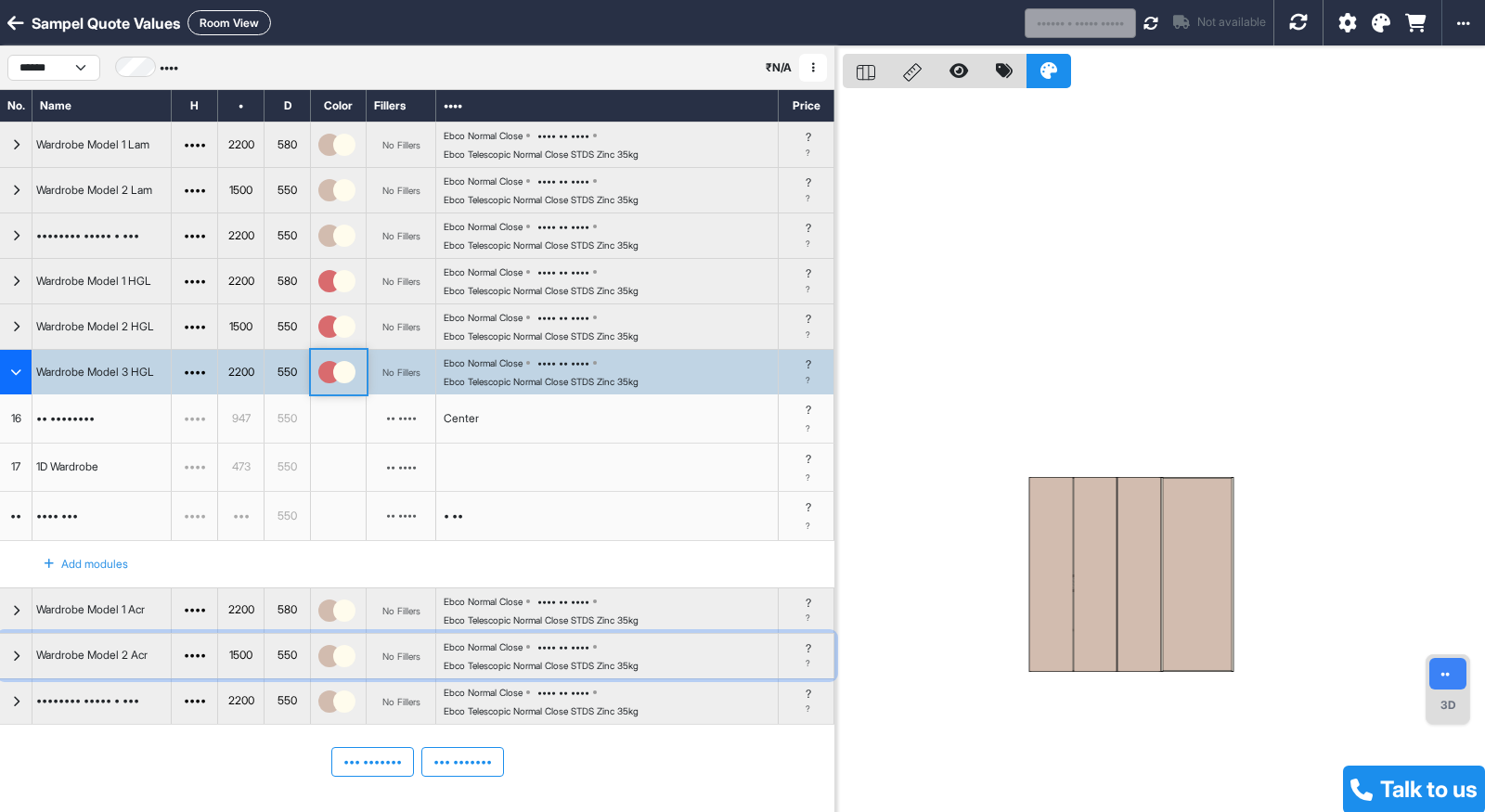 click at bounding box center [339, 656] 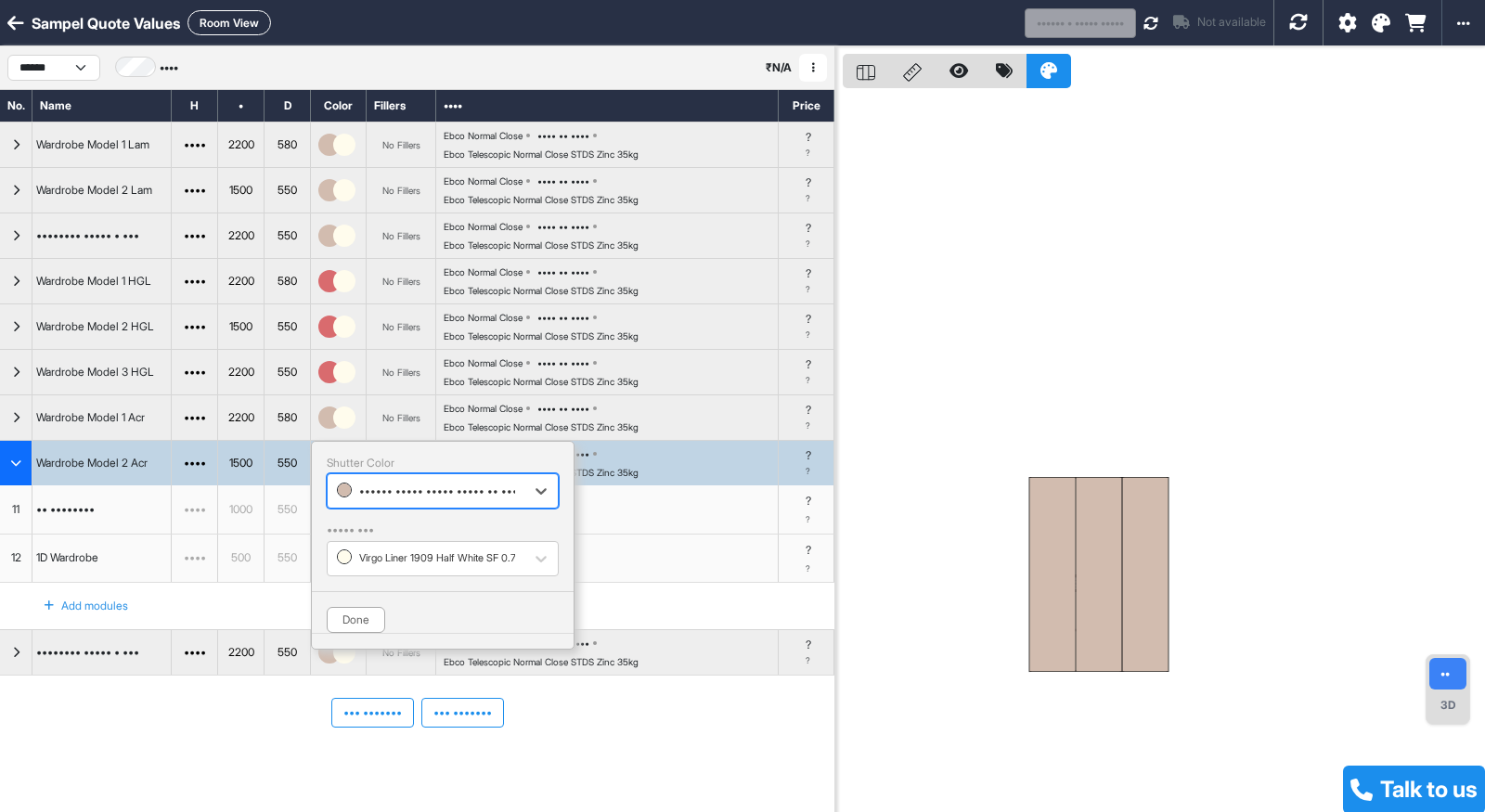 click at bounding box center (426, 491) 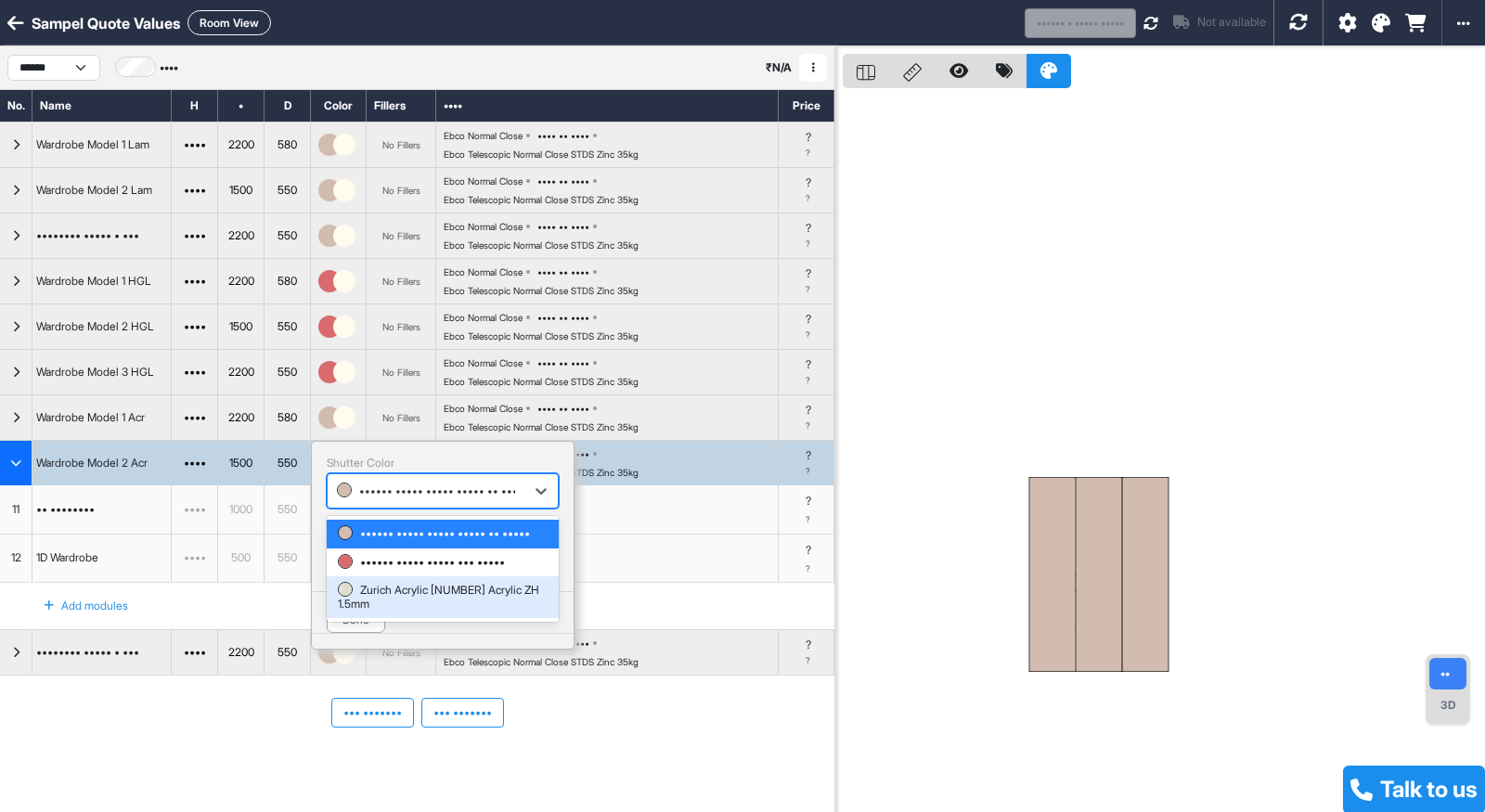 click on "Zurich Acrylic [NUMBER] Acrylic ZH 1.5mm" at bounding box center (443, 597) 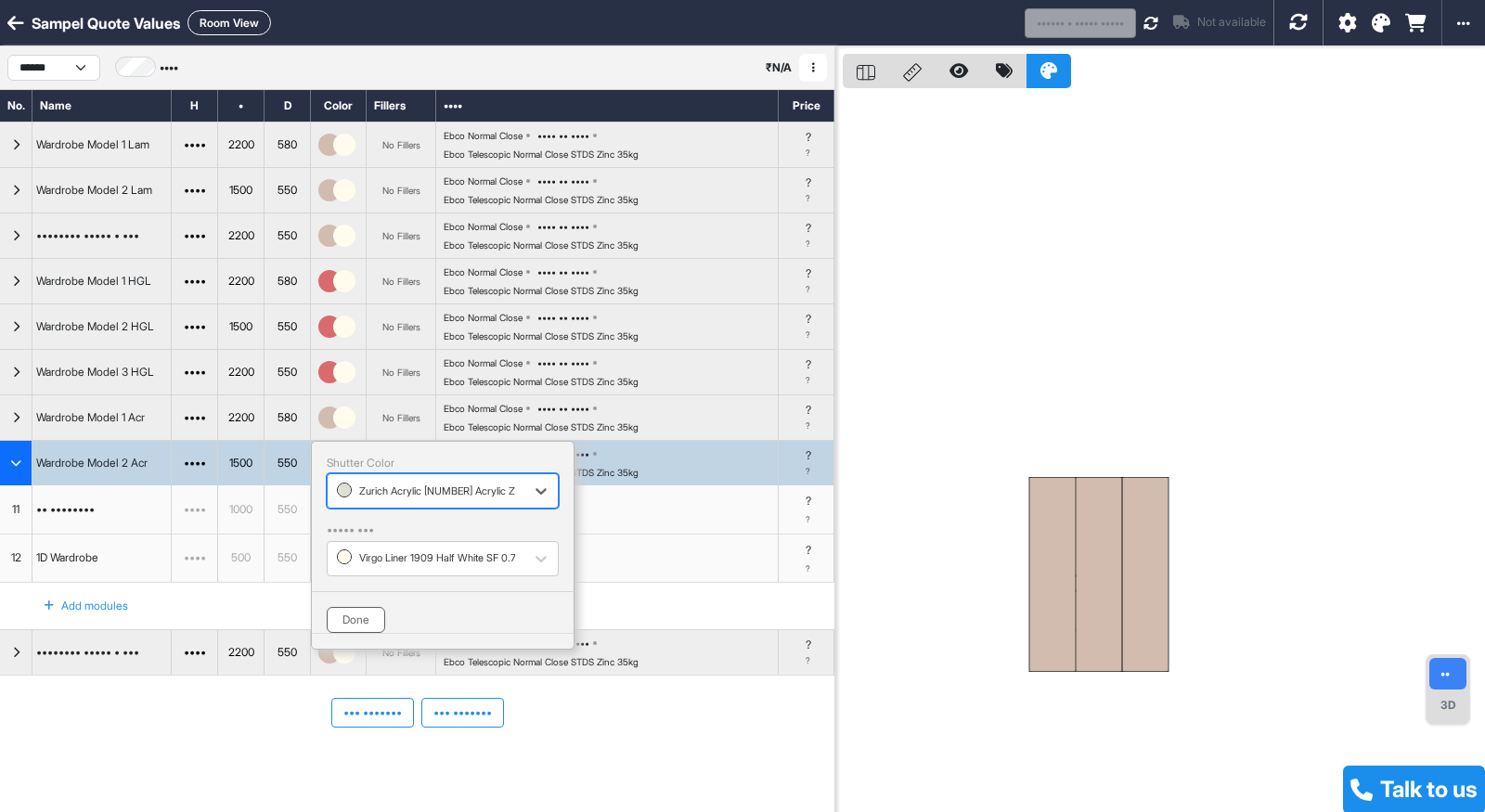 click on "Done" at bounding box center (355, 620) 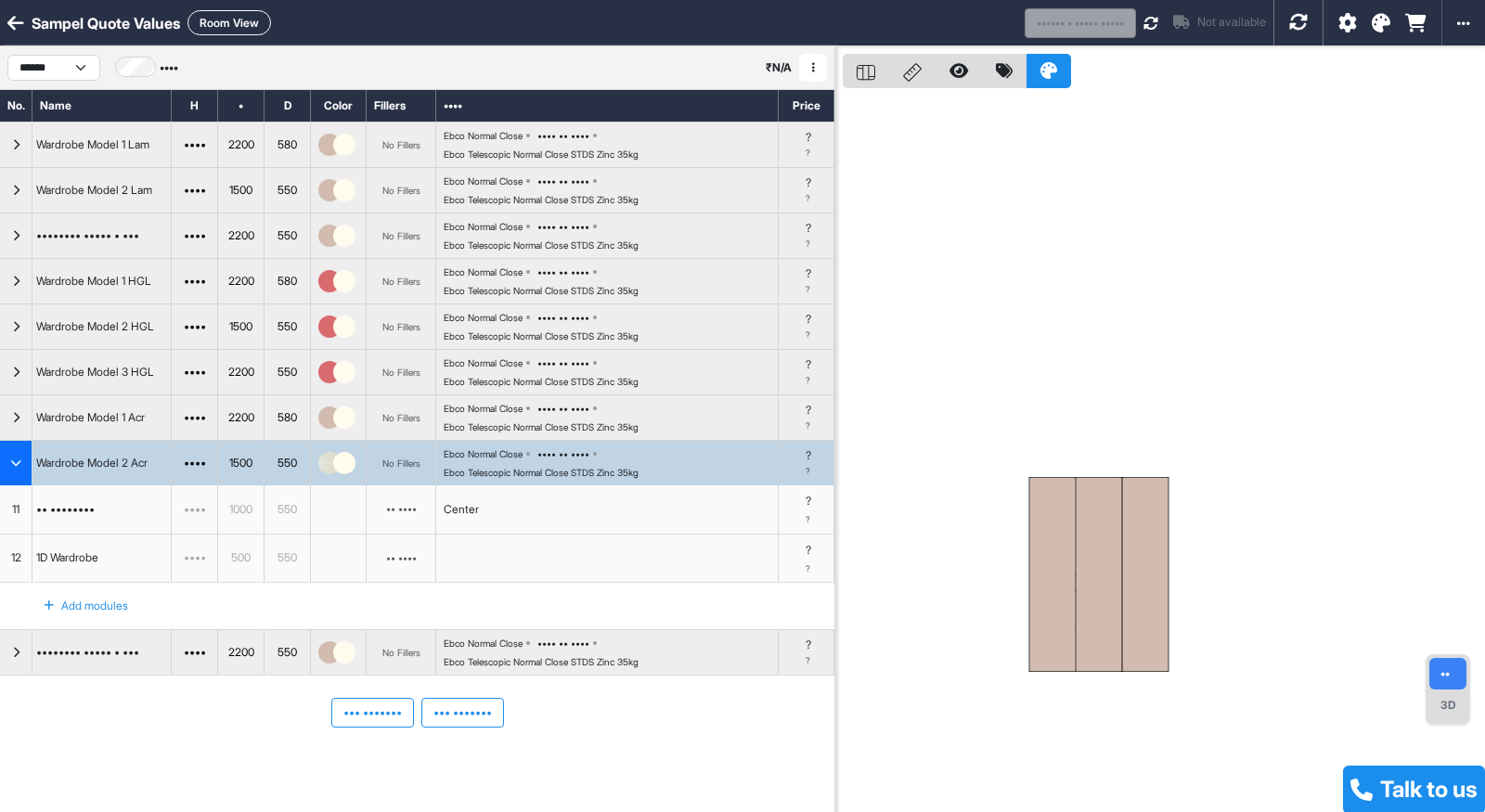 click at bounding box center [337, 463] 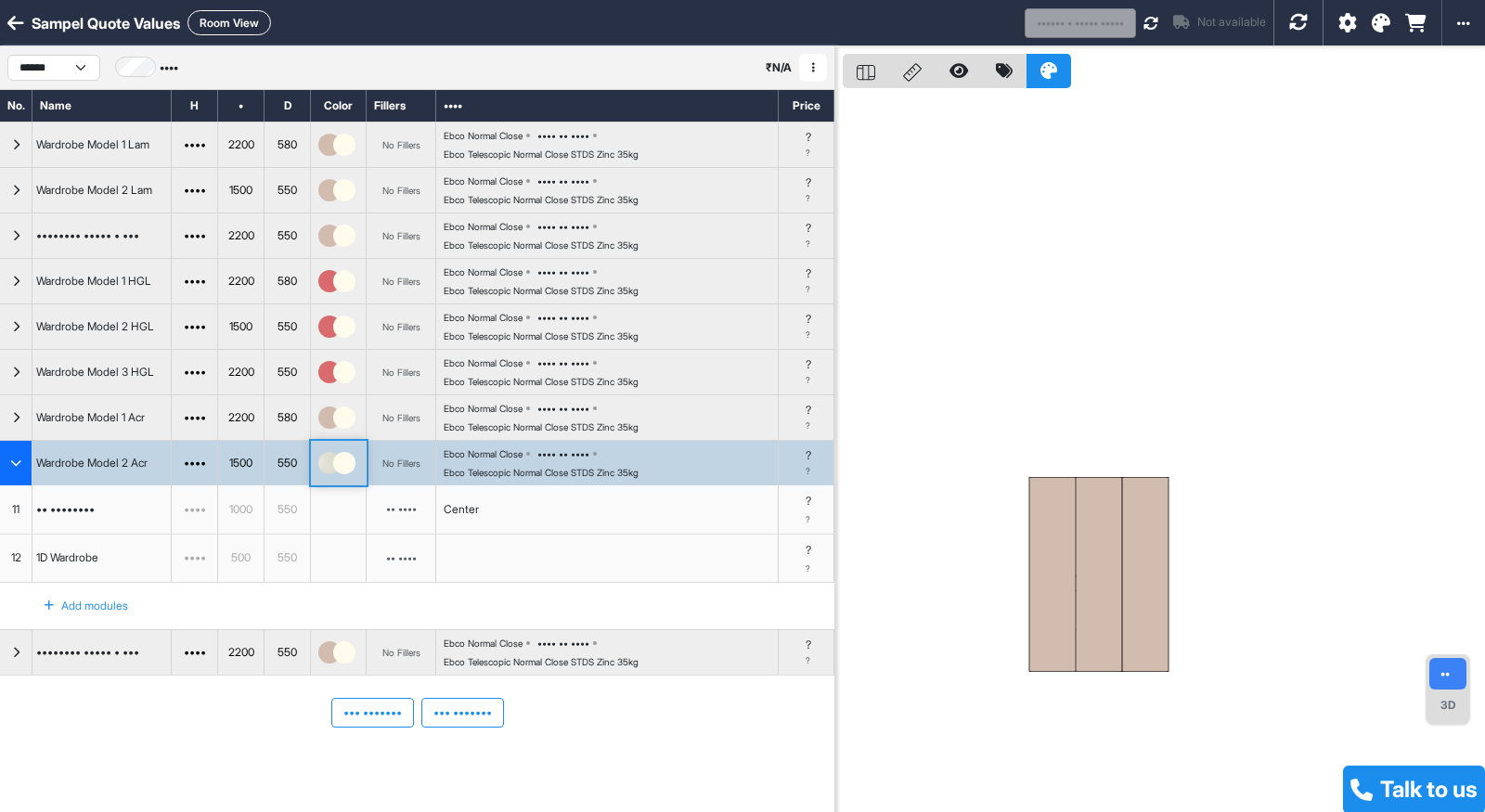 type 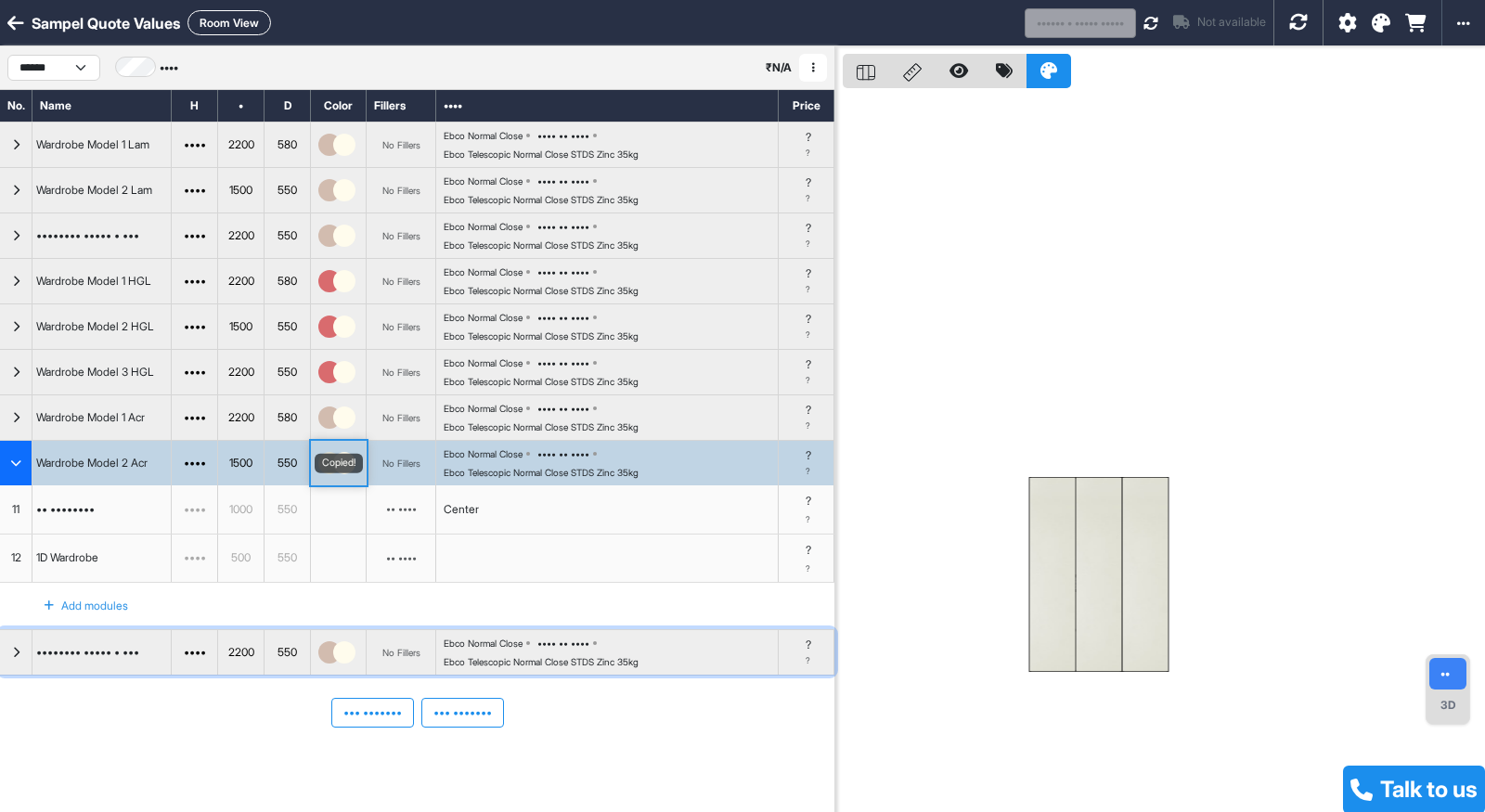 click at bounding box center [337, 652] 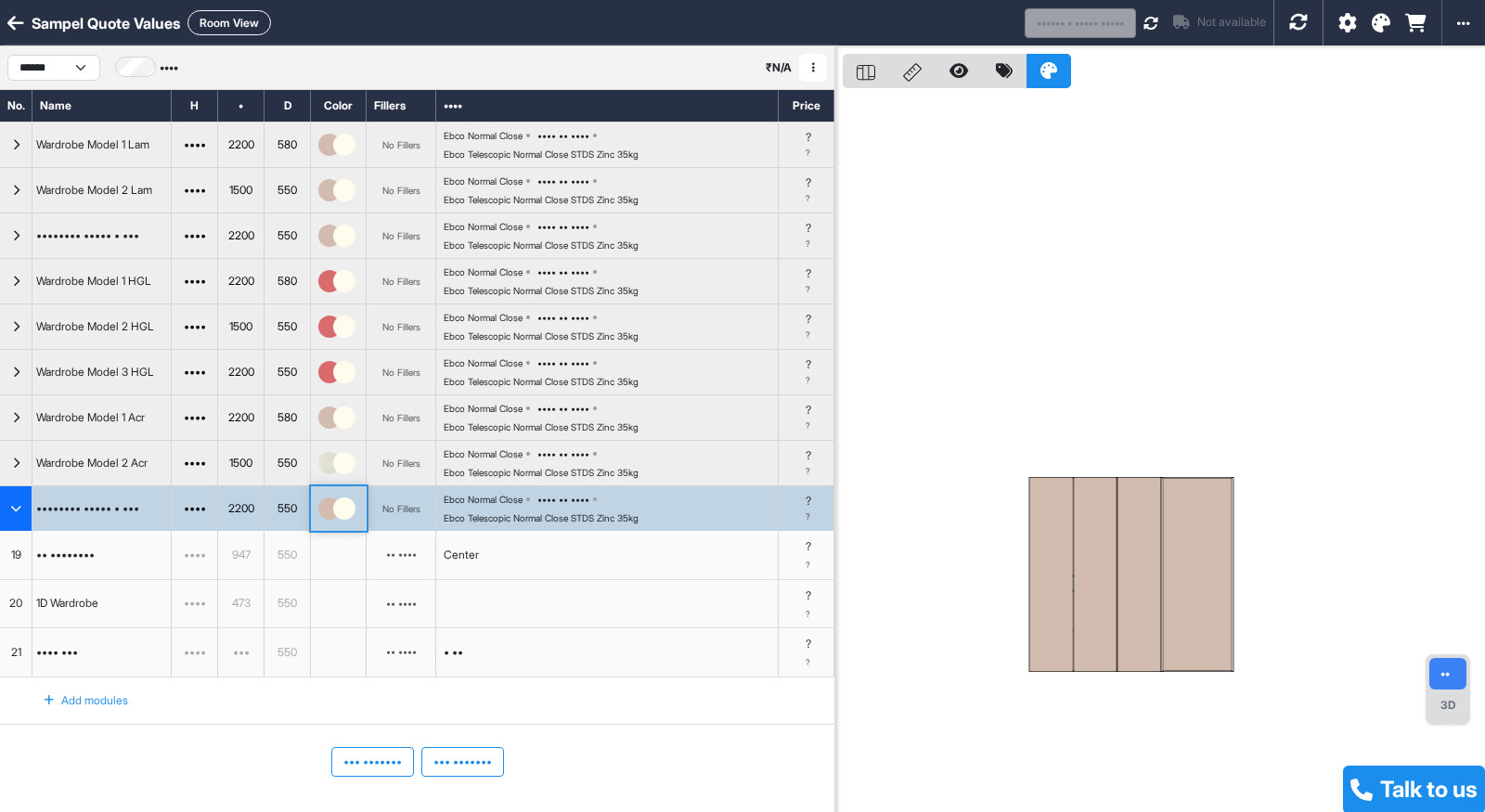 type 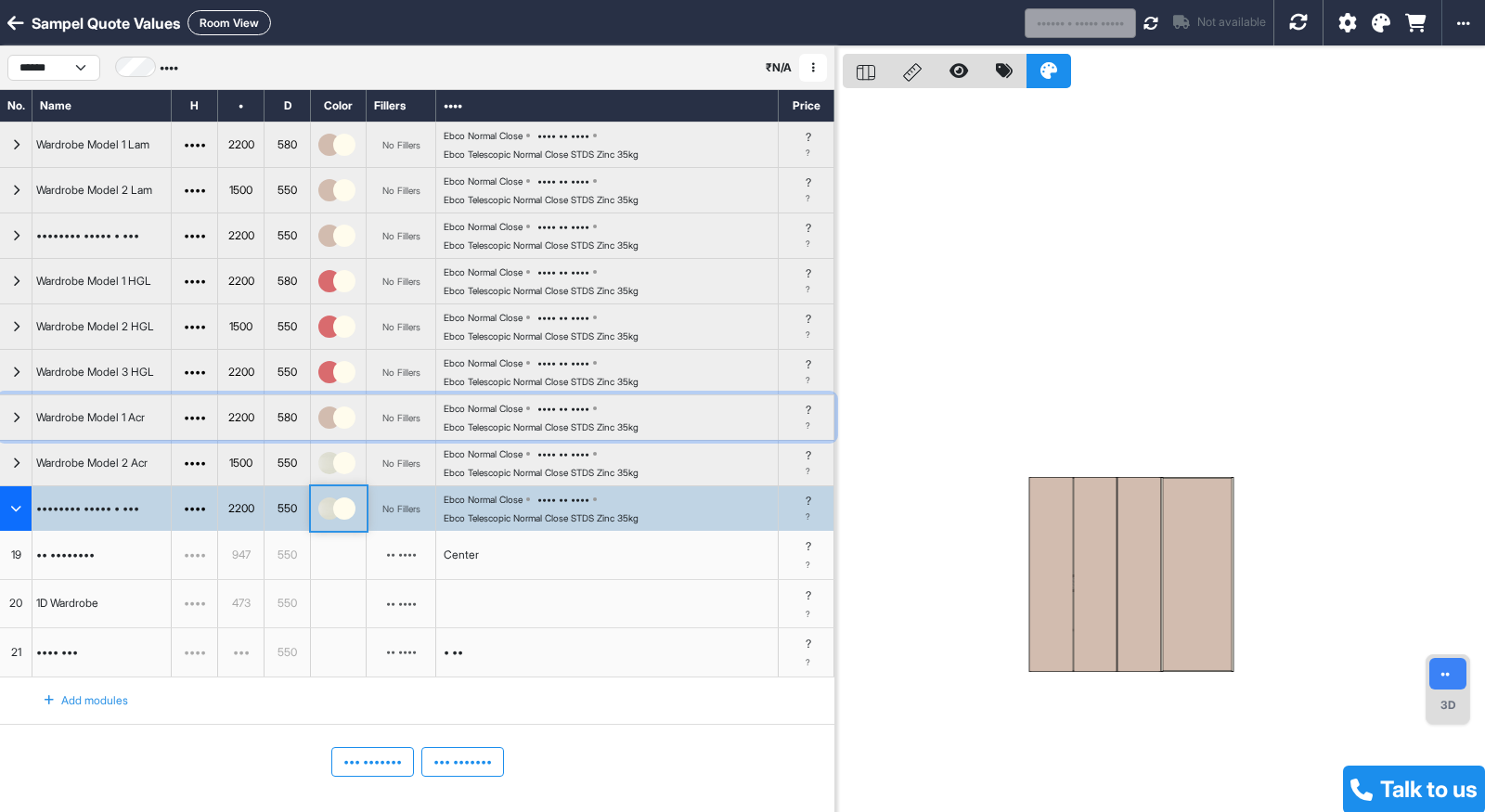 click at bounding box center (337, 418) 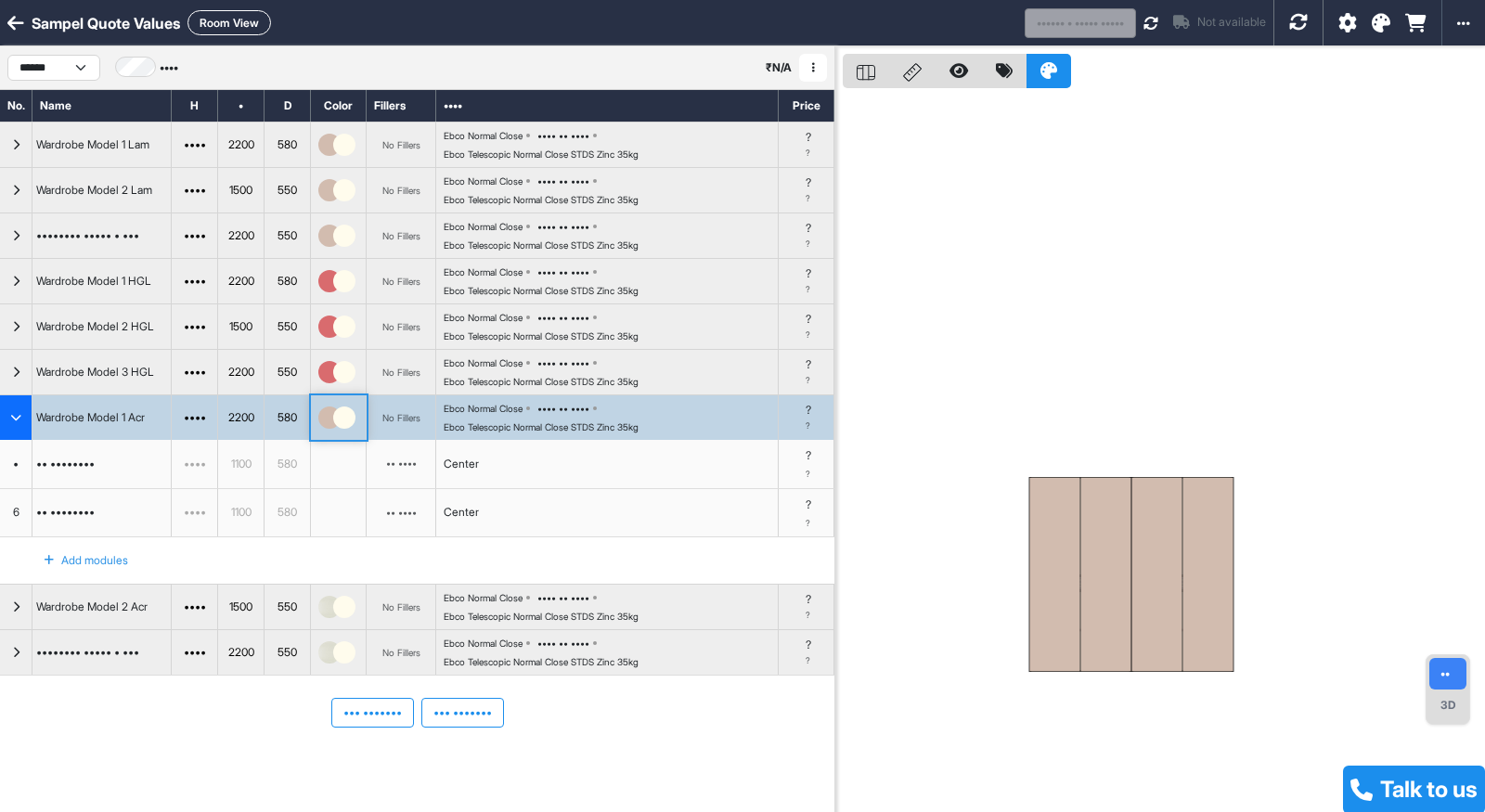 type 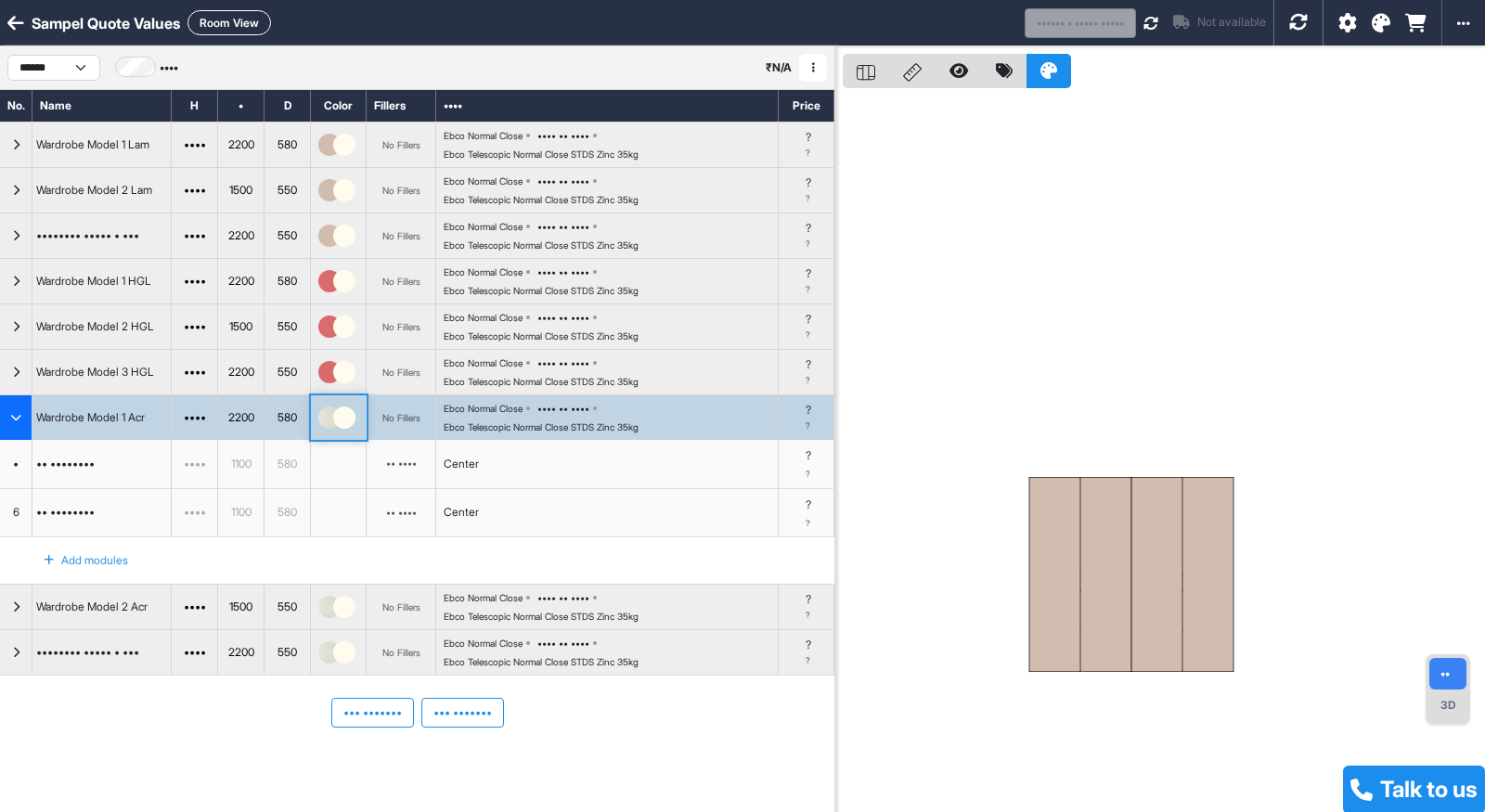 click at bounding box center (16, 418) 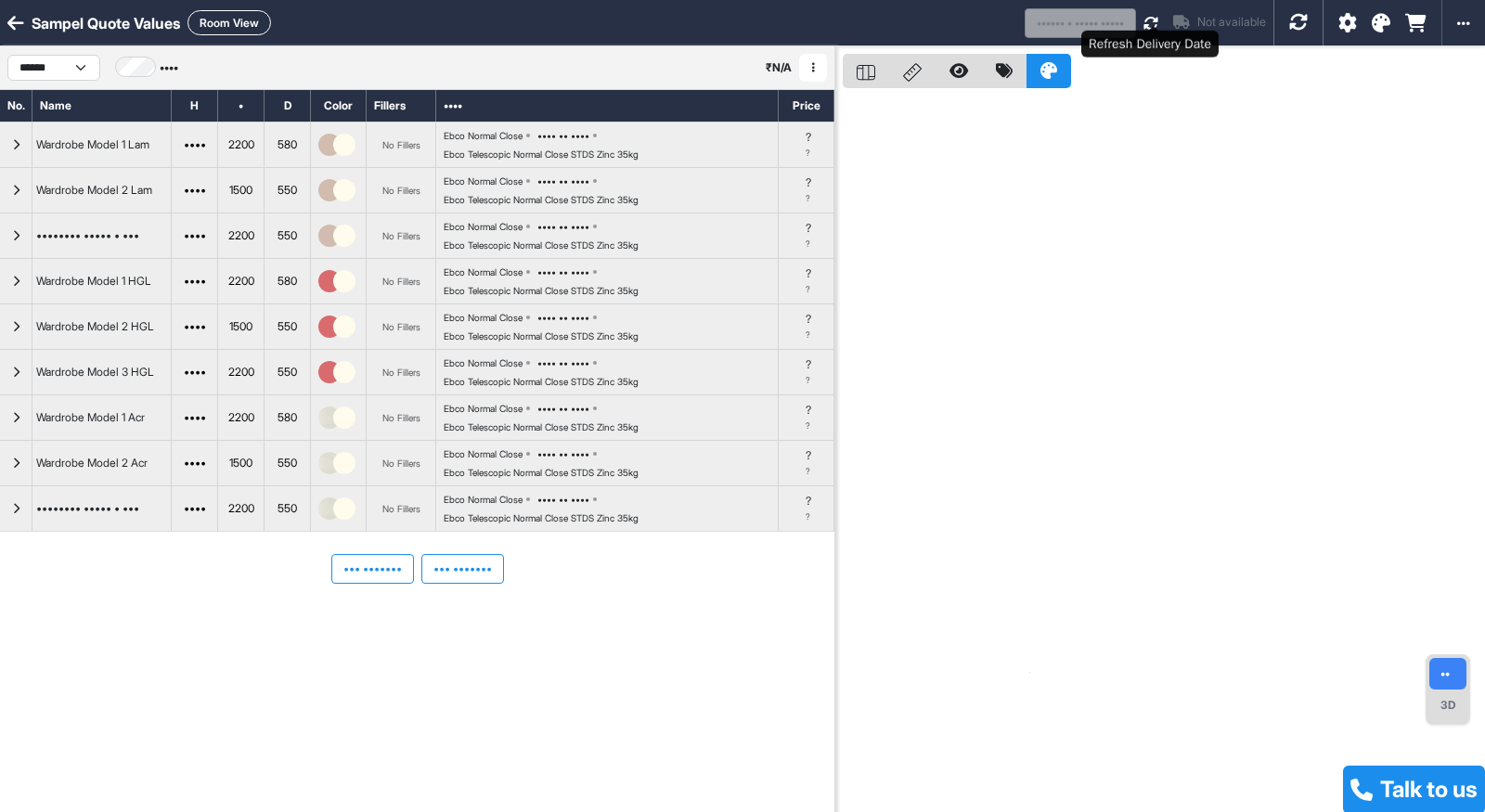 click at bounding box center (1151, 23) 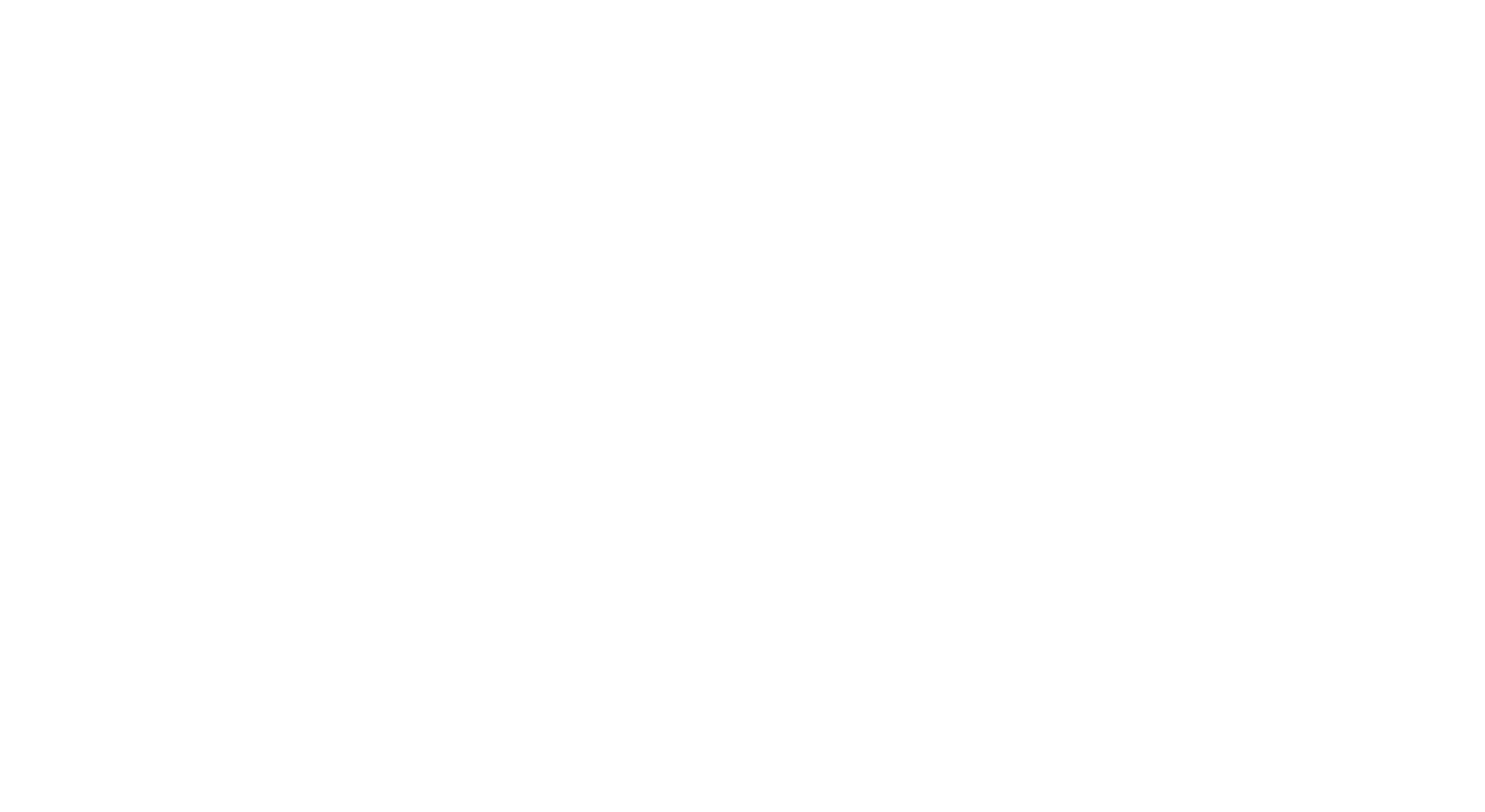 scroll, scrollTop: 0, scrollLeft: 0, axis: both 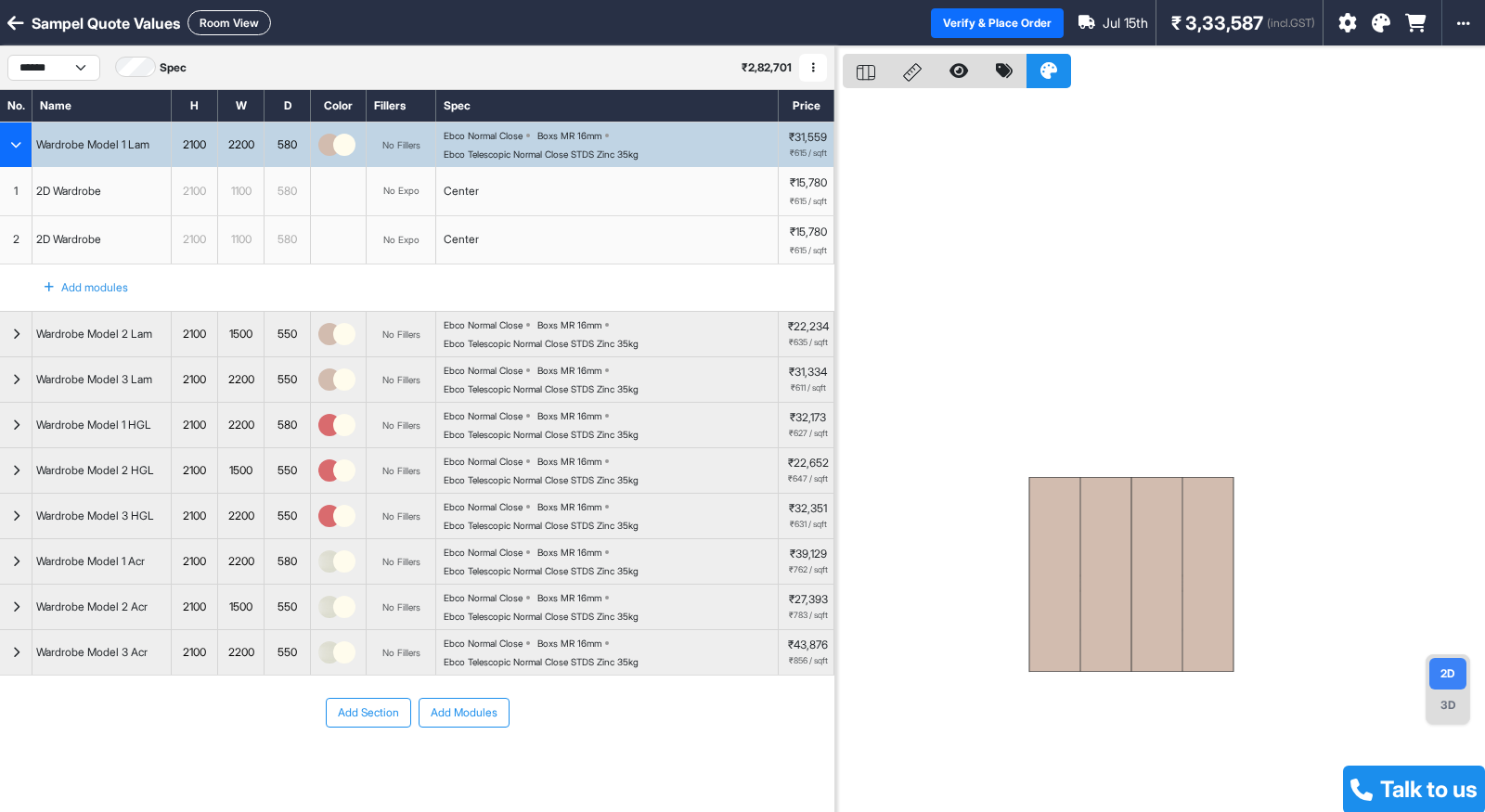 click at bounding box center [16, 145] 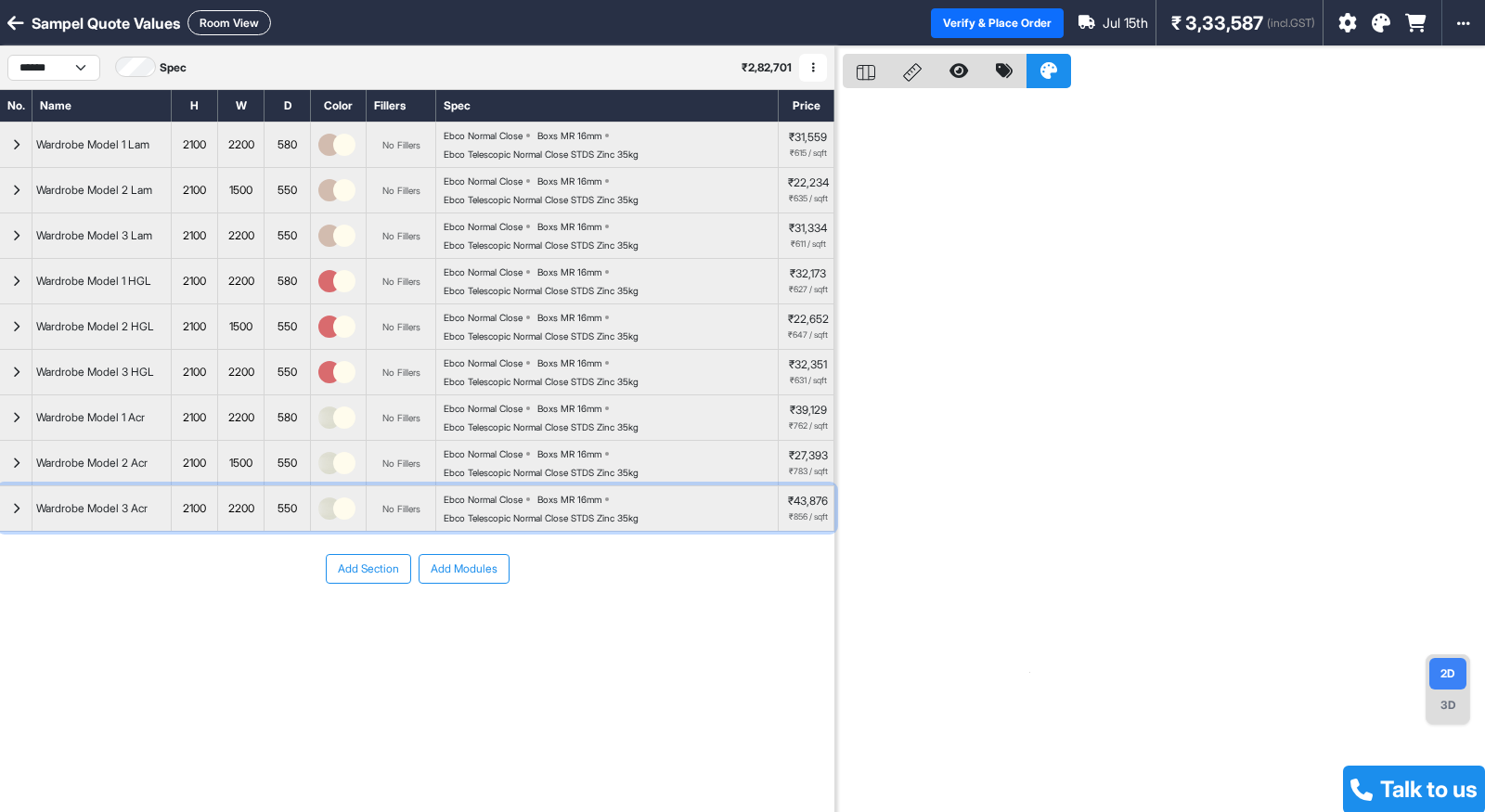 click at bounding box center [16, 145] 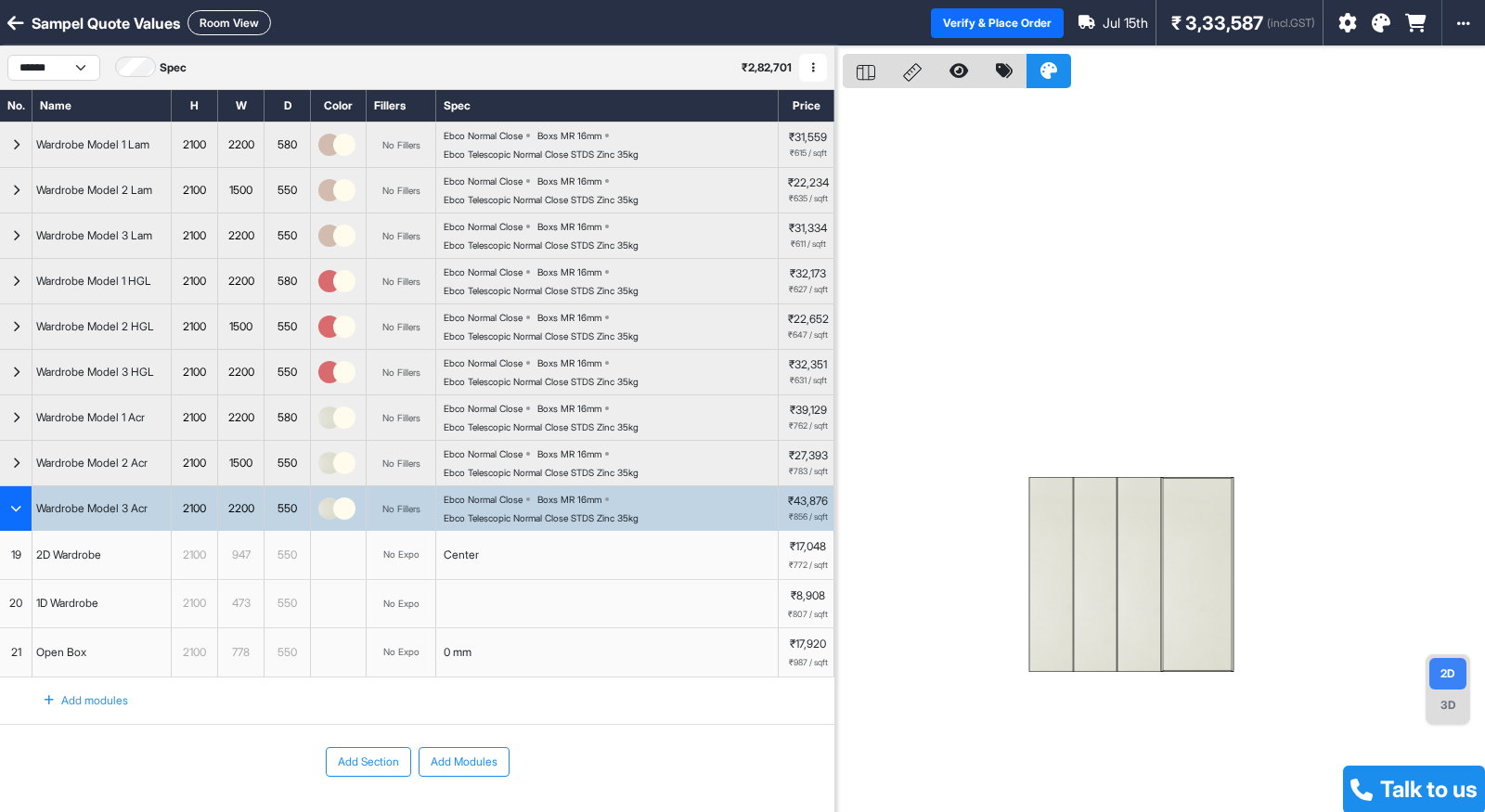 click at bounding box center (16, 509) 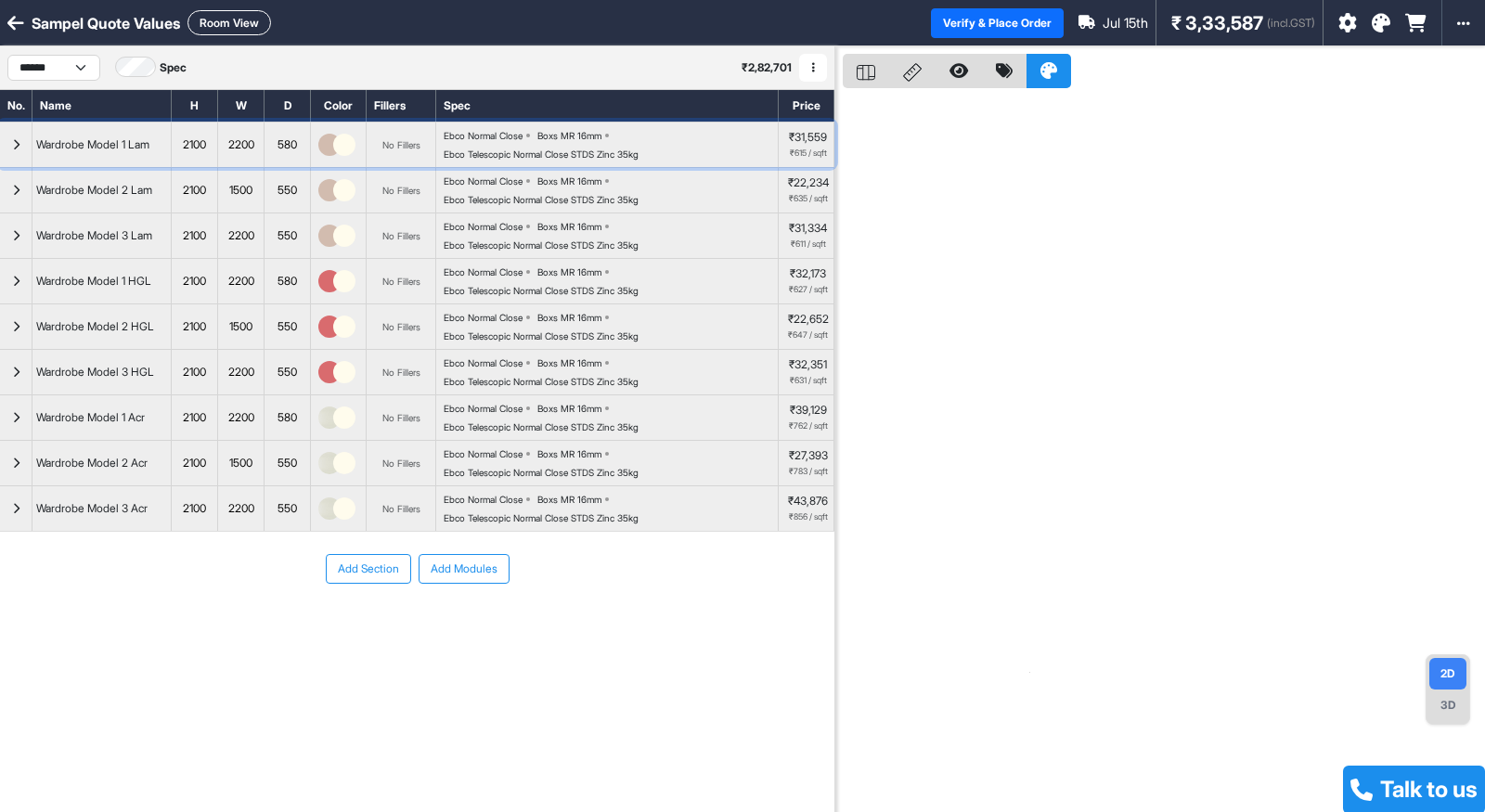 click on "Ebco Normal Close Boxs MR 16mm Ebco Telescopic Normal Close STDS Zinc 35kg" at bounding box center (611, 145) 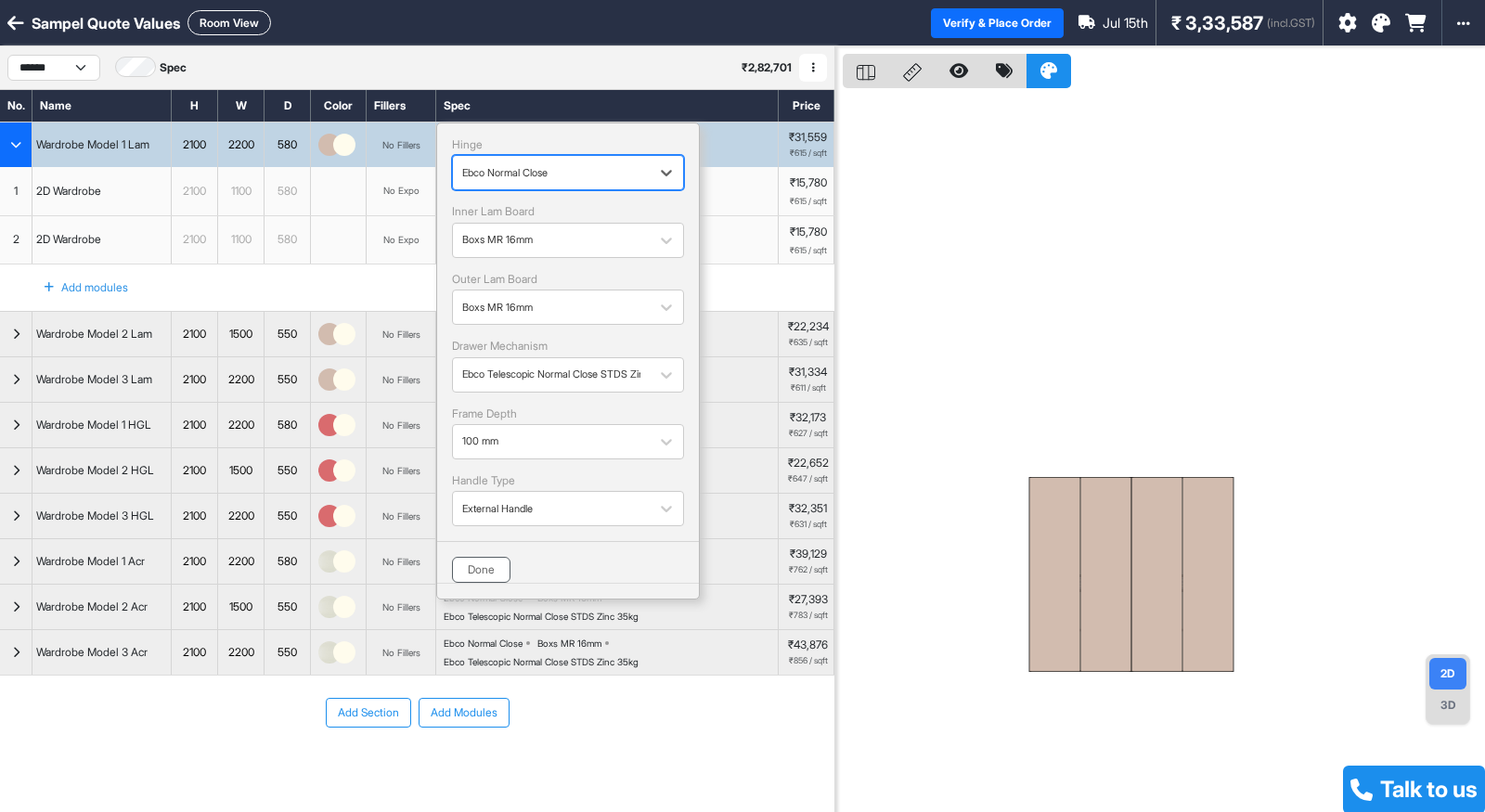 click on "Done" at bounding box center (481, 570) 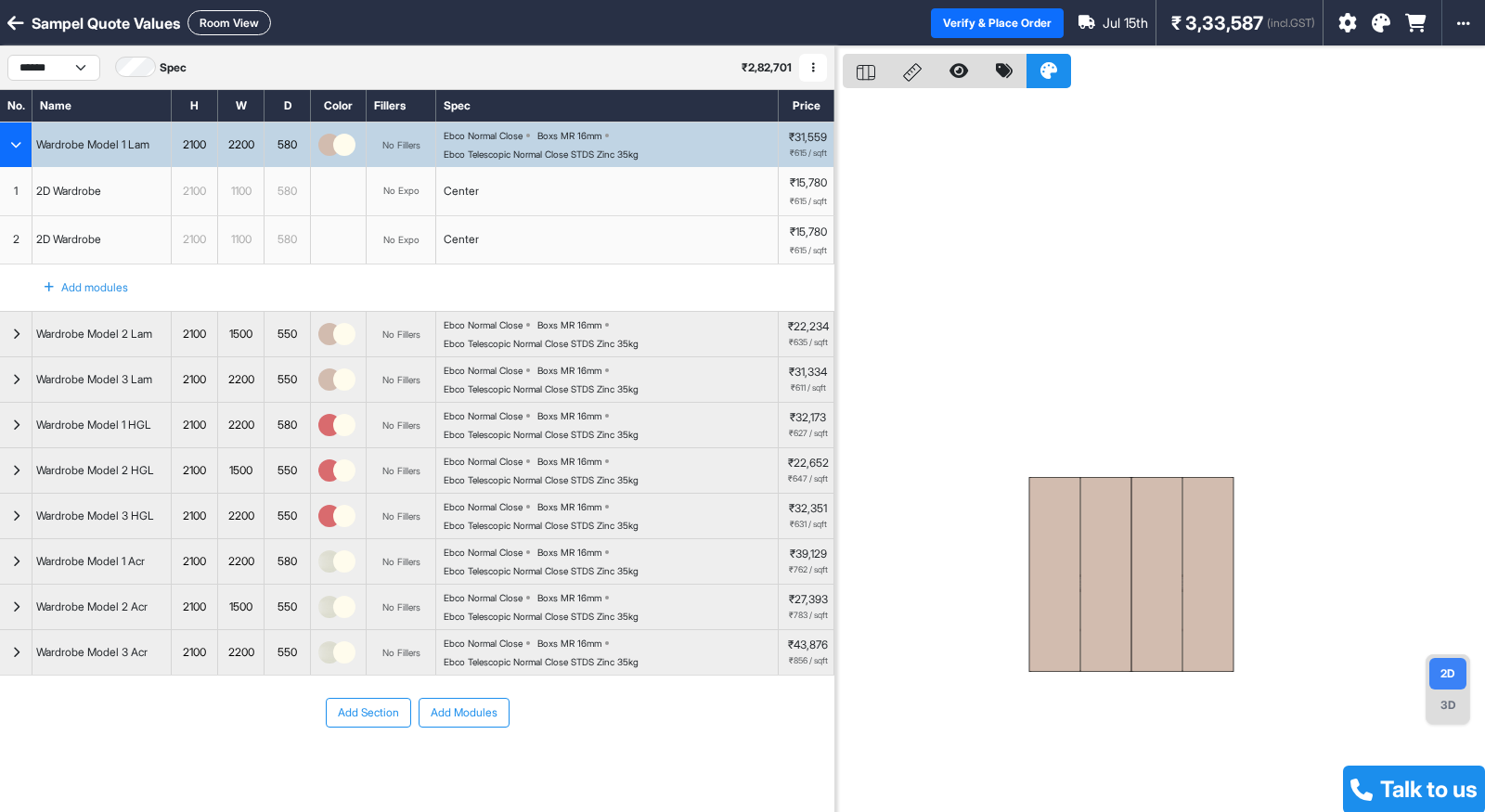click at bounding box center [813, 68] 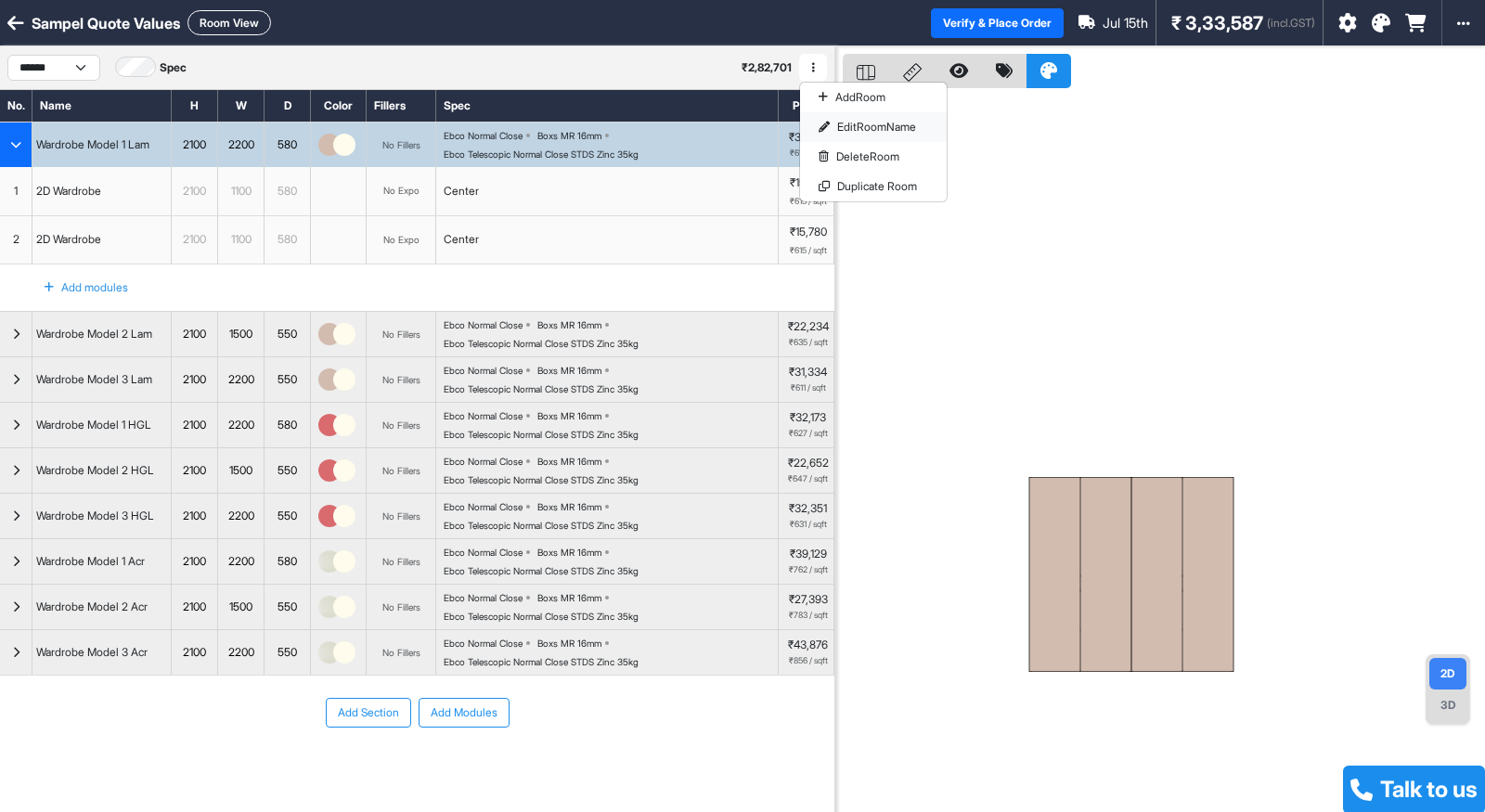 click on "Edit  Room  Name" at bounding box center (873, 127) 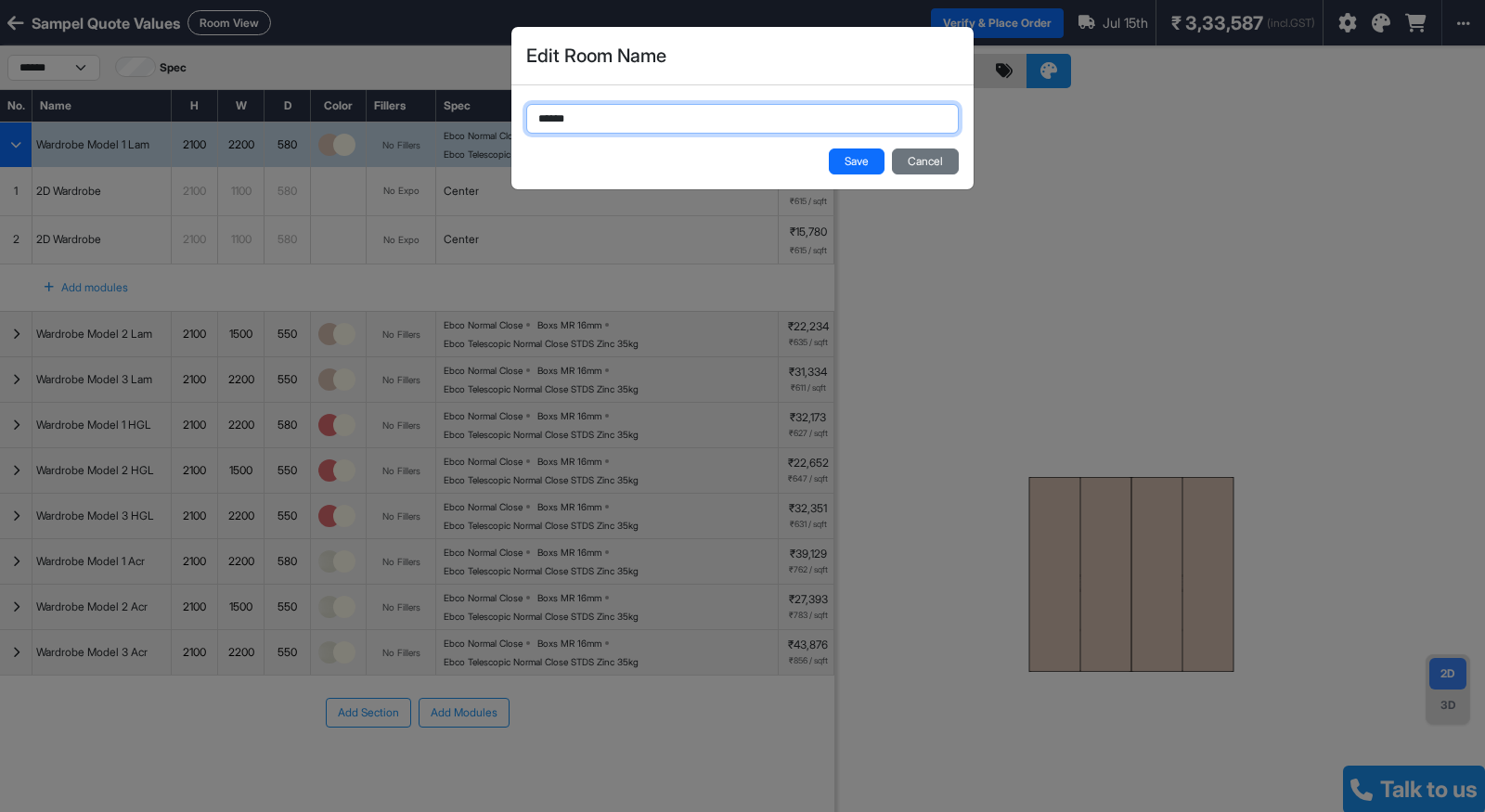 click on "******" at bounding box center (742, 119) 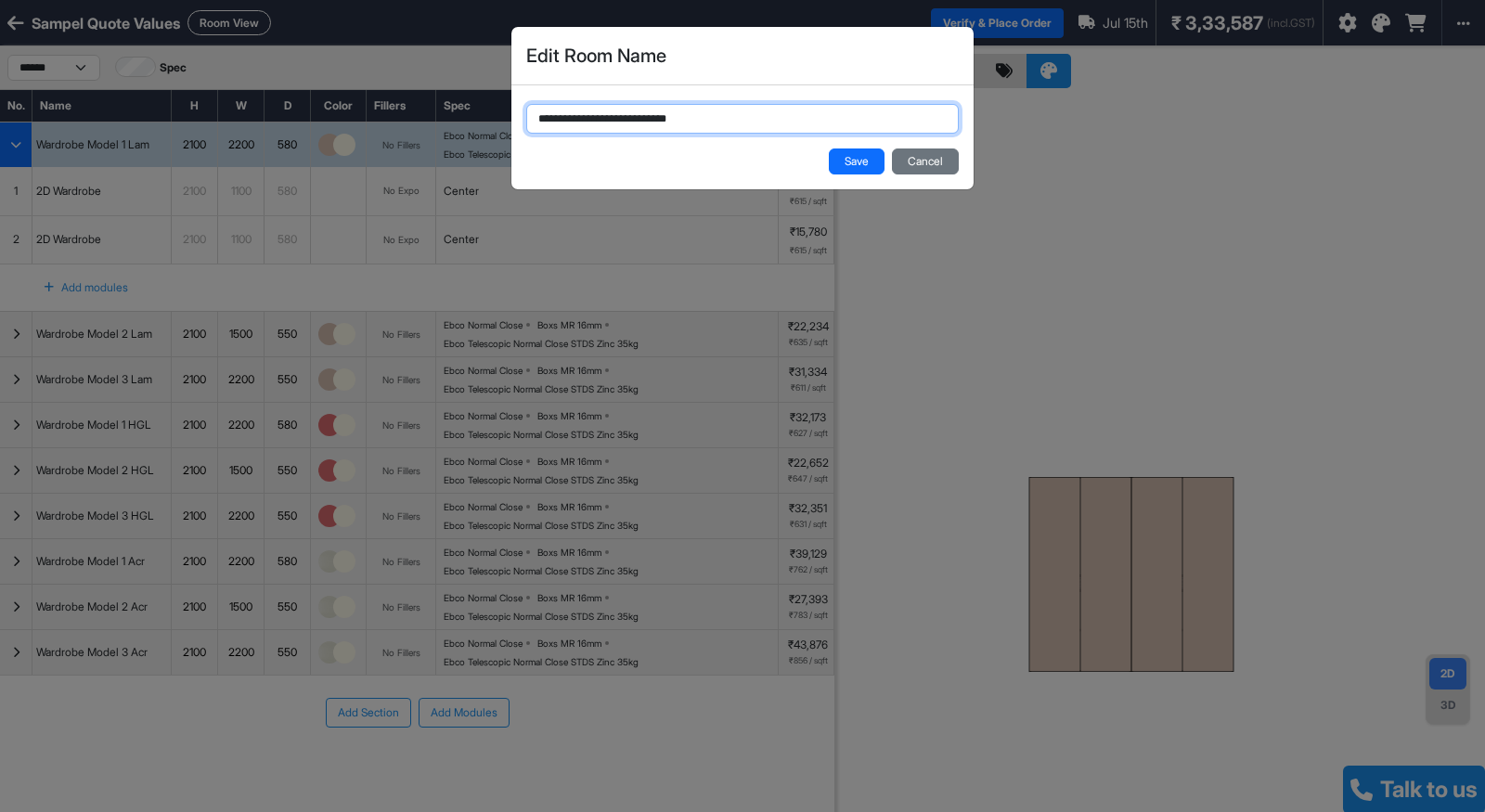 type on "**********" 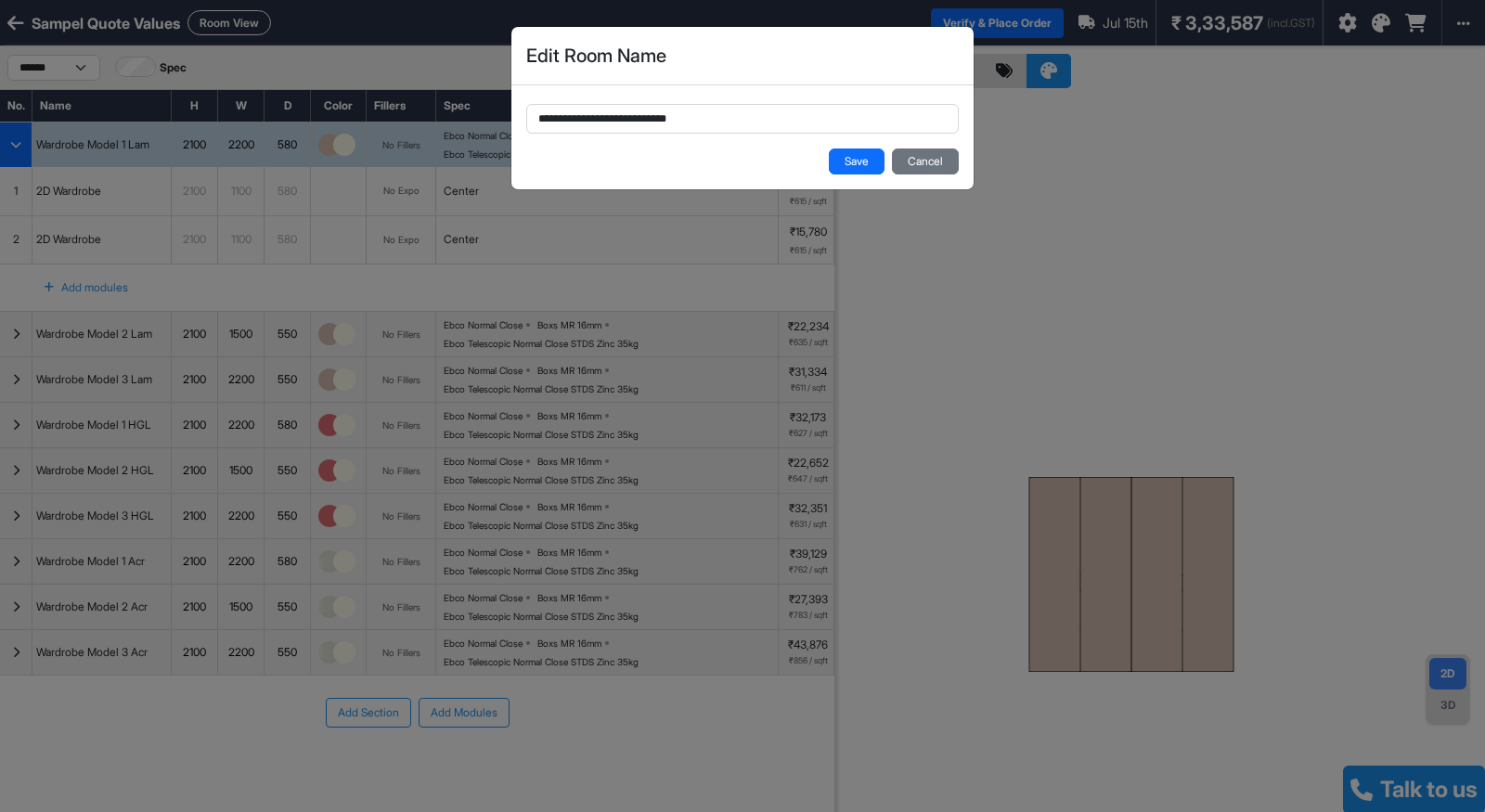 click on "Save Cancel" at bounding box center [742, 169] 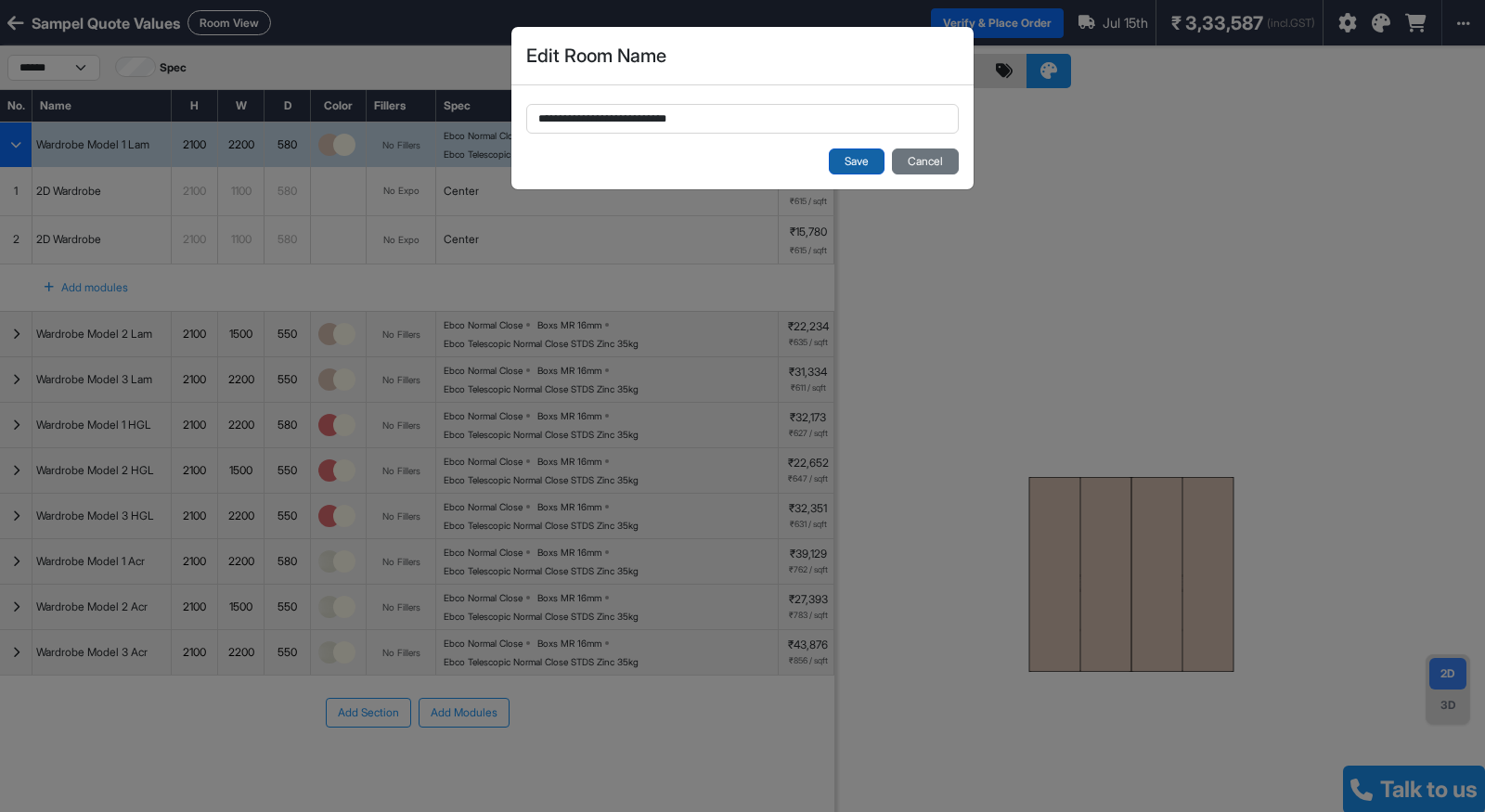 click on "Save" at bounding box center (857, 161) 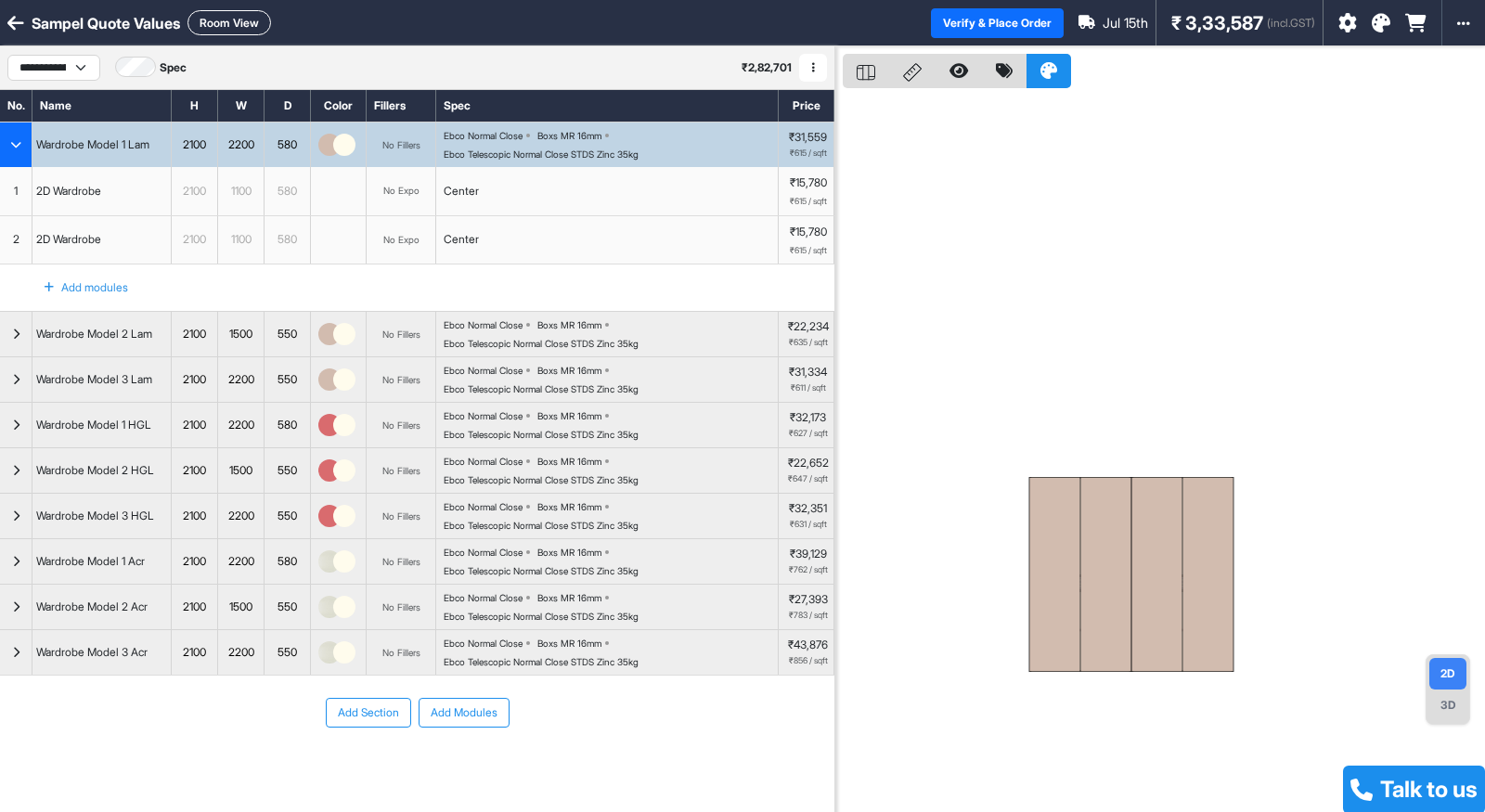 click at bounding box center (813, 68) 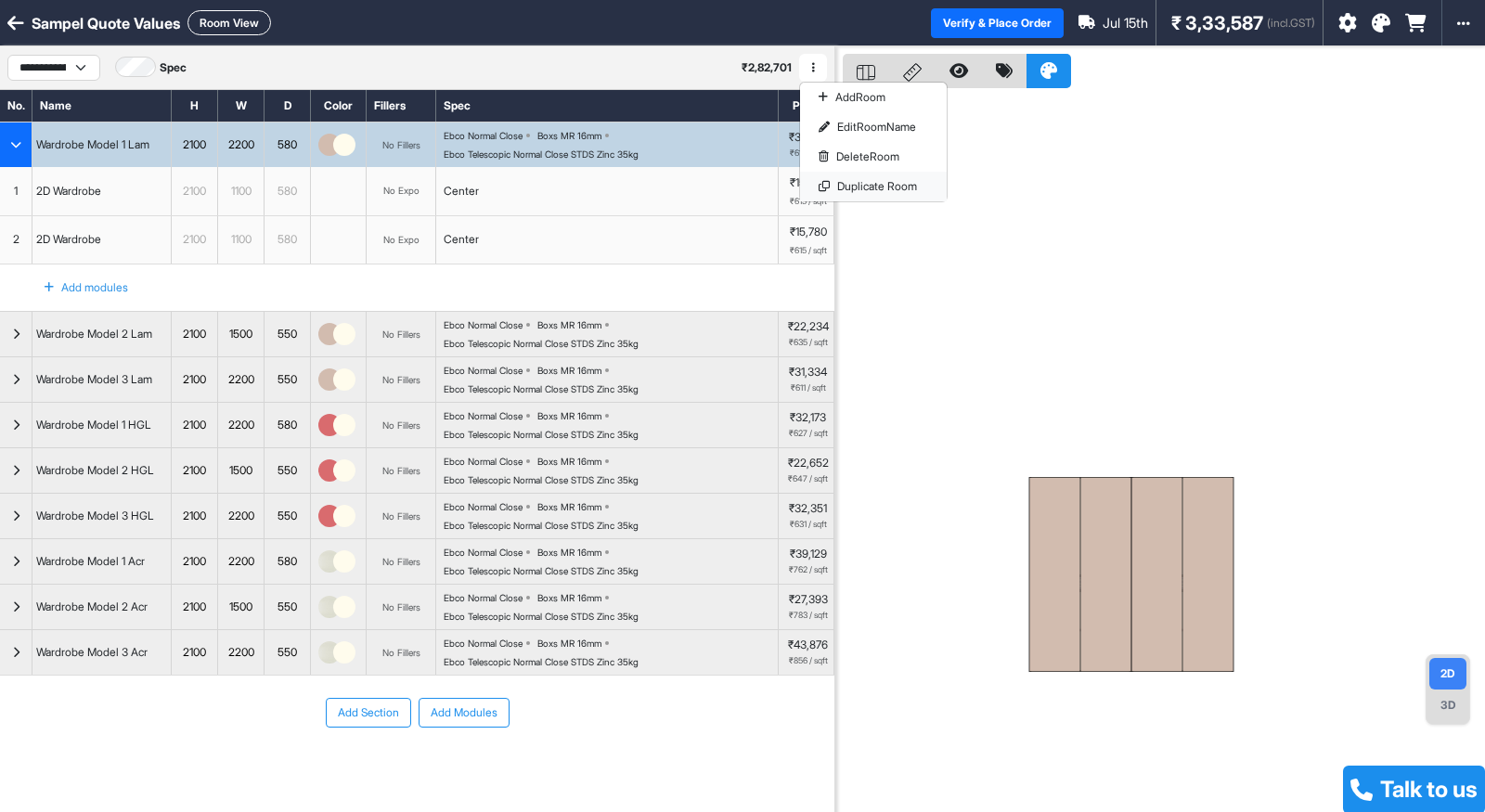 click on "Duplicate Room" at bounding box center (873, 187) 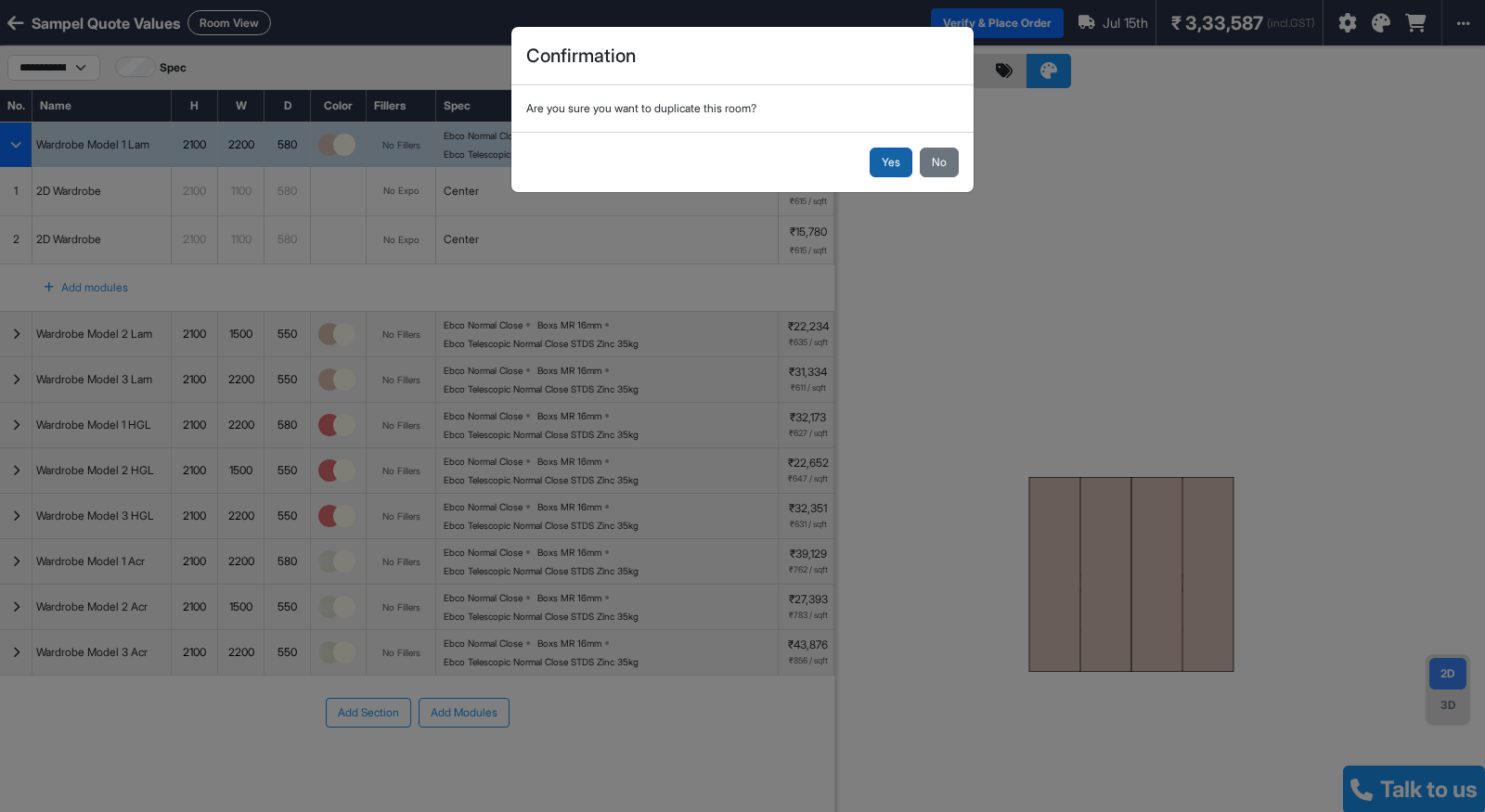 click on "Yes" at bounding box center [891, 162] 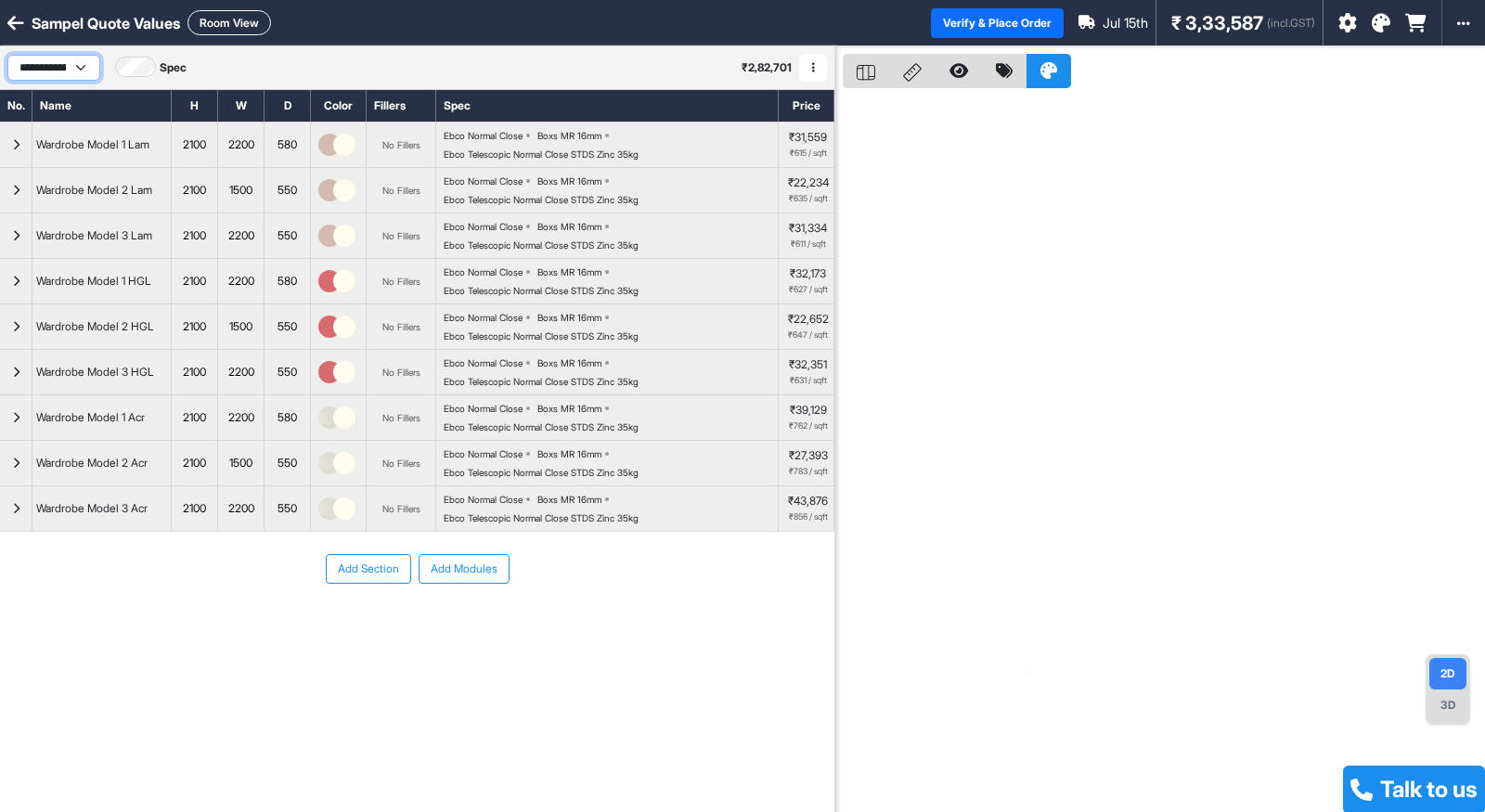click on "**********" at bounding box center (54, 68) 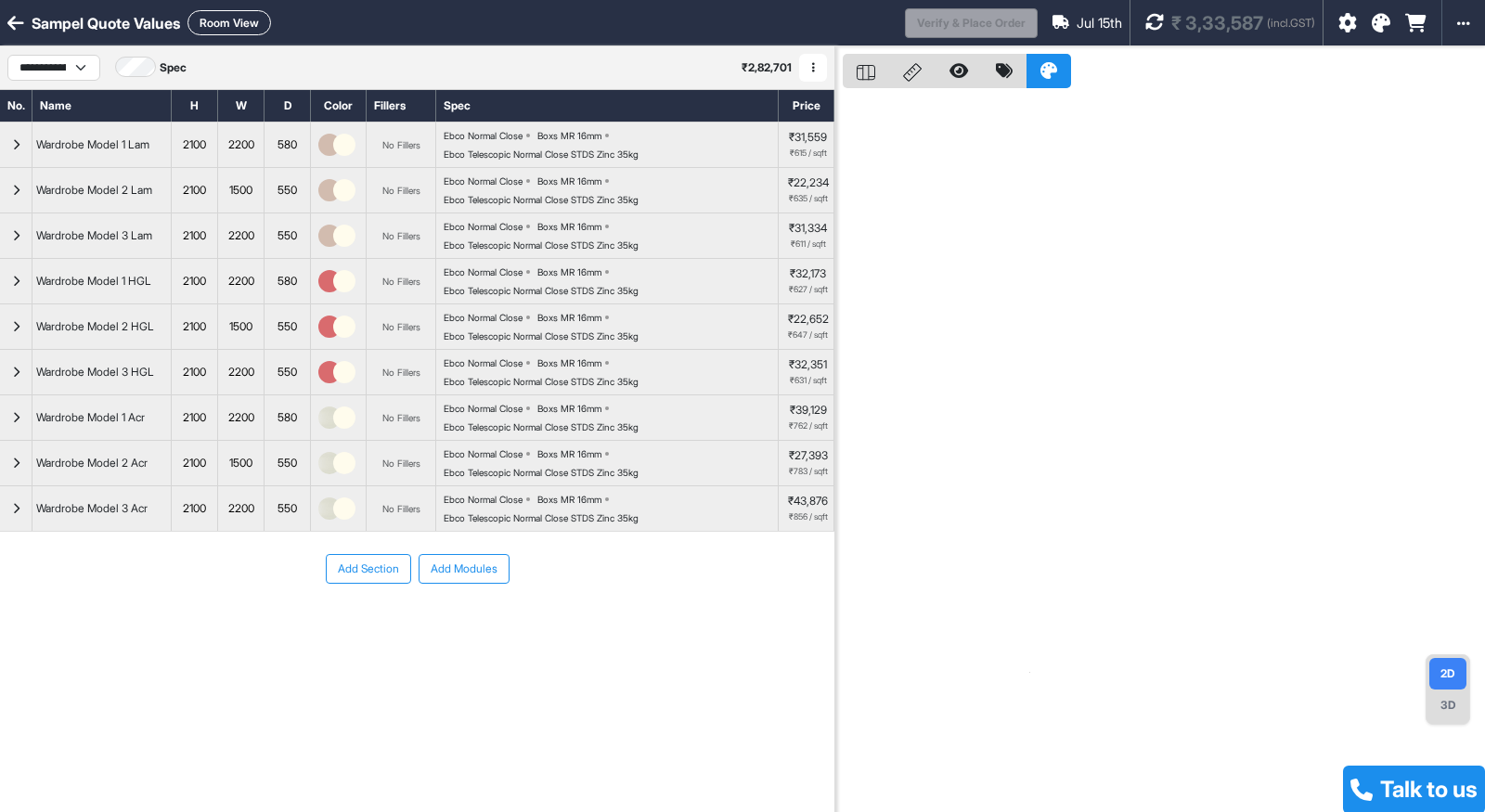 click at bounding box center (813, 68) 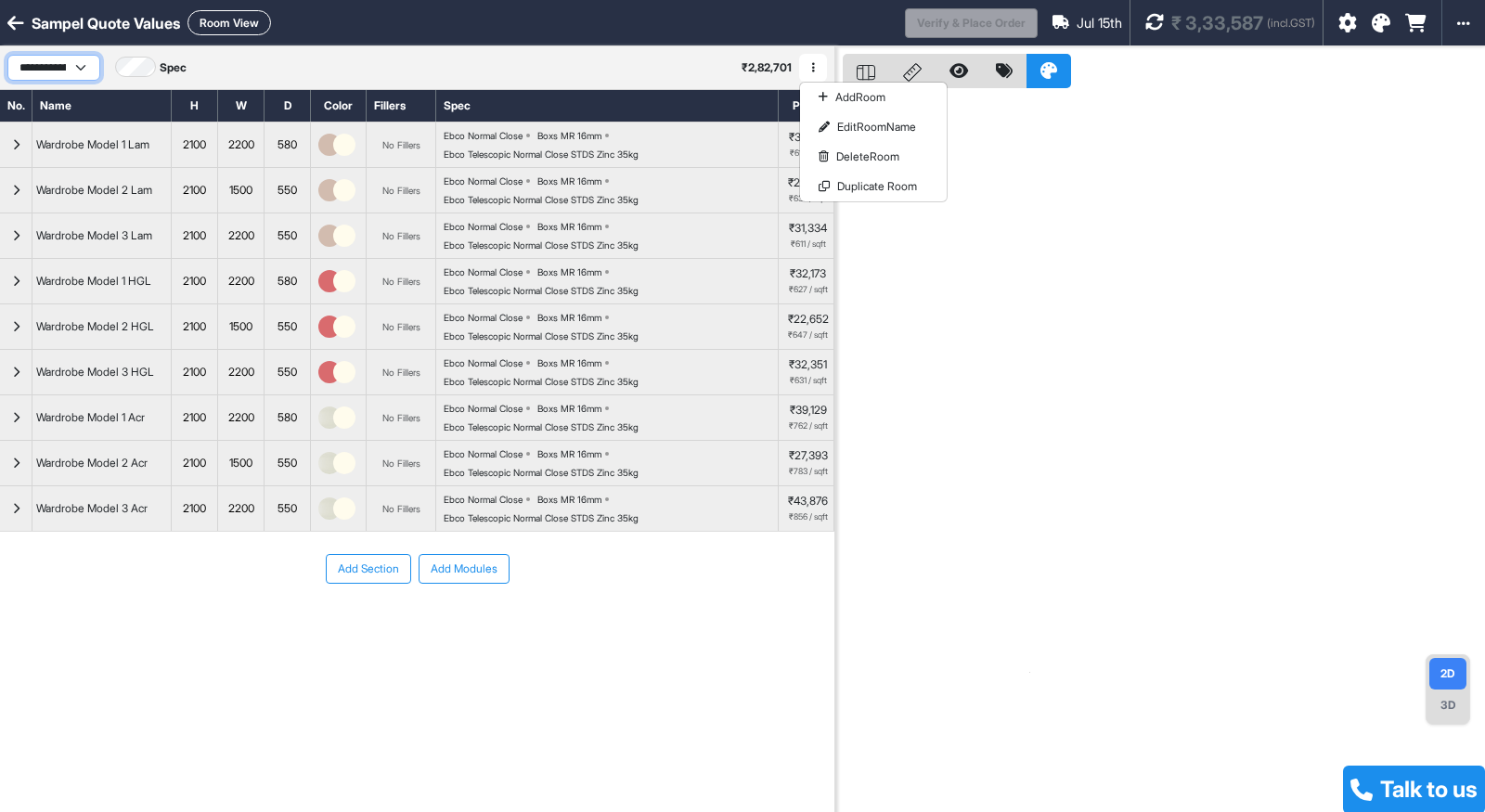 click on "**********" at bounding box center (54, 68) 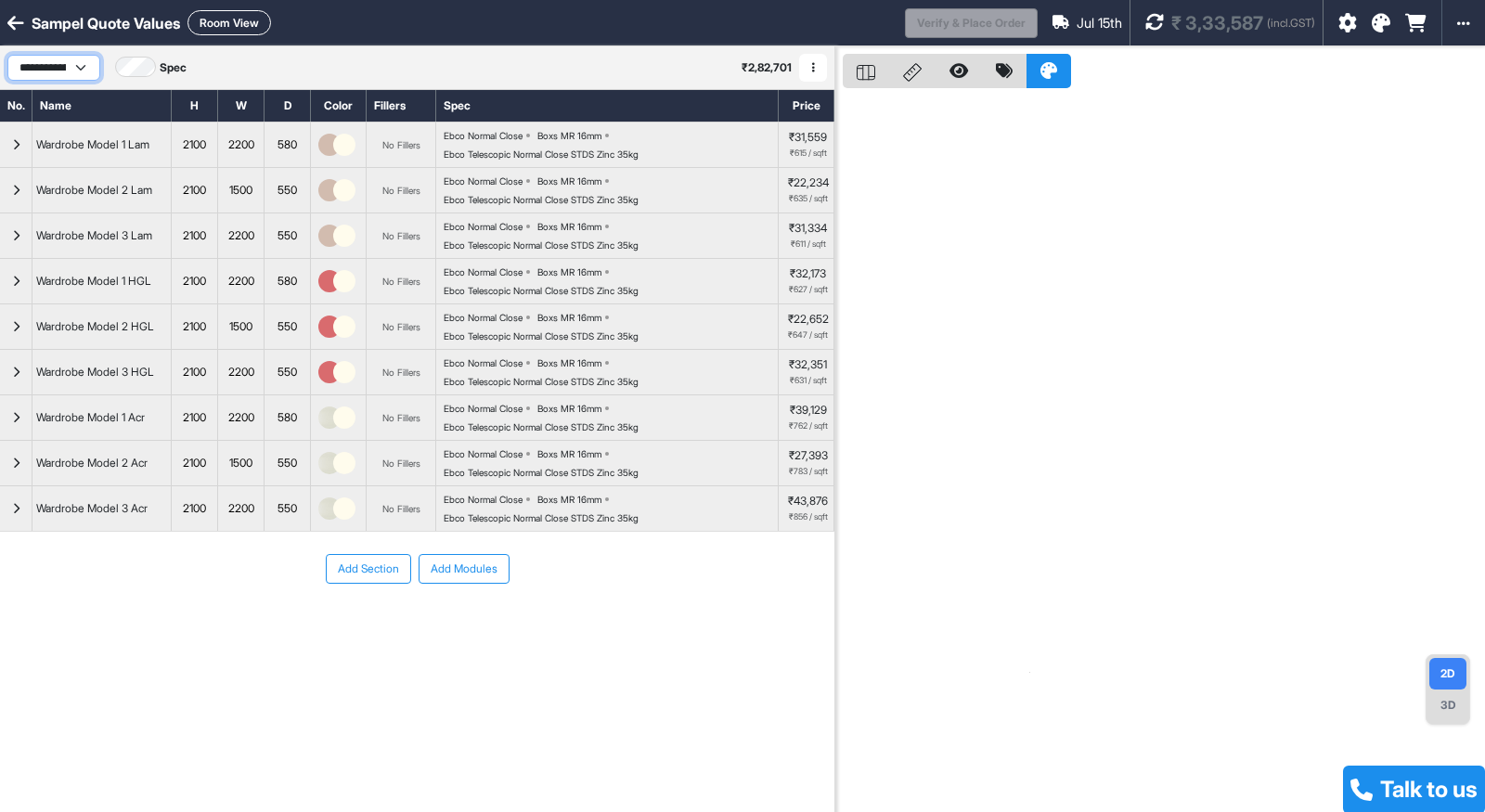 select on "****" 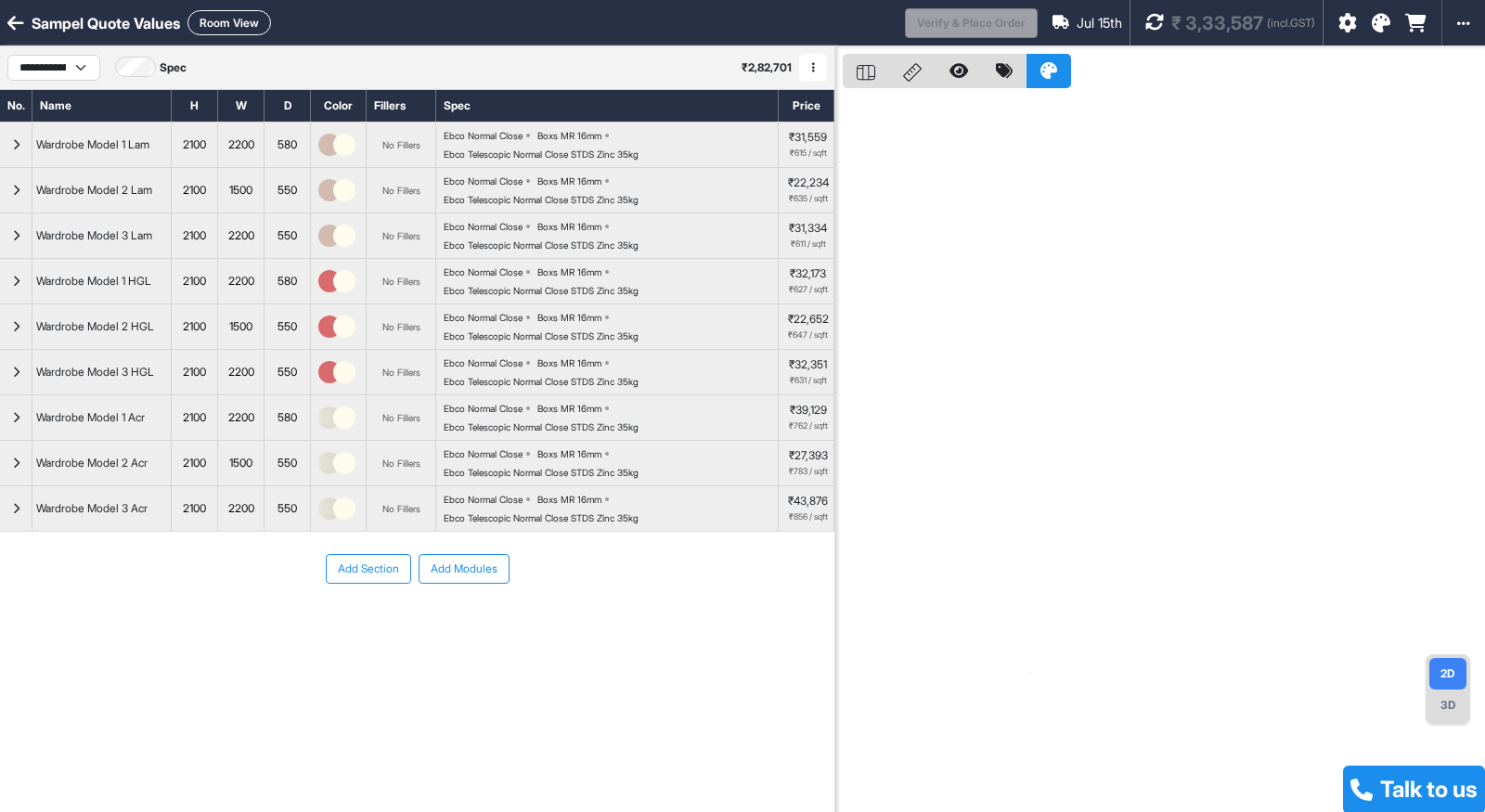 click at bounding box center [813, 68] 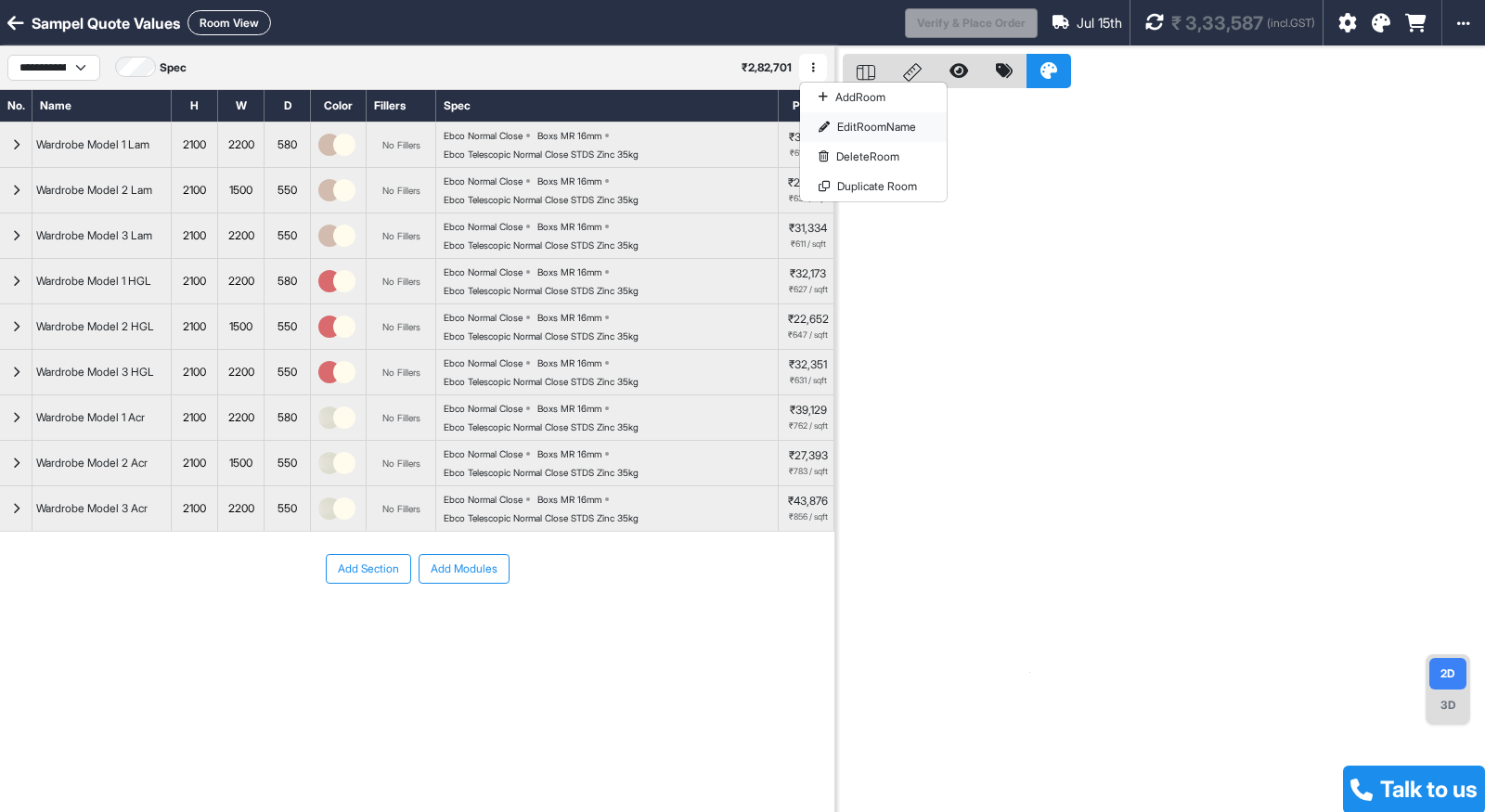 click on "Edit  Room  Name" at bounding box center [873, 127] 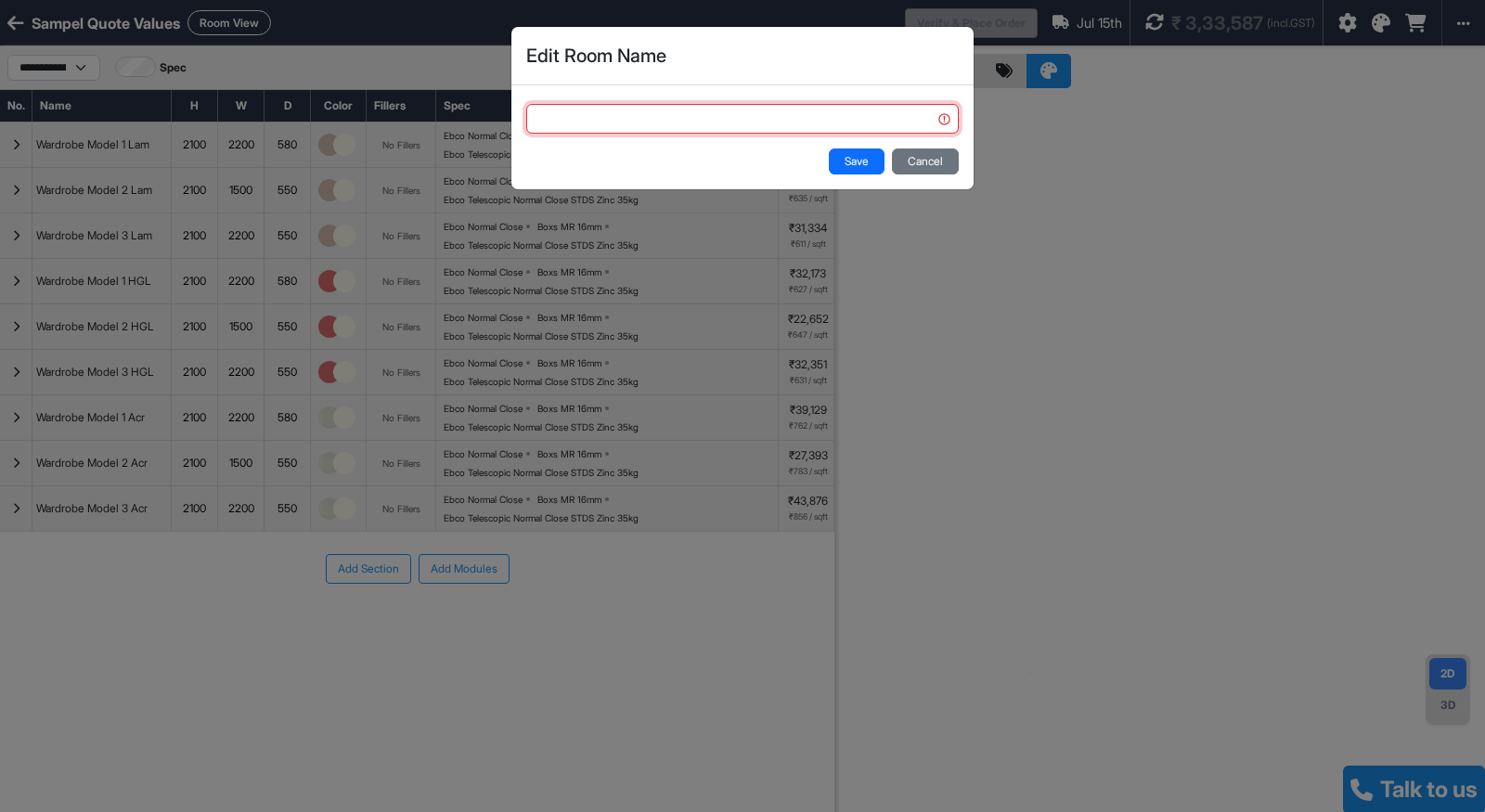 click at bounding box center [742, 119] 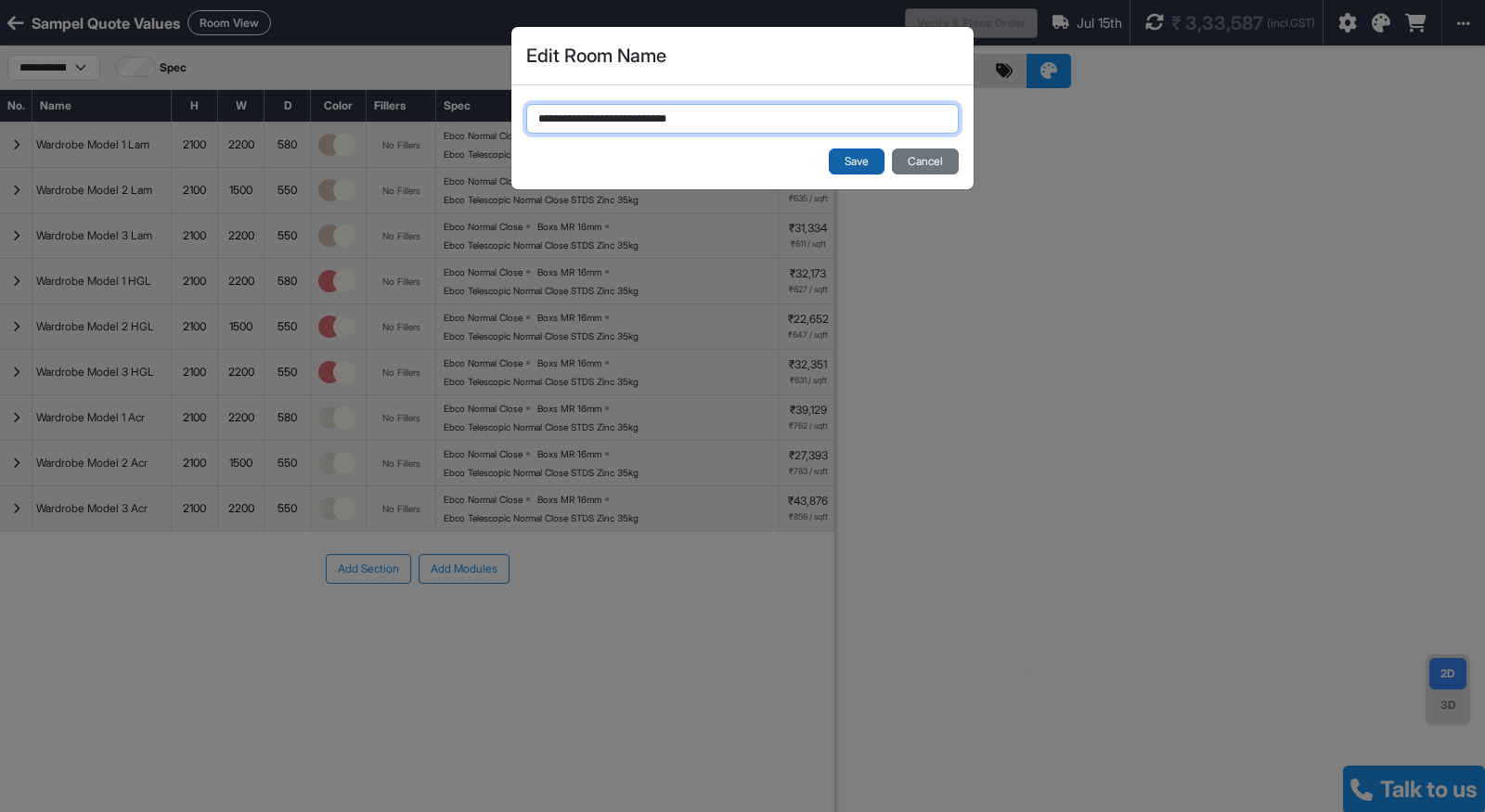 type on "**********" 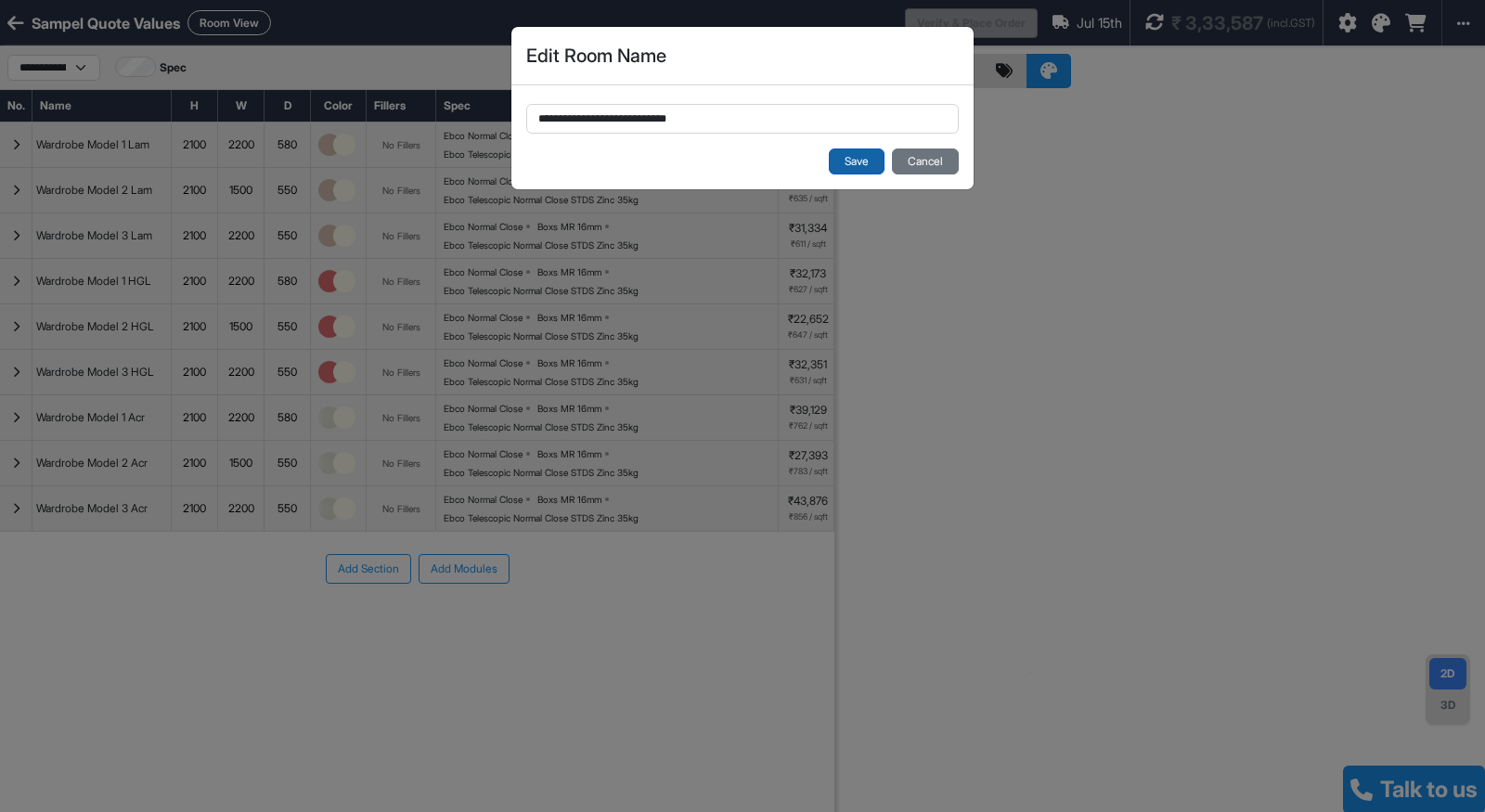 click on "Save" at bounding box center [857, 161] 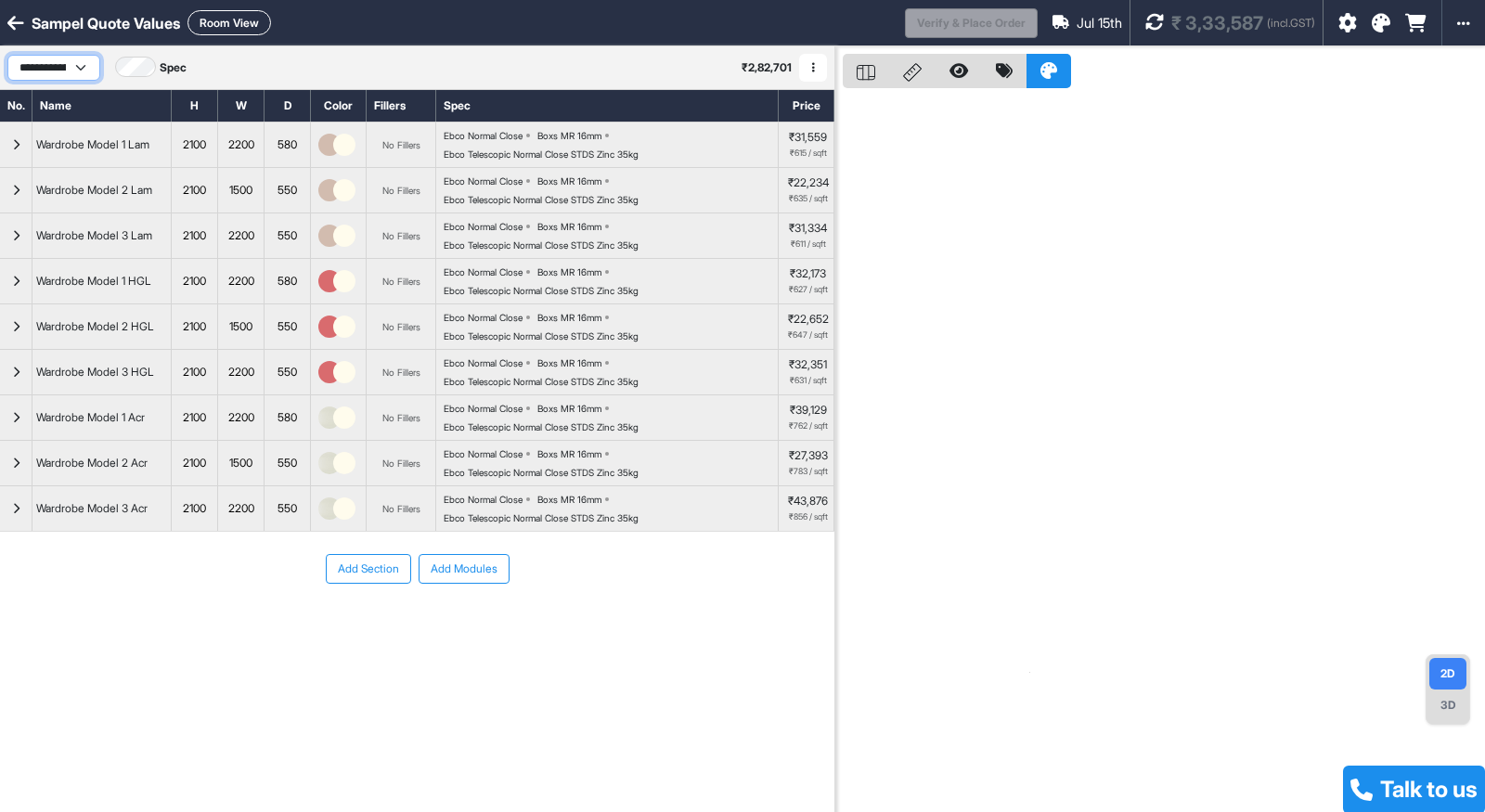 click on "**********" at bounding box center [54, 68] 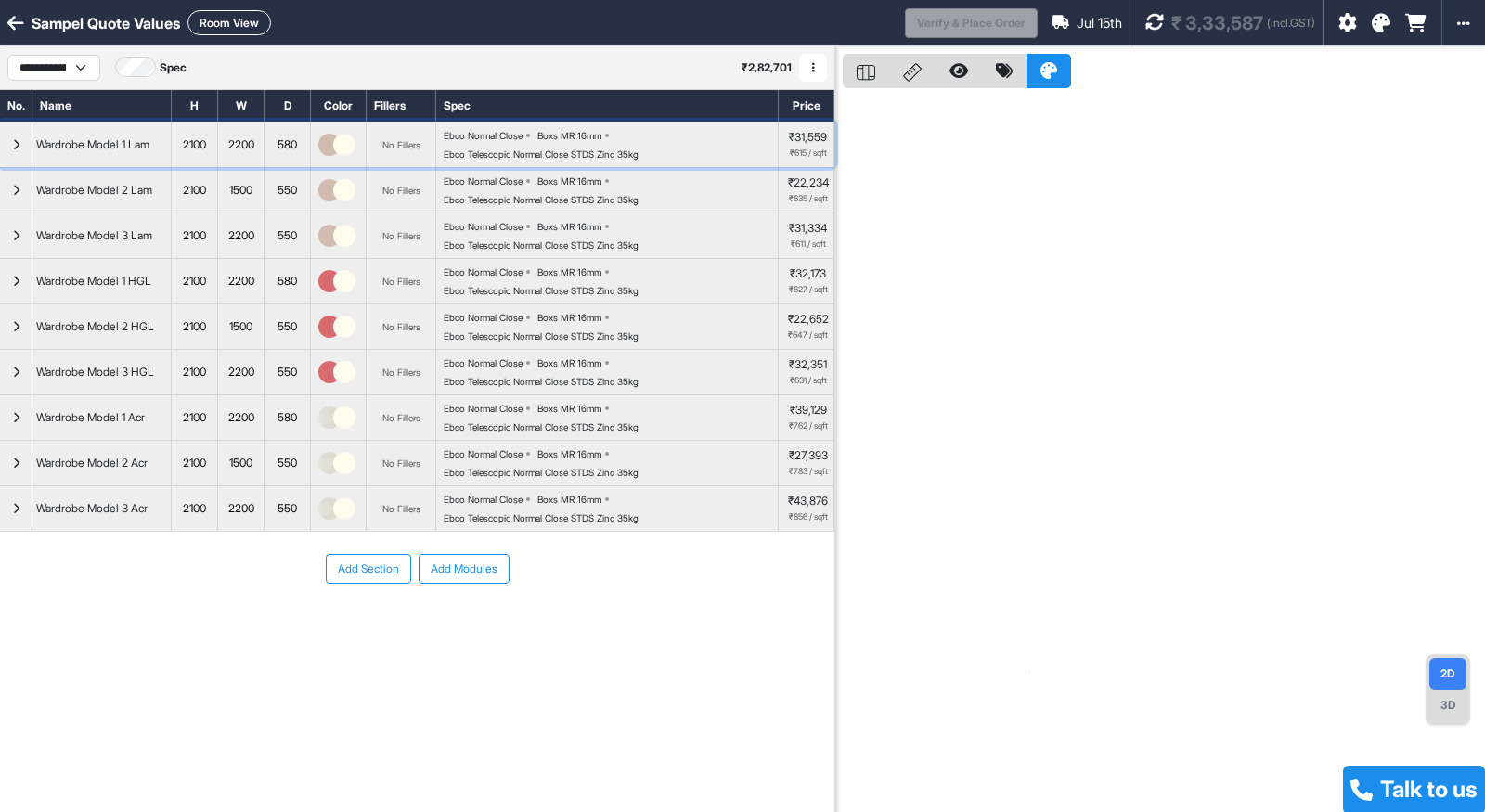 click on "Ebco Normal Close Boxs MR 16mm Ebco Telescopic Normal Close STDS Zinc 35kg" at bounding box center (611, 145) 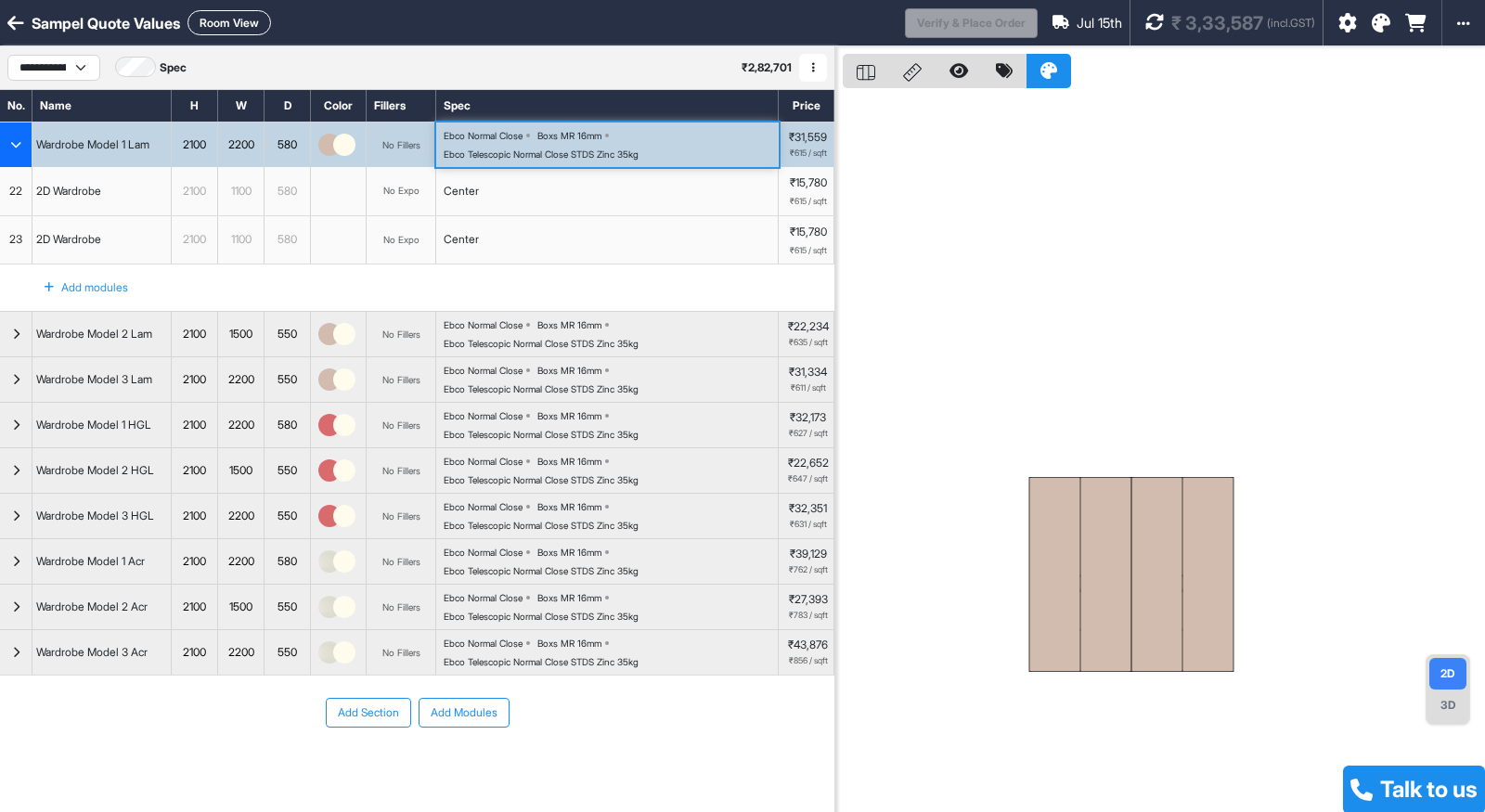 click on "Ebco Normal Close Boxs MR 16mm Ebco Telescopic Normal Close STDS Zinc 35kg" at bounding box center (611, 145) 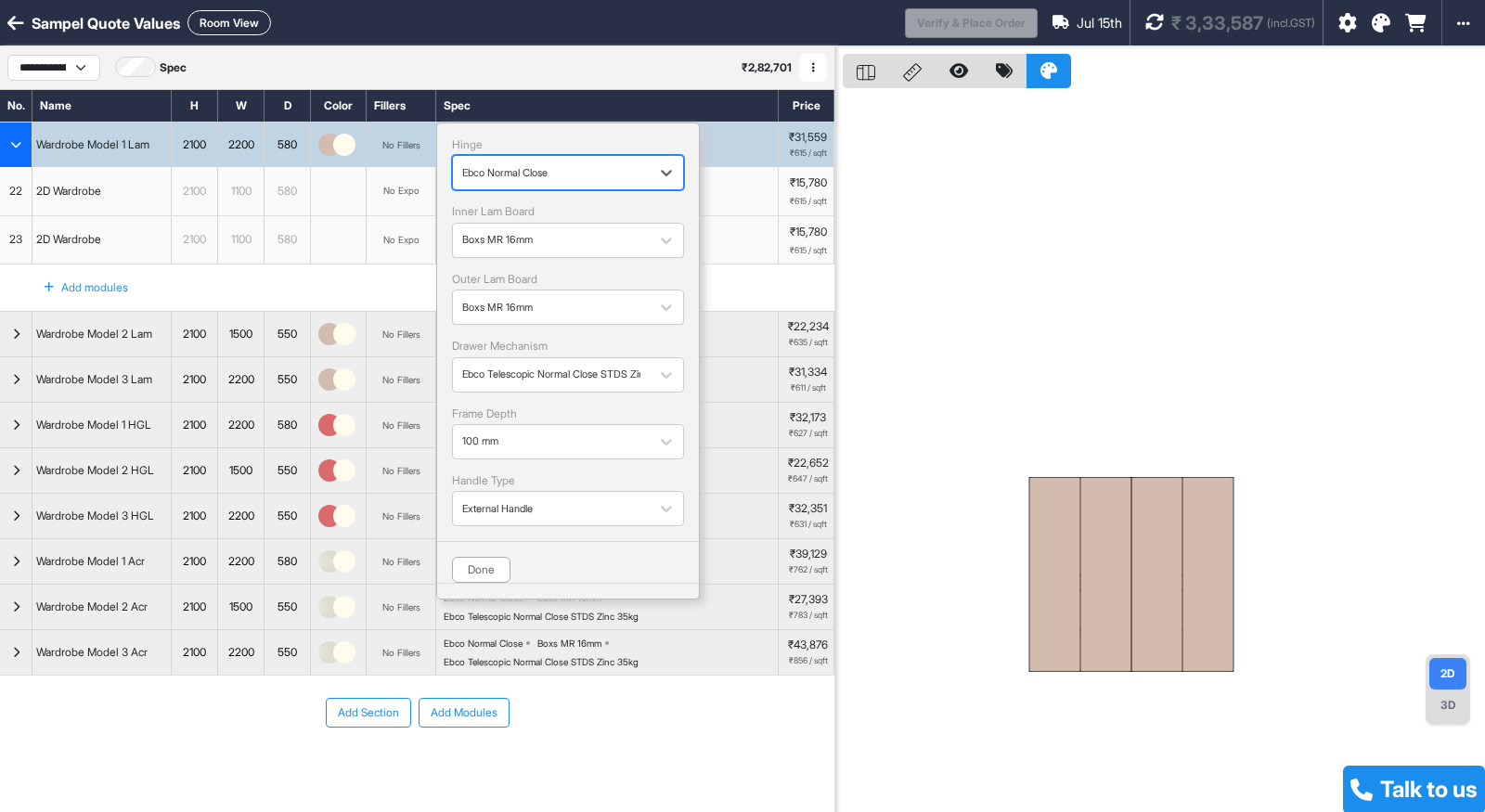 click at bounding box center (551, 173) 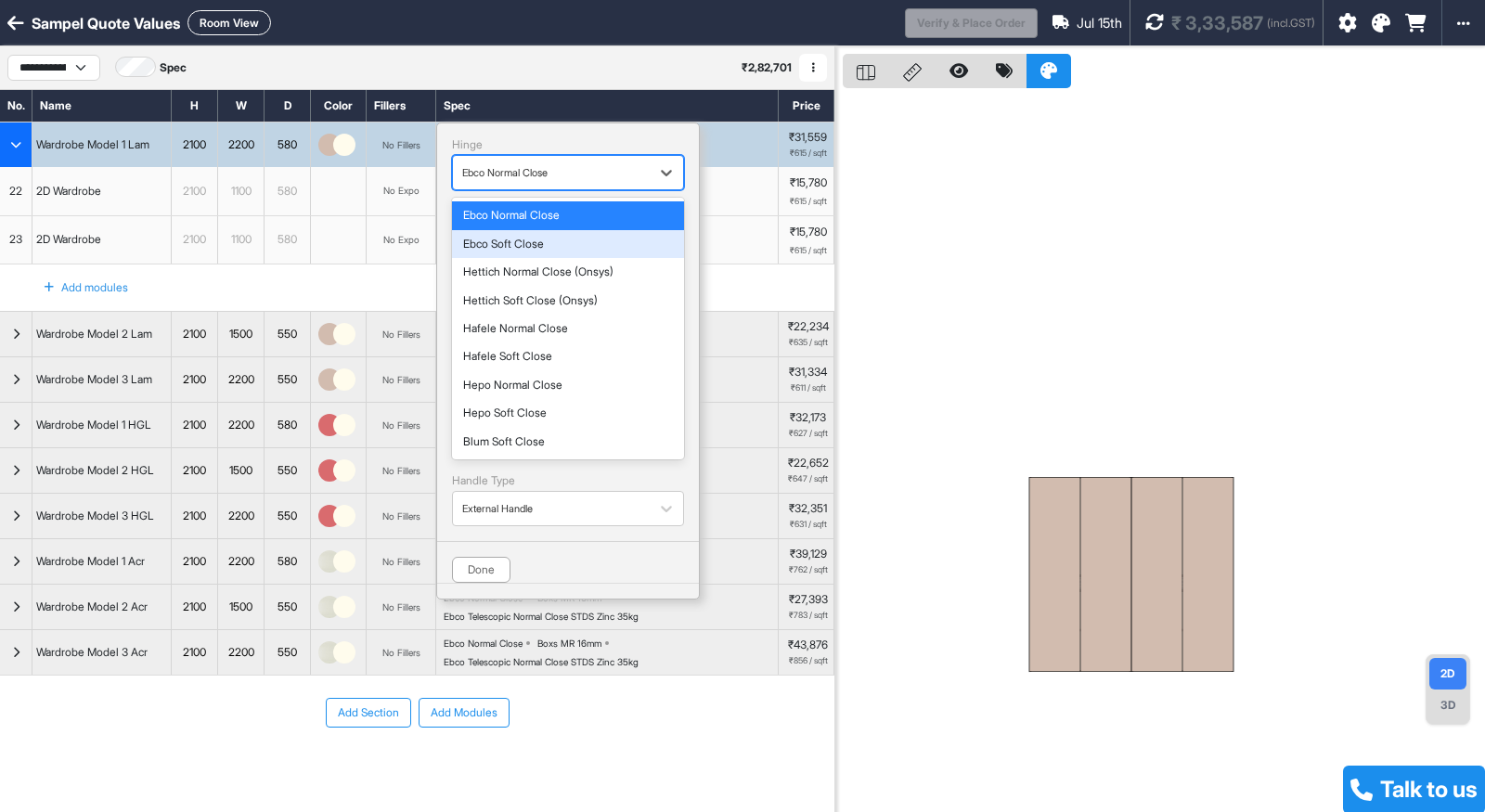 click on "Ebco Soft Close" at bounding box center (568, 244) 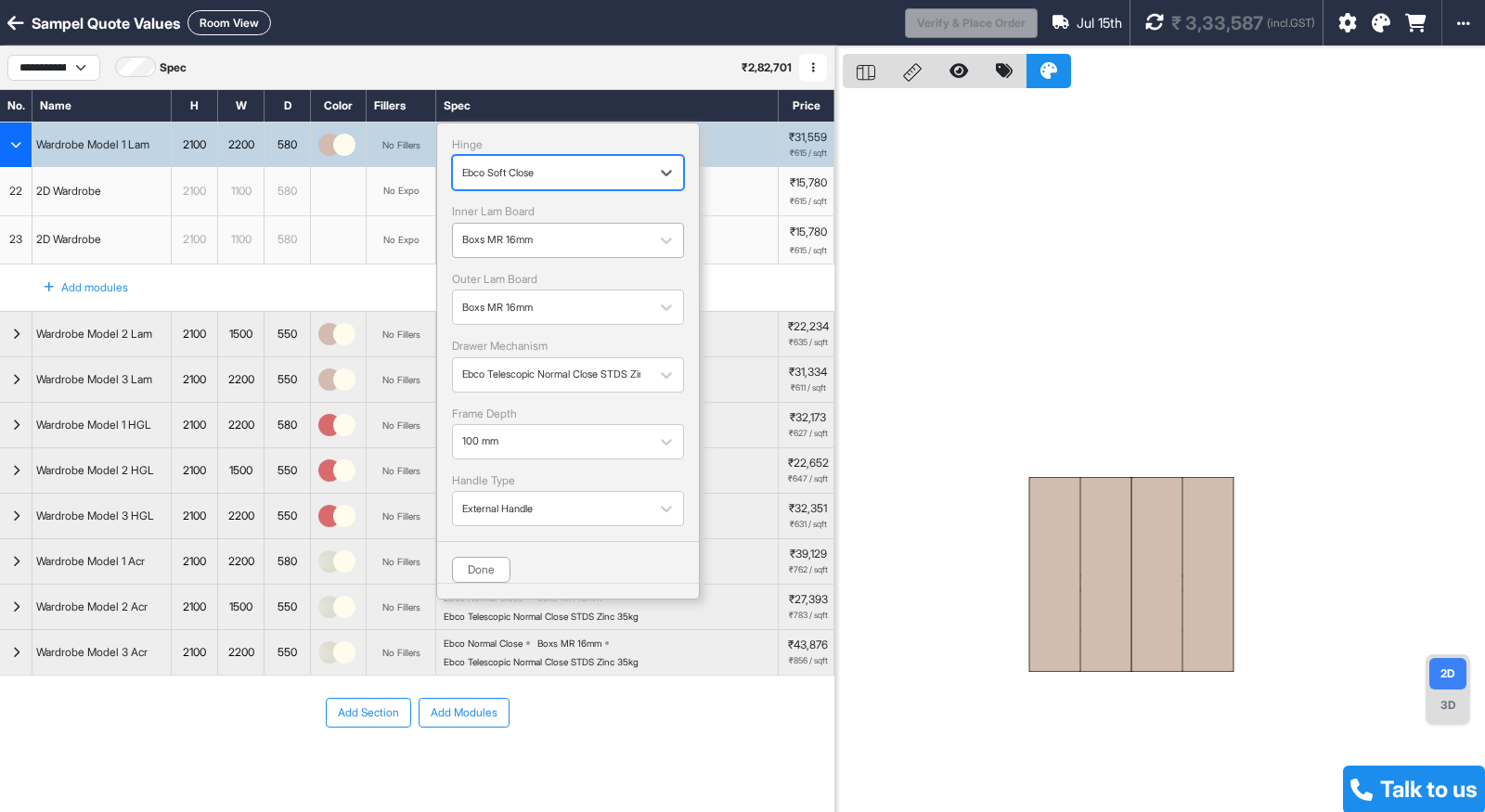 click at bounding box center (551, 240) 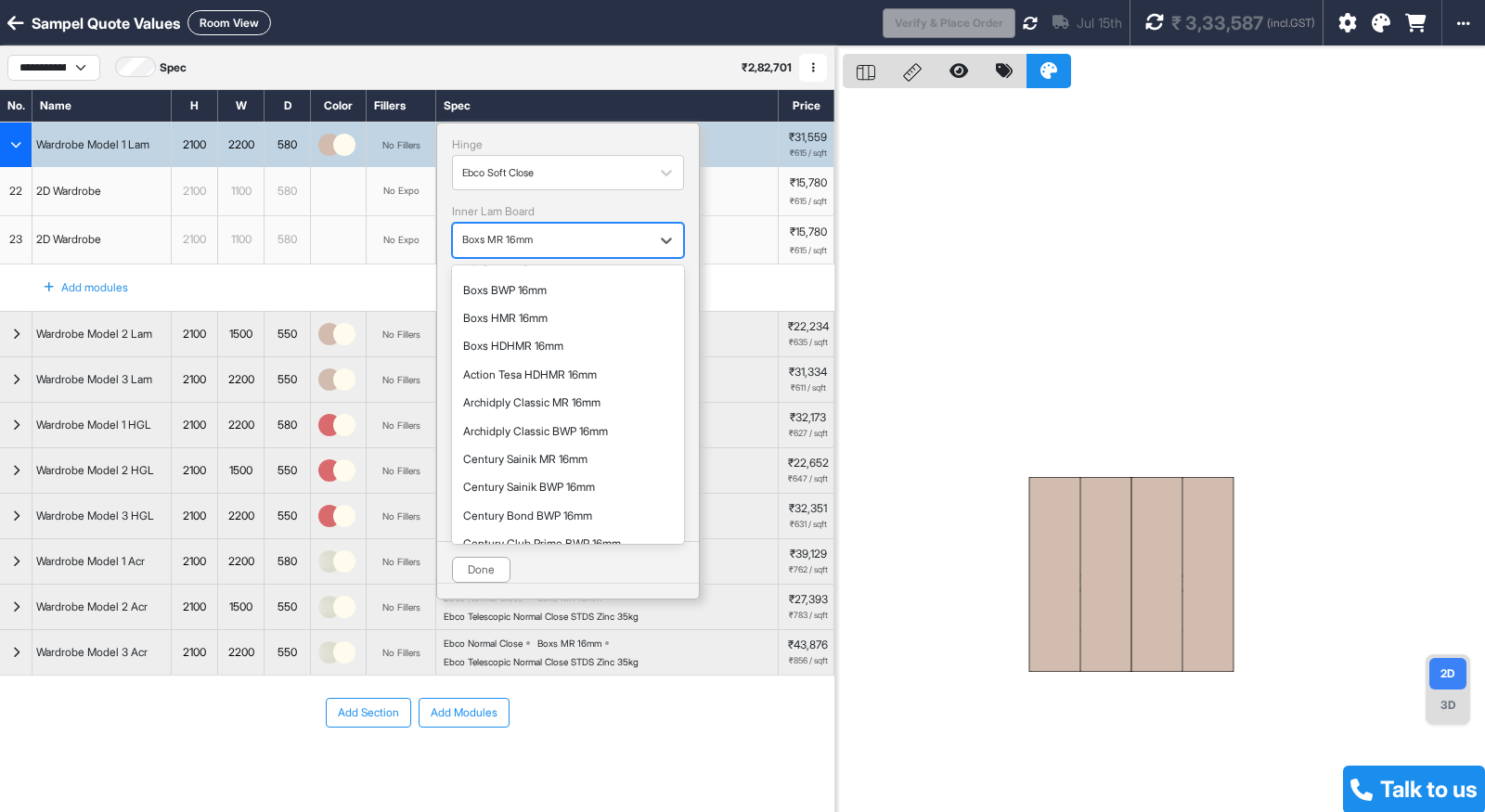 scroll, scrollTop: 68, scrollLeft: 0, axis: vertical 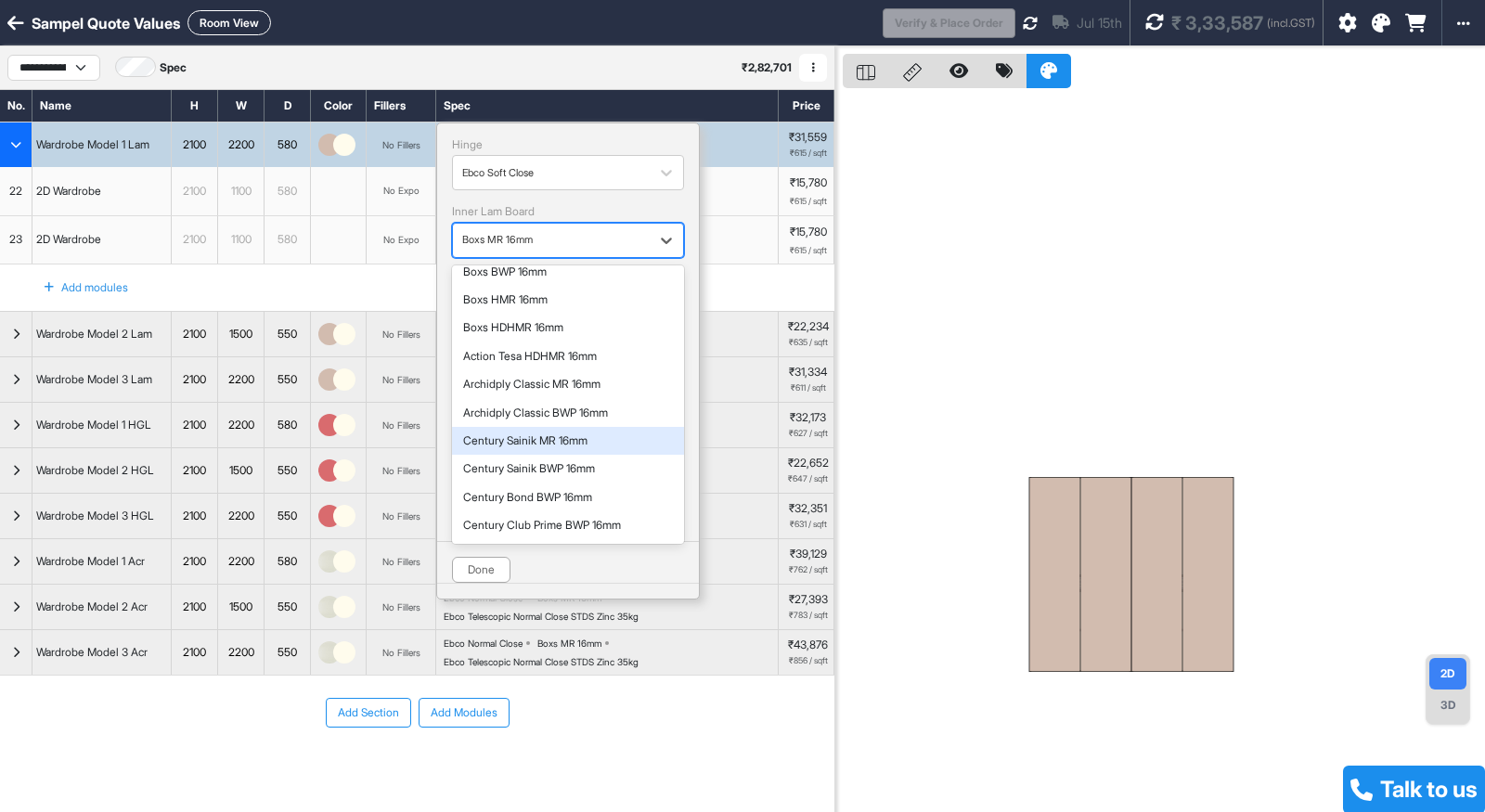 click on "Century Sainik MR 16mm" at bounding box center (568, 441) 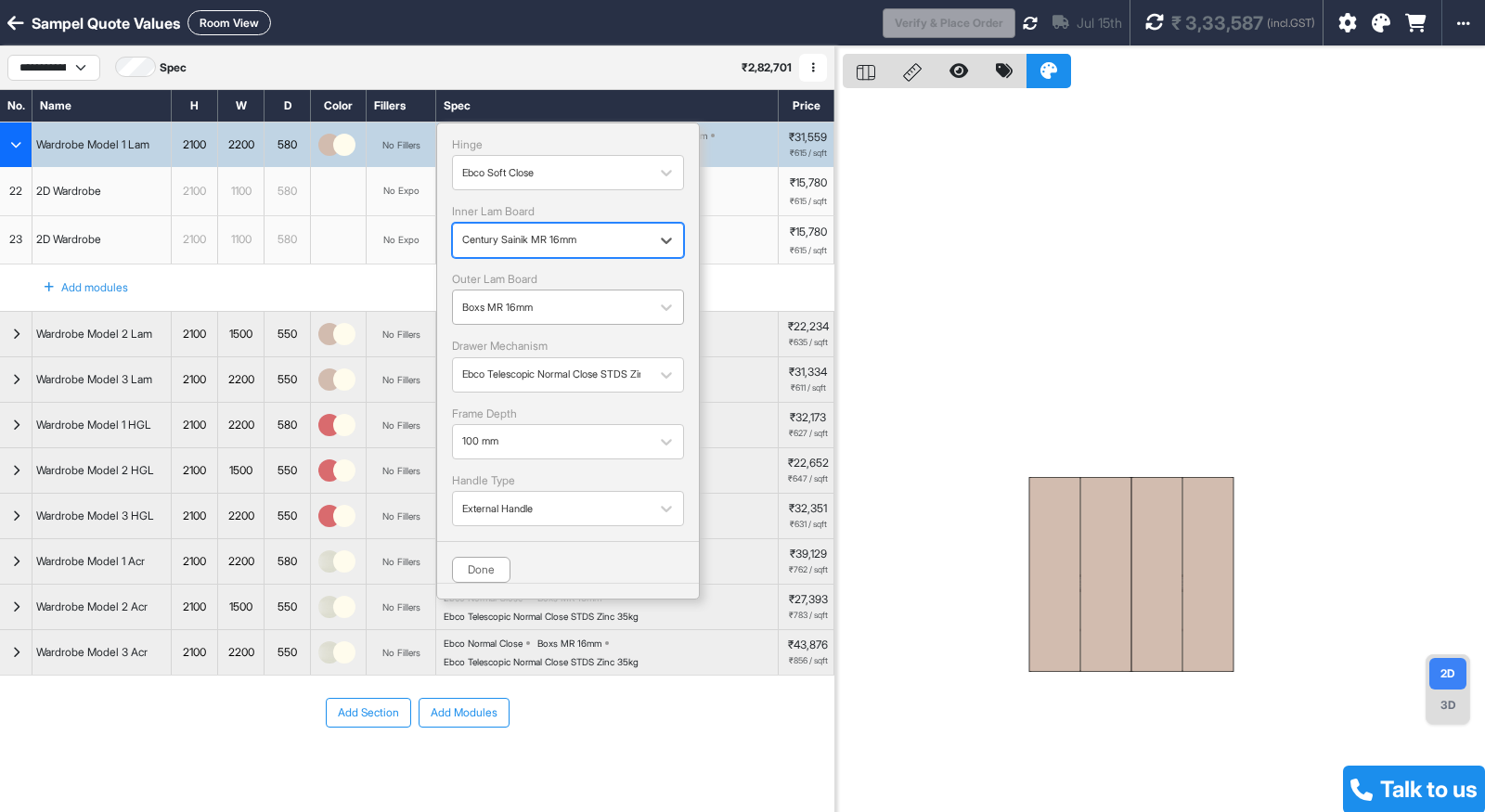 click at bounding box center (551, 173) 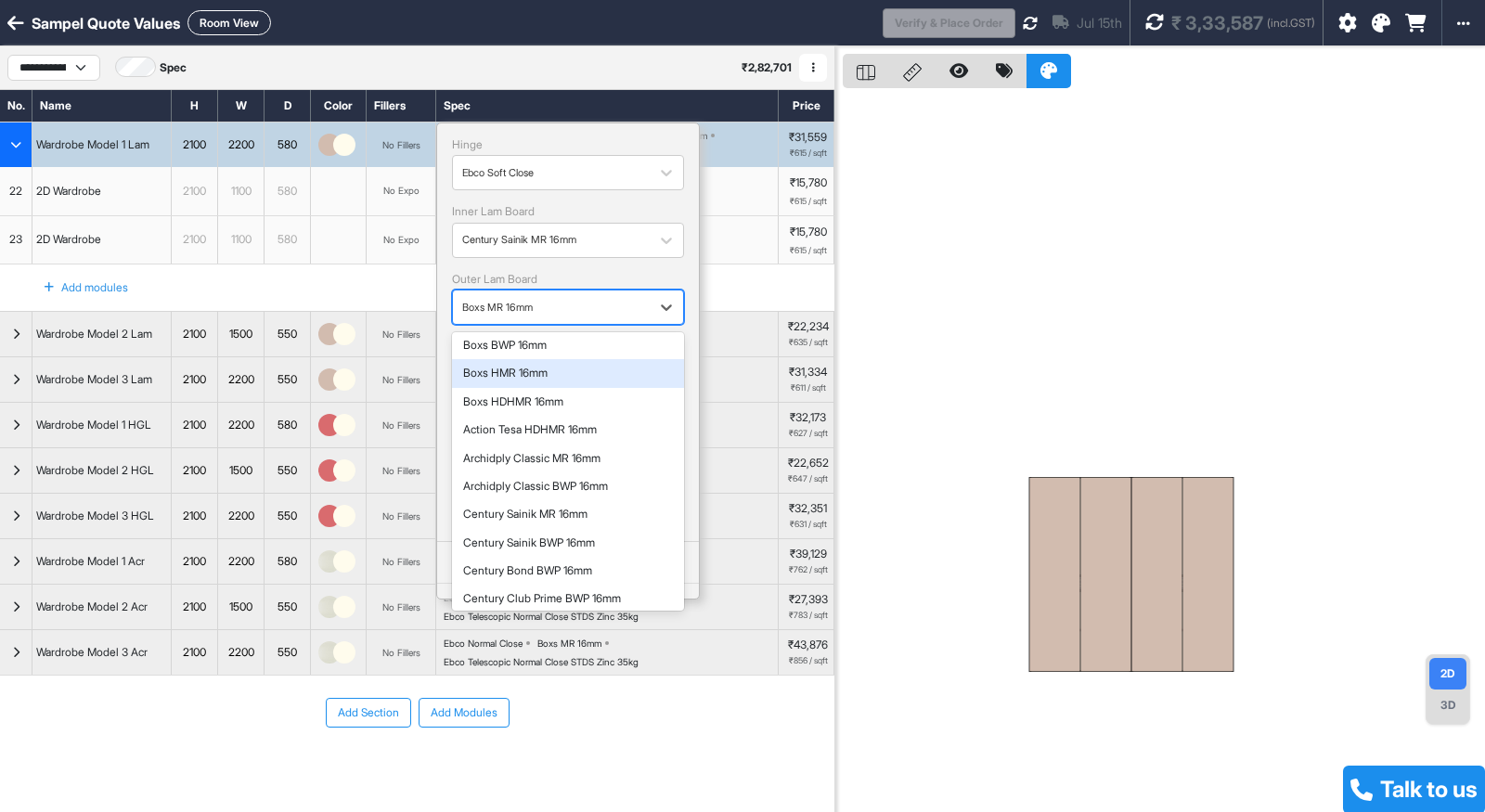 scroll, scrollTop: 70, scrollLeft: 0, axis: vertical 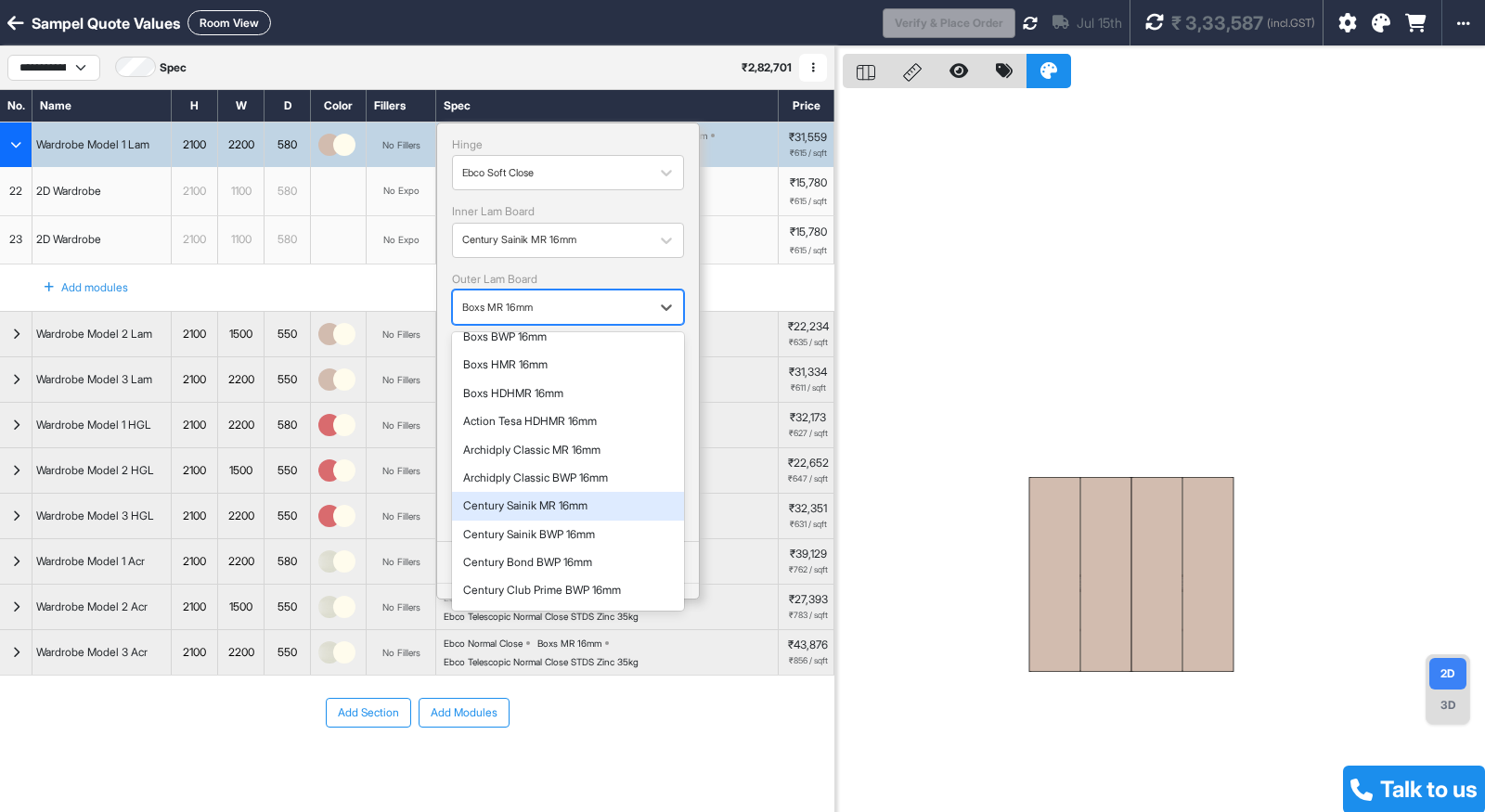 click on "Century Sainik MR 16mm" at bounding box center (568, 506) 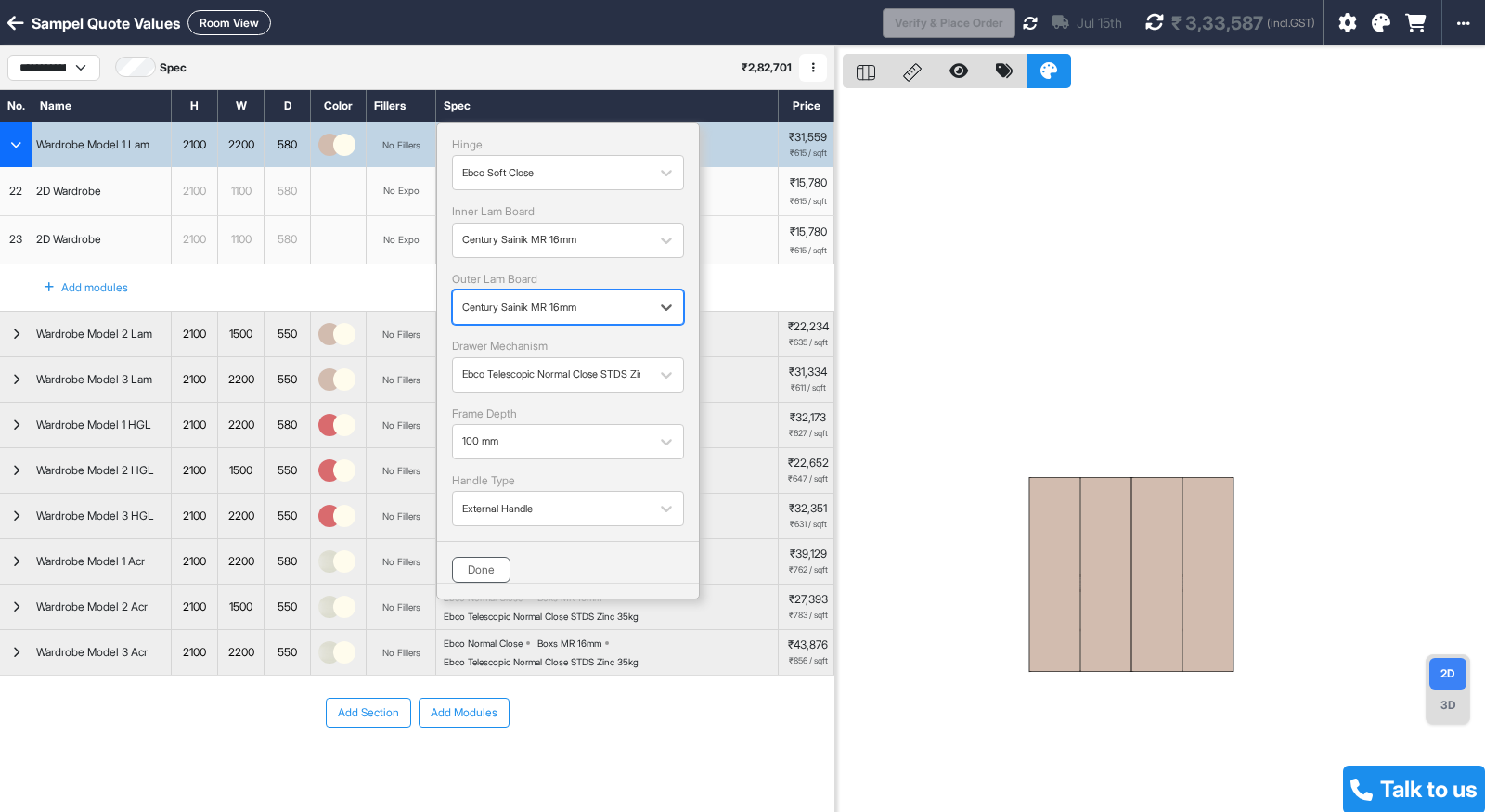 click on "Done" at bounding box center [481, 570] 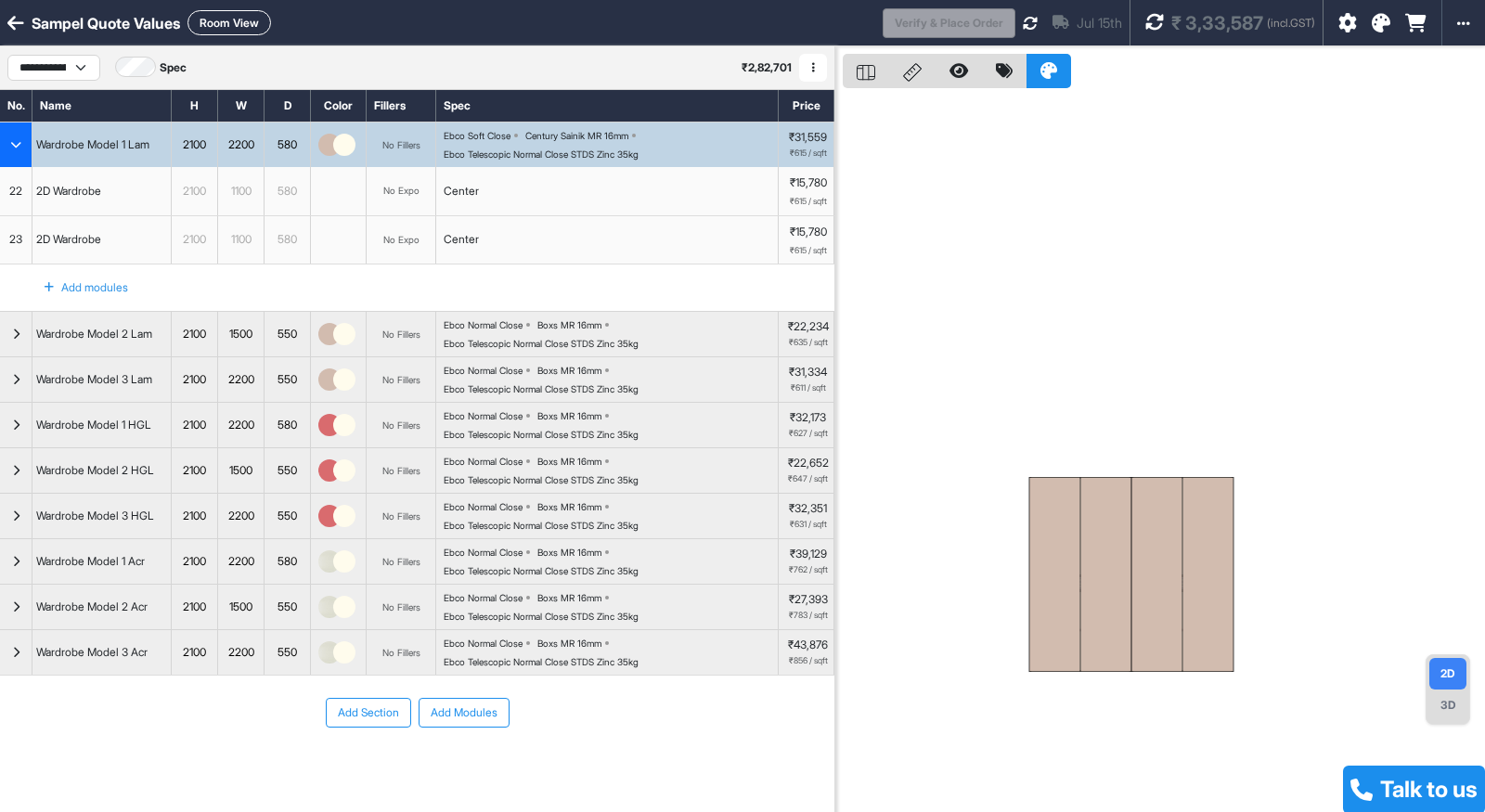 click on "Ebco Soft Close Century Sainik MR 16mm Ebco Telescopic Normal Close STDS Zinc 35kg" at bounding box center [611, 145] 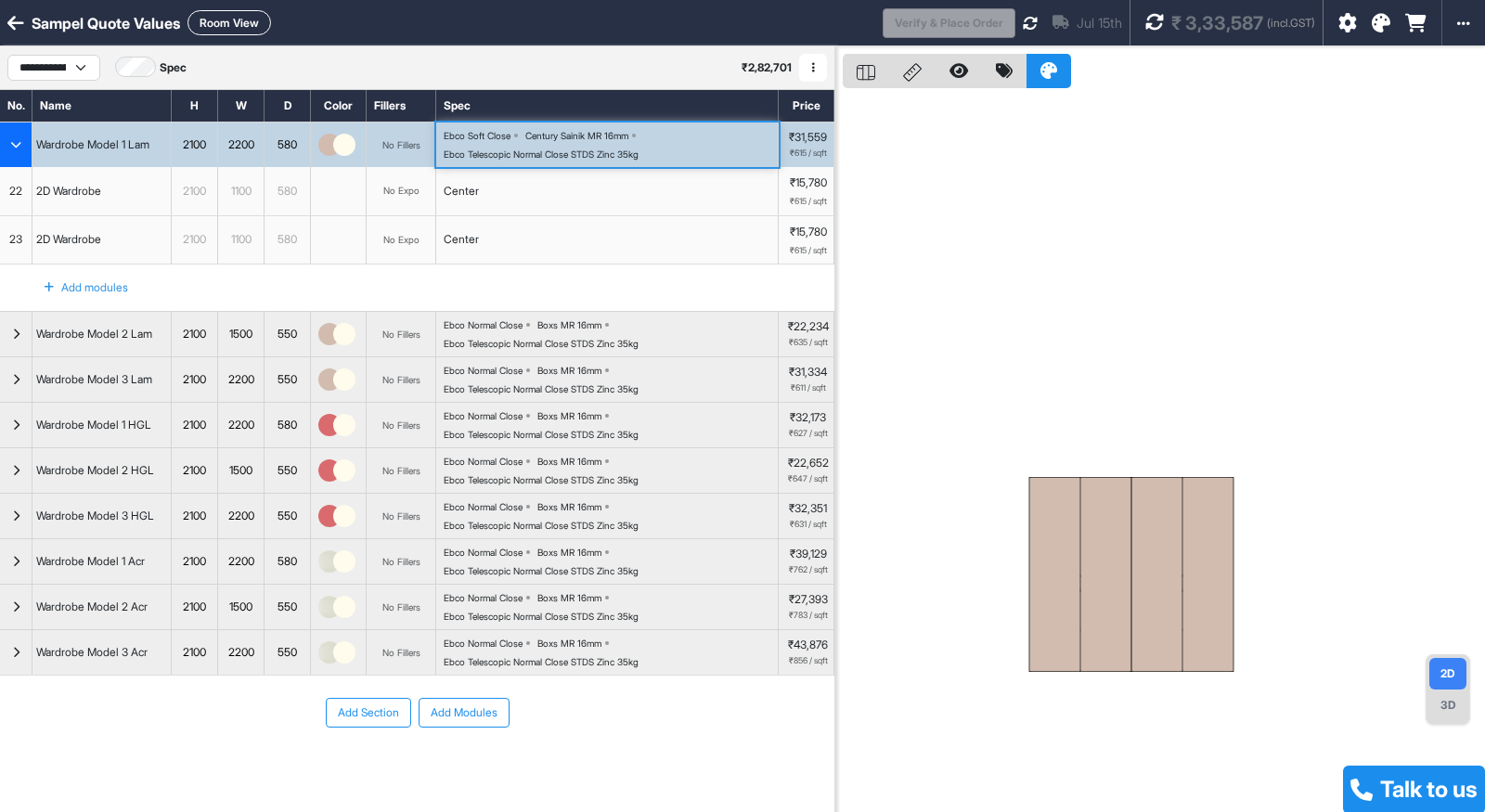 type 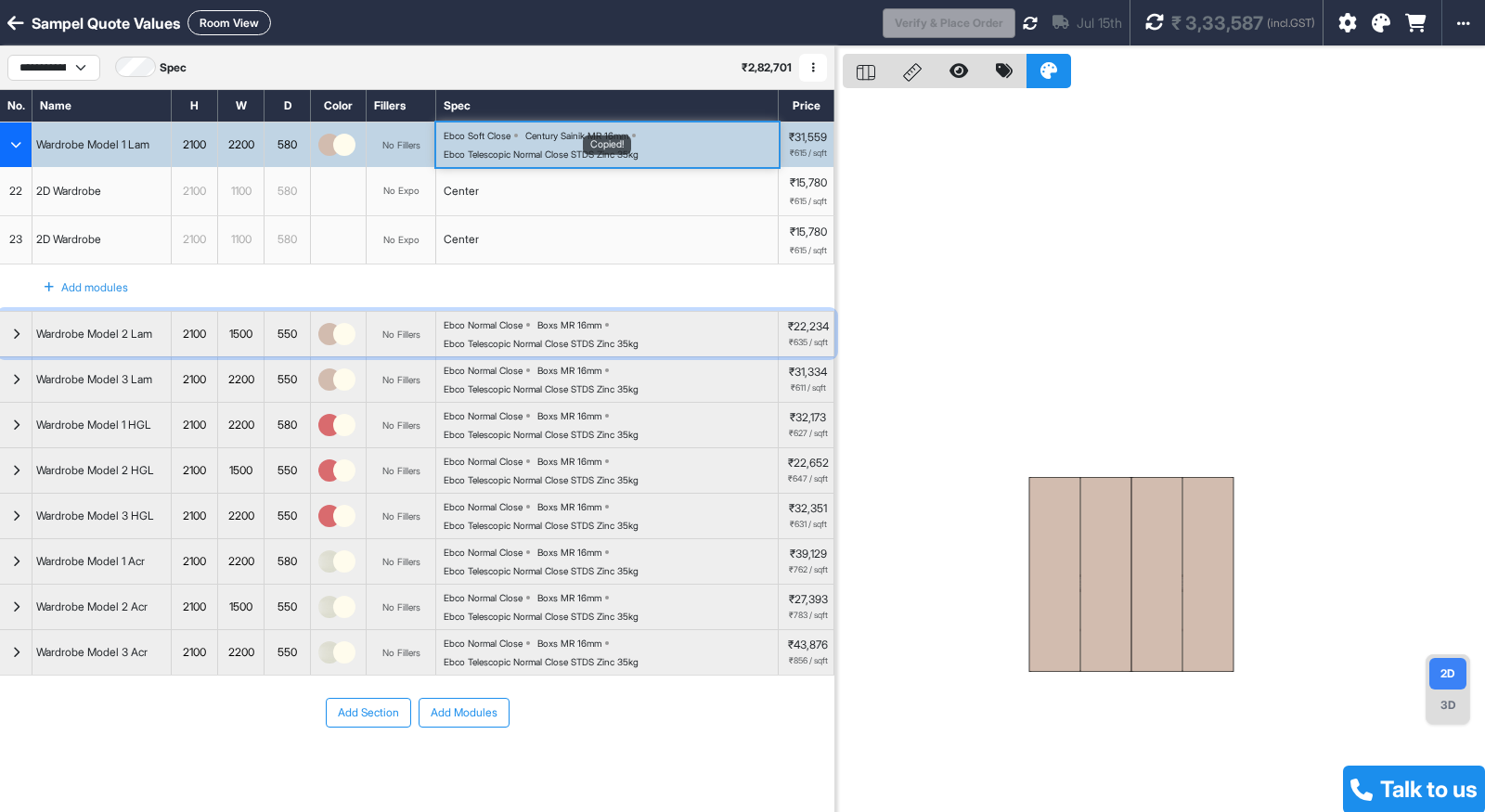 click on "Ebco Normal Close Boxs MR 16mm Ebco Telescopic Normal Close STDS Zinc 35kg" at bounding box center [611, 334] 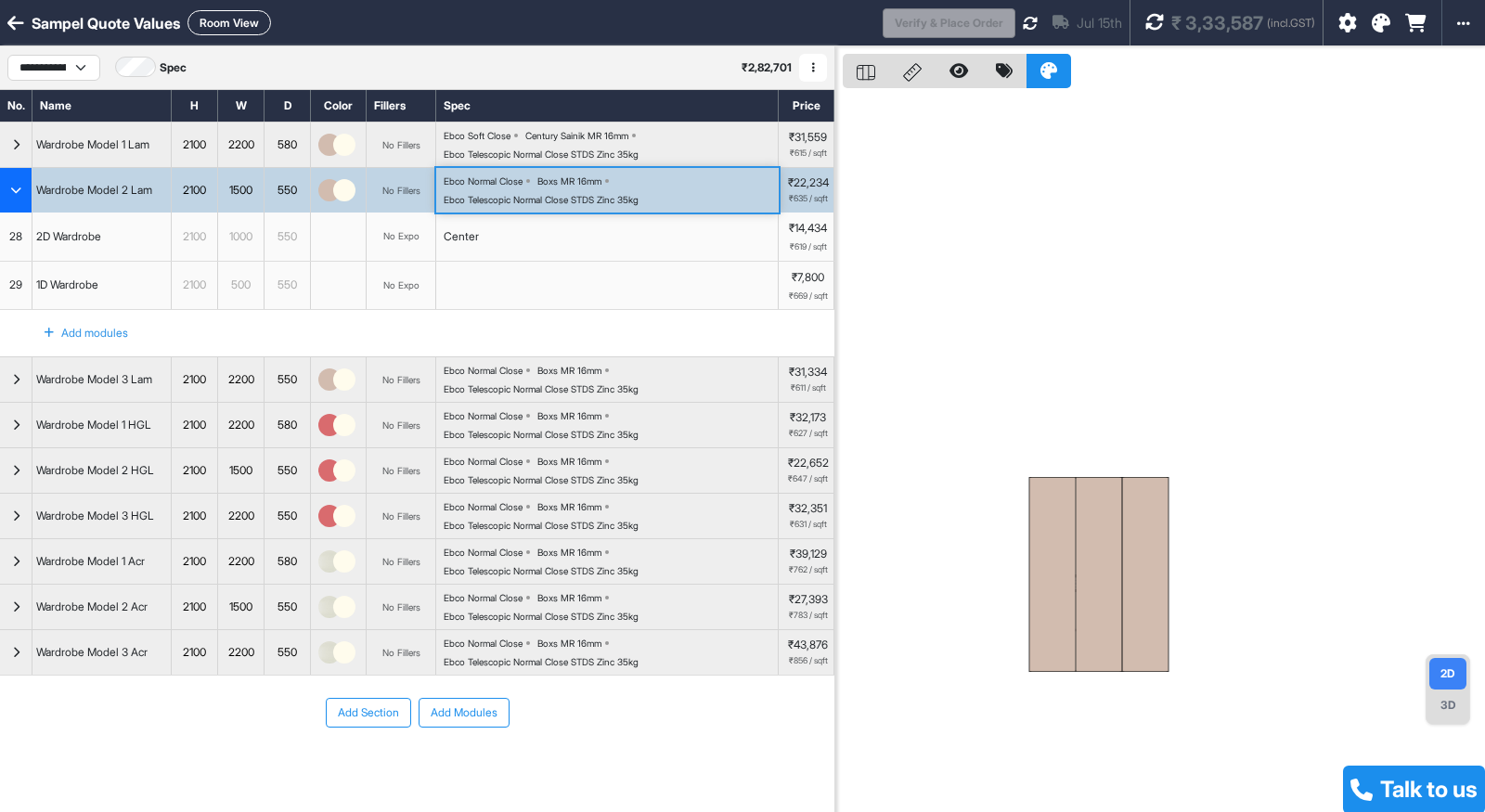 type 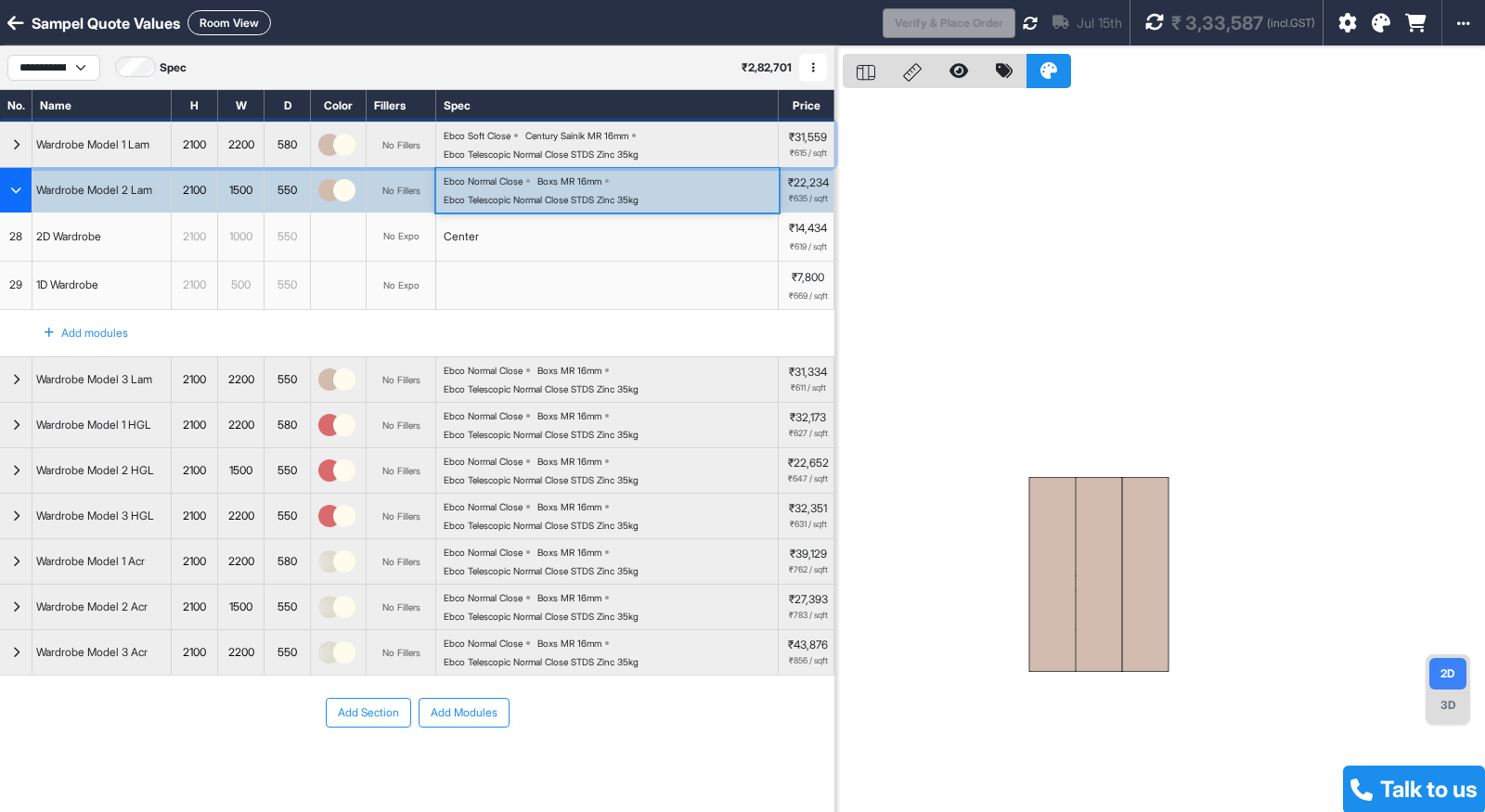 click on "Ebco Soft Close Century Sainik MR 16mm Ebco Telescopic Normal Close STDS Zinc 35kg" at bounding box center [611, 145] 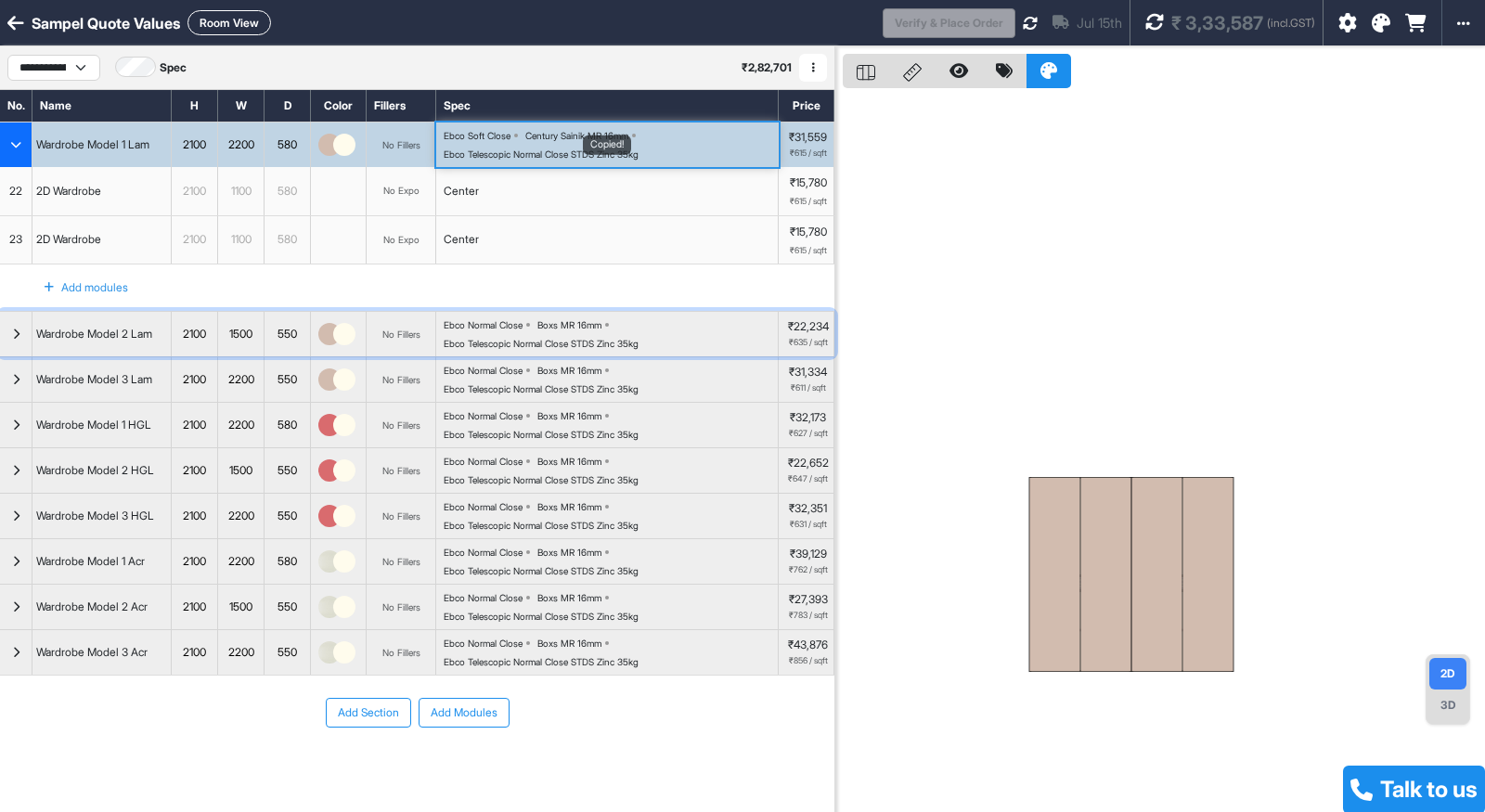 click on "Ebco Normal Close Boxs MR 16mm Ebco Telescopic Normal Close STDS Zinc 35kg" at bounding box center [611, 334] 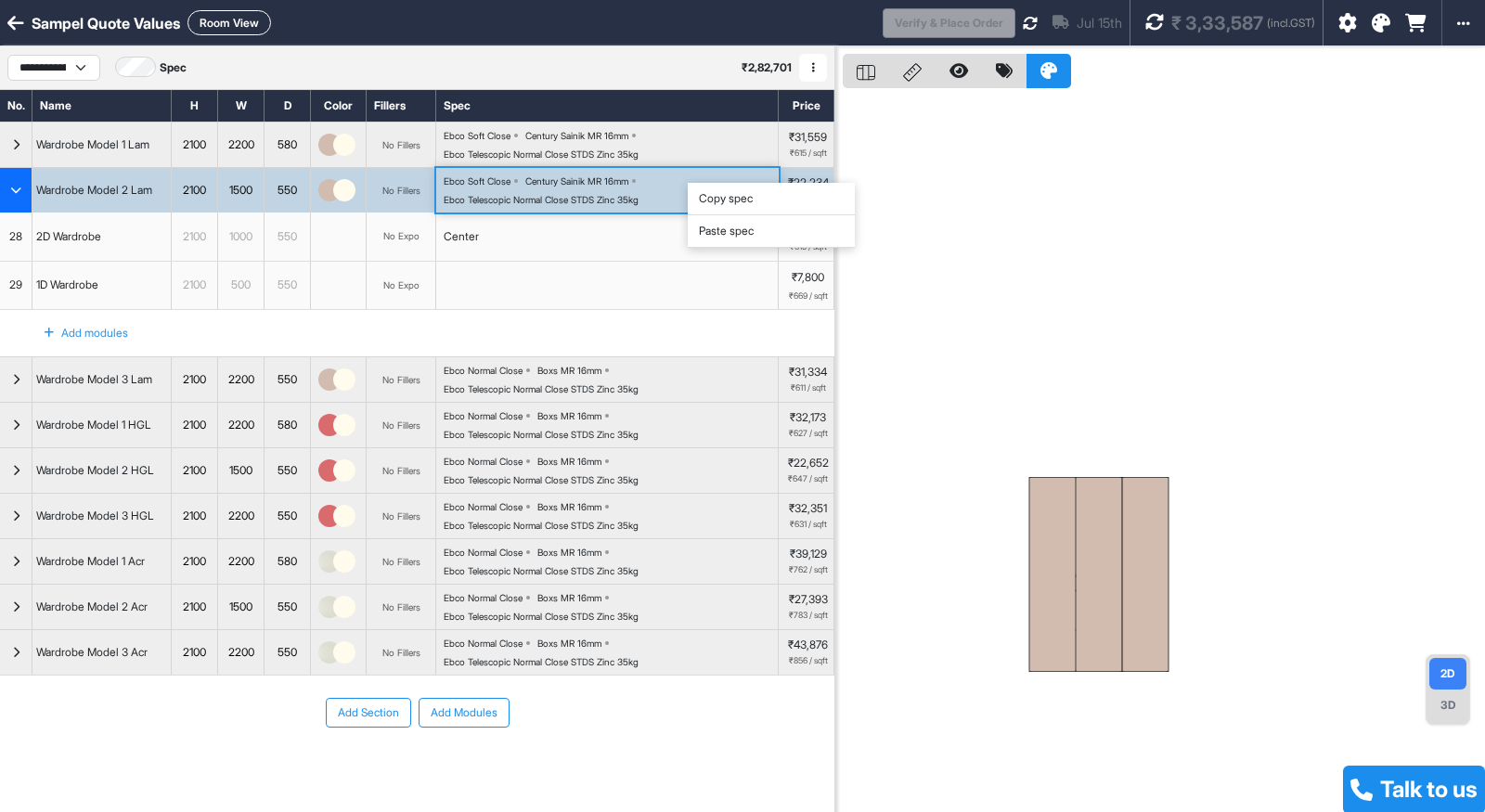 click on "Copy spec" at bounding box center (742, 406) 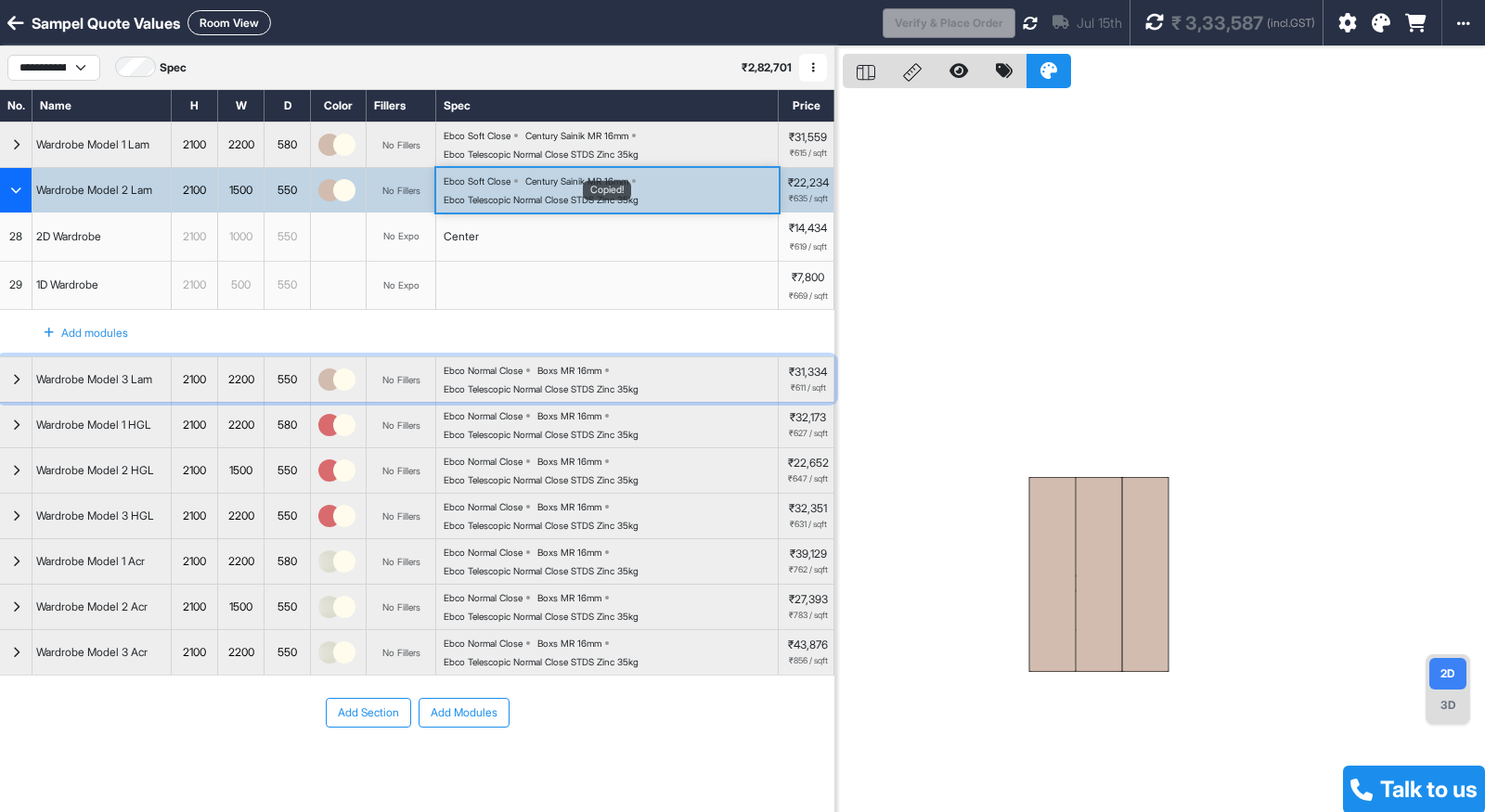 click on "Ebco Normal Close Boxs MR 16mm Ebco Telescopic Normal Close STDS Zinc 35kg" at bounding box center (607, 380) 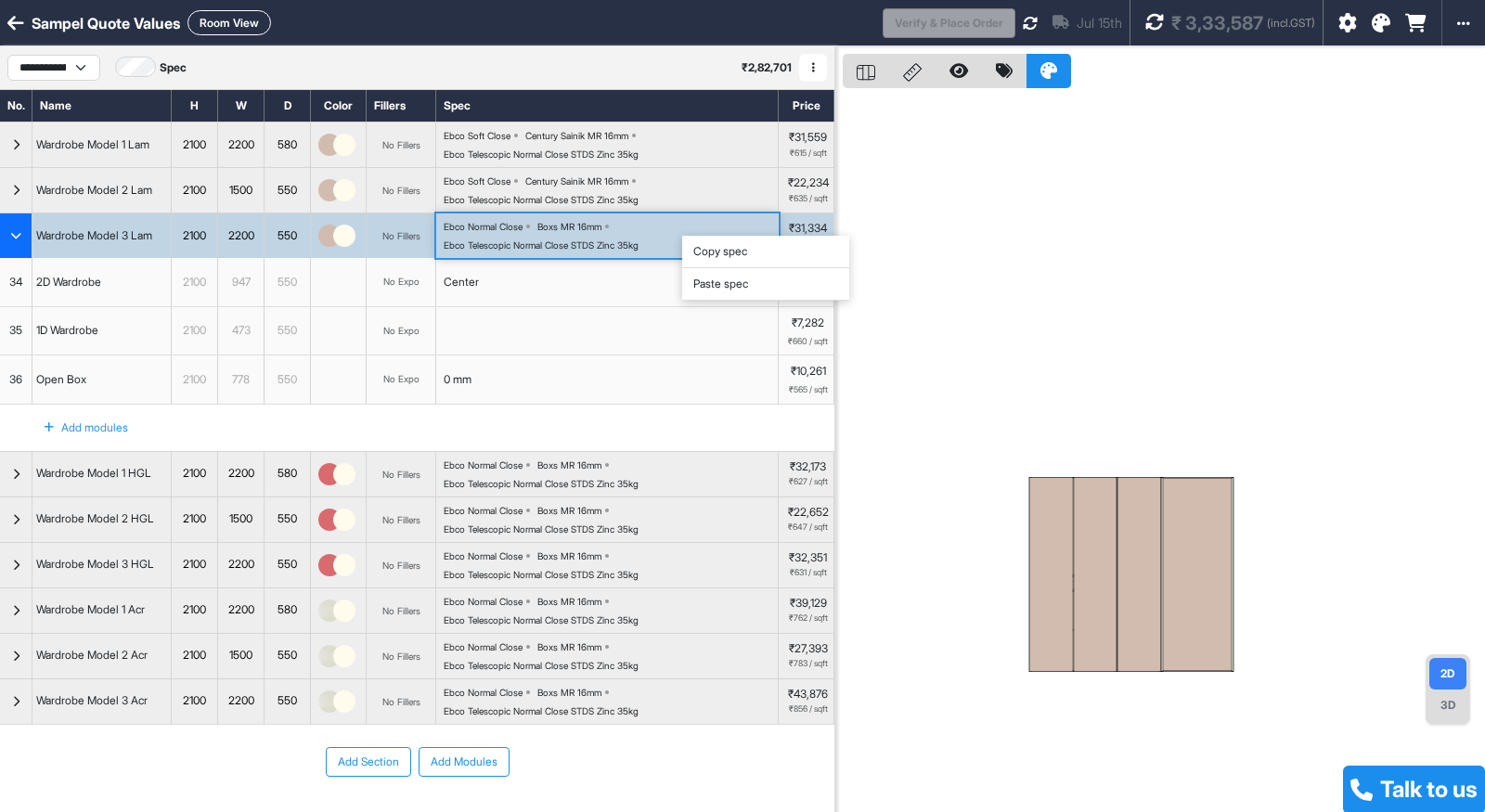 click on "Paste spec" at bounding box center (766, 284) 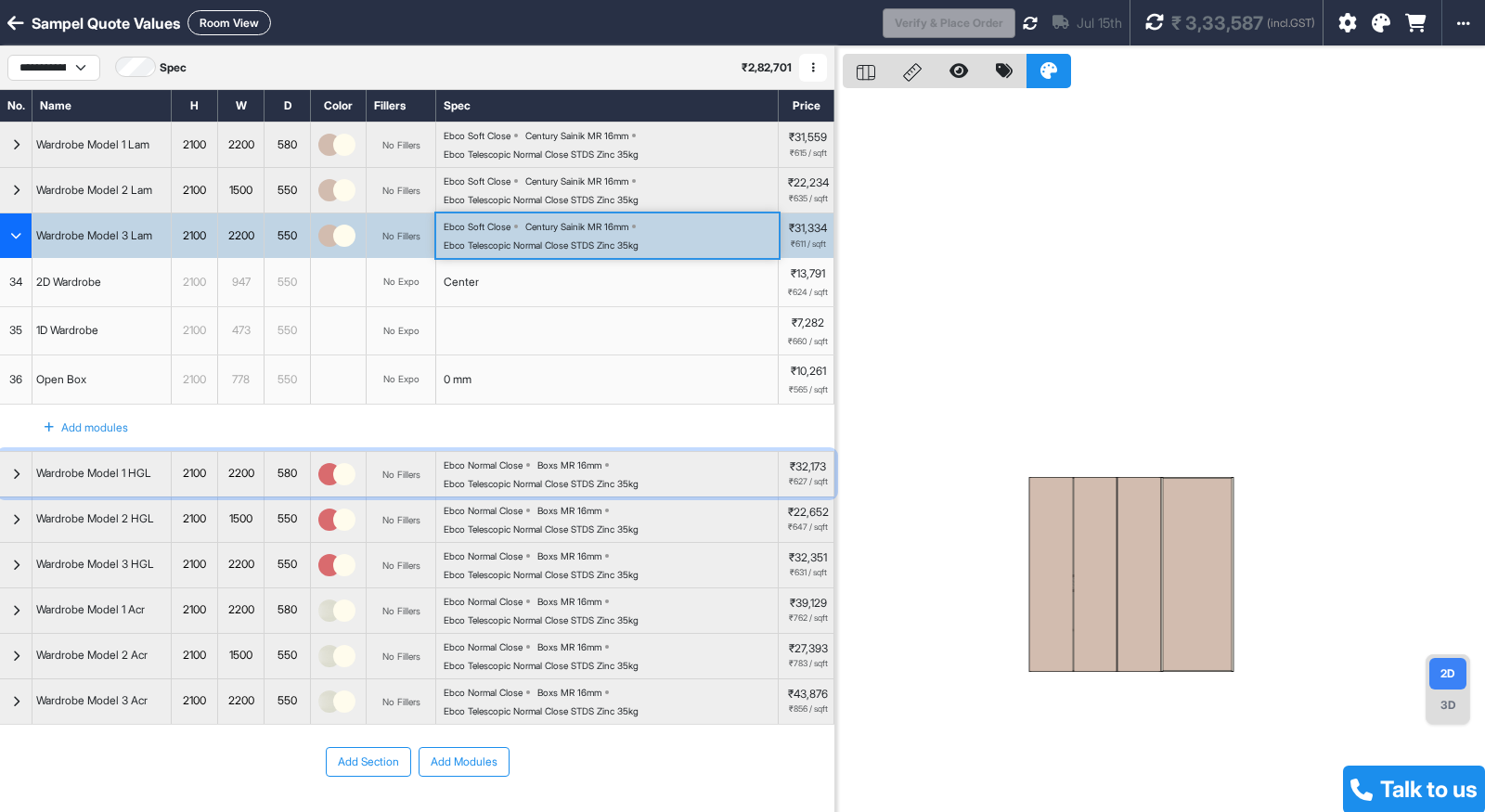 click on "Ebco Normal Close Boxs MR 16mm Ebco Telescopic Normal Close STDS Zinc 35kg" at bounding box center [611, 474] 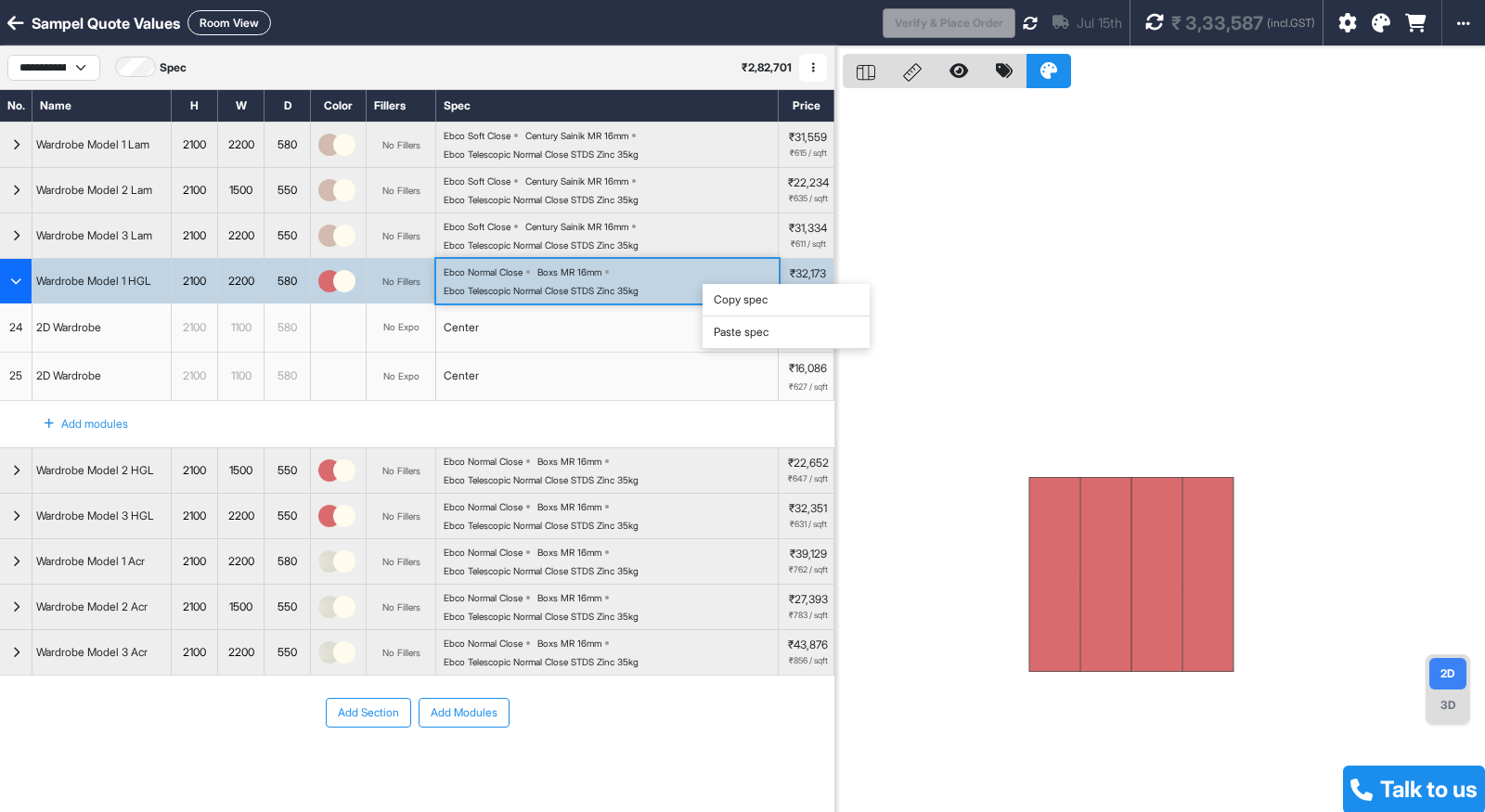 click on "Paste spec" at bounding box center [786, 332] 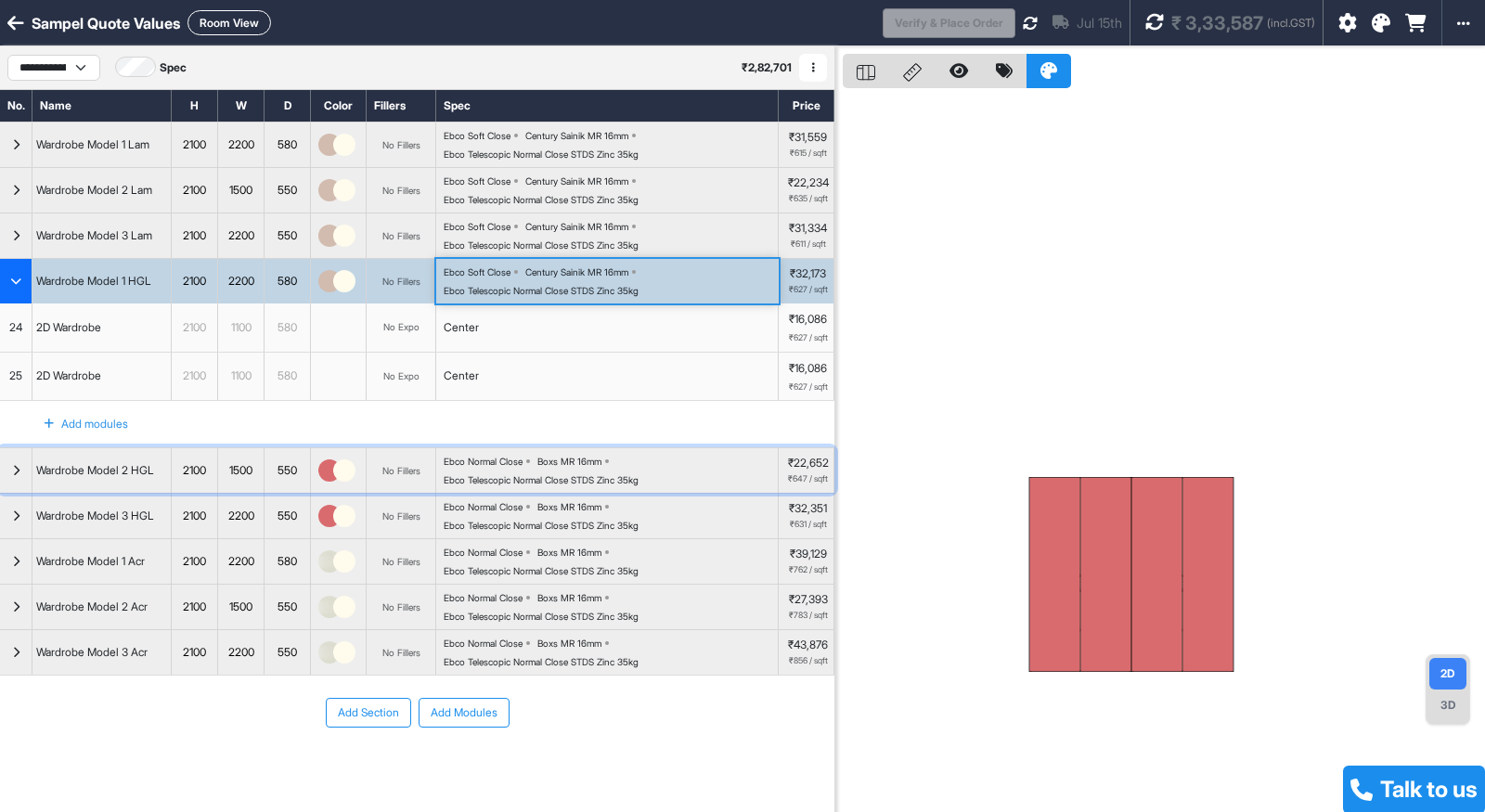 click on "Ebco Normal Close Boxs MR 16mm Ebco Telescopic Normal Close STDS Zinc 35kg" at bounding box center (611, 470) 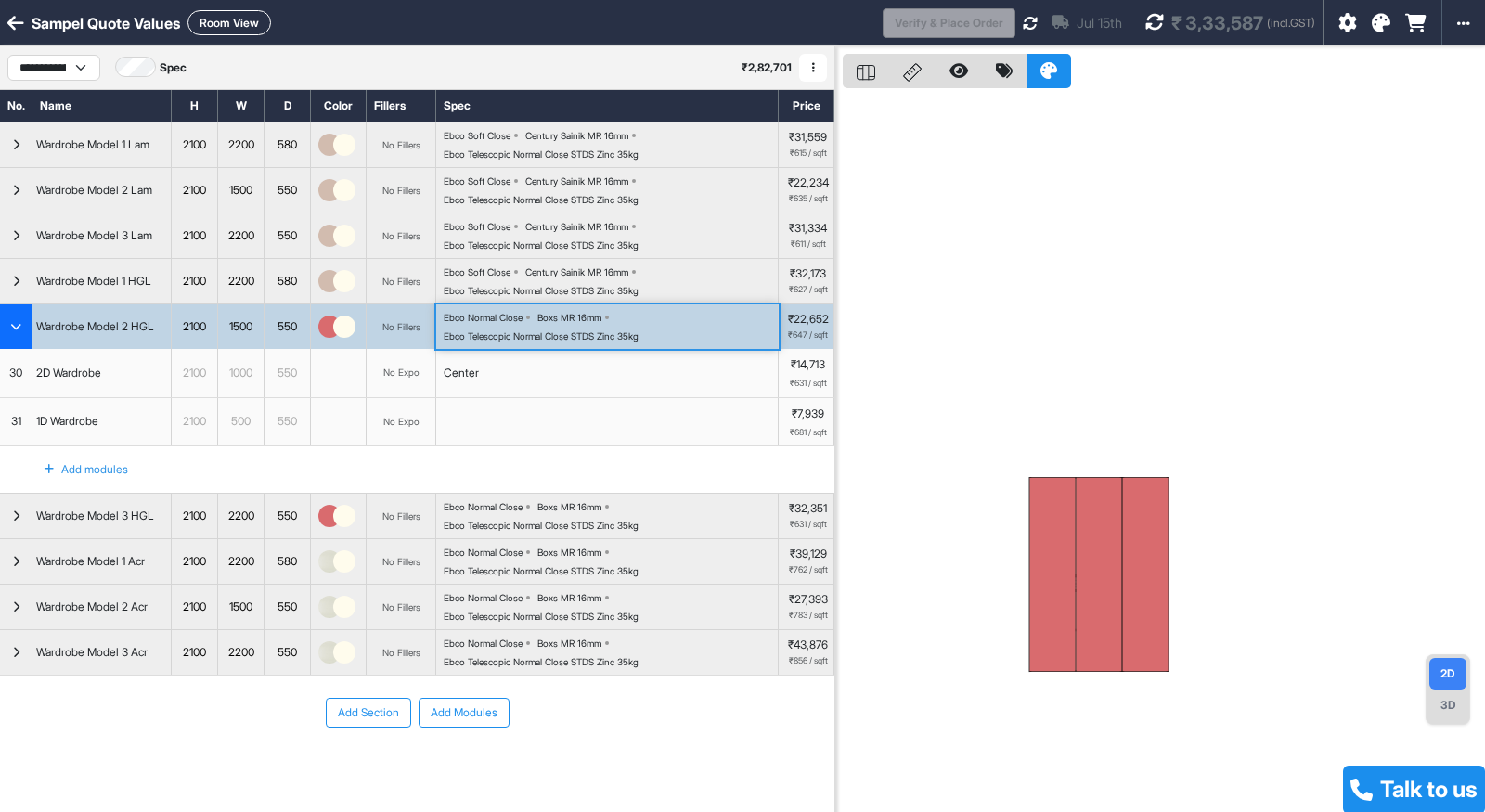 type 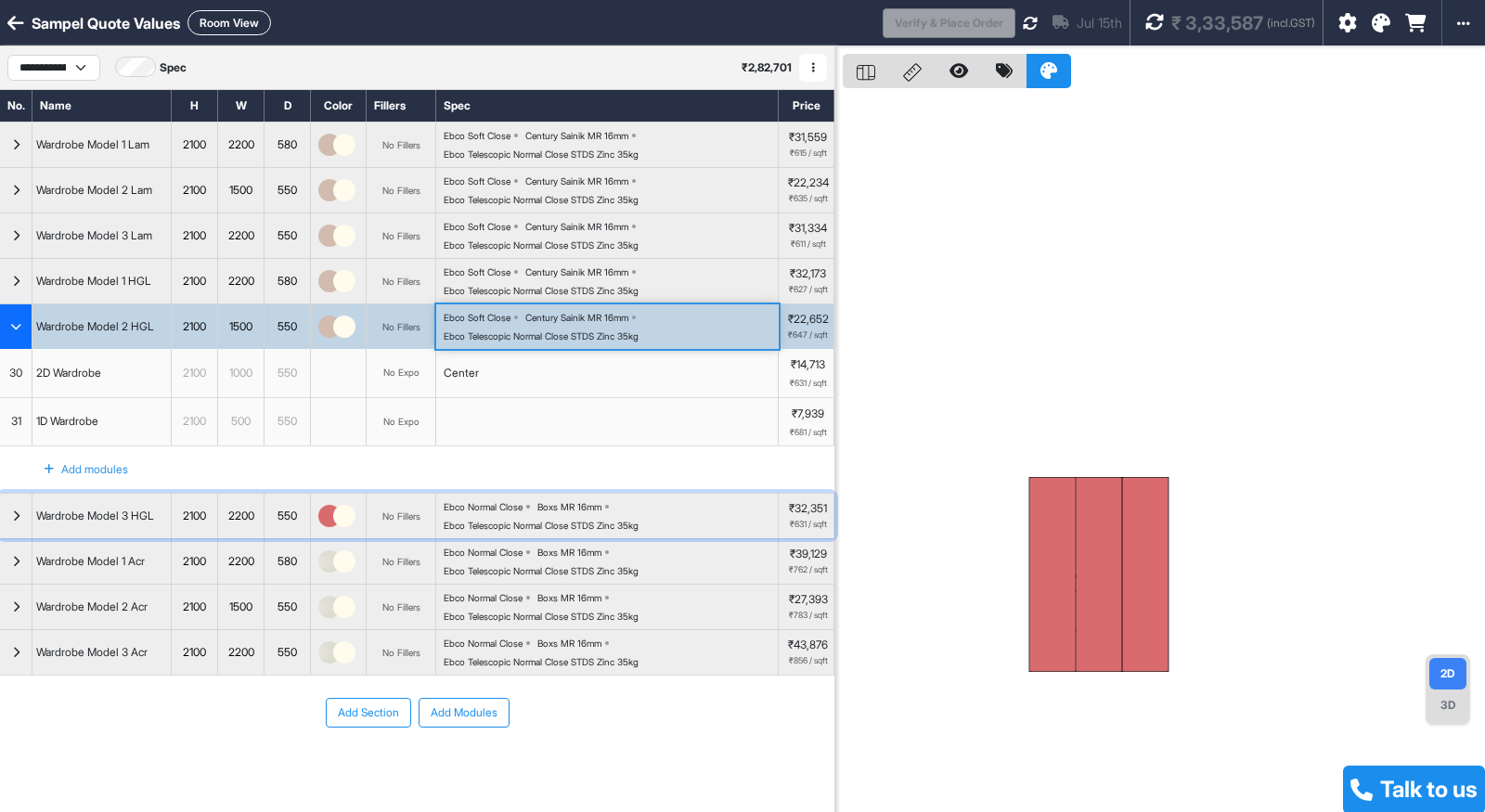 click on "Ebco Normal Close Boxs MR 16mm Ebco Telescopic Normal Close STDS Zinc 35kg" at bounding box center (611, 516) 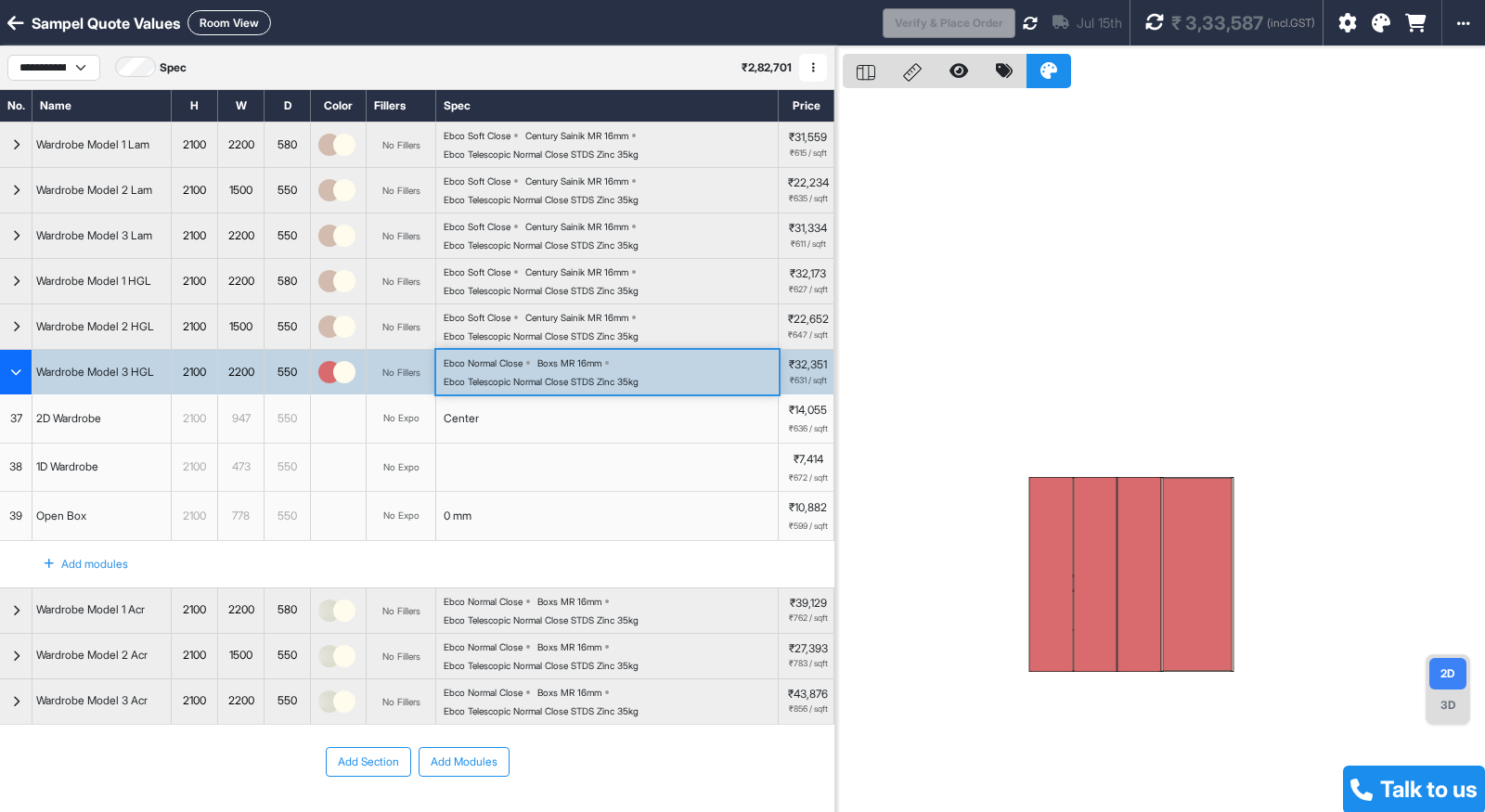 type 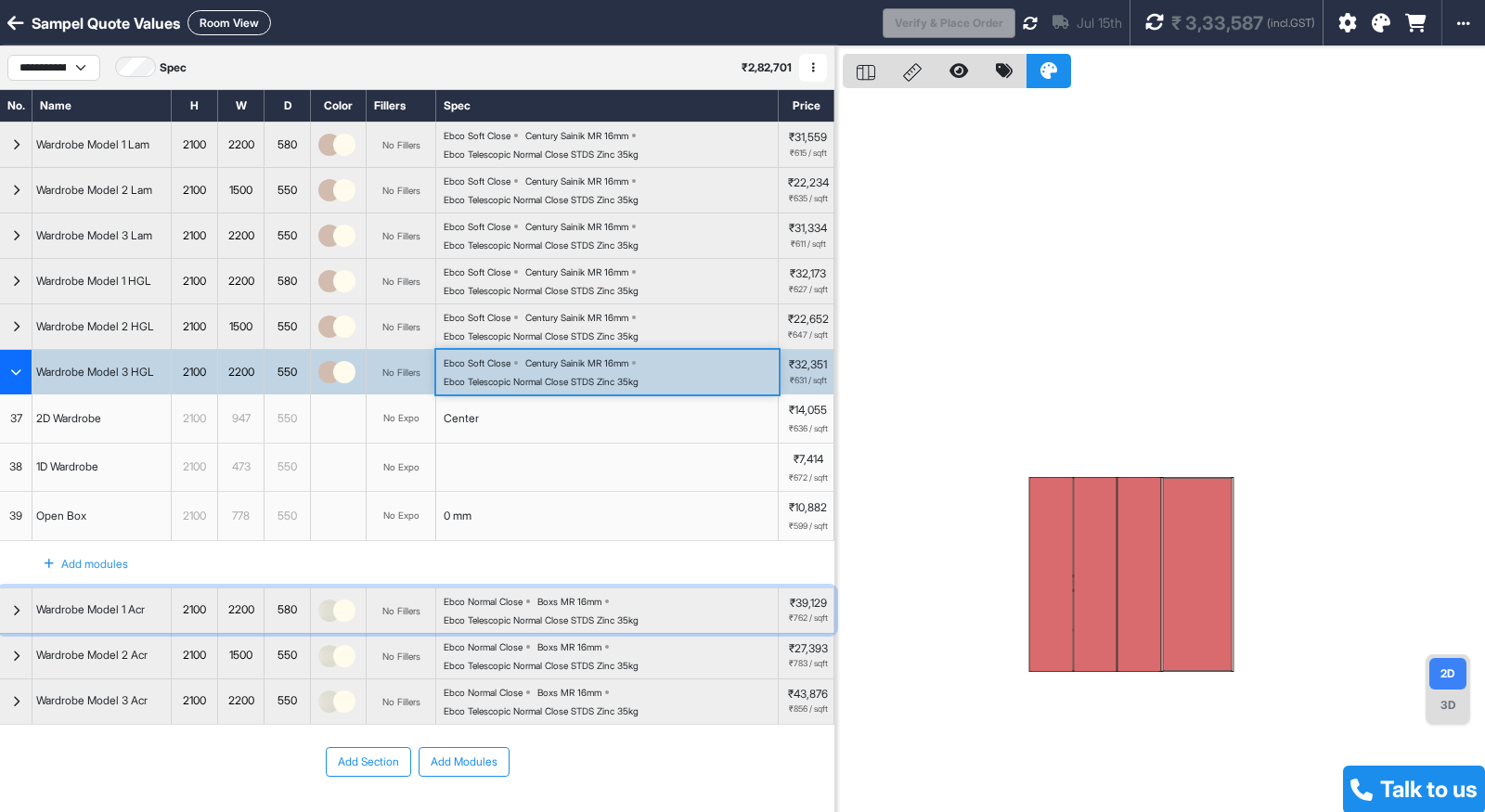click on "Ebco Normal Close Boxs MR 16mm Ebco Telescopic Normal Close STDS Zinc 35kg" at bounding box center (611, 611) 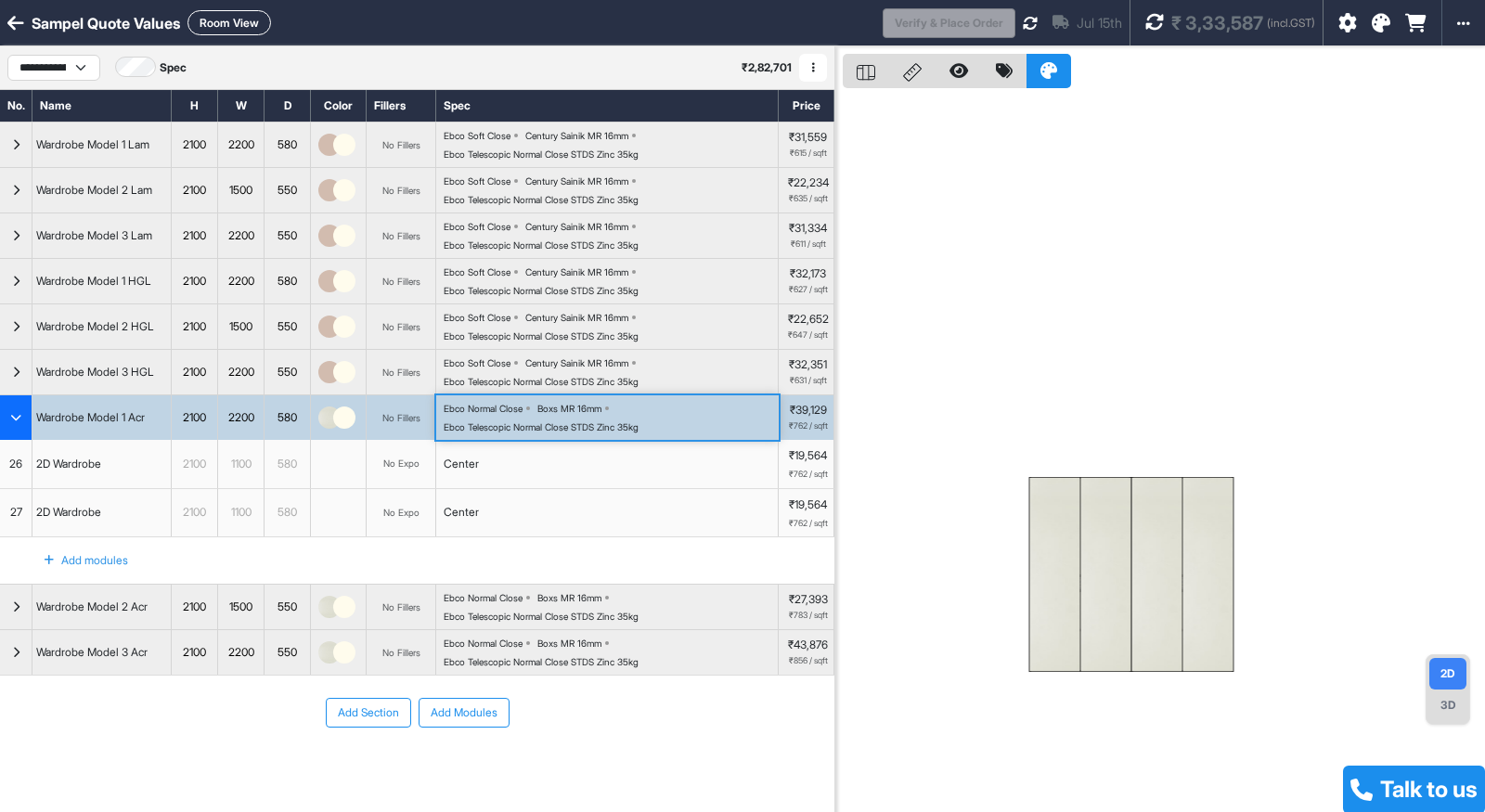 type 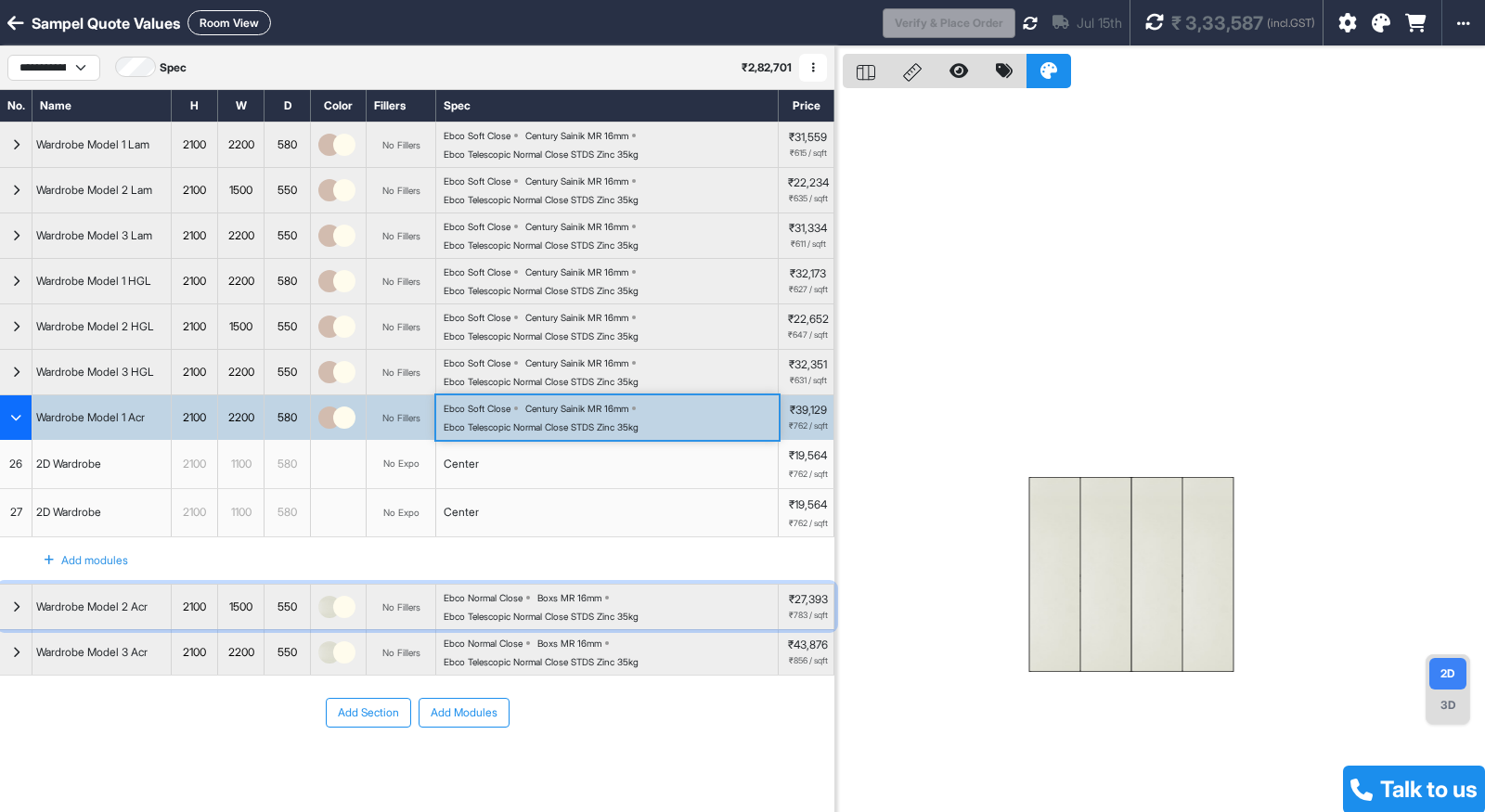 click on "Ebco Normal Close Boxs MR 16mm Ebco Telescopic Normal Close STDS Zinc 35kg" at bounding box center [611, 607] 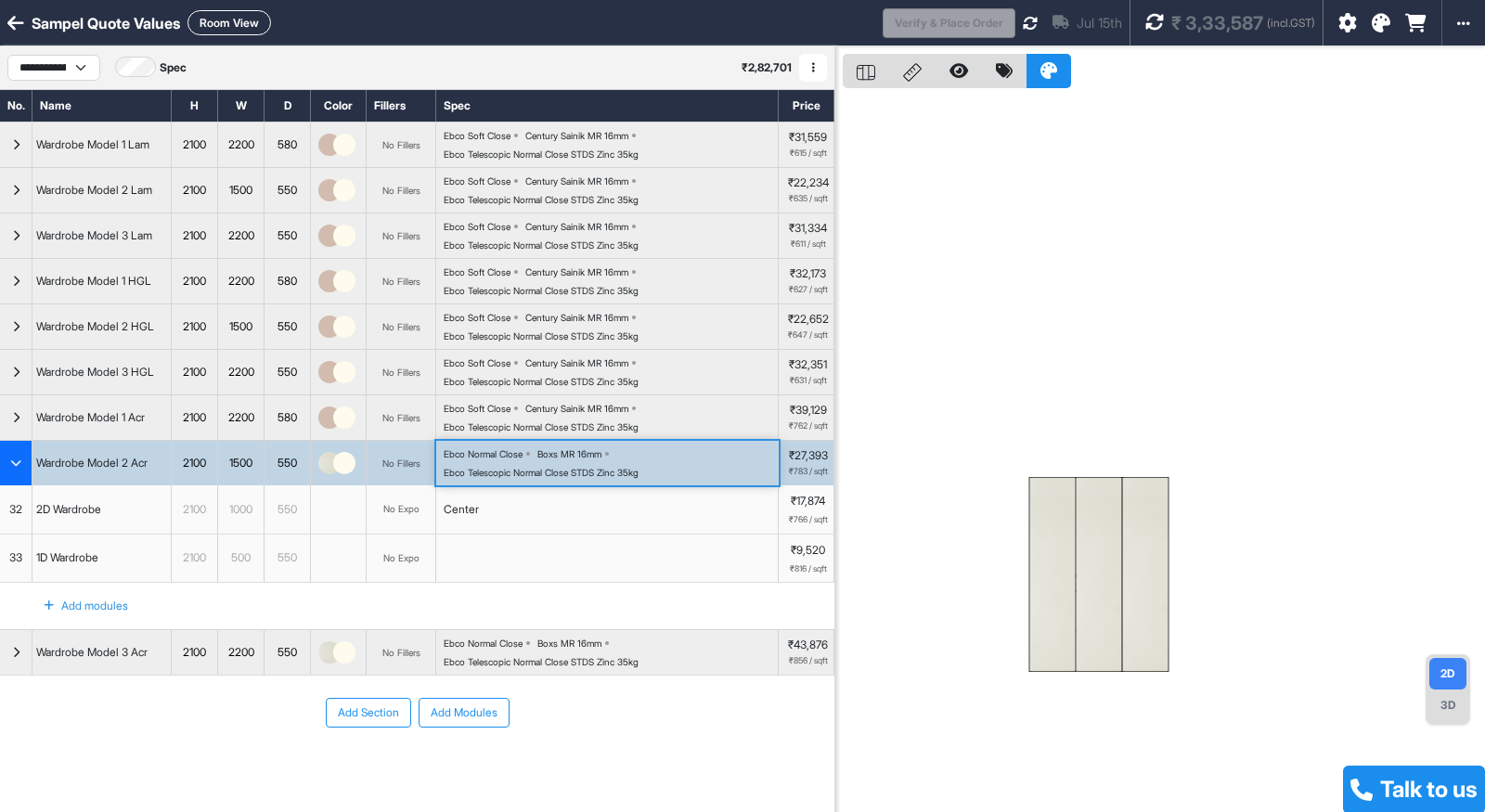 type 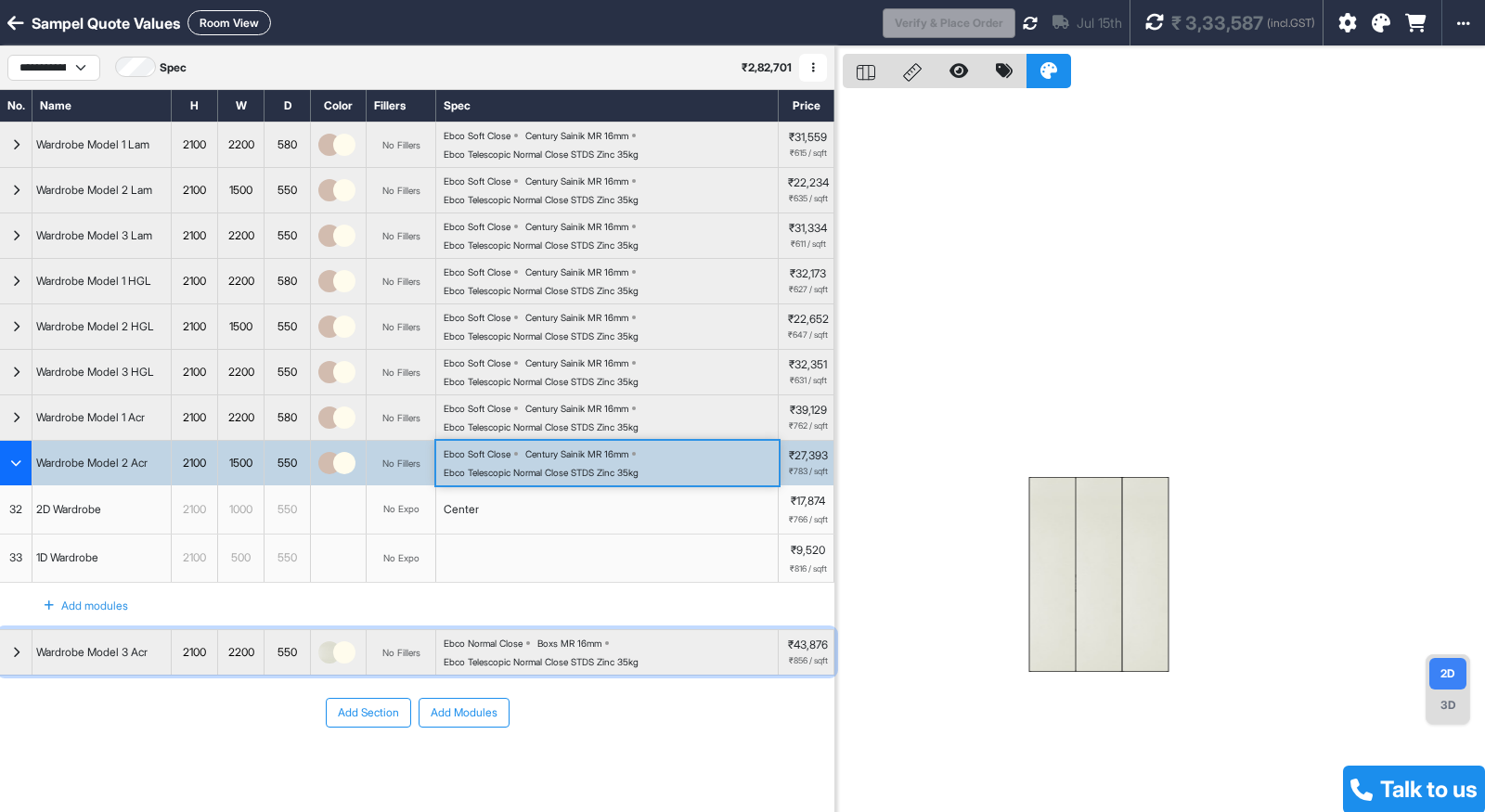 click on "Ebco Normal Close Boxs MR 16mm Ebco Telescopic Normal Close STDS Zinc 35kg" at bounding box center (611, 652) 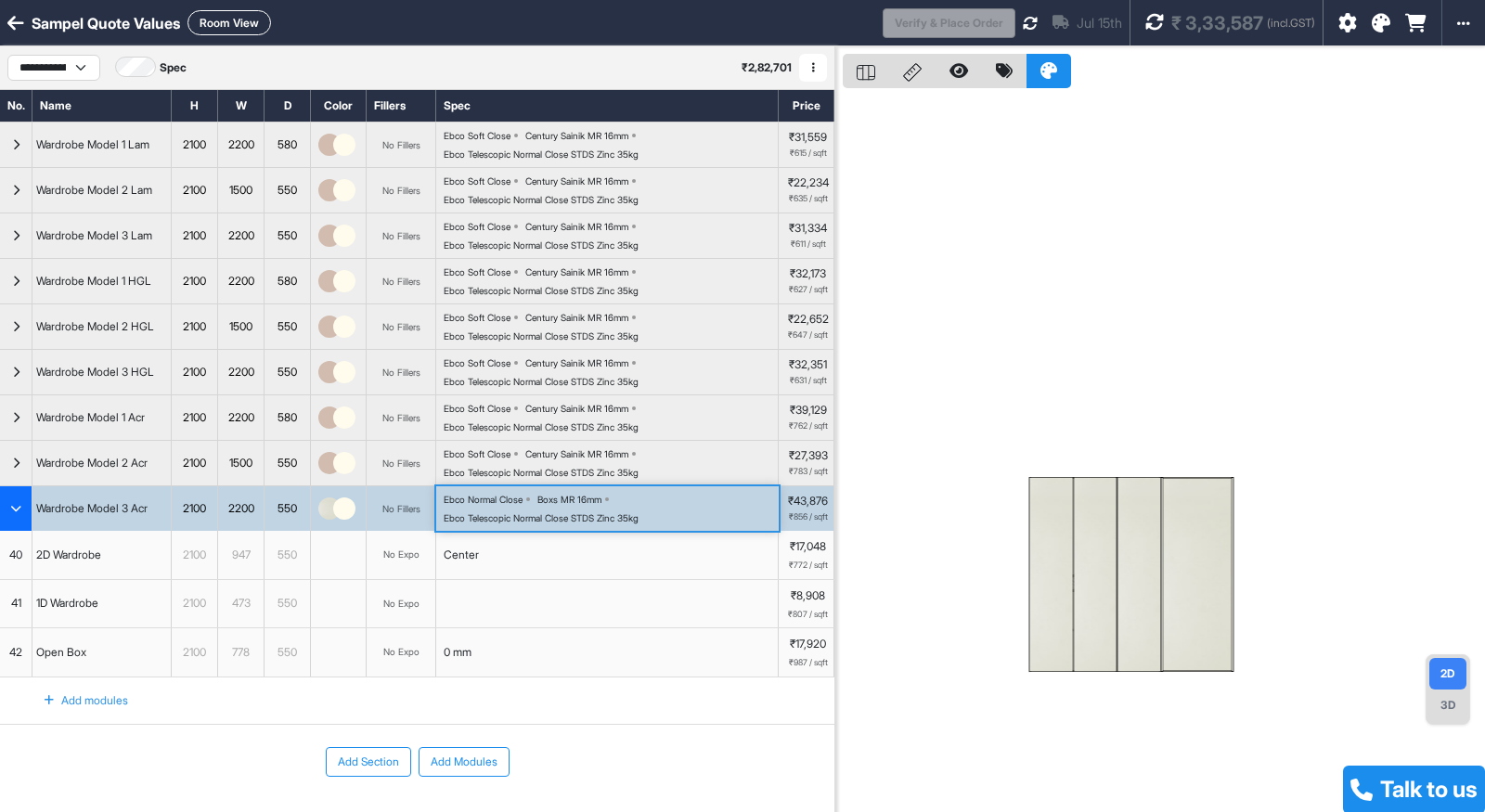 type 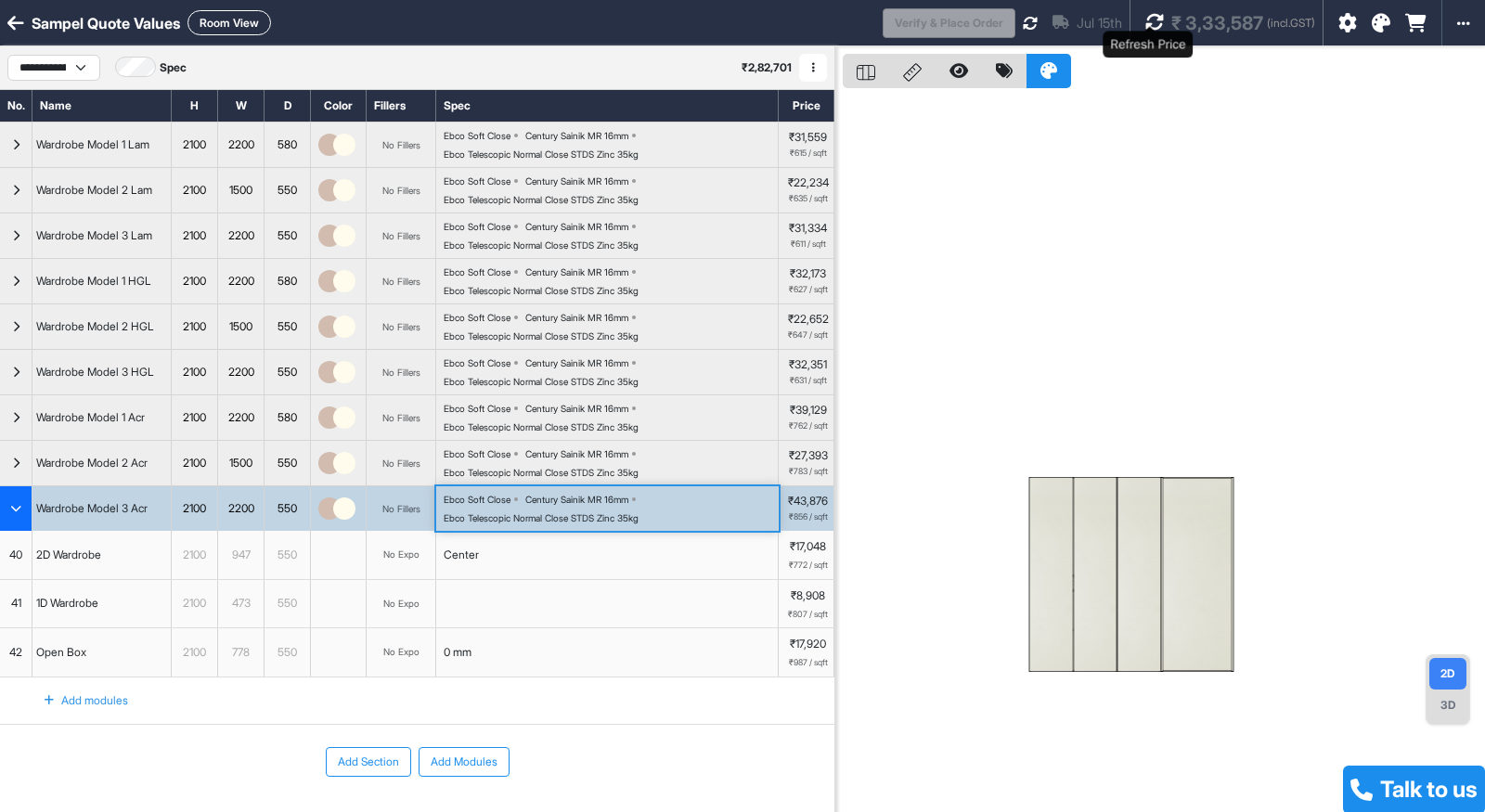 click at bounding box center [1155, 22] 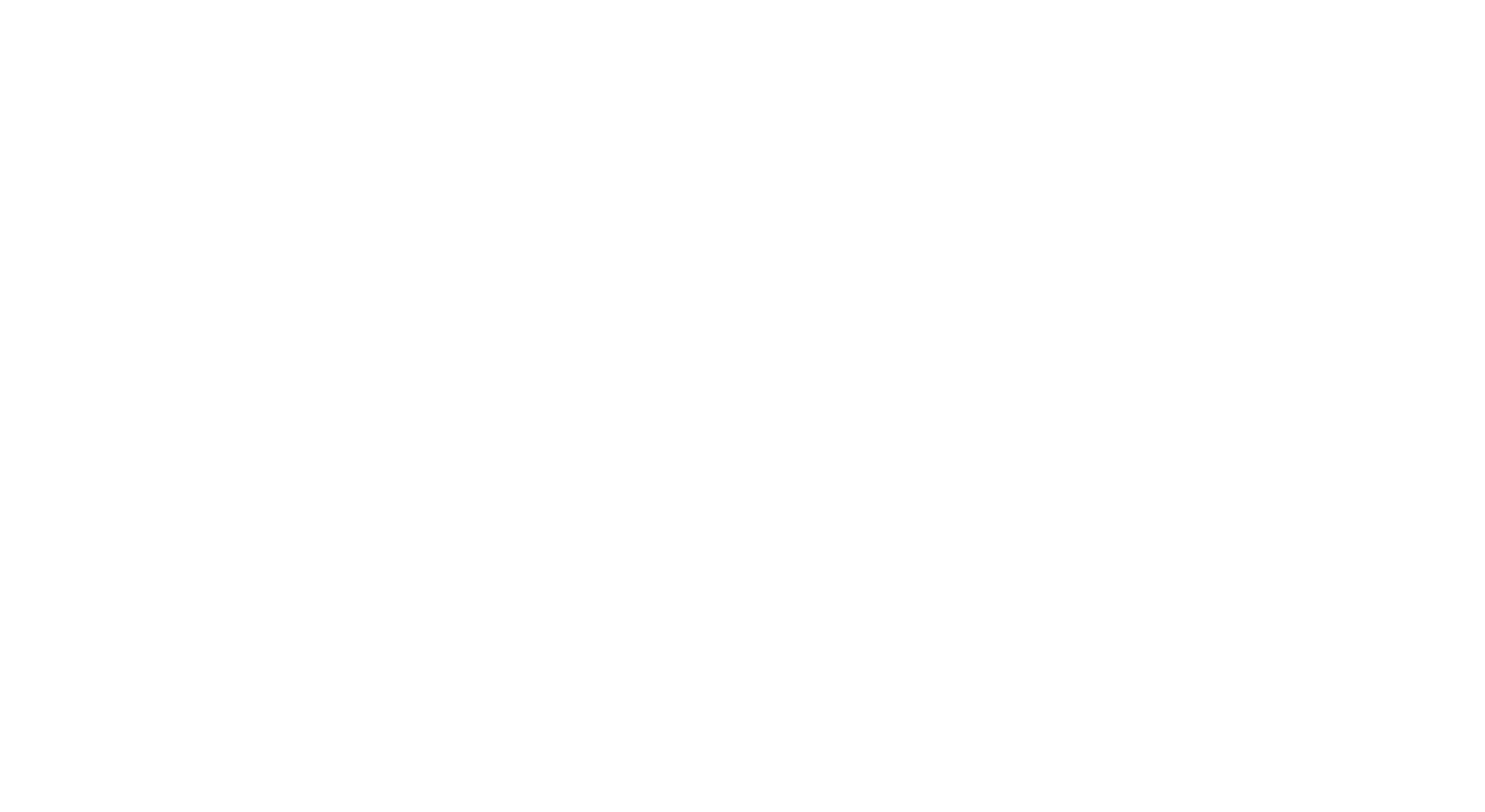 scroll, scrollTop: 0, scrollLeft: 0, axis: both 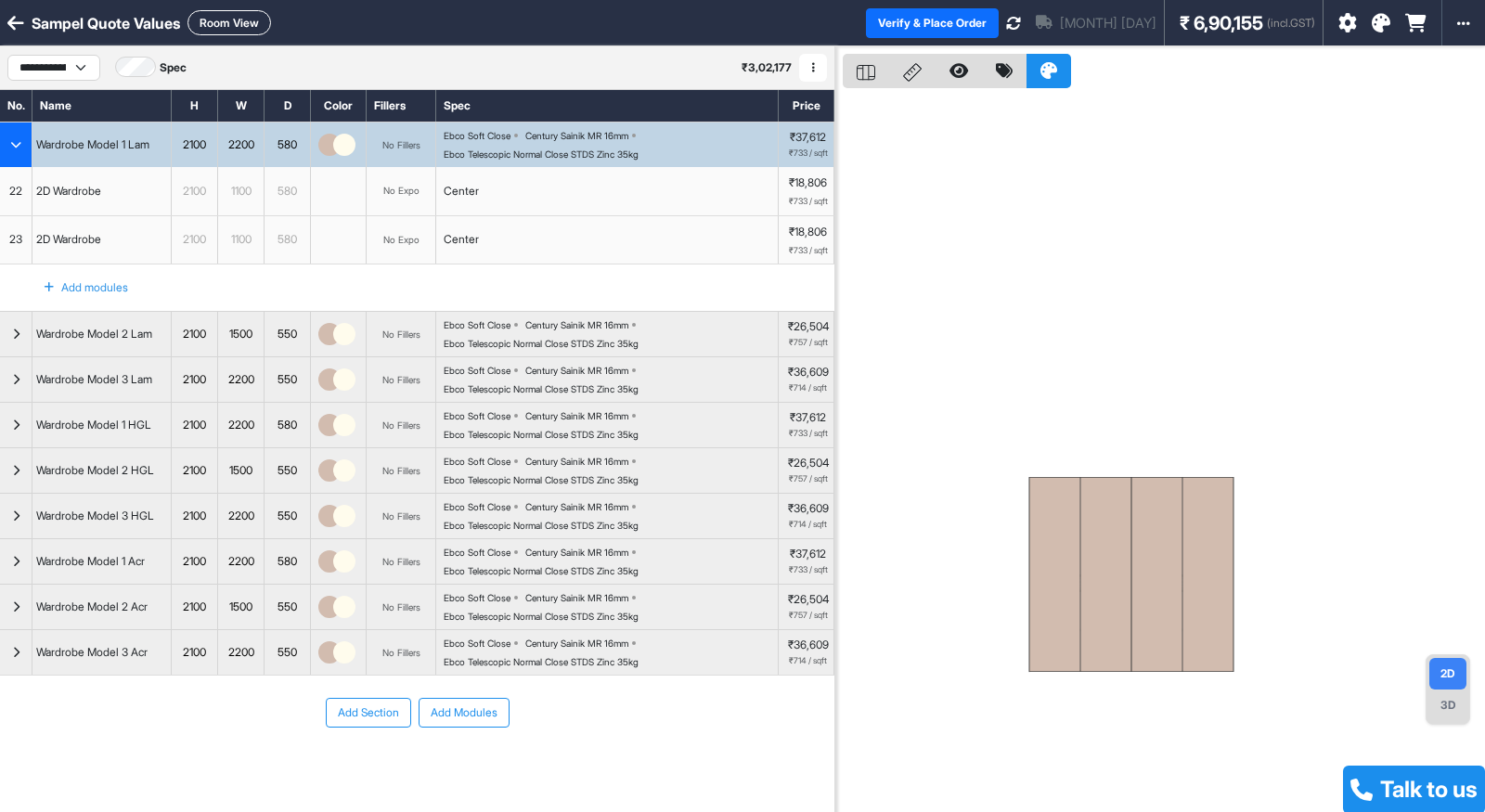 click at bounding box center (16, 145) 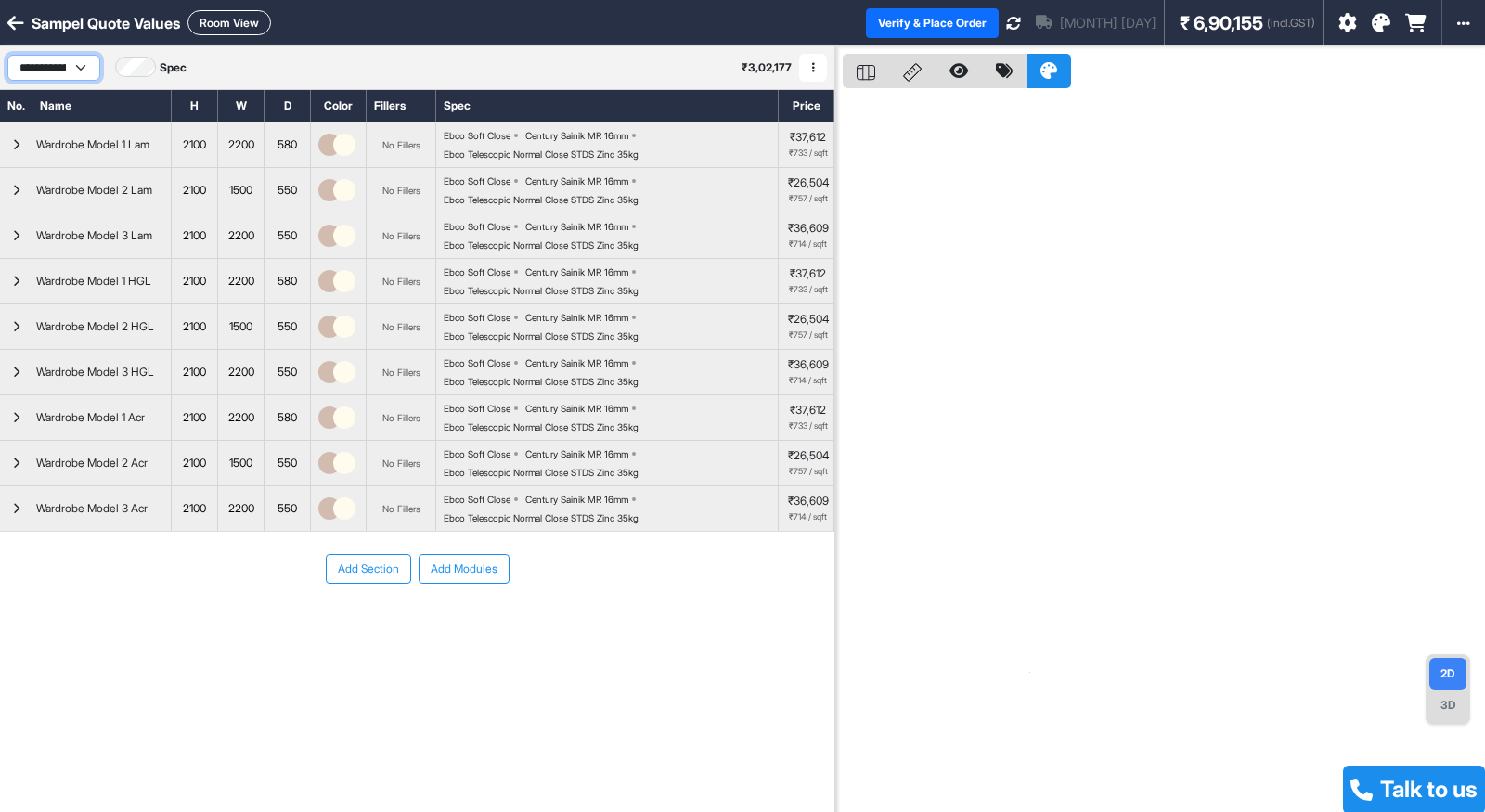 click on "**********" at bounding box center (54, 68) 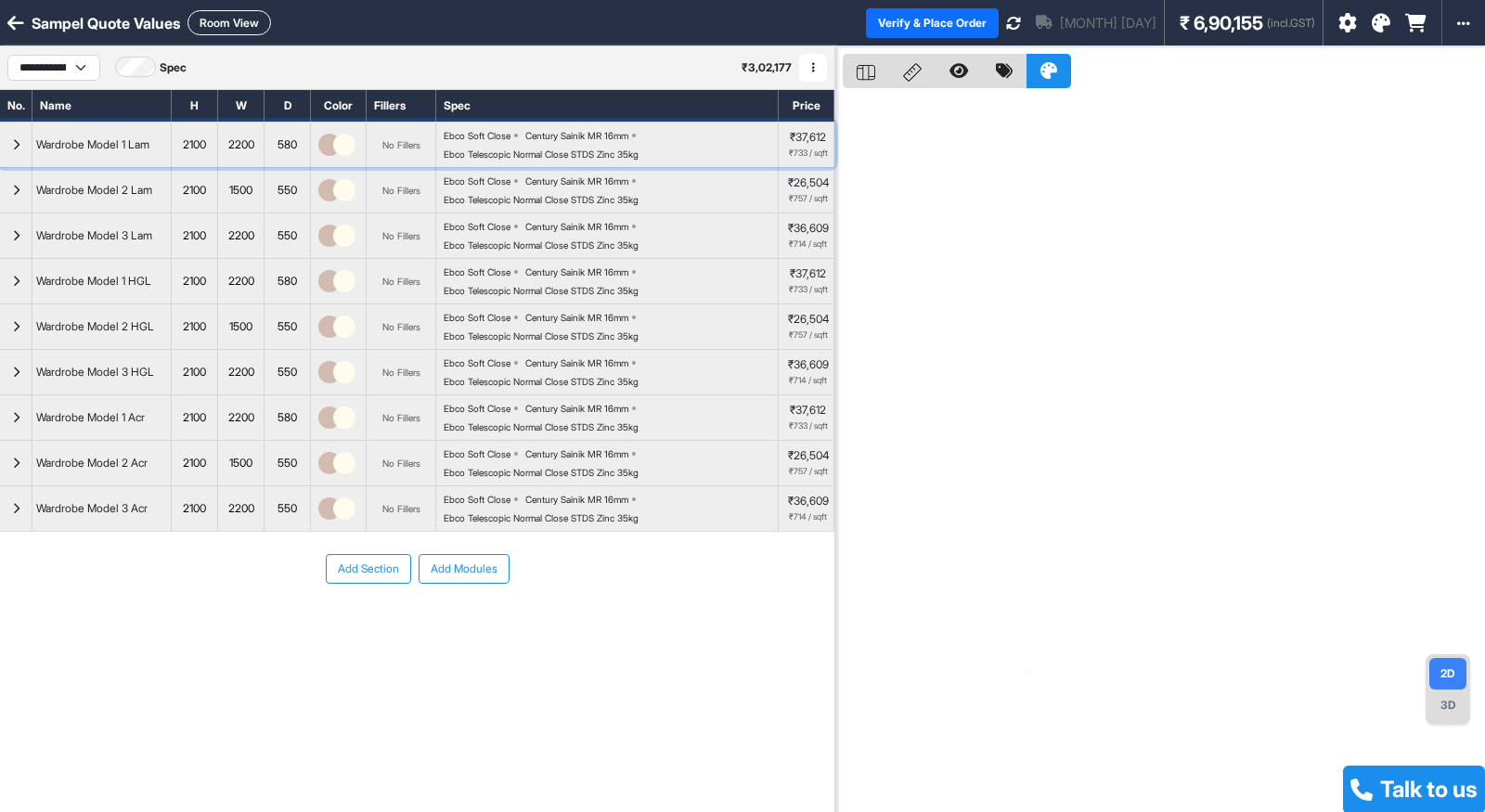 click on "₹733 / sqft" at bounding box center [808, 153] 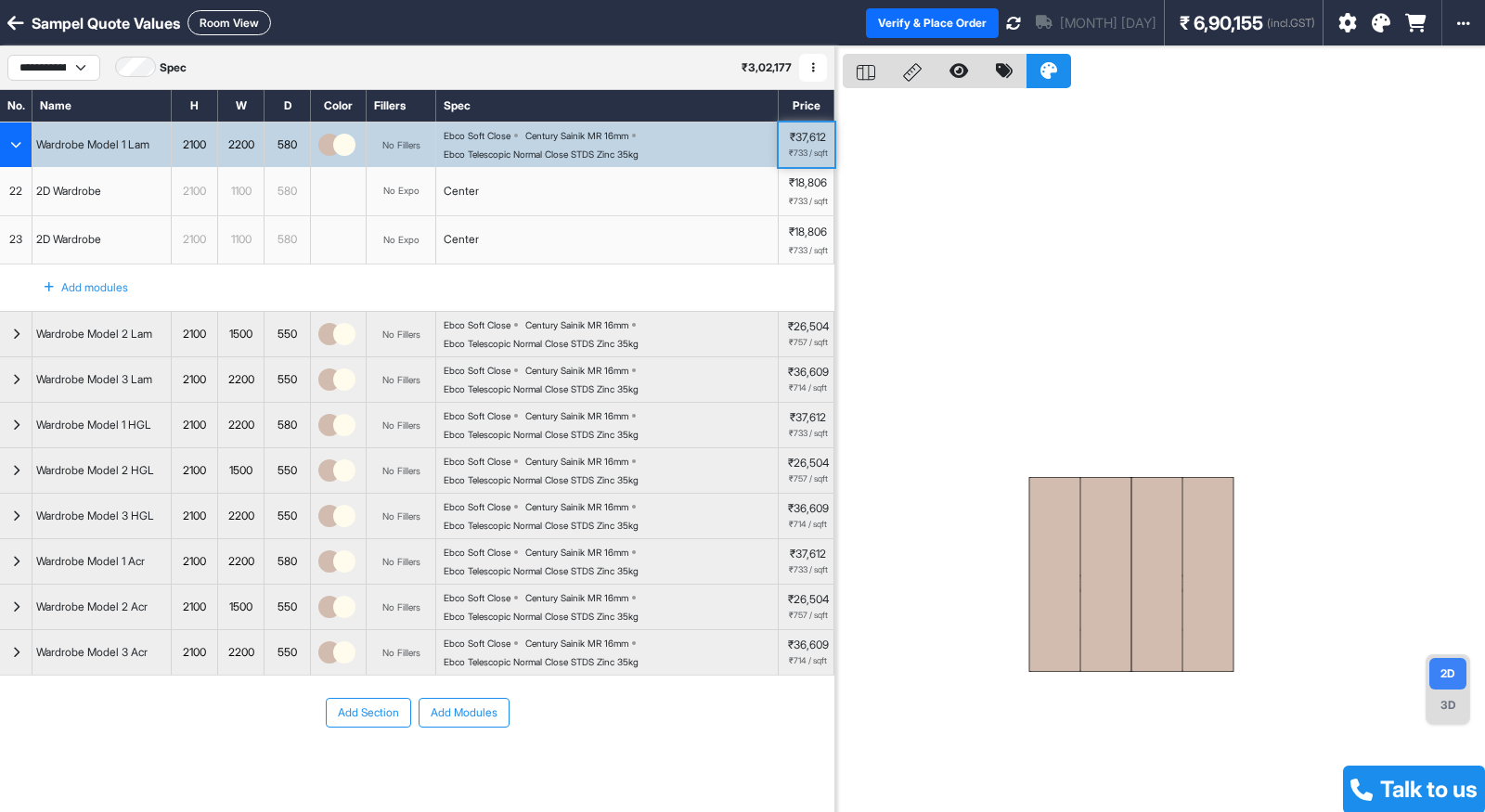 click at bounding box center [1381, 23] 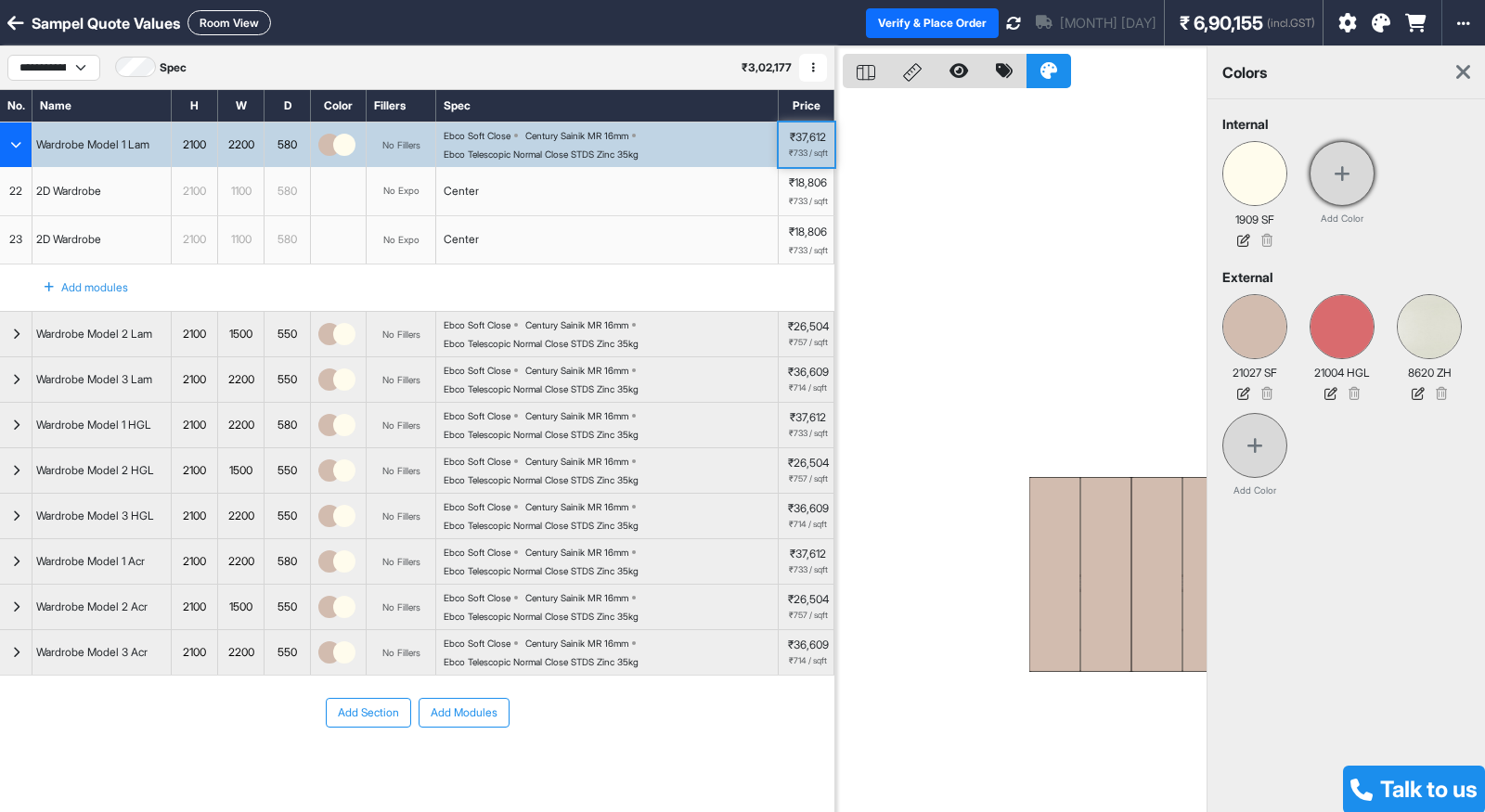click at bounding box center [1342, 174] 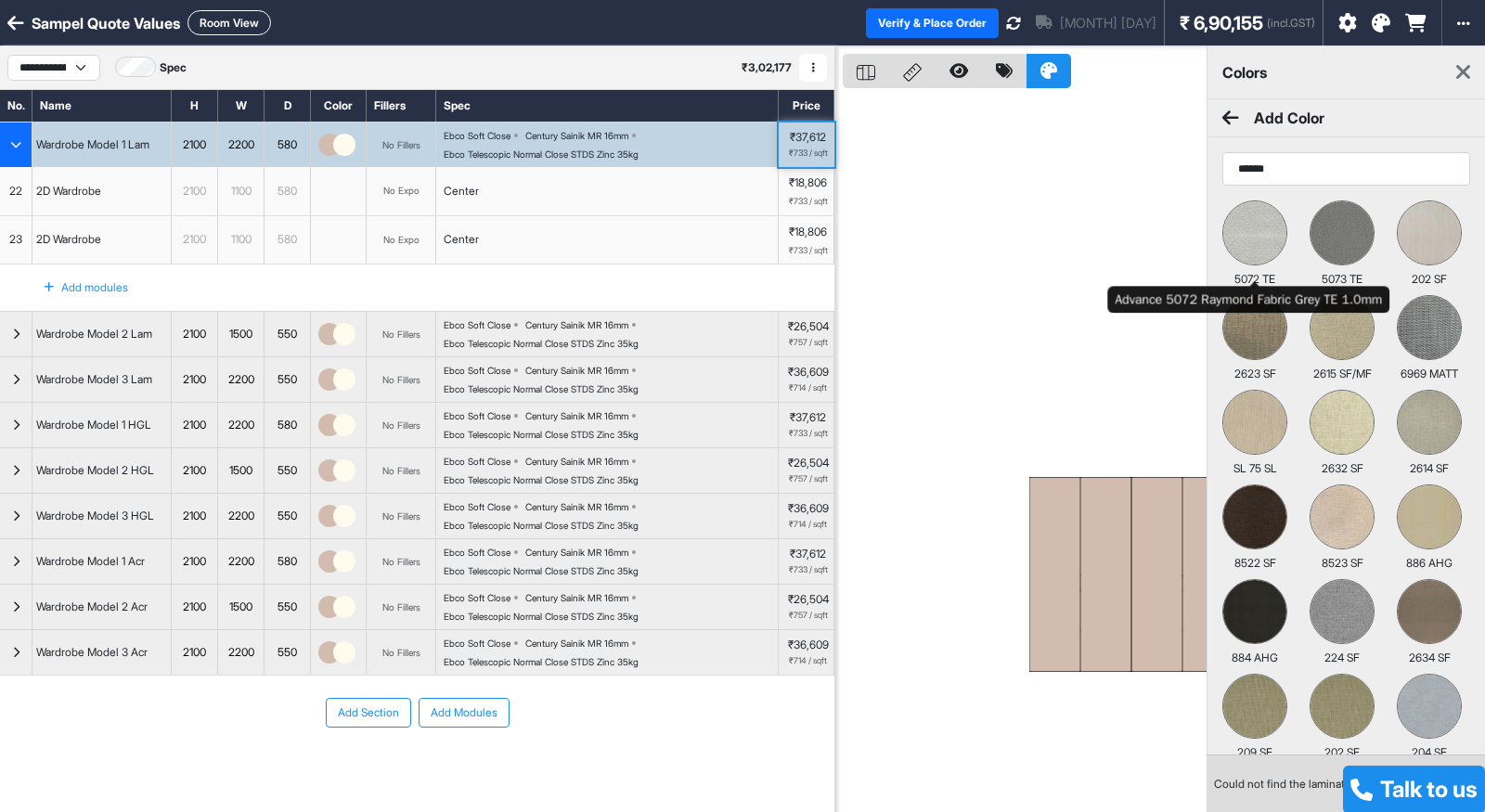 type on "******" 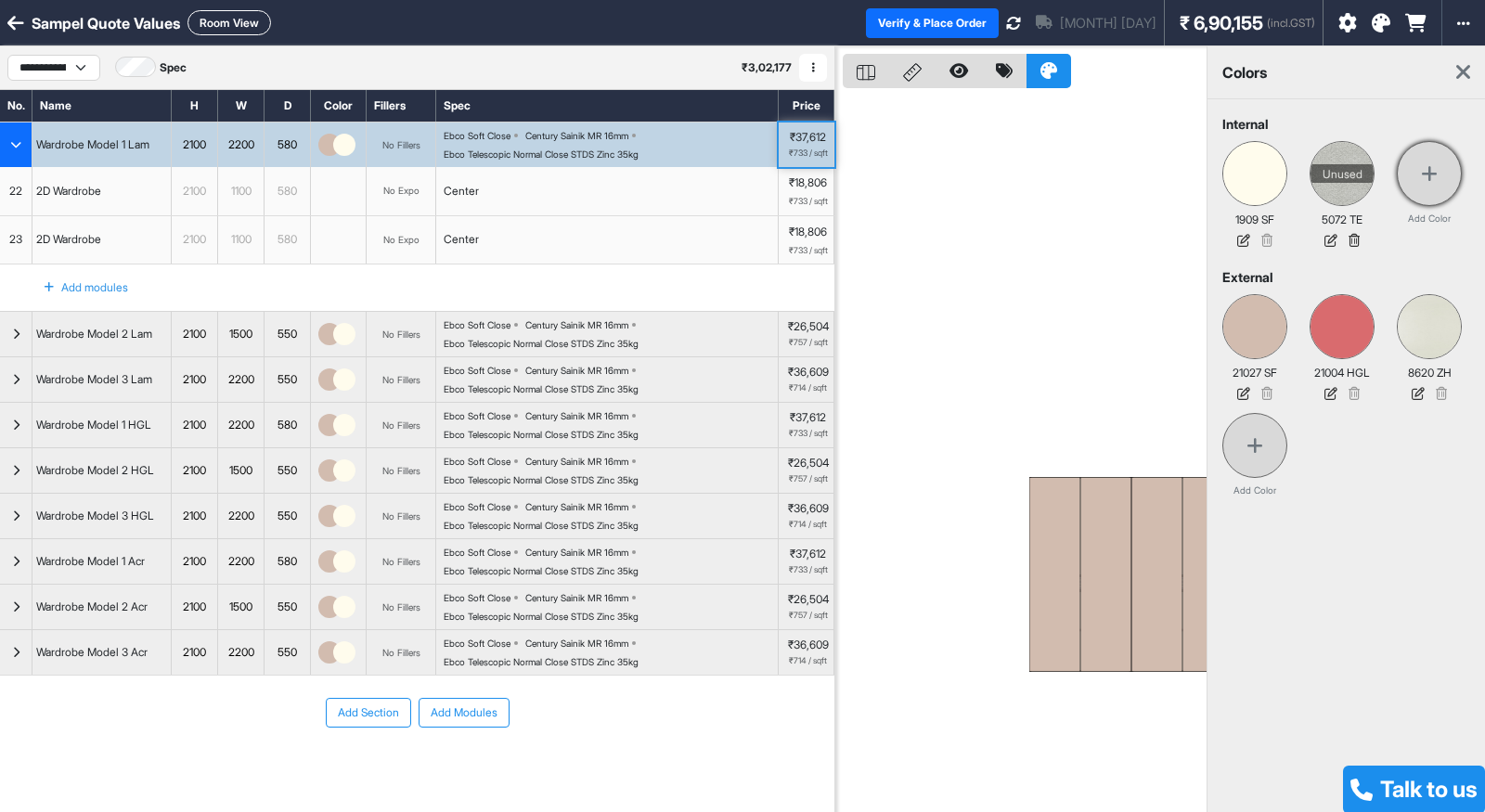 click at bounding box center (1429, 174) 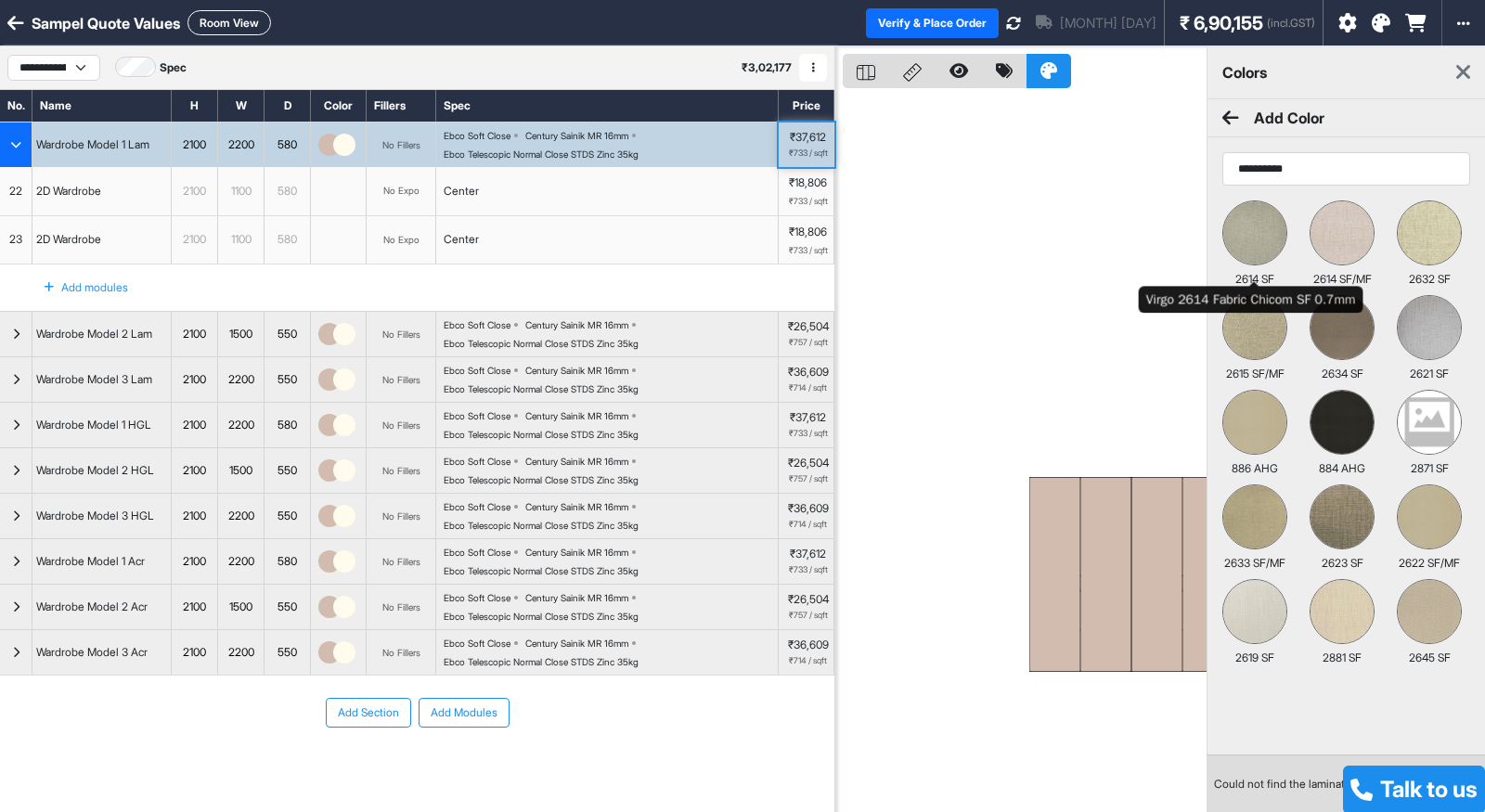 type on "**********" 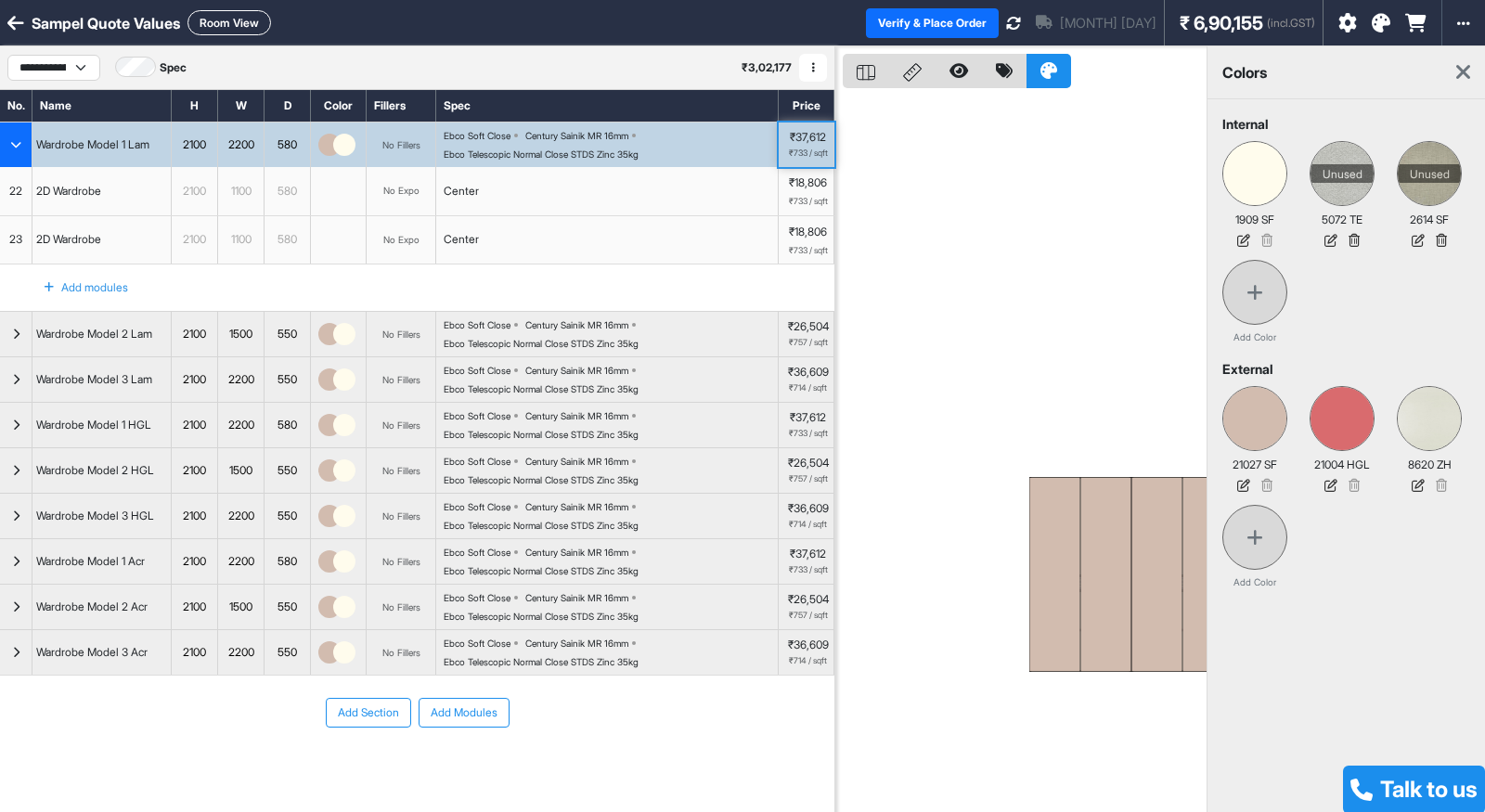 click at bounding box center [344, 145] 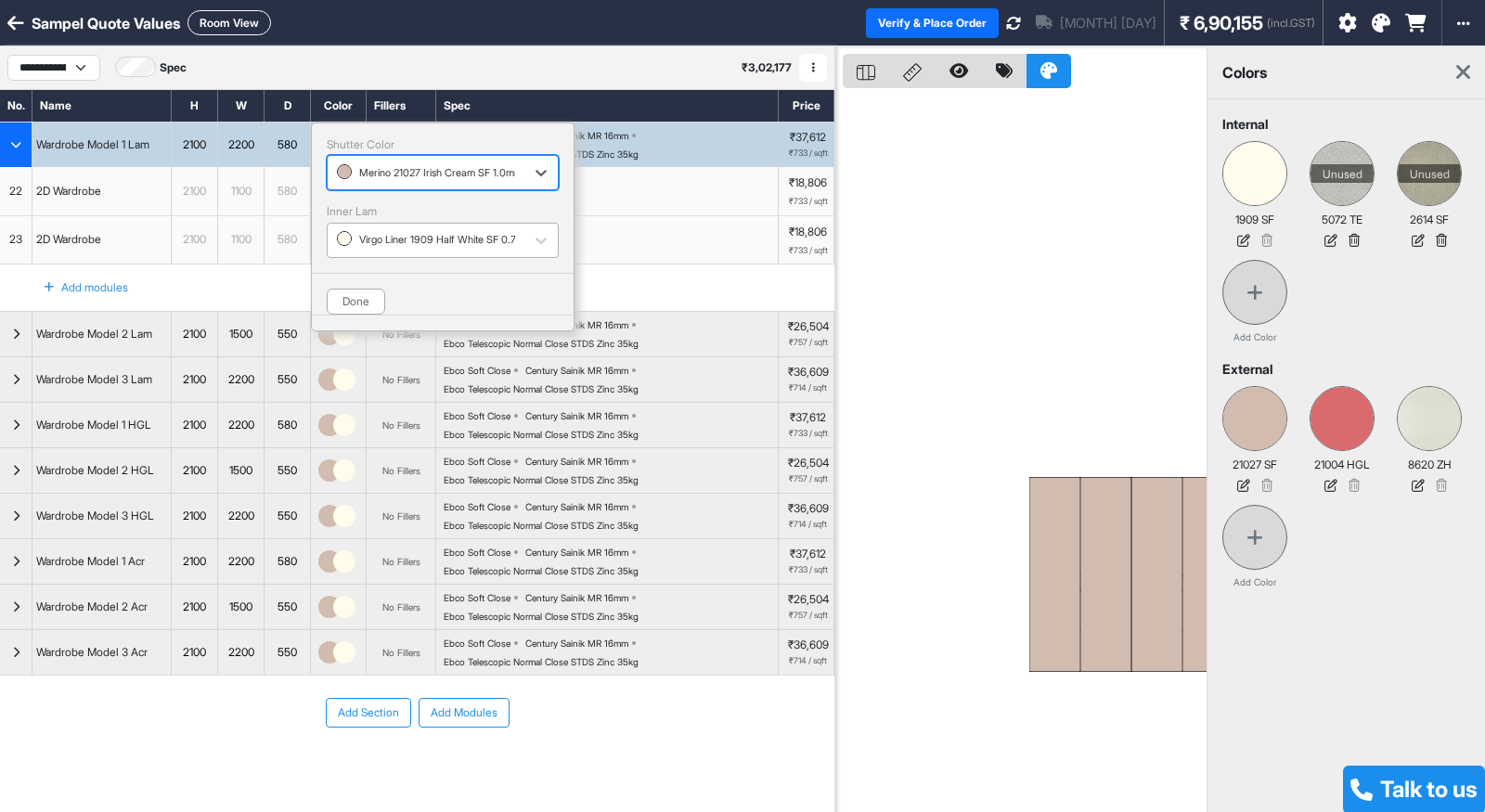 click at bounding box center (426, 240) 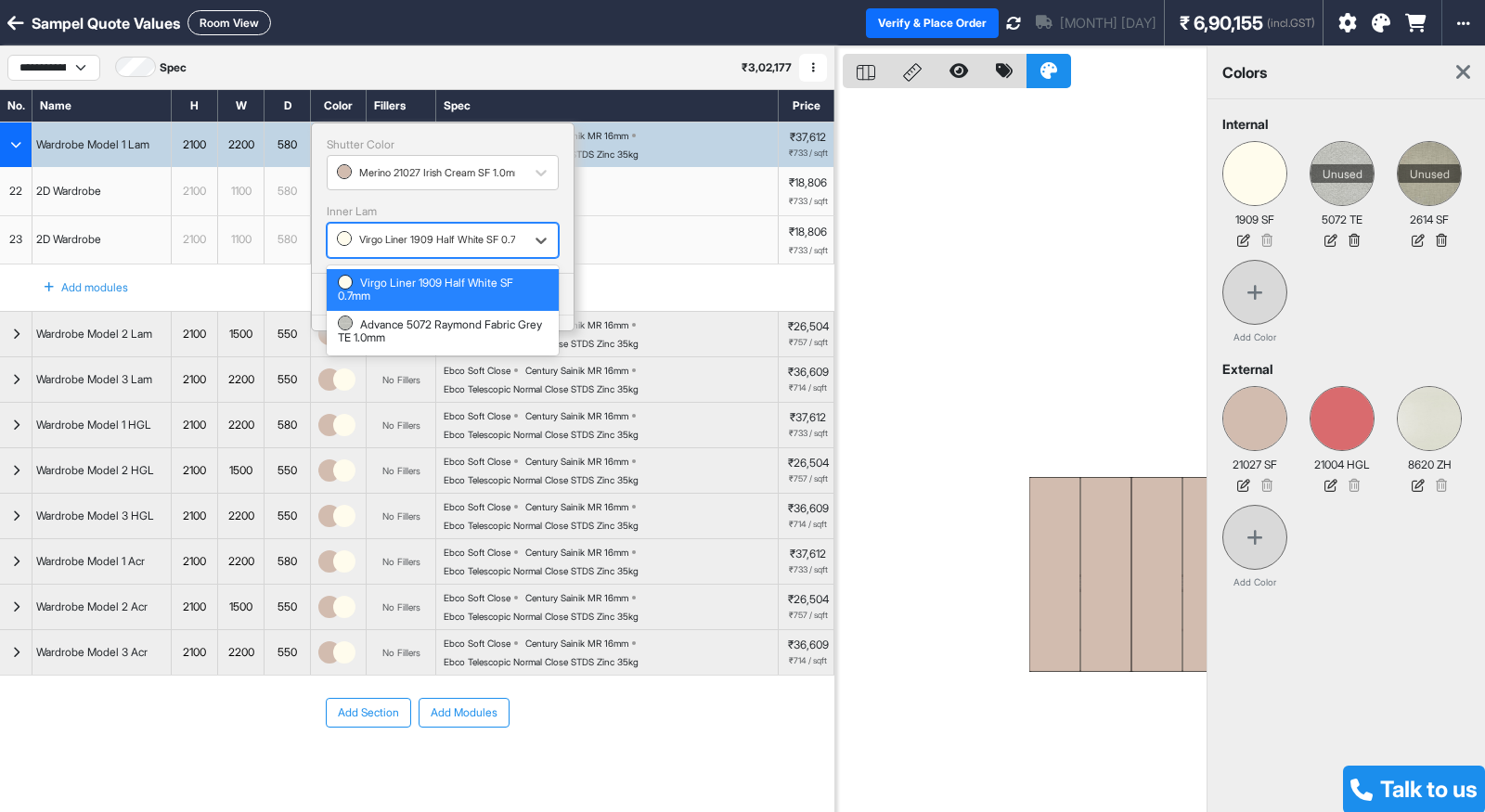 click at bounding box center (1025, 452) 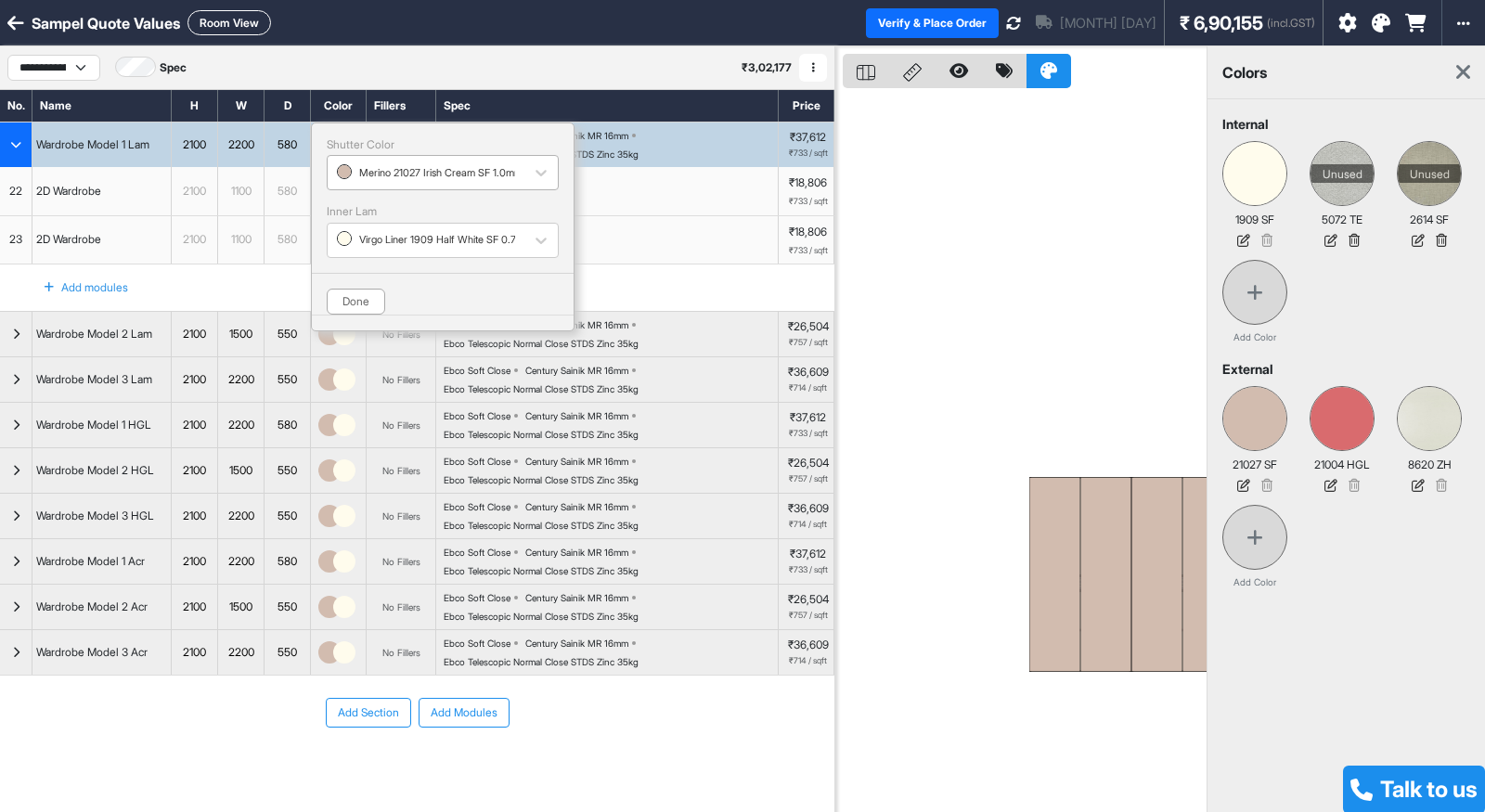 click at bounding box center (426, 173) 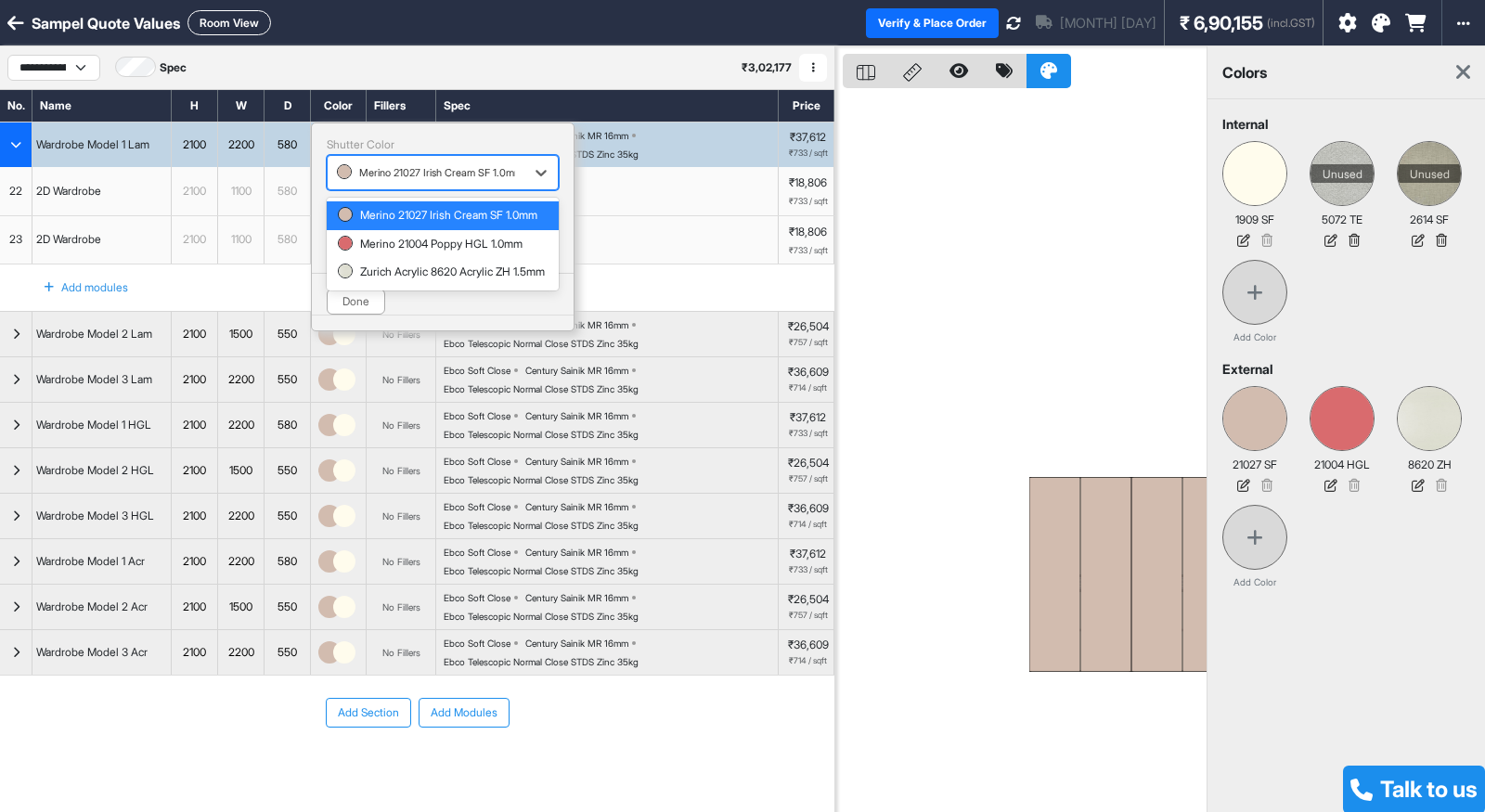 click at bounding box center (426, 173) 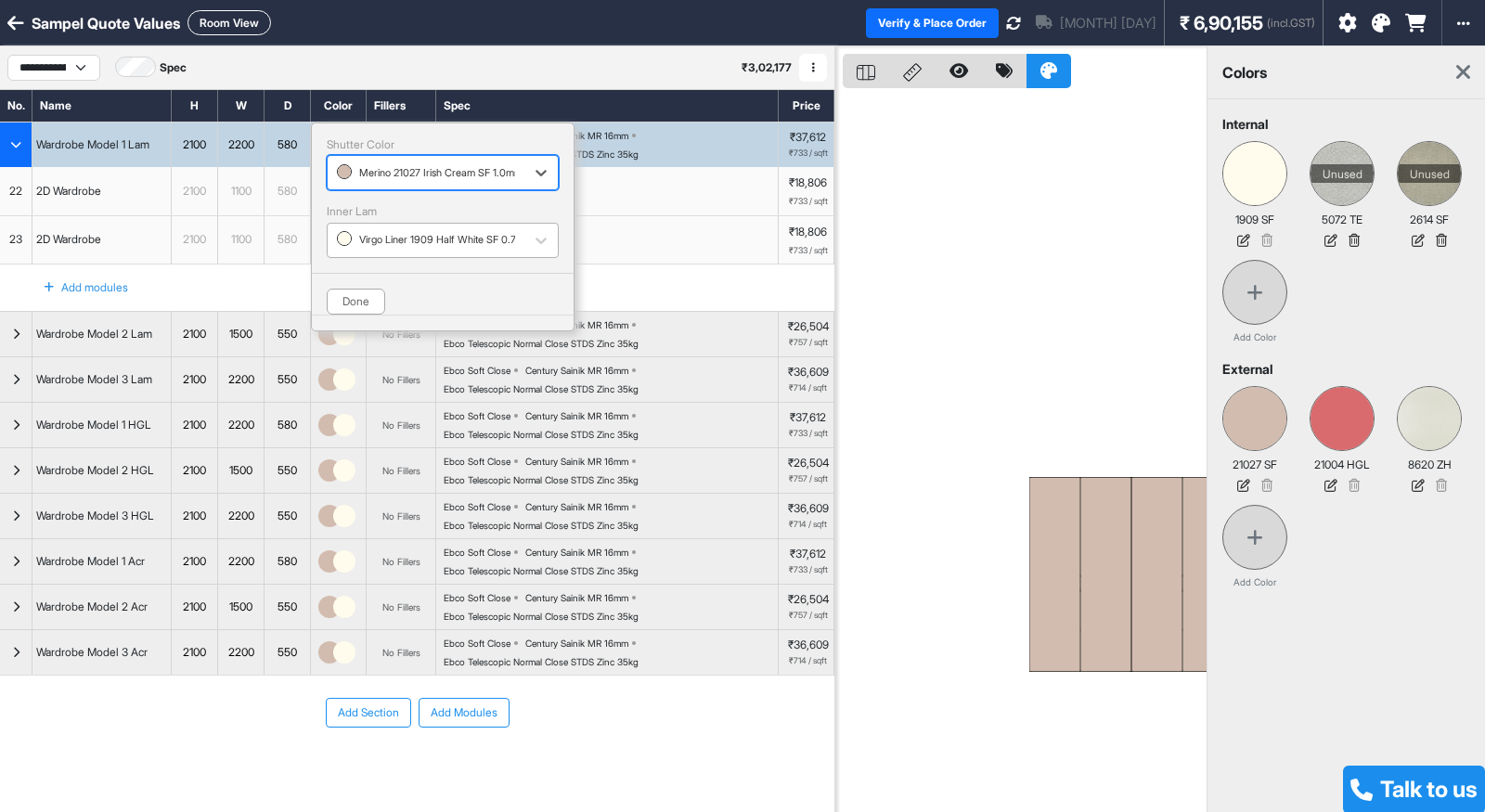 click at bounding box center [426, 240] 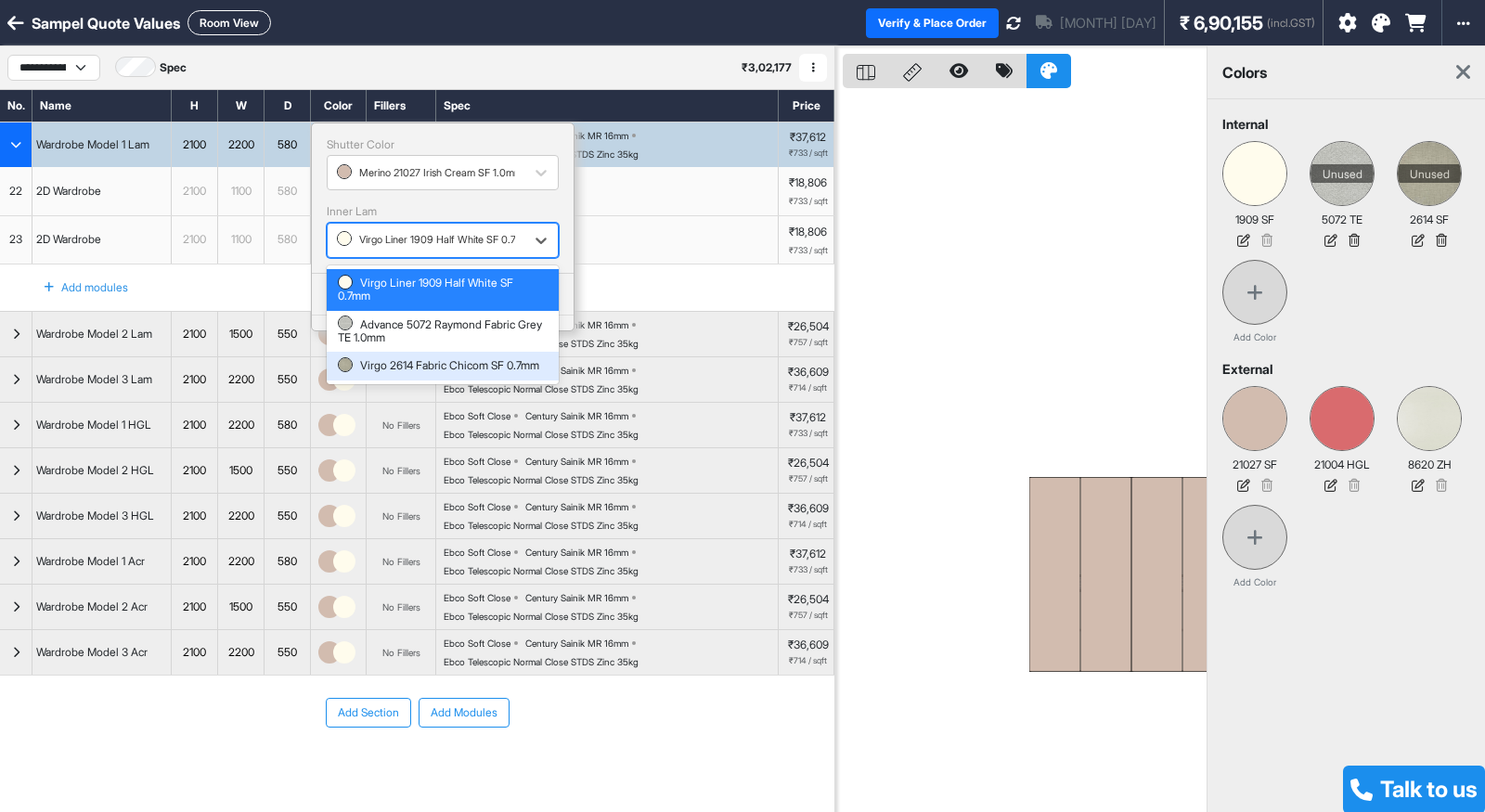 click on "Virgo 2614 Fabric Chicom SF 0.7mm" at bounding box center (443, 366) 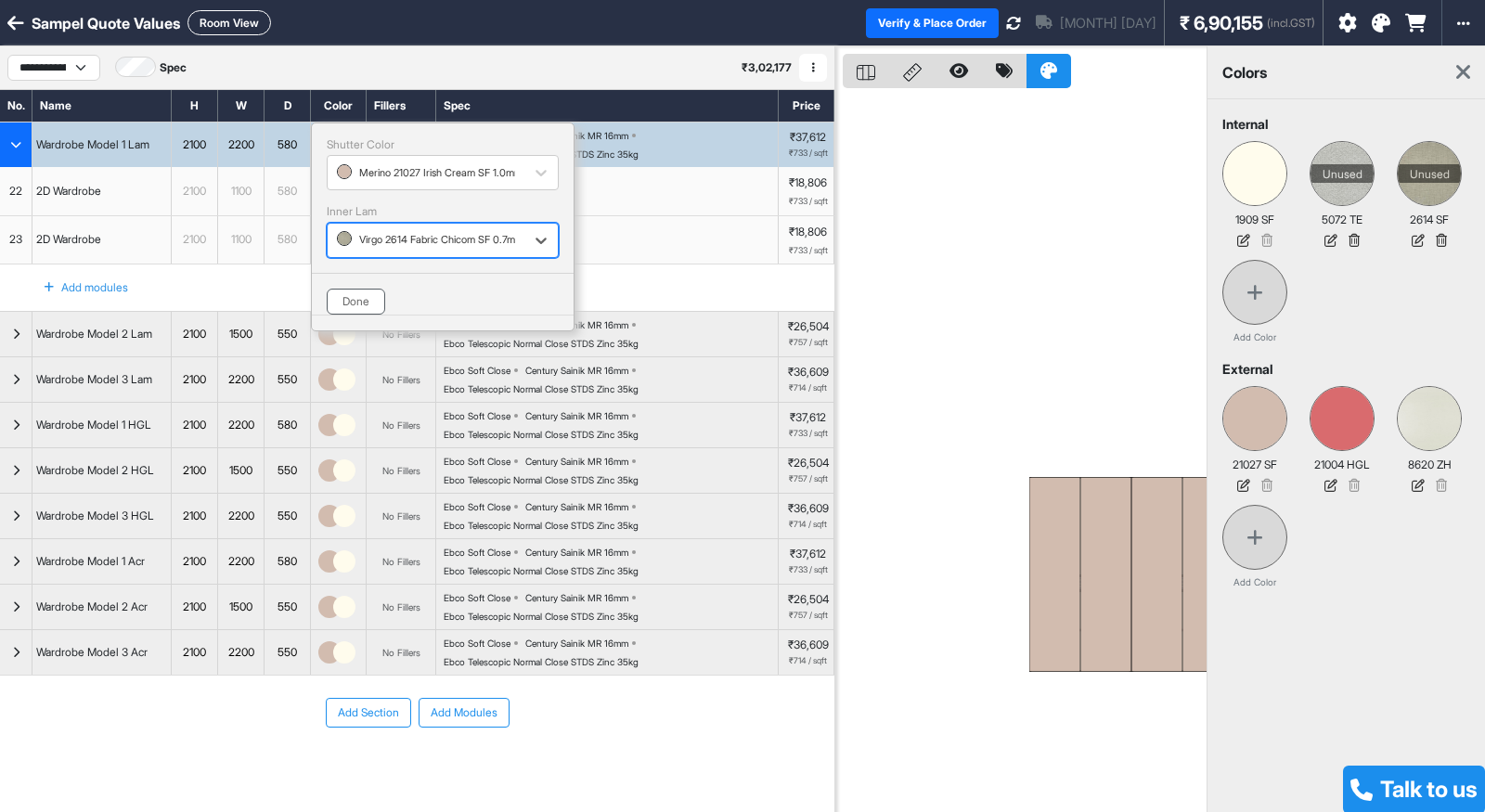 click on "Done" at bounding box center [355, 302] 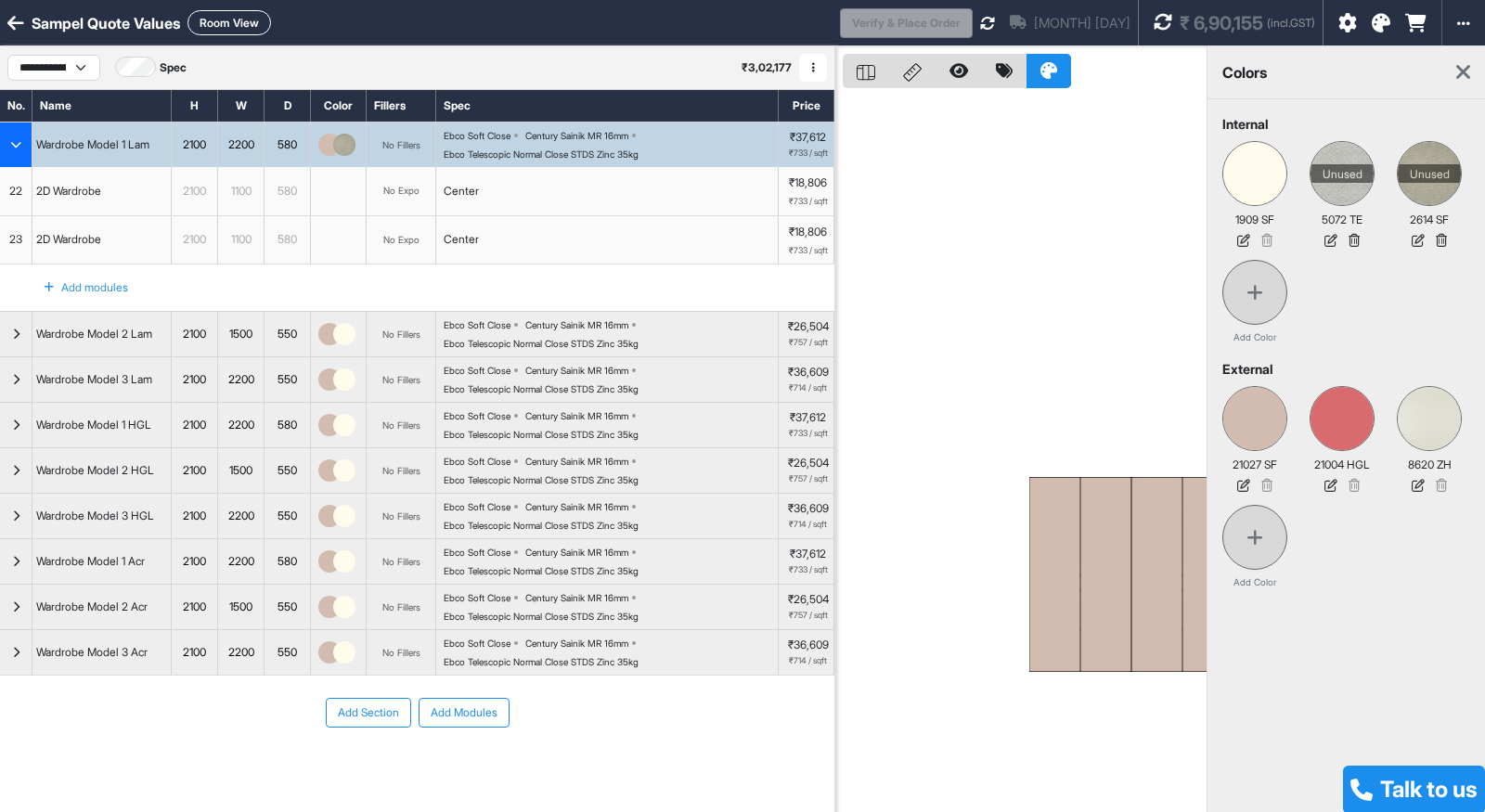 click at bounding box center [1463, 72] 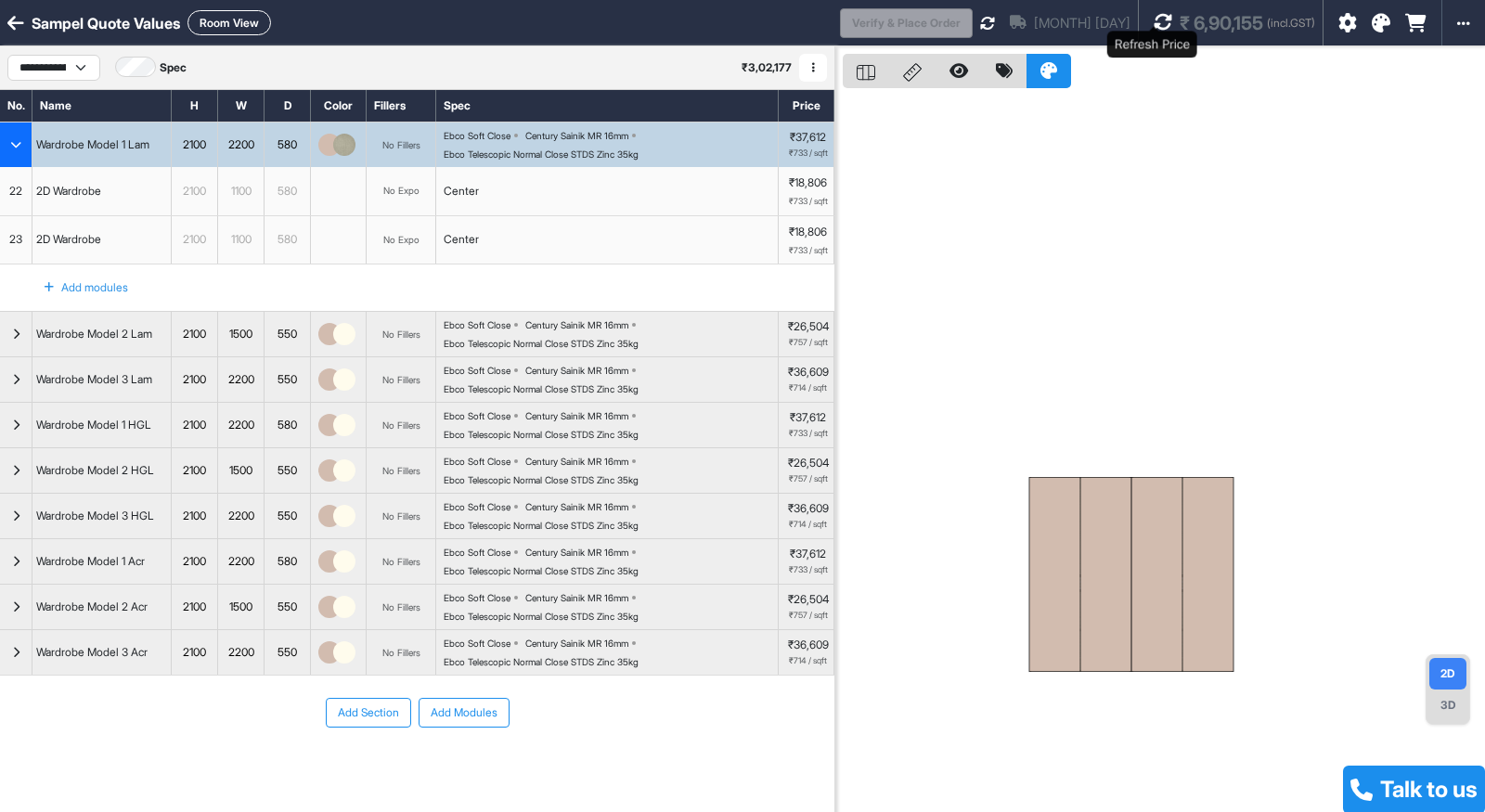 click at bounding box center (1163, 22) 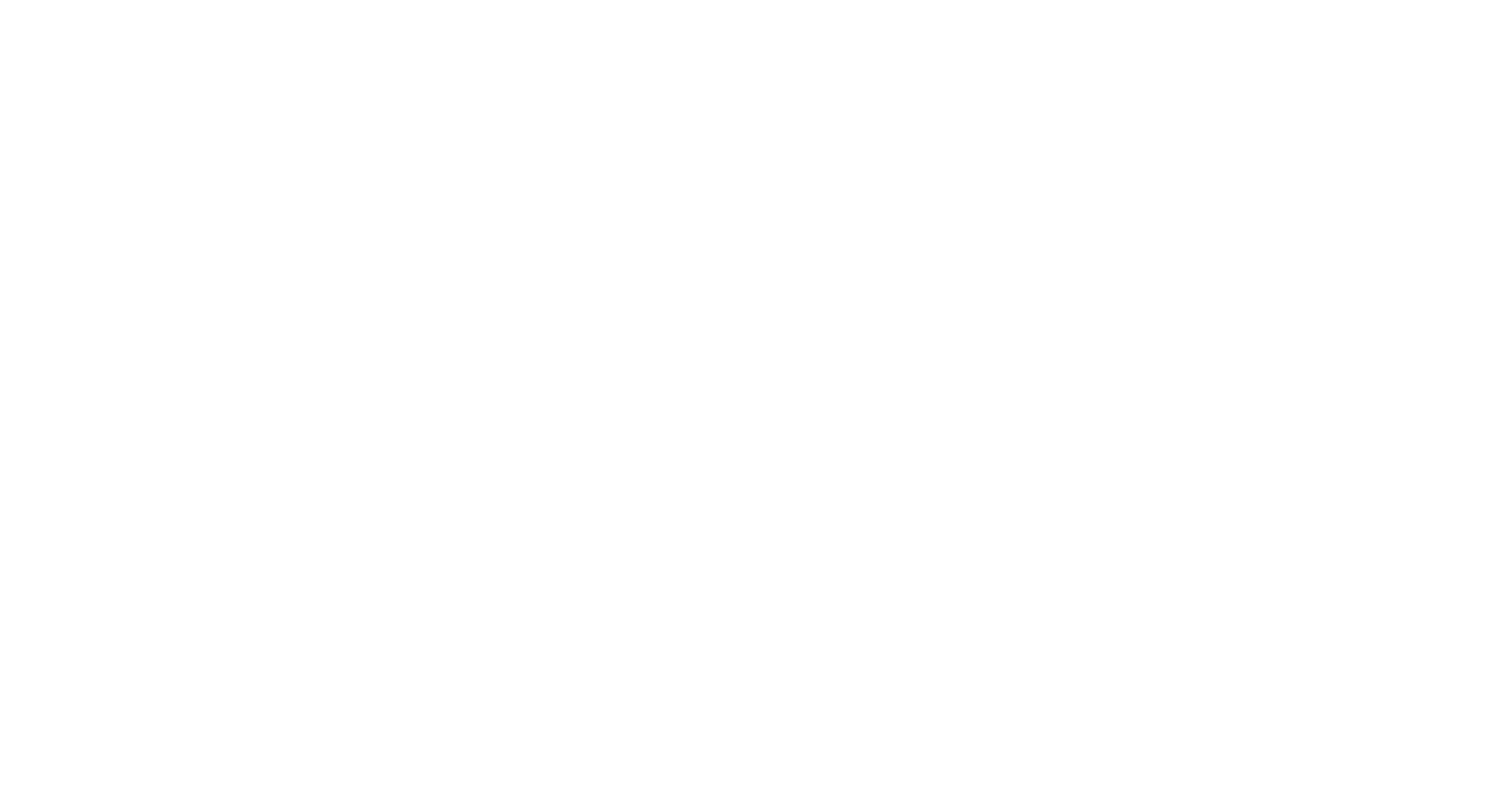 scroll, scrollTop: 0, scrollLeft: 0, axis: both 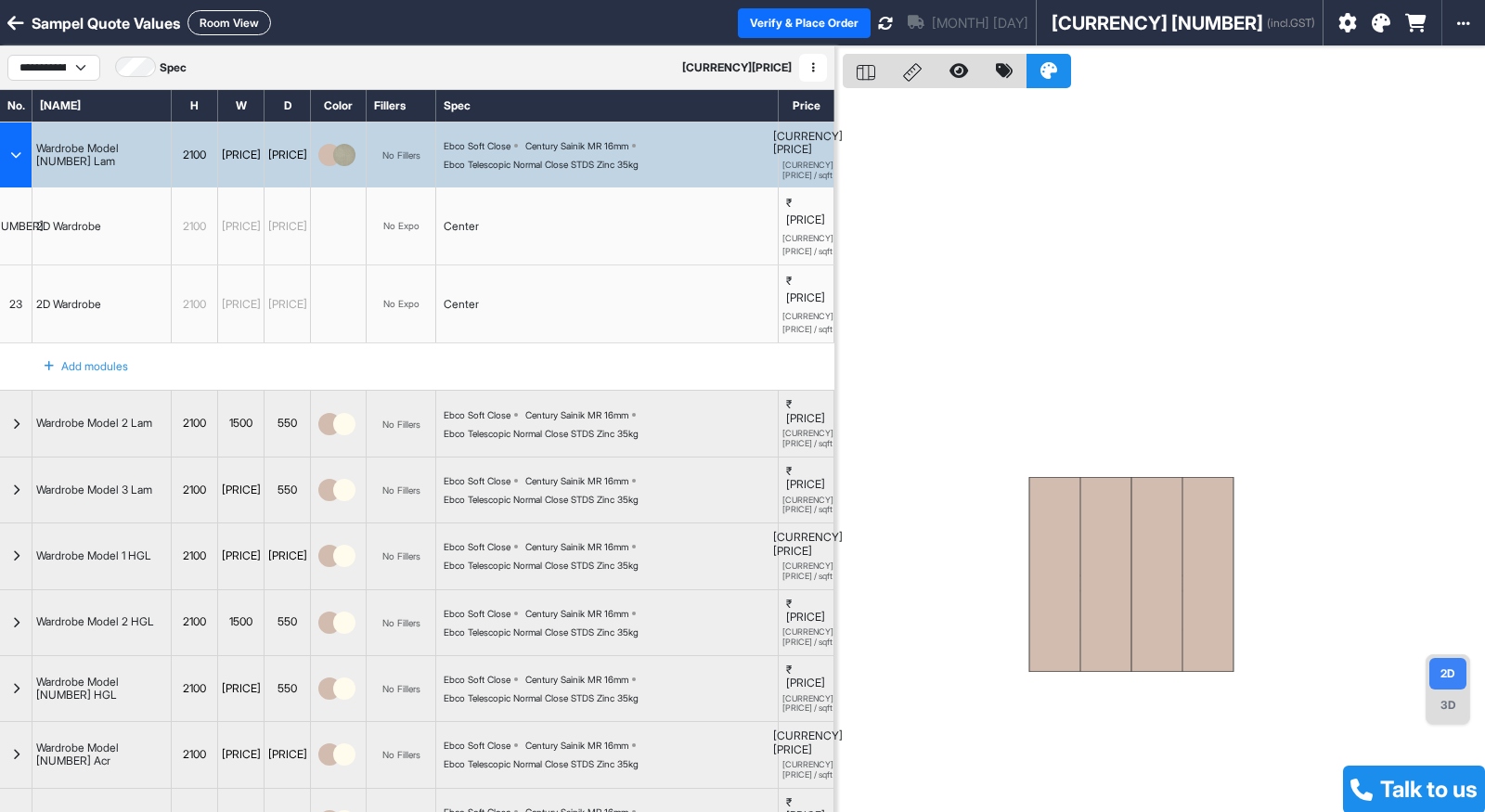 click on "Ebco Soft Close Century Sainik MR 16mm Ebco Telescopic Normal Close STDS Zinc 35kg" at bounding box center (611, 155) 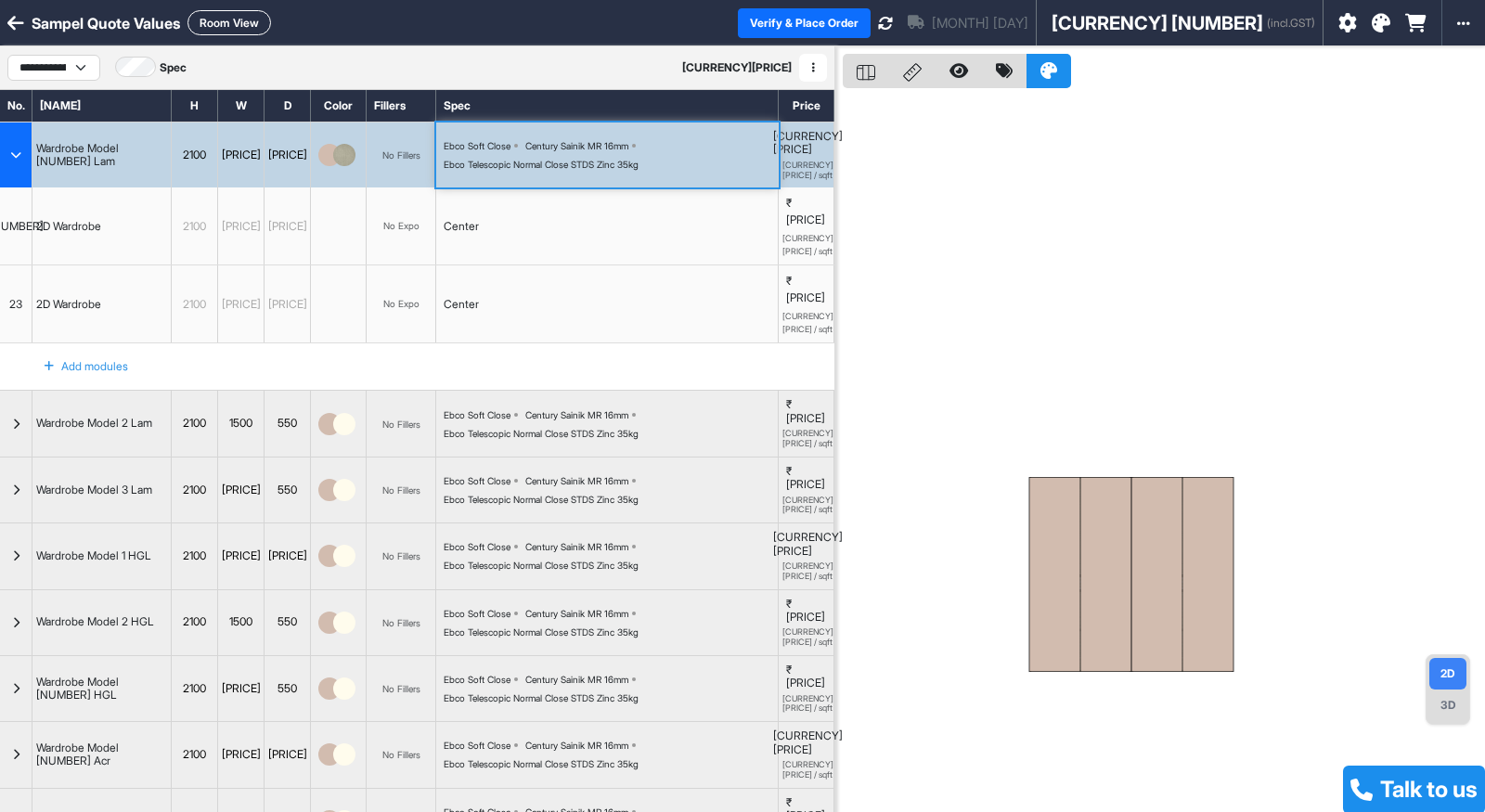 click on "Ebco Soft Close Century Sainik MR 16mm Ebco Telescopic Normal Close STDS Zinc 35kg" at bounding box center (611, 155) 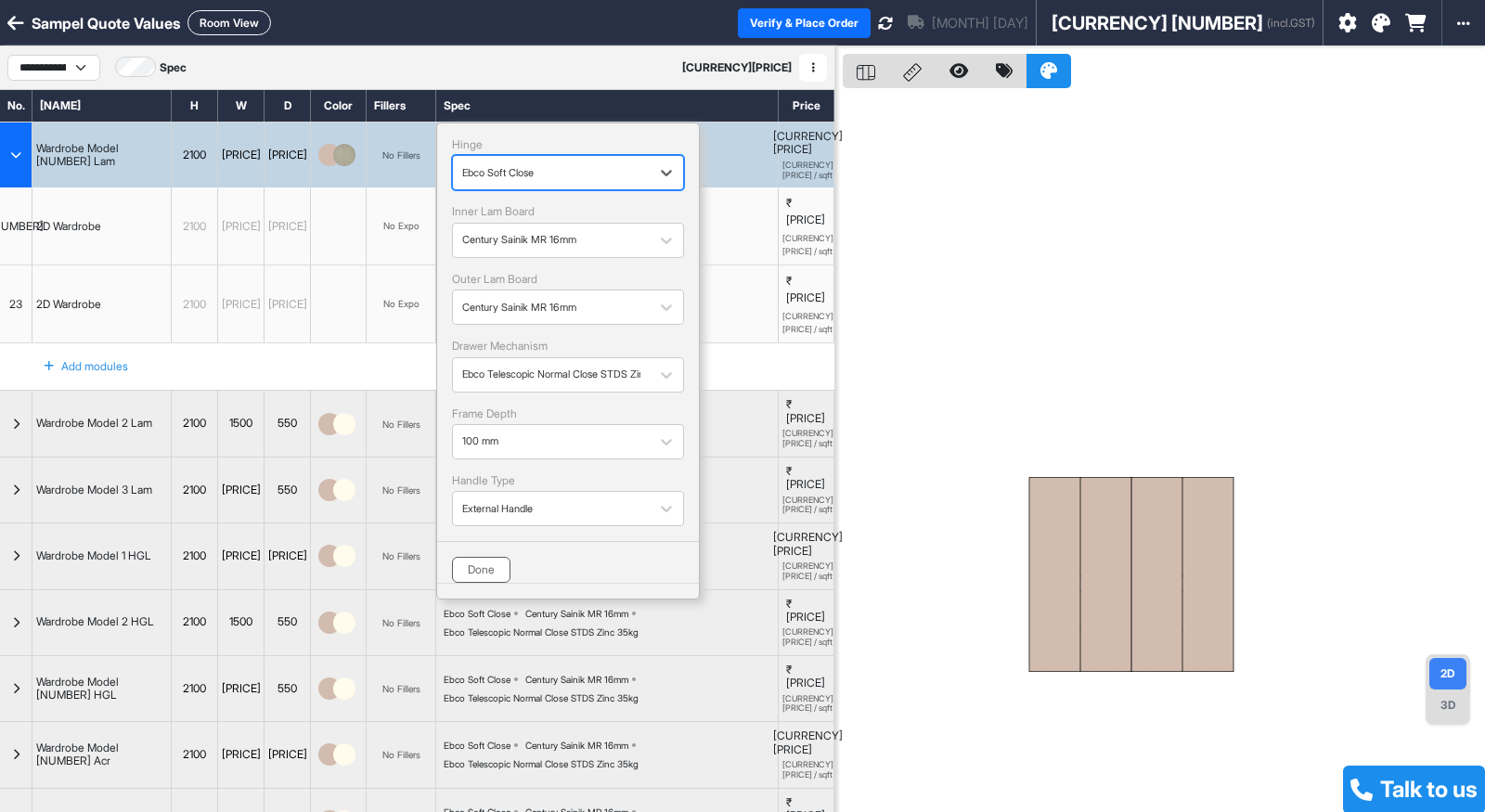 click on "Done" at bounding box center (481, 570) 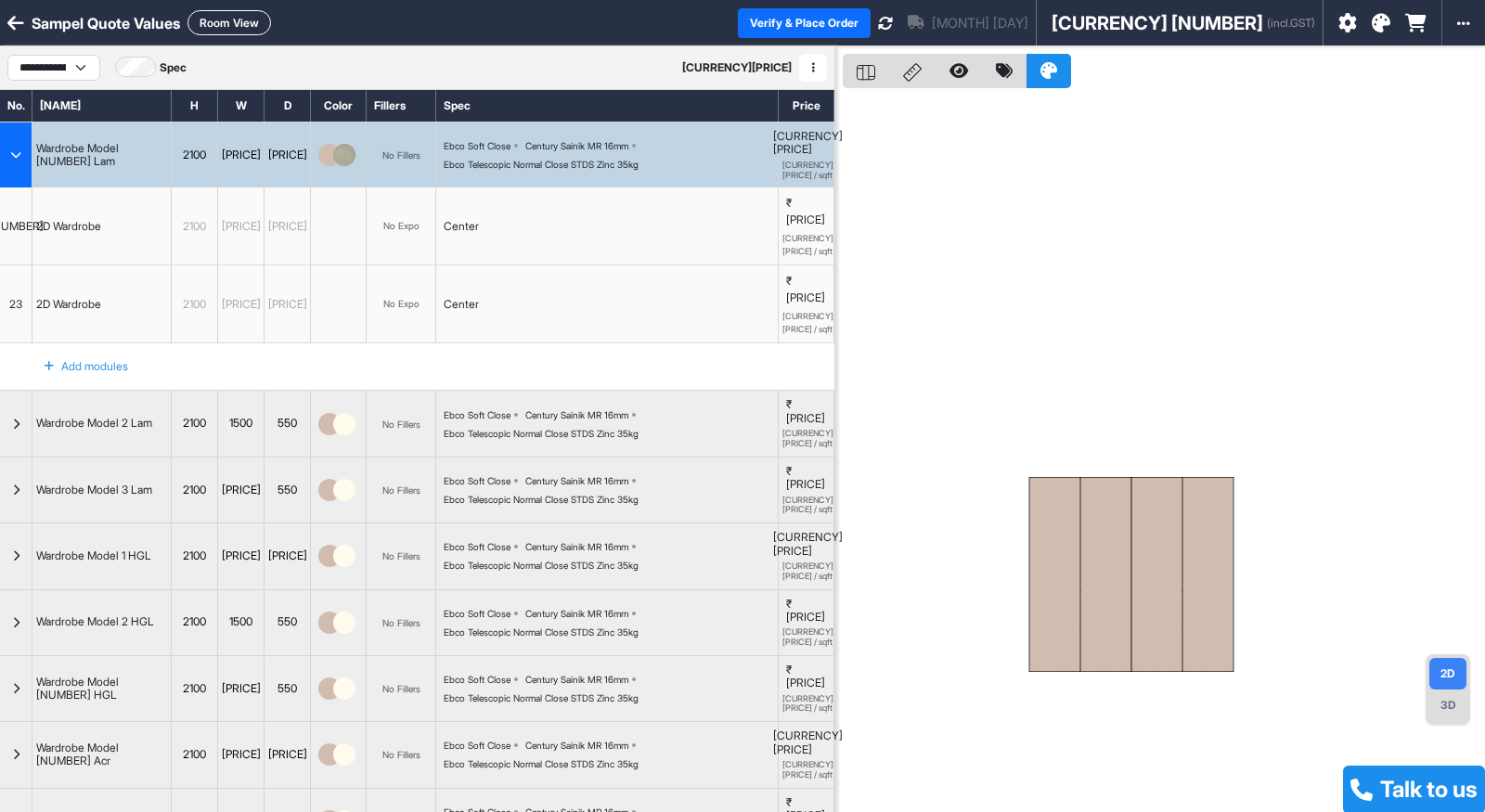 click on "Ebco Soft Close Century Sainik MR 16mm Ebco Telescopic Normal Close STDS Zinc 35kg" at bounding box center [611, 155] 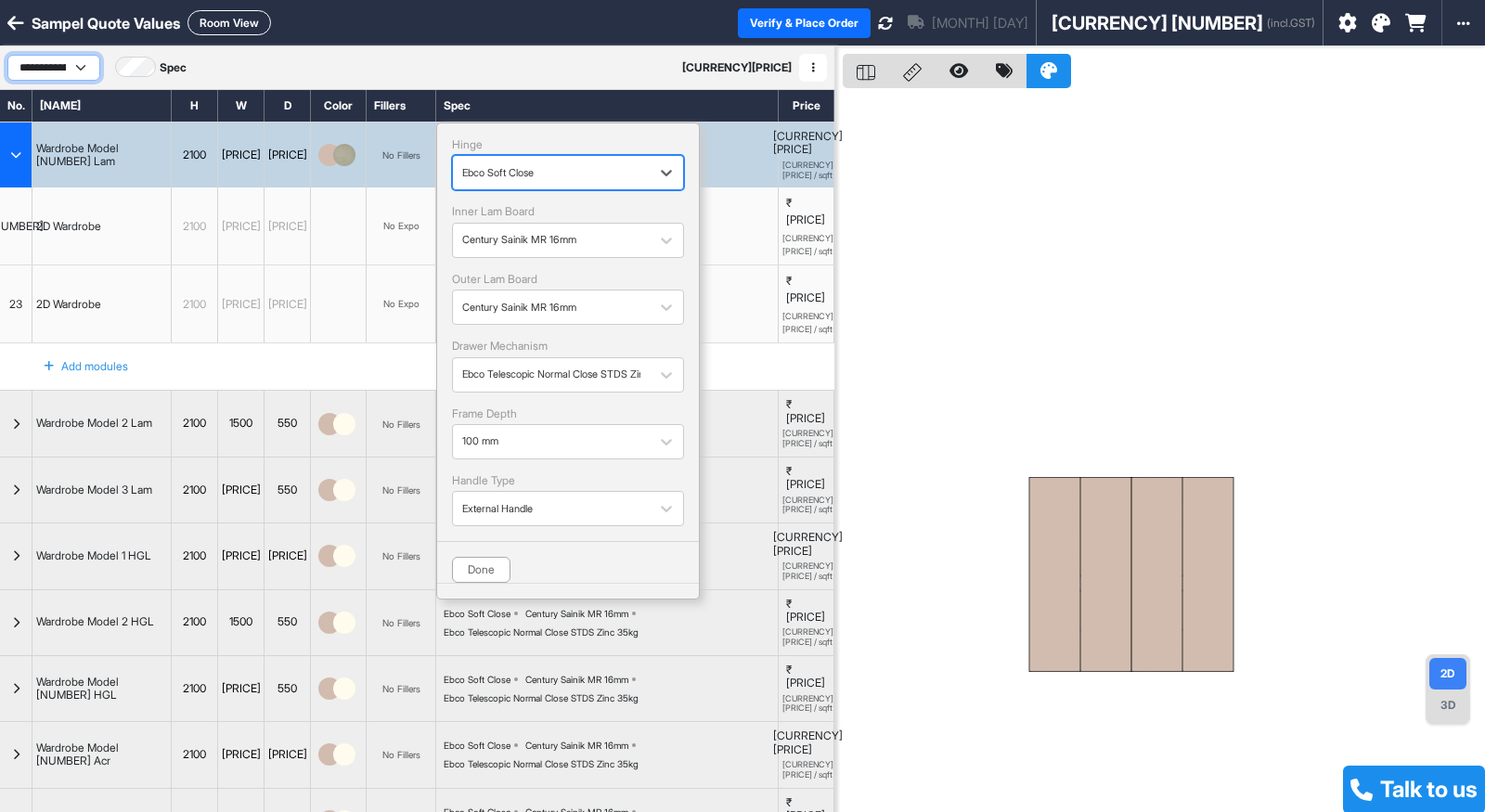 click on "**********" at bounding box center (54, 68) 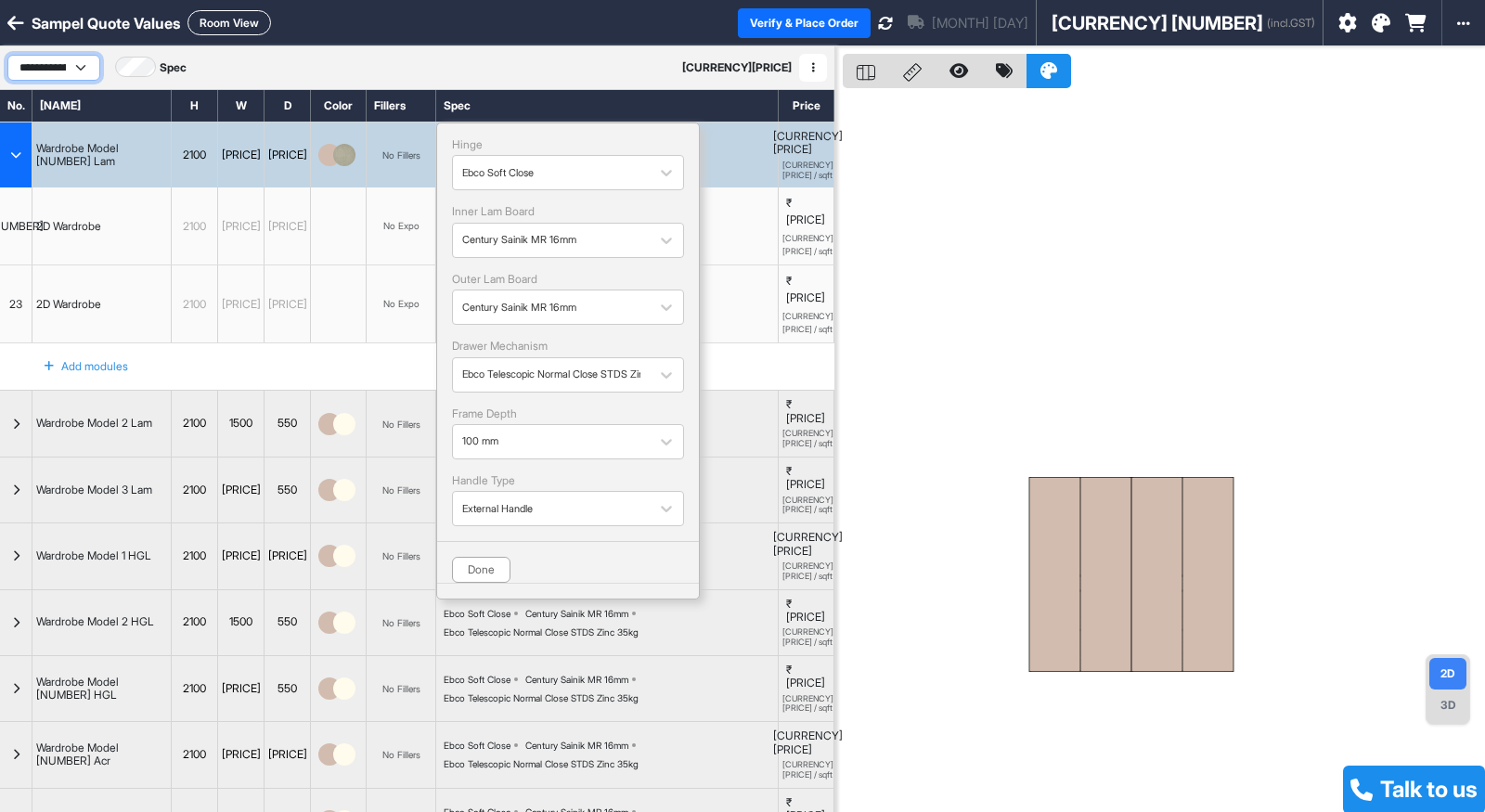 select on "****" 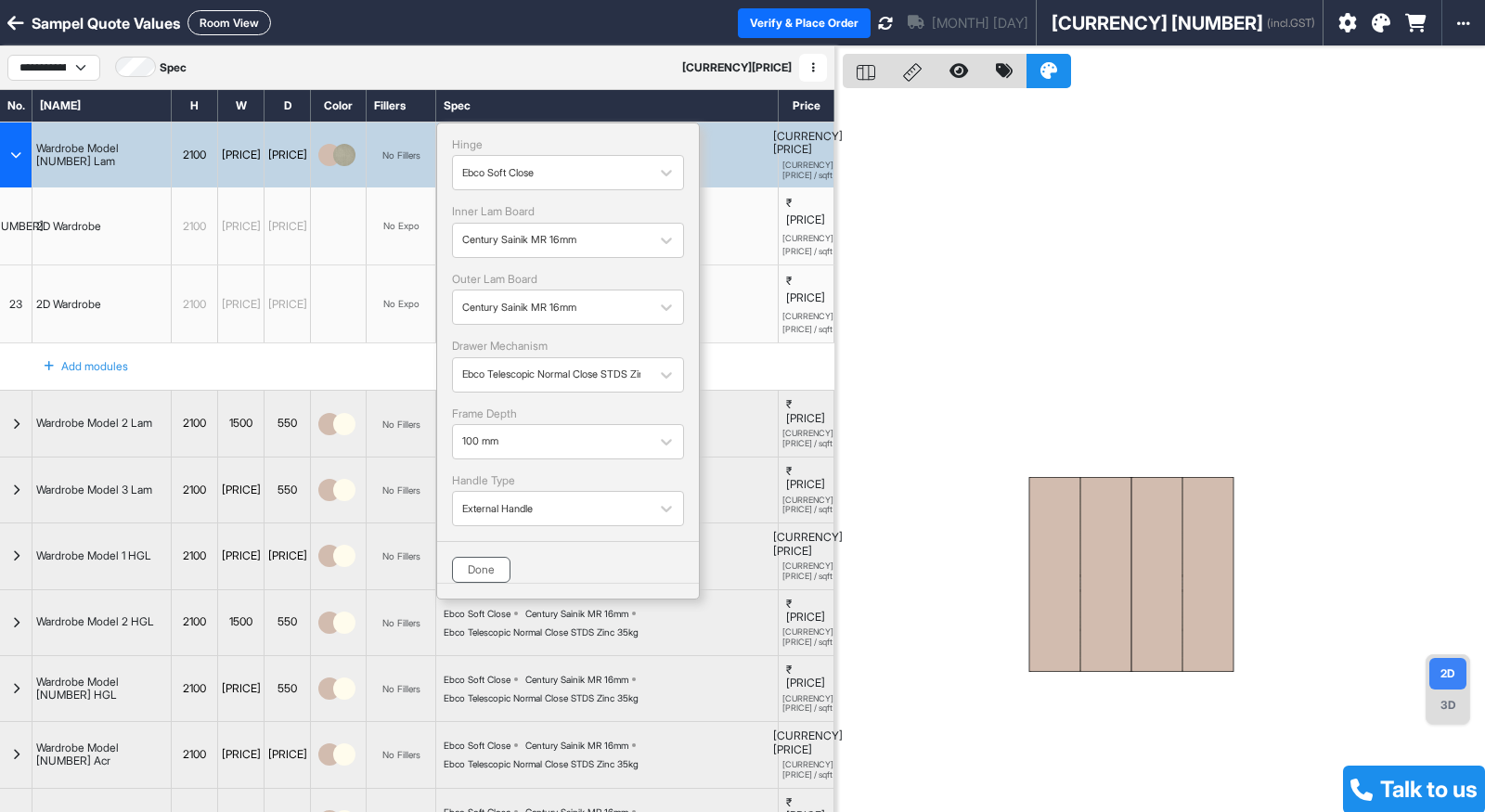click on "Done" at bounding box center (481, 570) 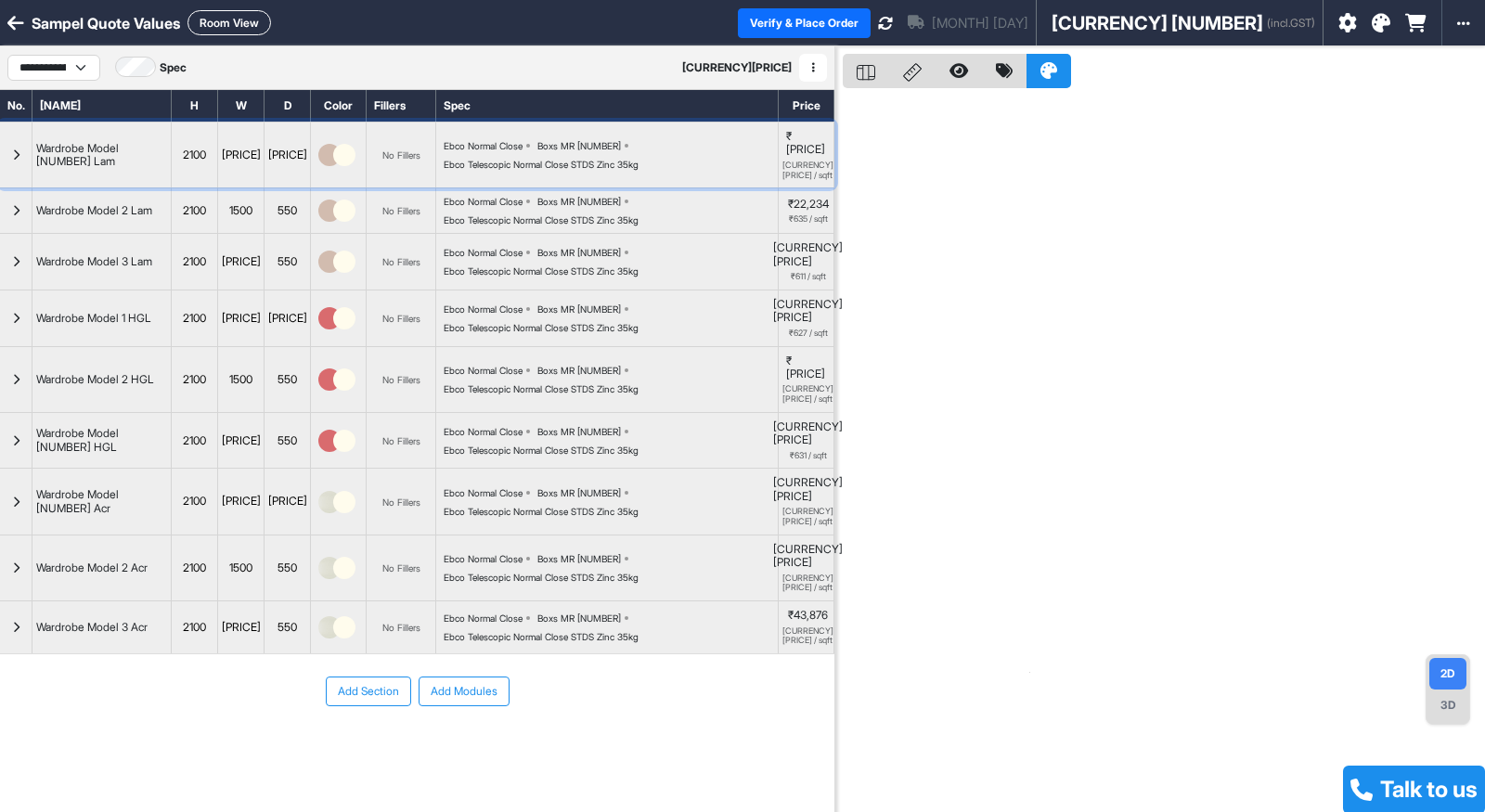 click at bounding box center [16, 155] 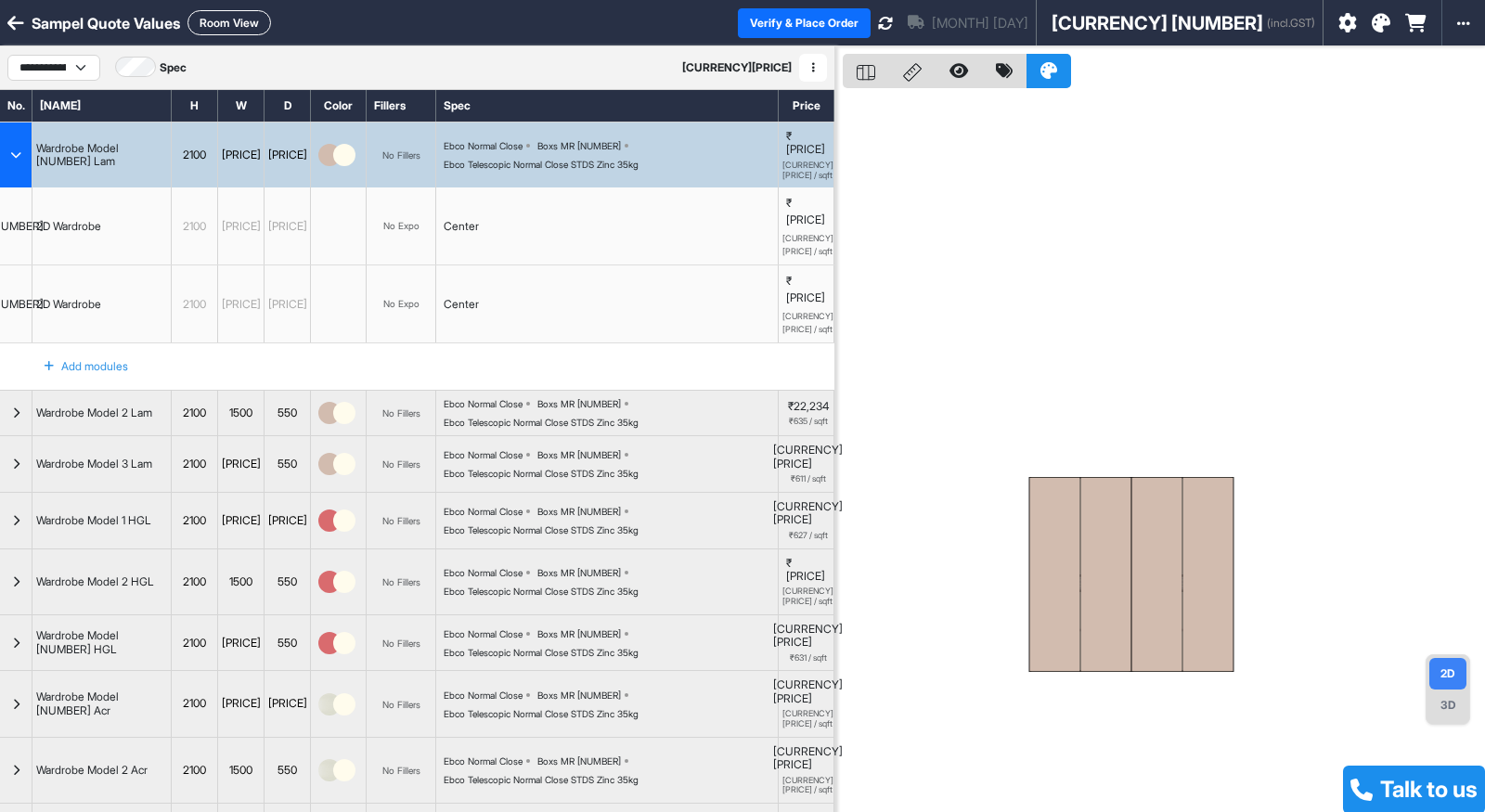 click on "[PRICE]" at bounding box center [807, 212] 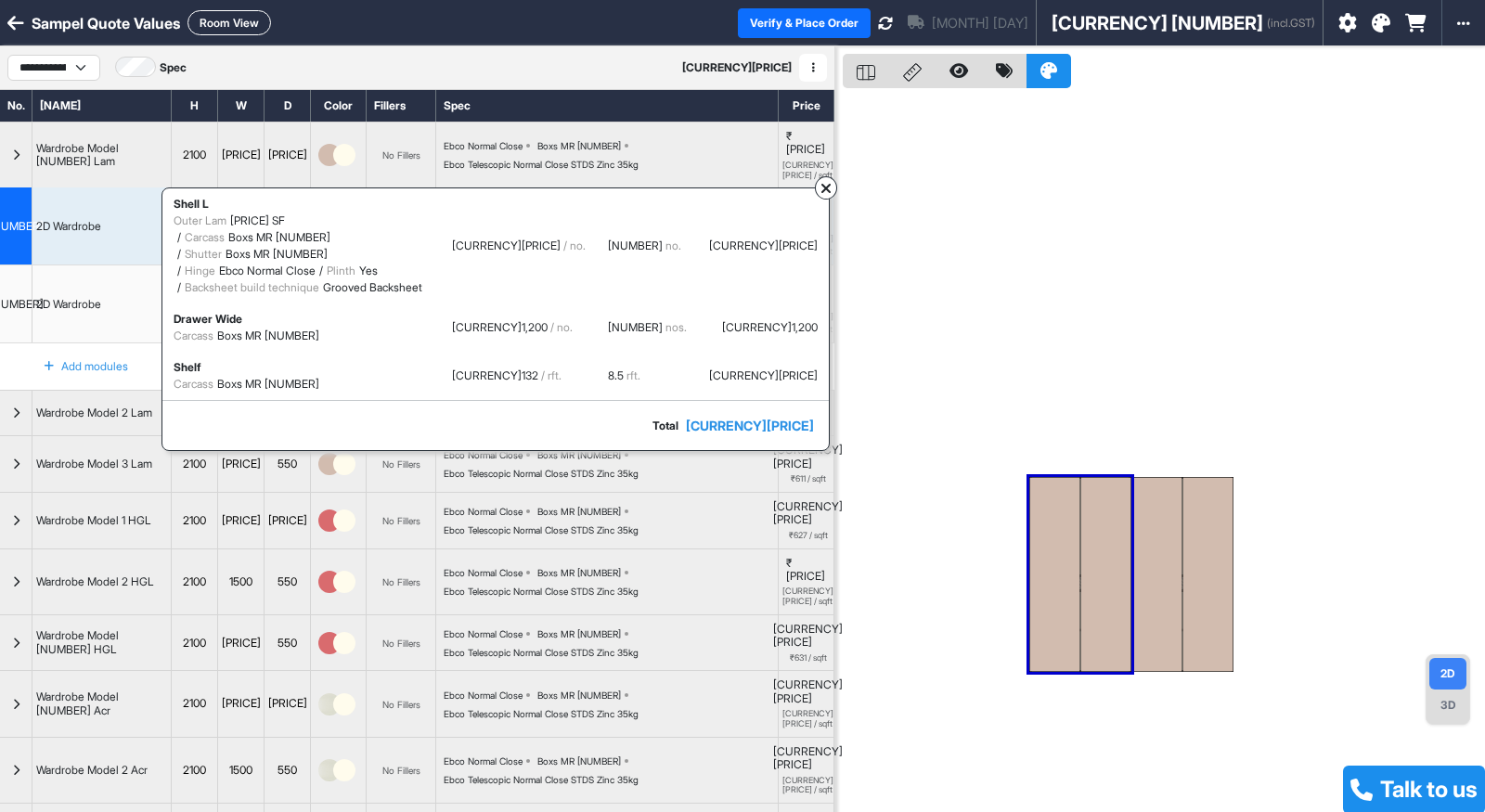 click at bounding box center [1164, 452] 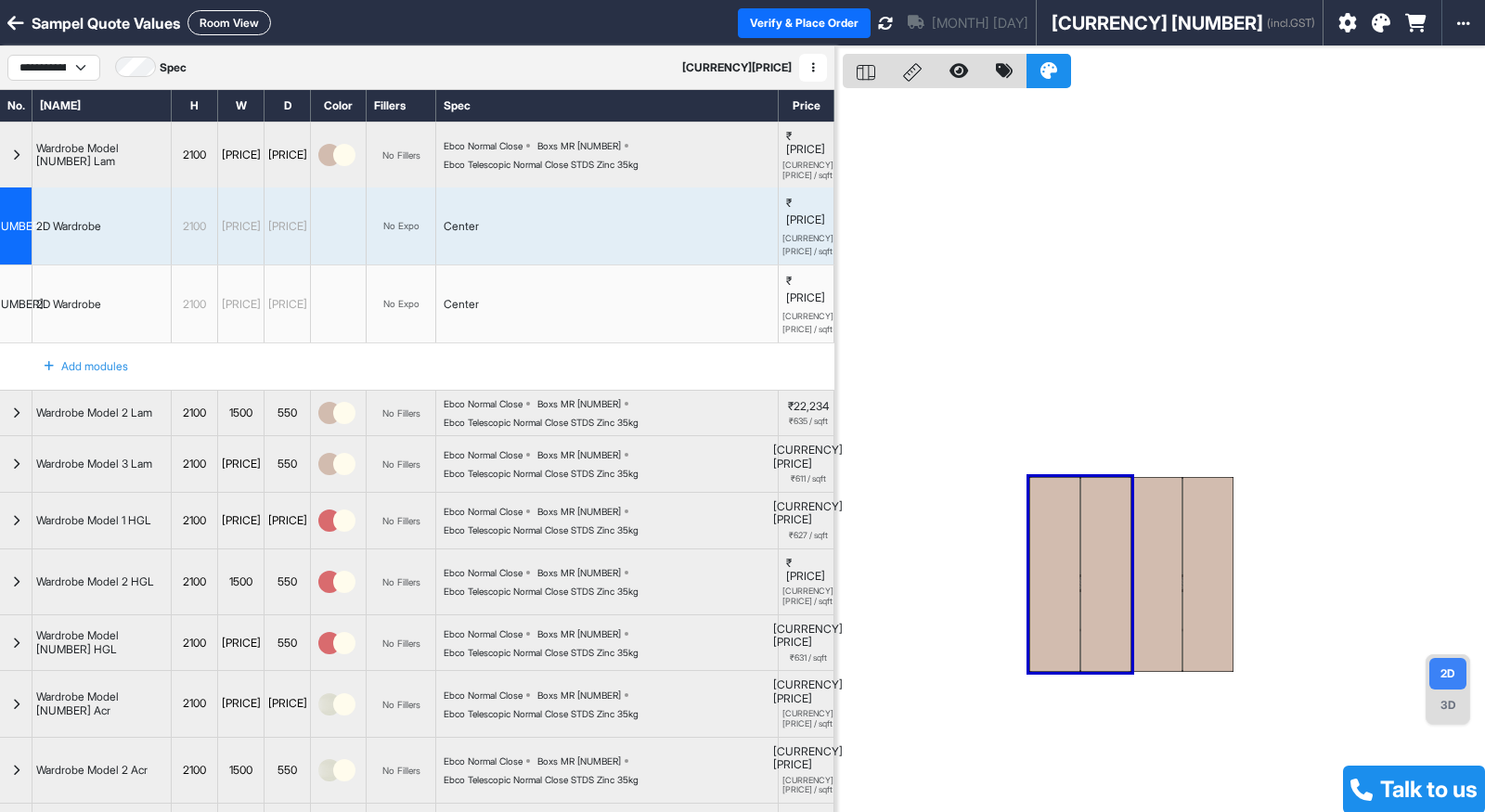 click on "Ebco Normal Close Boxs MR 16mm Ebco Telescopic Normal Close STDS Zinc 35kg" at bounding box center [611, 155] 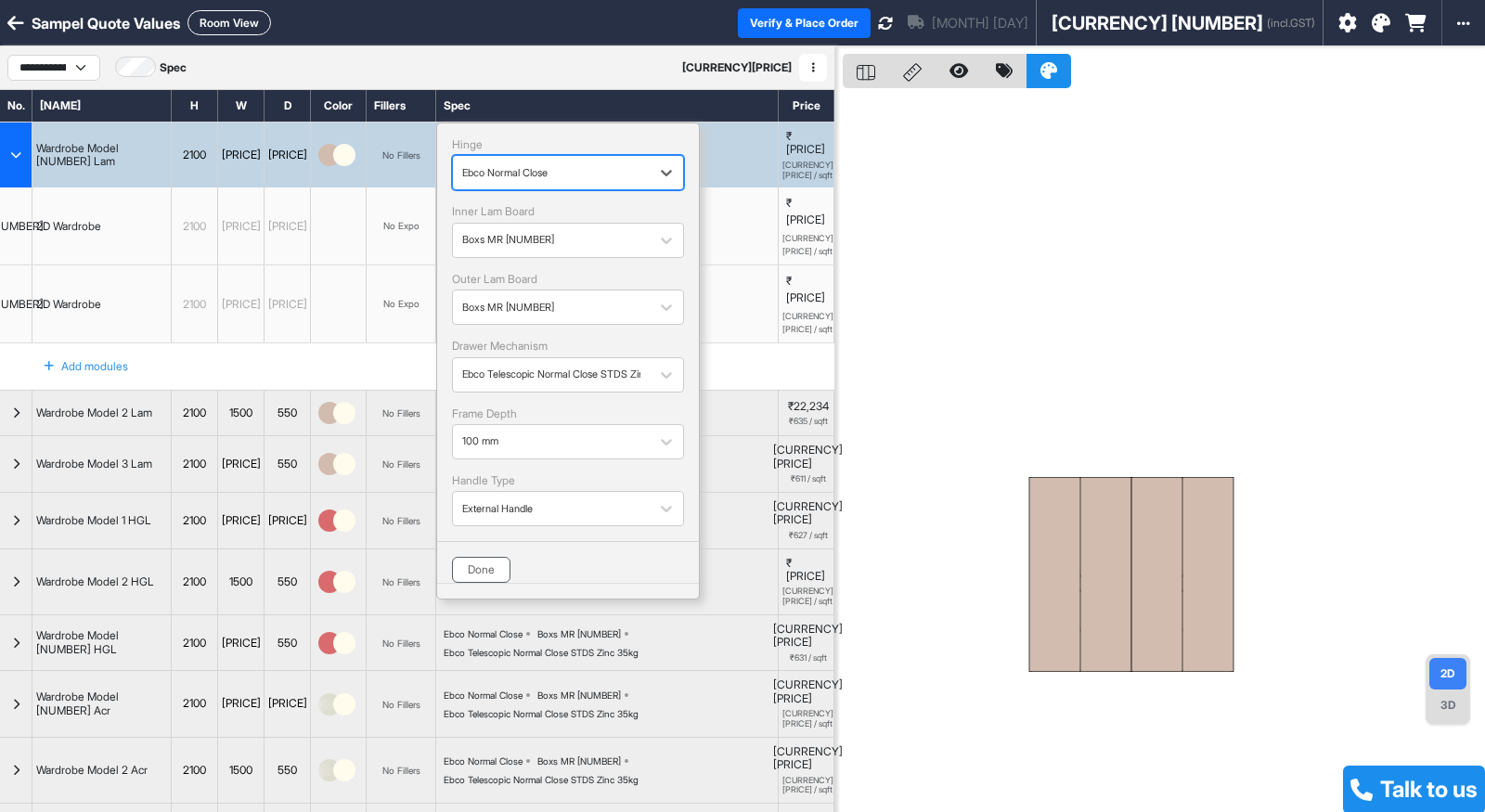 click on "Done" at bounding box center (481, 570) 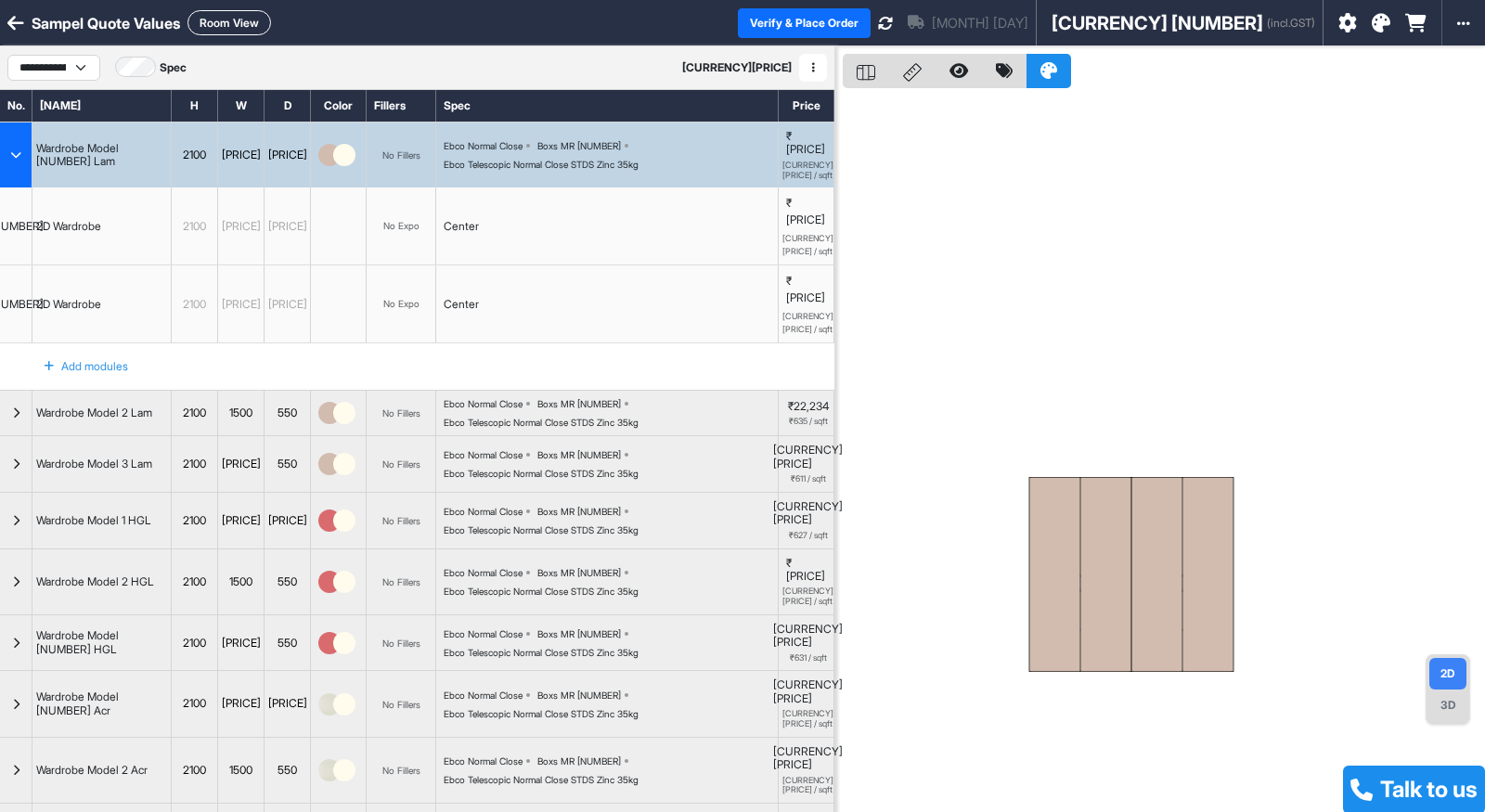 click on "Center" at bounding box center [607, 226] 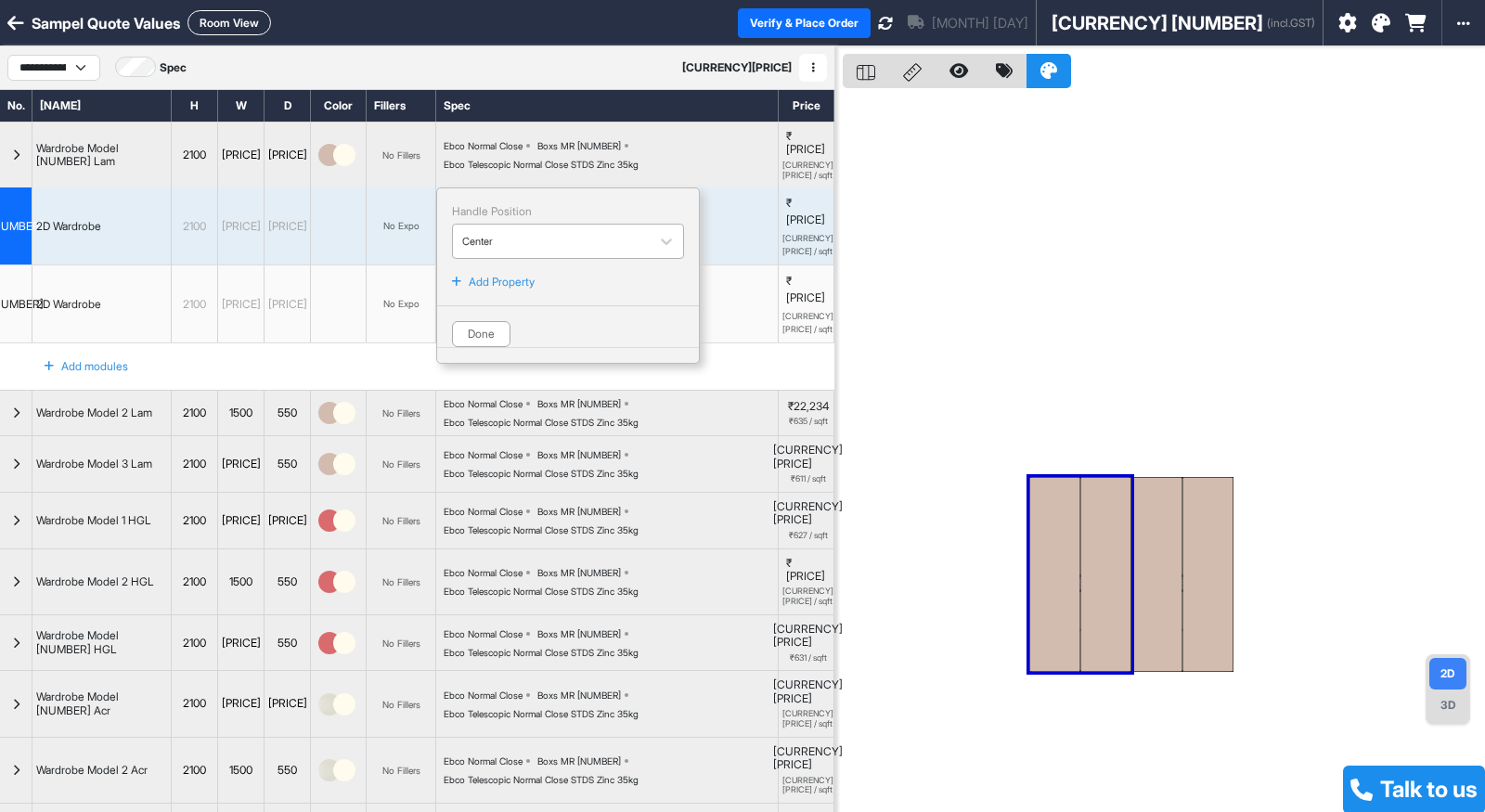 click at bounding box center [551, 241] 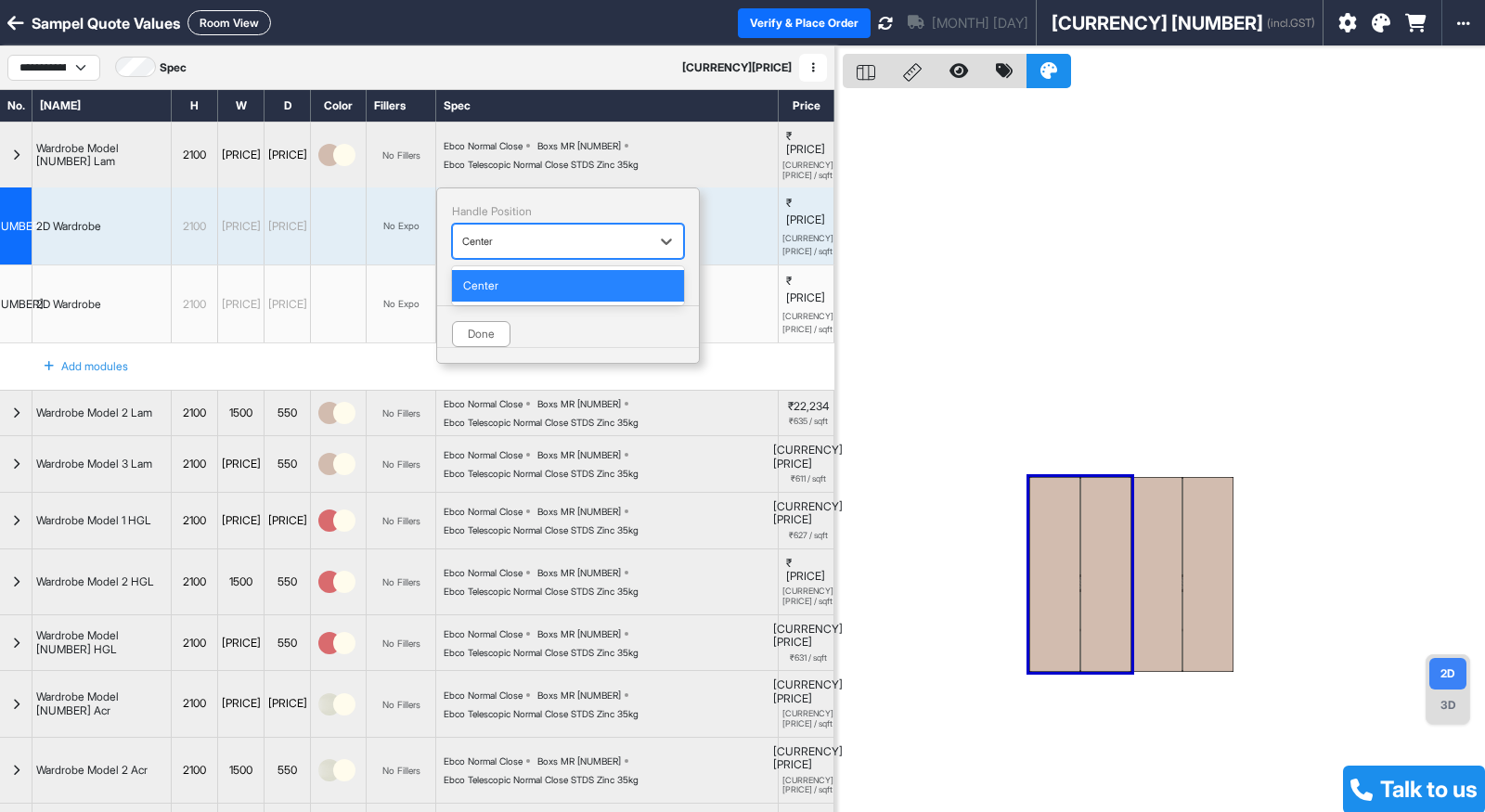 click at bounding box center (551, 241) 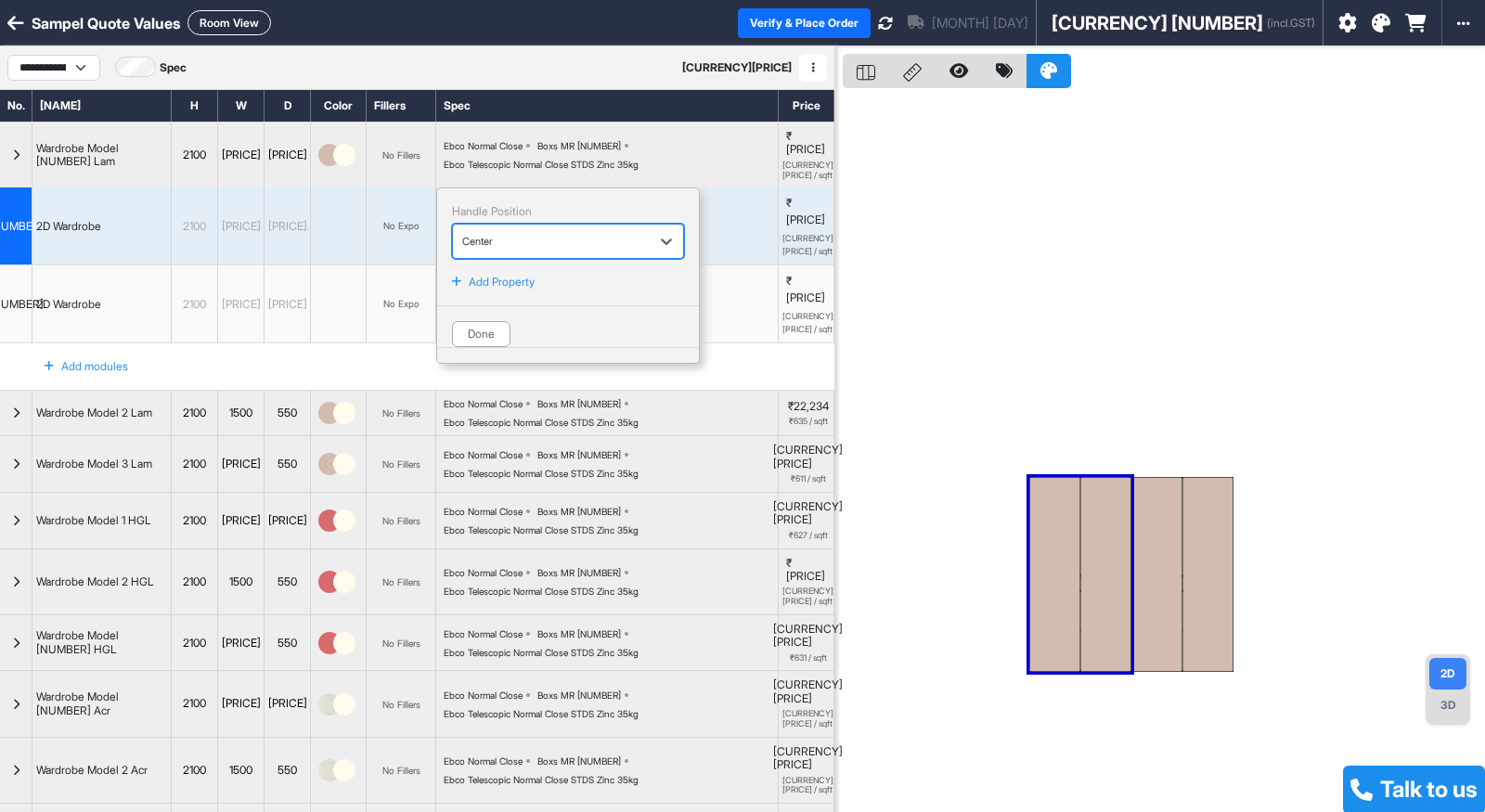 click on "Add Property" at bounding box center (501, 282) 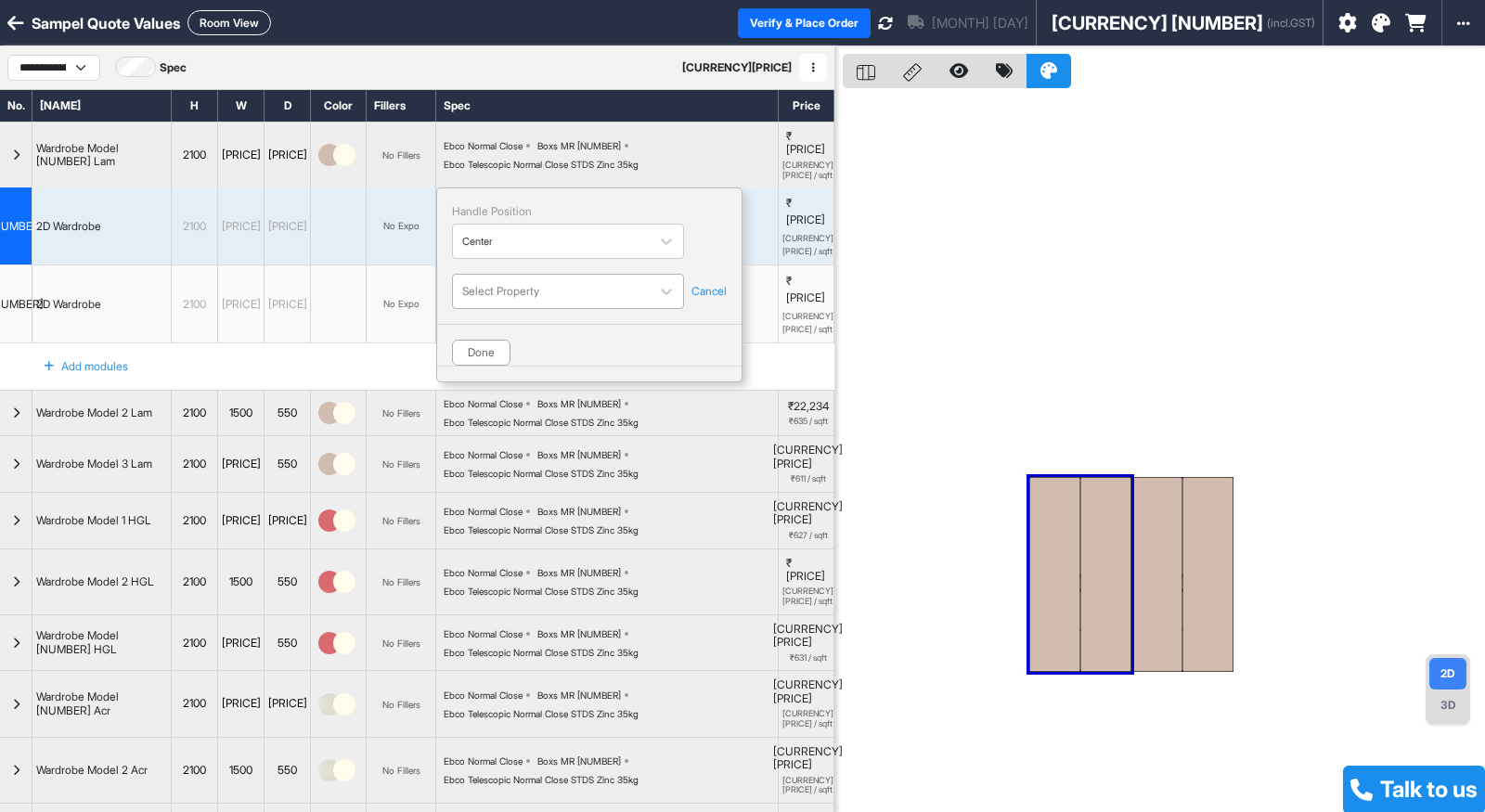 click at bounding box center [551, 291] 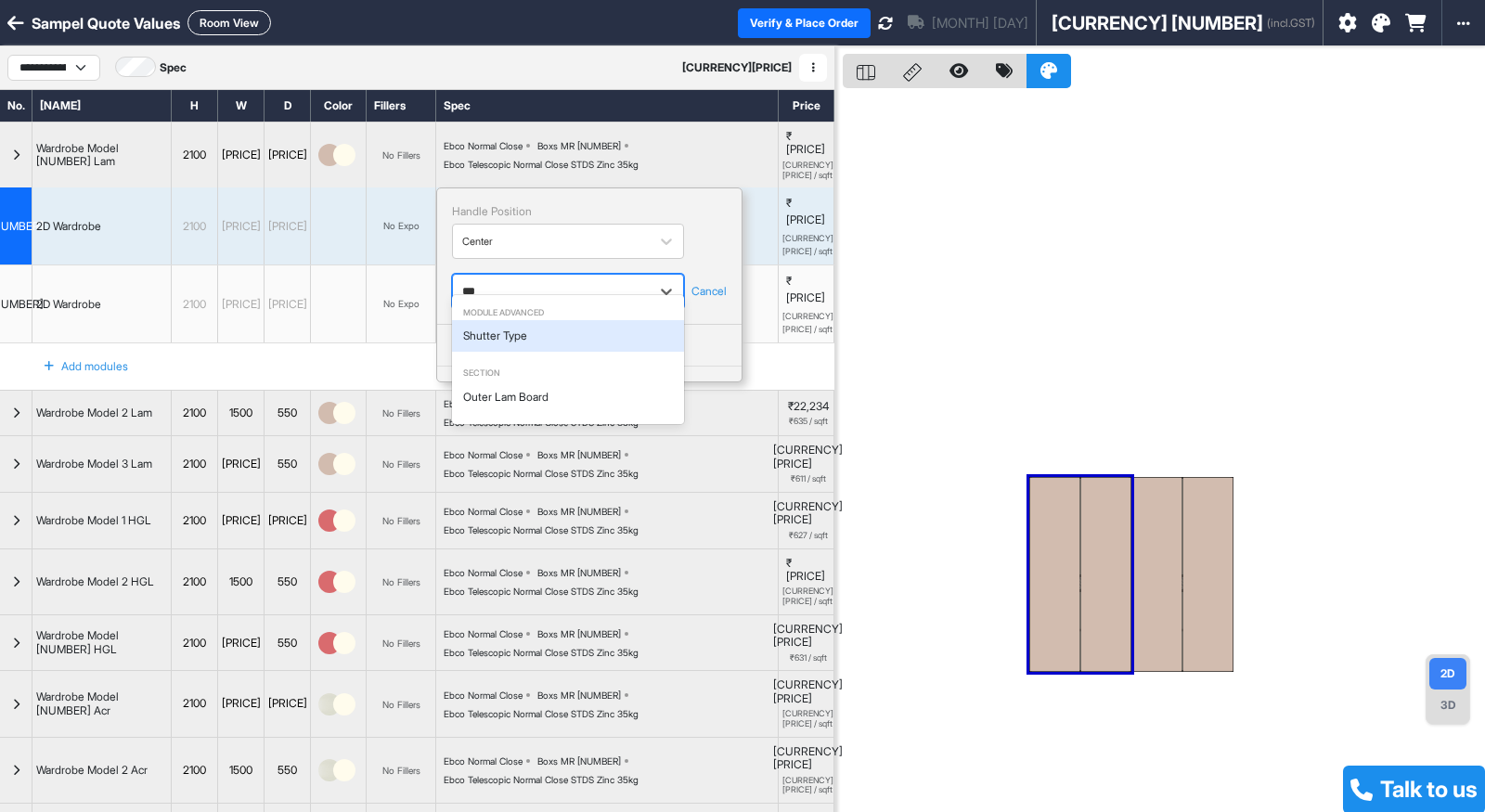 click on "Shutter Type" at bounding box center [568, 336] 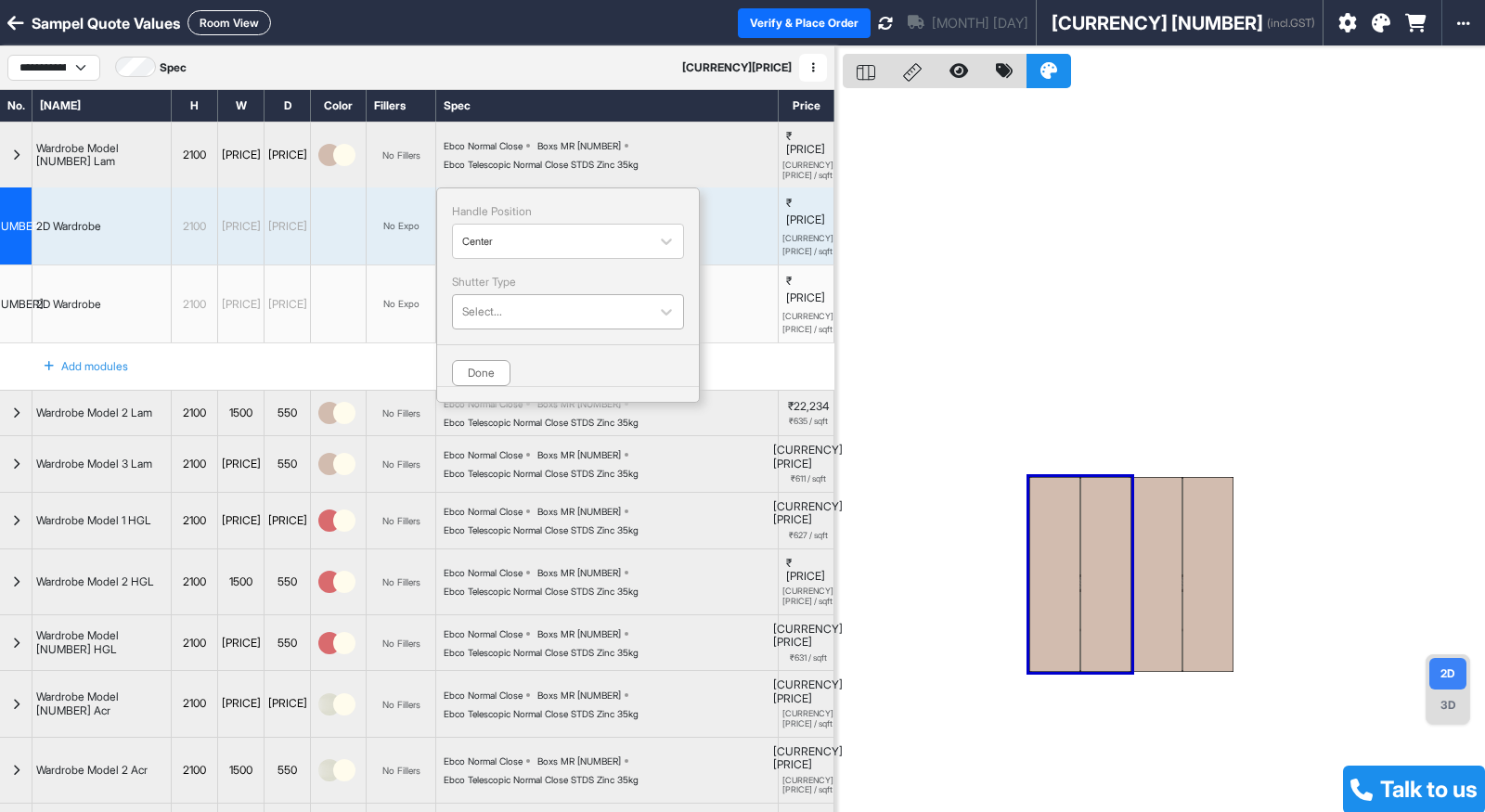 click at bounding box center (551, 312) 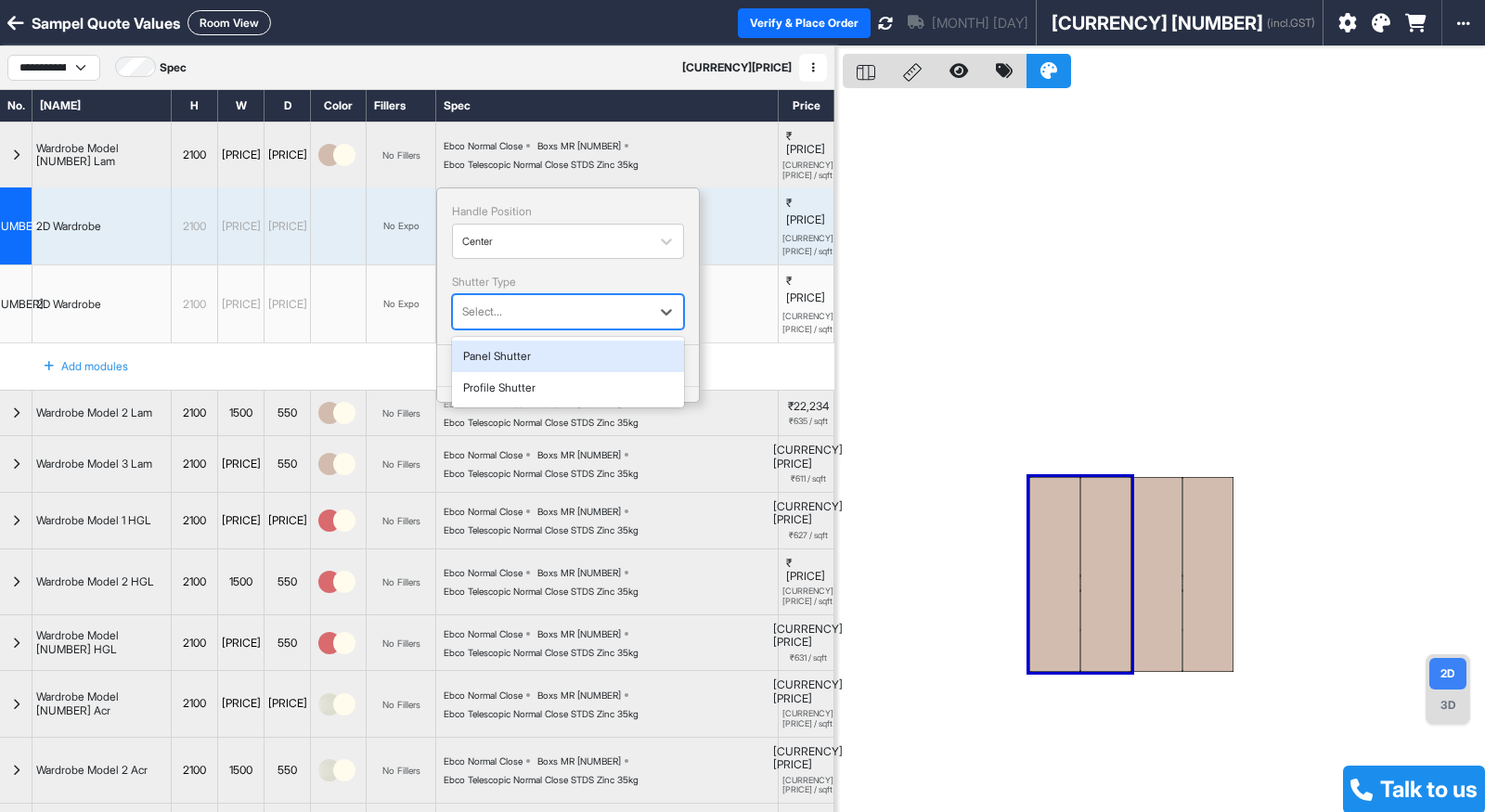 click on "Panel Shutter" at bounding box center [568, 356] 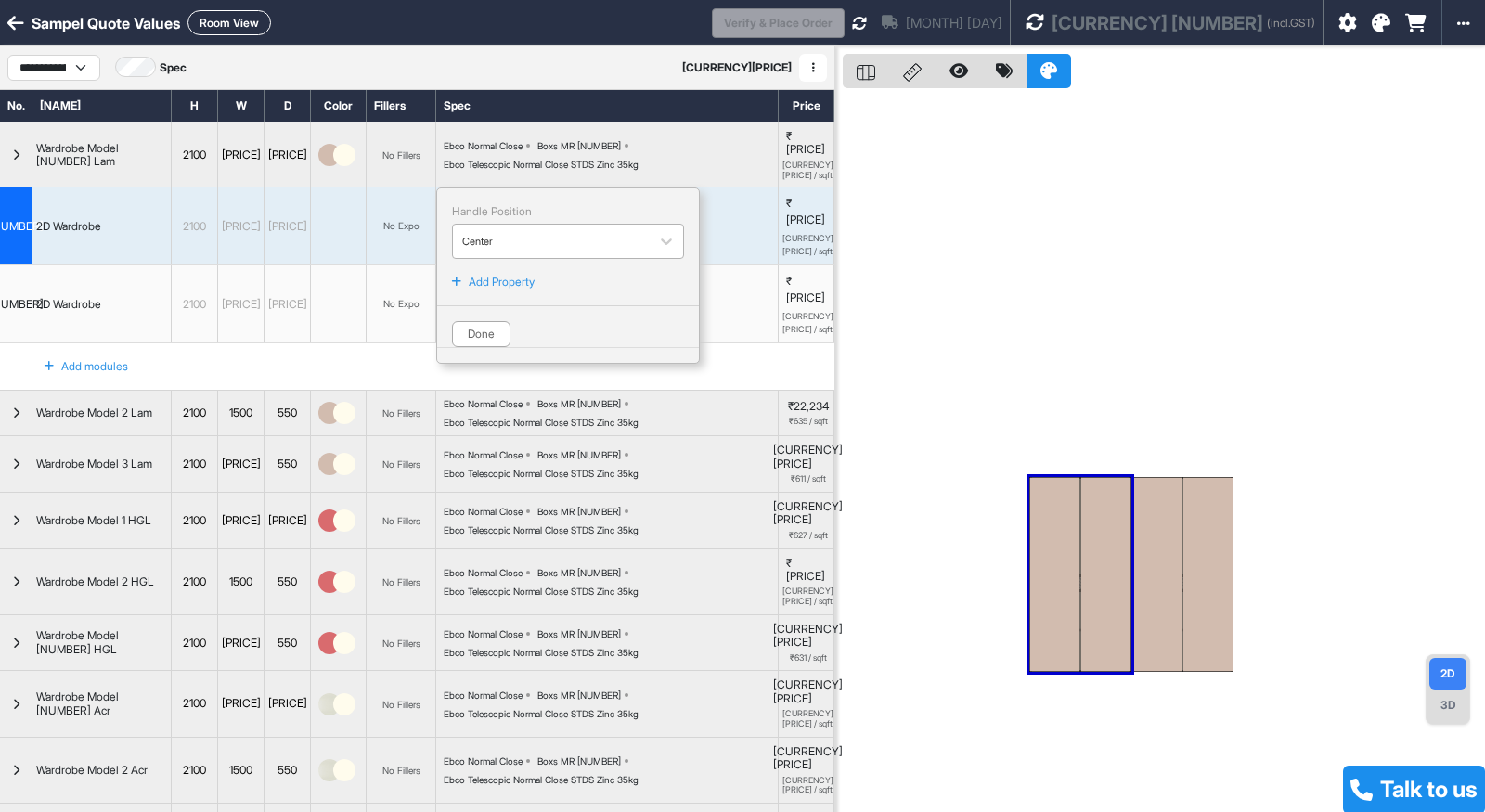 click at bounding box center [551, 241] 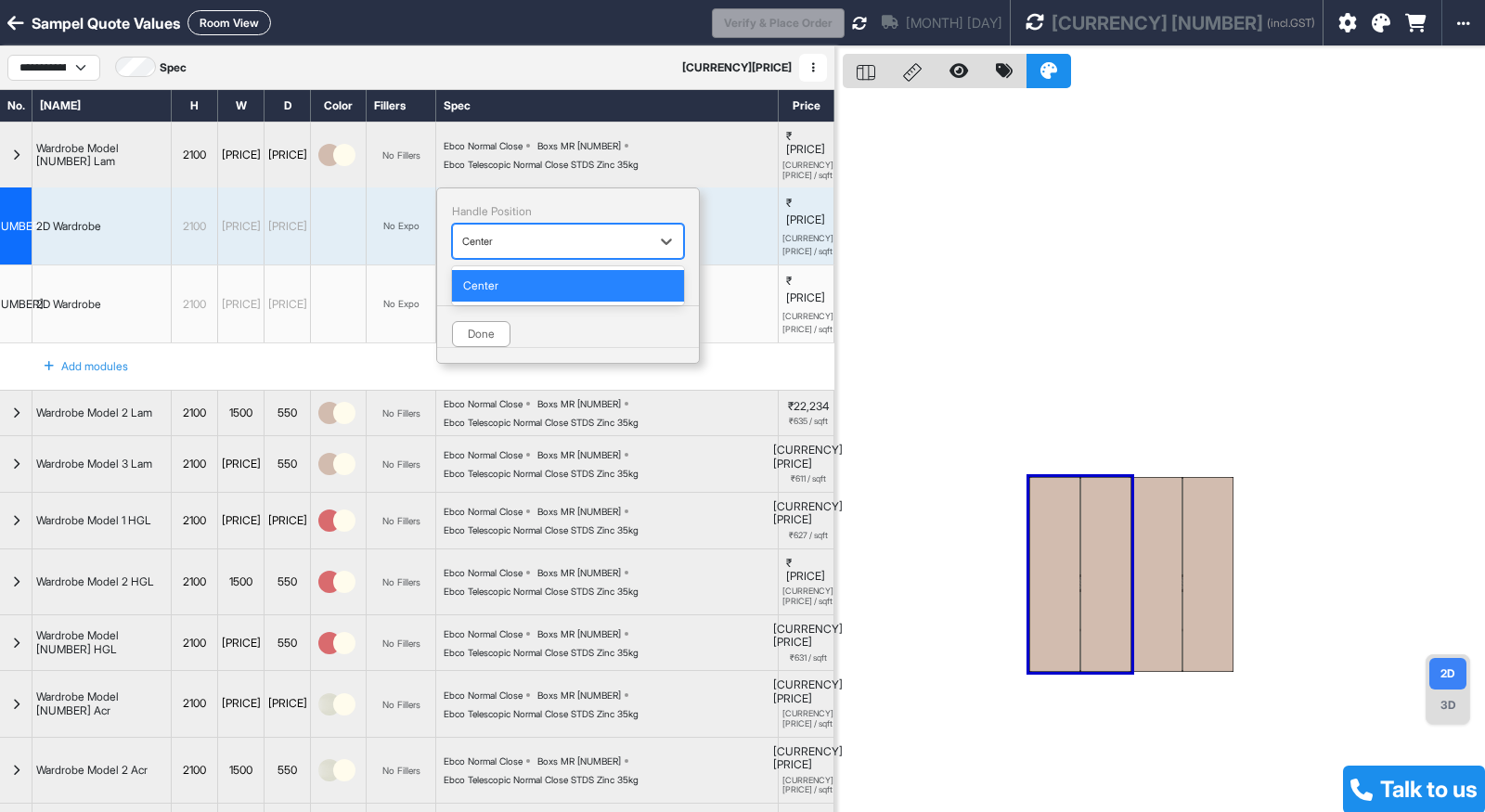 click on "Done" at bounding box center [568, 327] 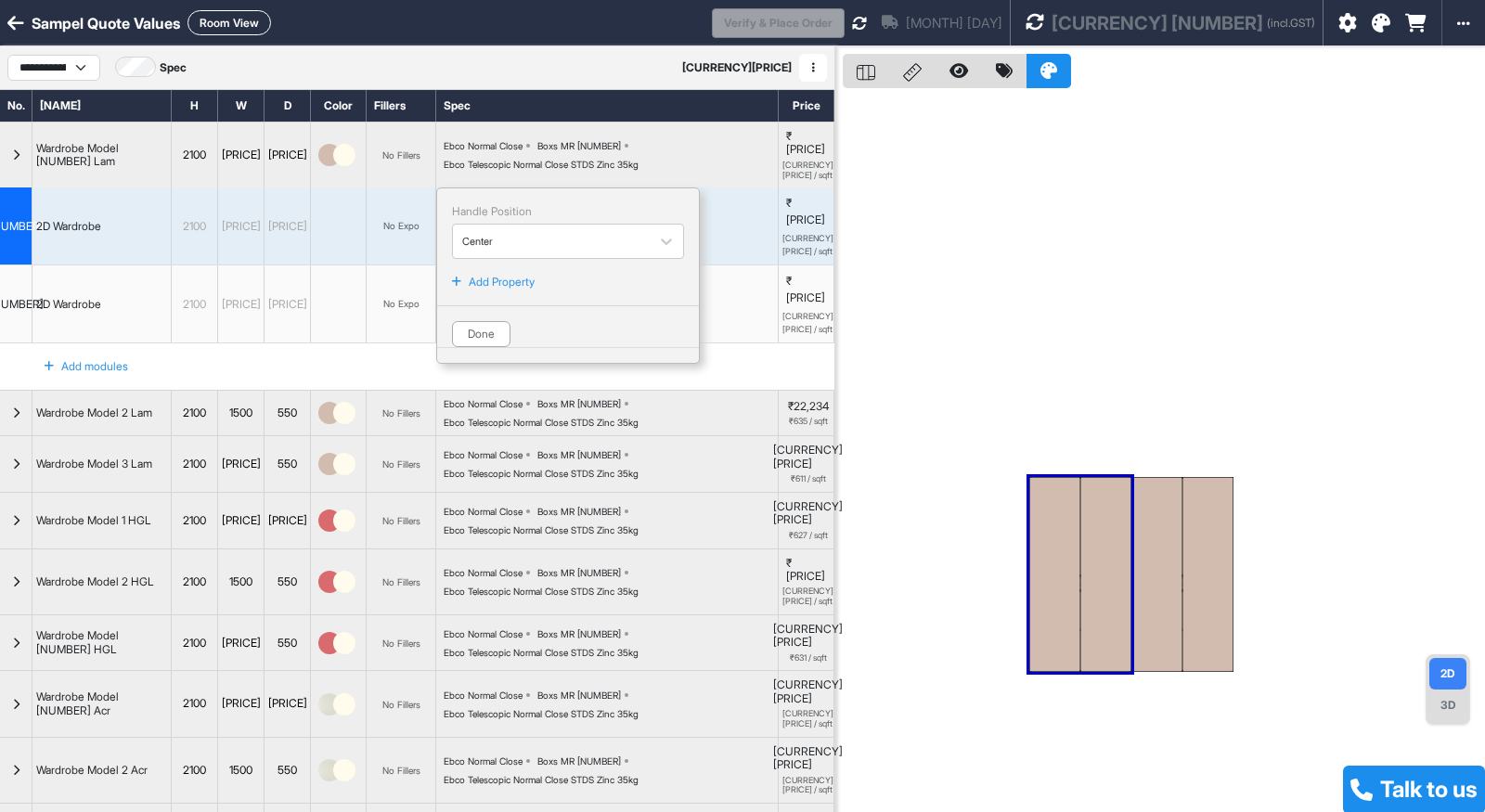click on "Add Property" at bounding box center [501, 282] 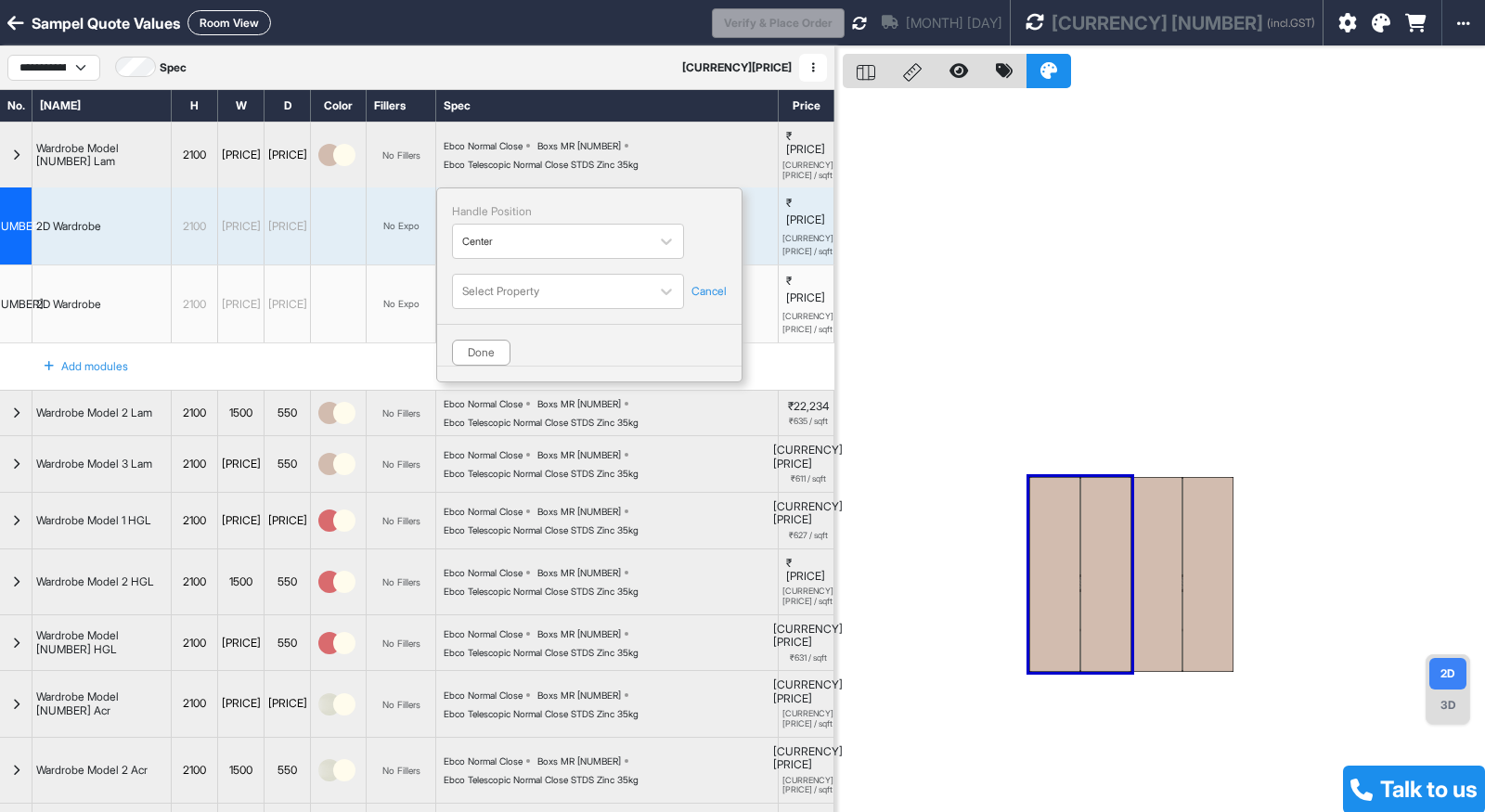 click on "Select Property" at bounding box center [551, 291] 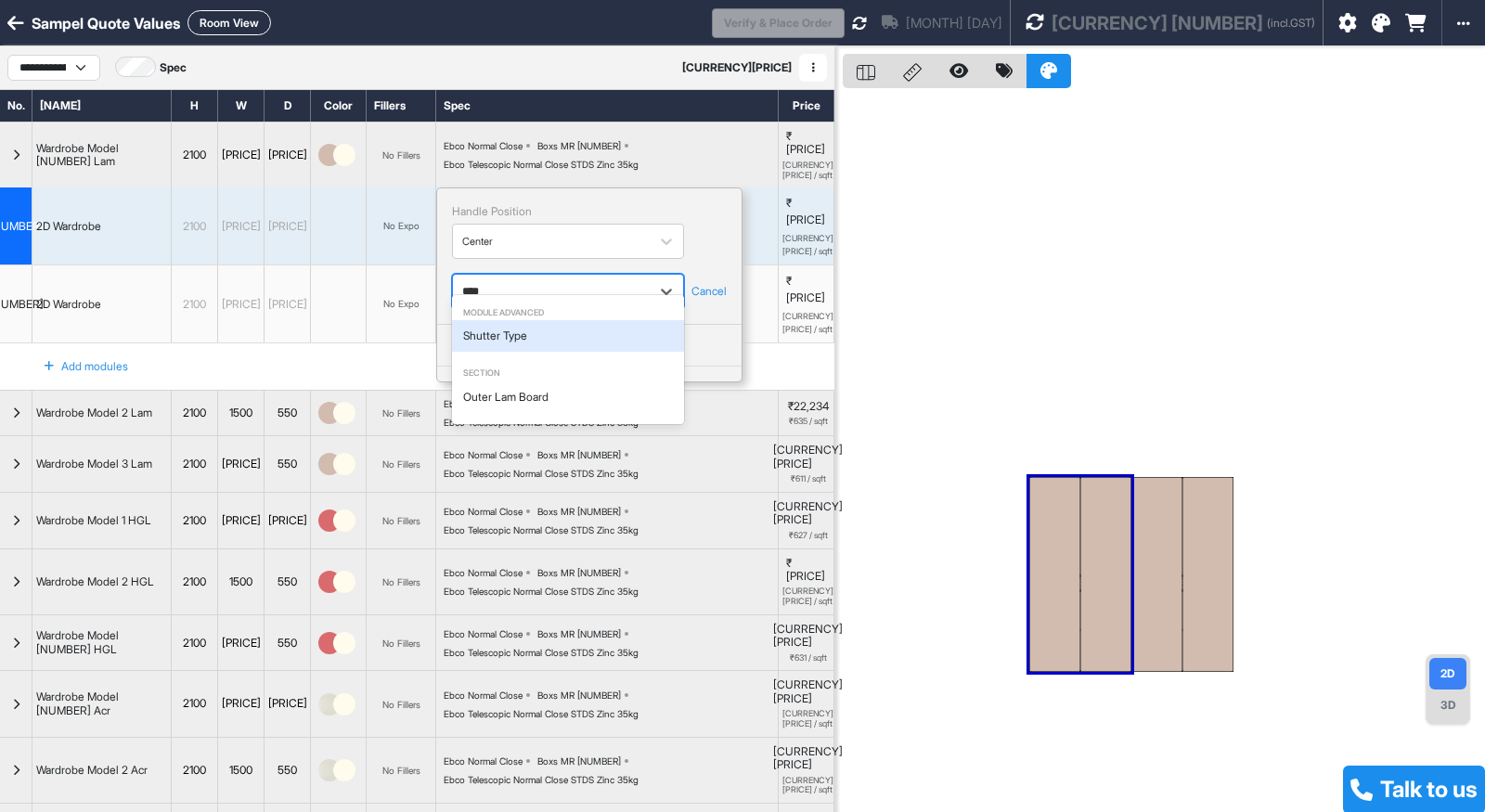 click on "Shutter Type" at bounding box center (568, 336) 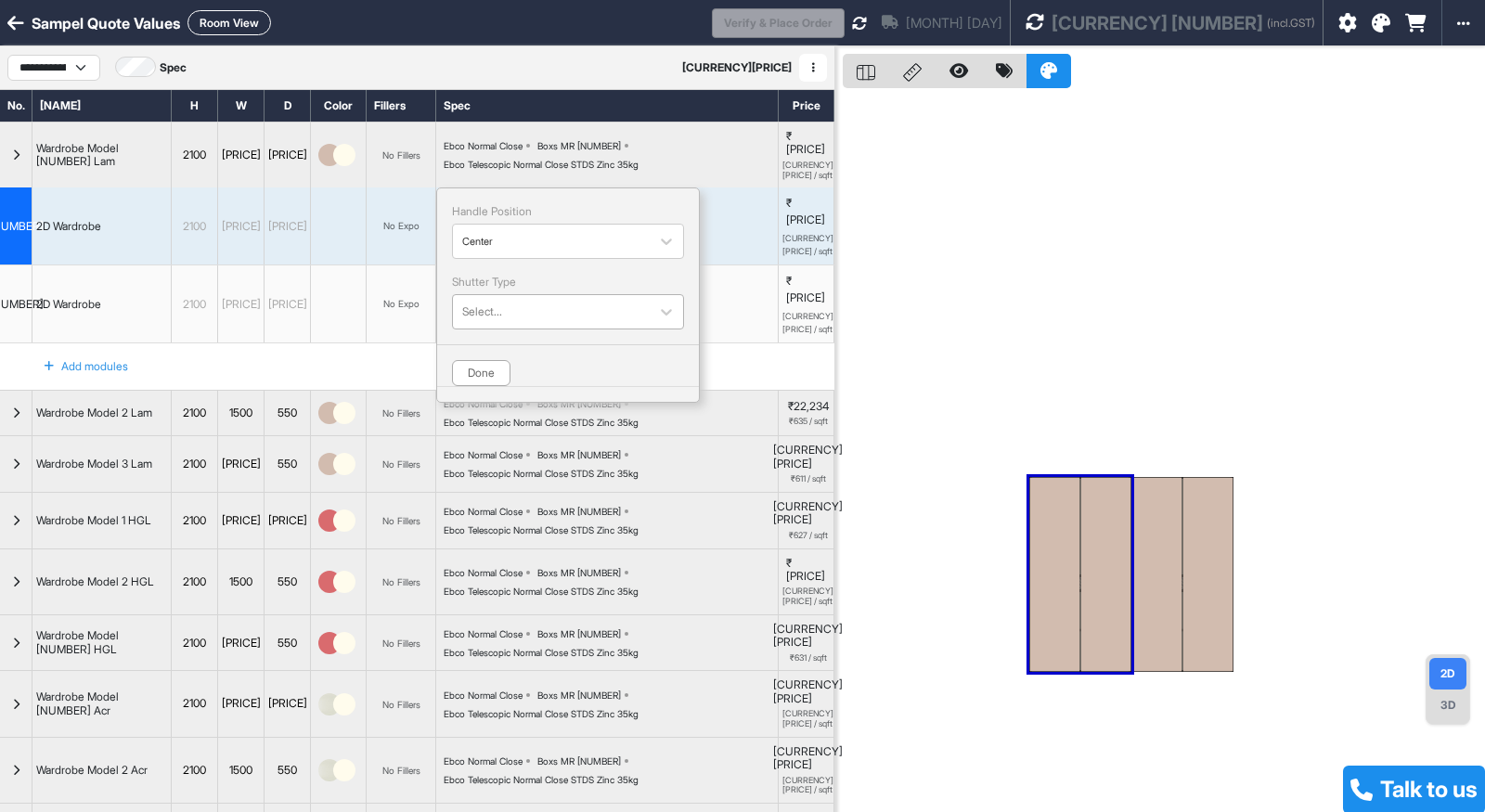 click at bounding box center (551, 312) 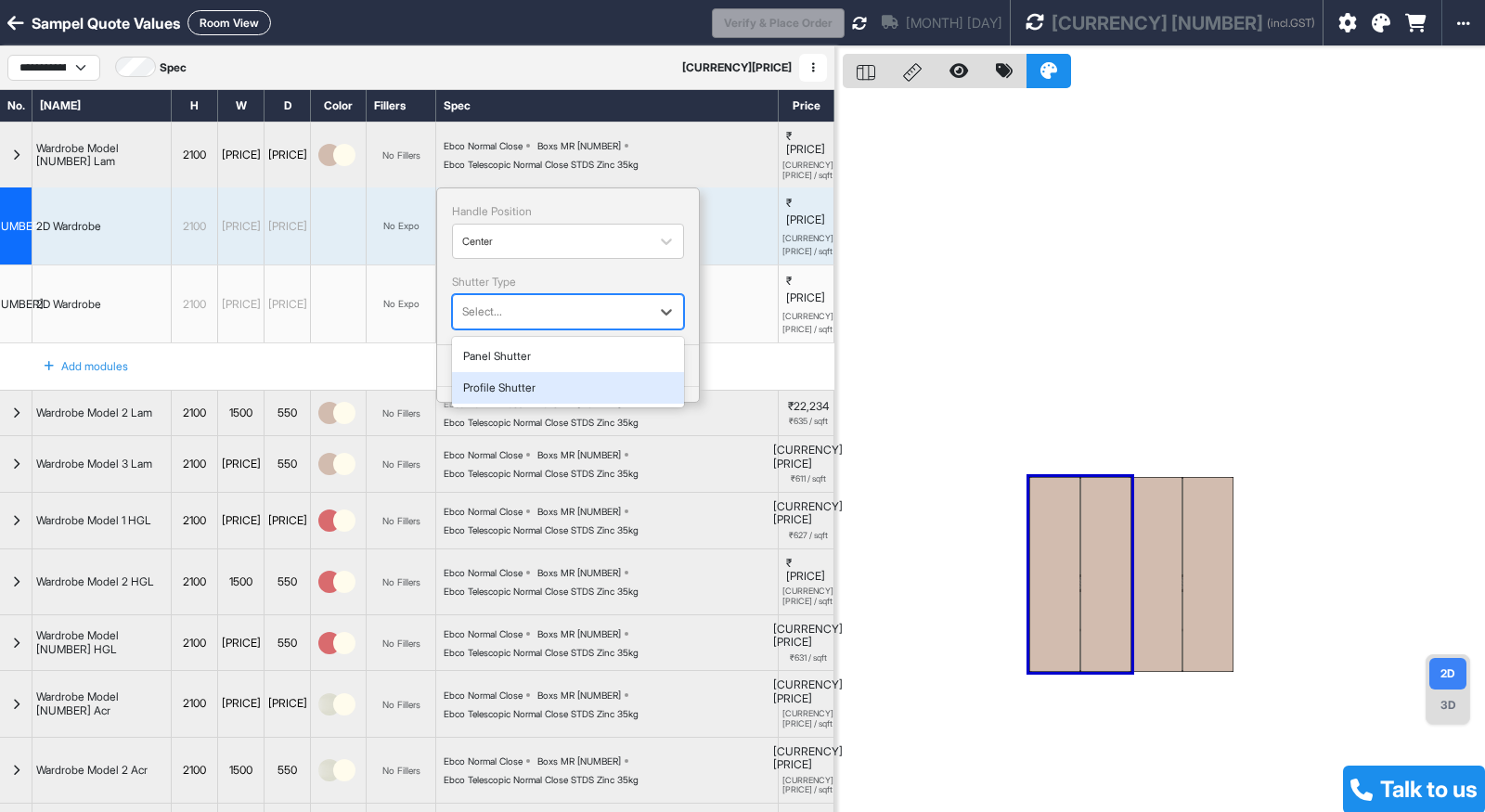 click on "Profile Shutter" at bounding box center (568, 388) 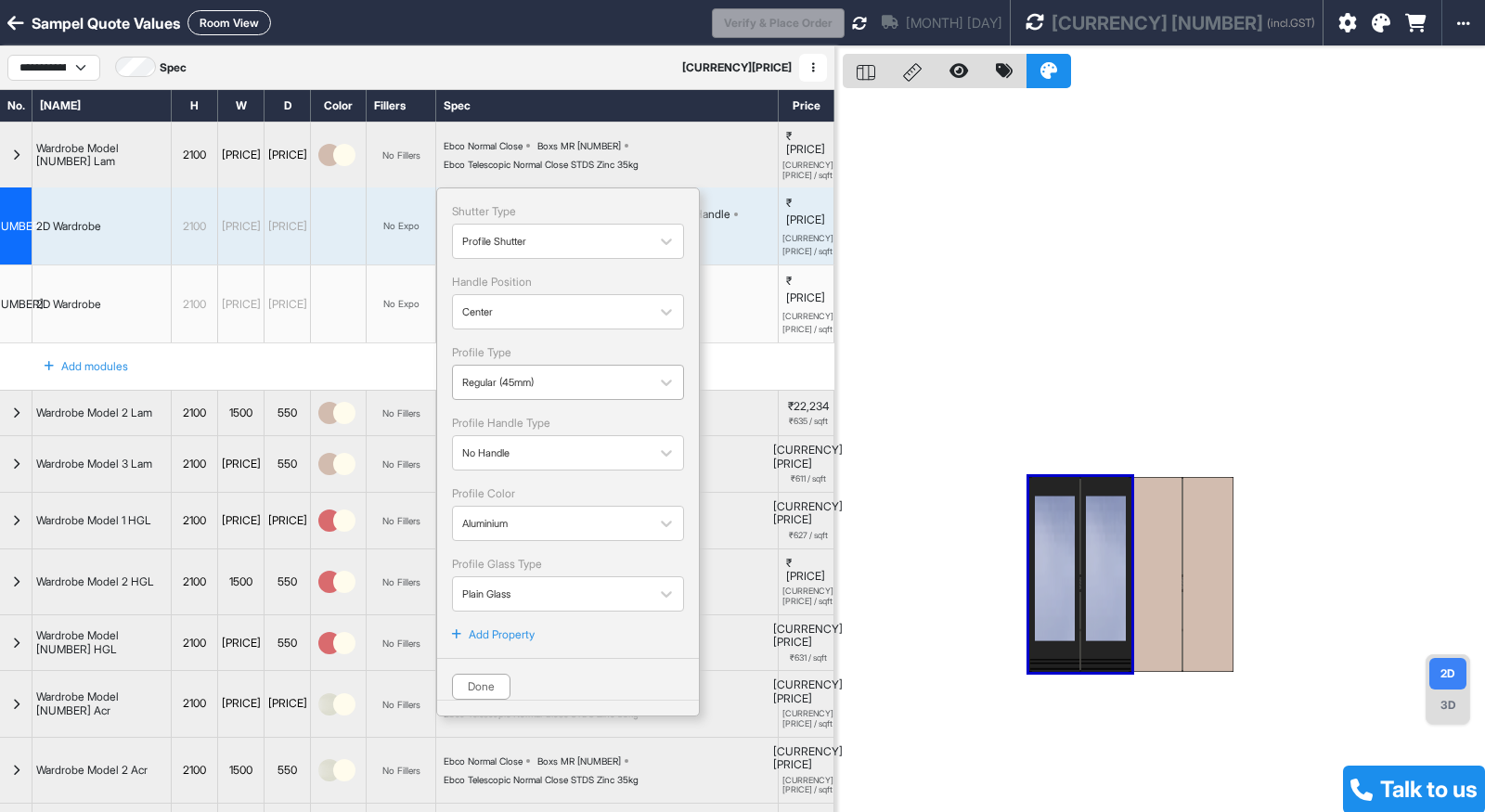 click at bounding box center (551, 241) 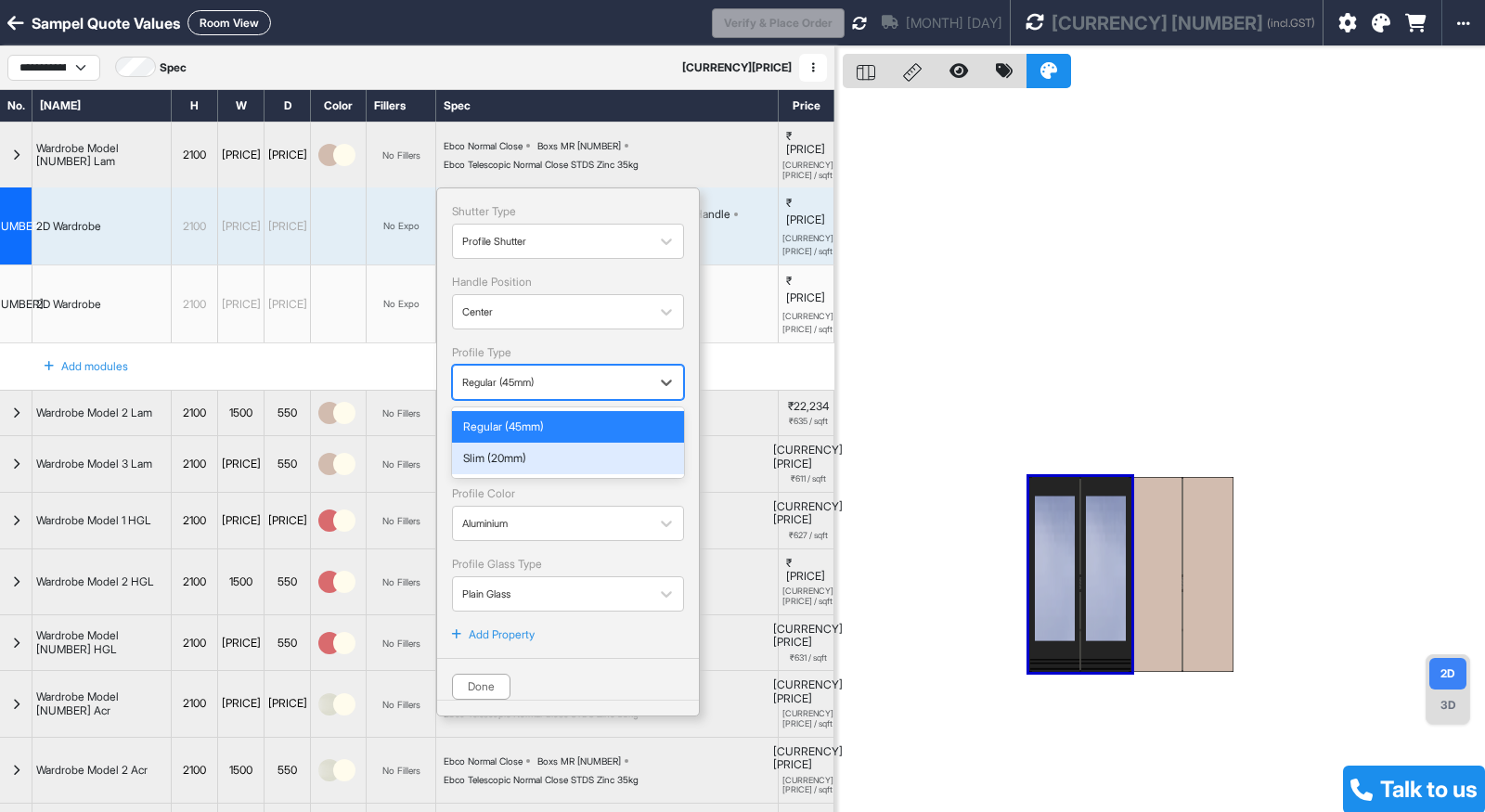 click on "Slim (20mm)" at bounding box center (568, 458) 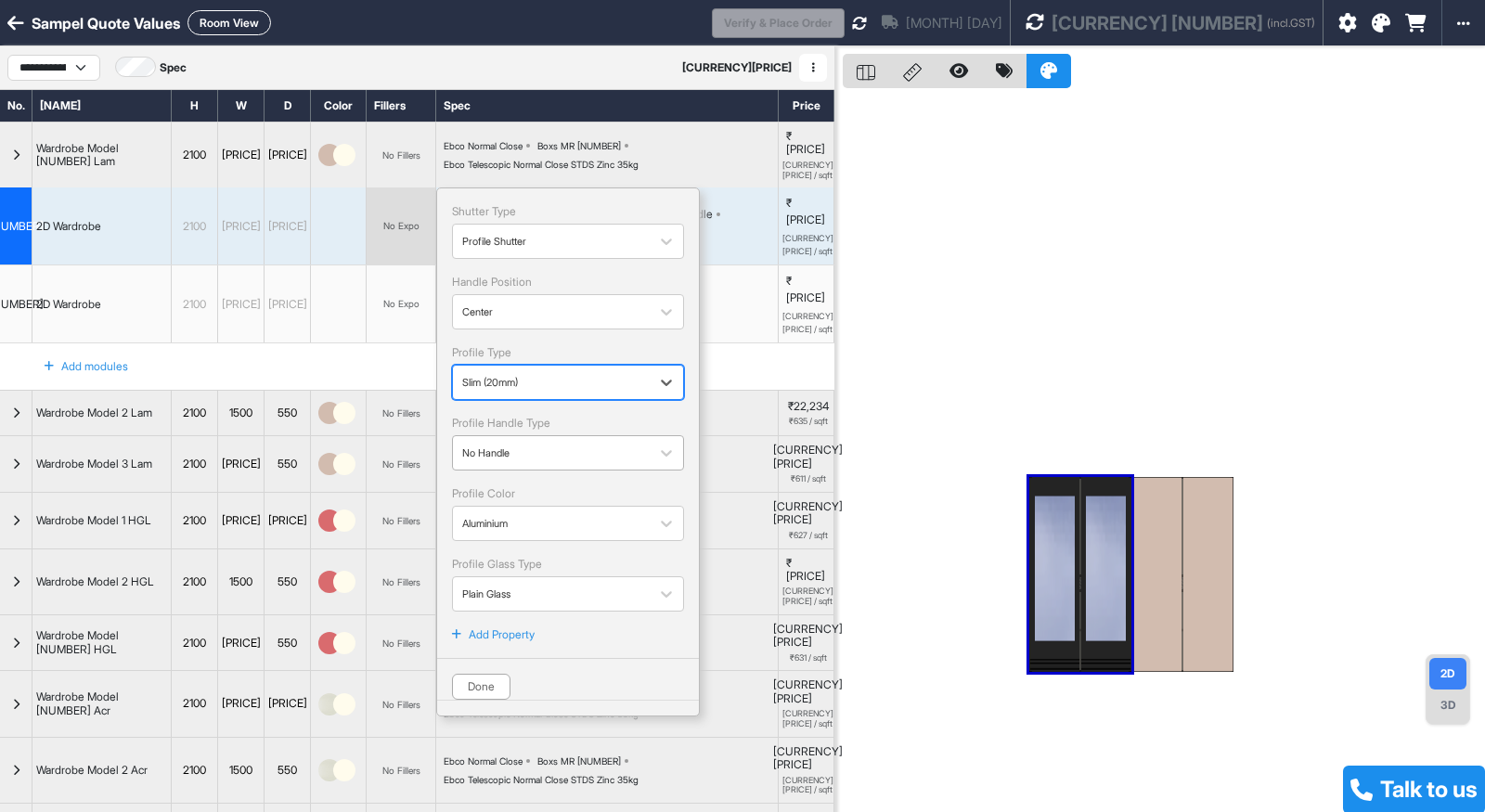 click at bounding box center (551, 241) 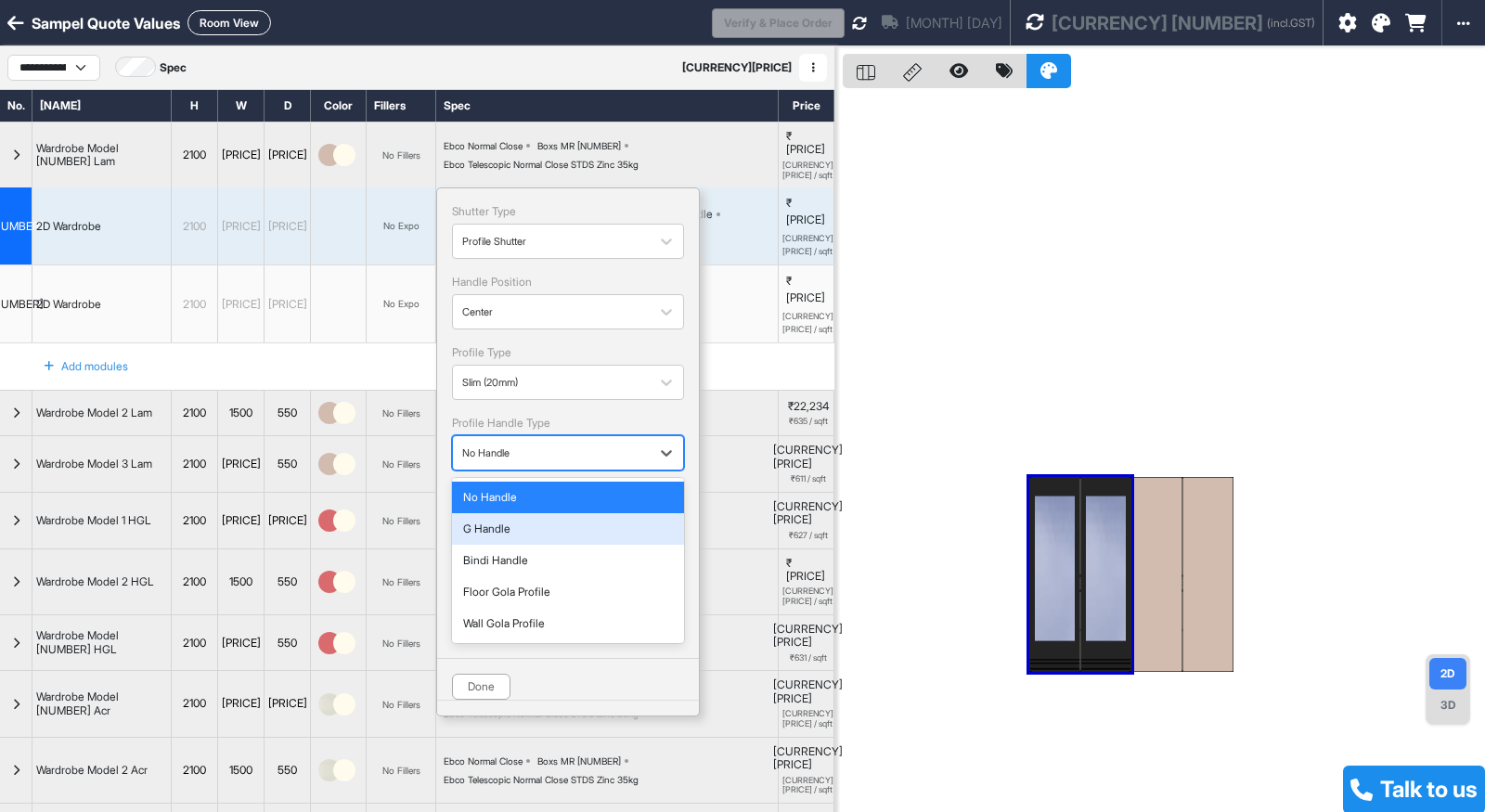 click on "G Handle" at bounding box center [568, 529] 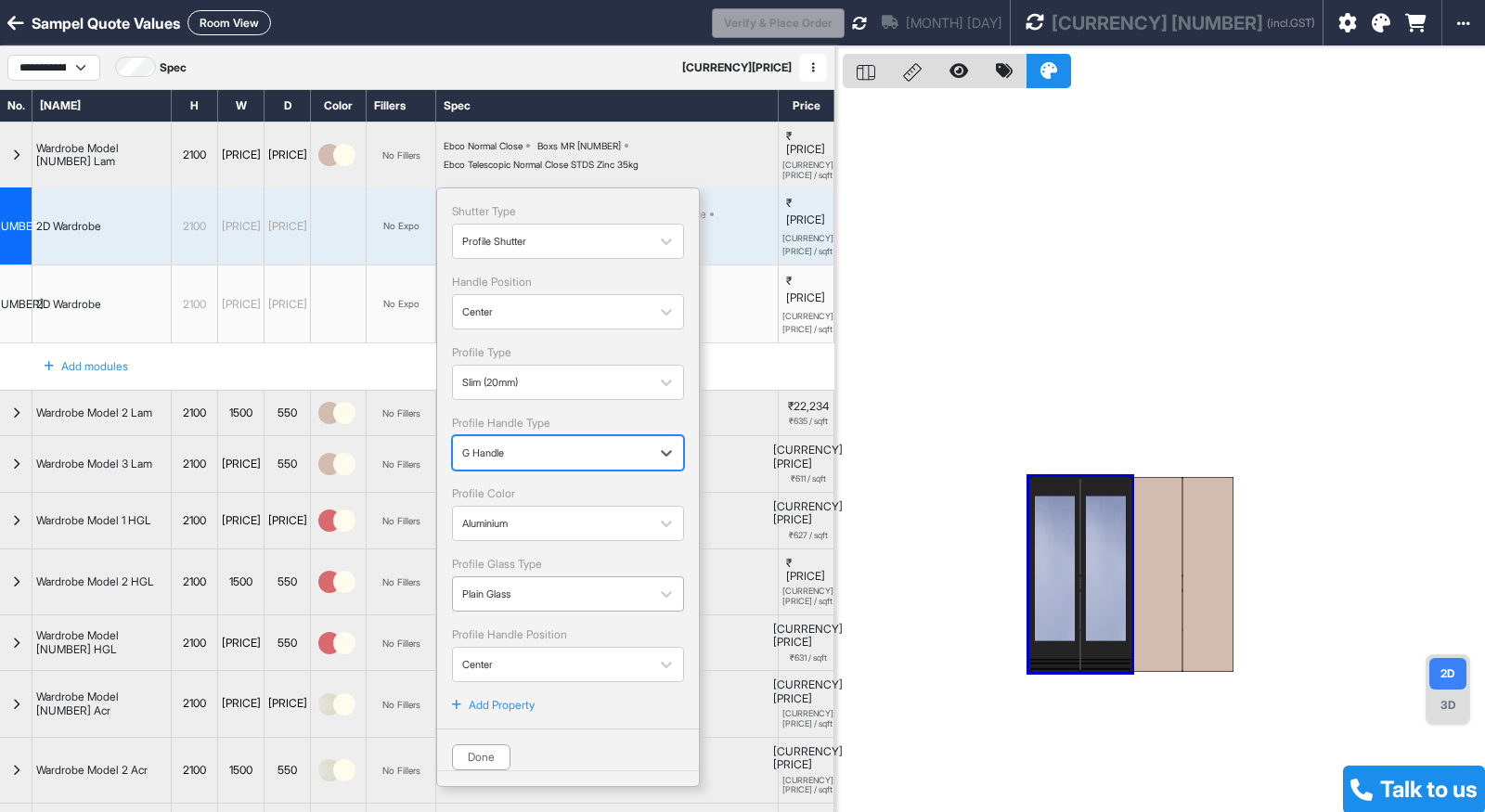 click at bounding box center [551, 241] 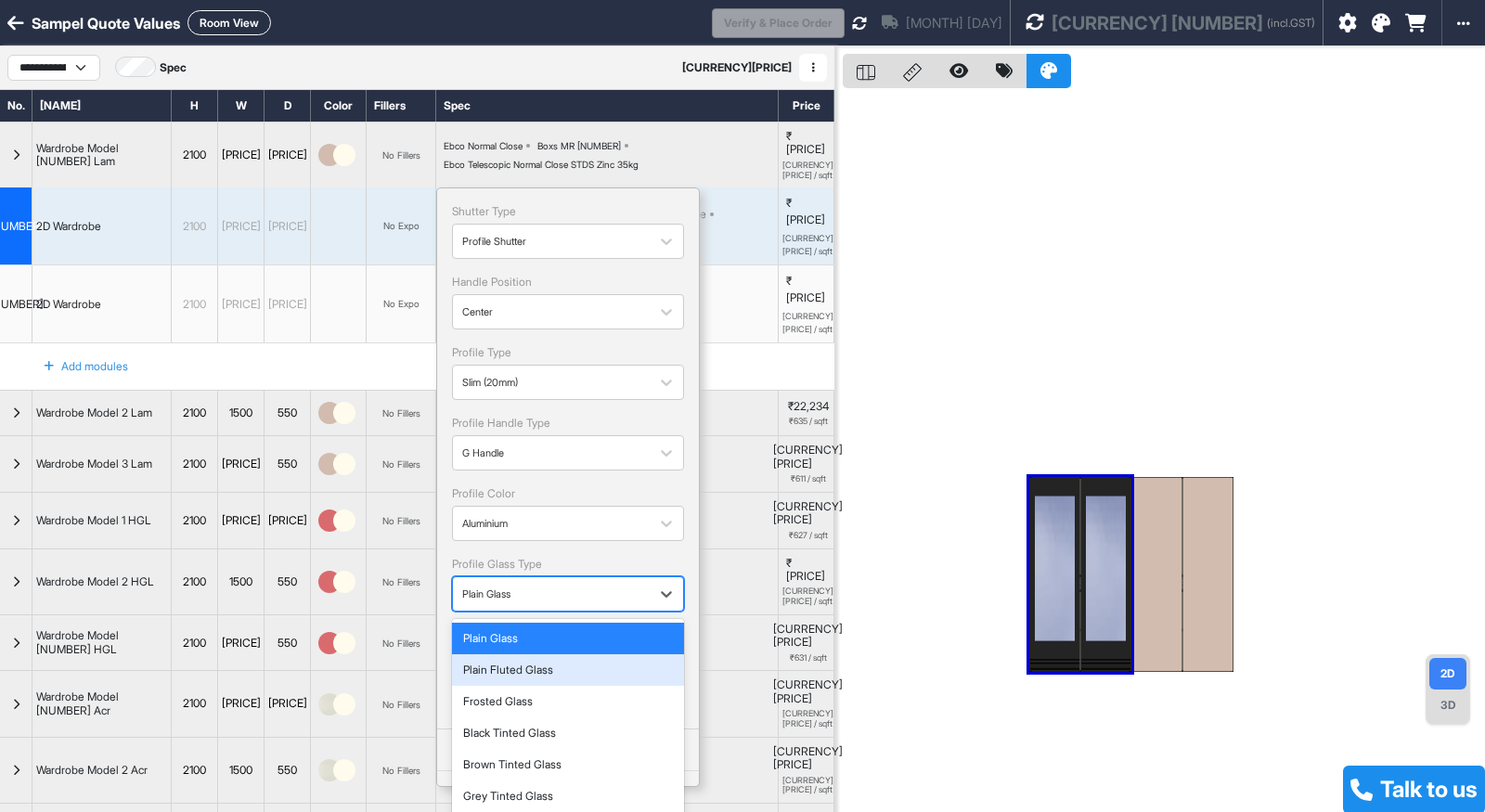 click on "Plain Fluted Glass" at bounding box center (568, 670) 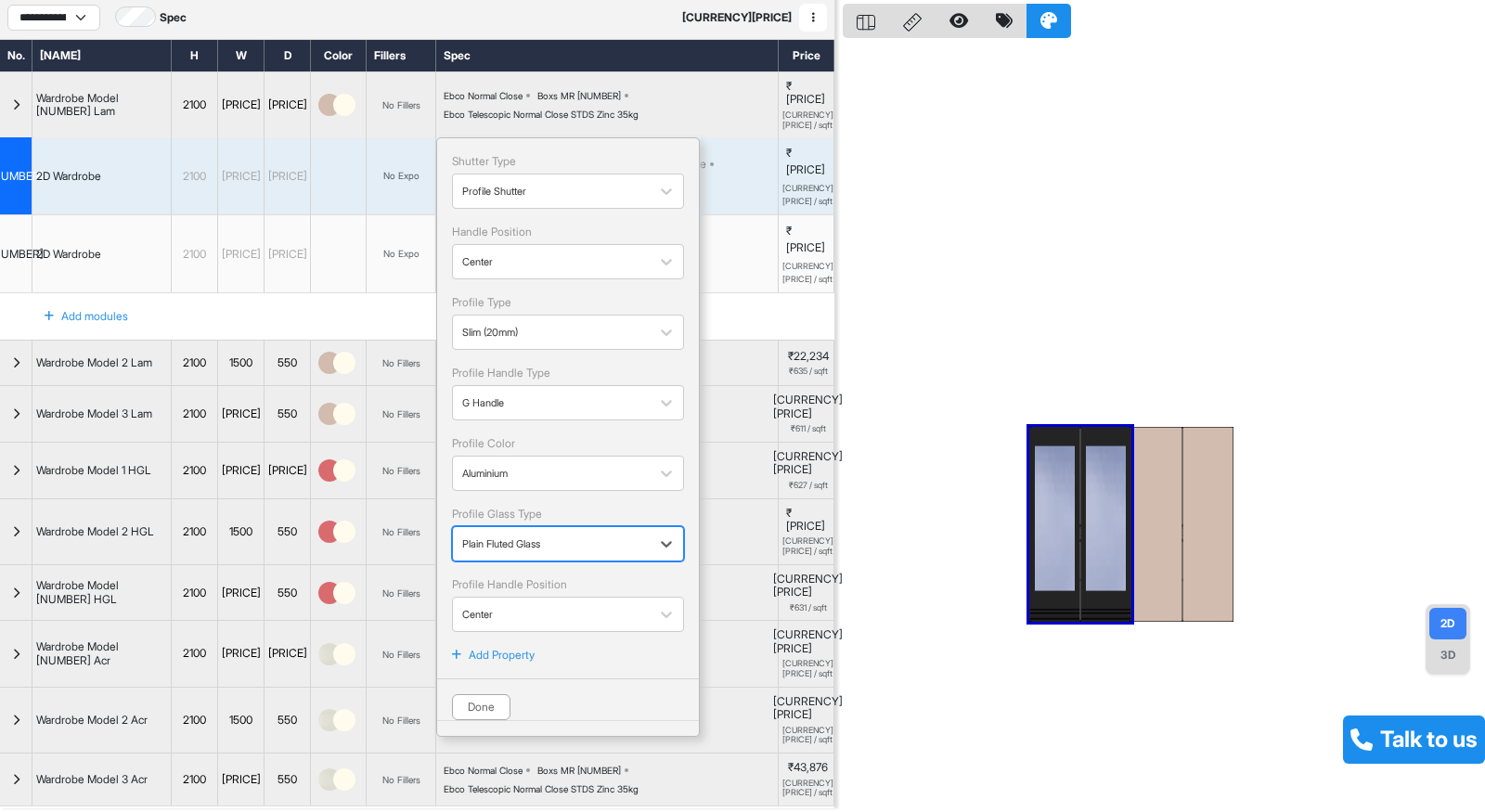 scroll, scrollTop: 51, scrollLeft: 0, axis: vertical 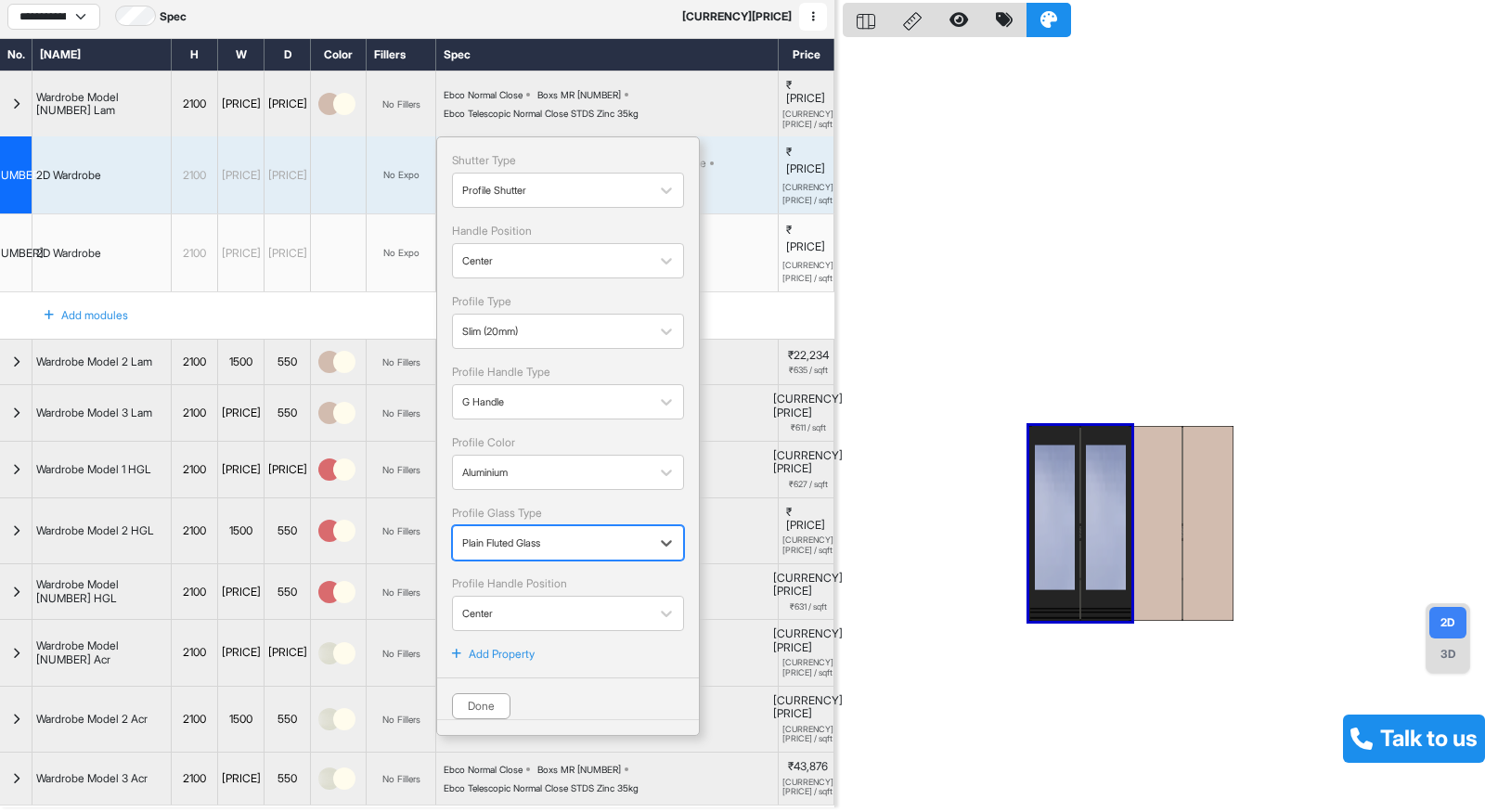 click at bounding box center [551, 543] 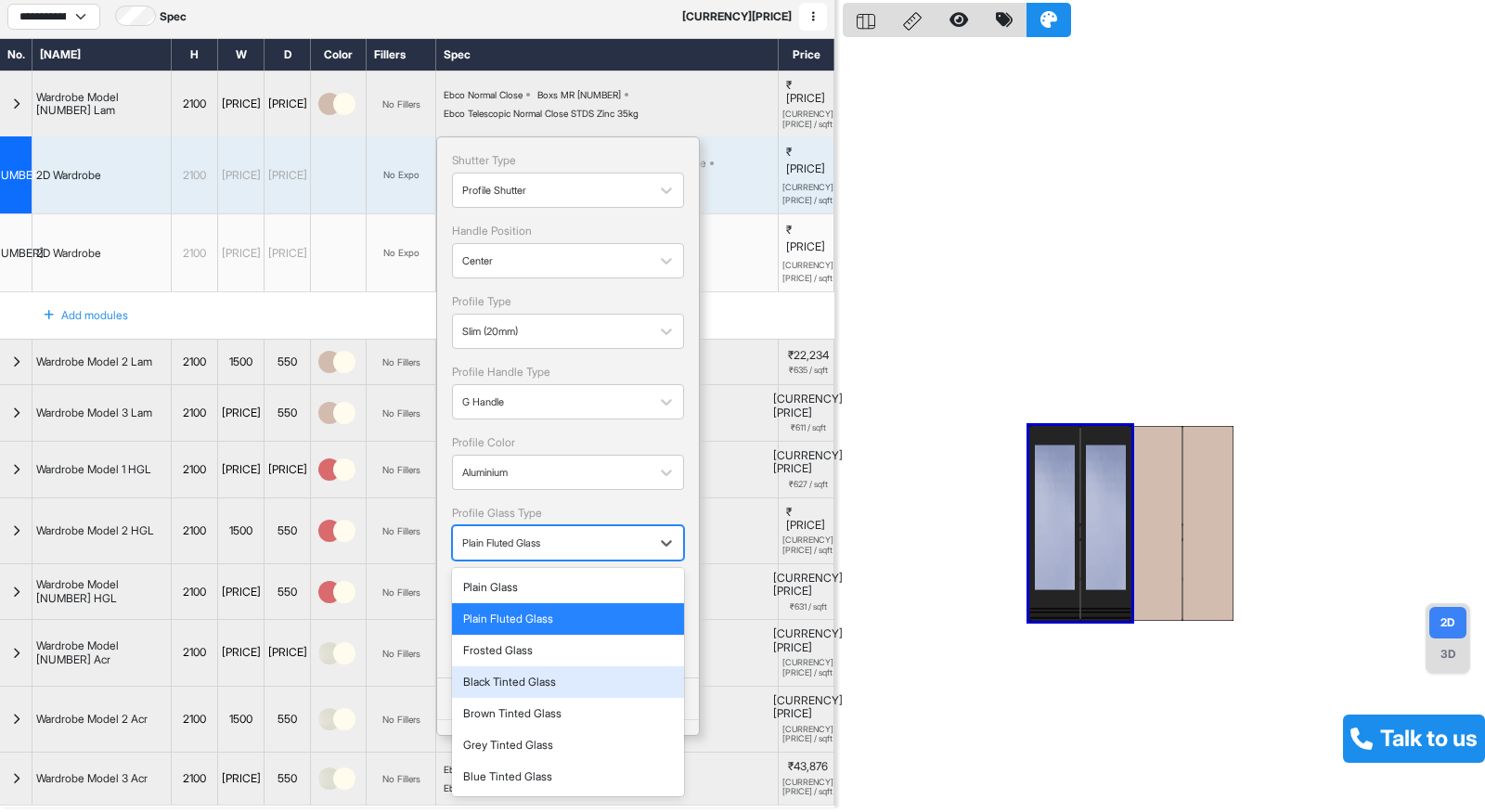 click on "Black Tinted Glass" at bounding box center (568, 682) 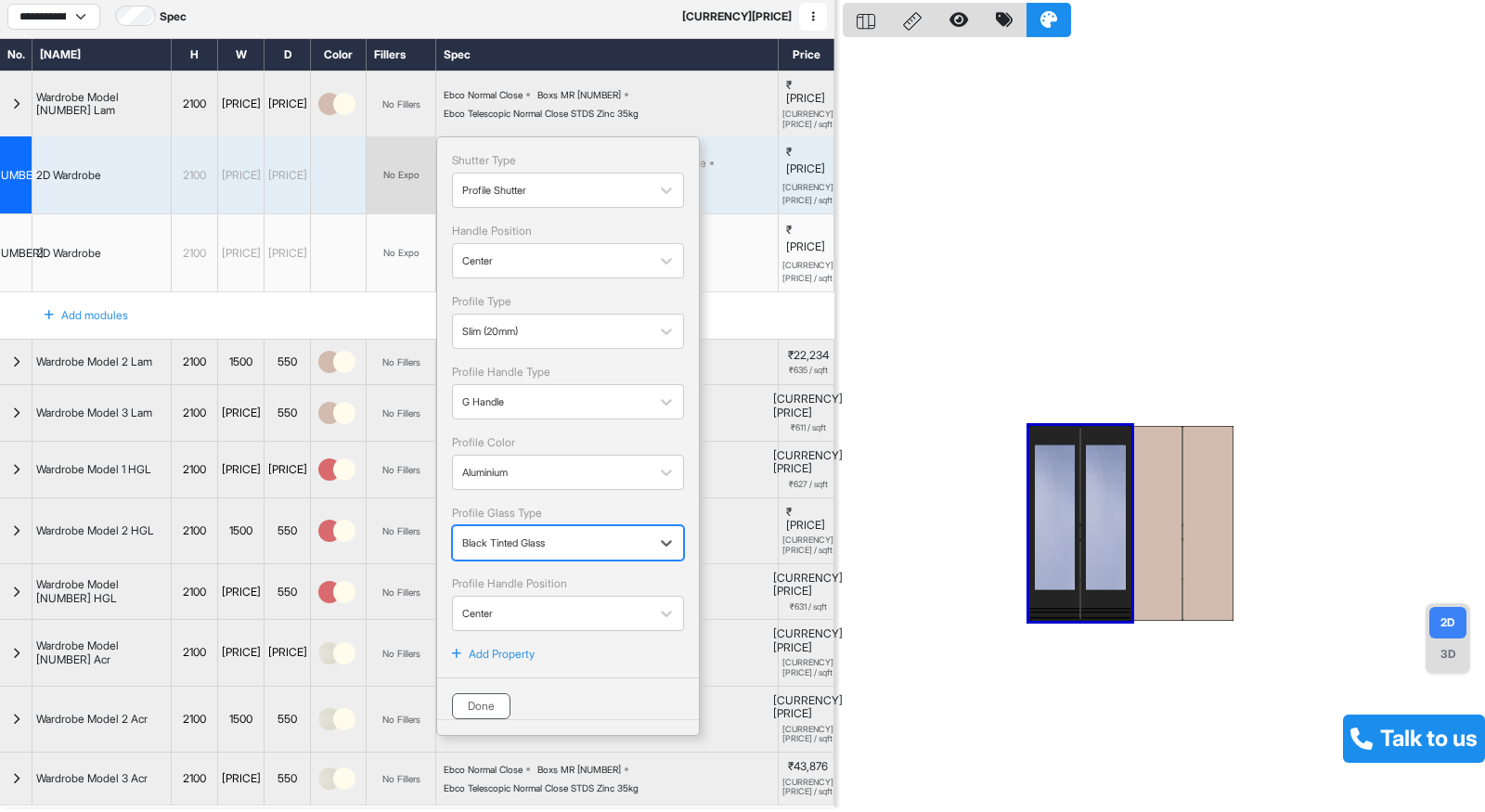 click on "Done" at bounding box center (481, 706) 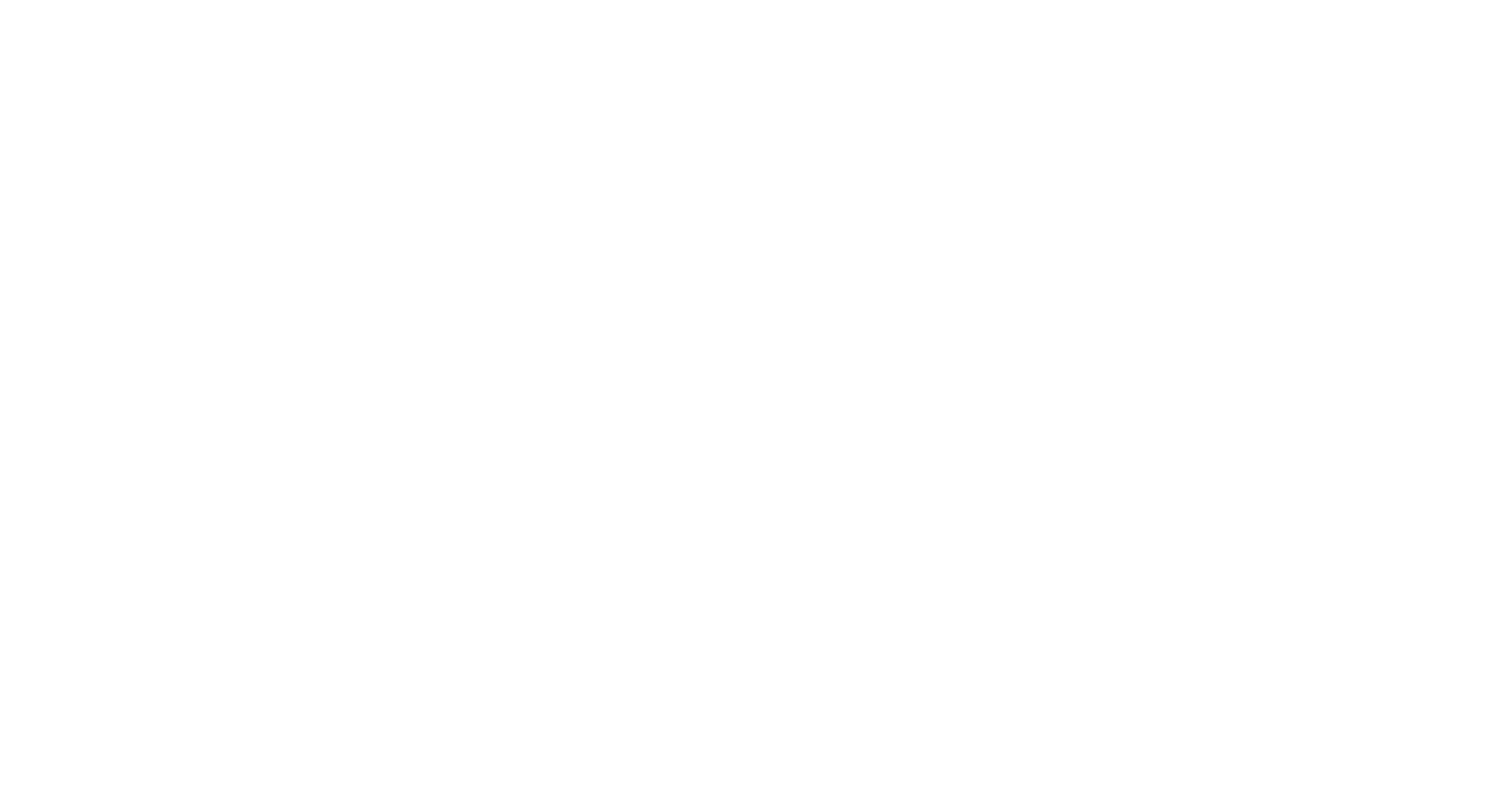 scroll, scrollTop: 0, scrollLeft: 0, axis: both 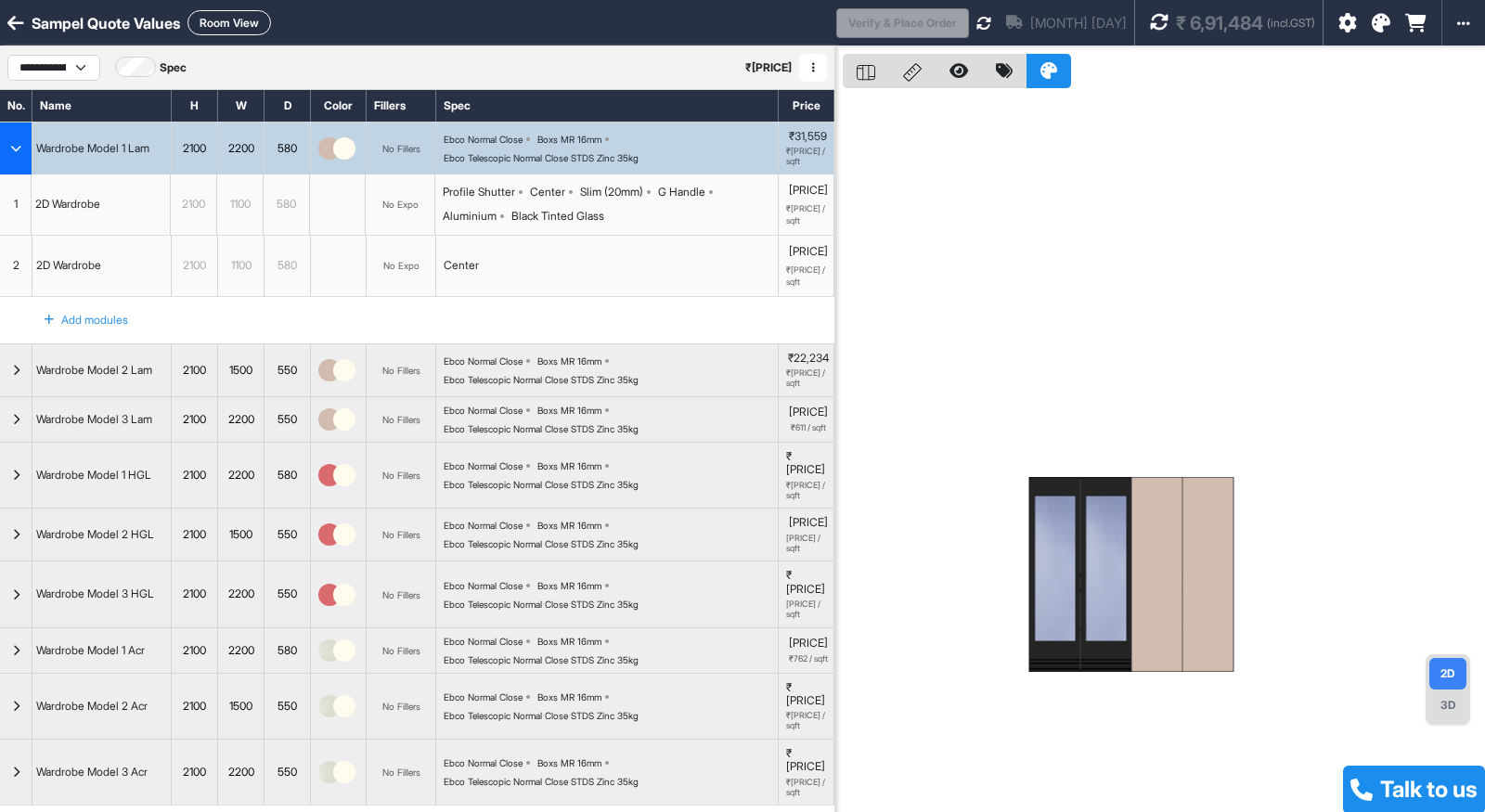 click on "[PRICE]" at bounding box center [808, 190] 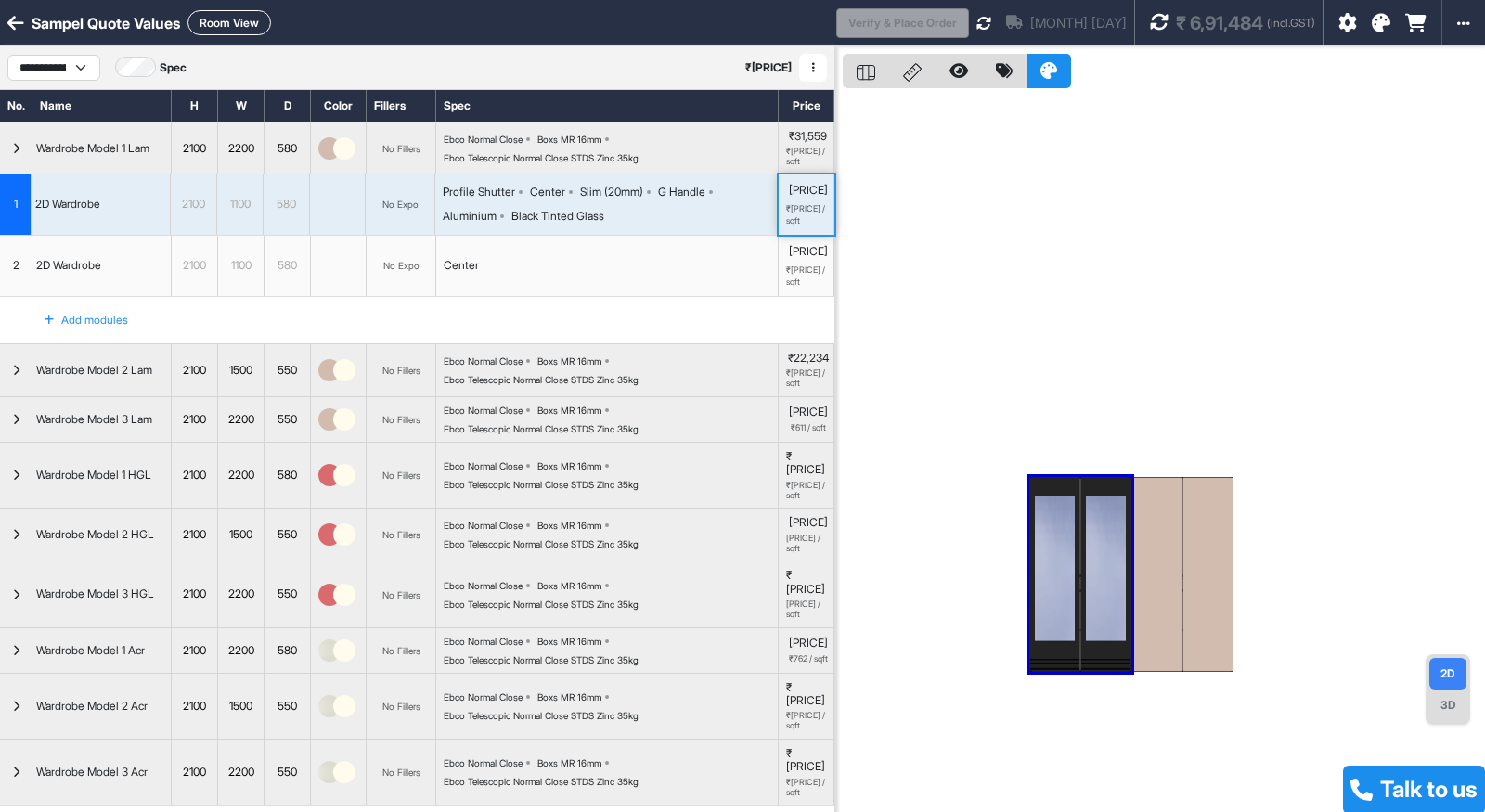 click on "[PRICE]" at bounding box center [808, 190] 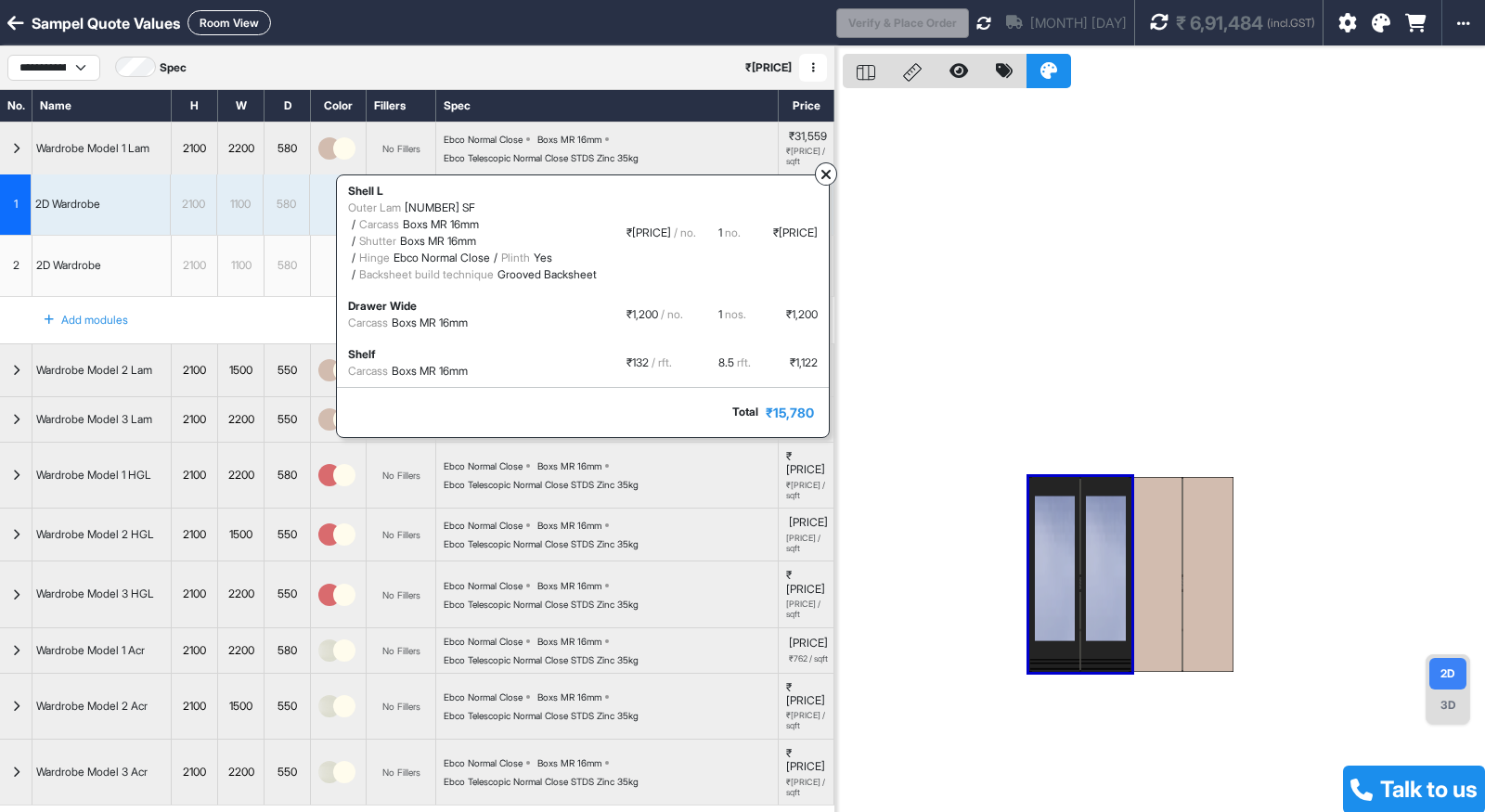 click at bounding box center (1159, 22) 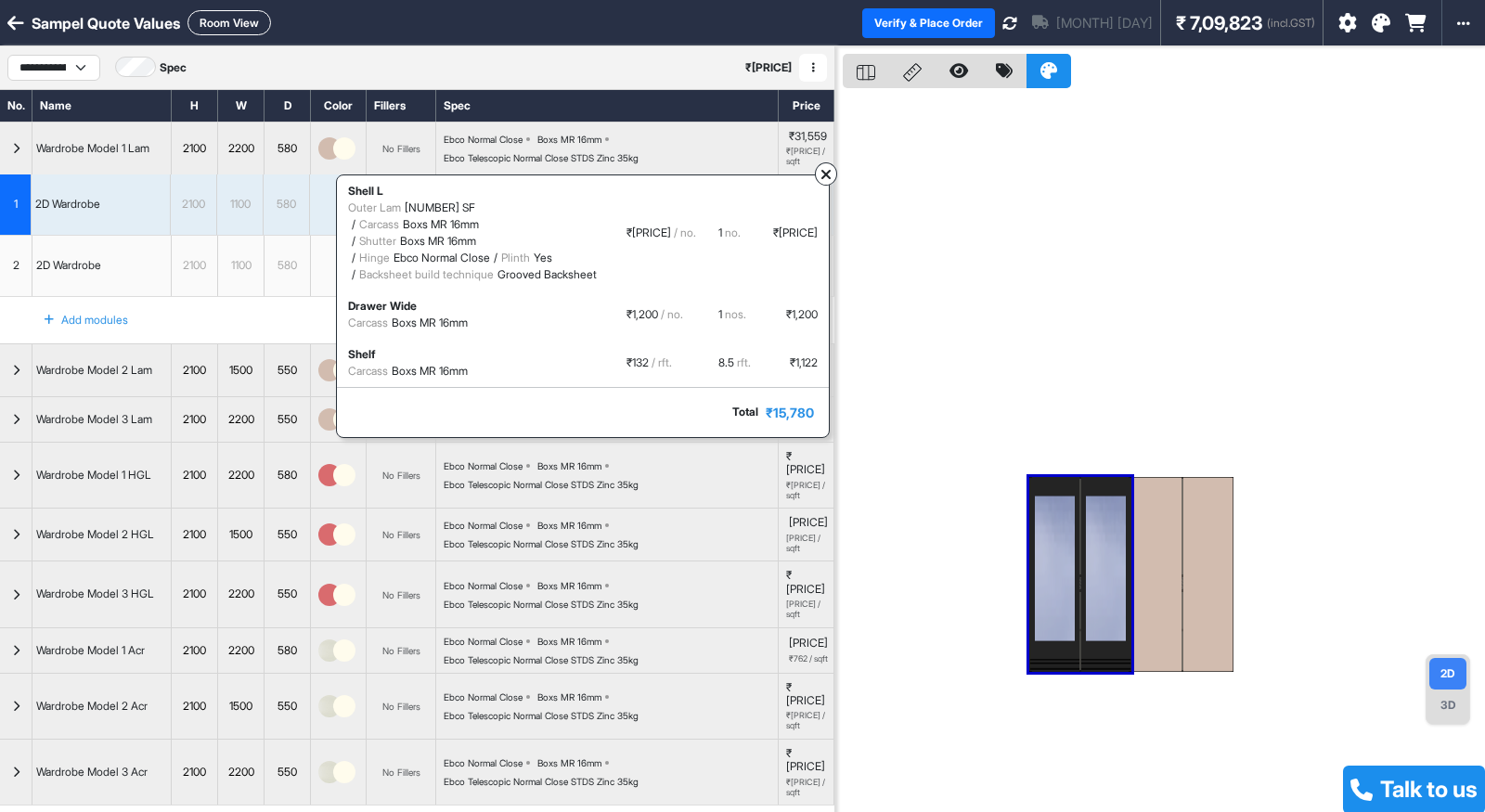 click at bounding box center [1164, 452] 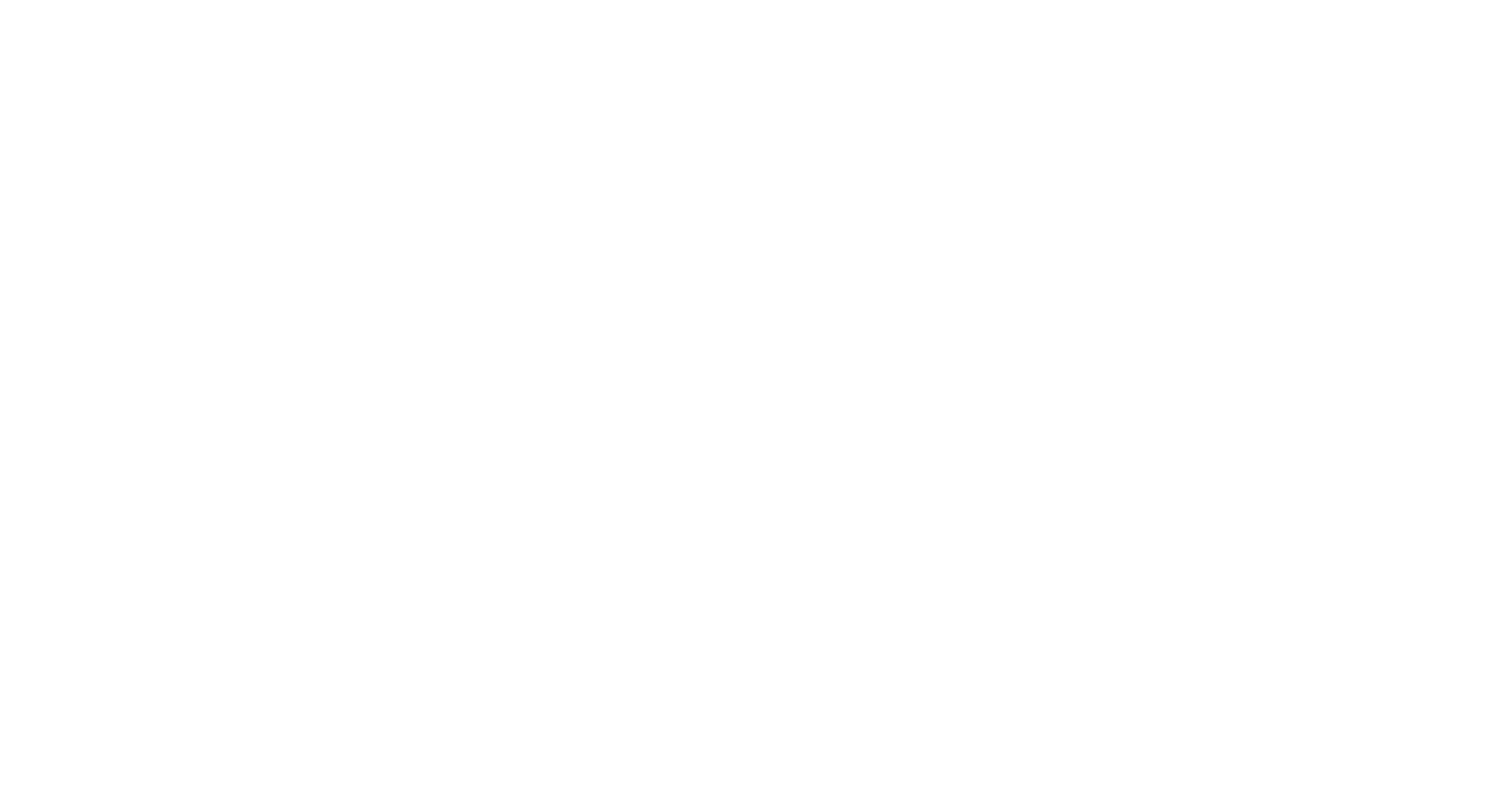 scroll, scrollTop: 0, scrollLeft: 0, axis: both 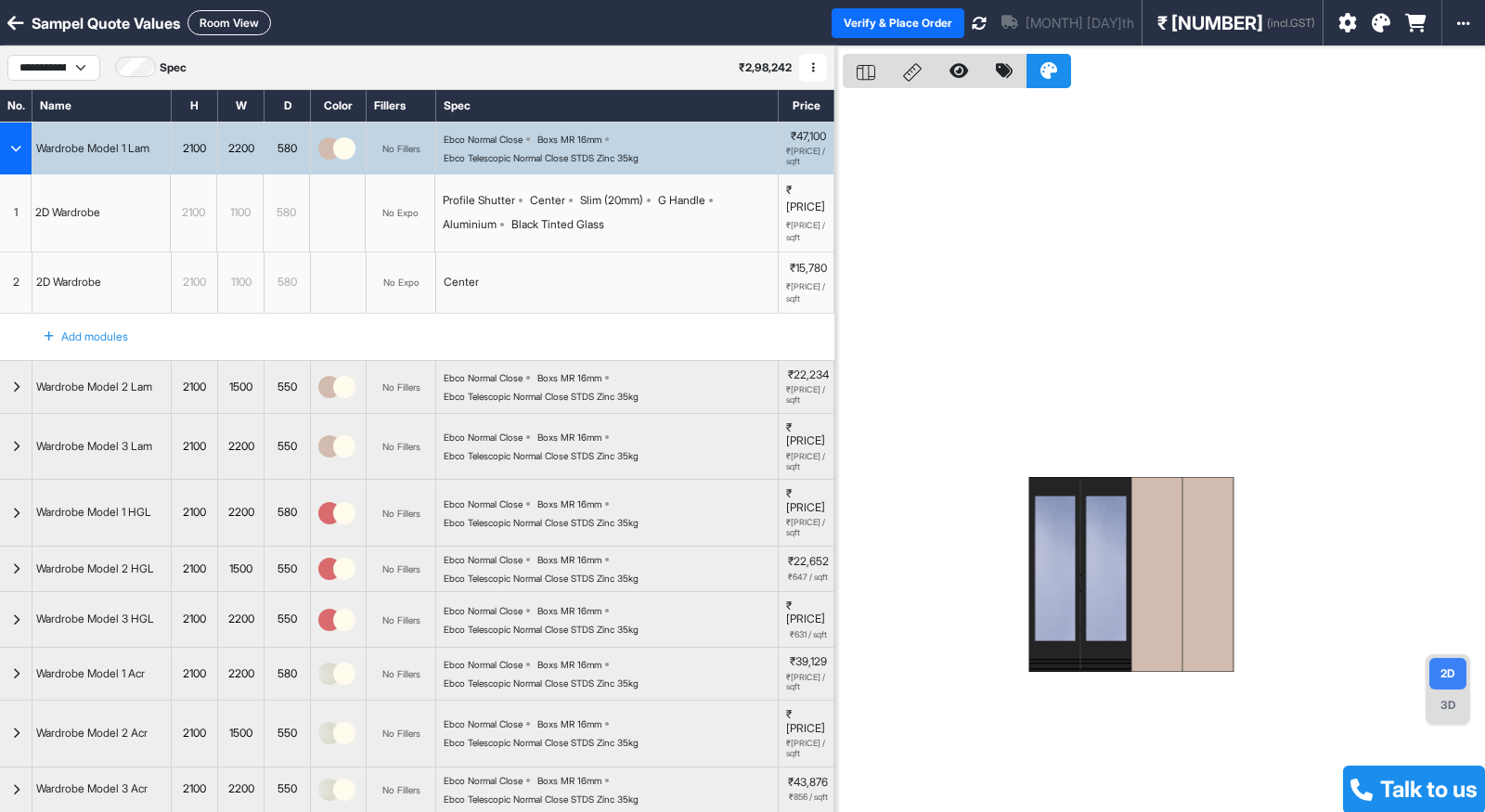 click on "₹31,321 ₹1,220 / sqft" at bounding box center (807, 213) 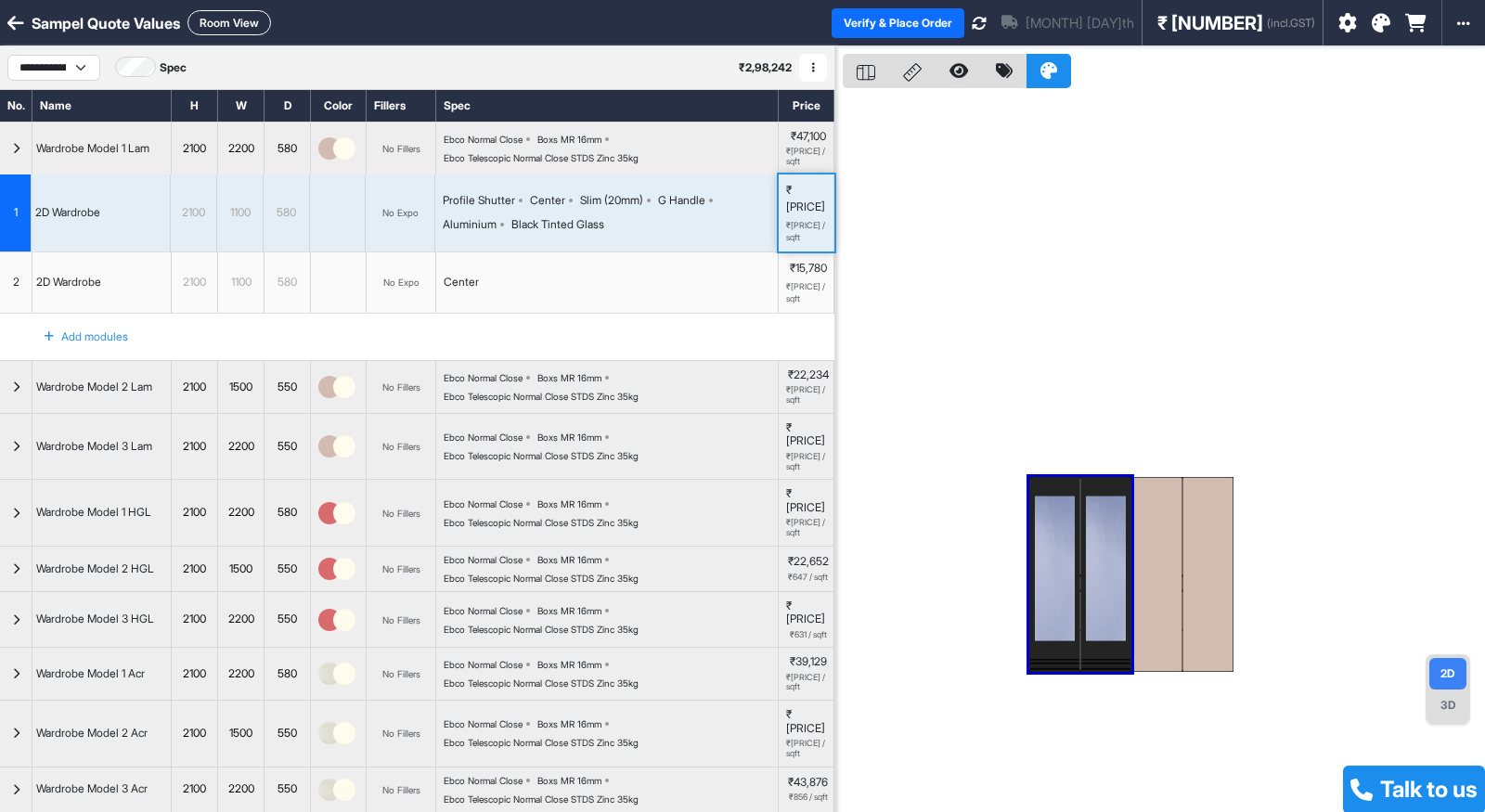 click on "₹31,321 ₹1,220 / sqft" at bounding box center (807, 213) 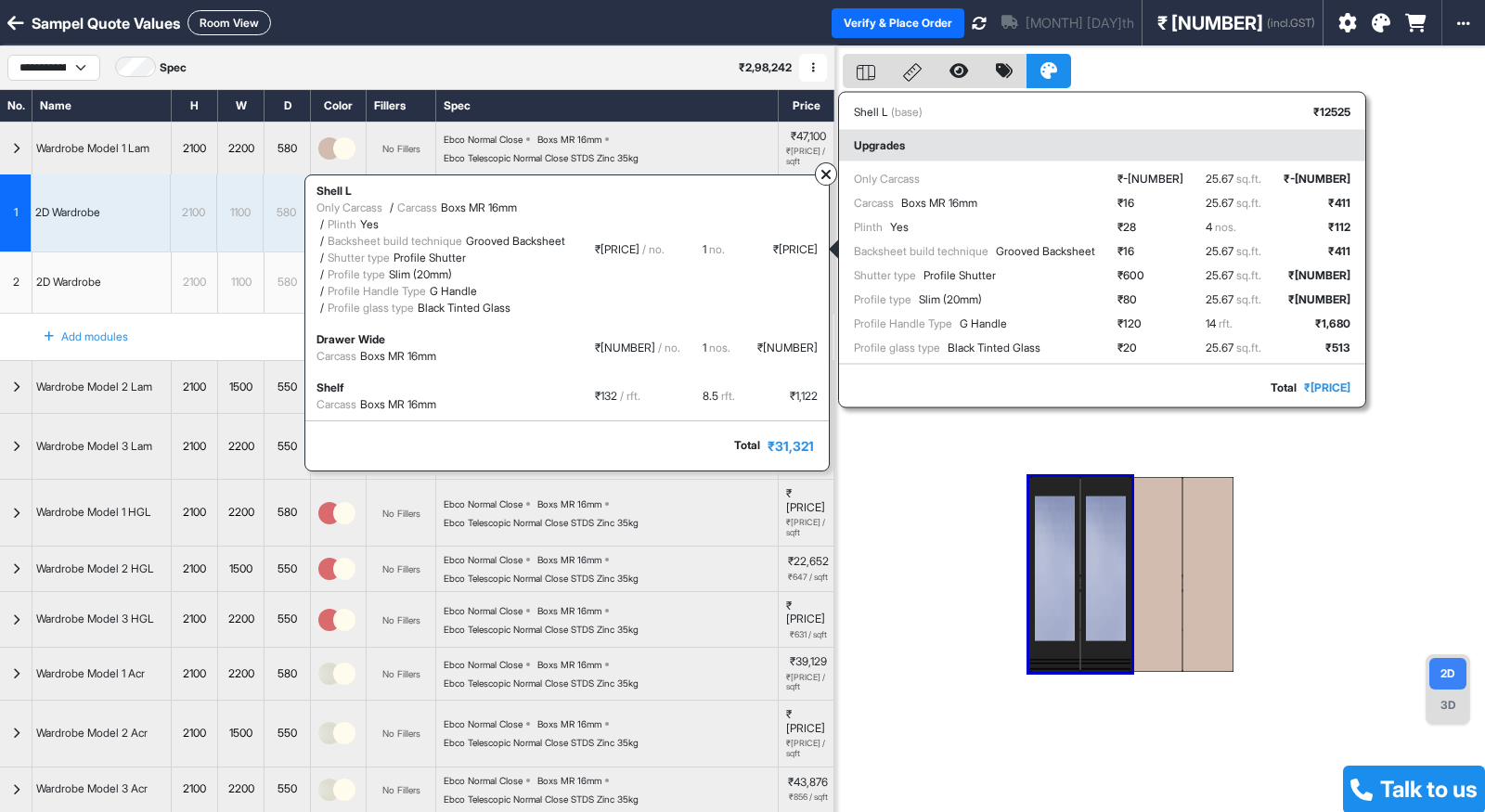 click on "₹ 28,999" at bounding box center (787, 250) 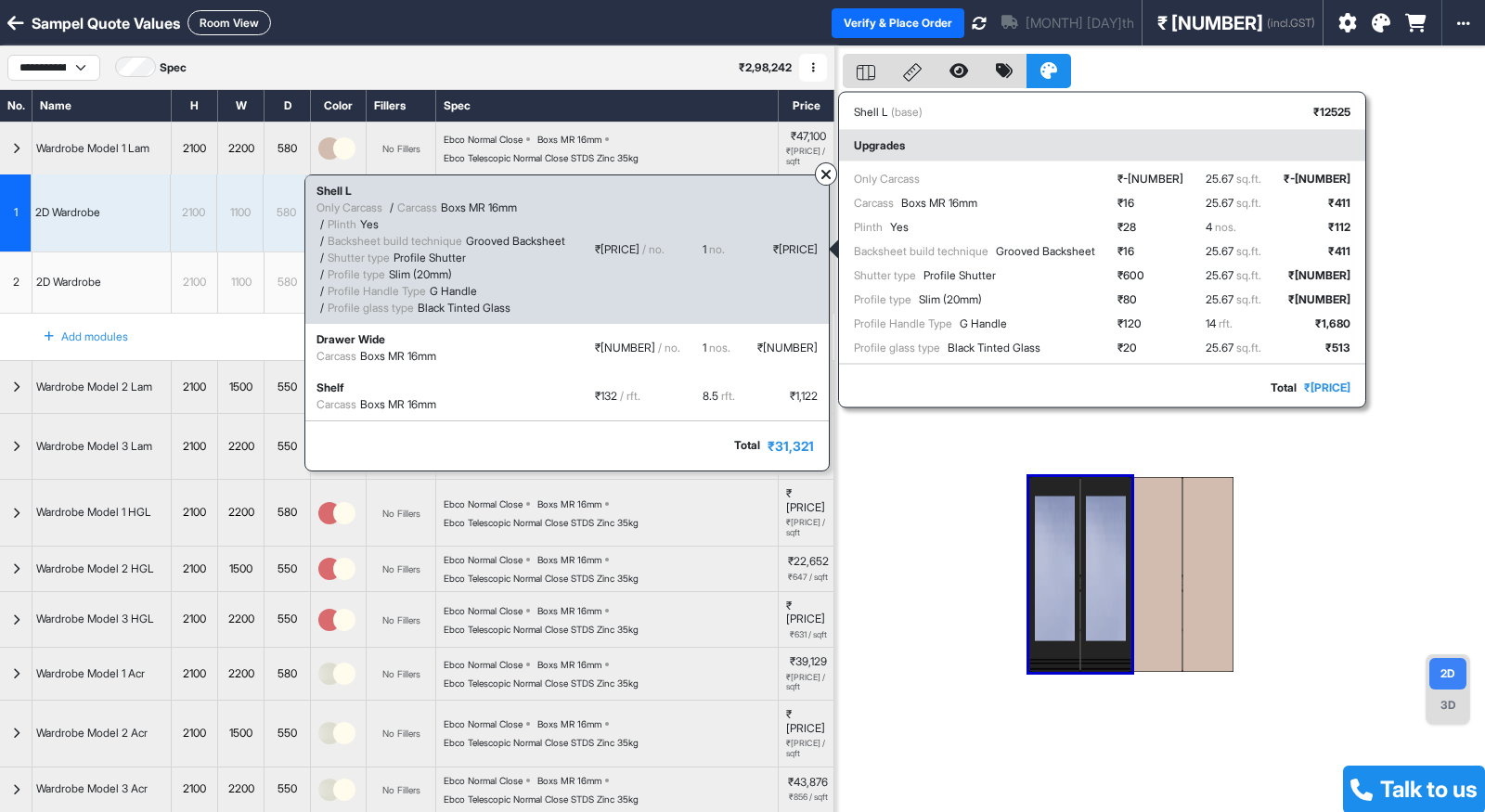 click on "Only Carcass Carcass Boxs MR 16mm Plinth Yes Backsheet build technique Grooved Backsheet Shutter type Profile Shutter Profile type Slim (20mm) Profile Handle Type G Handle Profile glass type Black Tinted Glass" at bounding box center (975, 263) 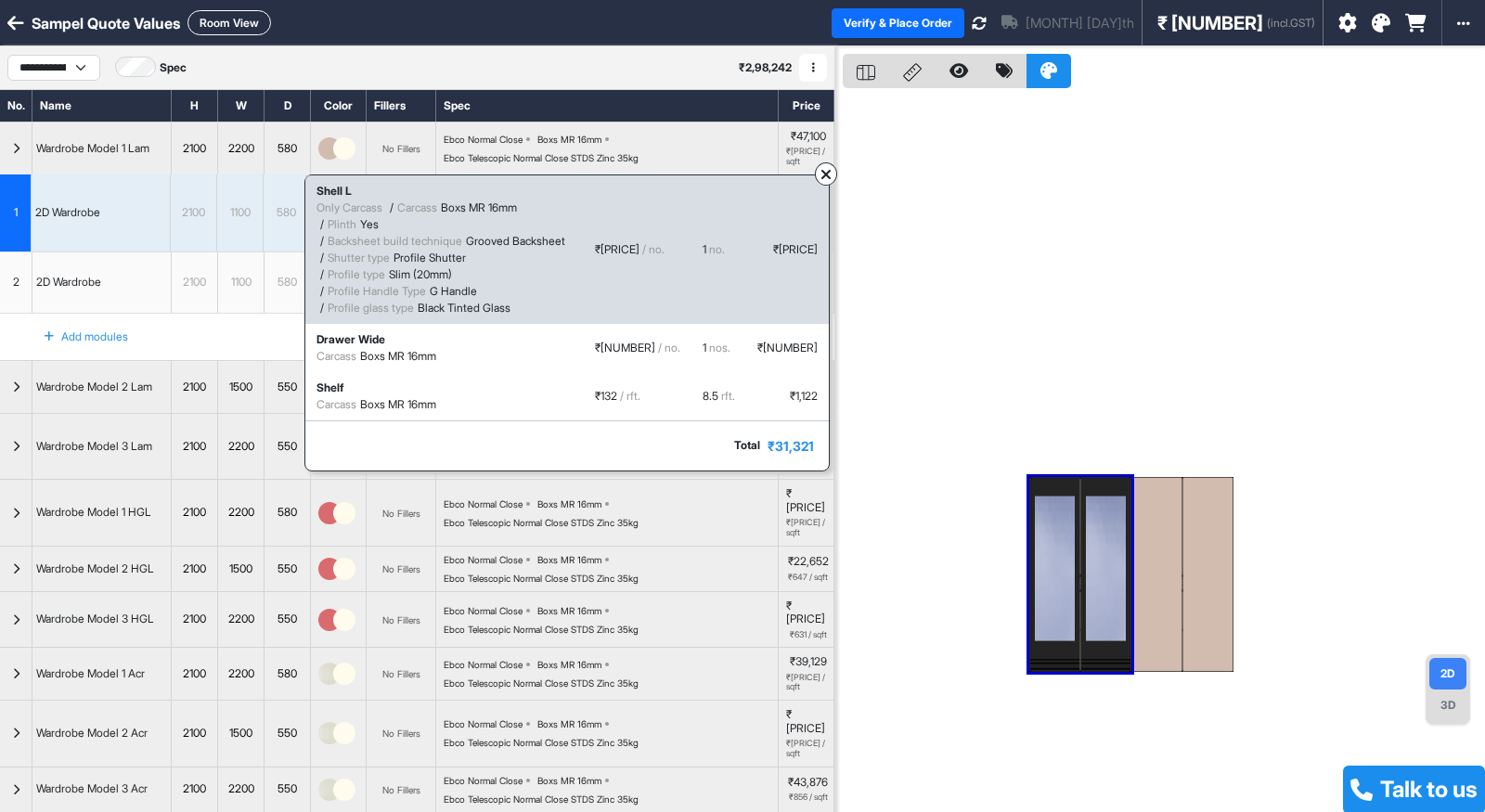 click at bounding box center (826, 174) 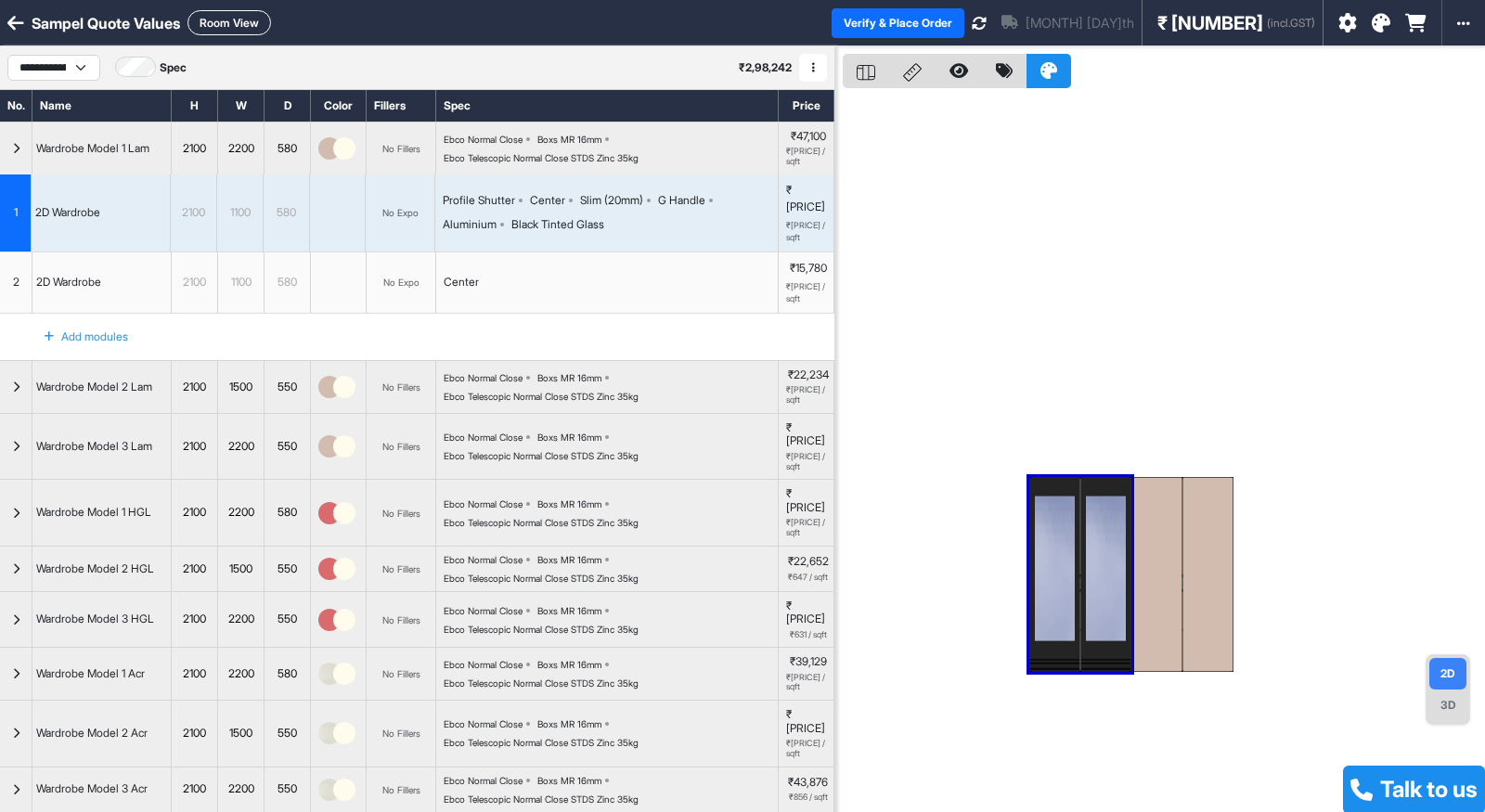 click at bounding box center [16, 148] 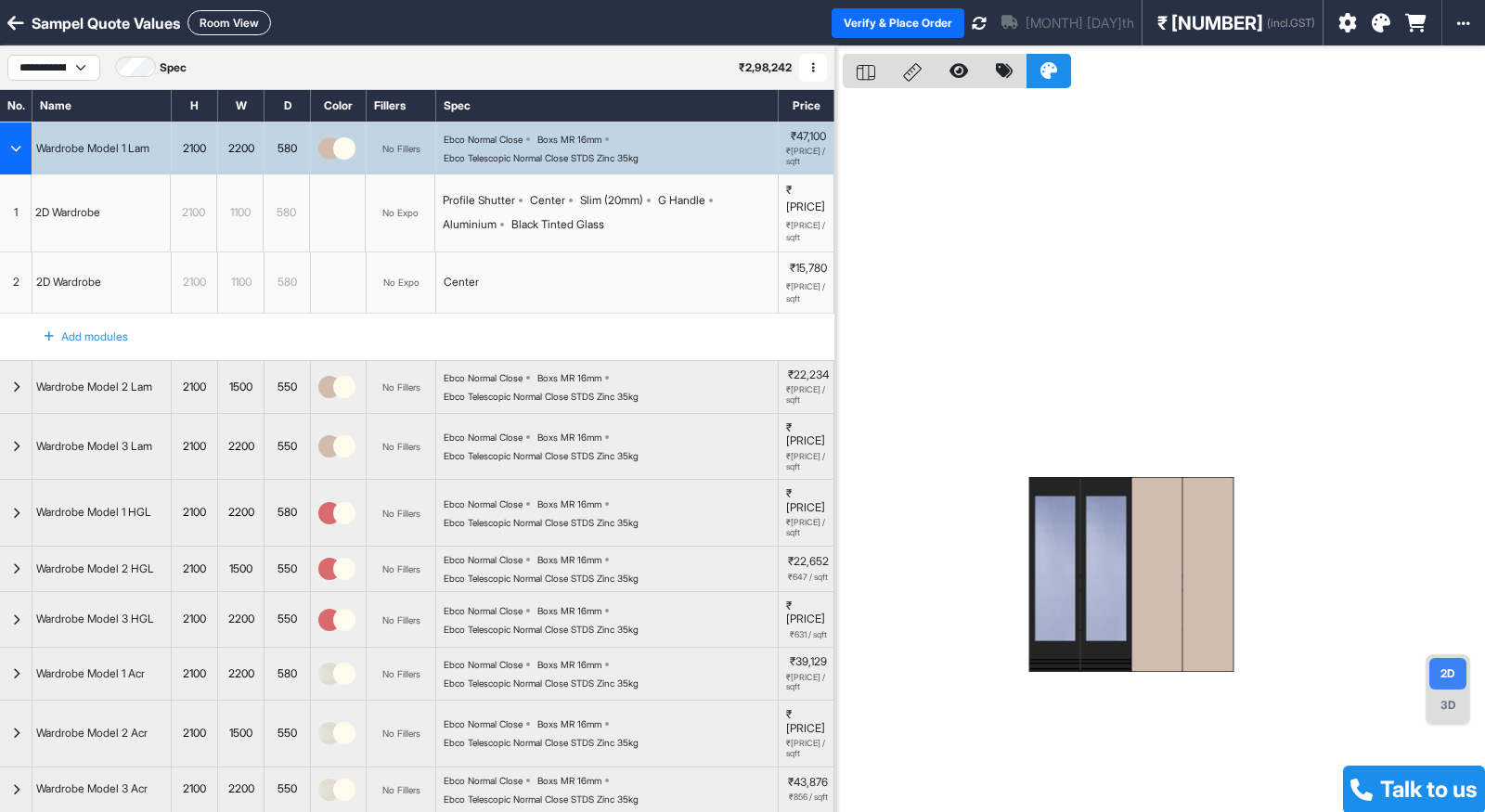 click at bounding box center [16, 148] 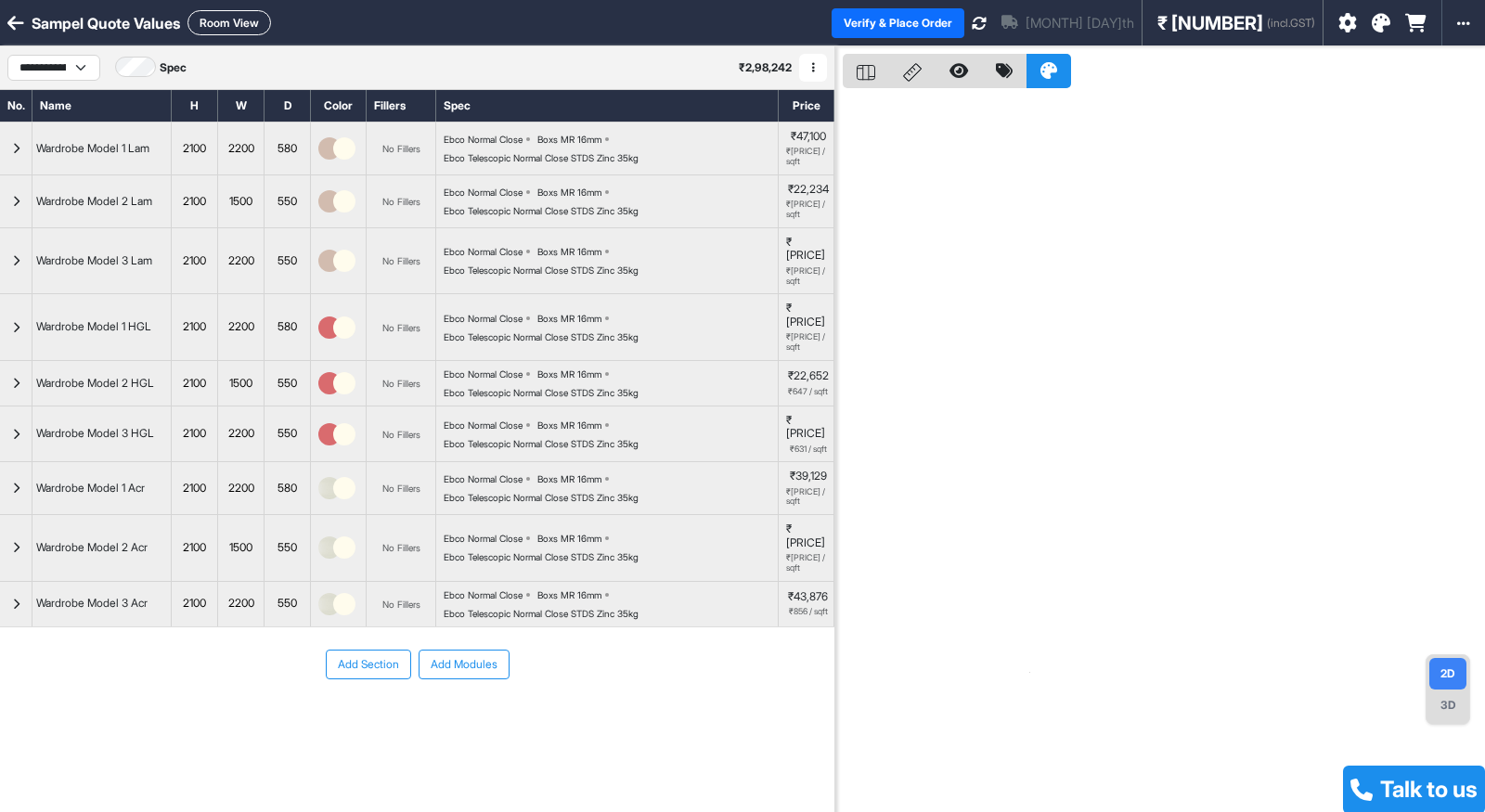 click on "Add Section" at bounding box center (368, 664) 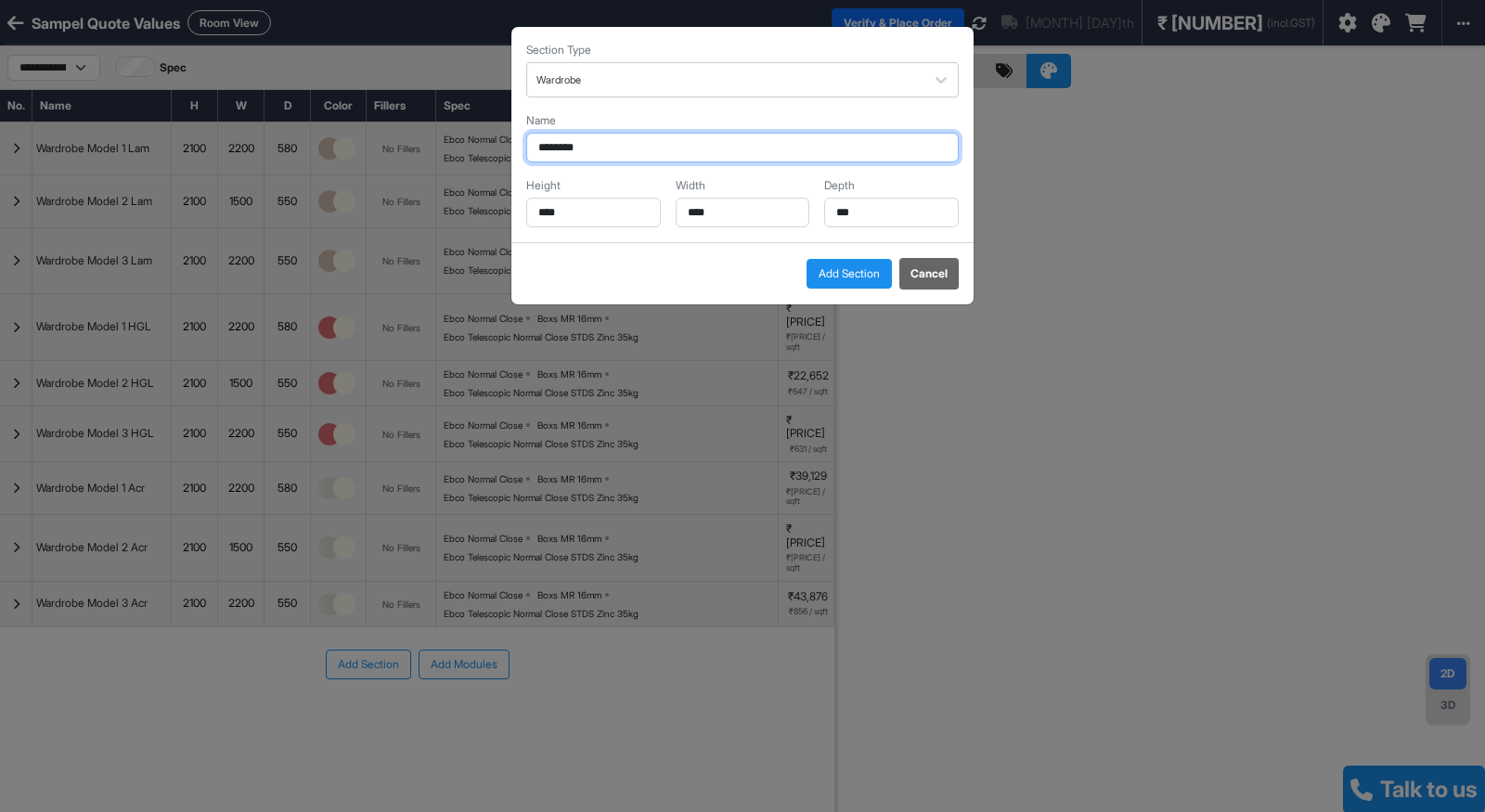 click on "********" at bounding box center (742, 148) 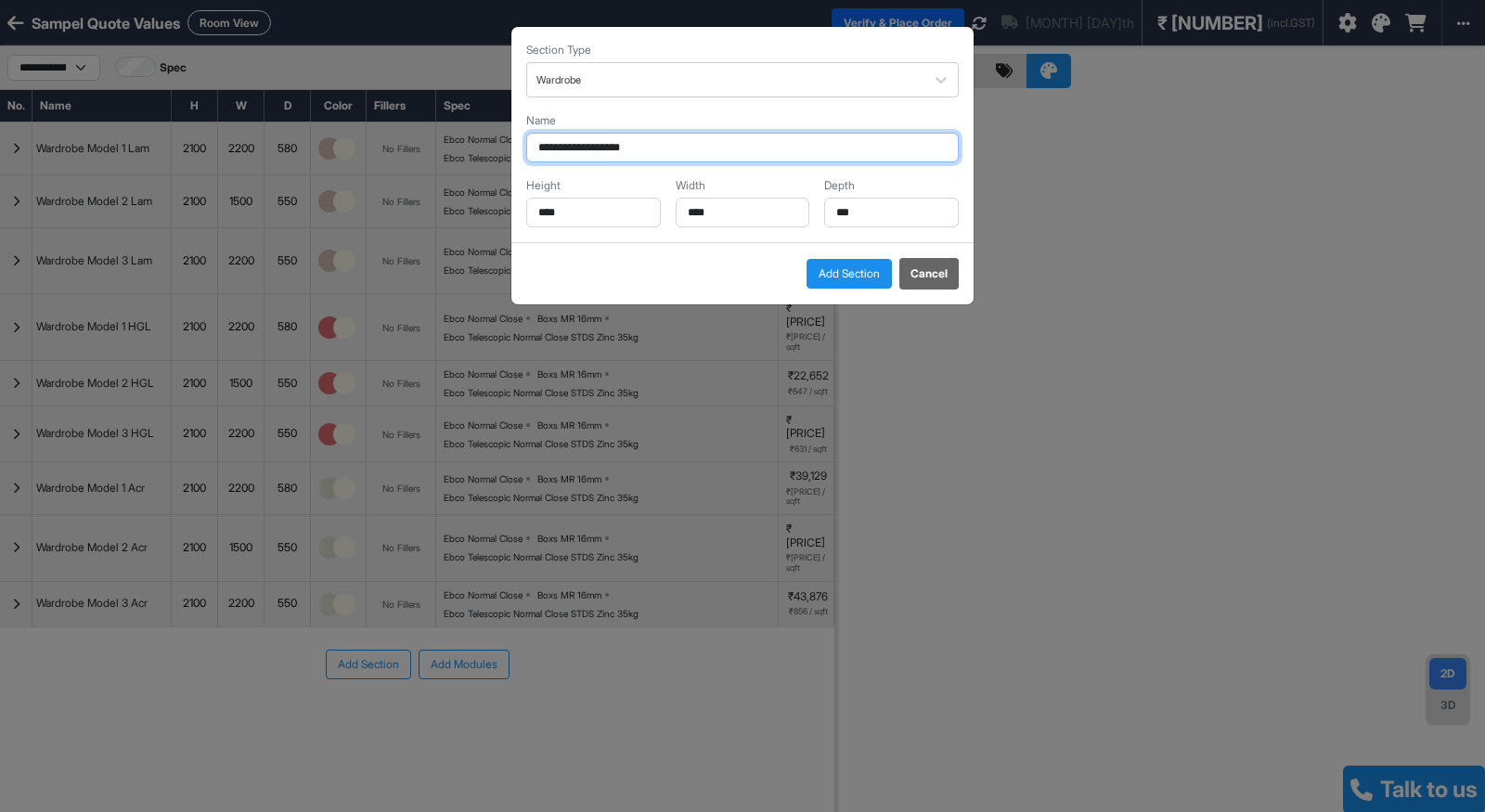 type on "**********" 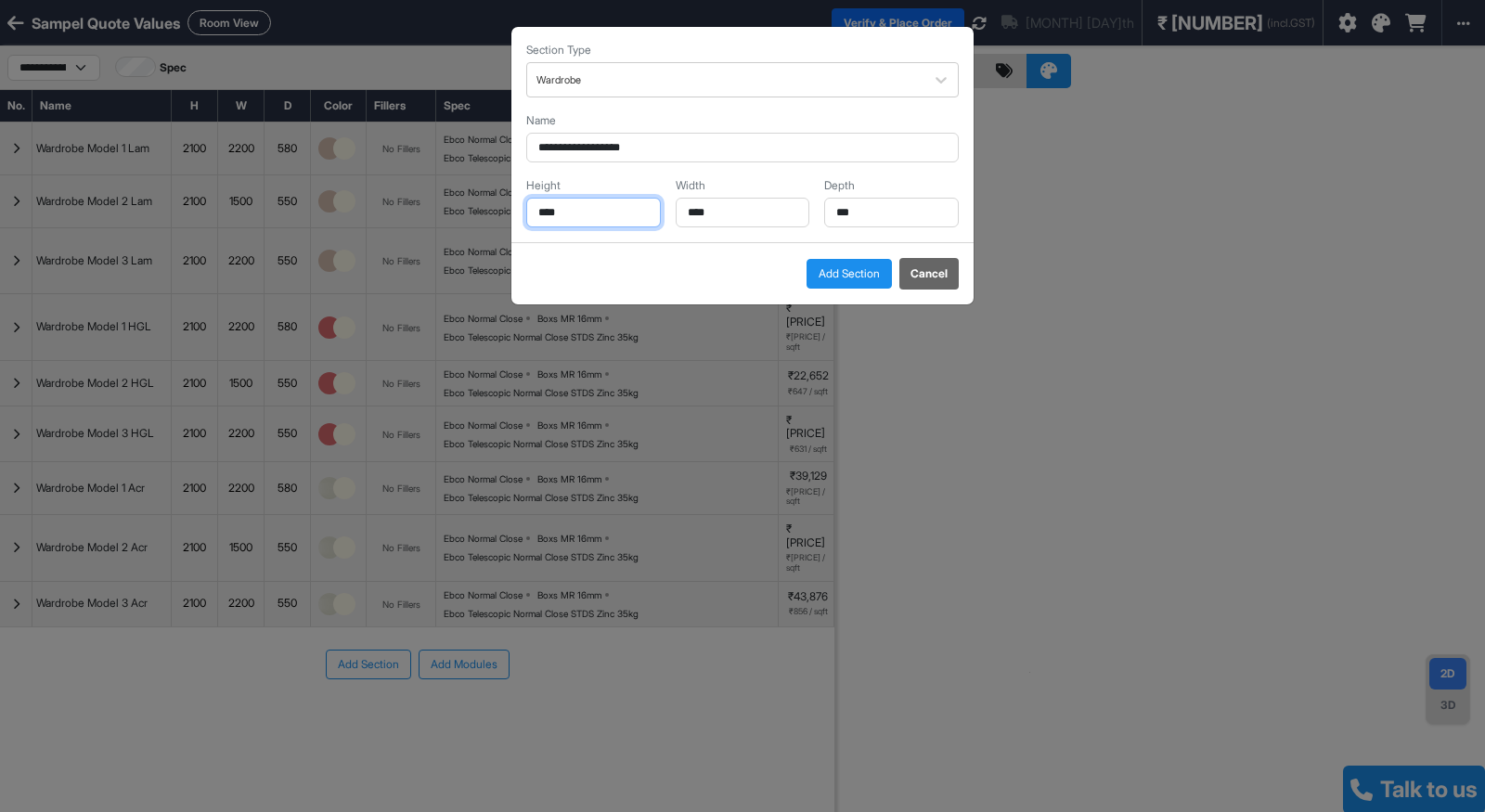 click on "****" at bounding box center [593, 213] 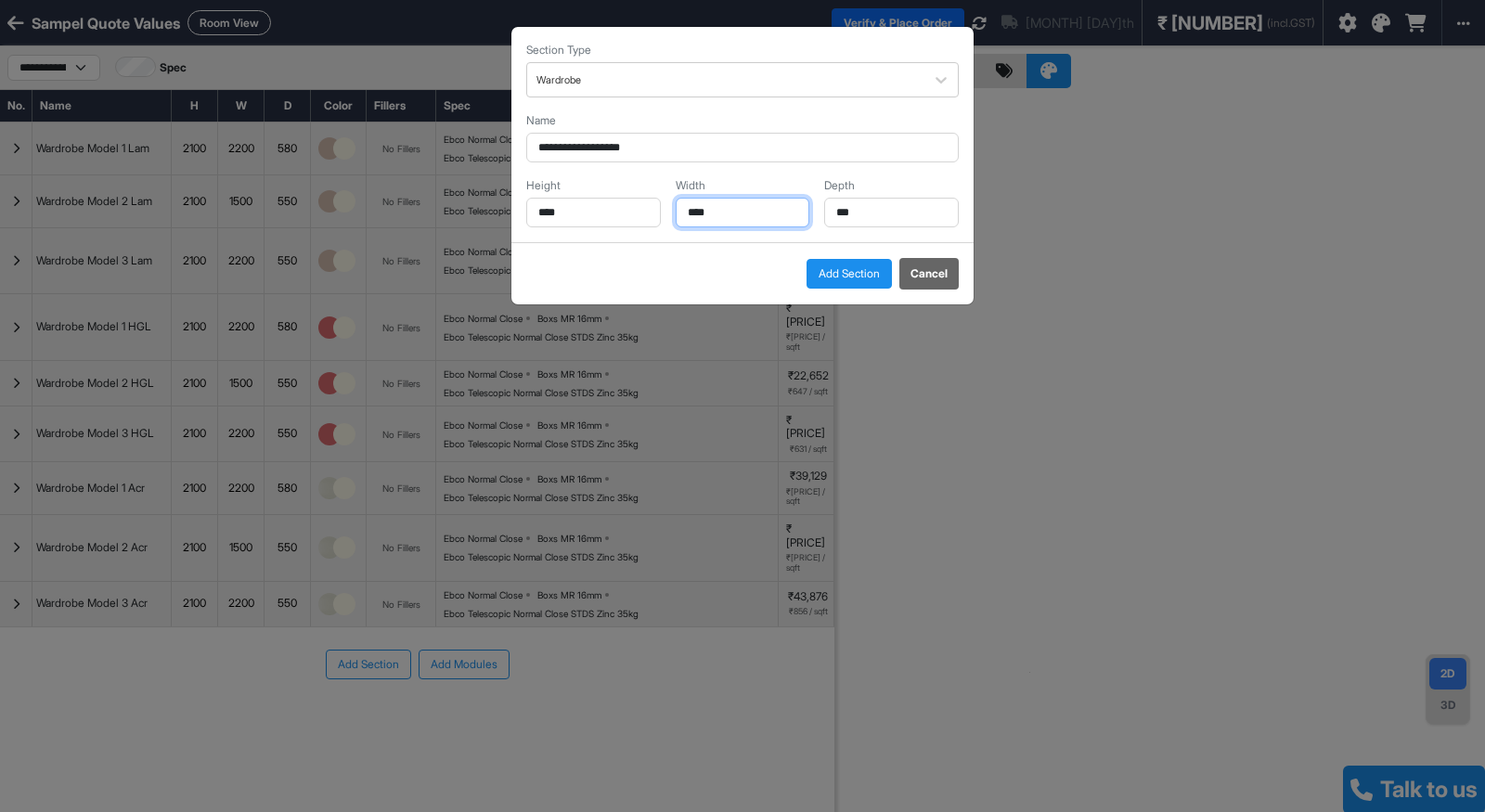 click on "••••" at bounding box center (593, 213) 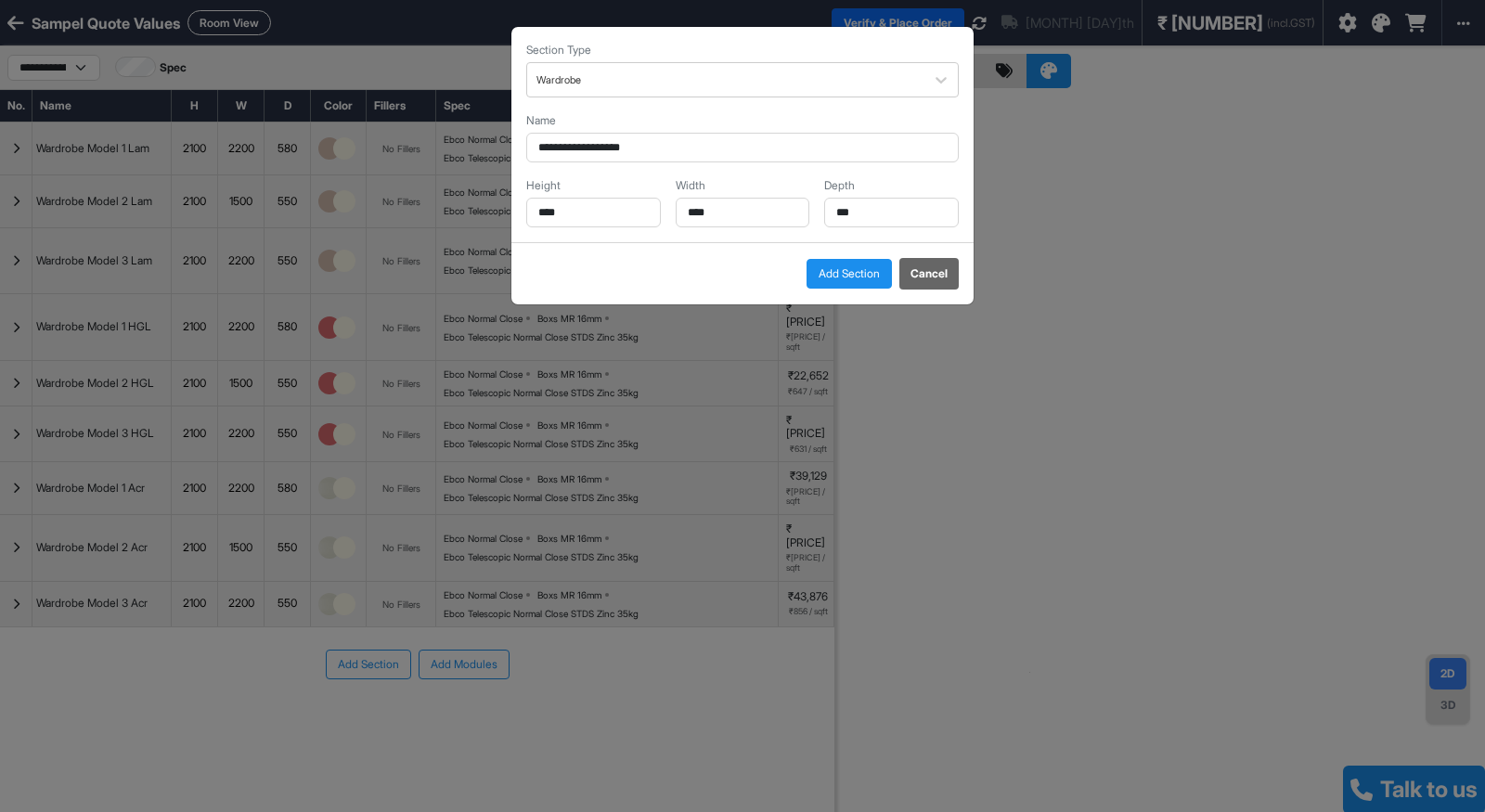 click on "••• •••••••" at bounding box center [849, 274] 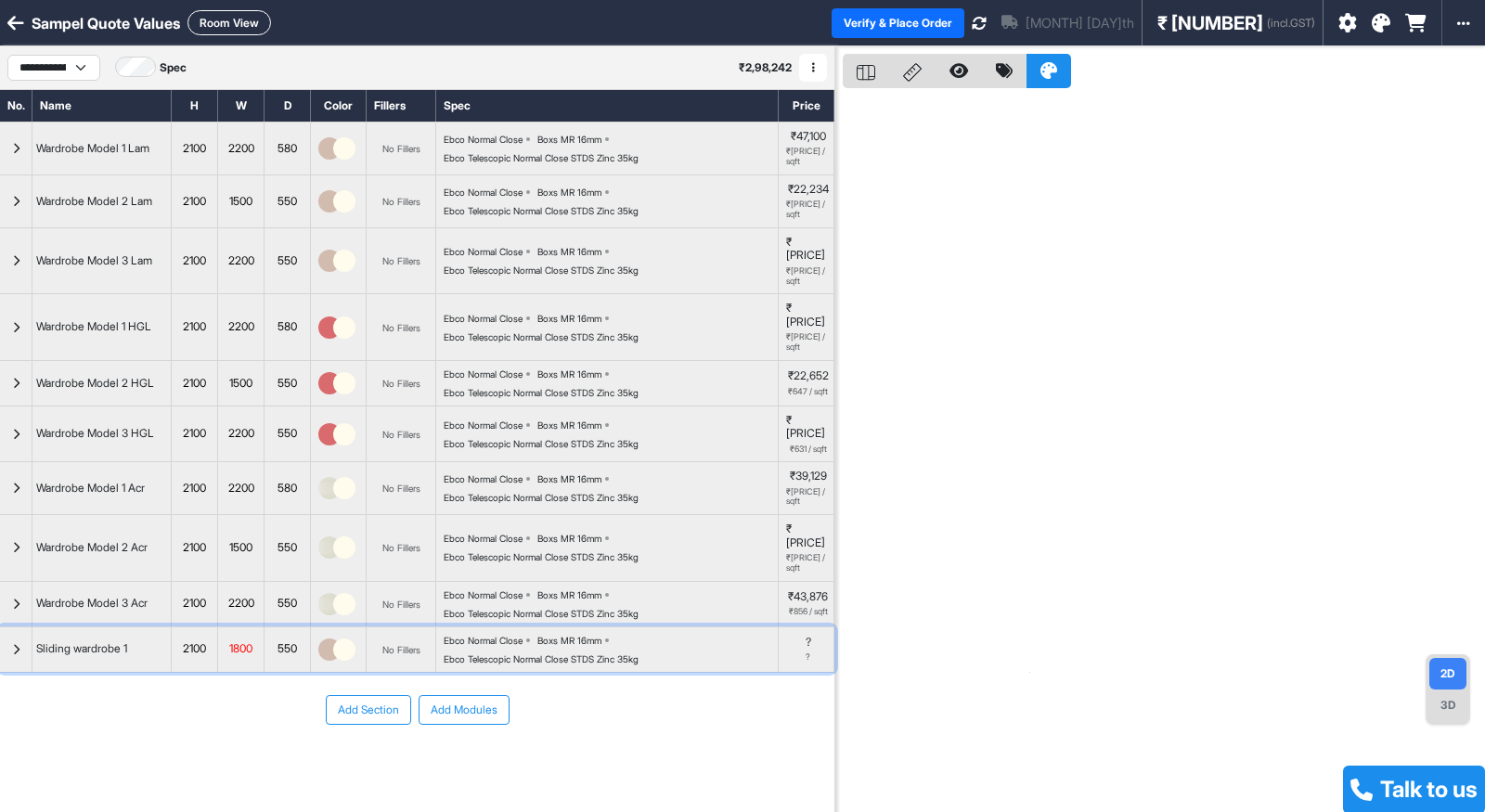 click at bounding box center [16, 148] 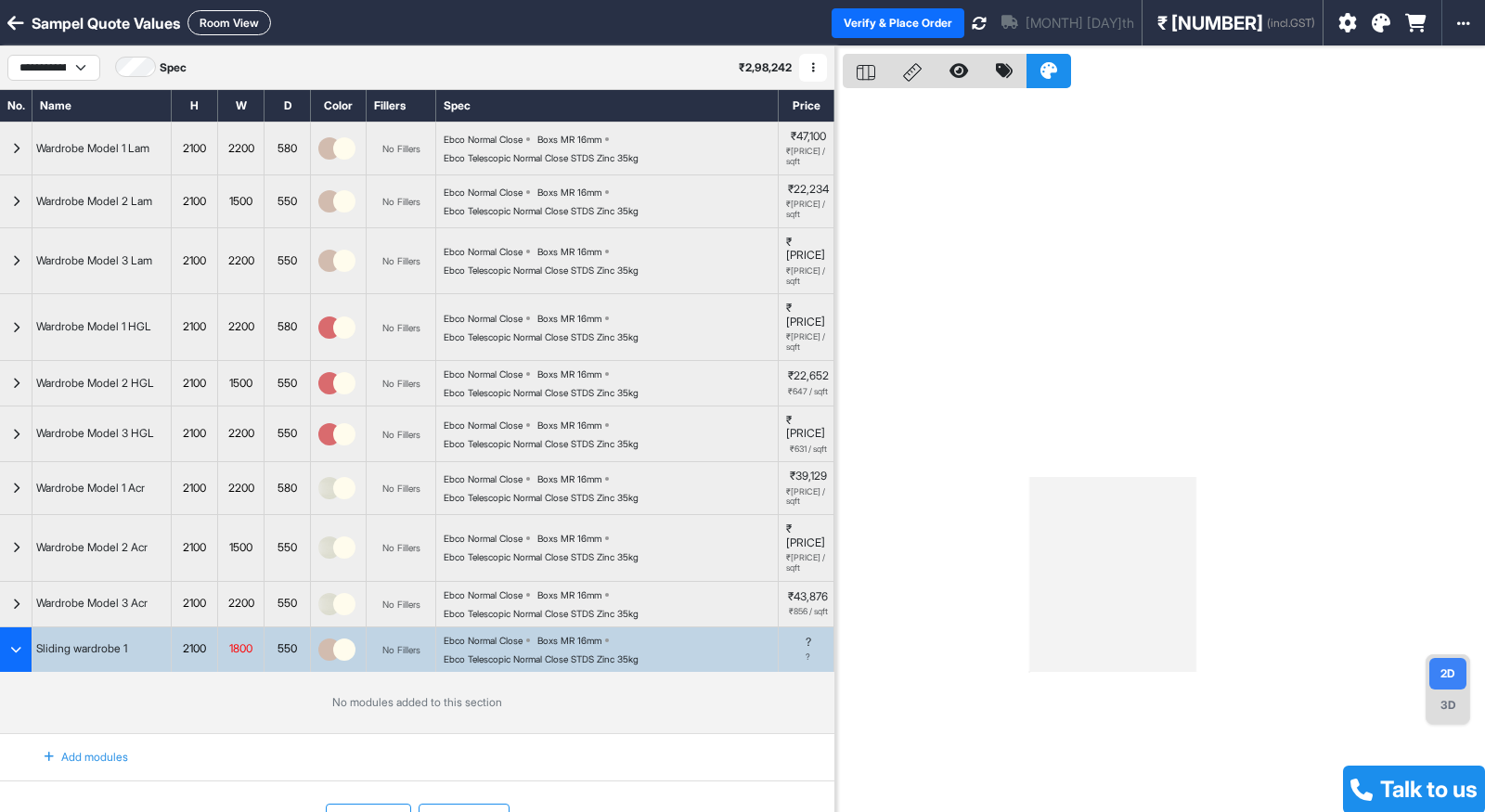 click on "Add modules" at bounding box center (75, 757) 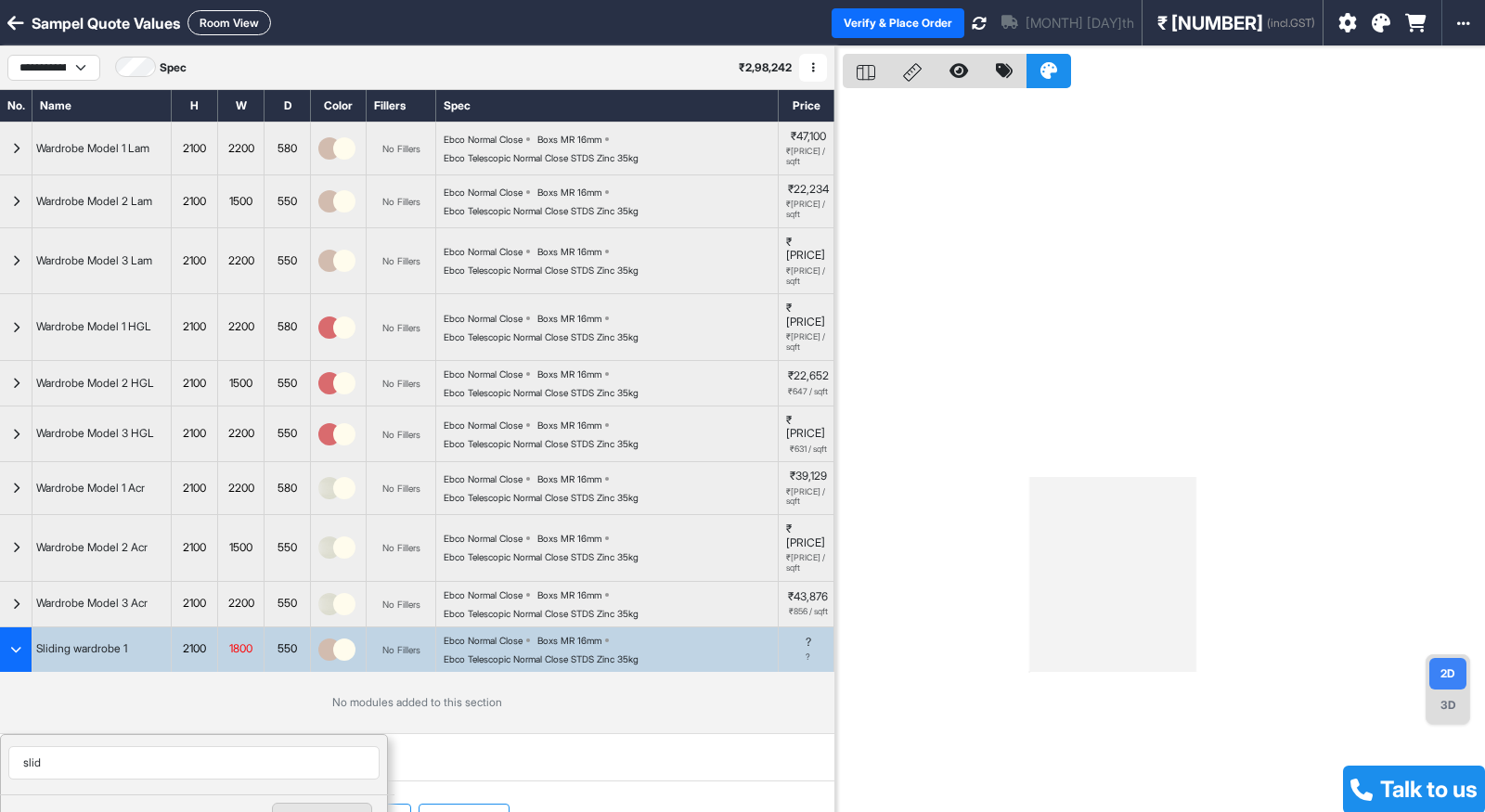 scroll, scrollTop: 104, scrollLeft: 0, axis: vertical 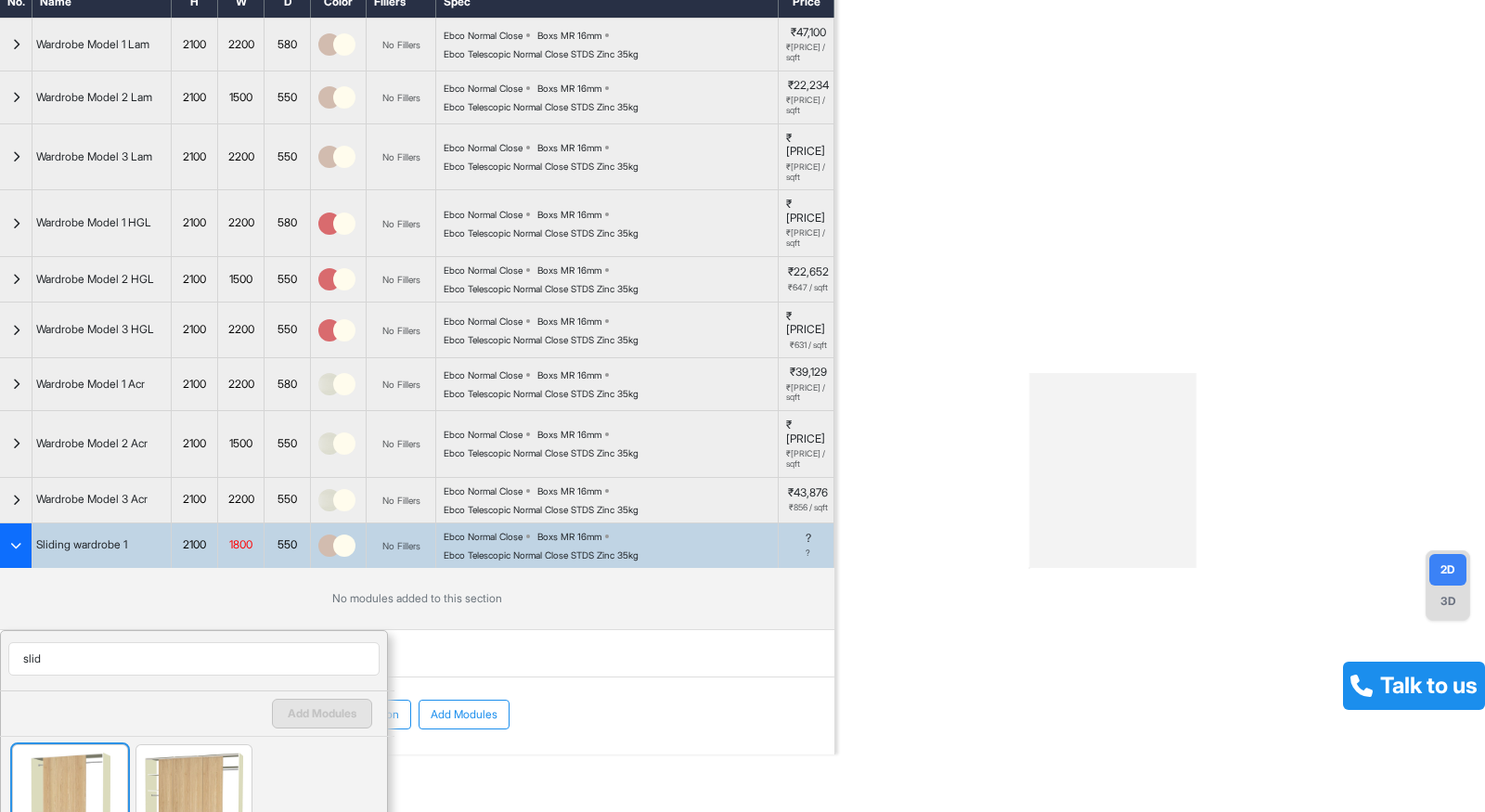type on "slid" 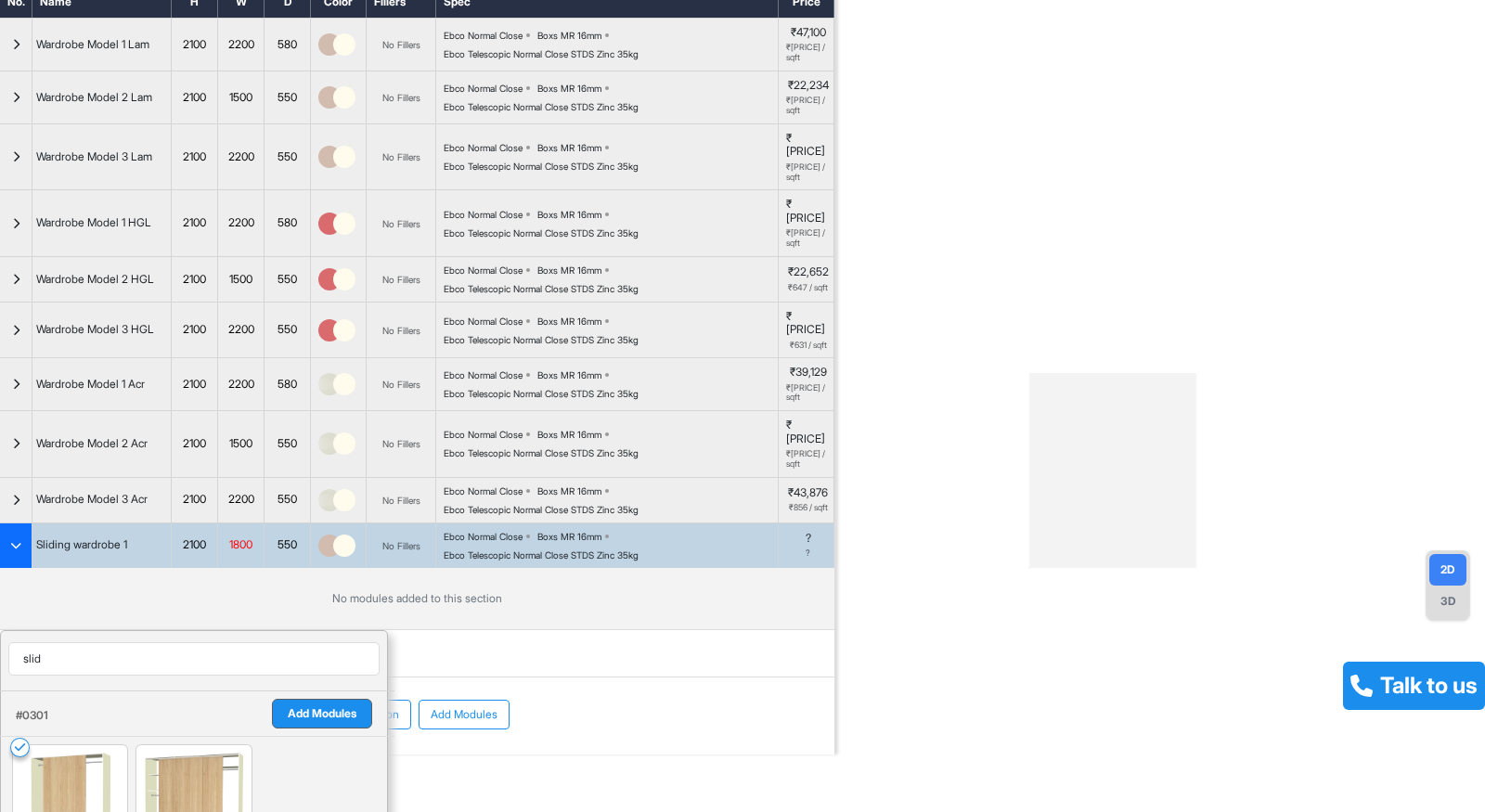 click on "••• •••••••" at bounding box center [322, 714] 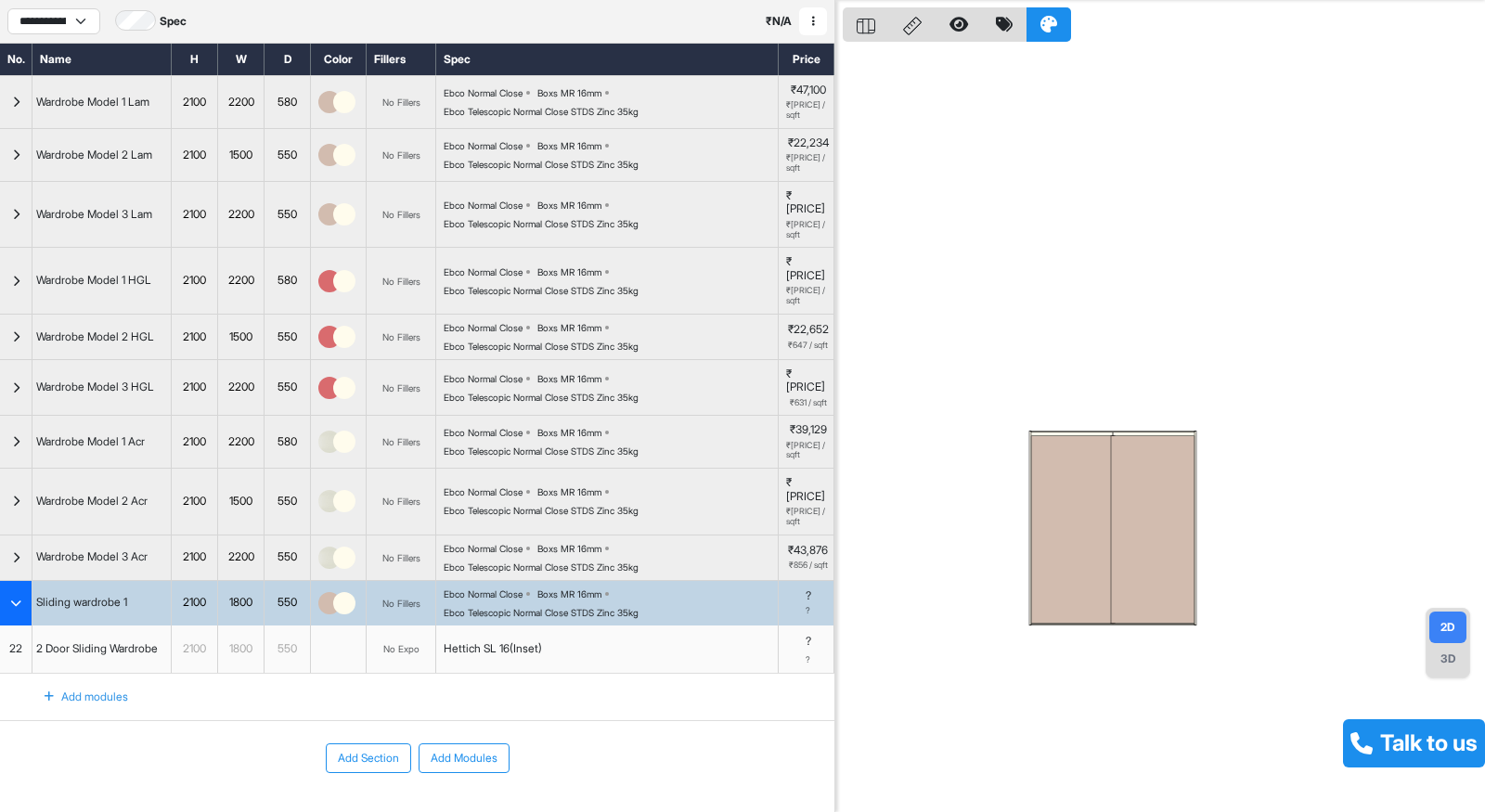 click on "Hettich SL 16(Inset)" at bounding box center [607, 650] 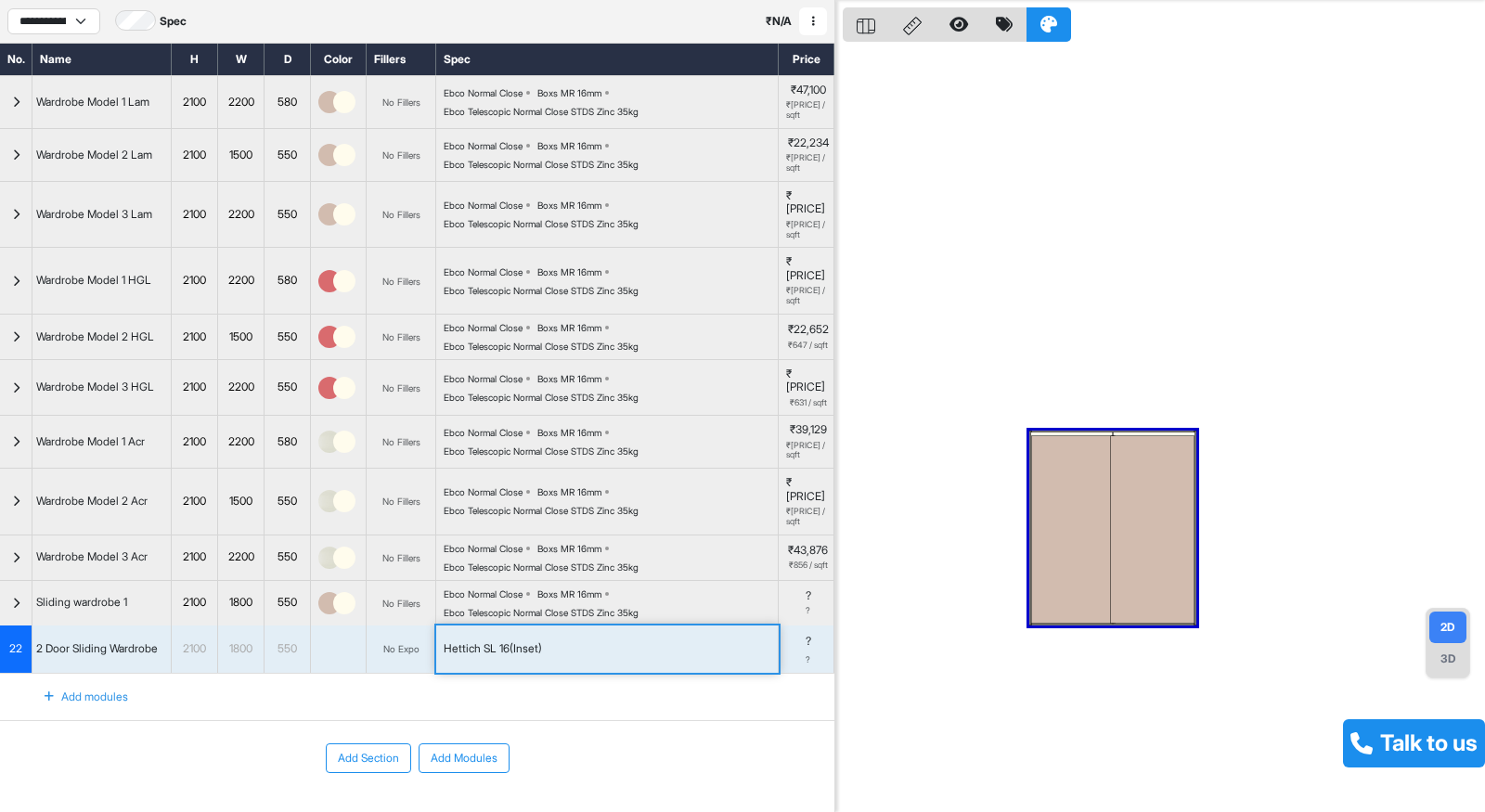 click on "Hettich SL 16(Inset)" at bounding box center (607, 650) 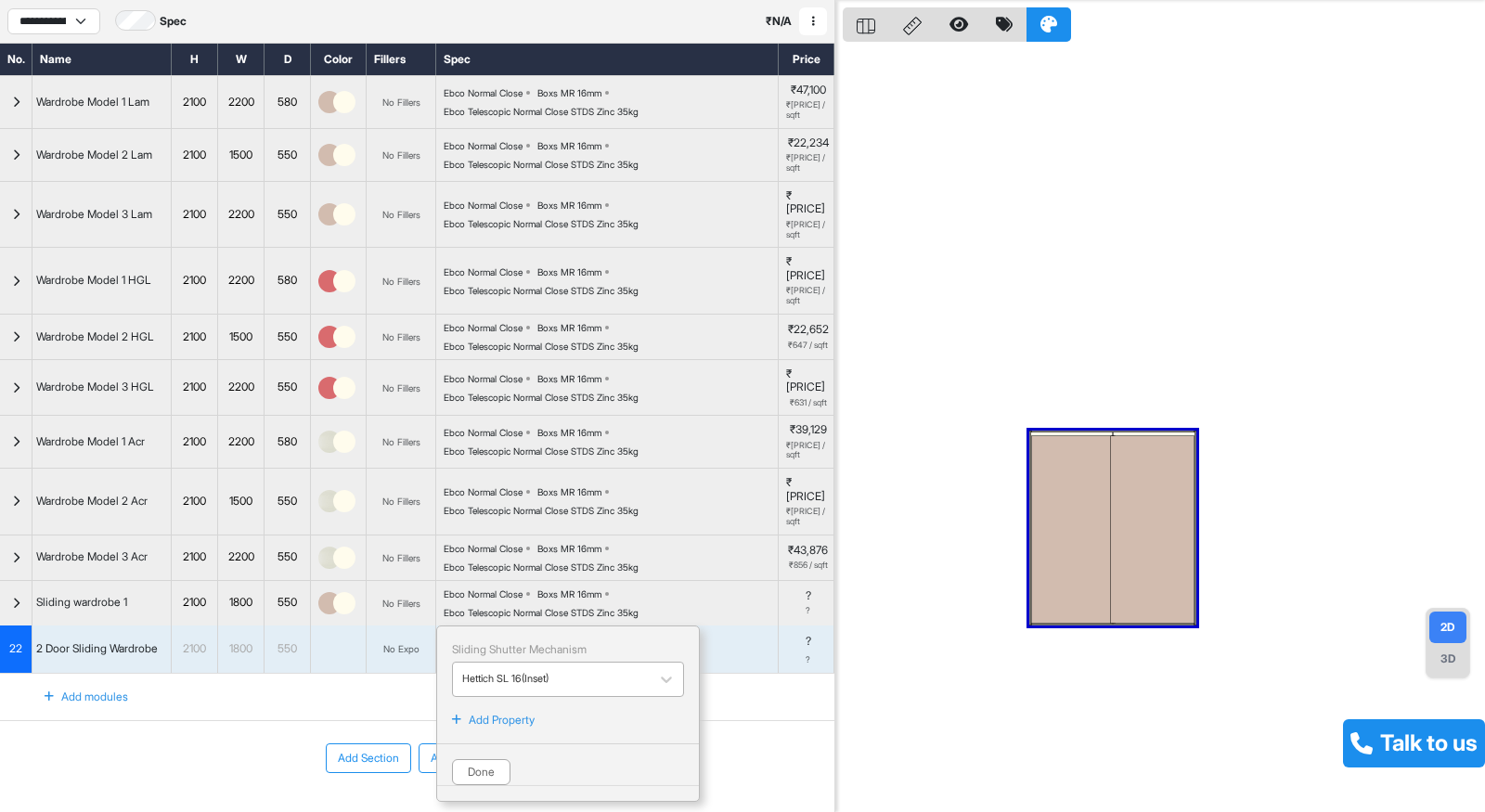 click at bounding box center [551, 679] 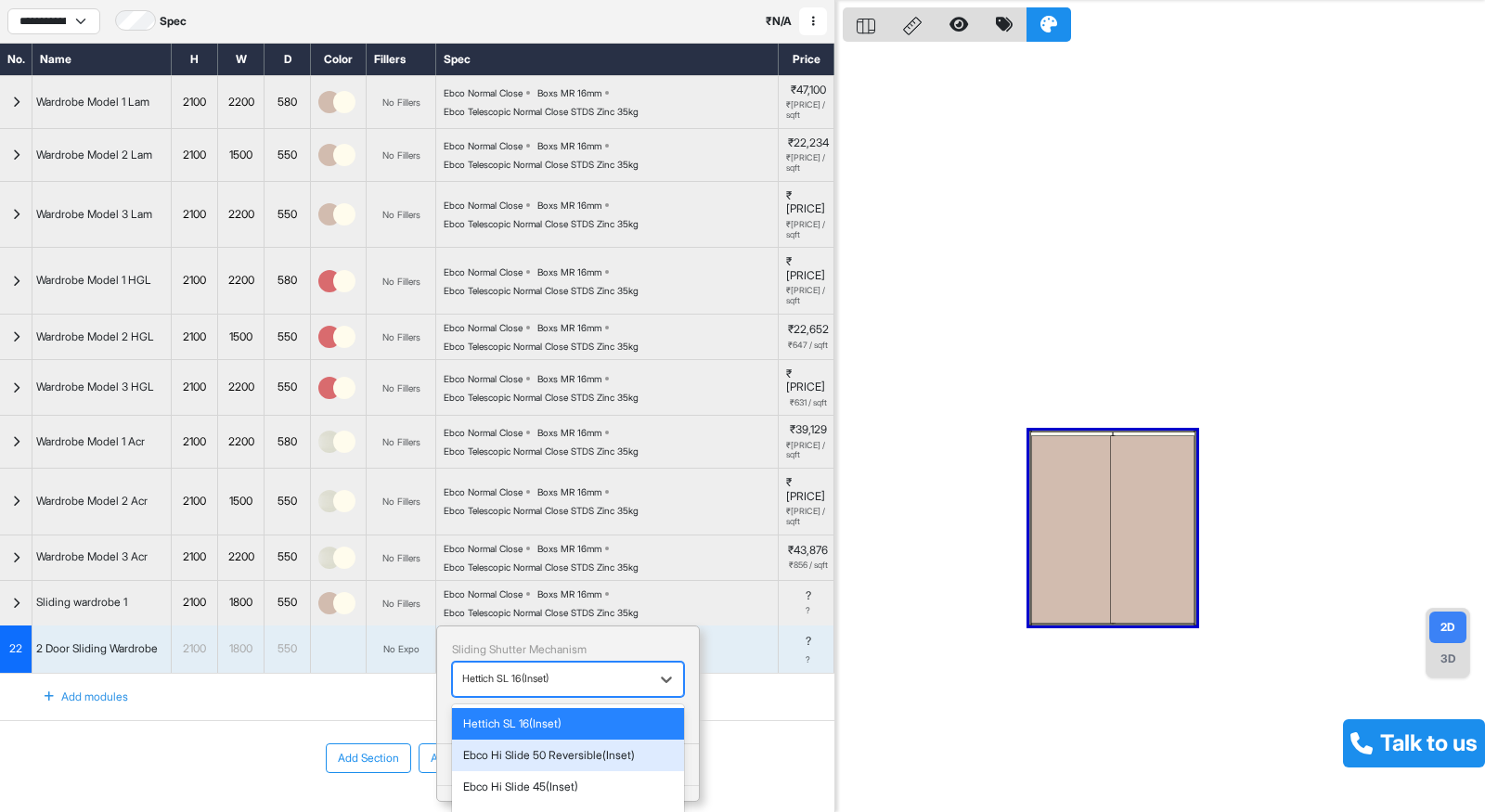 click on "Add Section Add Modules" at bounding box center (417, 758) 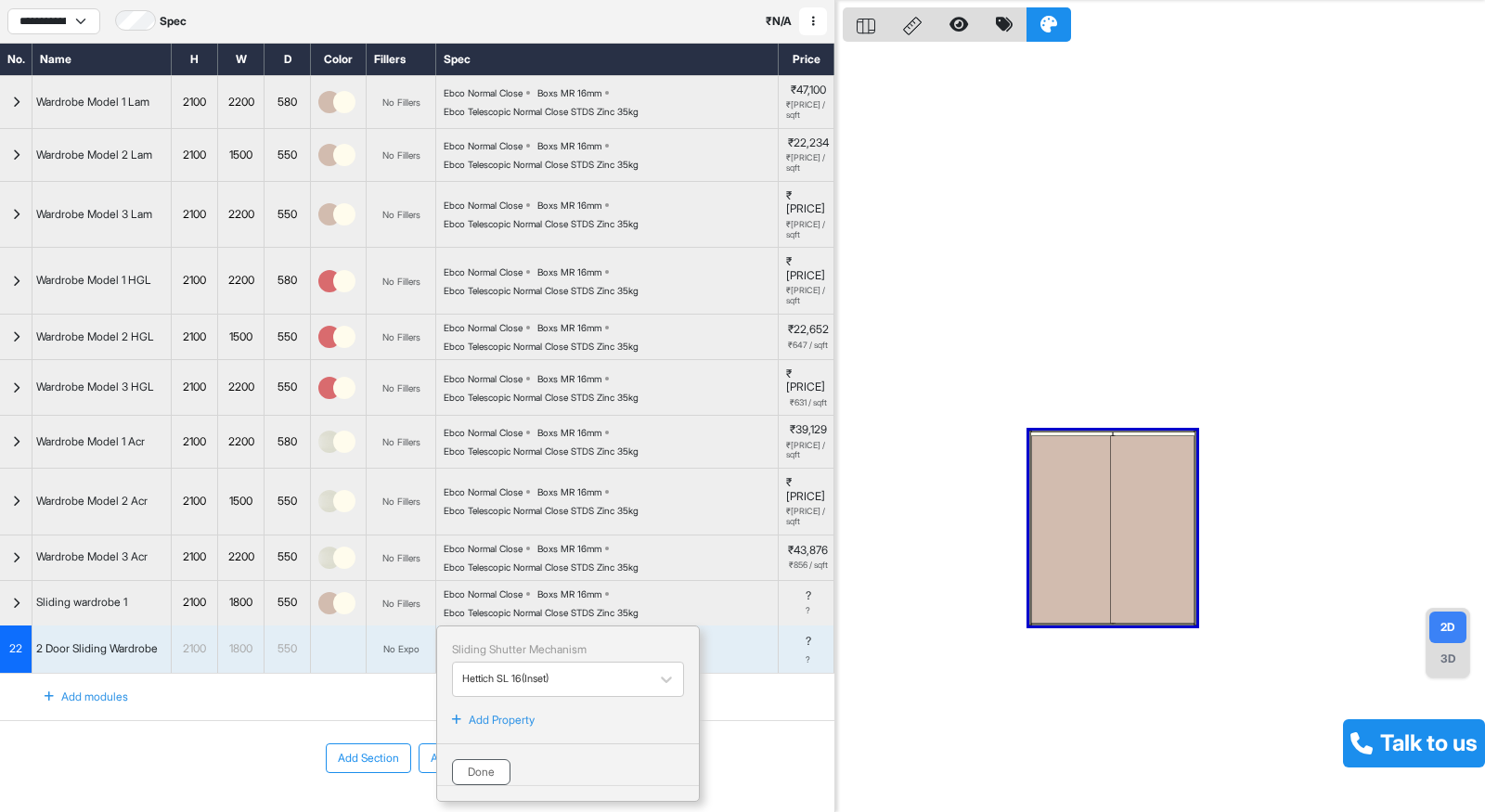 click on "Done" at bounding box center [481, 772] 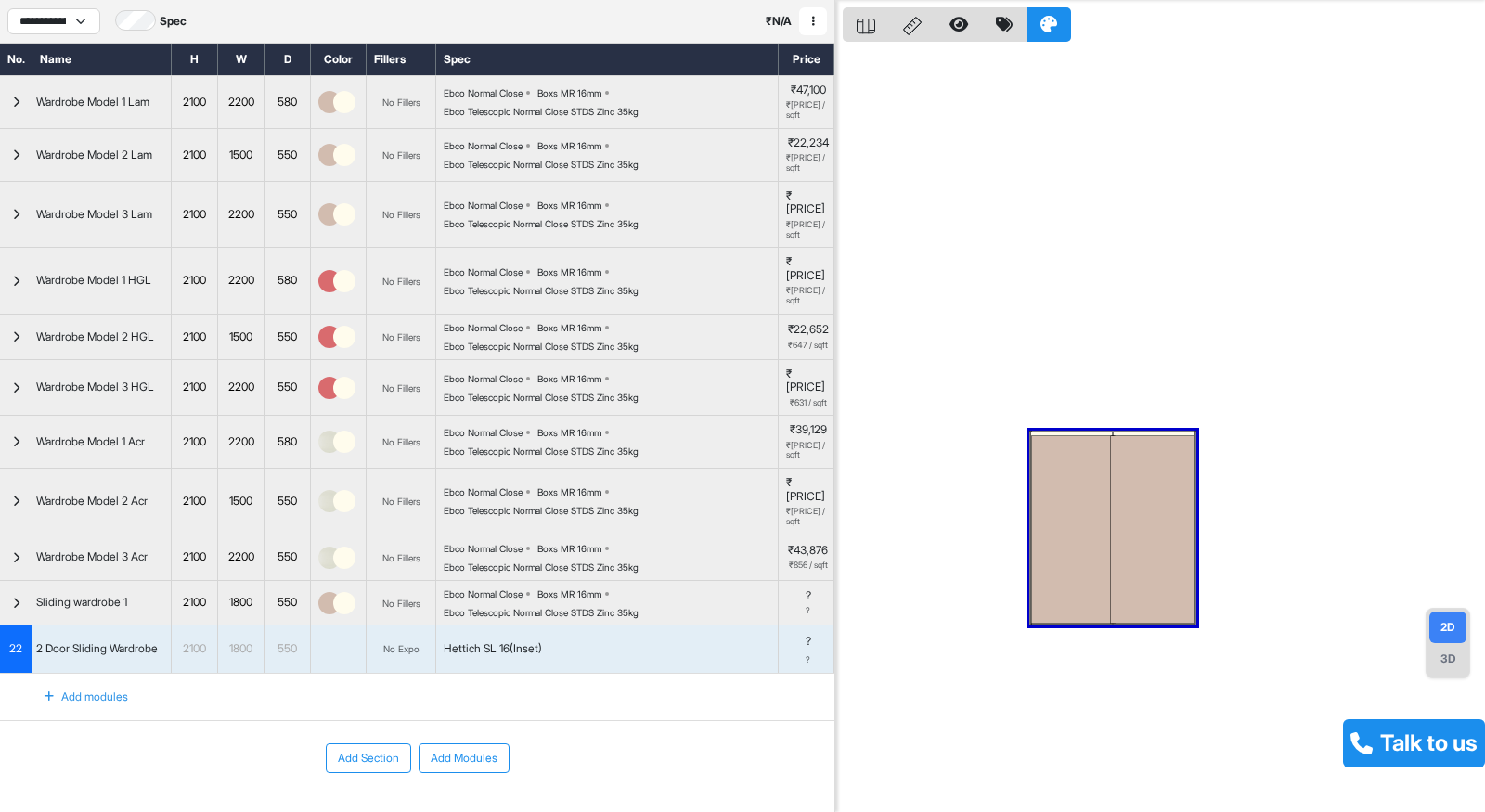 scroll, scrollTop: 0, scrollLeft: 0, axis: both 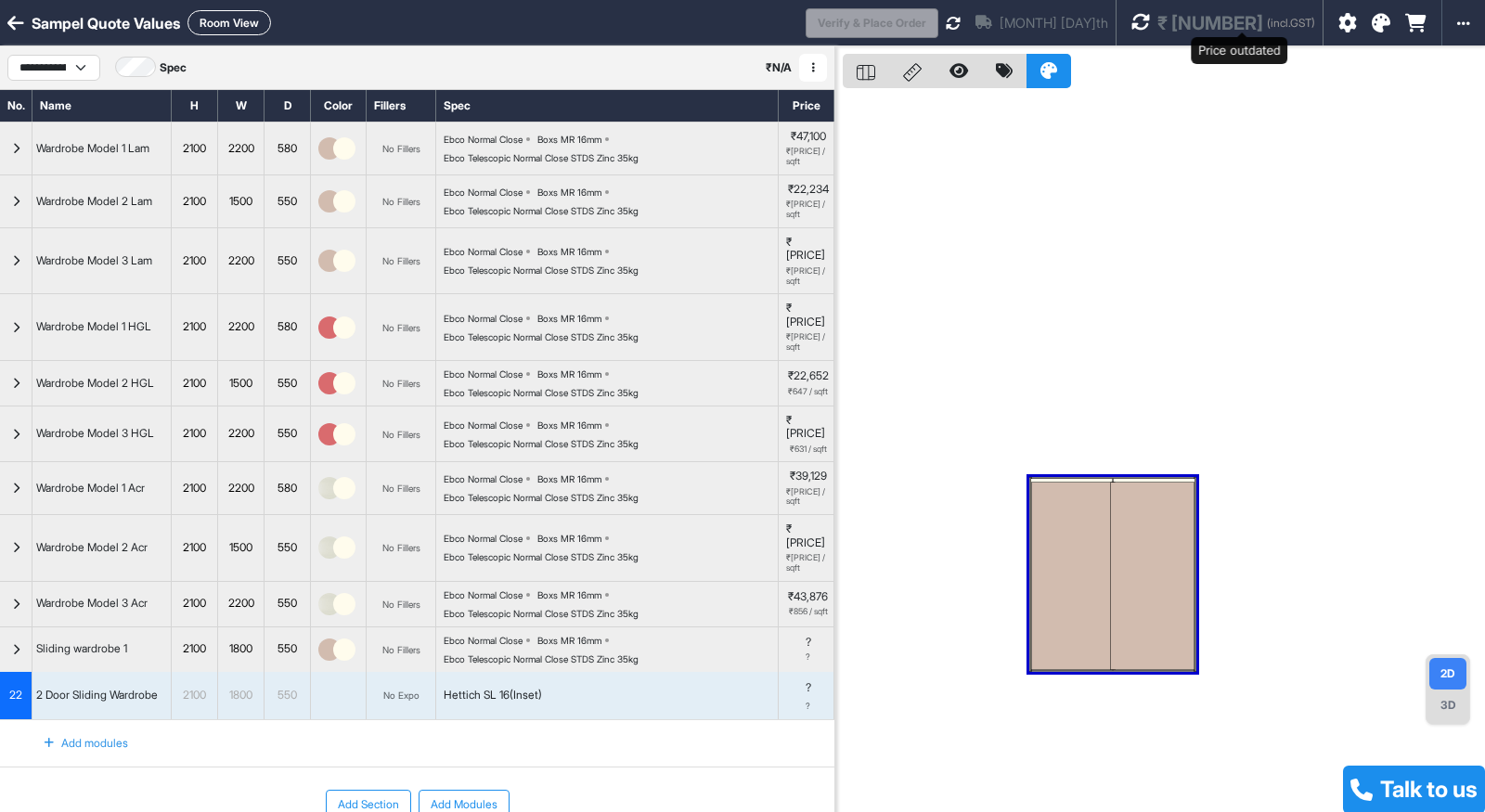 click at bounding box center (1141, 22) 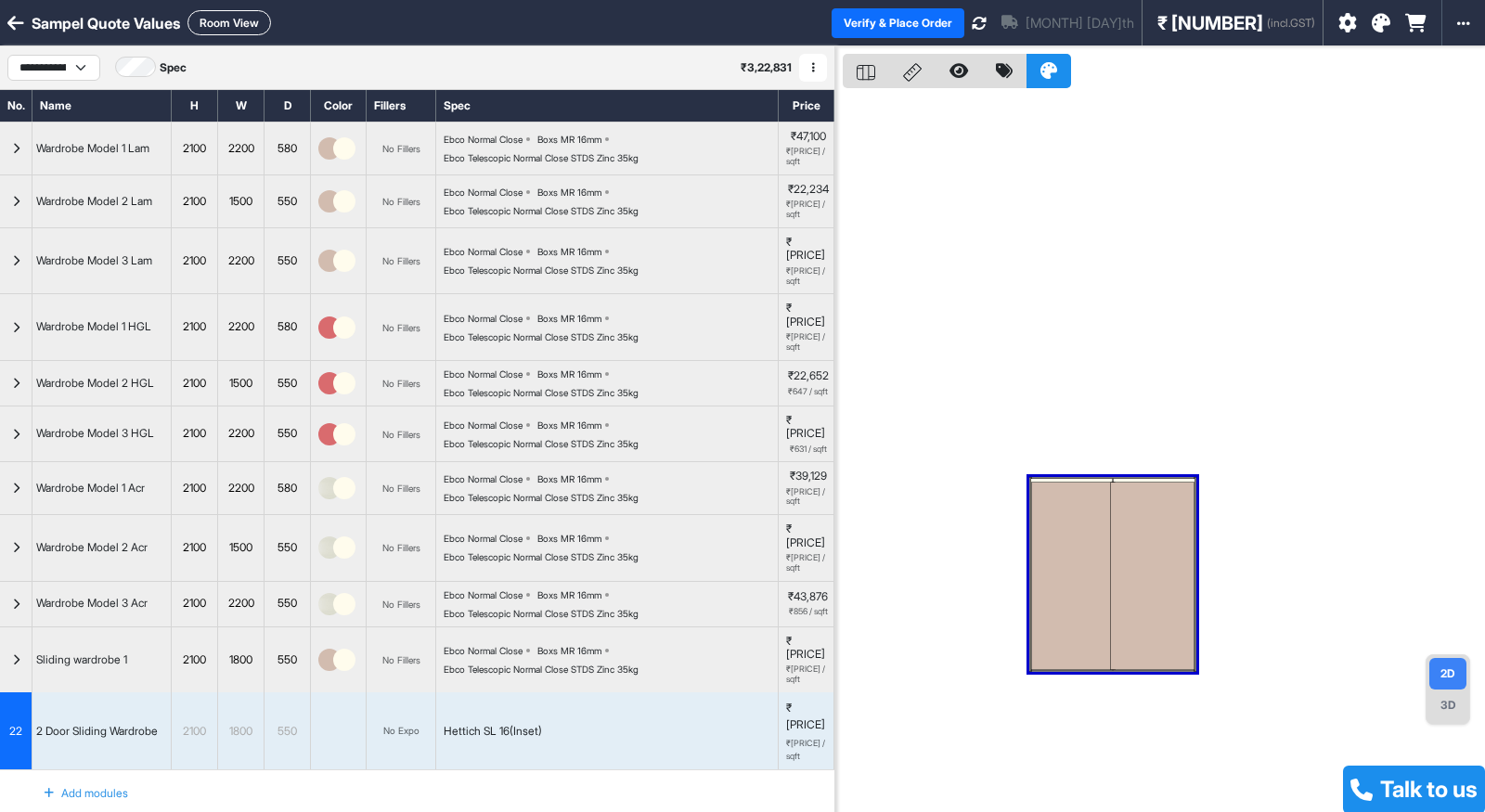 click on "₹585 / sqft" at bounding box center (807, 749) 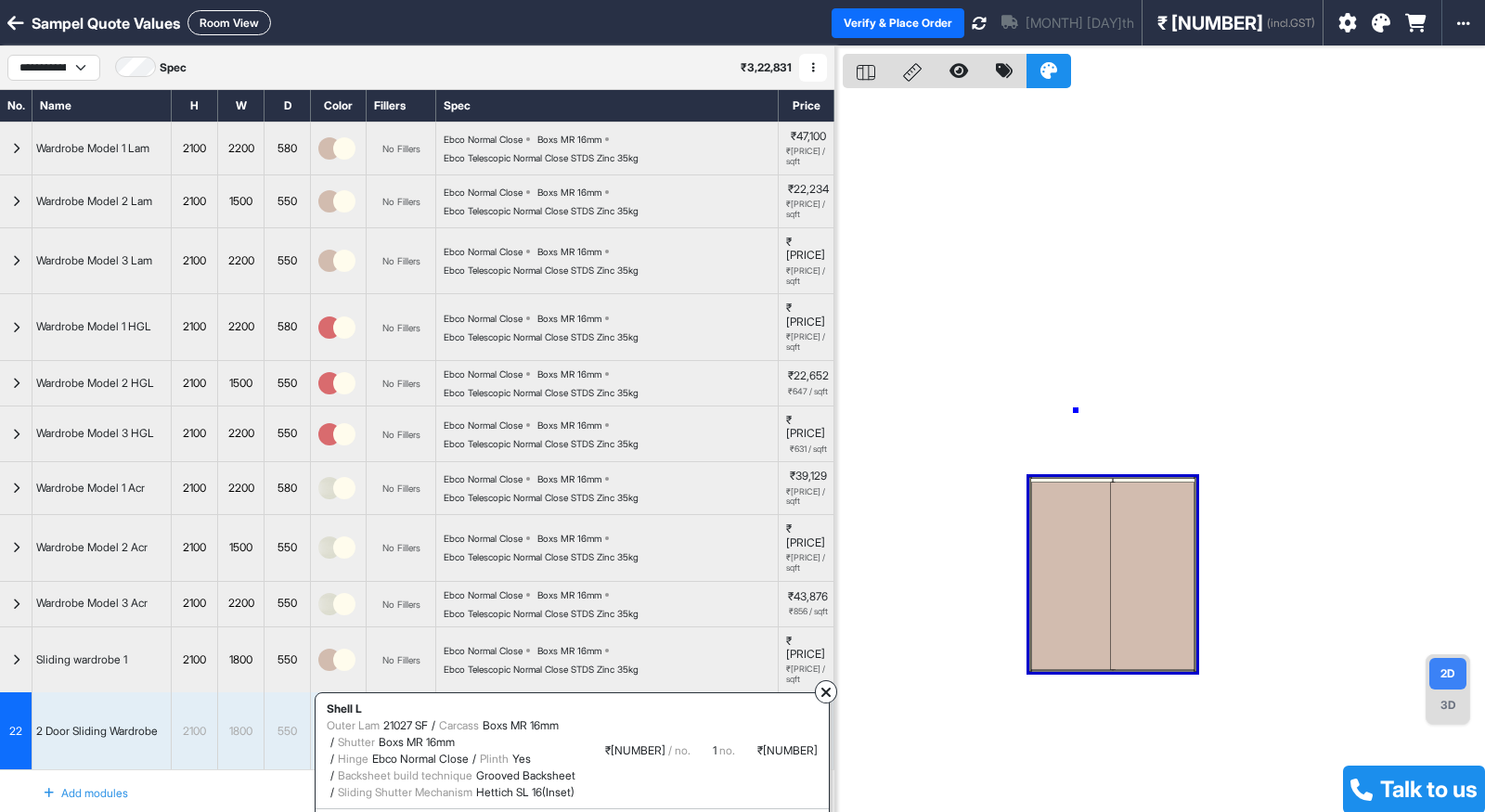 click at bounding box center [1164, 452] 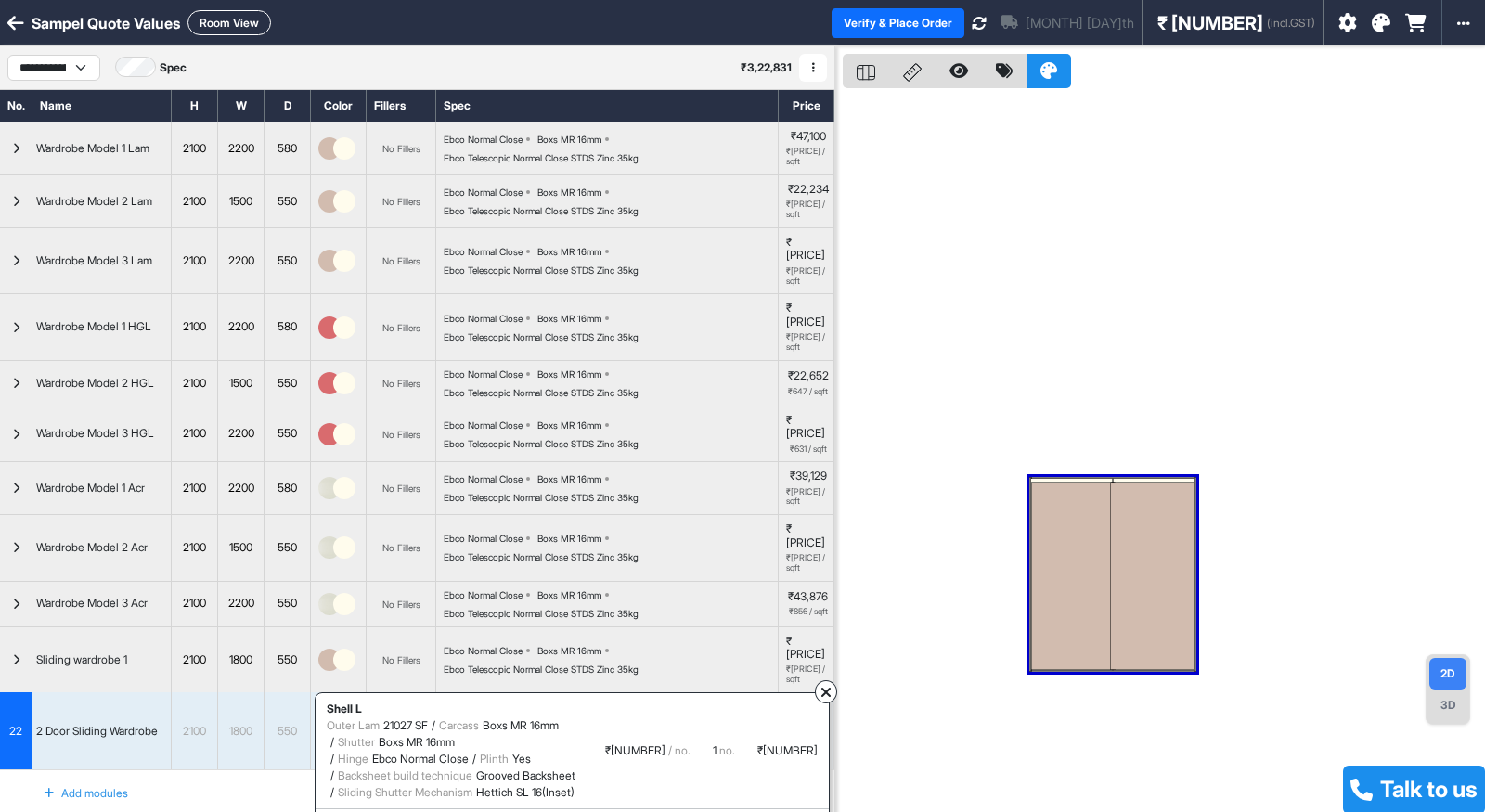 click on "Add Section Add Modules" at bounding box center [417, 855] 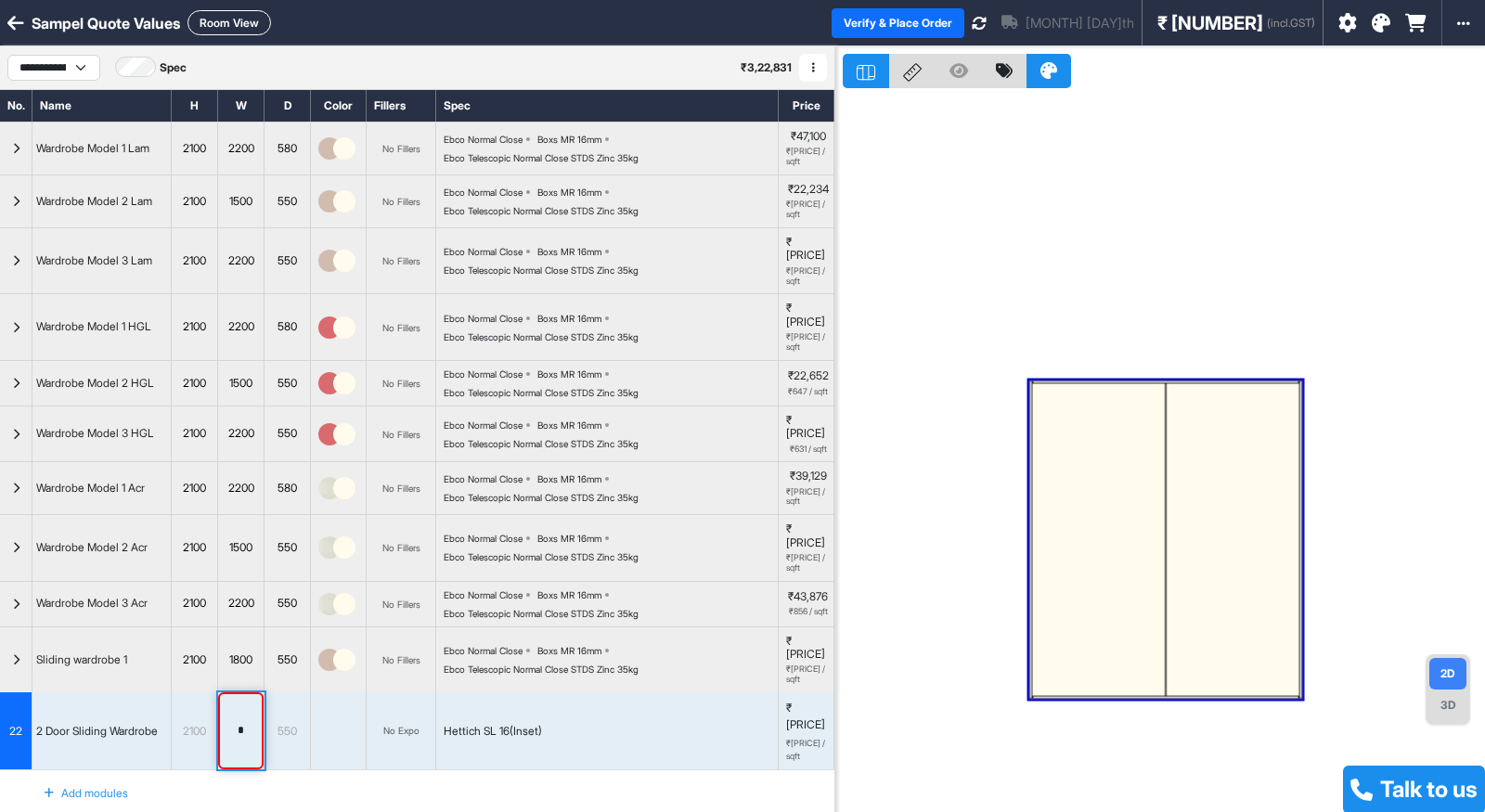 click at bounding box center (1166, 539) 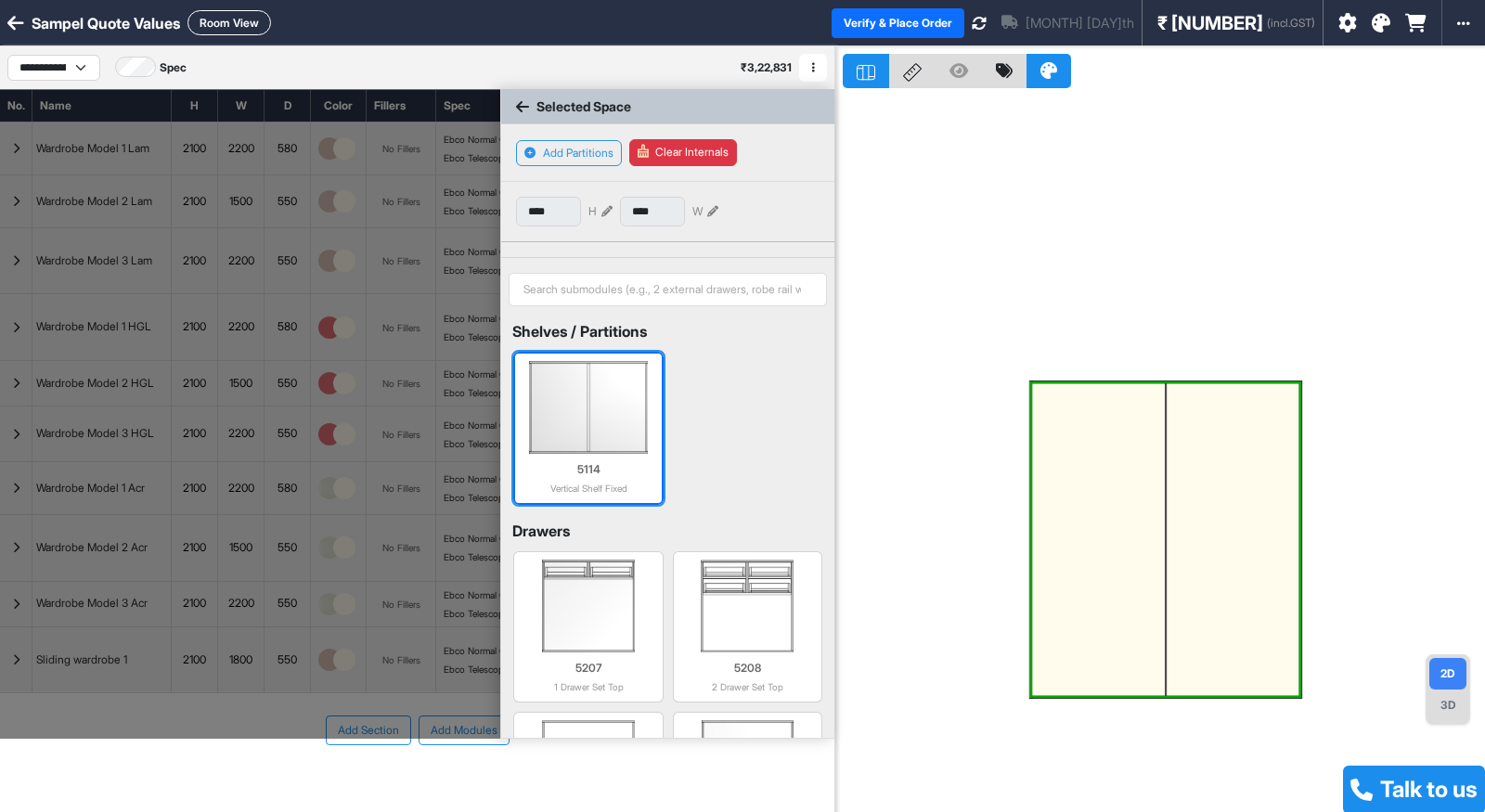 click at bounding box center (588, 407) 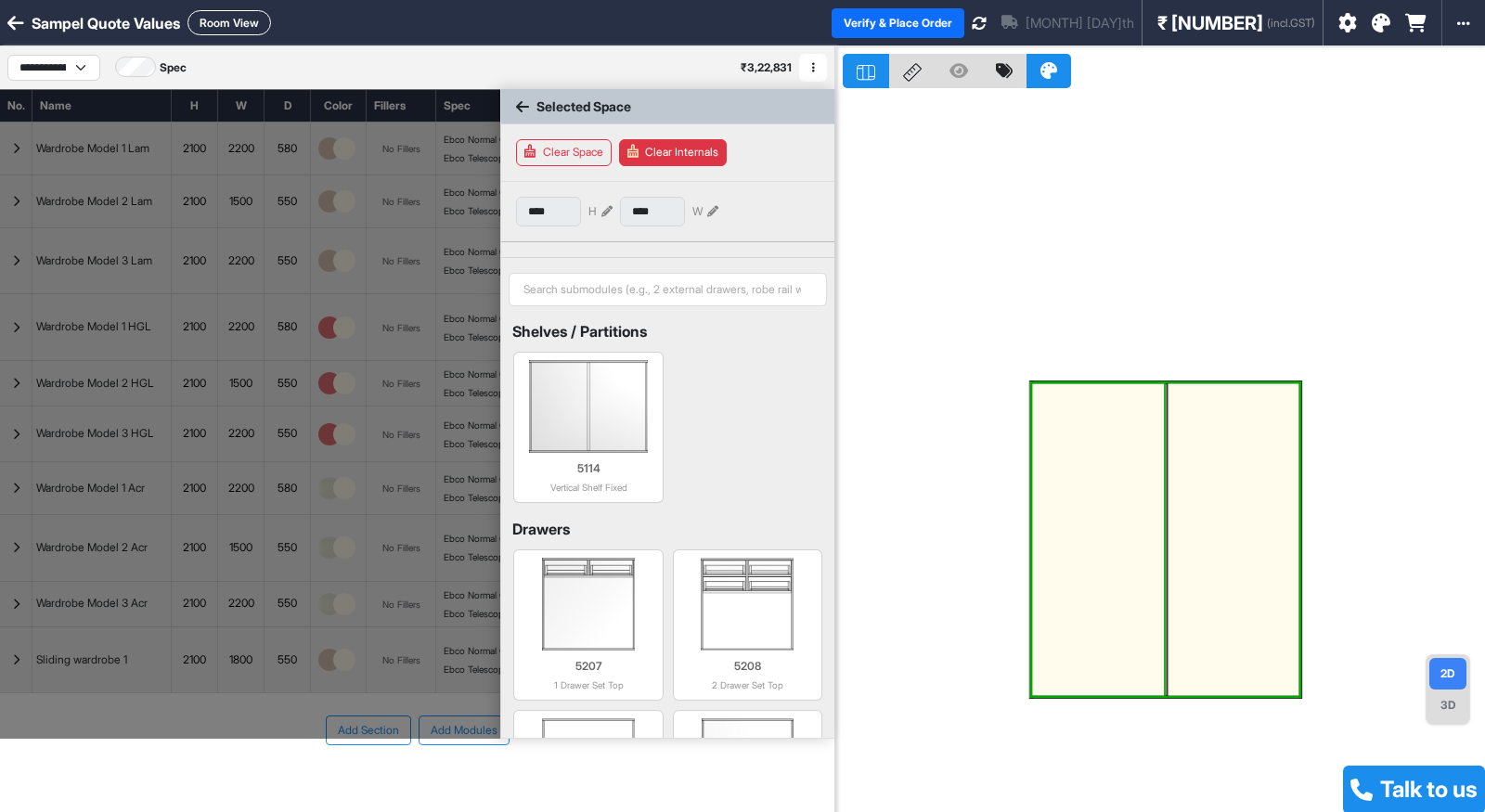 click at bounding box center (1098, 539) 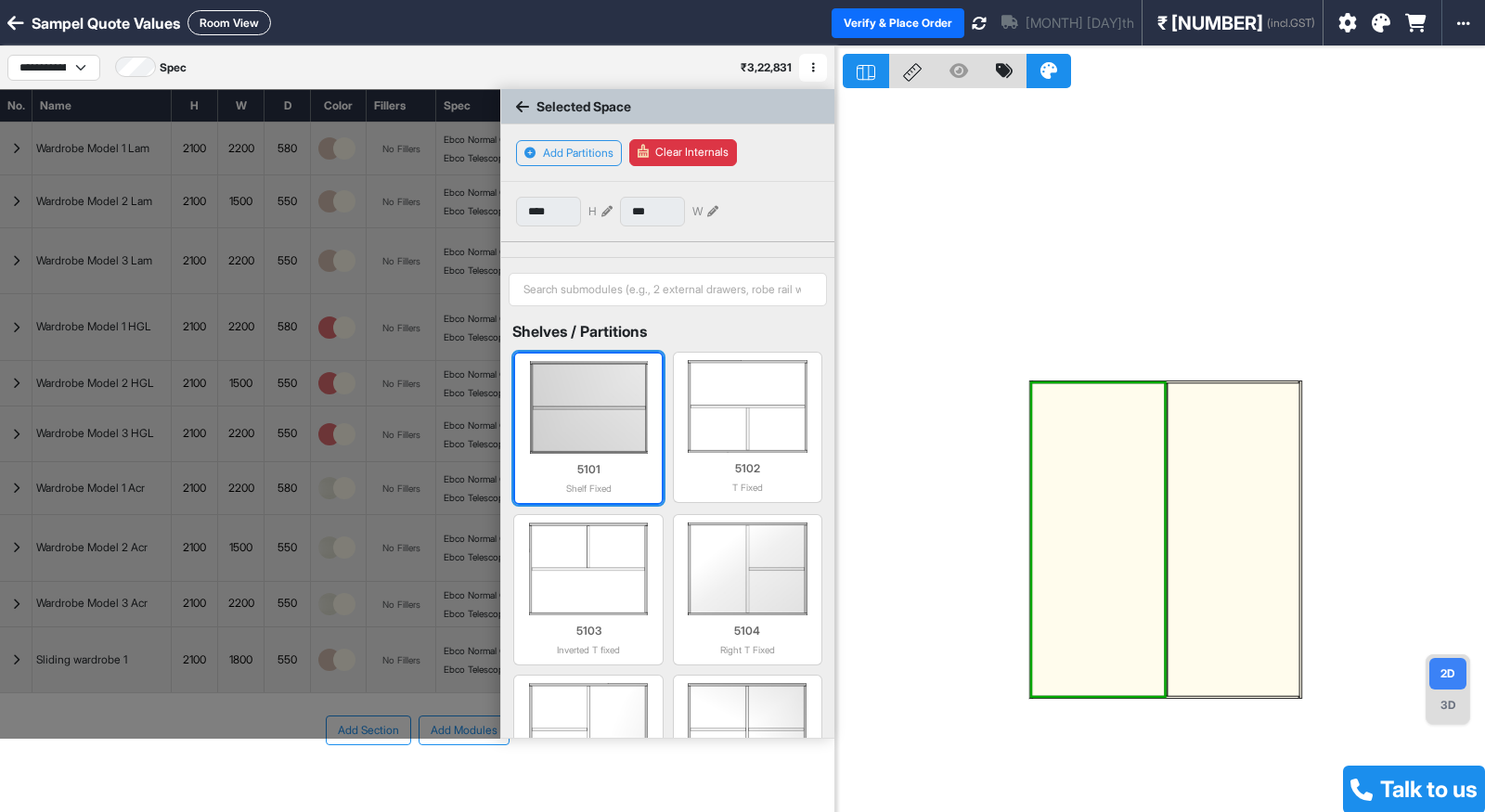 click at bounding box center (588, 407) 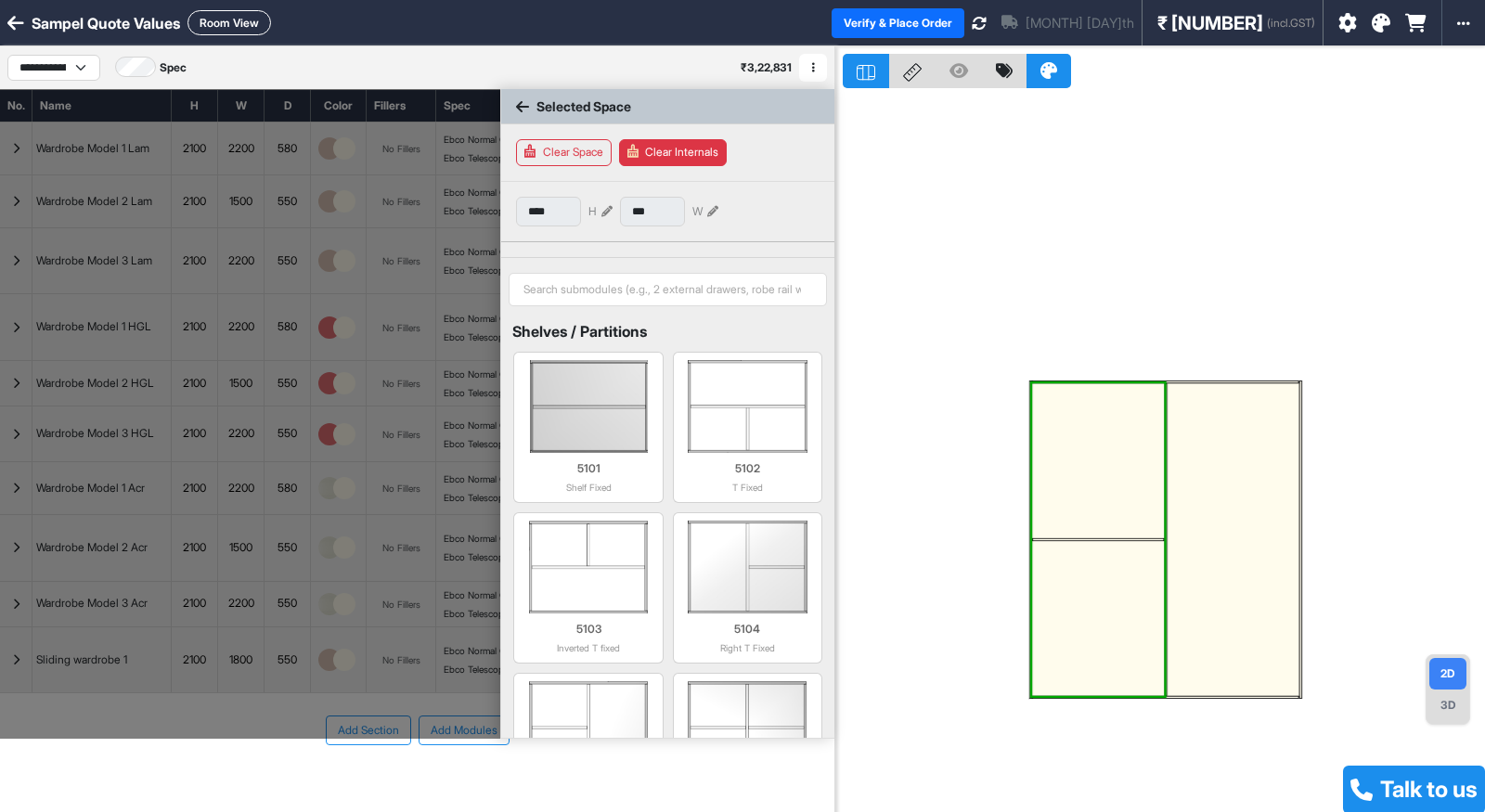 click at bounding box center (1233, 539) 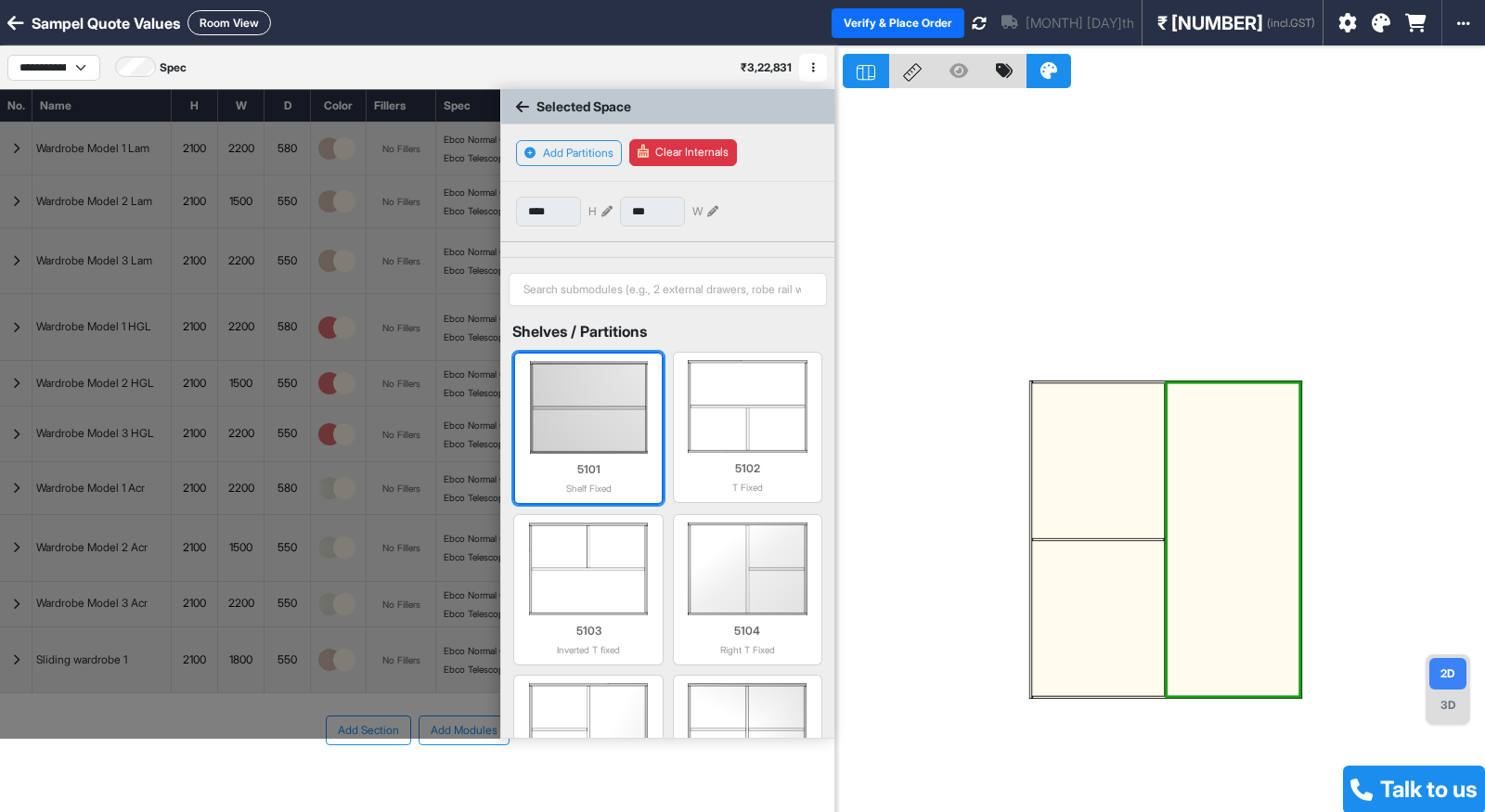 click at bounding box center (588, 407) 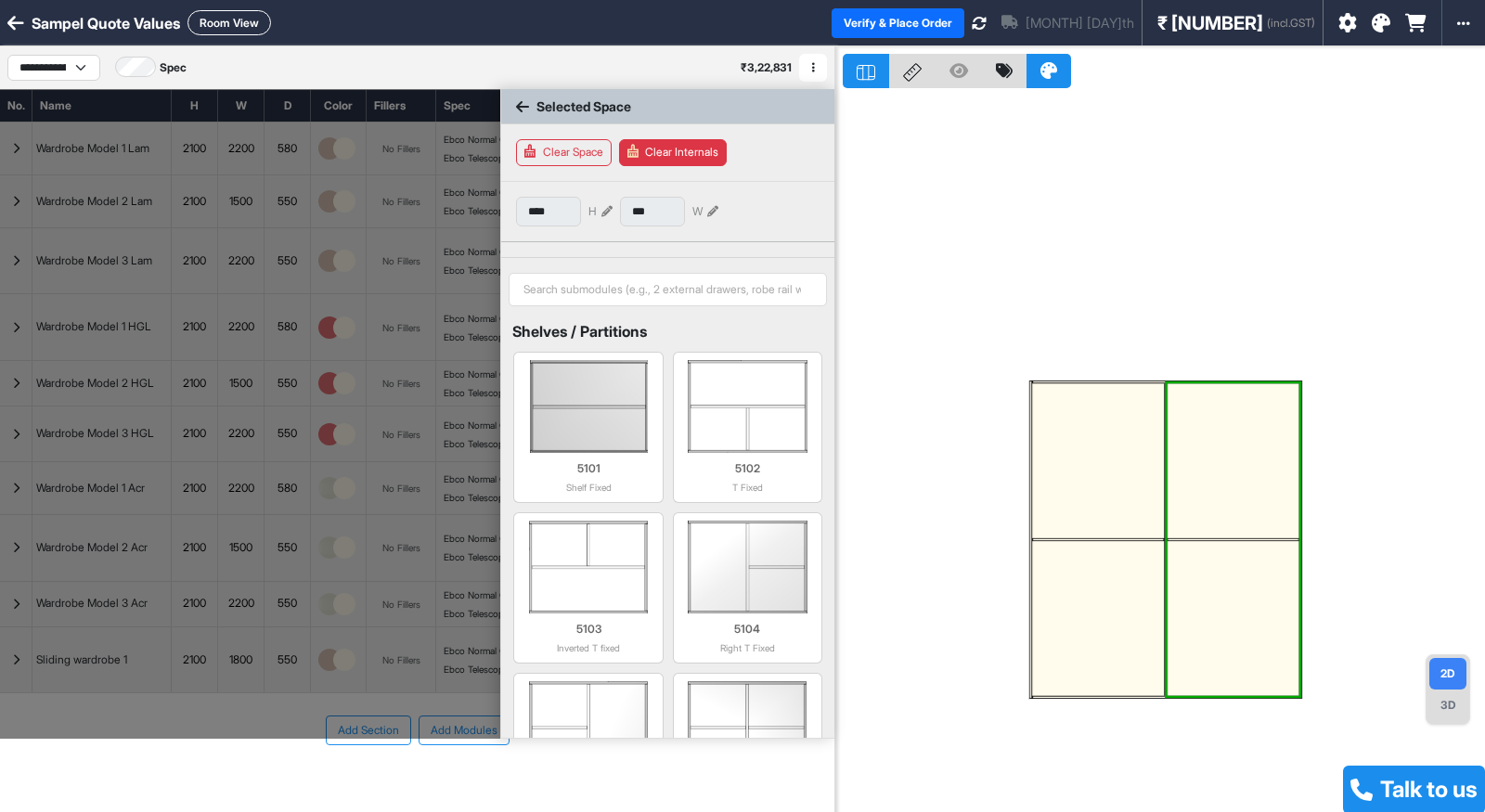 click at bounding box center (1098, 618) 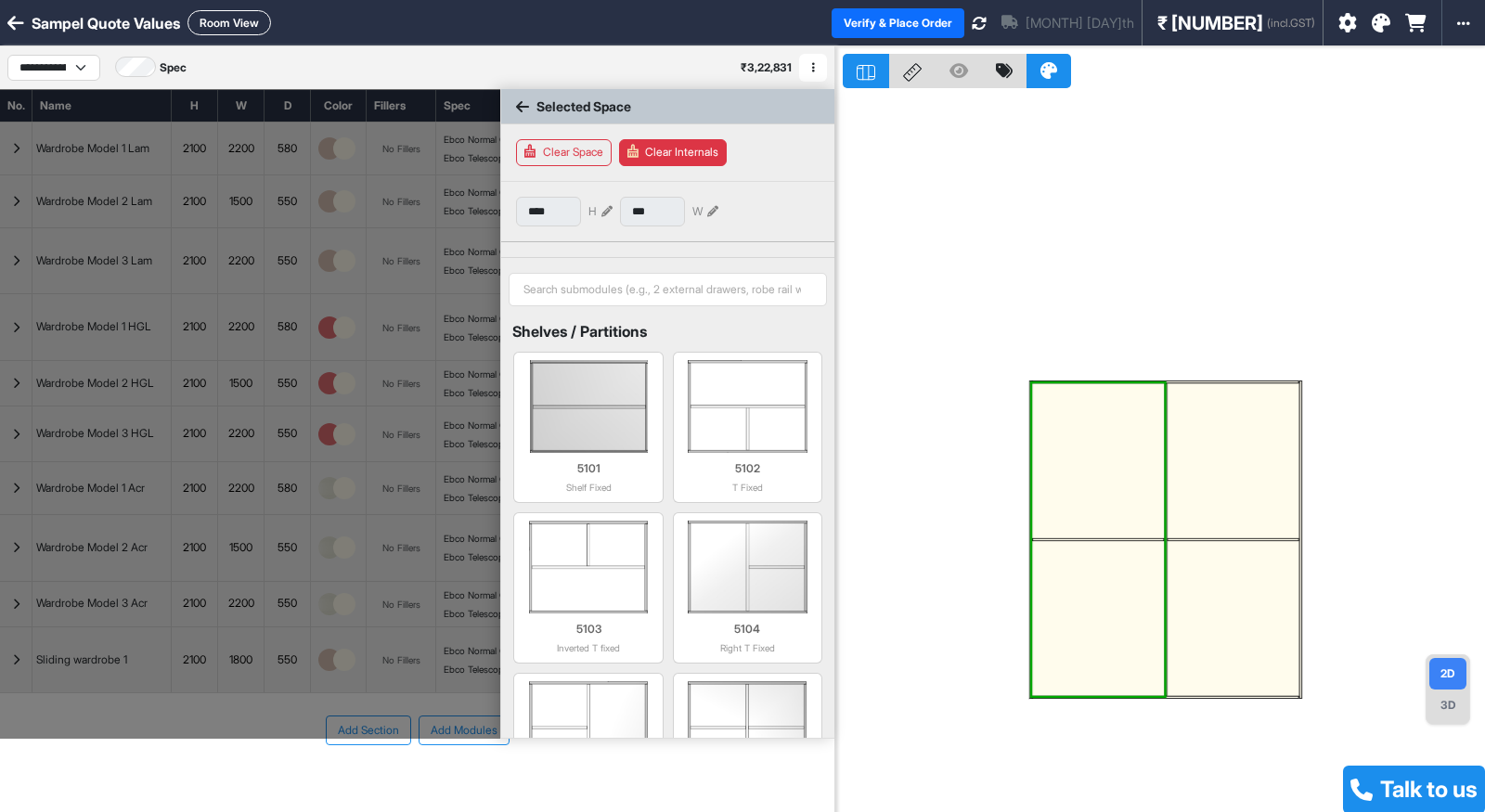 click at bounding box center (1098, 618) 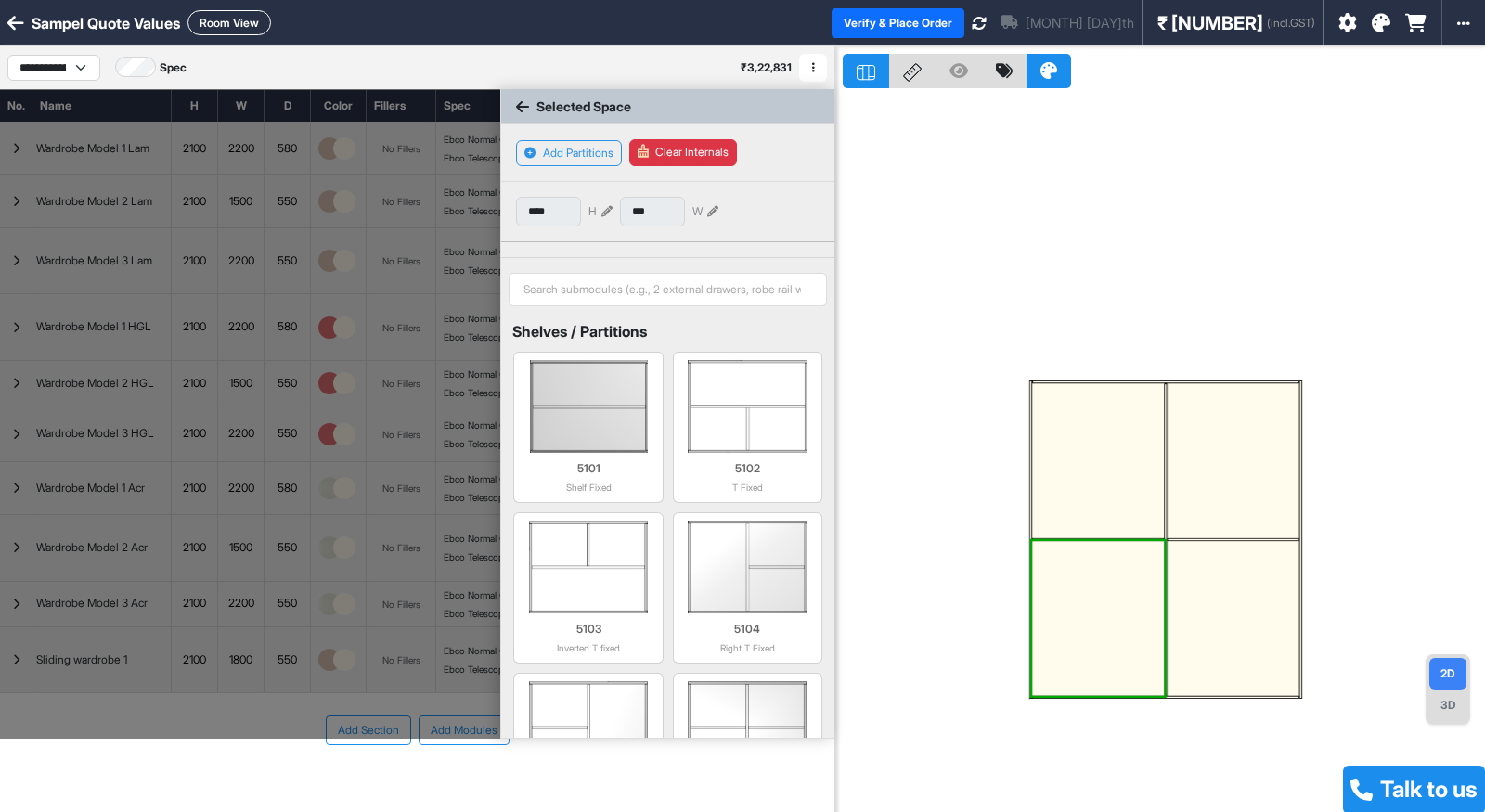 click on "Shelves / Partitions 5101 Shelf Fixed 5102 T Fixed 5103 Inverted T fixed 5104 Right T Fixed 5105 Left T Fixed 5106 Plus Fixed 5107 1 Removable Shelf 5108 2 Removable Shelves 5109 3 Removable Shelves 5110 4 Removable Shelves 5111 5 Removable Shelves 5112 Shelf Fixed from Top 5113 Shelf Fixed from Bottom 5114 Vertical Shelf Fixed 5115 Vertical Shelf Fixed from Left 5116 Vertical Shelf Fixed from Right Drawers 5202 2 Drawers 5203 1 Drawer Top 5204 2 Drawer Top 5205 1 Drawer Bottom 5206 2 Drawer Bottom 5207 1 Drawer Set Top 5208 2 Drawer Set Top 5209 1 Drawer Set Bottom 5210 2 Drawer Set Bottom 5211 3 Drawers 5219 4 Drawers without separators 5212 4 Drawers 5220 5 Drawers without separators 5213 5 Drawers 5215 2 Drawer Sets 5216 3 Drawer Sets 5217 4 Drawer Sets 5218 5 Drawer Sets Tandem Drawers 5302 2 Tandem Drawers 5303 3 Tandem Drawers 5304 4 Tandem Drawers 5305 5 Tandem Drawers Padding 5401 2 side 18mm Padding 5402 2 side 50mm Padding 5403 Left 18mm Padding 5404 Right 18mm Padding 5405 Left 50mm Padding 5406" at bounding box center [667, 593] 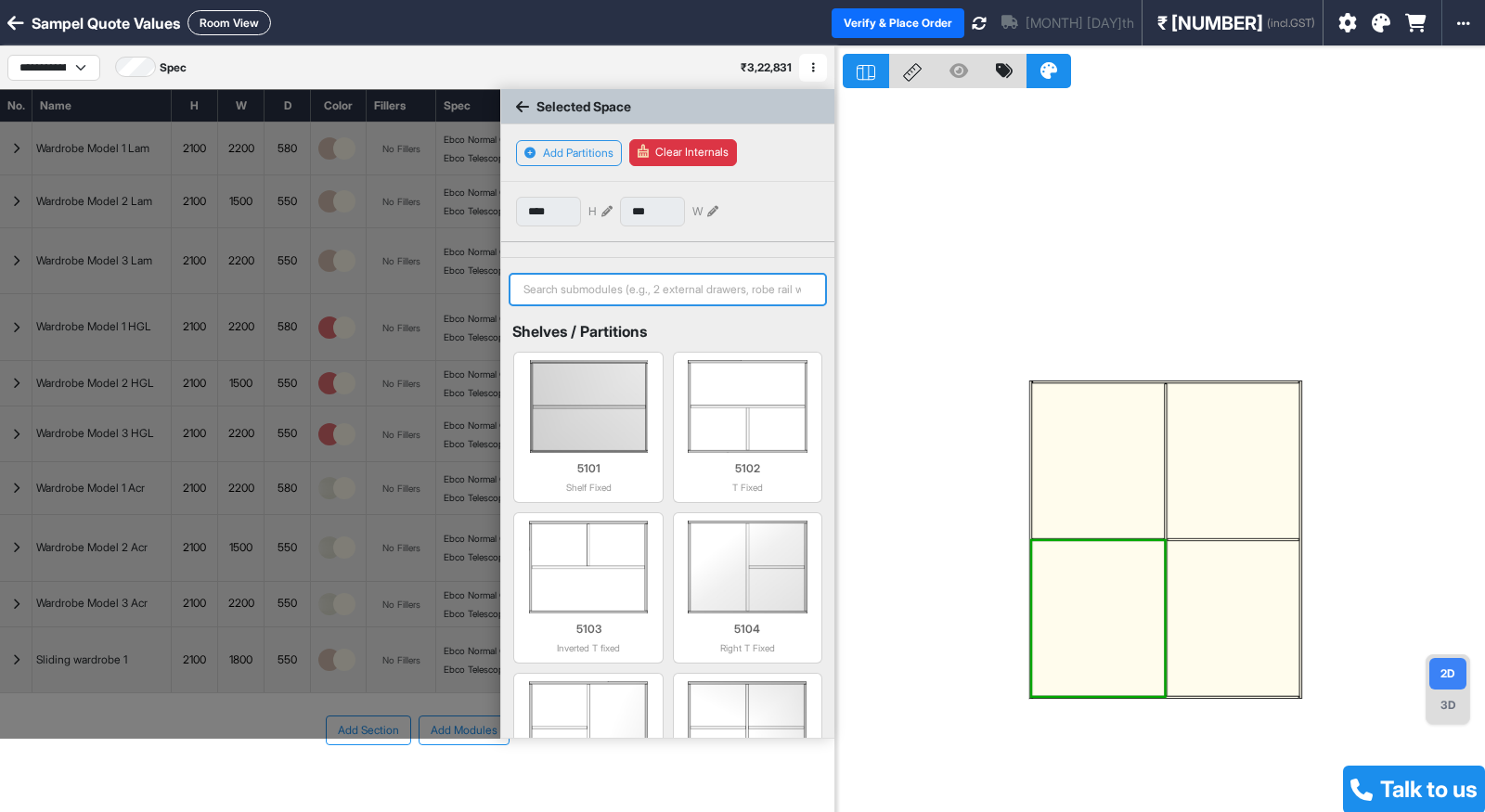click at bounding box center [667, 290] 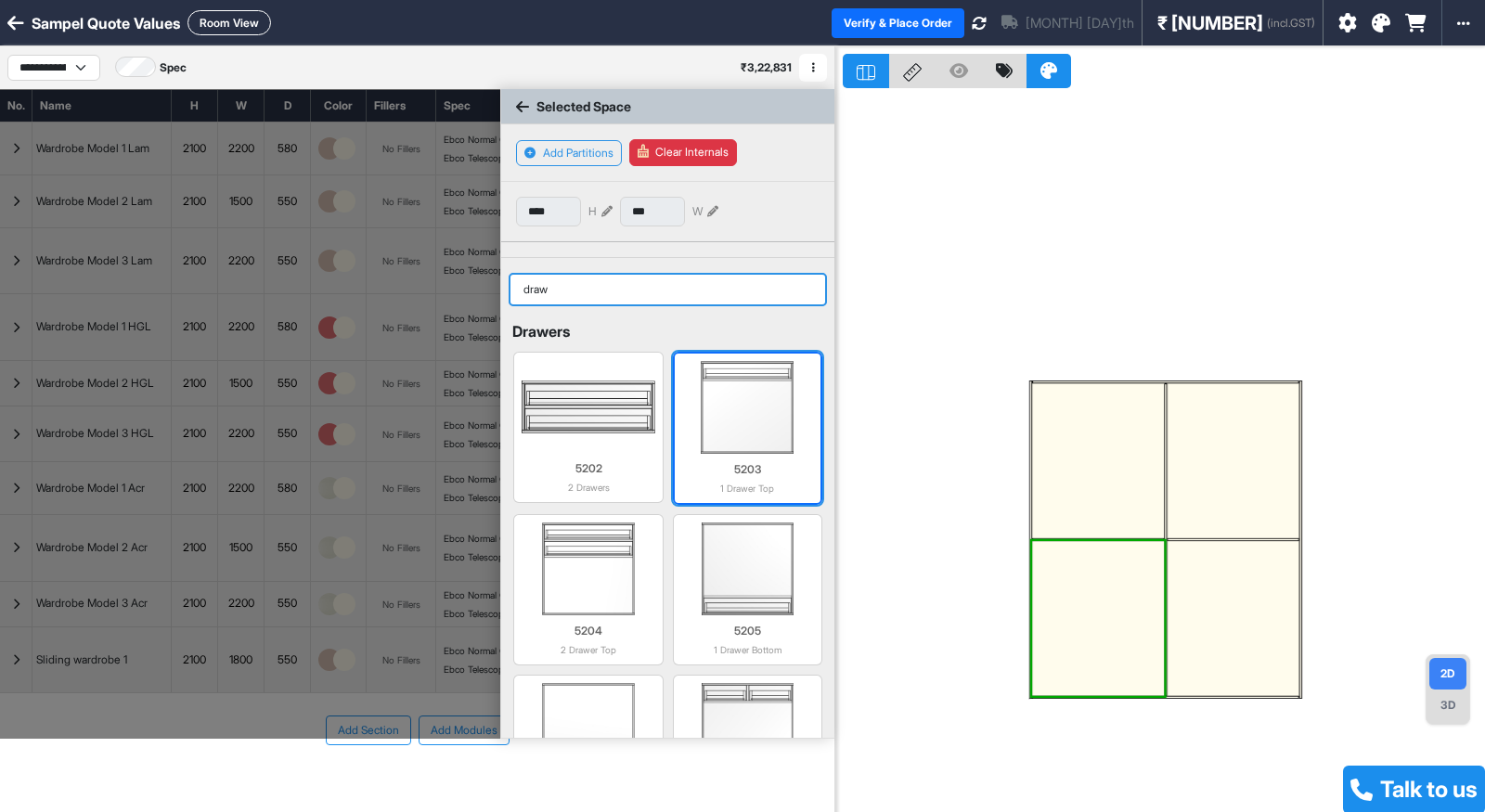 scroll, scrollTop: 184, scrollLeft: 0, axis: vertical 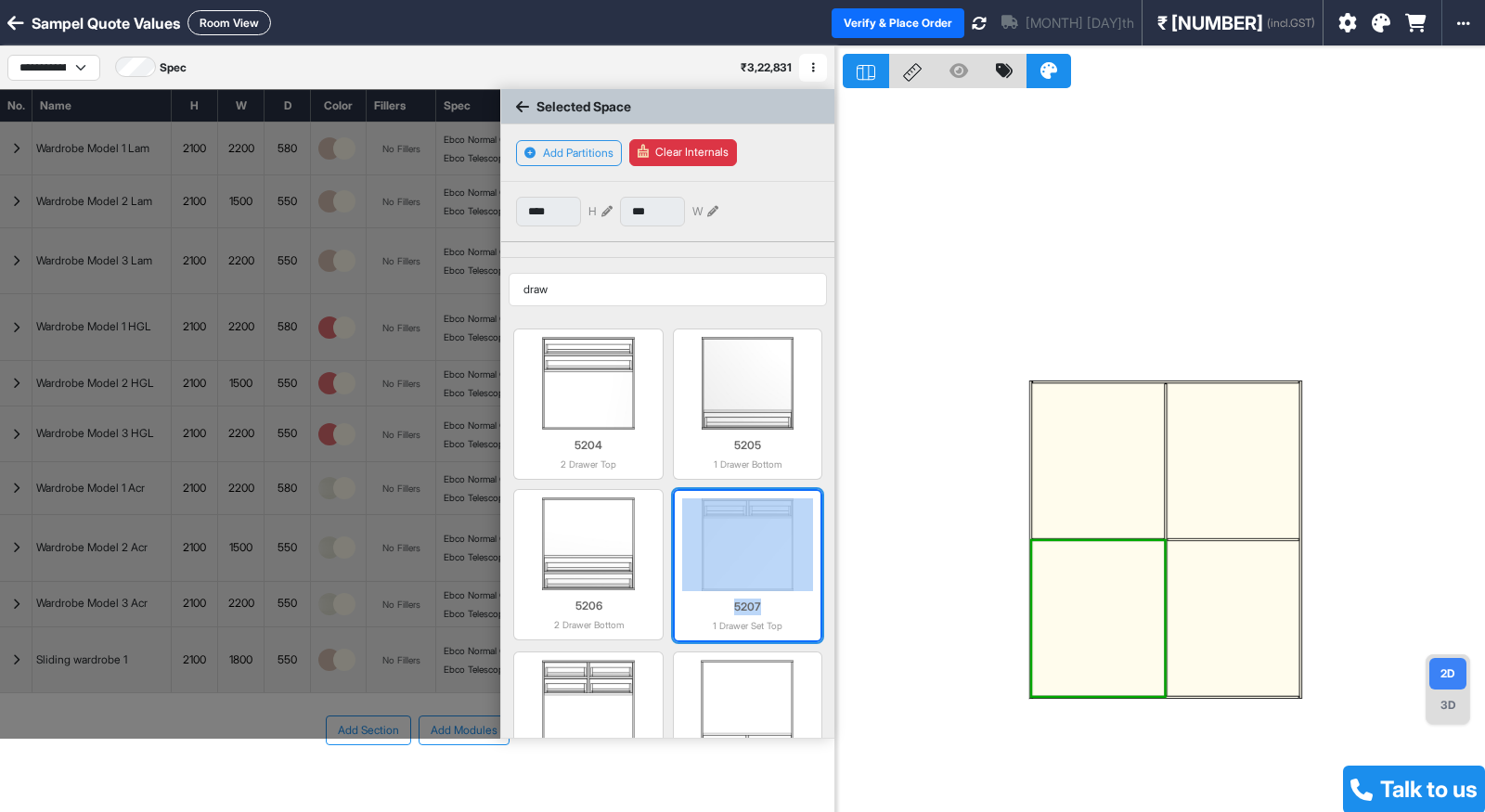 click at bounding box center [588, 223] 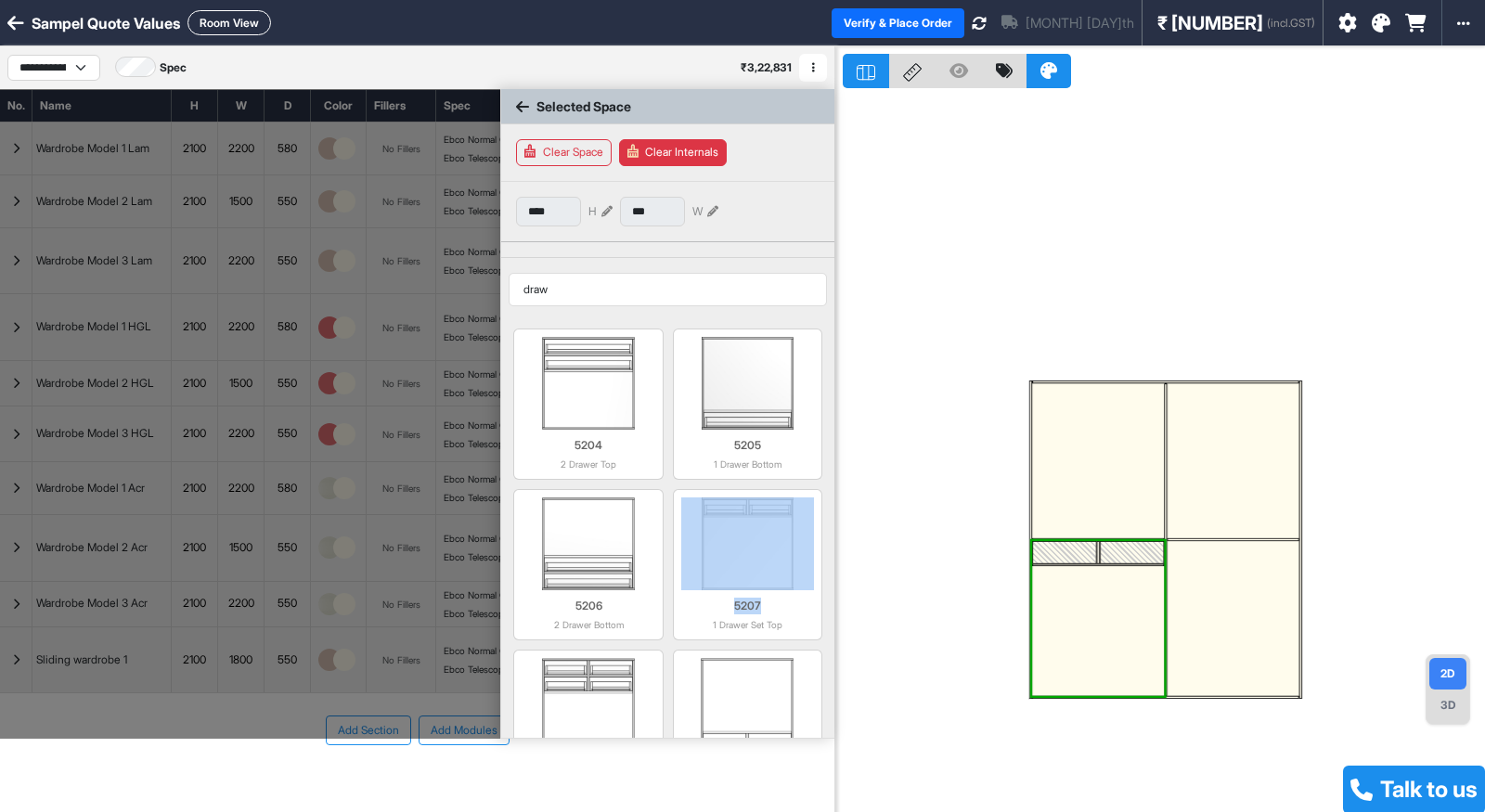 click at bounding box center (1233, 618) 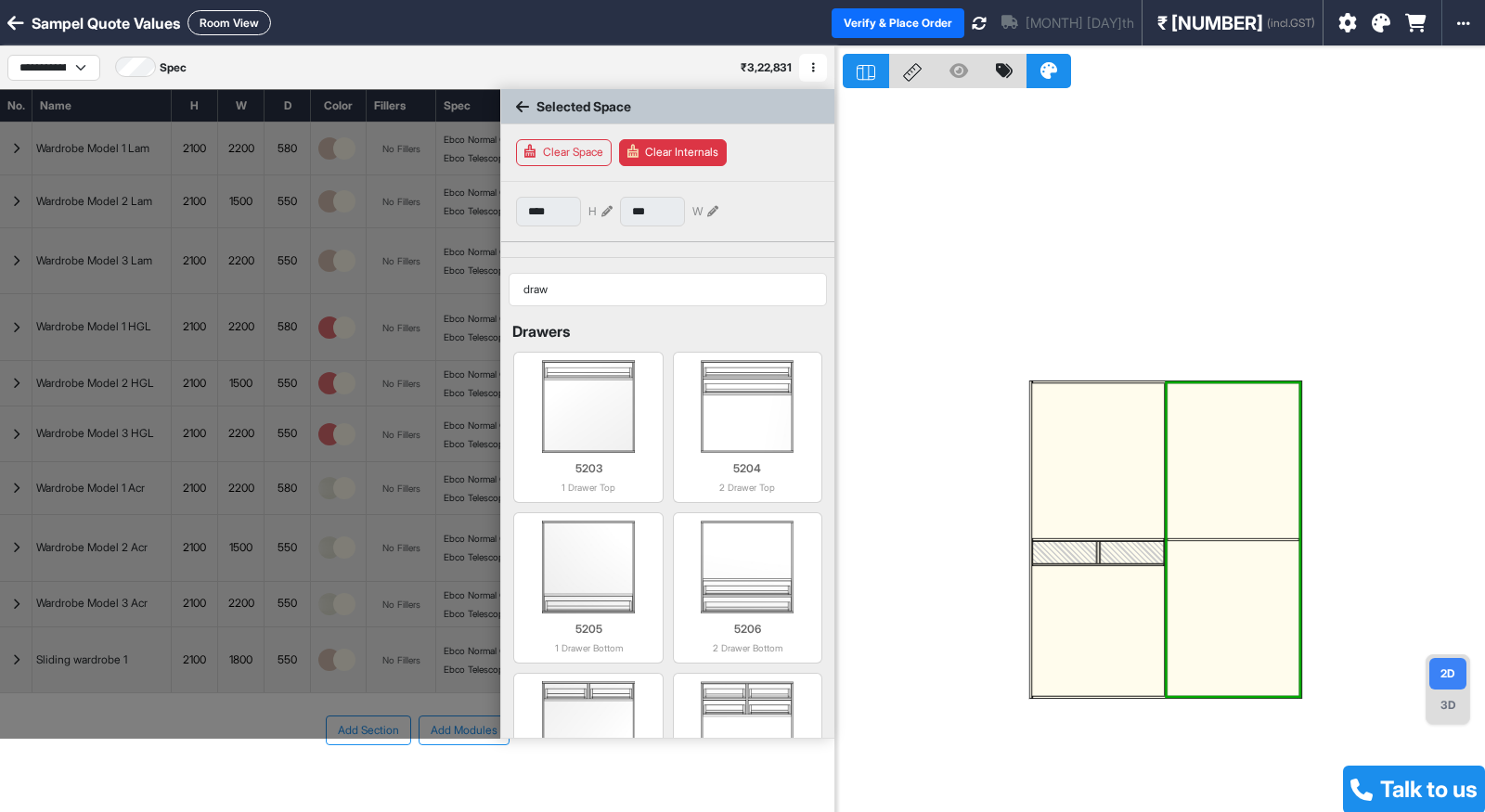 click at bounding box center [1233, 618] 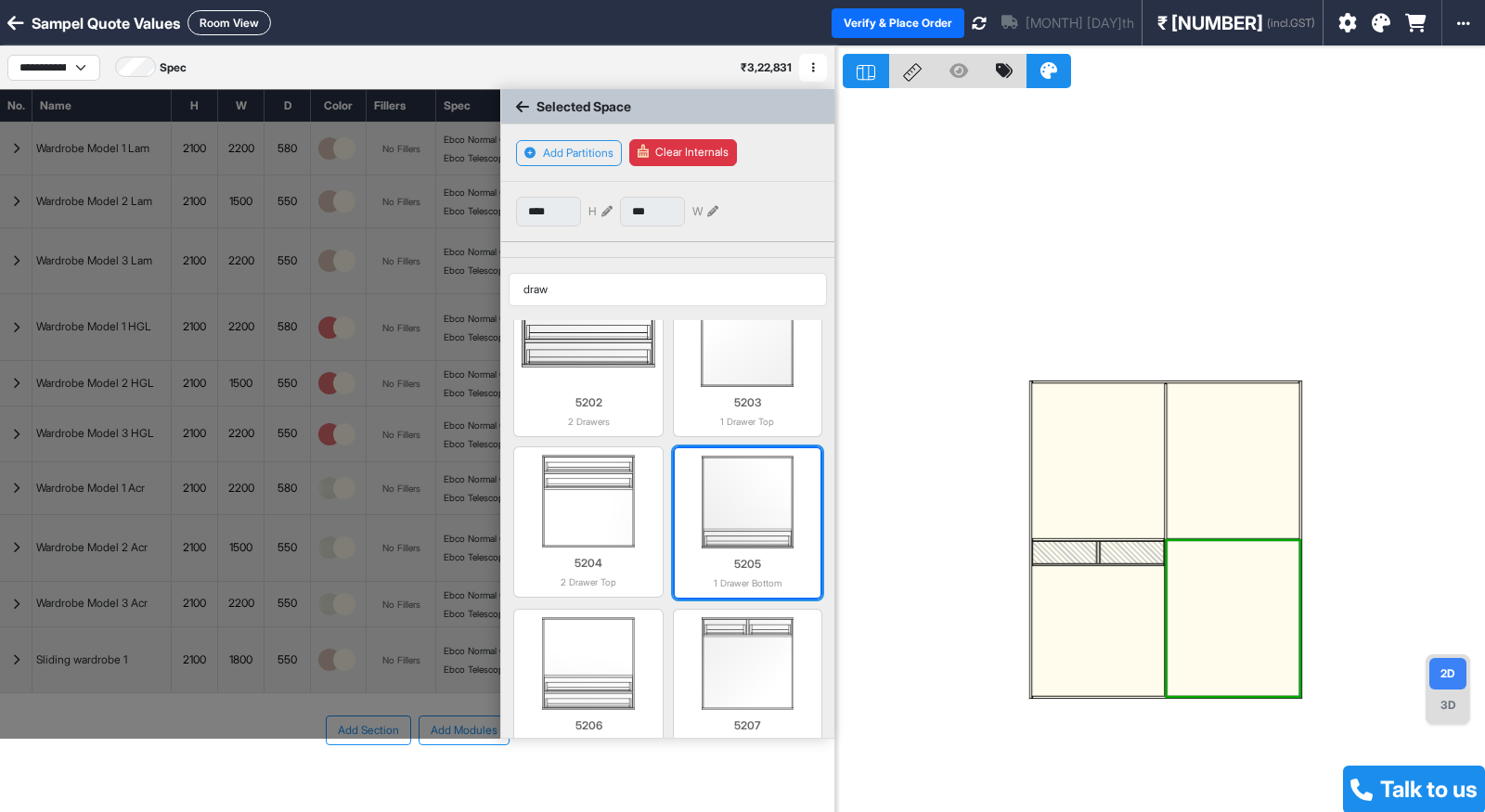 scroll, scrollTop: 158, scrollLeft: 0, axis: vertical 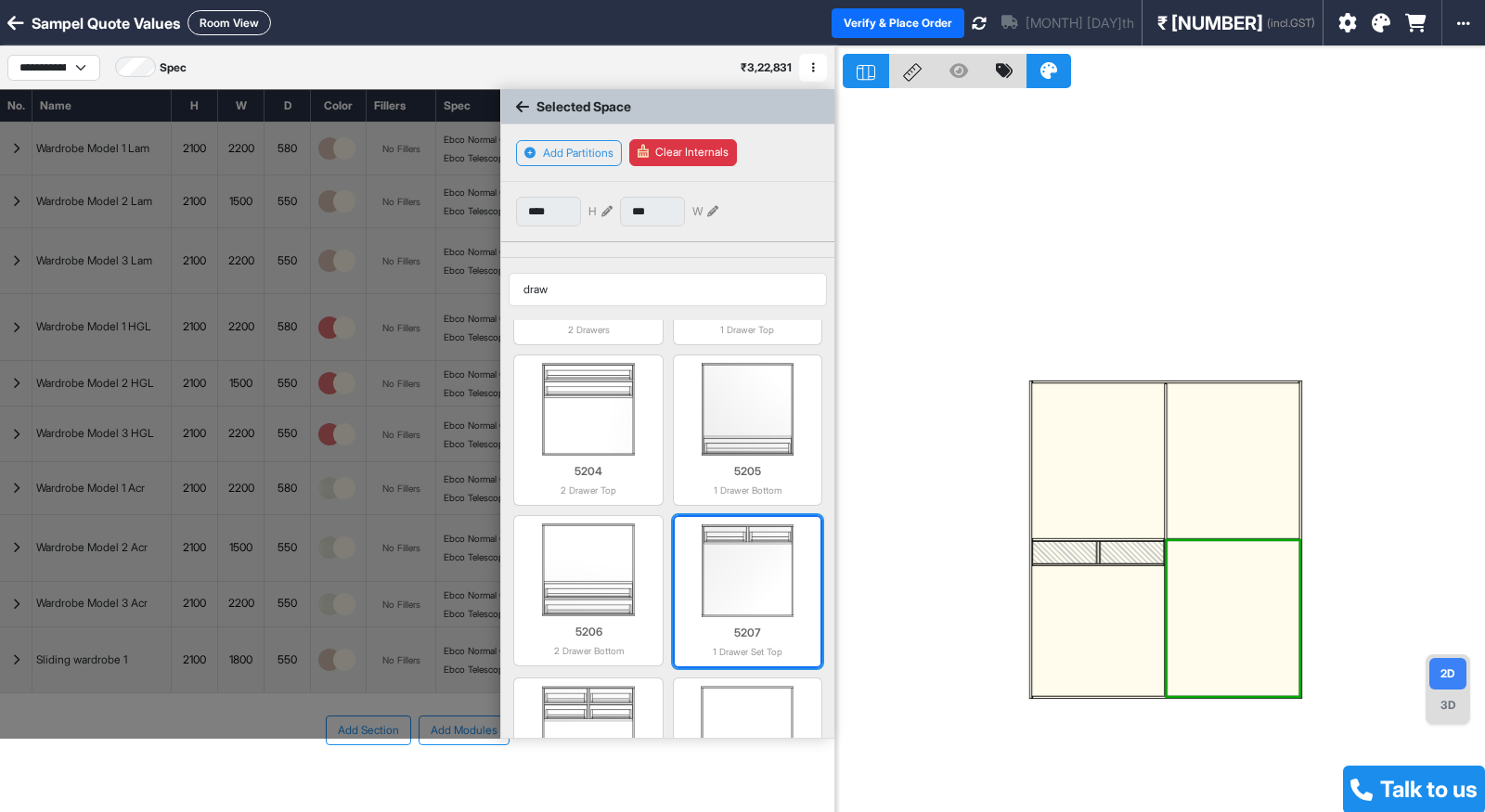 click at bounding box center (588, 249) 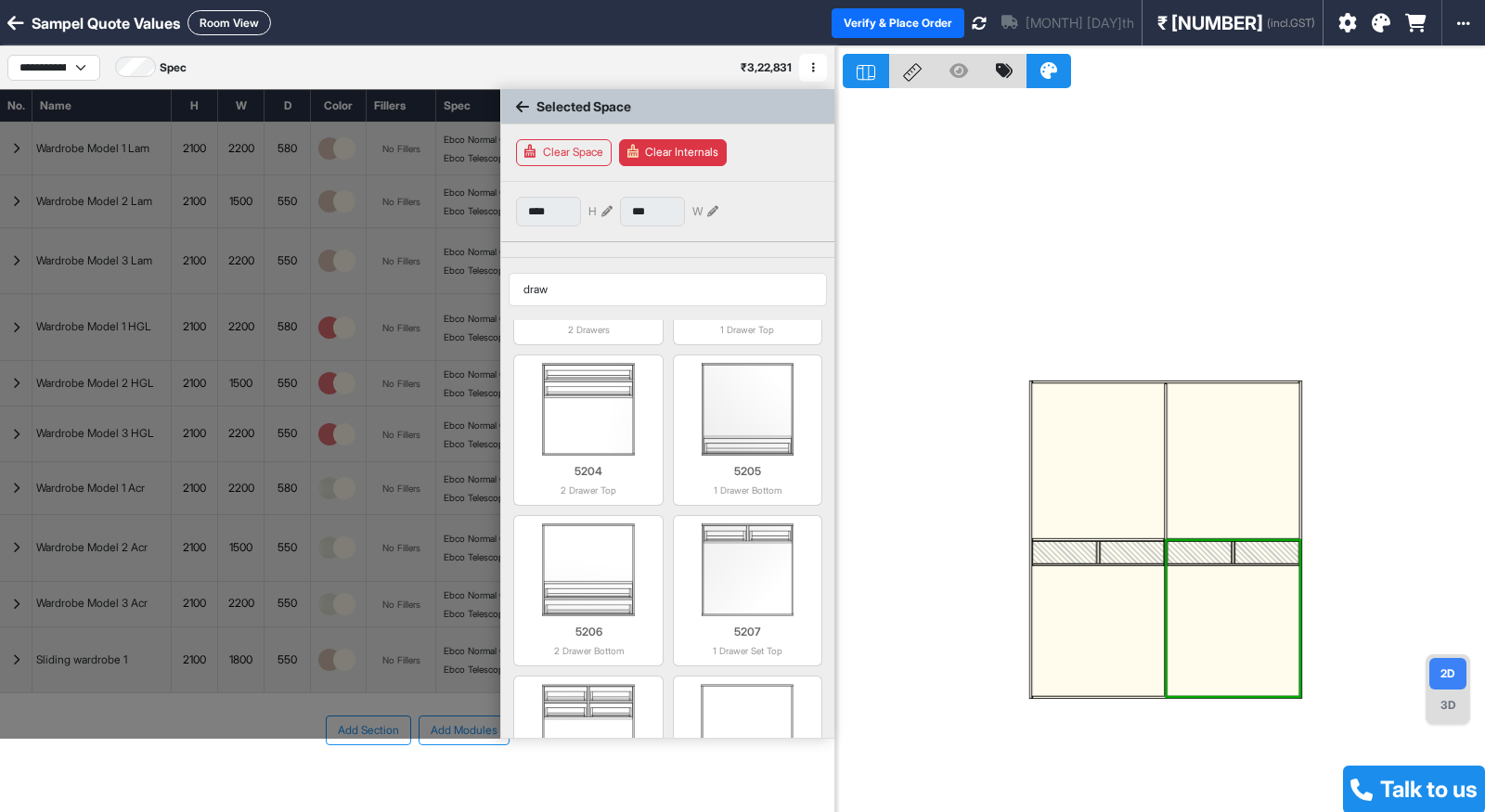 click at bounding box center (1098, 631) 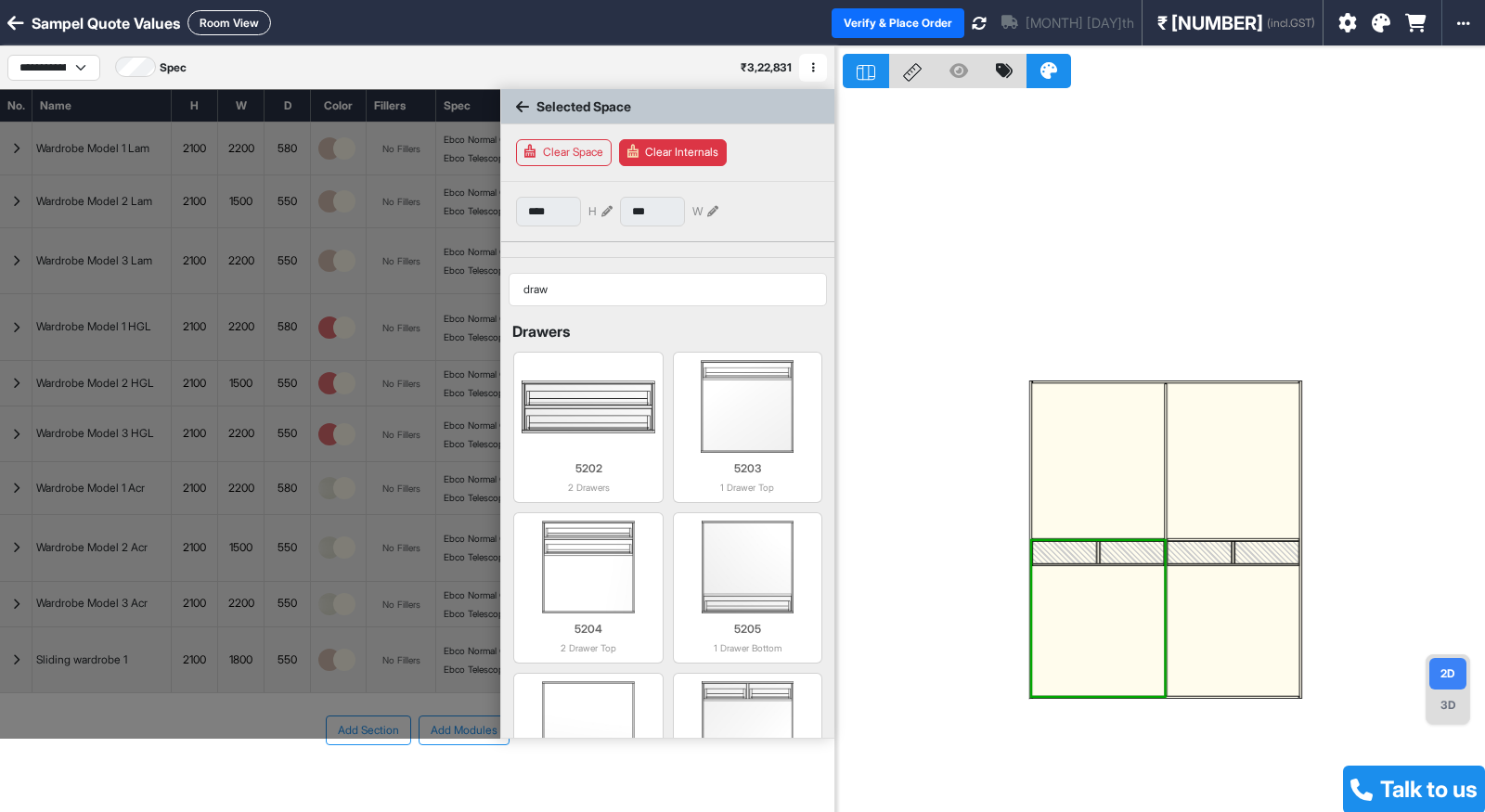 click at bounding box center [1098, 631] 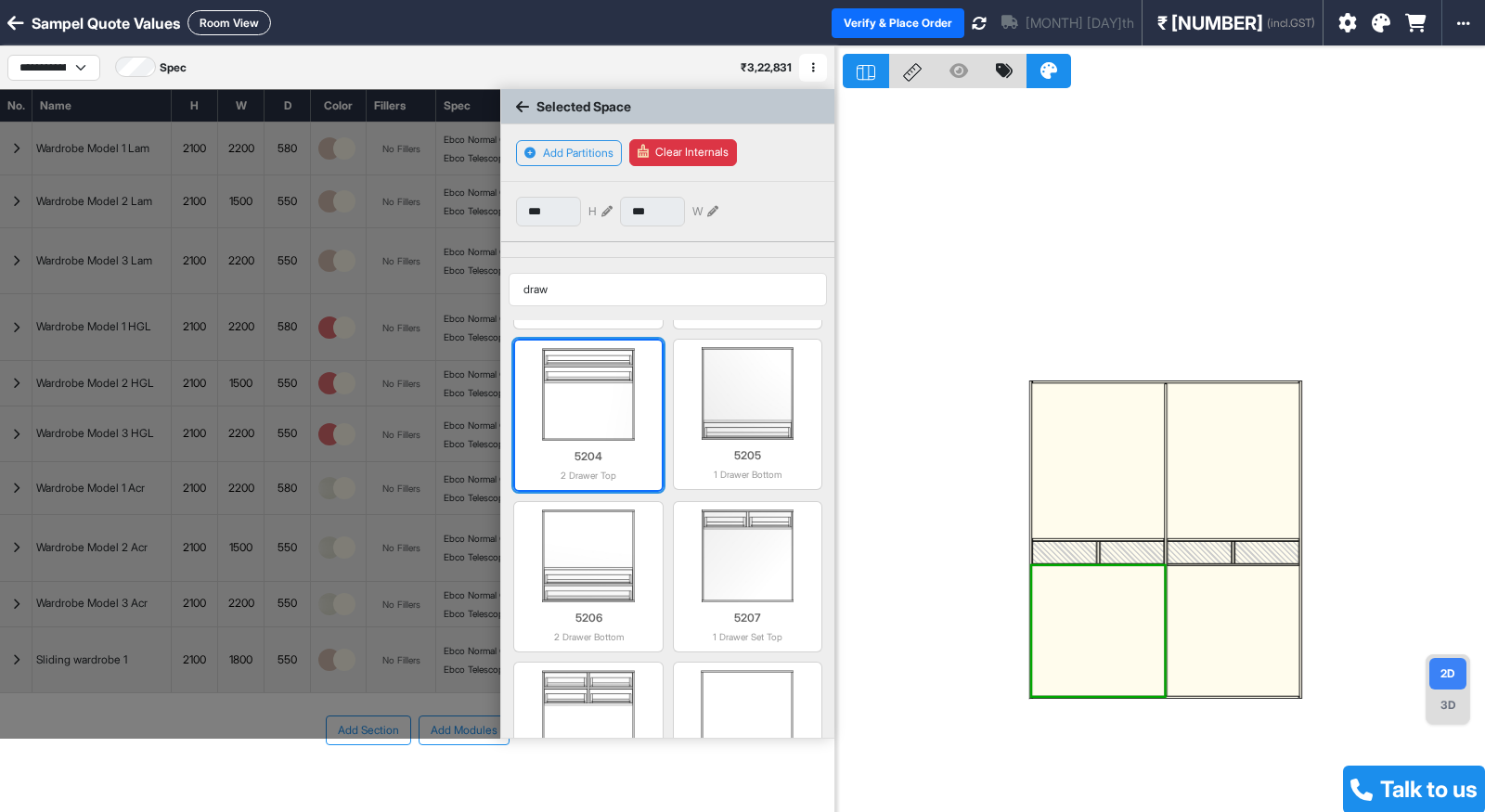 scroll, scrollTop: 0, scrollLeft: 0, axis: both 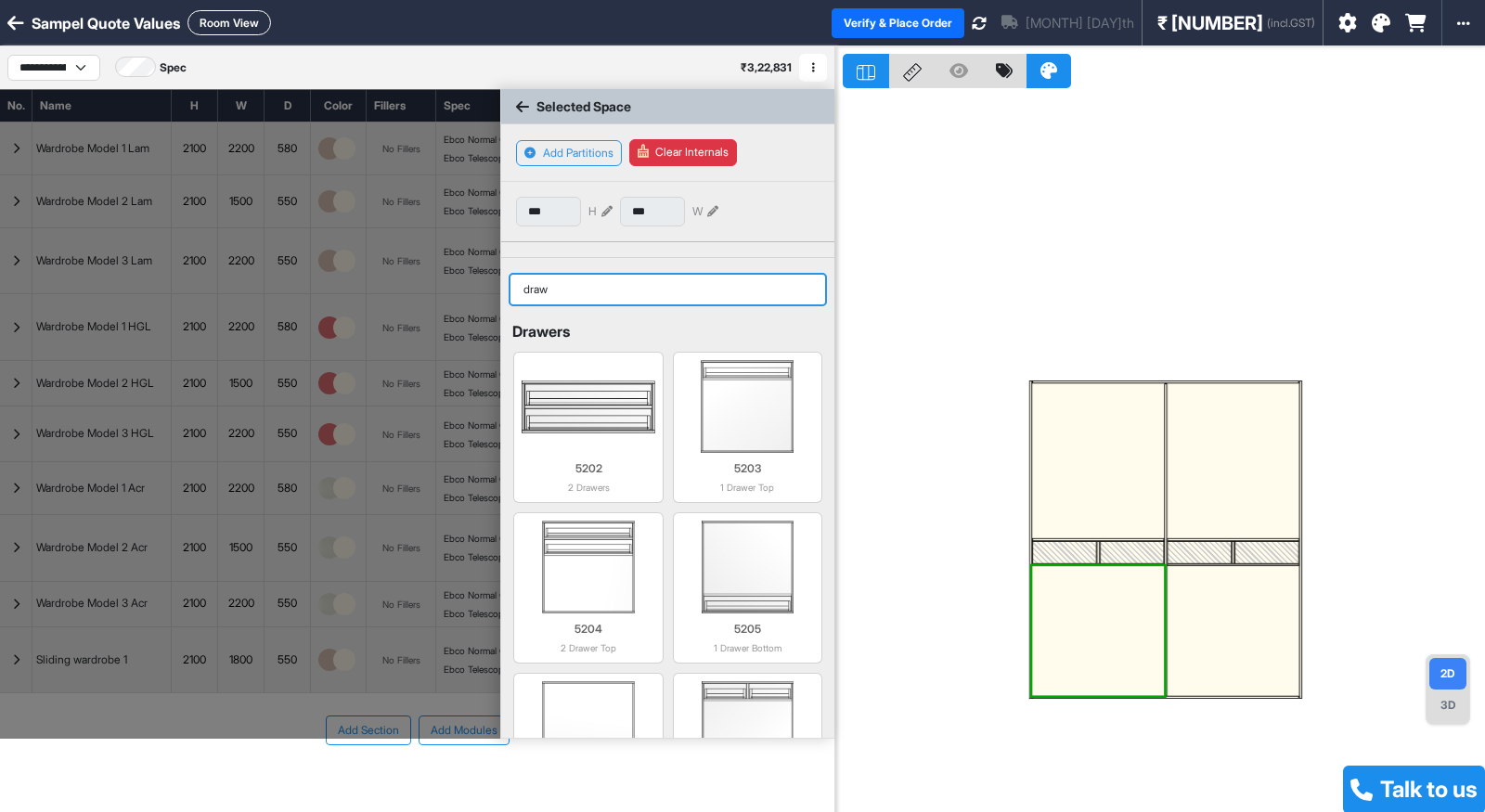 click on "draw" at bounding box center (667, 290) 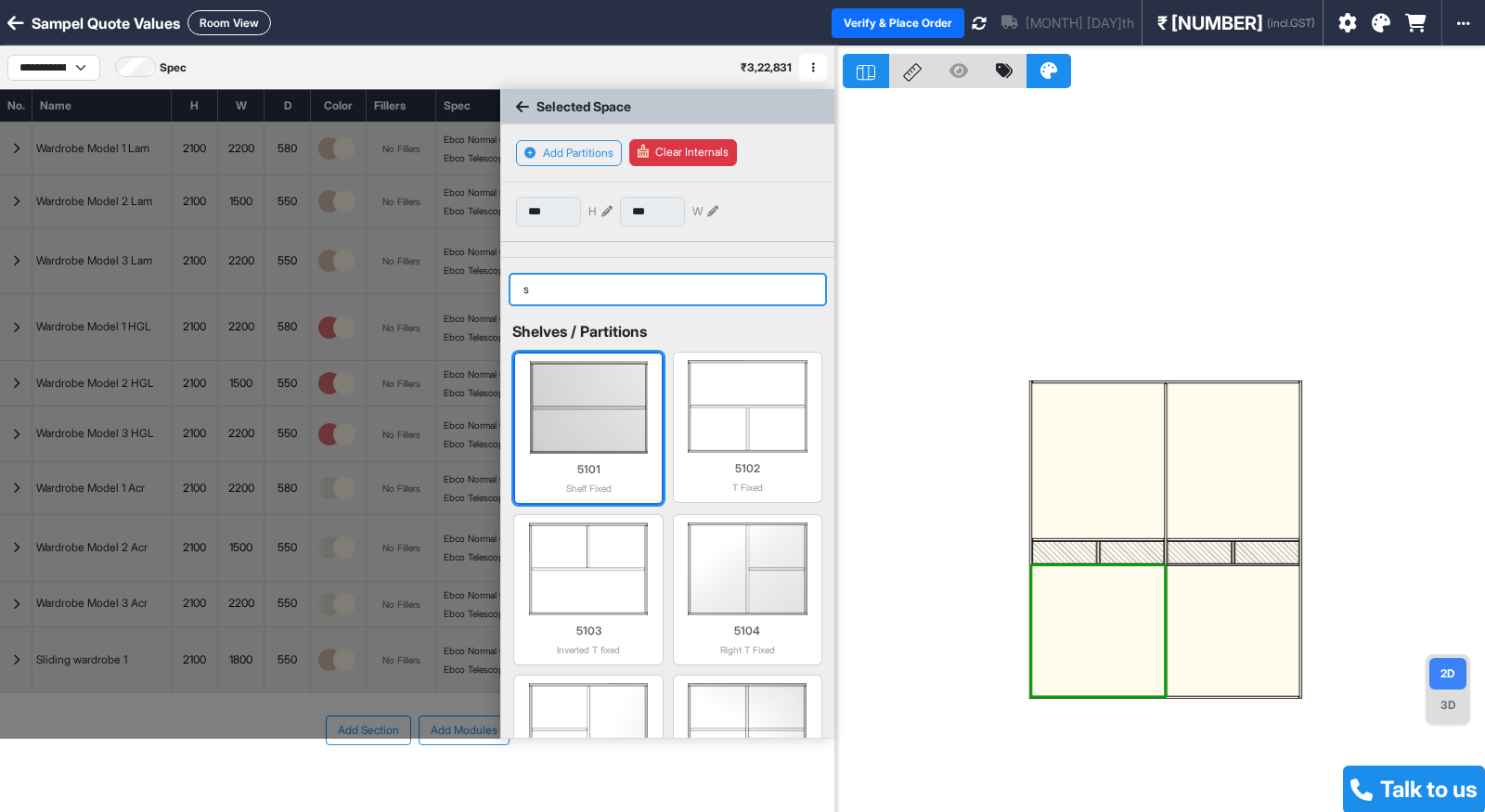 type on "s" 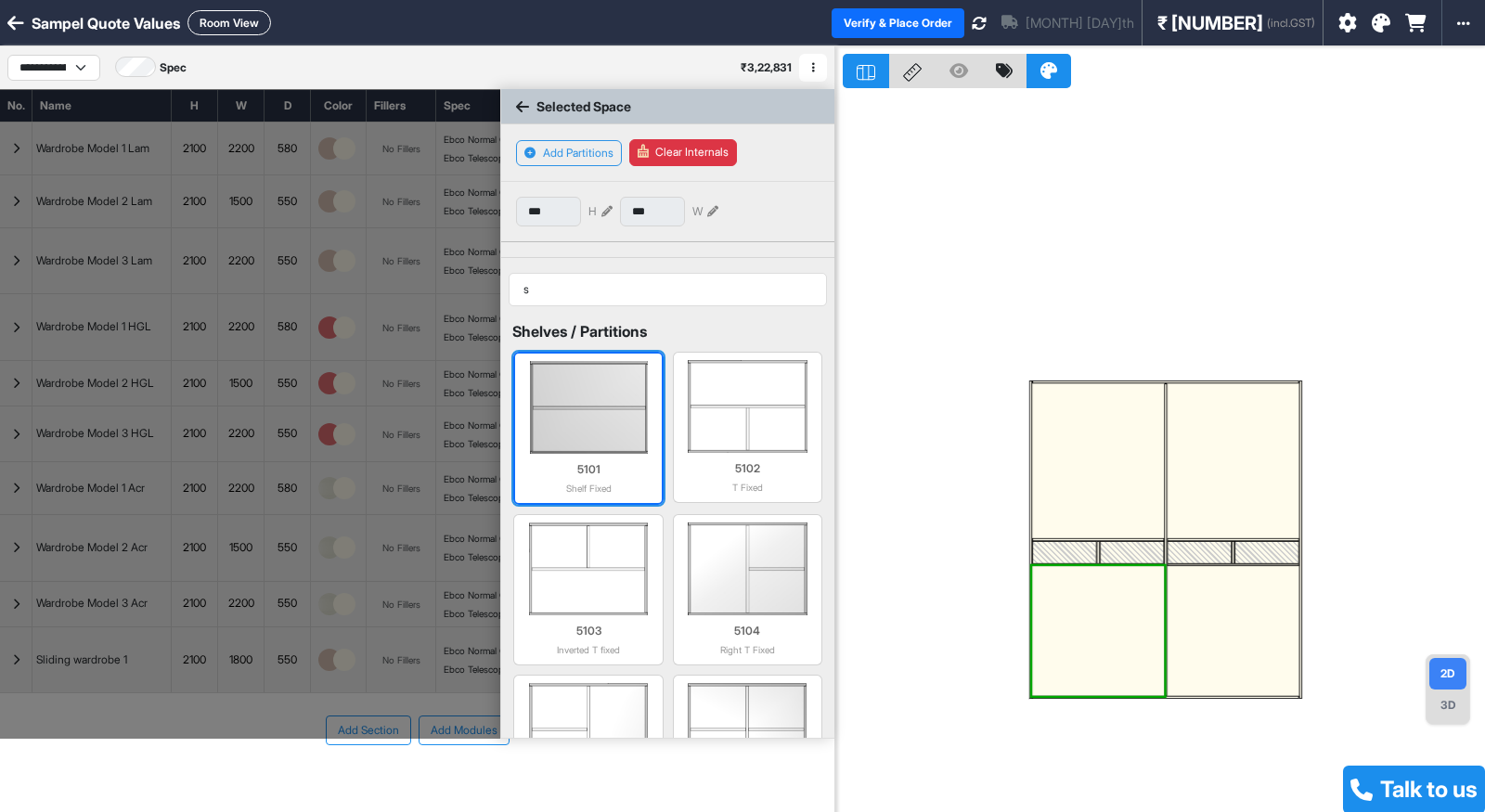 click at bounding box center [588, 407] 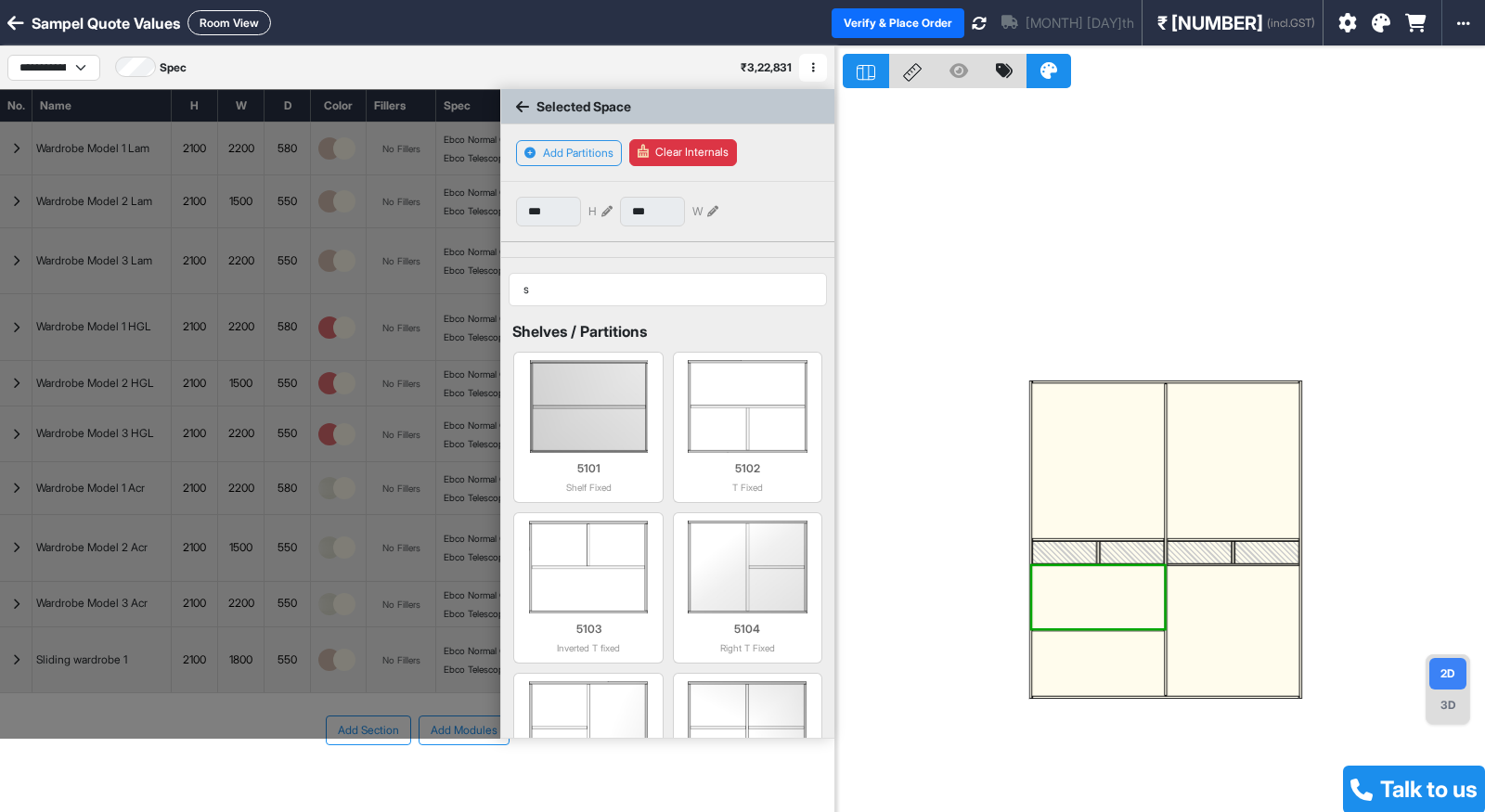 click at bounding box center (1233, 631) 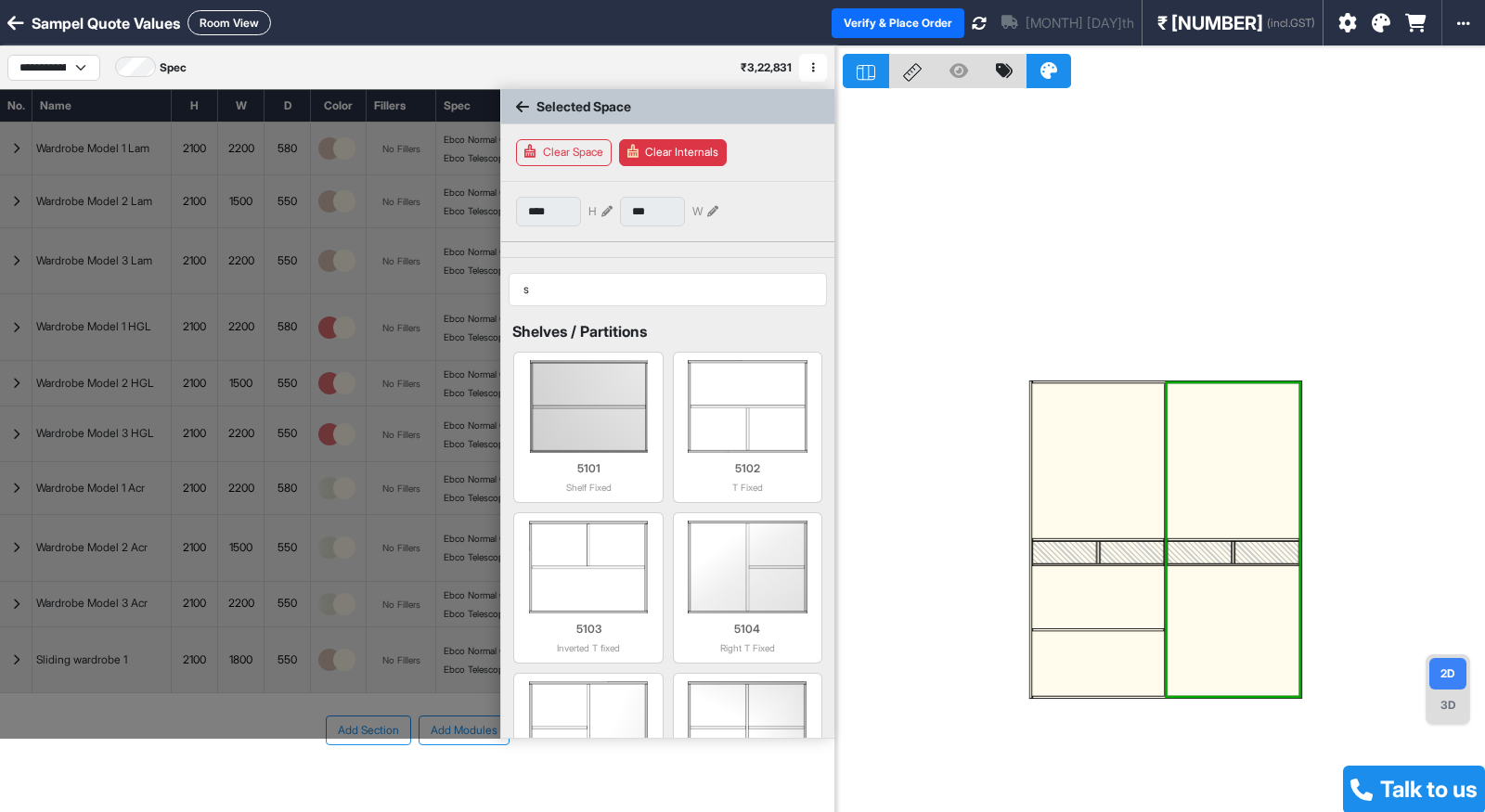 click at bounding box center (1233, 631) 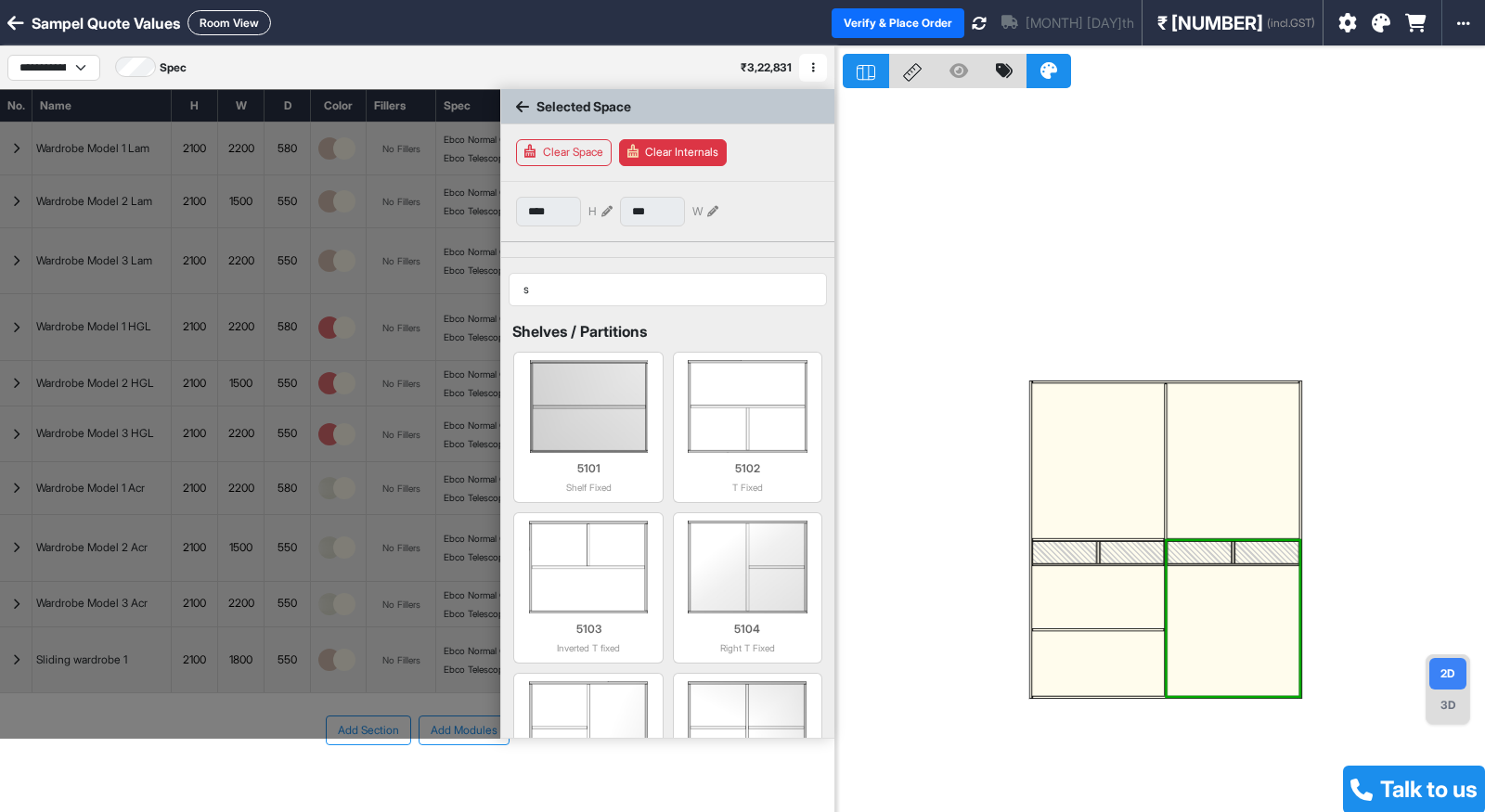 click at bounding box center [1233, 631] 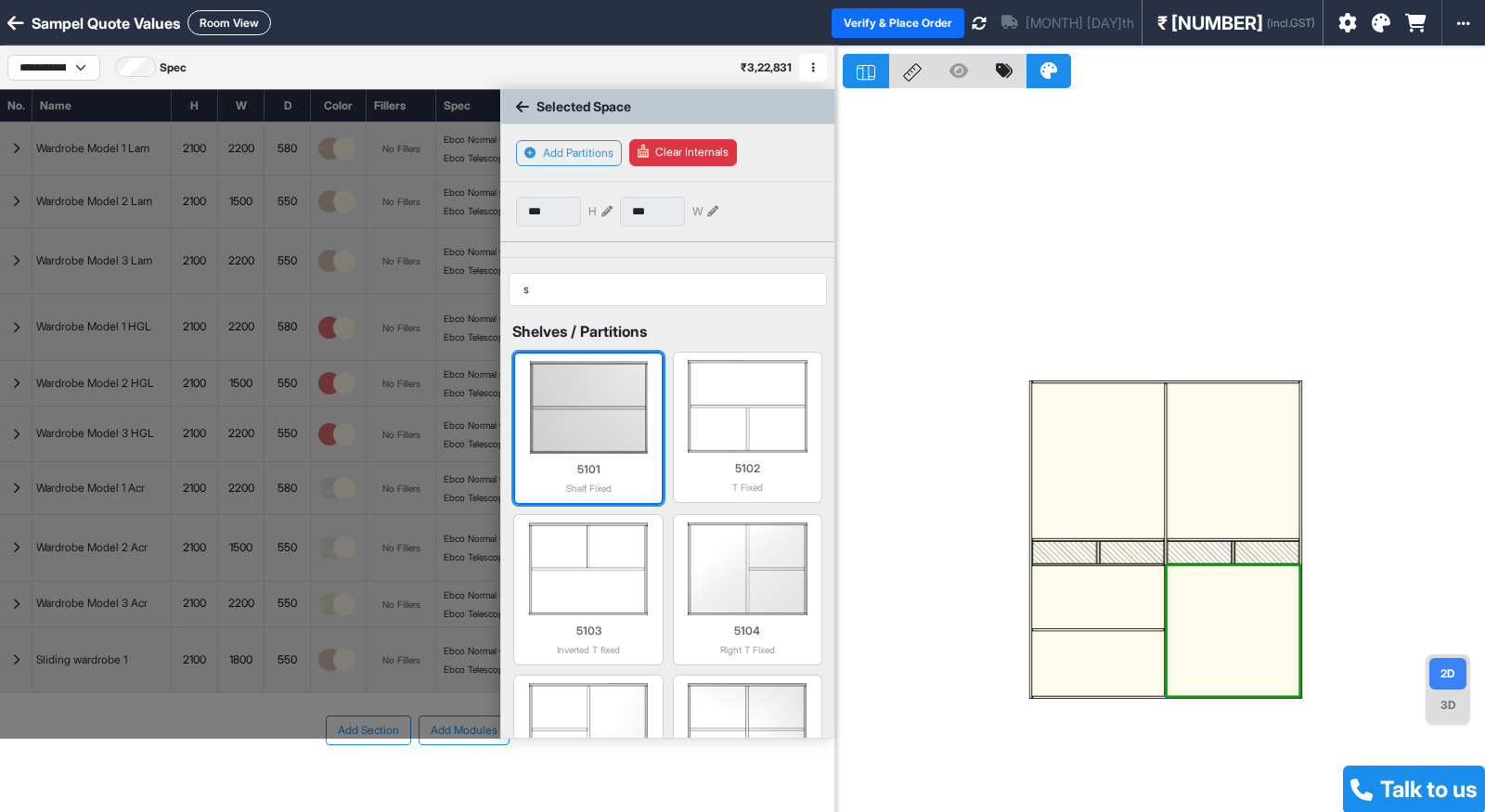 click at bounding box center [588, 407] 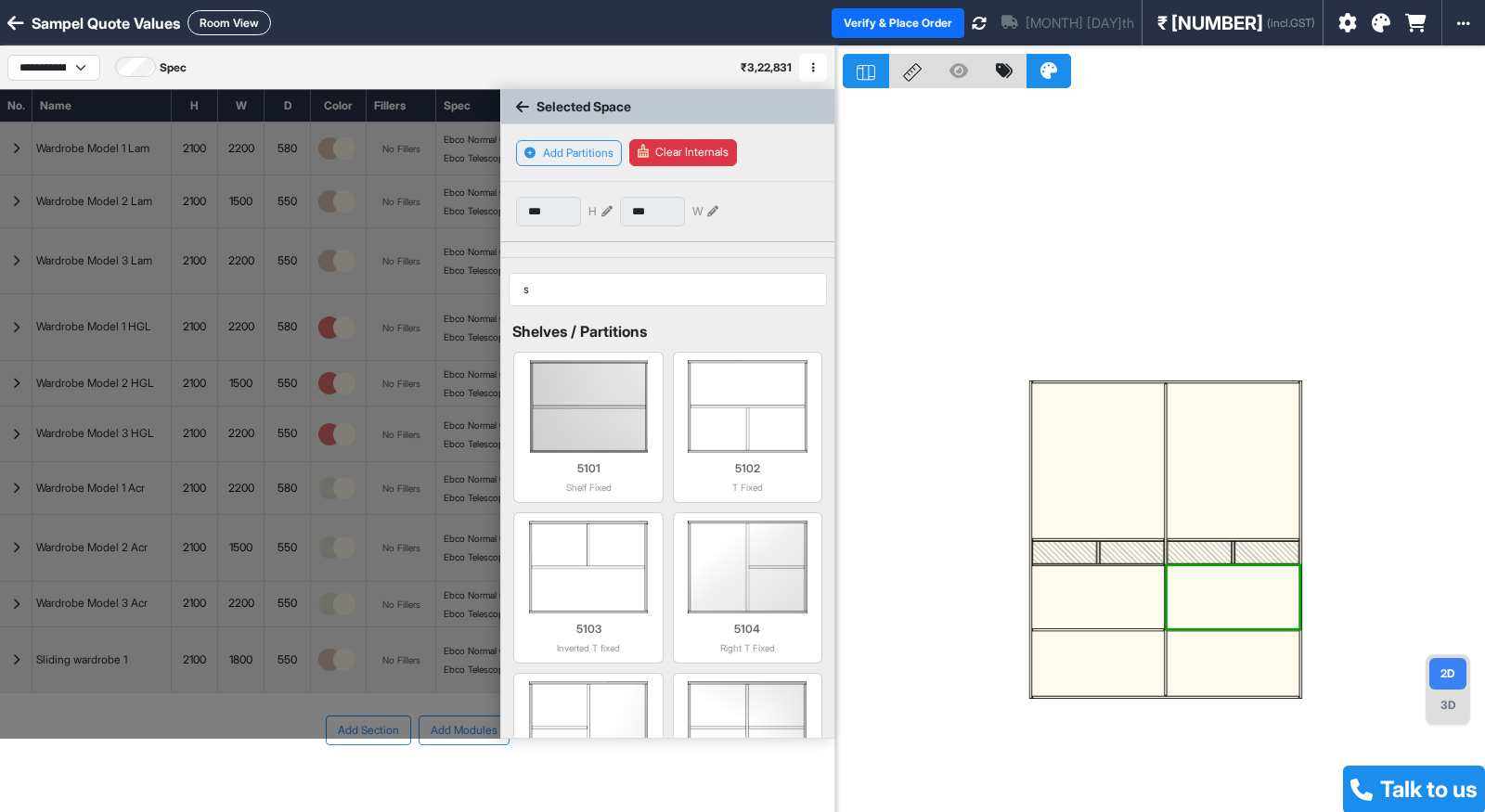 click at bounding box center [523, 107] 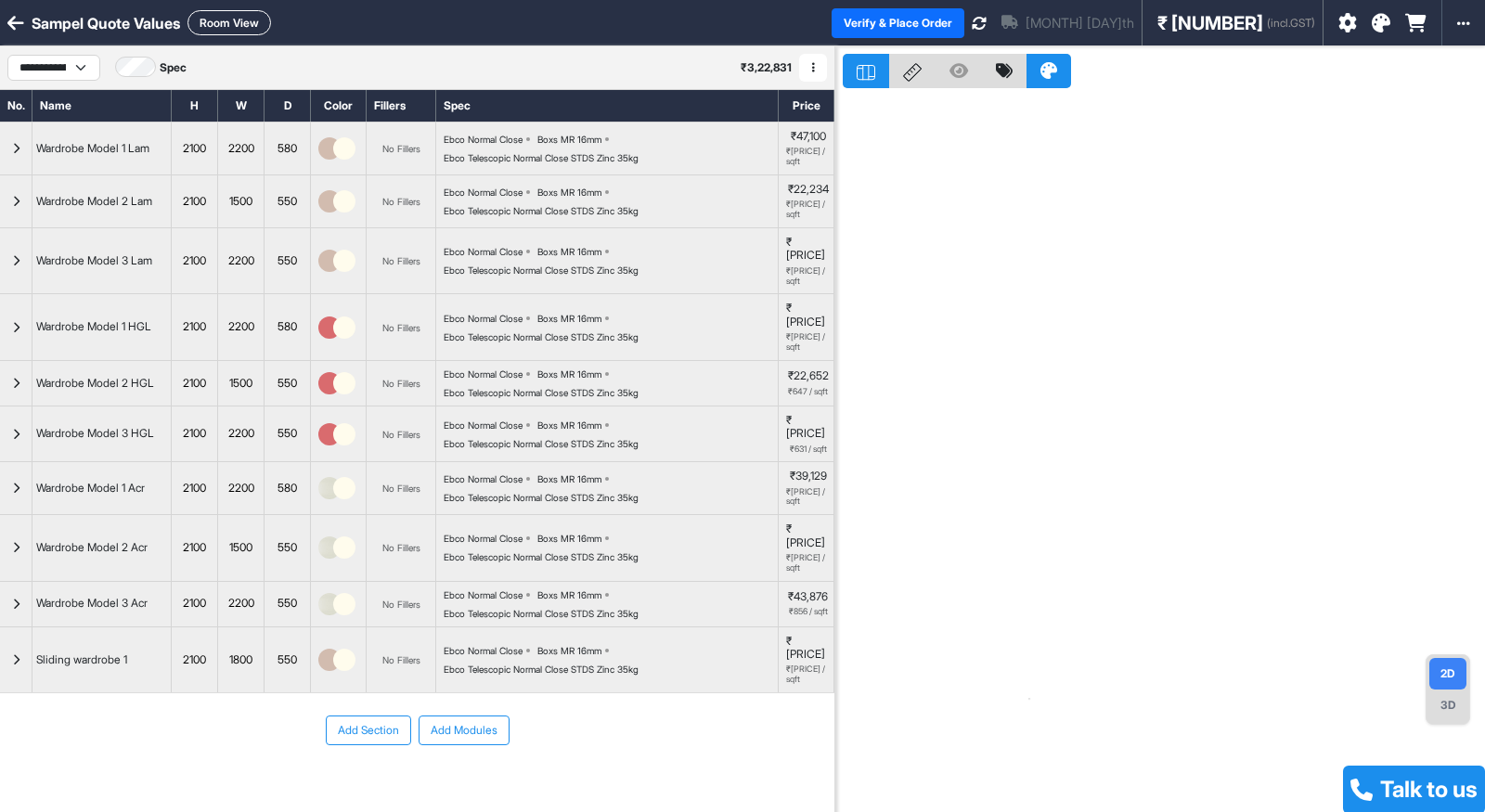 click at bounding box center (16, 148) 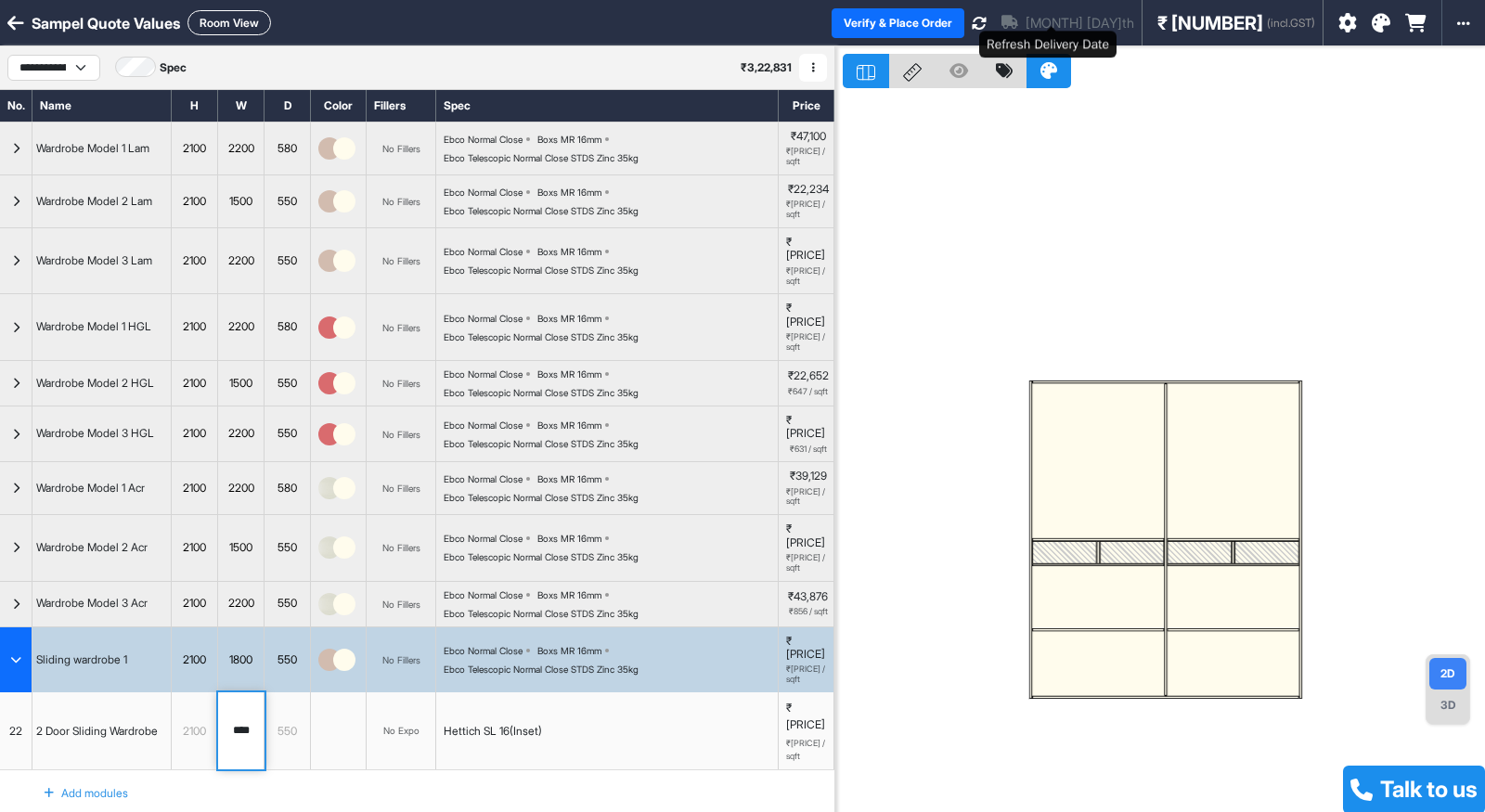 click at bounding box center (979, 23) 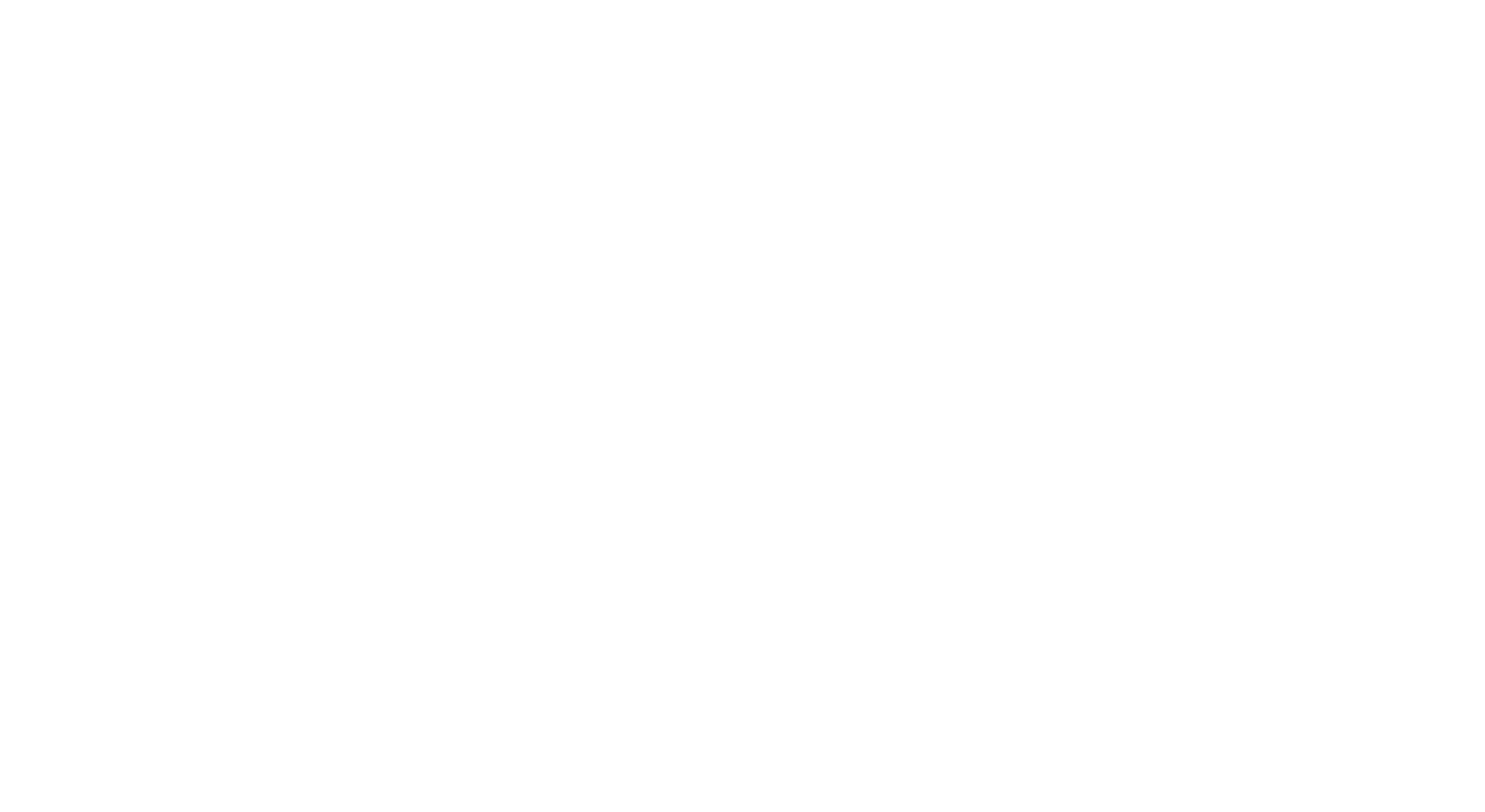 scroll, scrollTop: 0, scrollLeft: 0, axis: both 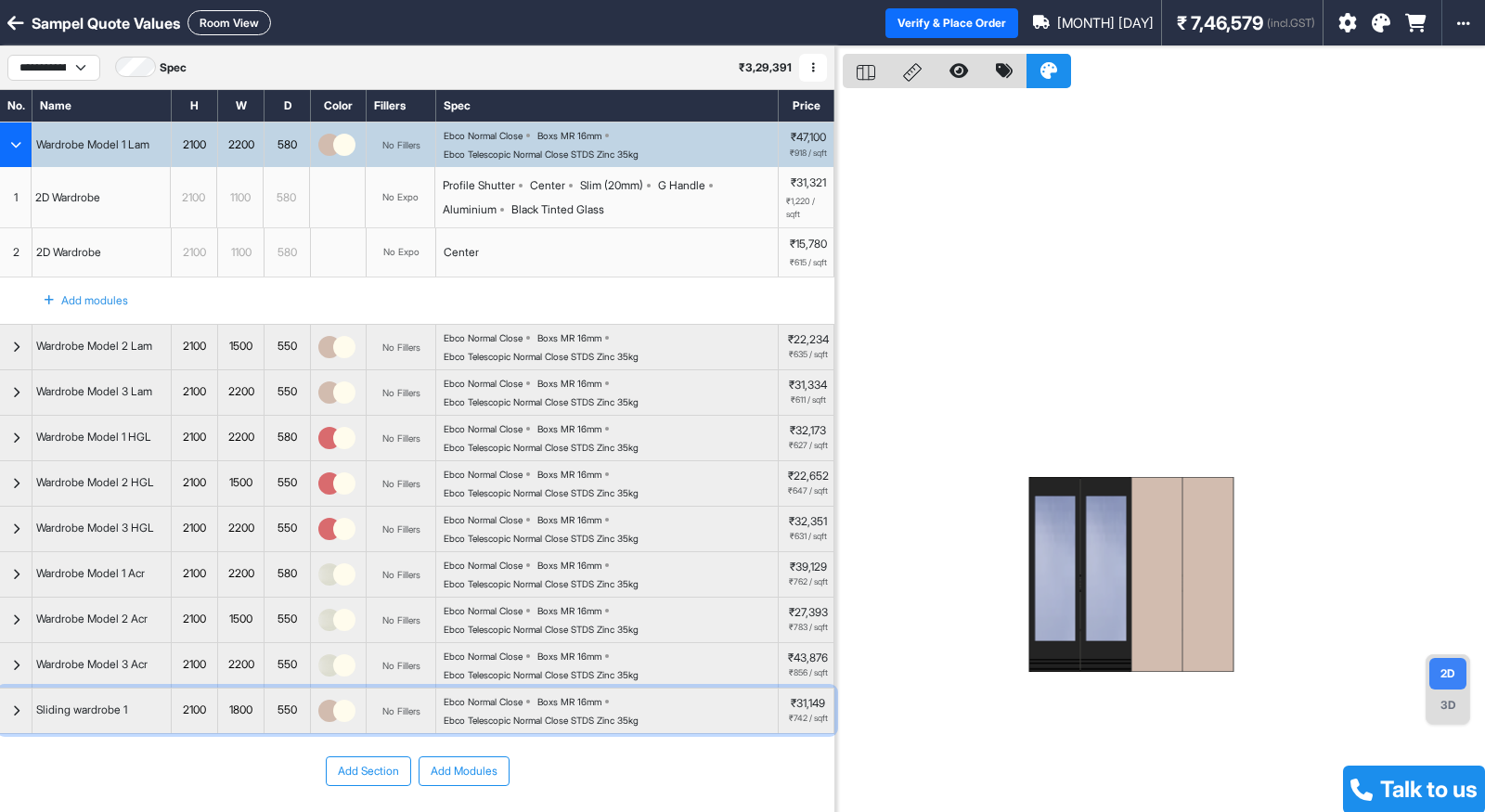 click on "₹742 / sqft" at bounding box center [808, 718] 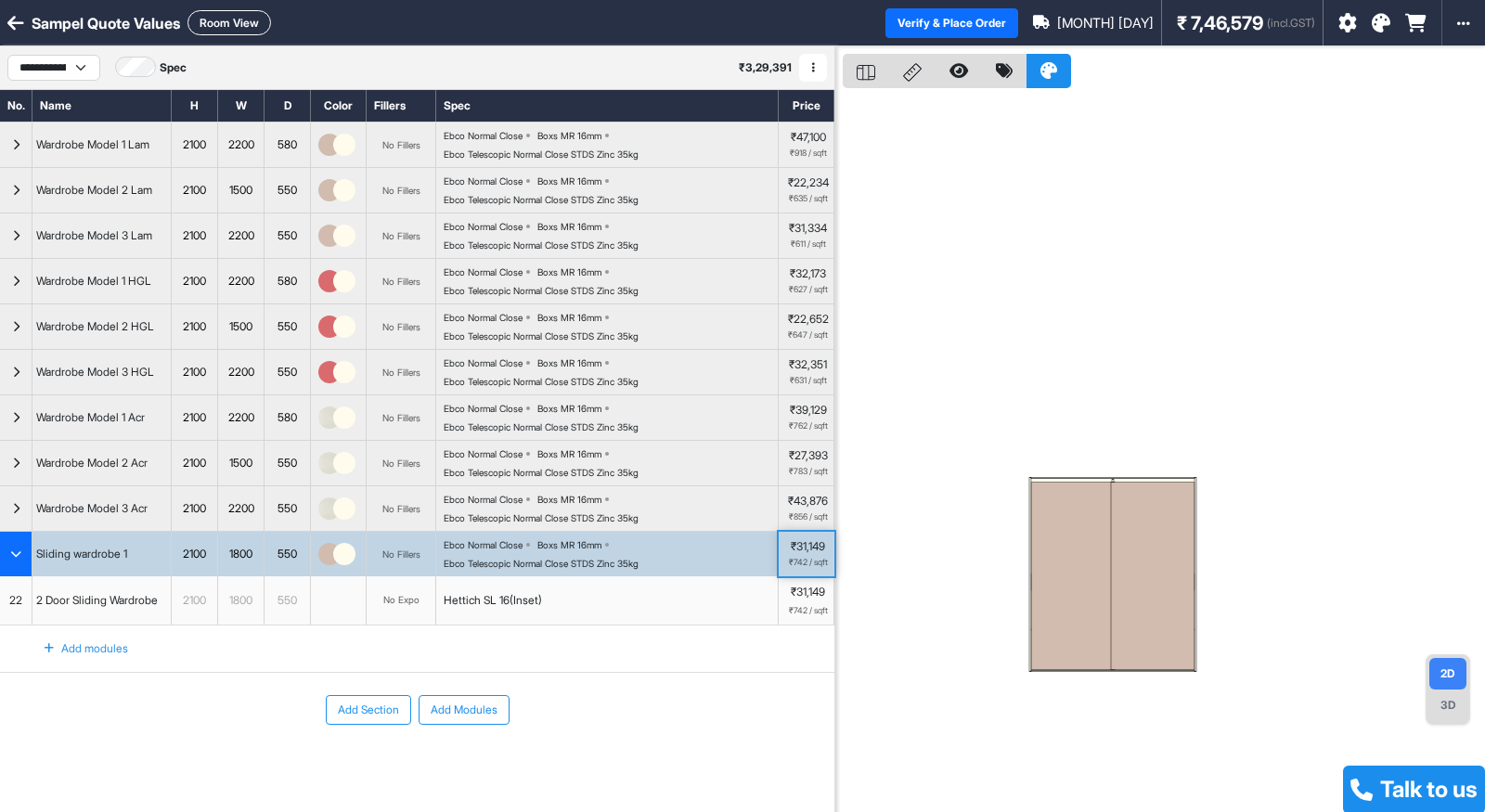 click on "Add Section Add Modules" at bounding box center [417, 710] 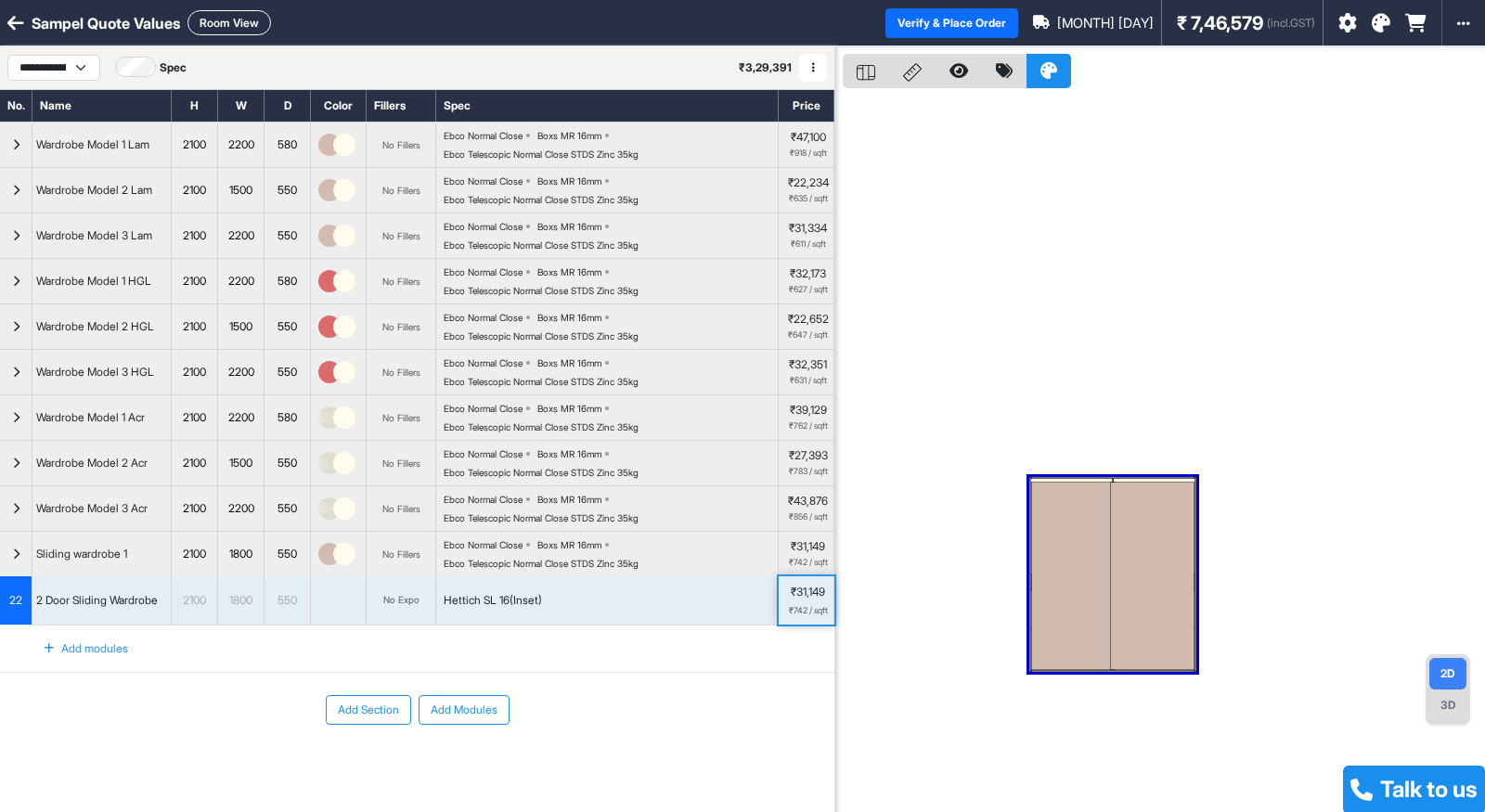 click on "₹742 / sqft" at bounding box center [808, 611] 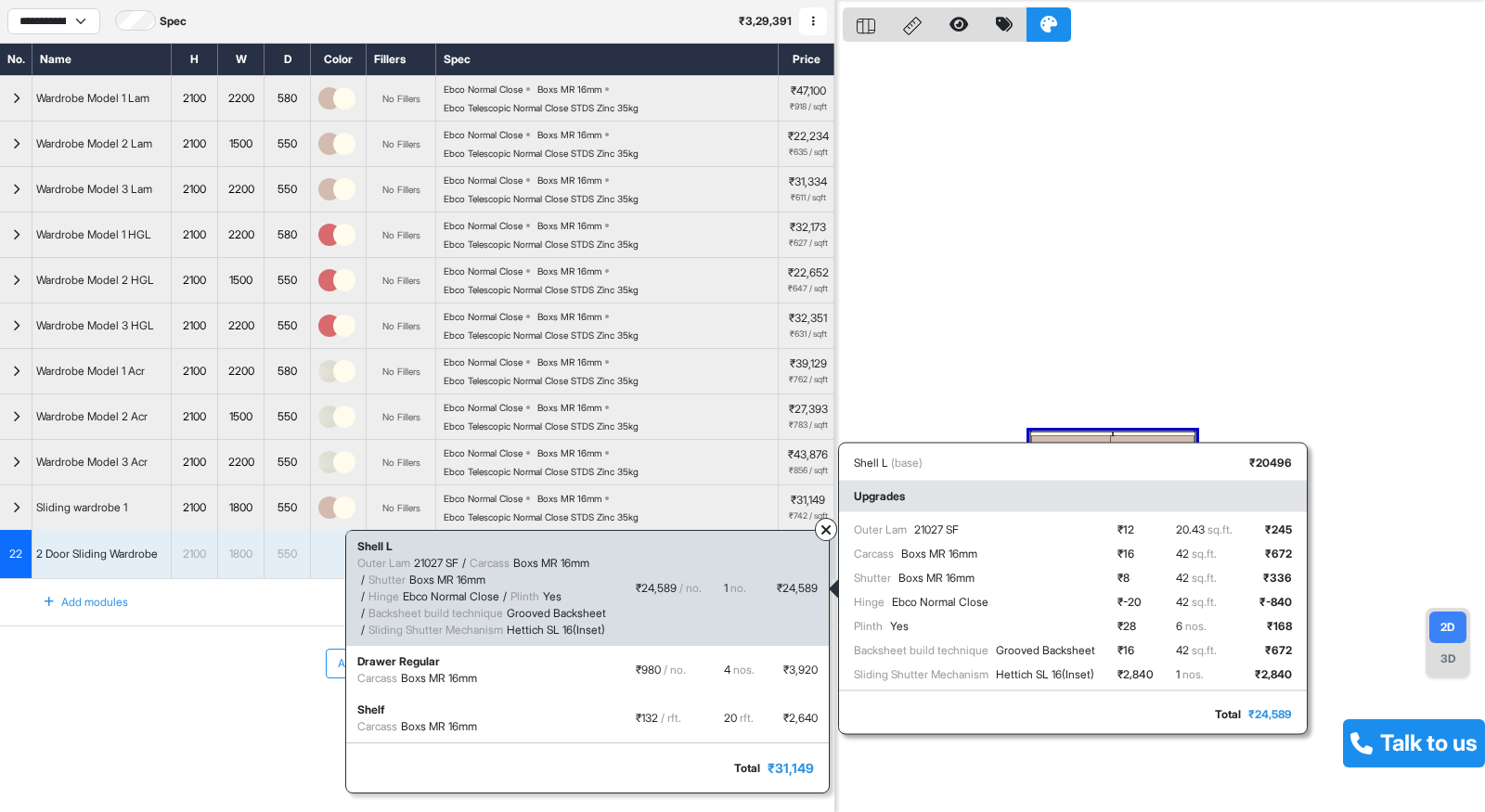 scroll, scrollTop: 54, scrollLeft: 0, axis: vertical 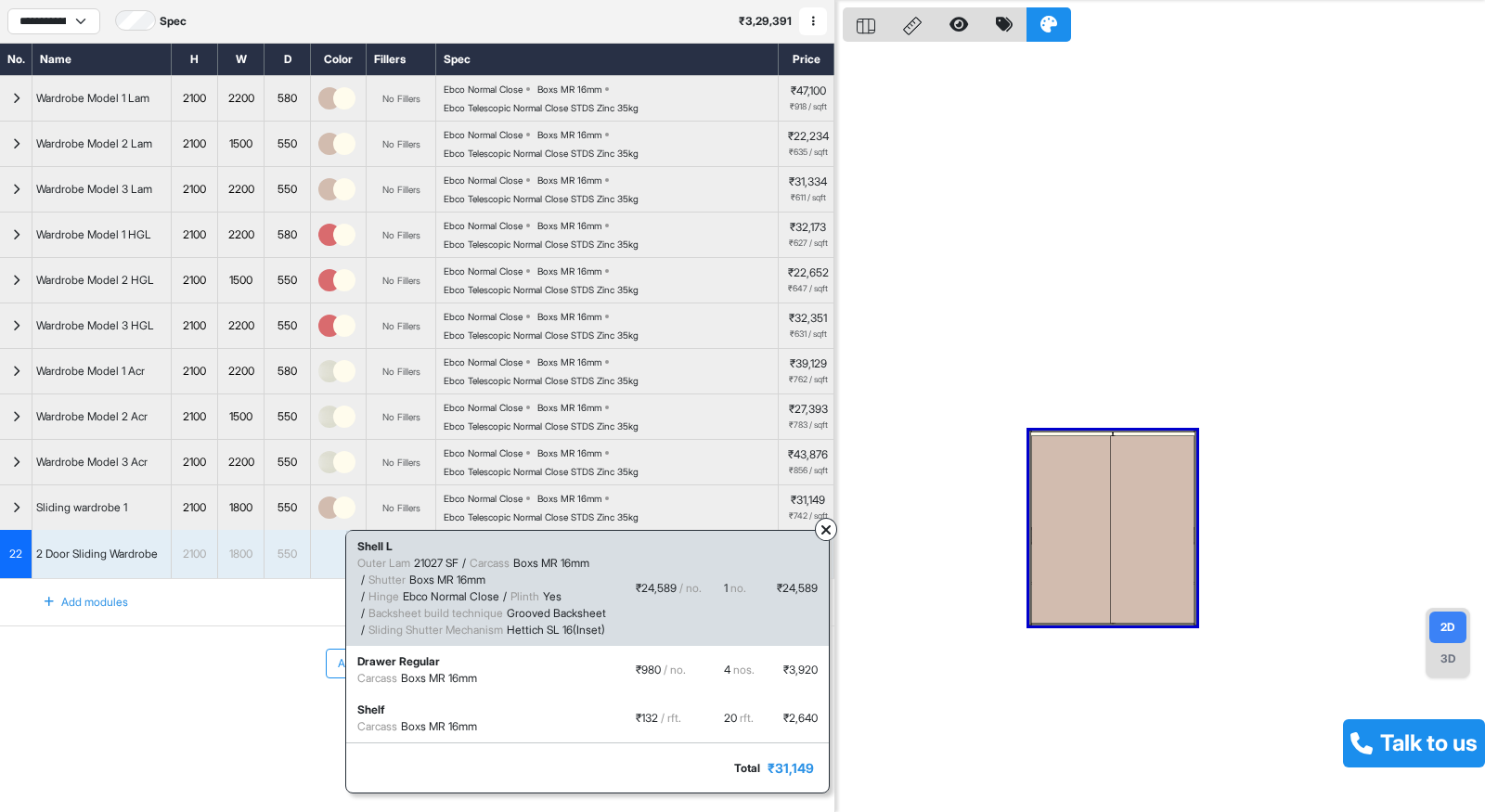 click at bounding box center (1164, 406) 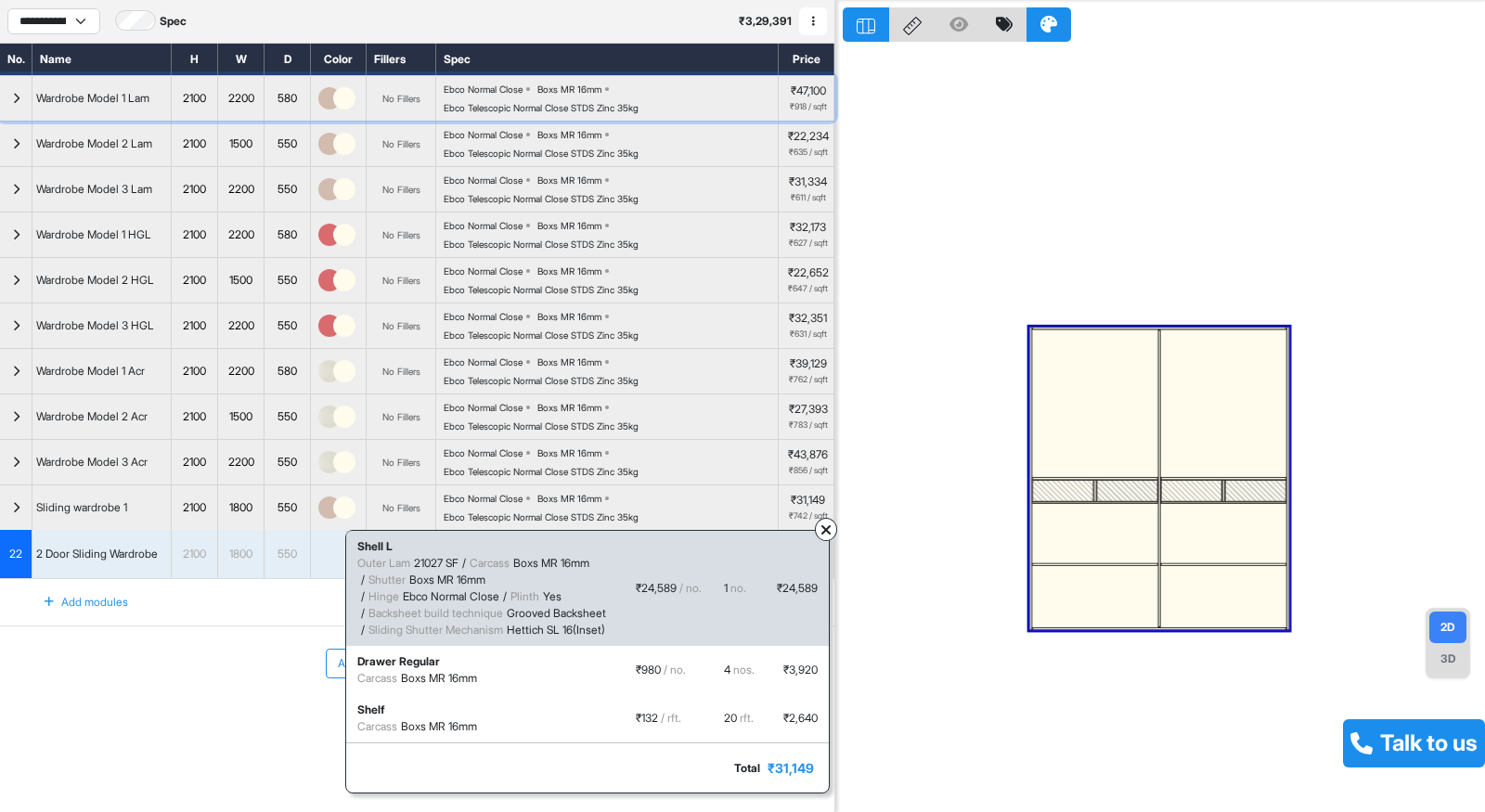 click at bounding box center [16, 98] 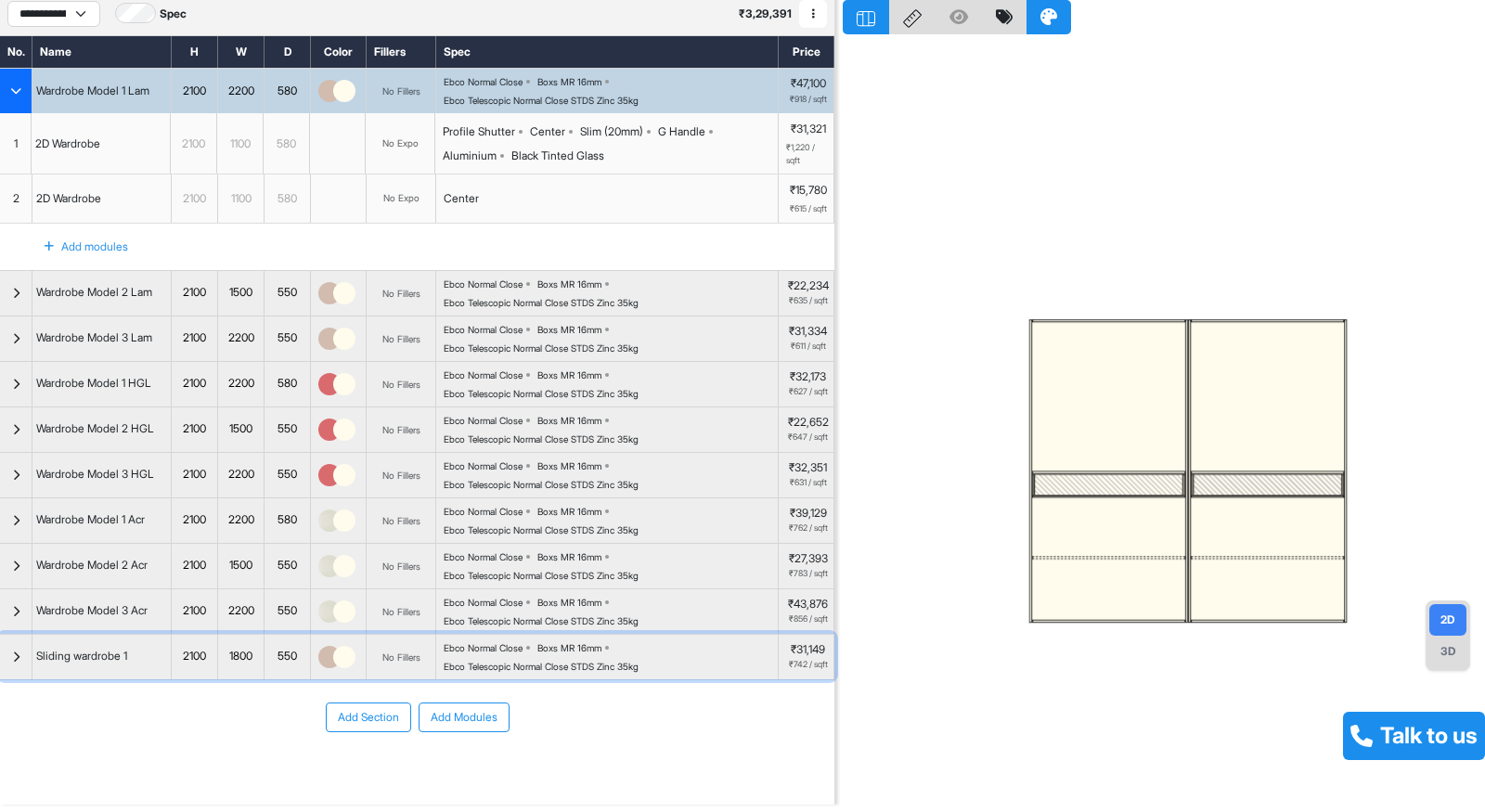 click at bounding box center [16, 293] 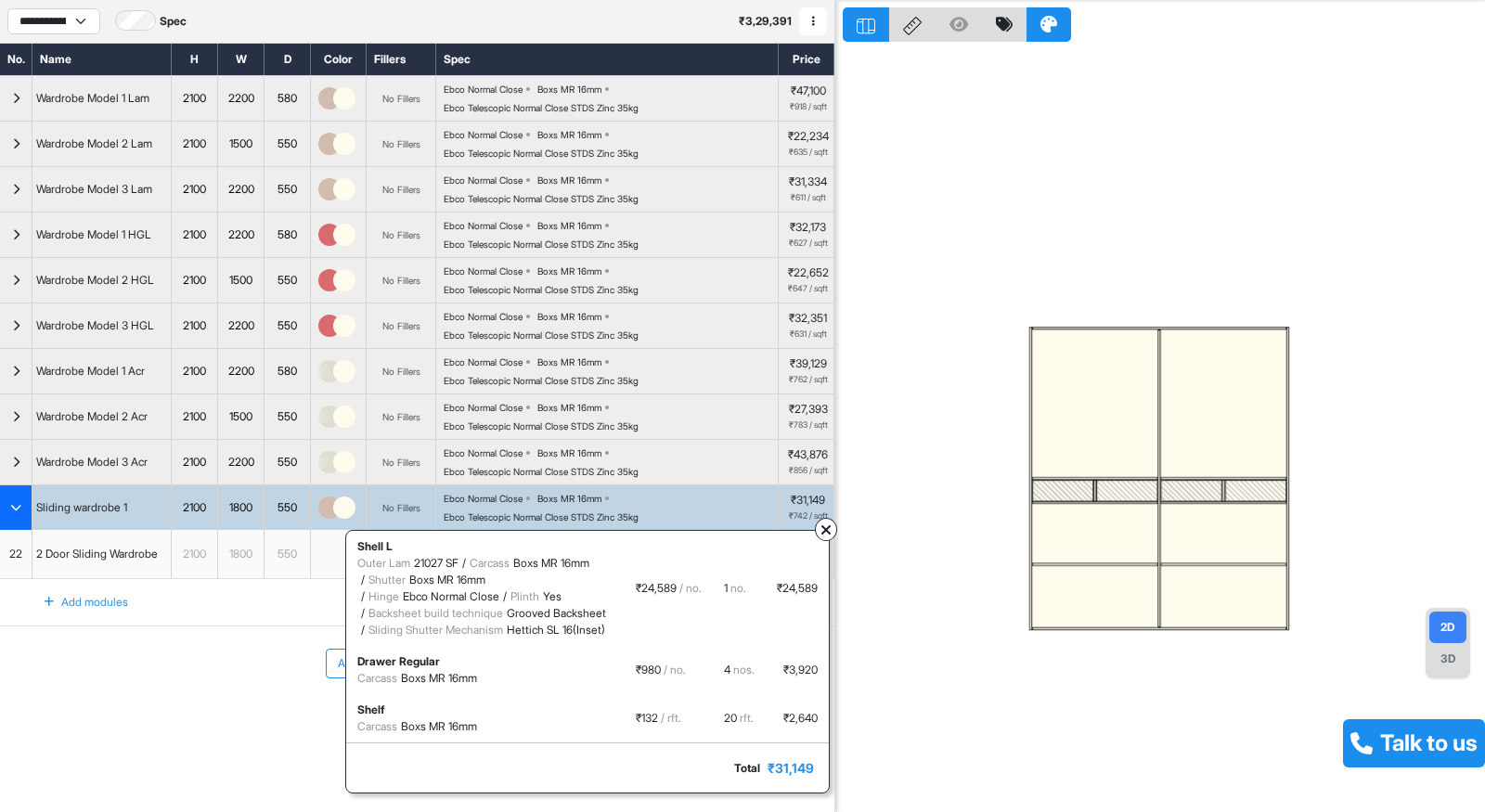 click on "3D" at bounding box center (1448, 659) 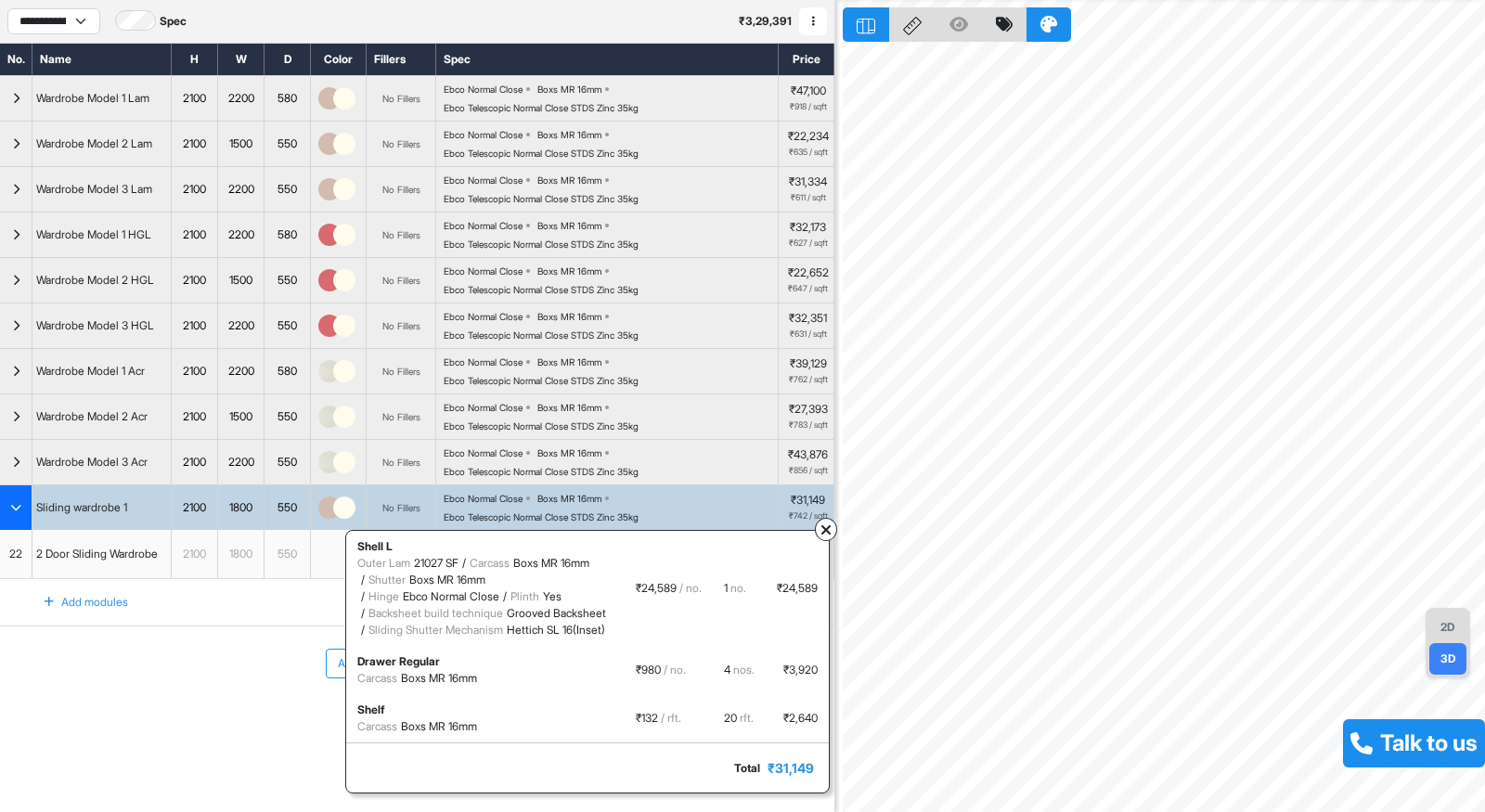 click on "2D" at bounding box center [1448, 627] 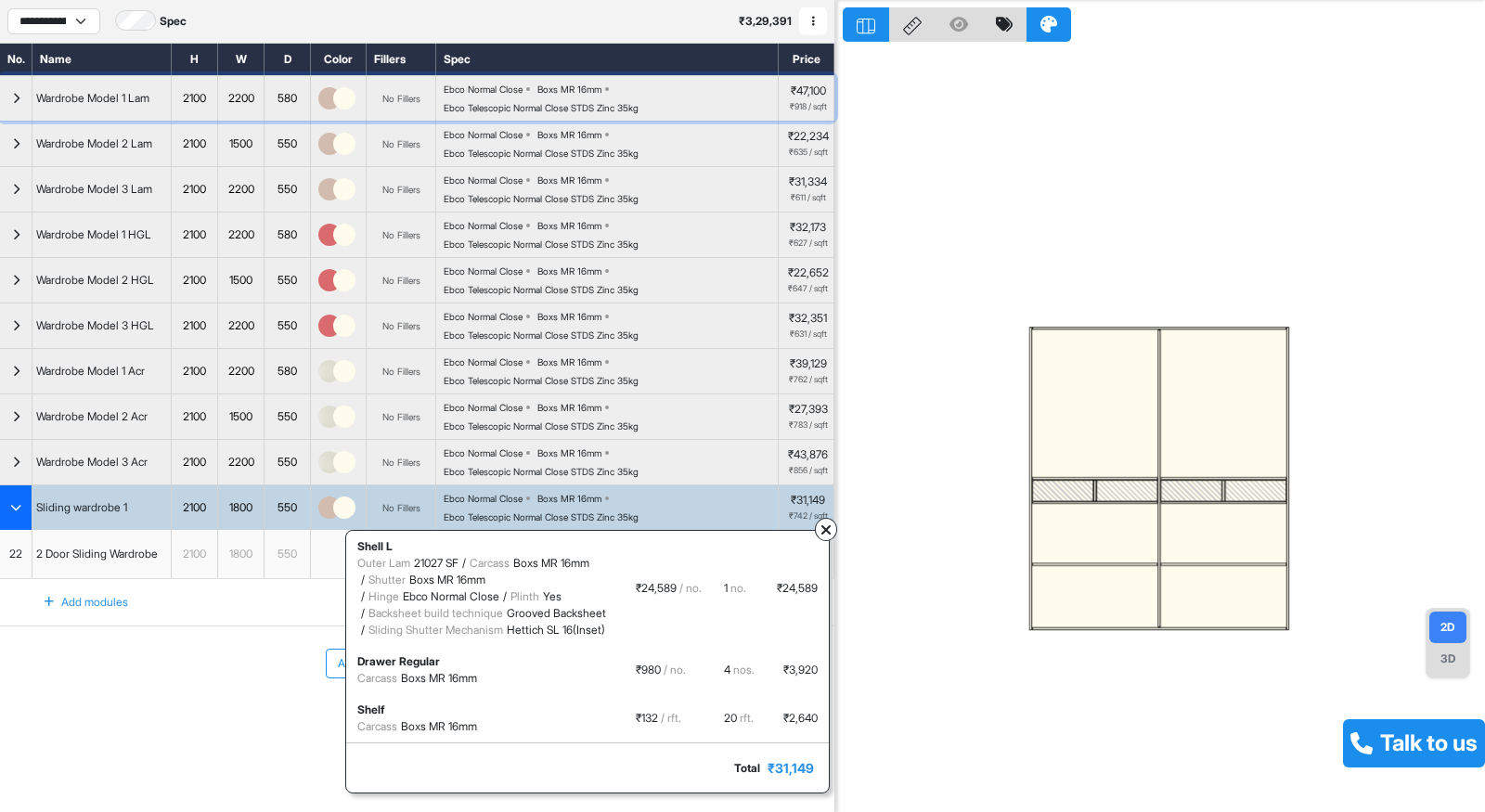 click at bounding box center [16, 98] 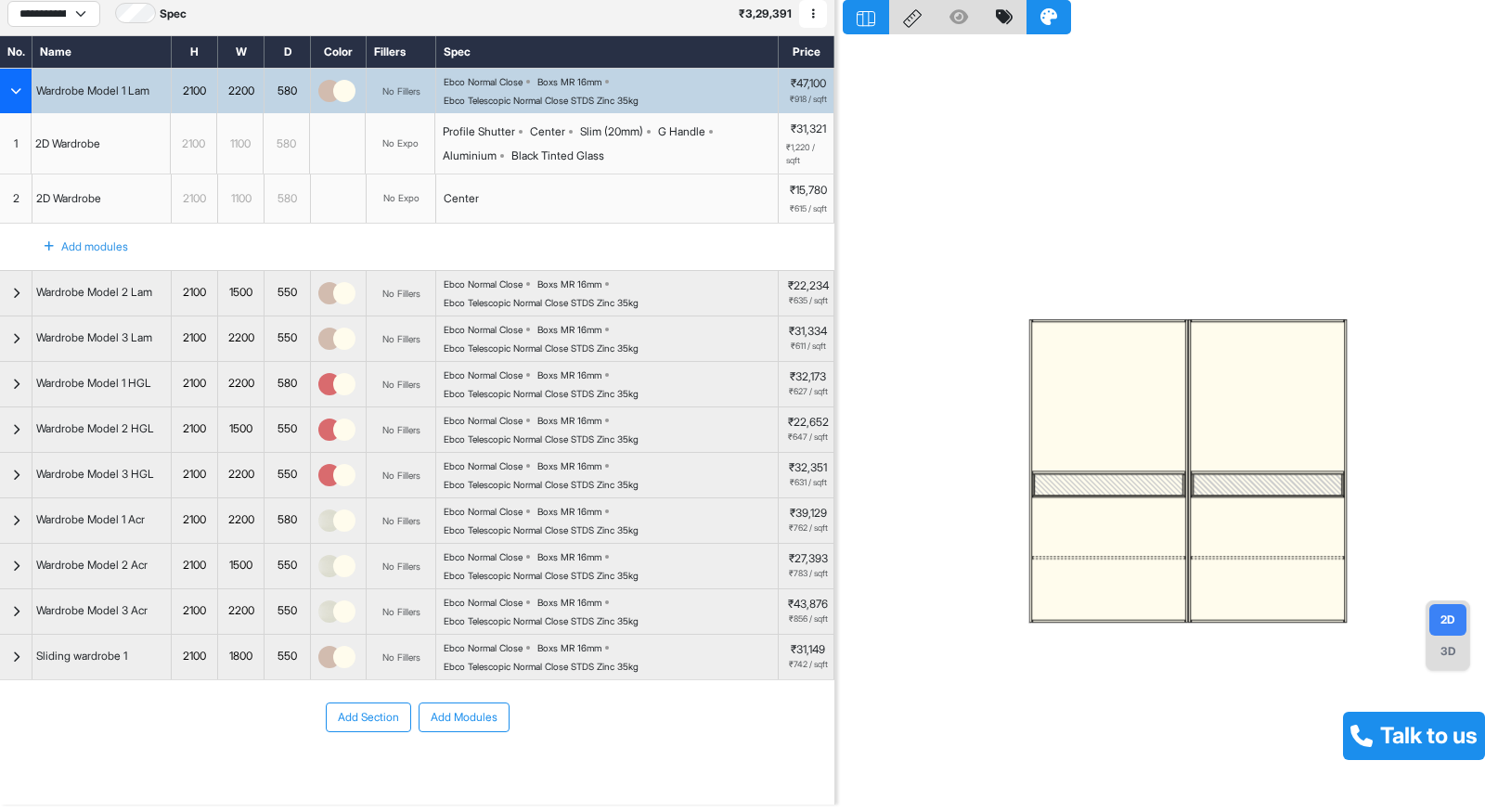 click on "₹31,321" at bounding box center (808, 129) 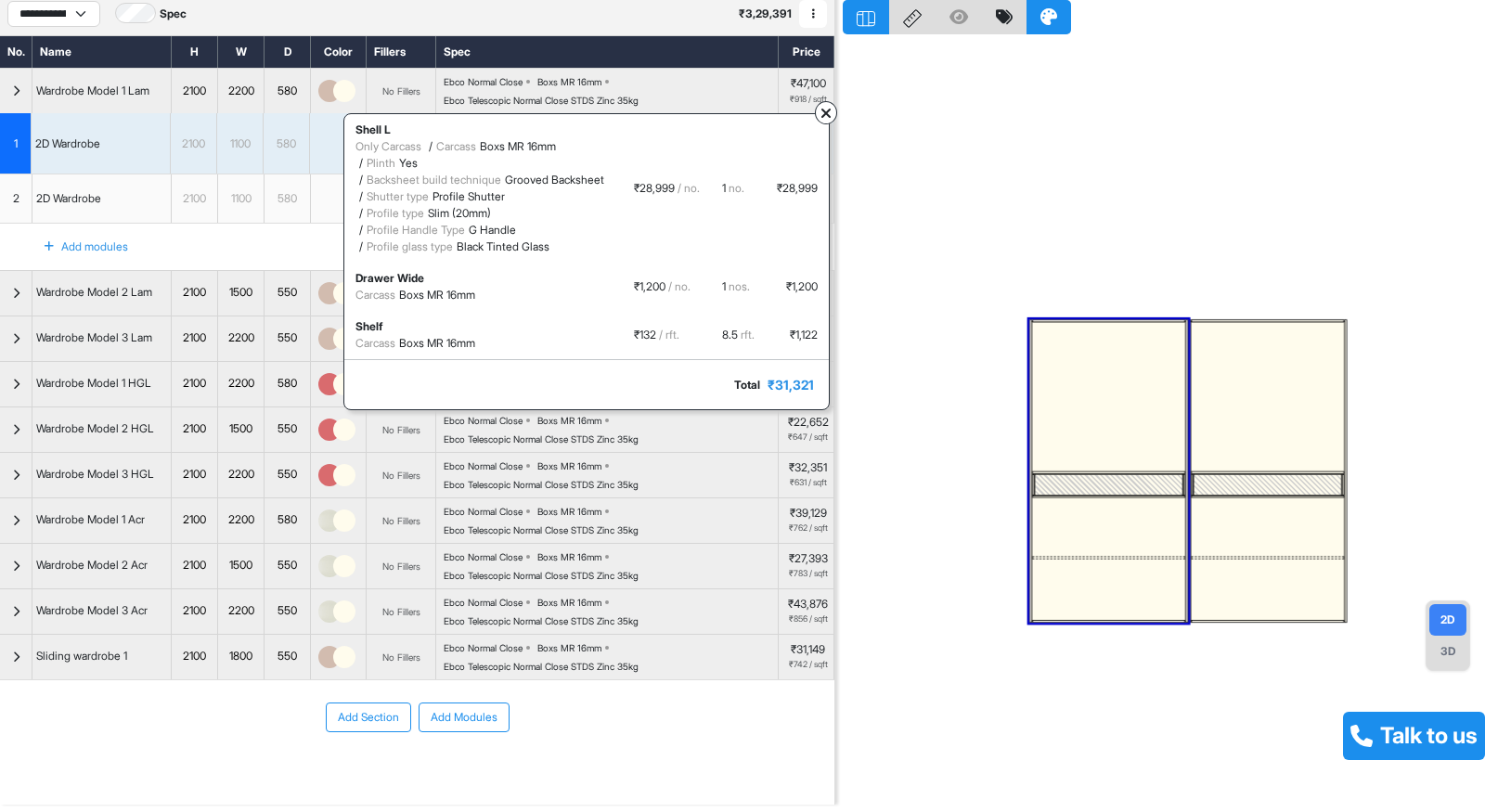 click at bounding box center [1164, 398] 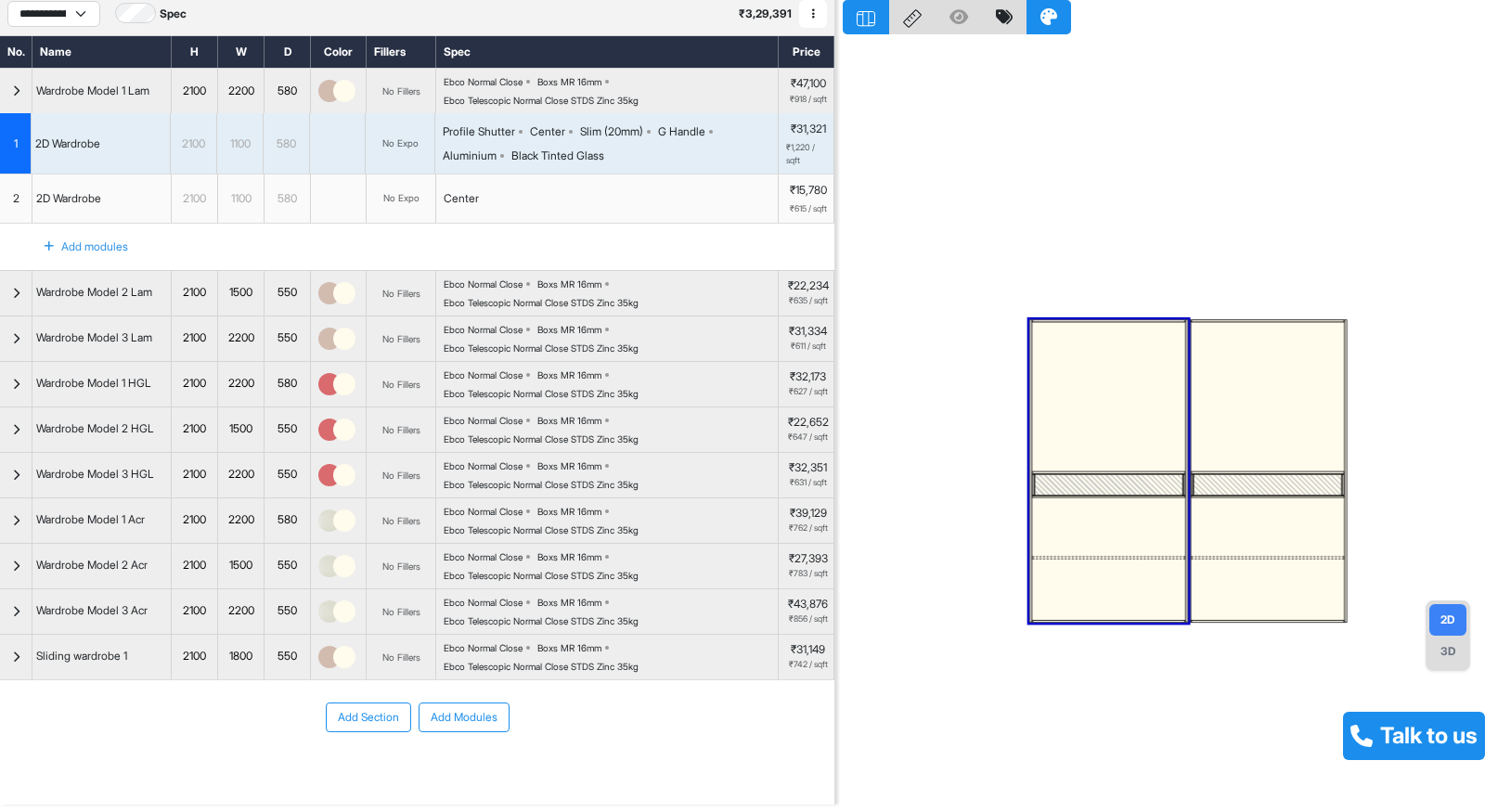 scroll, scrollTop: 0, scrollLeft: 0, axis: both 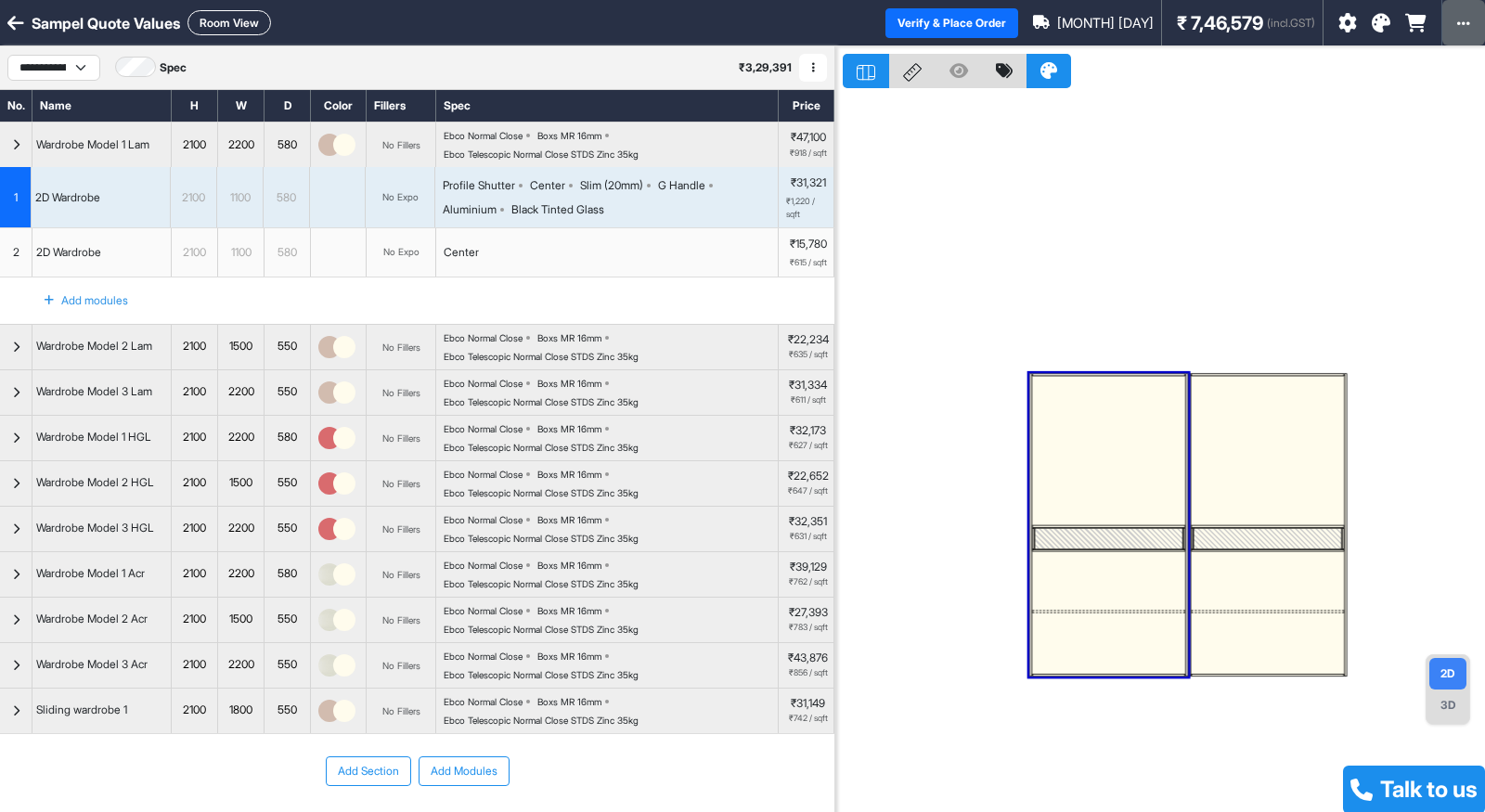 click at bounding box center (1464, 22) 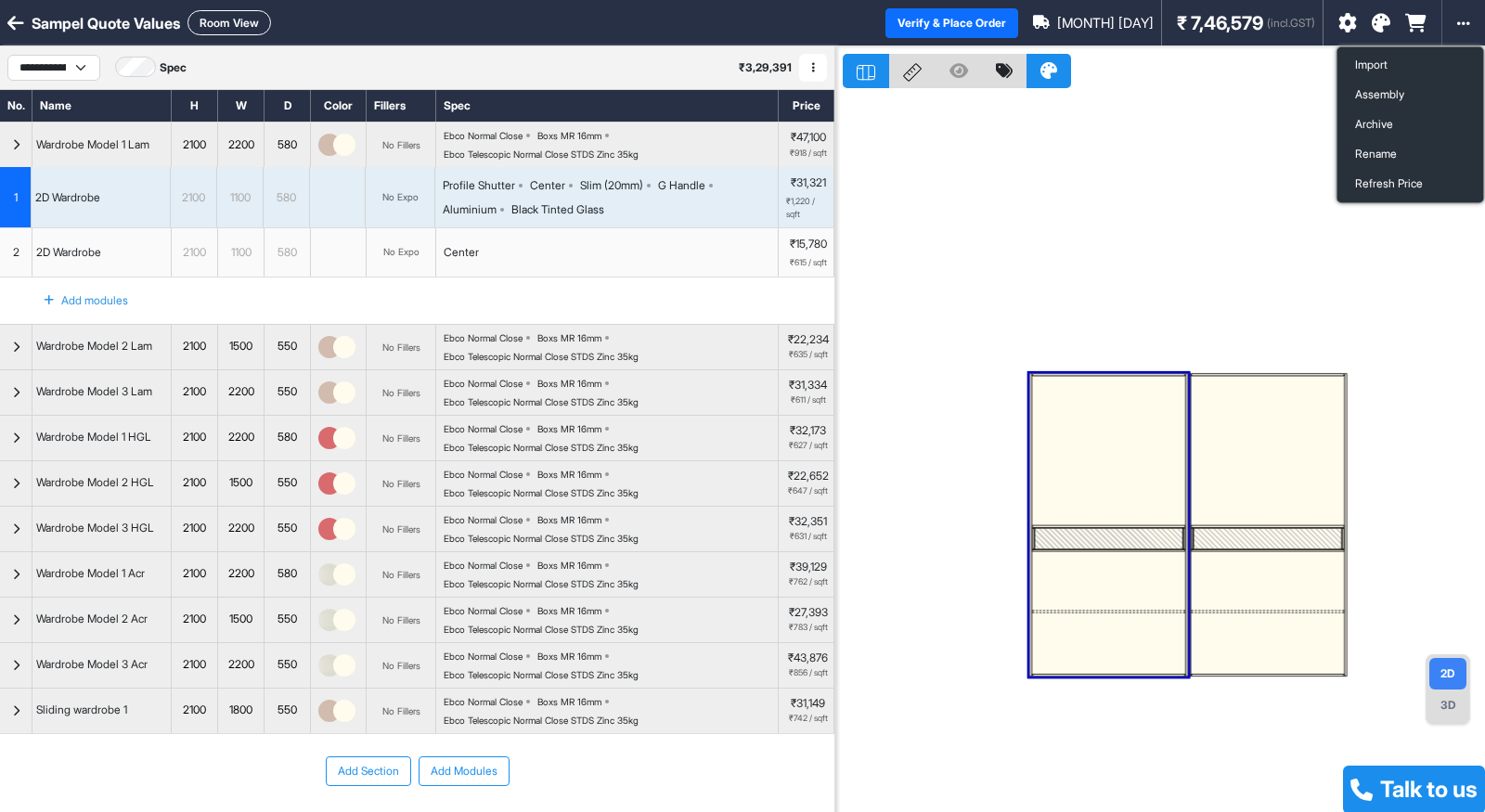 click at bounding box center [1164, 452] 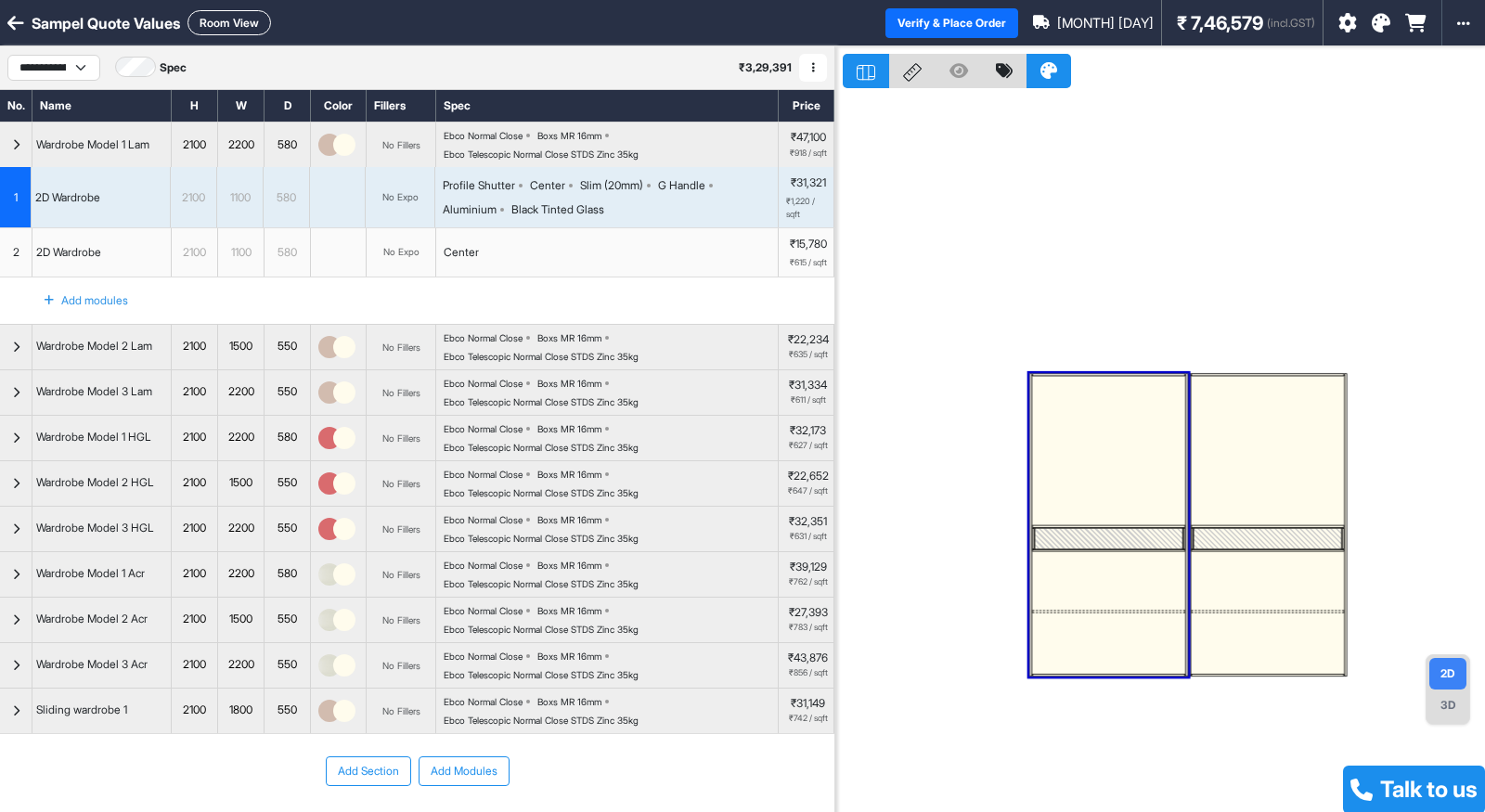 click at bounding box center (1415, 23) 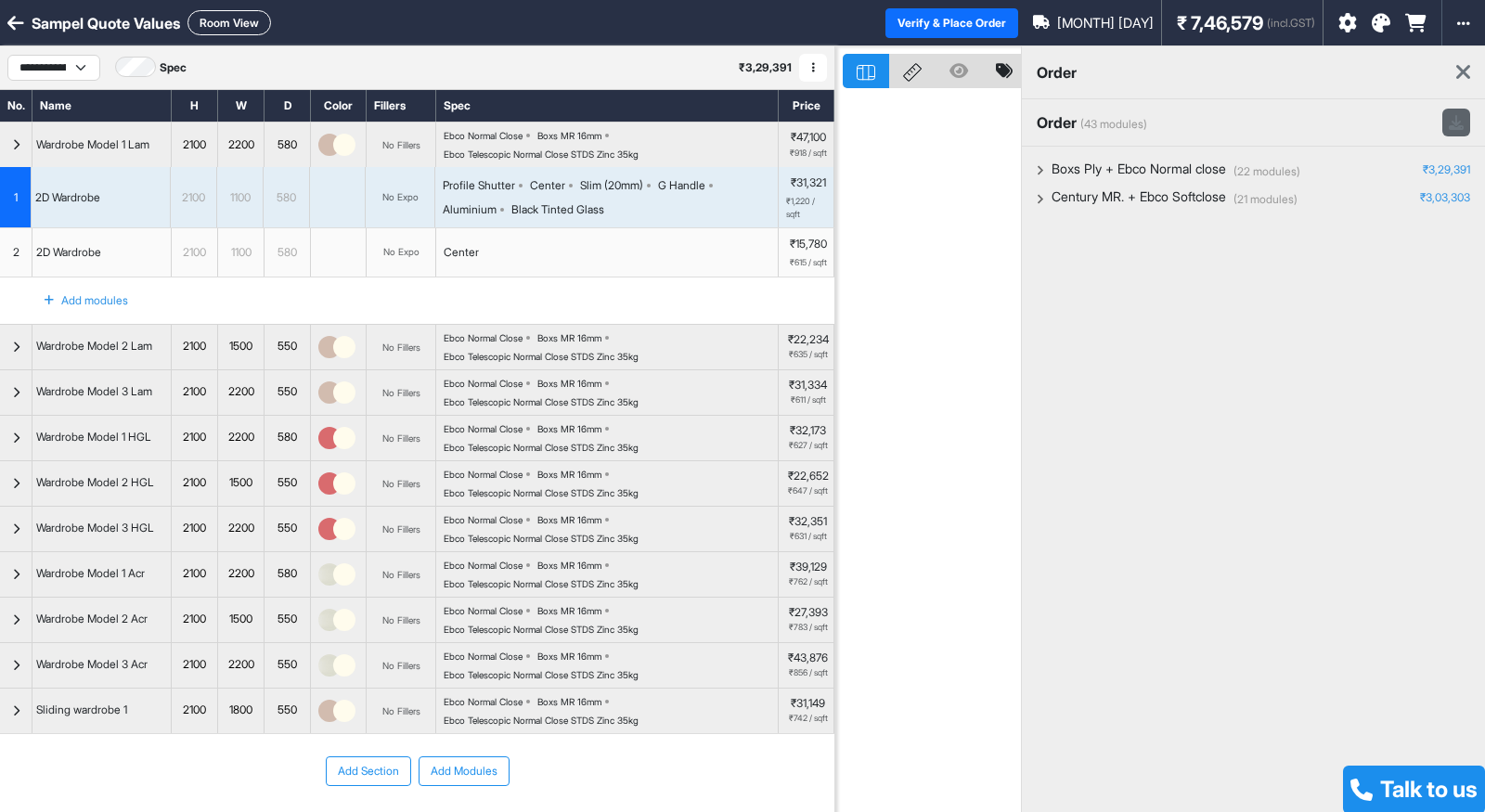 click at bounding box center [1456, 122] 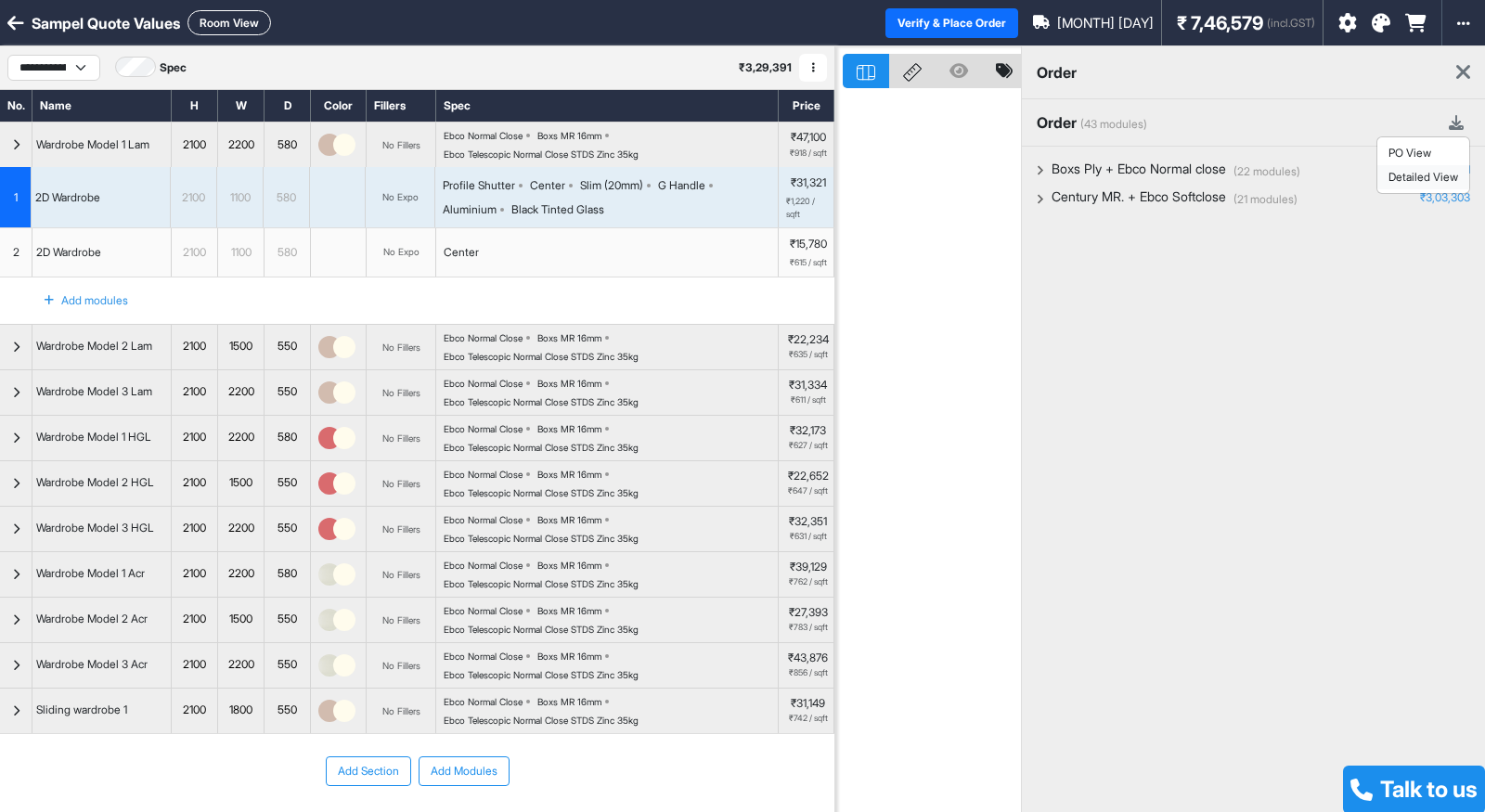click on "Detailed View" at bounding box center (1423, 177) 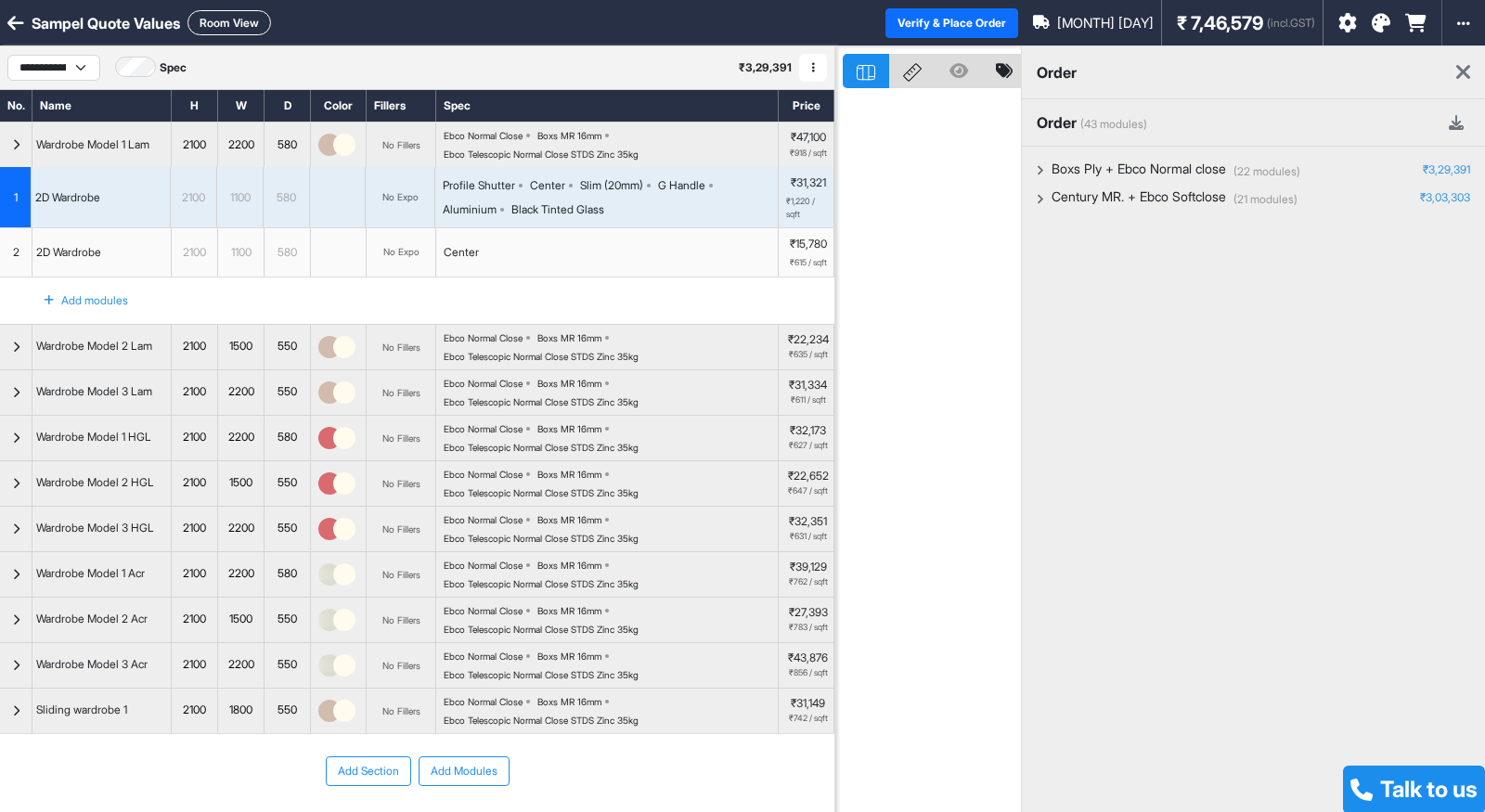 click at bounding box center (16, 145) 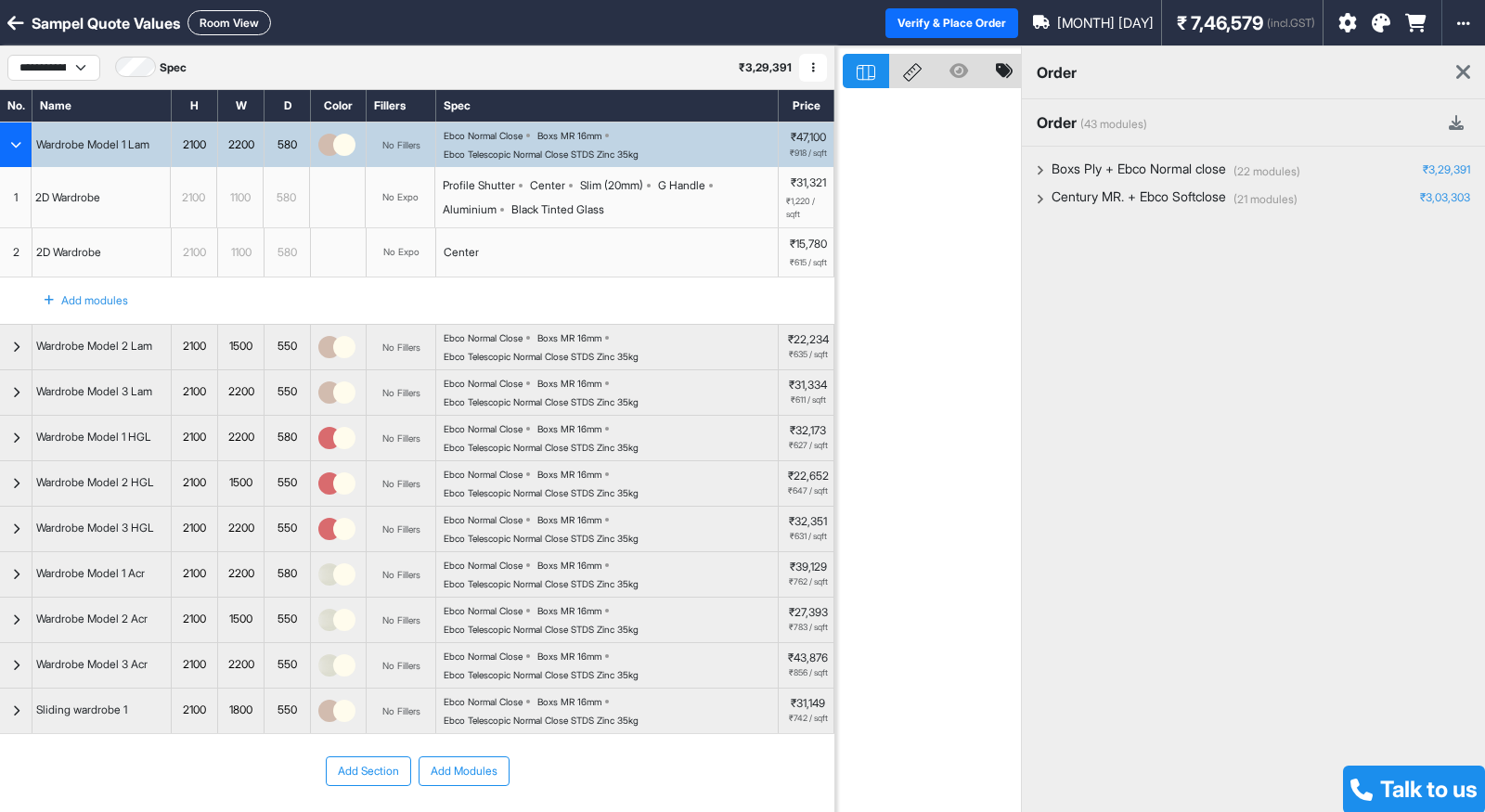click at bounding box center [16, 145] 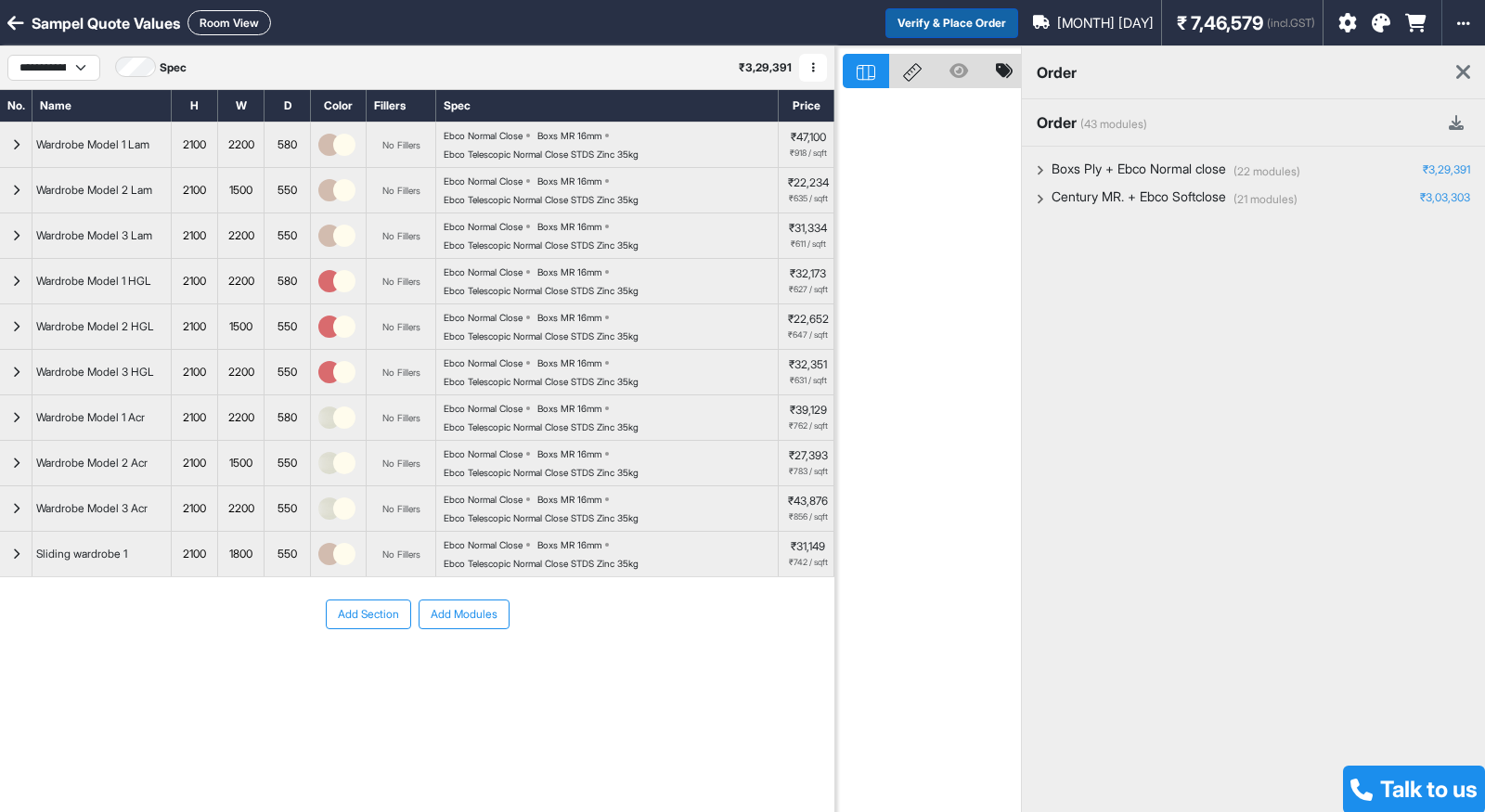 click on "•••••• • ••••• •••••" at bounding box center [951, 23] 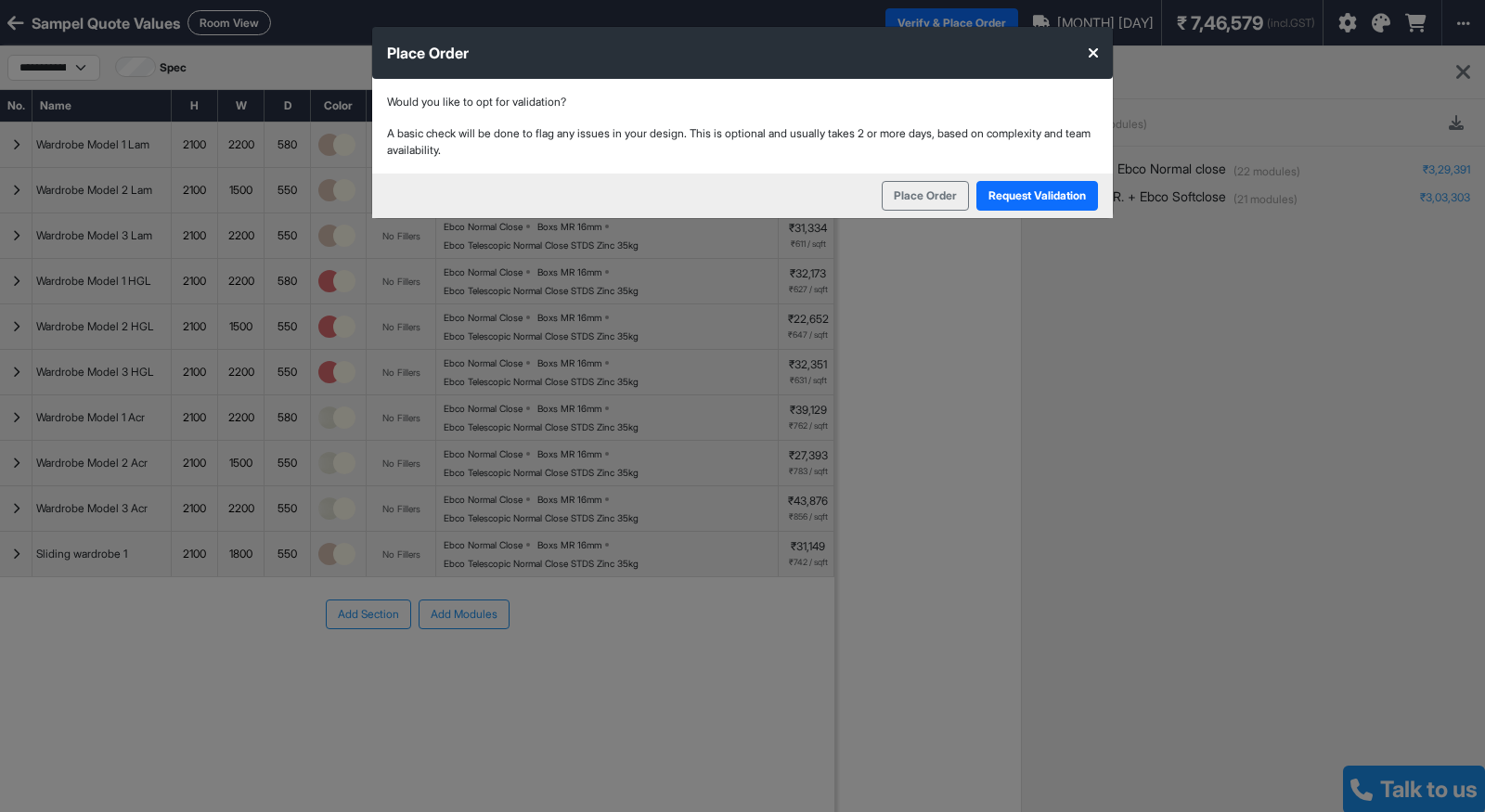 click at bounding box center (1093, 53) 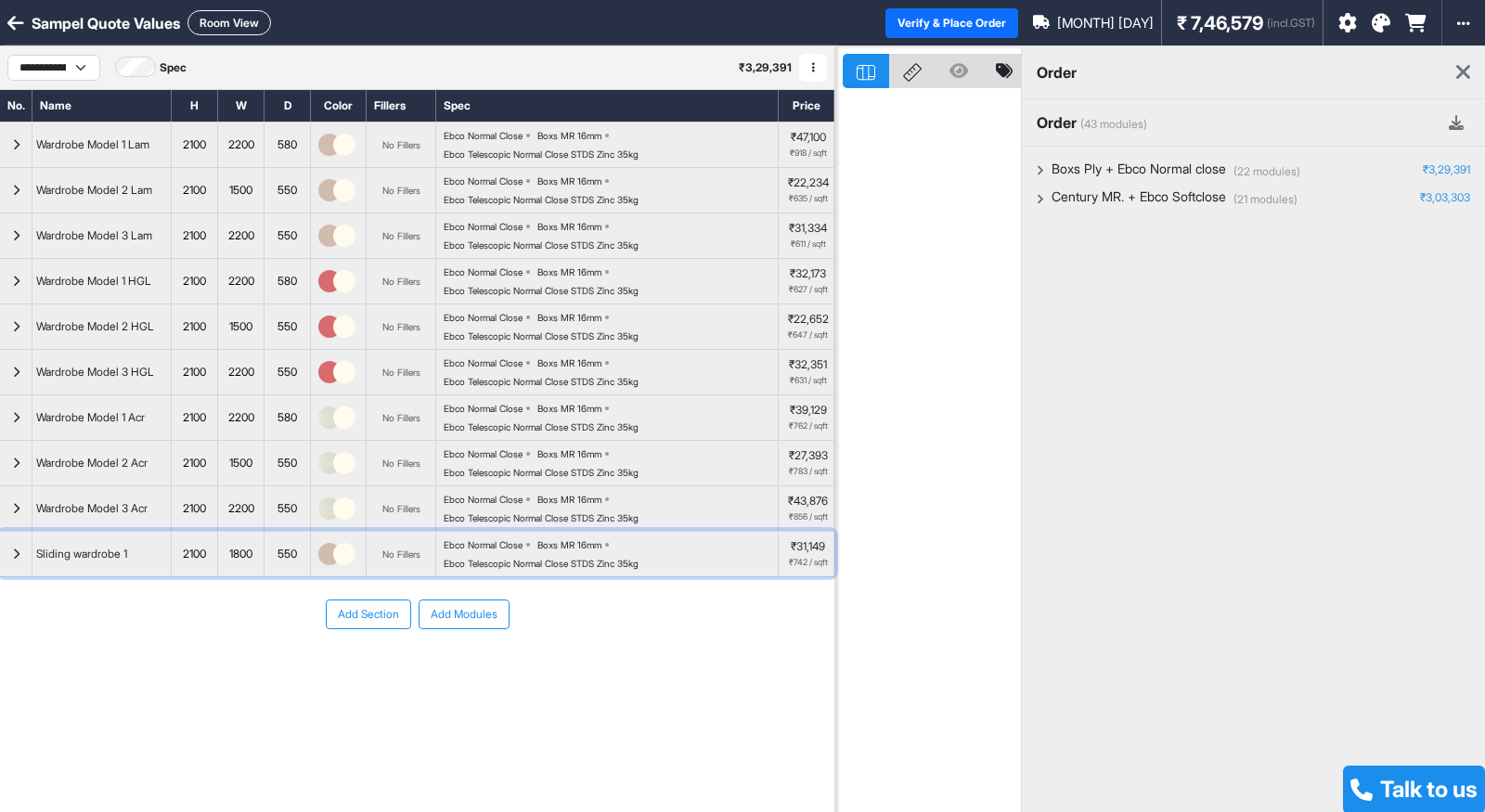 click at bounding box center (16, 145) 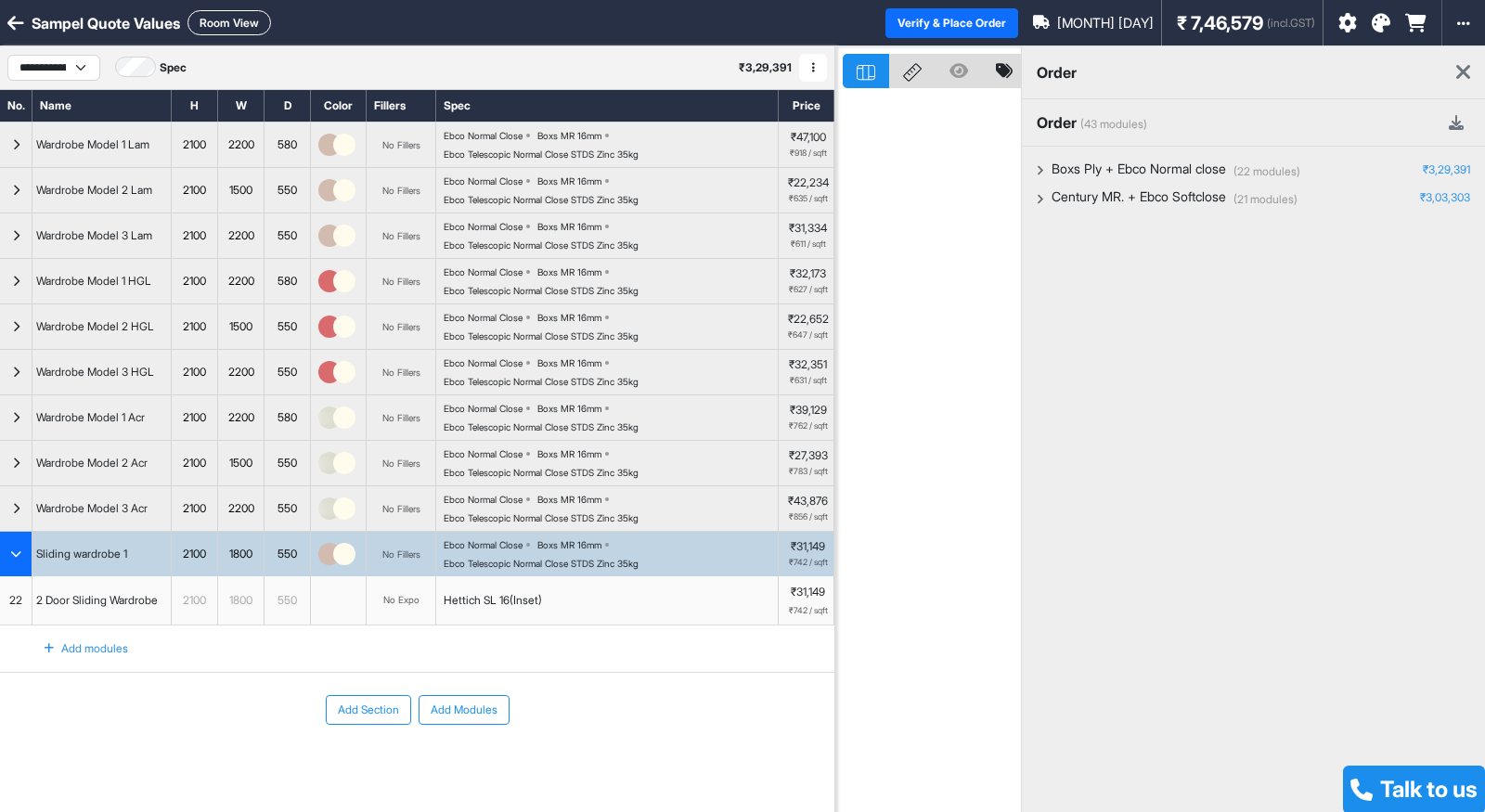 click on "Add modules" at bounding box center [75, 649] 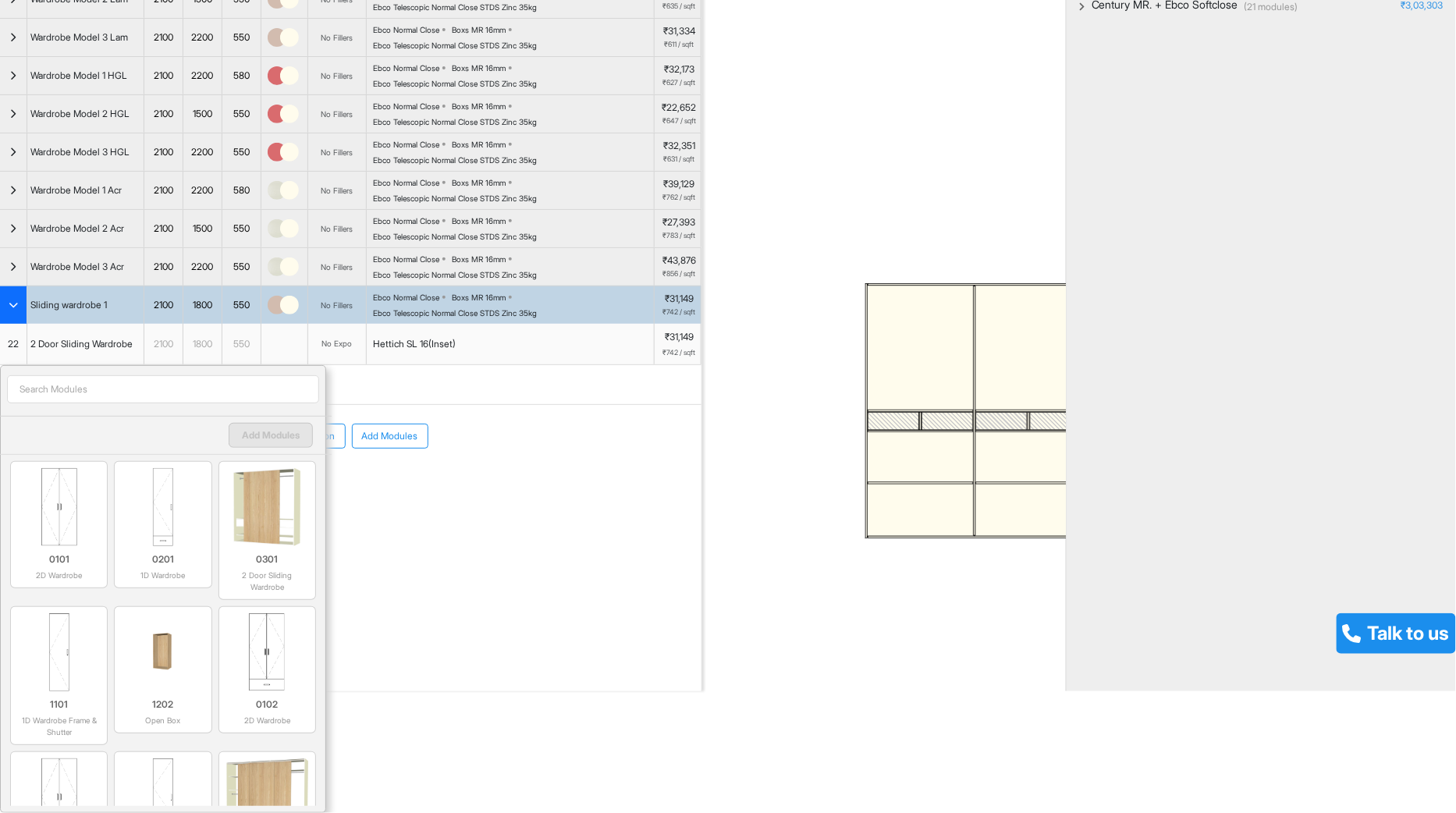 scroll, scrollTop: 153, scrollLeft: 0, axis: vertical 